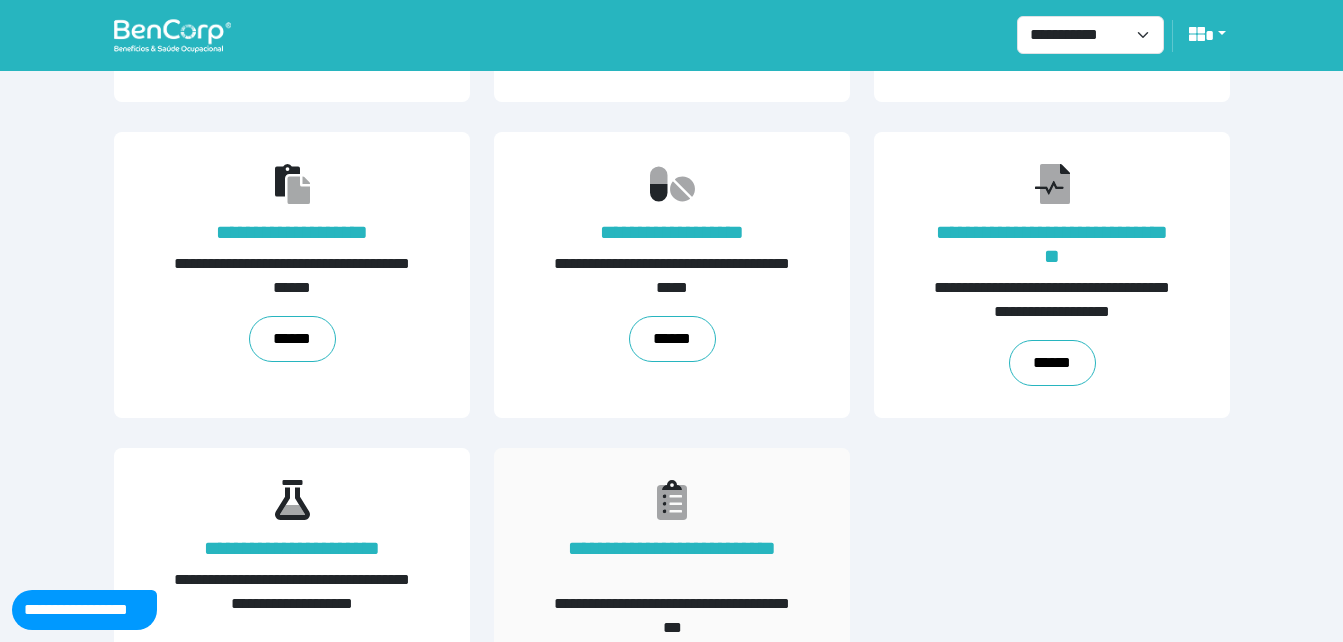 scroll, scrollTop: 454, scrollLeft: 0, axis: vertical 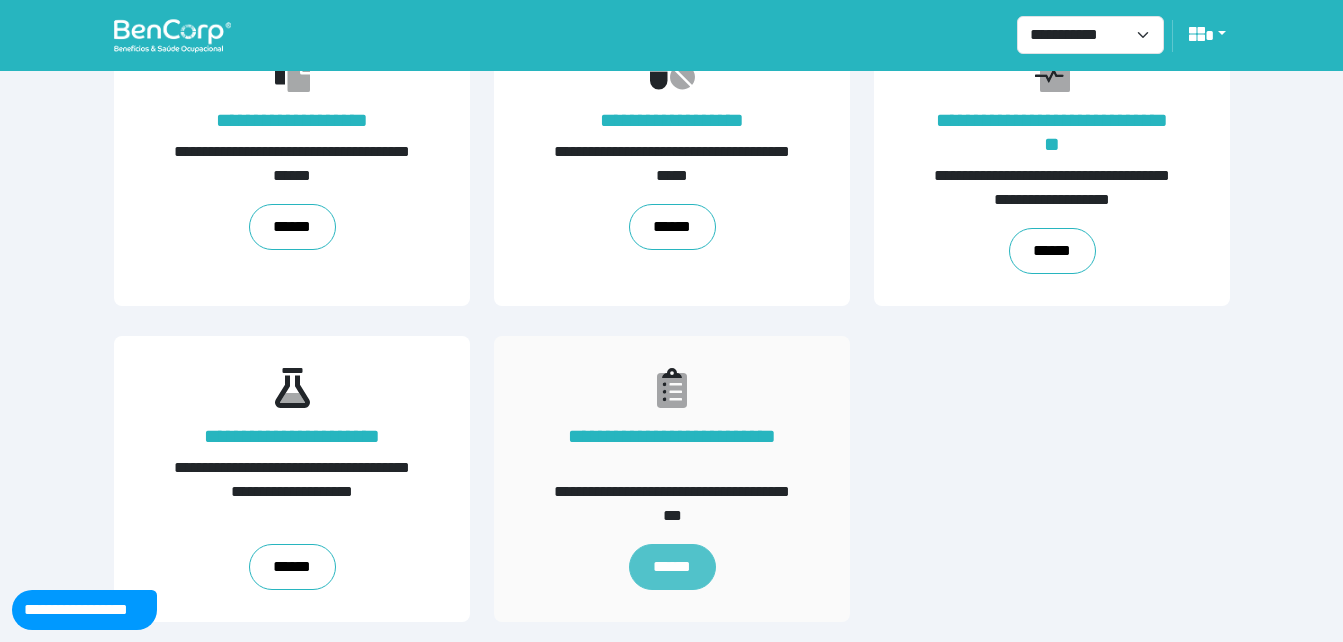click on "******" at bounding box center (671, 567) 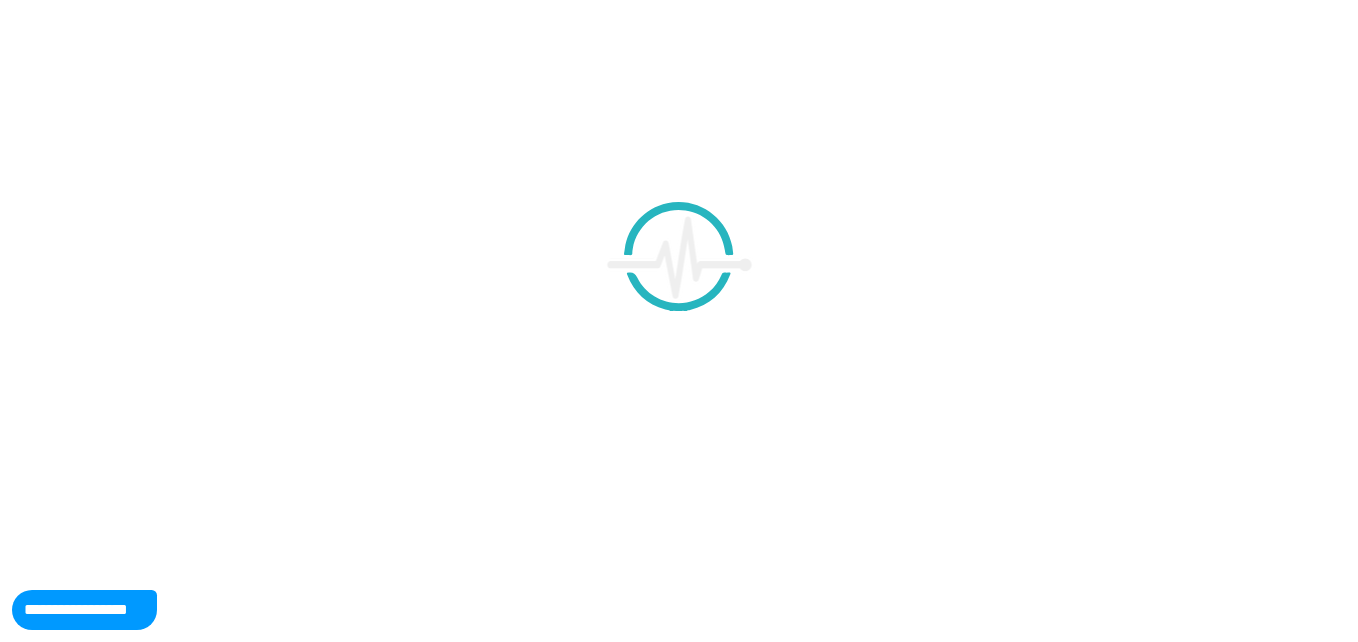 scroll, scrollTop: 0, scrollLeft: 0, axis: both 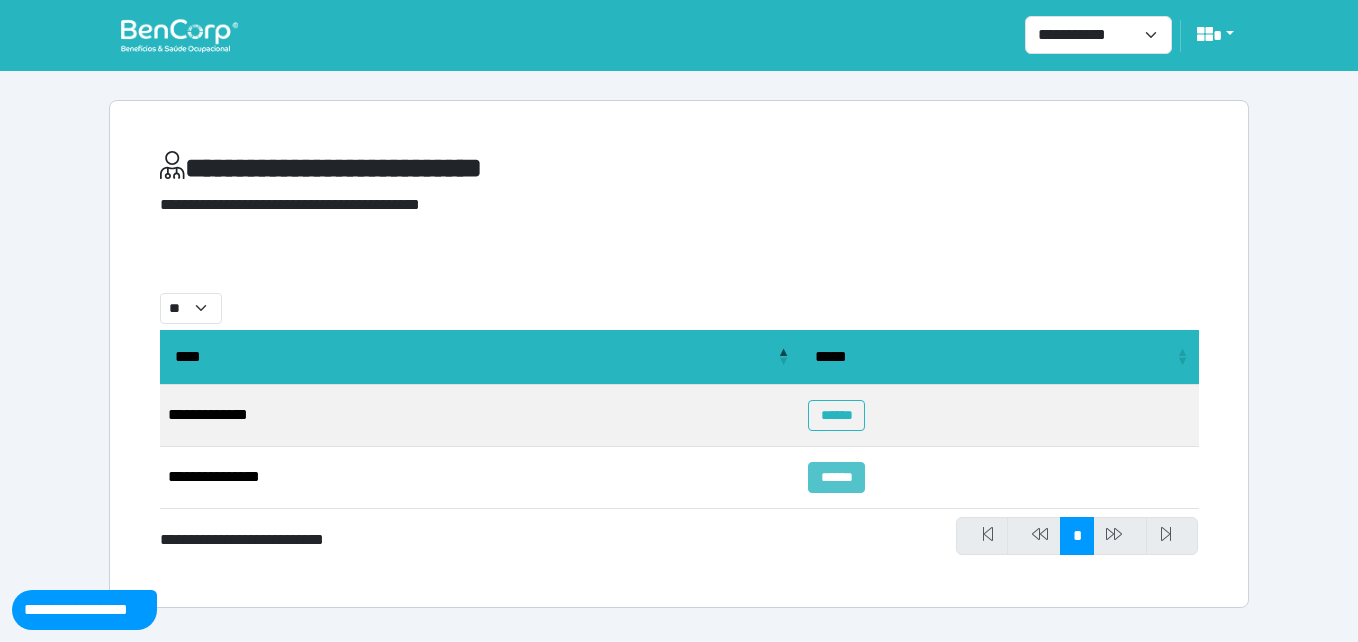 click on "******" at bounding box center (836, 477) 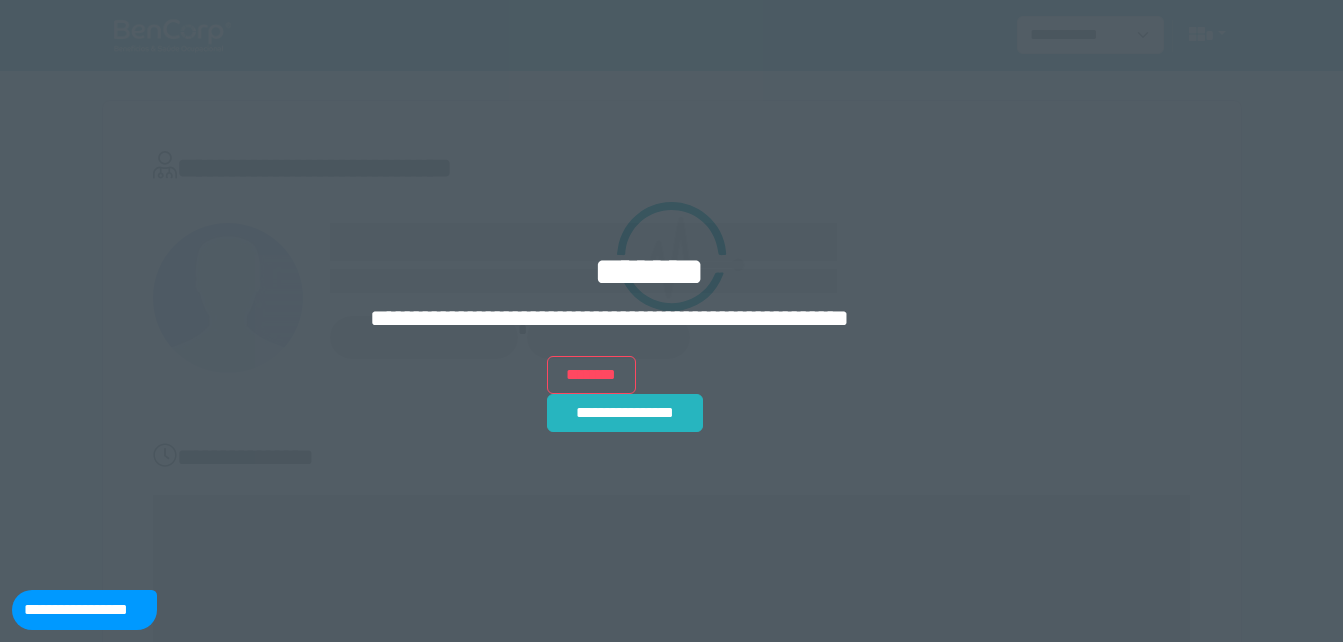 scroll, scrollTop: 0, scrollLeft: 0, axis: both 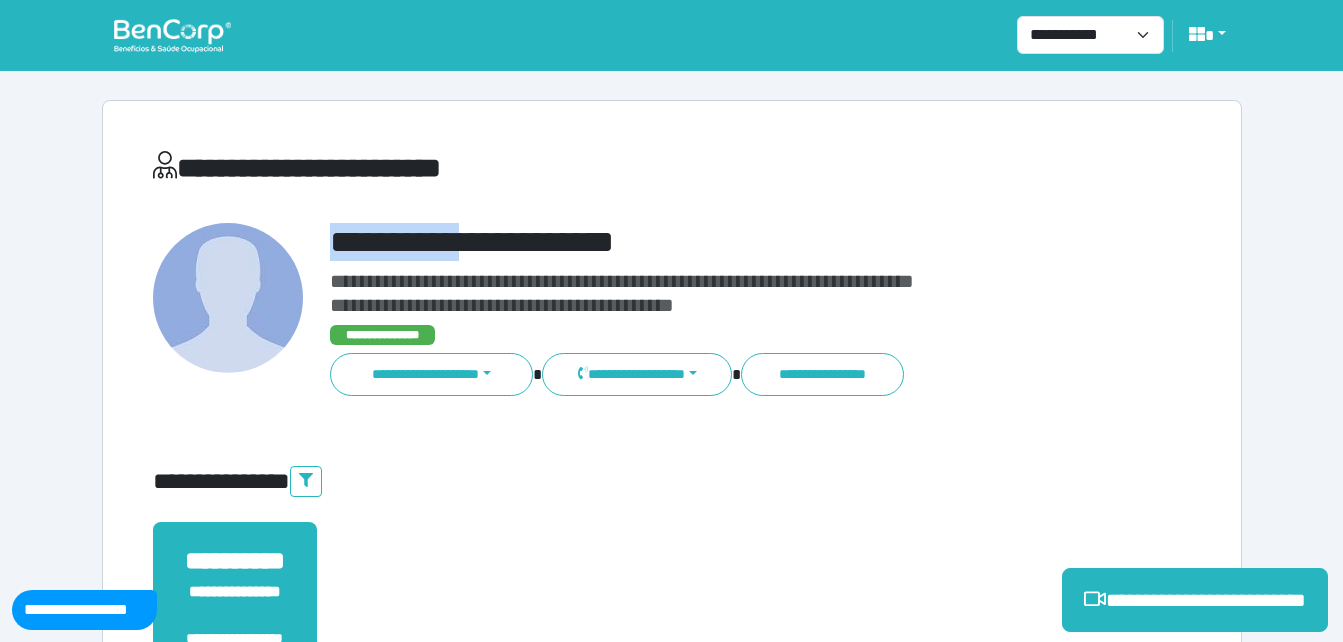 drag, startPoint x: 327, startPoint y: 230, endPoint x: 579, endPoint y: 254, distance: 253.14027 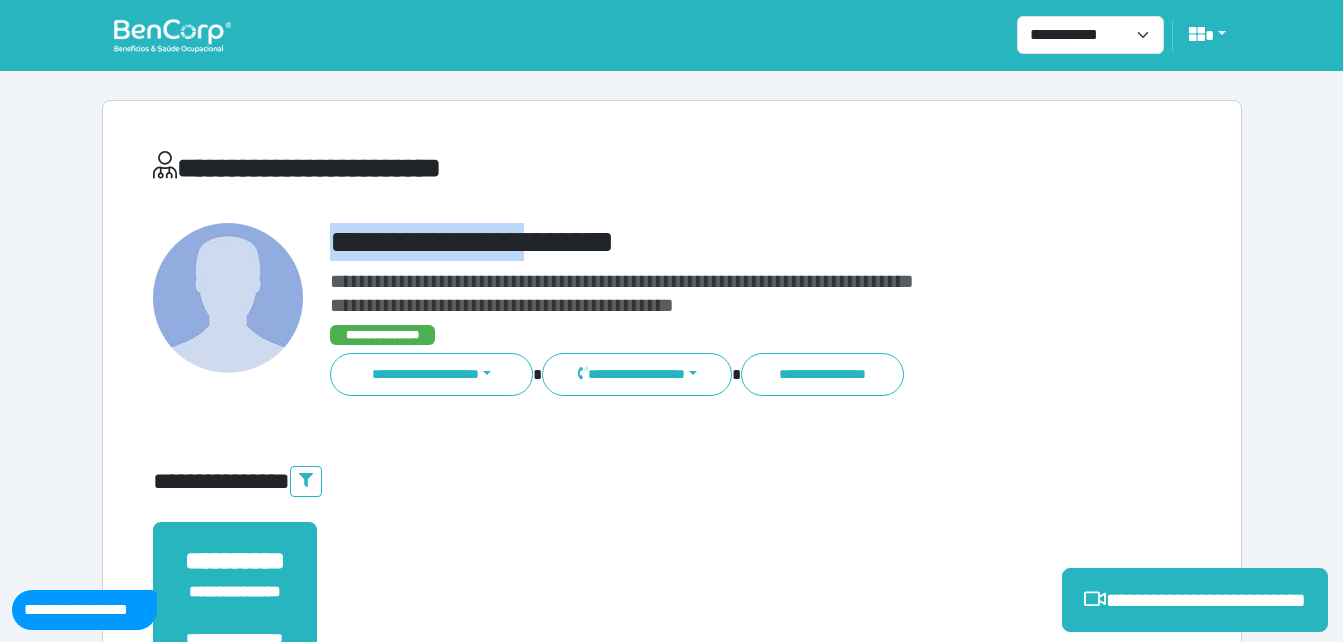 click on "**********" at bounding box center (672, 628) 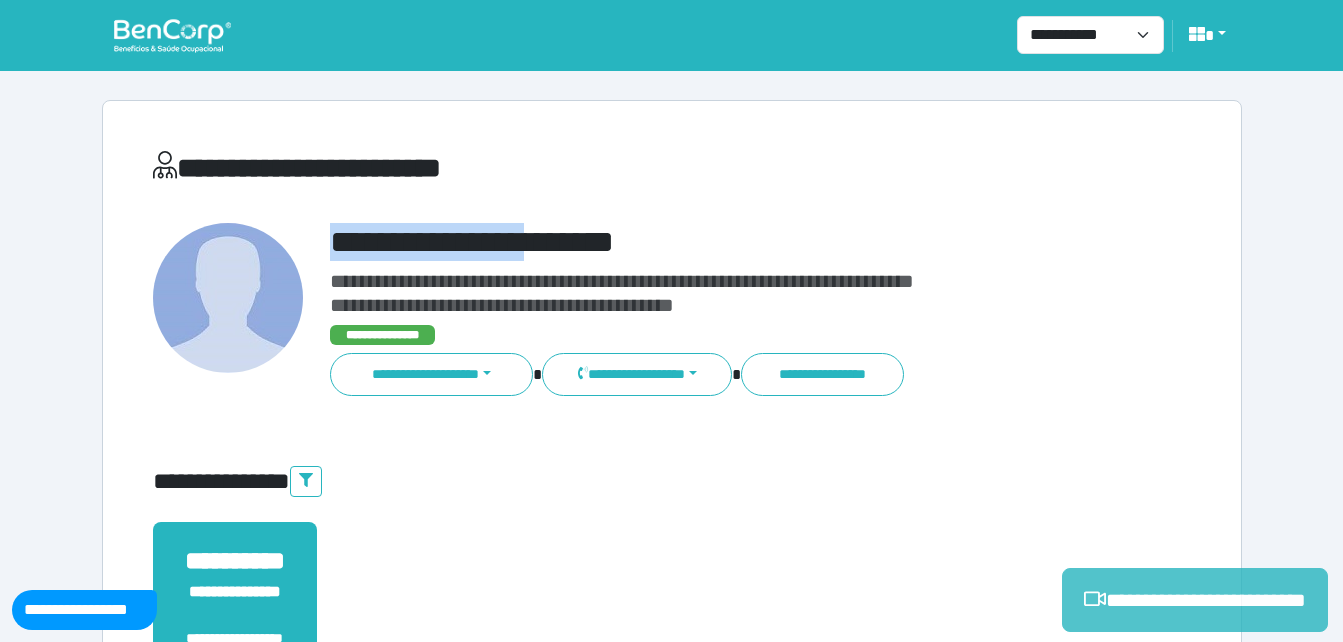 click on "**********" at bounding box center [1195, 600] 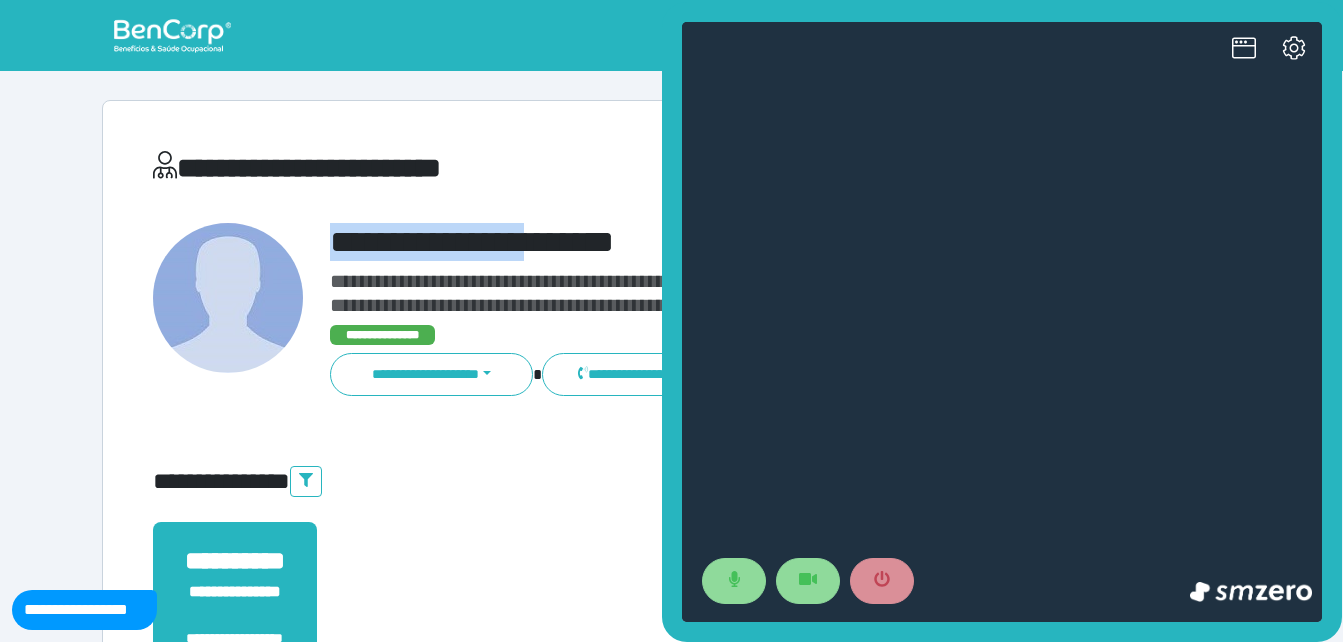 scroll, scrollTop: 0, scrollLeft: 0, axis: both 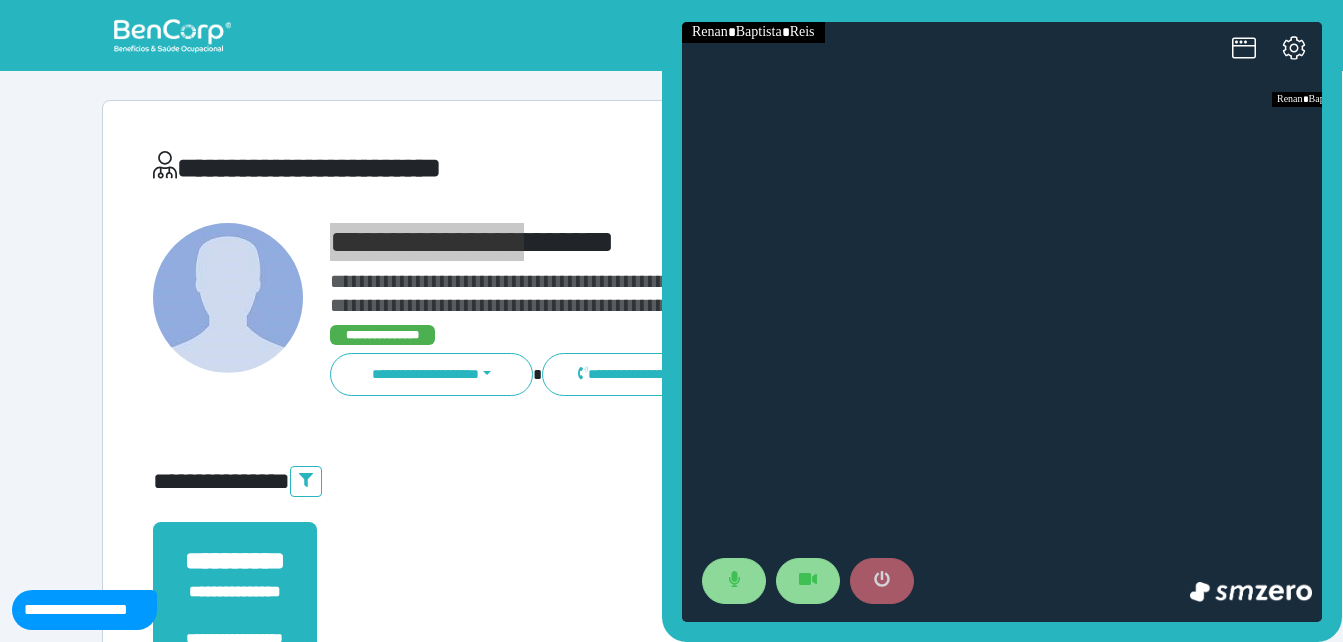 click at bounding box center [882, 581] 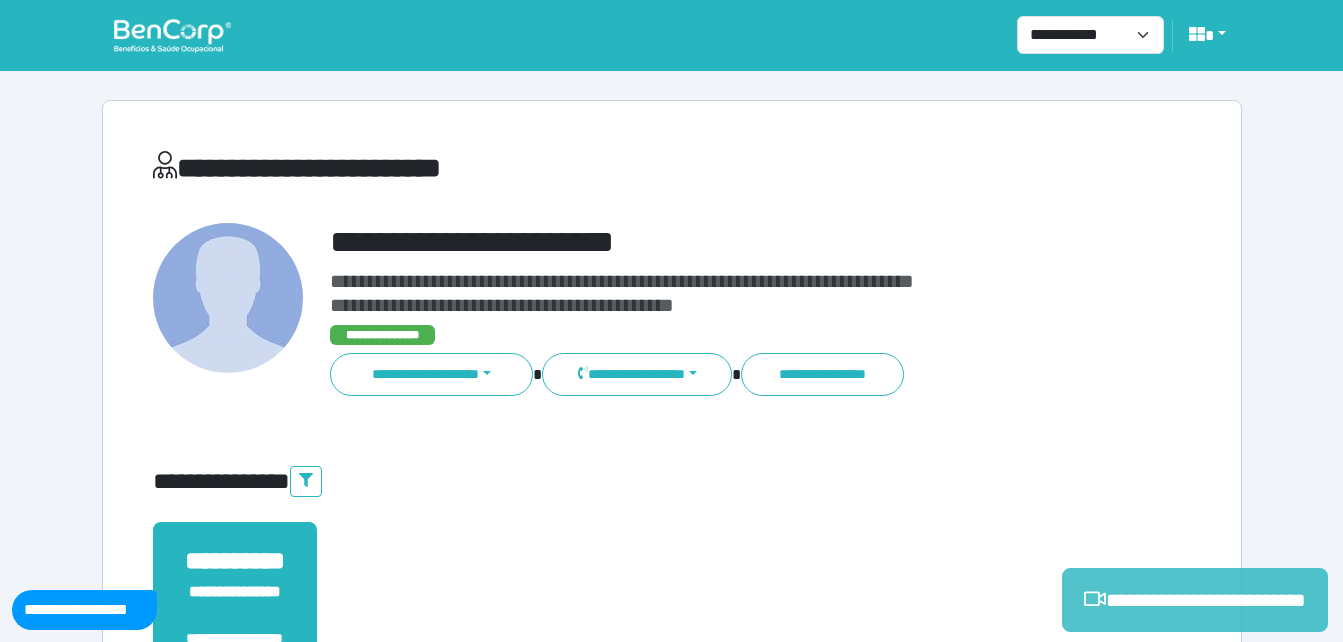 click on "**********" at bounding box center [671, 568] 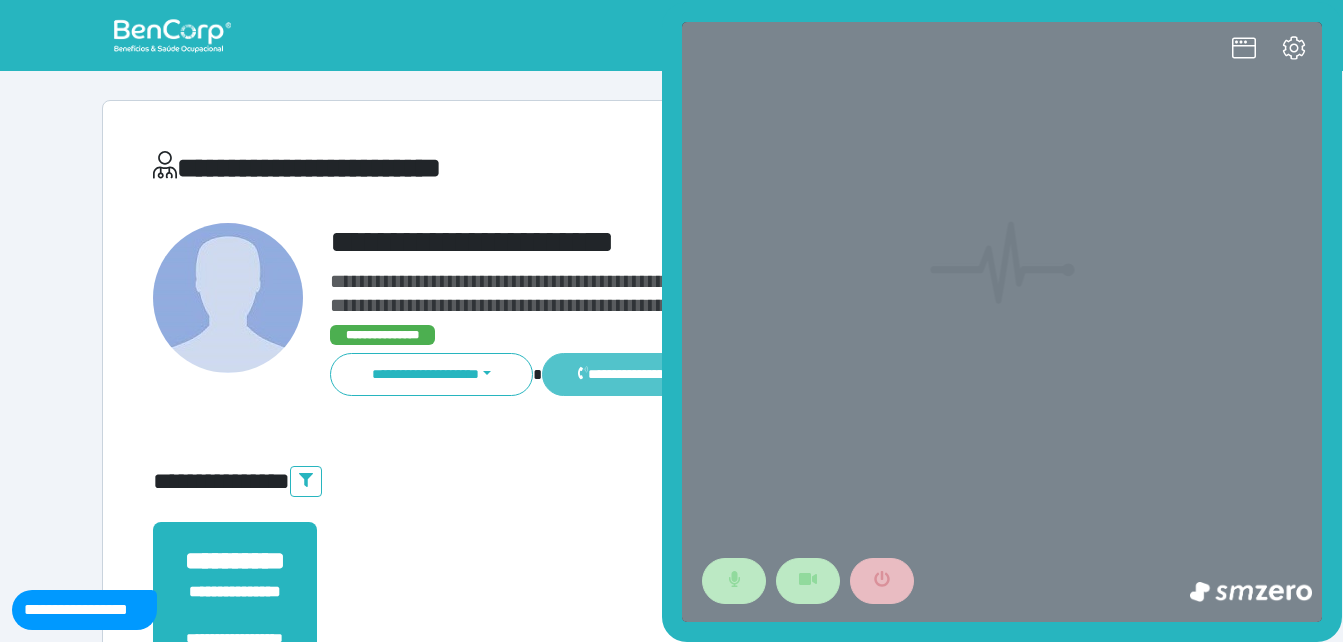 scroll, scrollTop: 0, scrollLeft: 0, axis: both 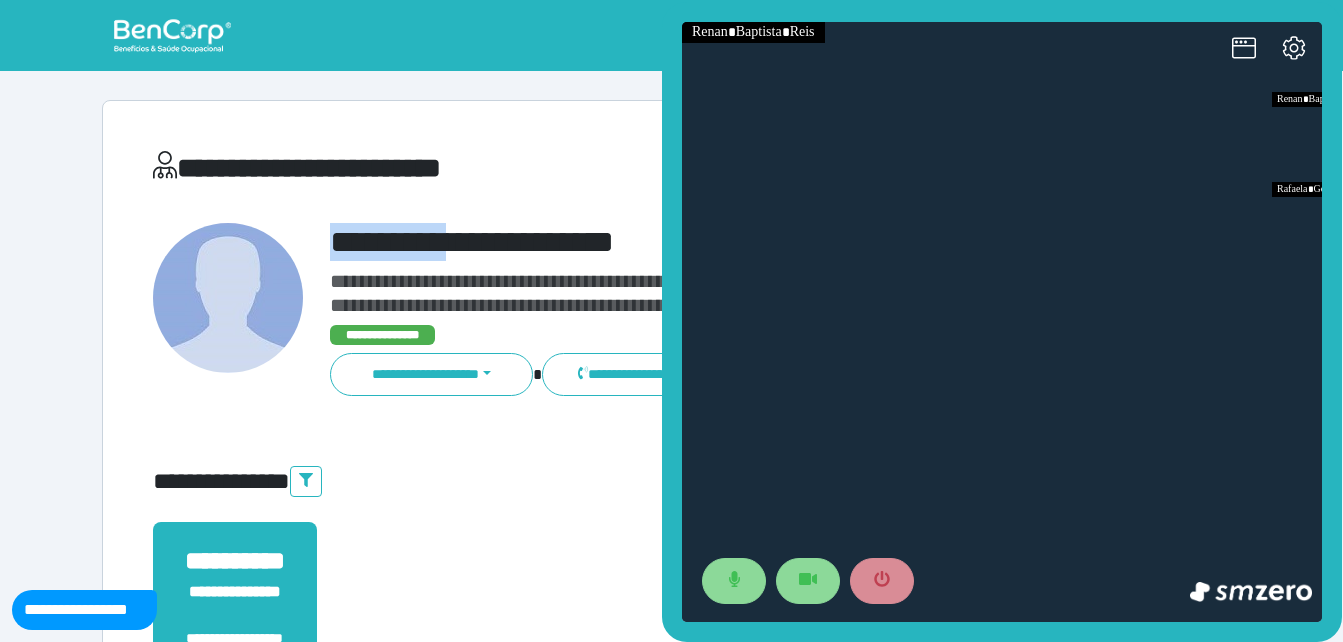 drag, startPoint x: 467, startPoint y: 221, endPoint x: 675, endPoint y: 213, distance: 208.1538 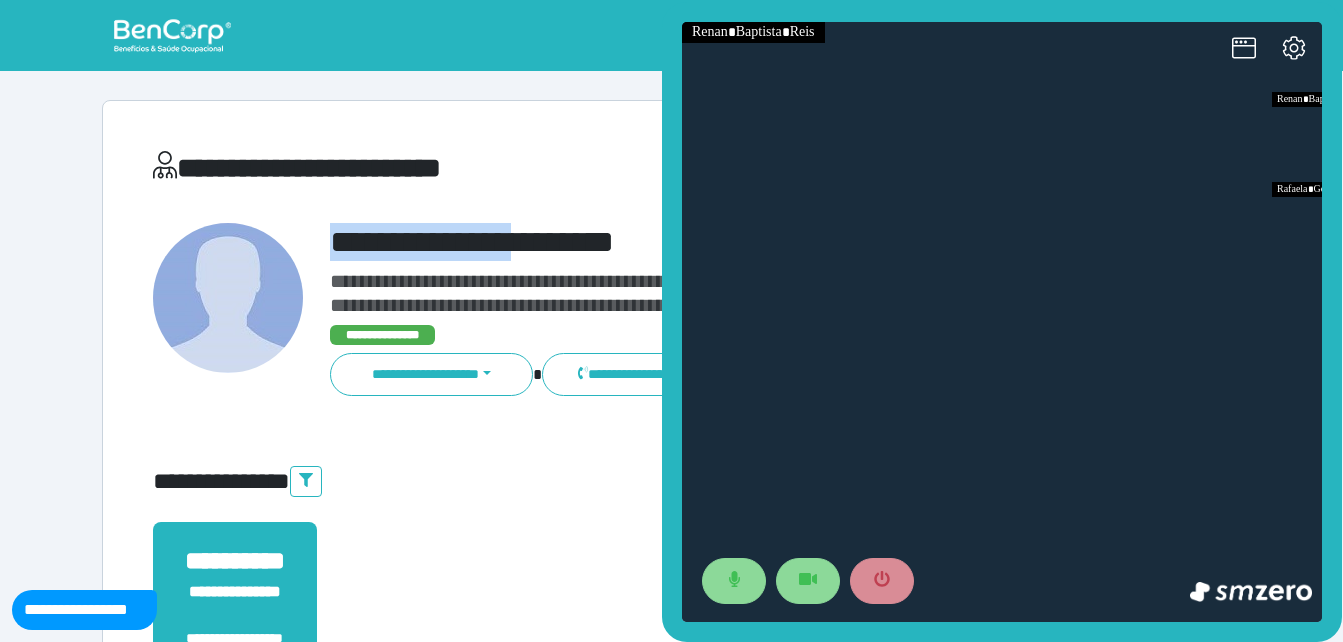 copy on "**********" 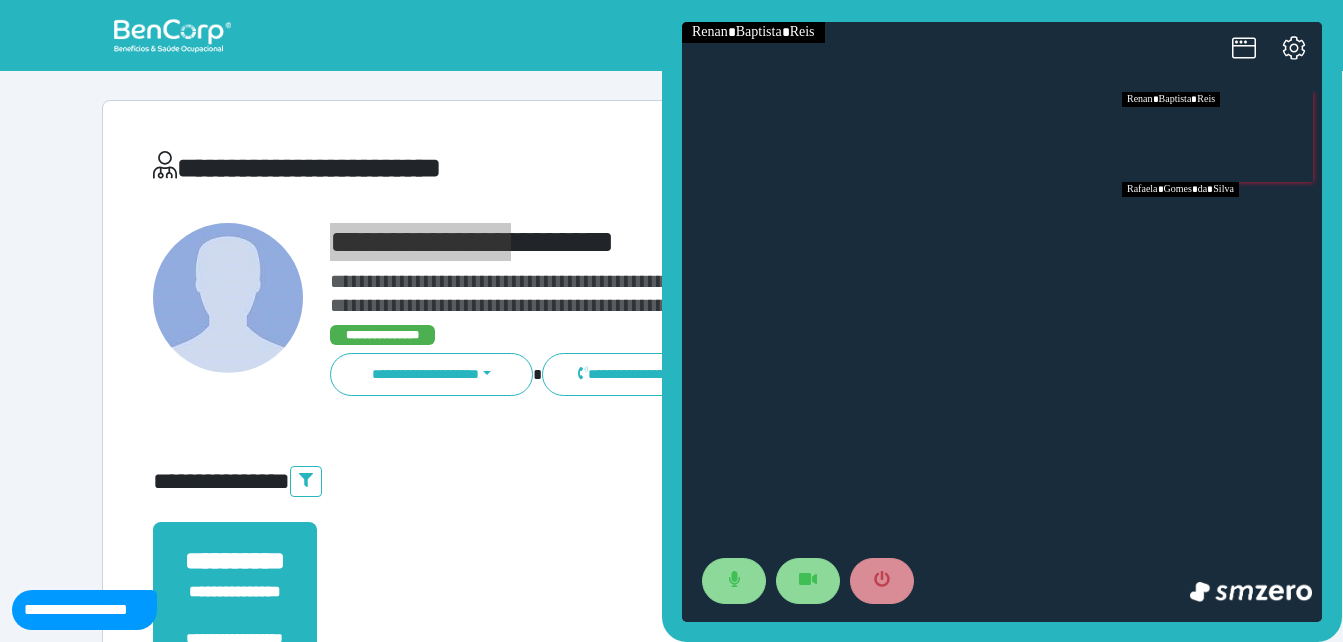click at bounding box center (1222, 227) 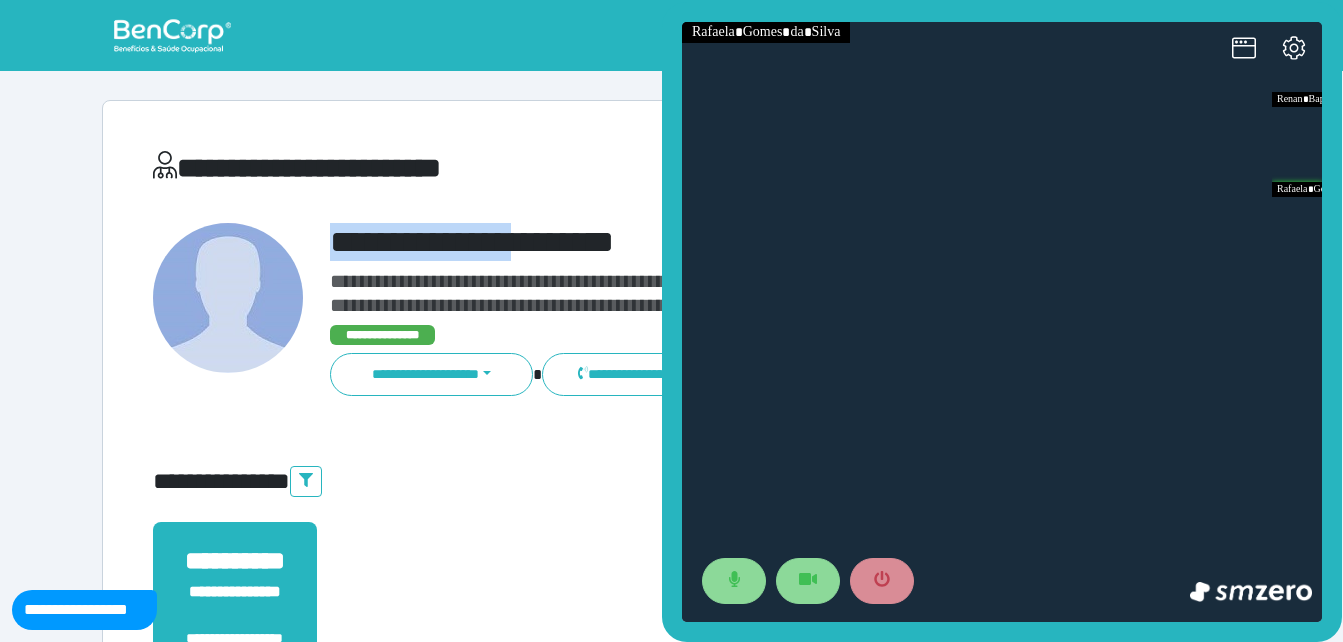 click on "**********" at bounding box center (672, 608) 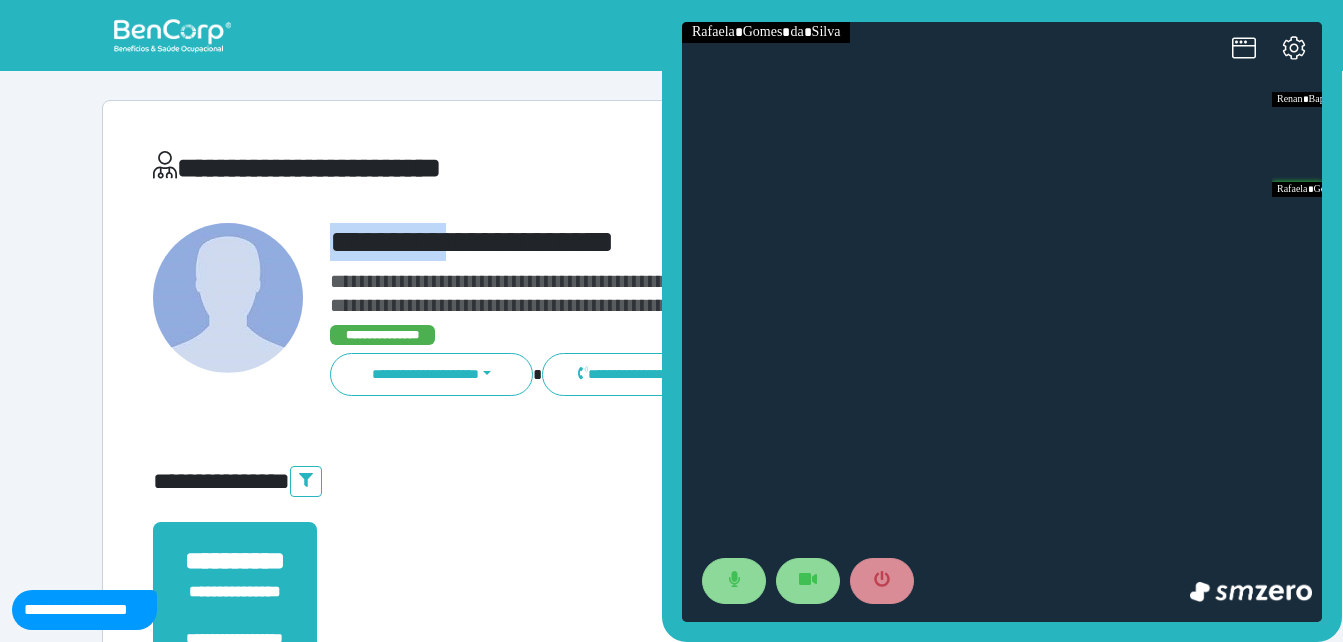 drag, startPoint x: 321, startPoint y: 234, endPoint x: 520, endPoint y: 230, distance: 199.04019 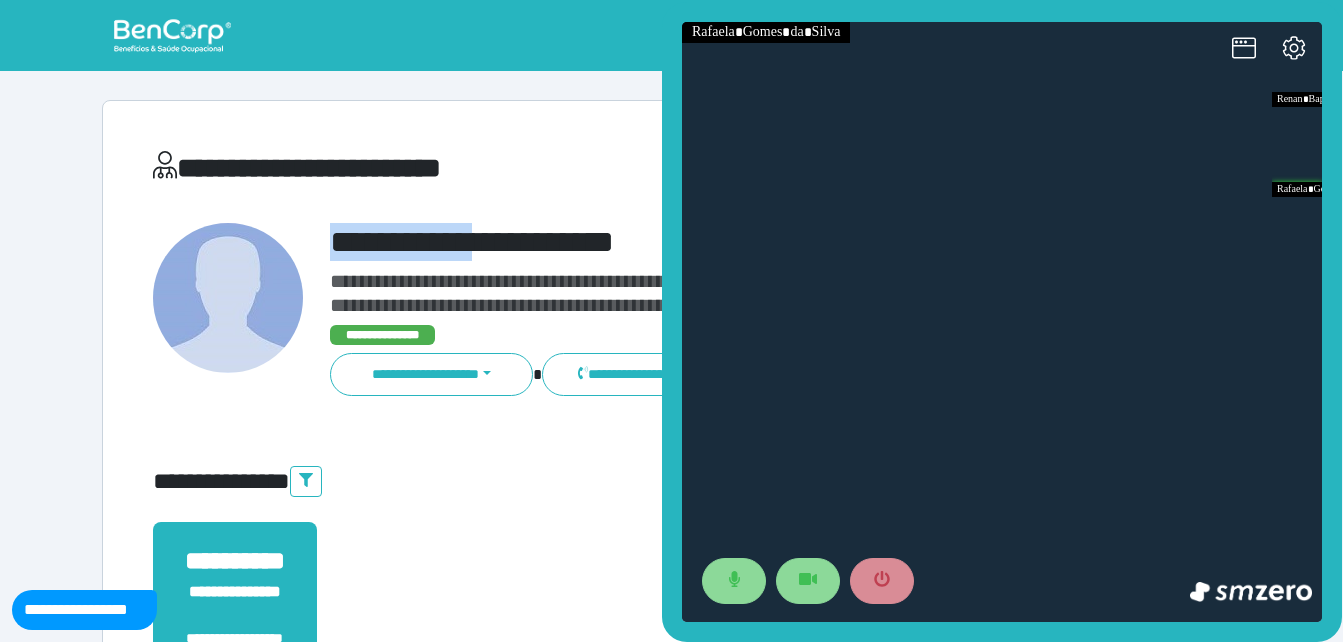 copy on "**********" 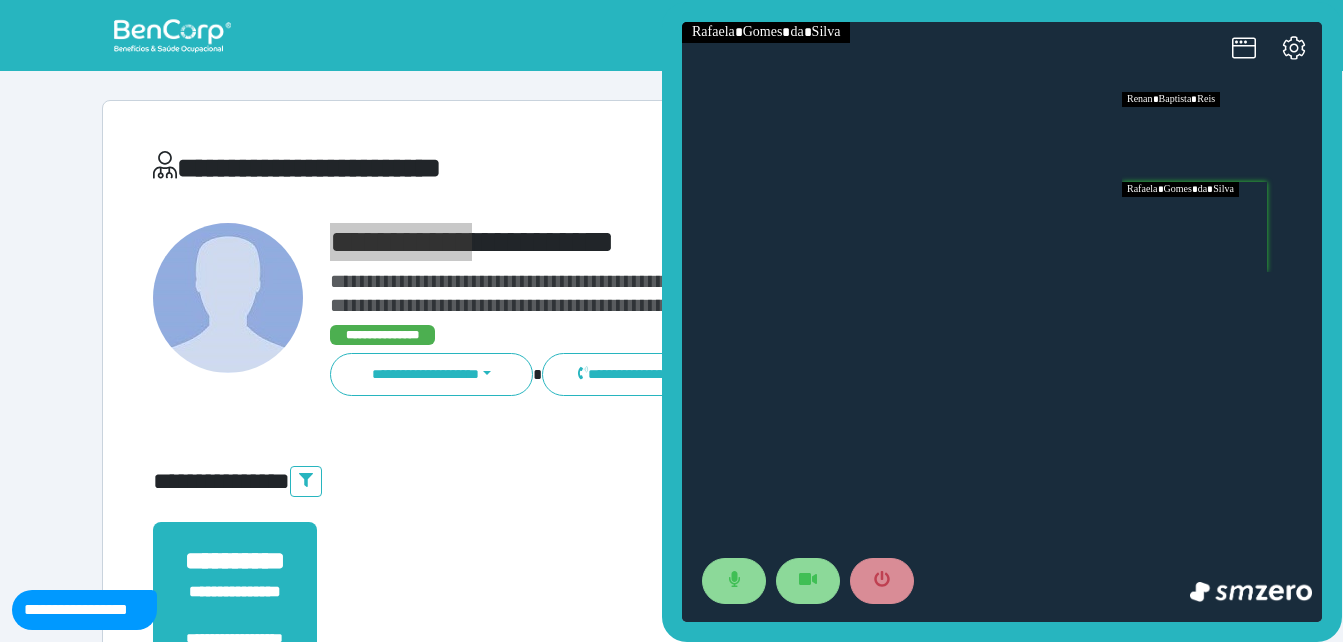 click at bounding box center [1222, 137] 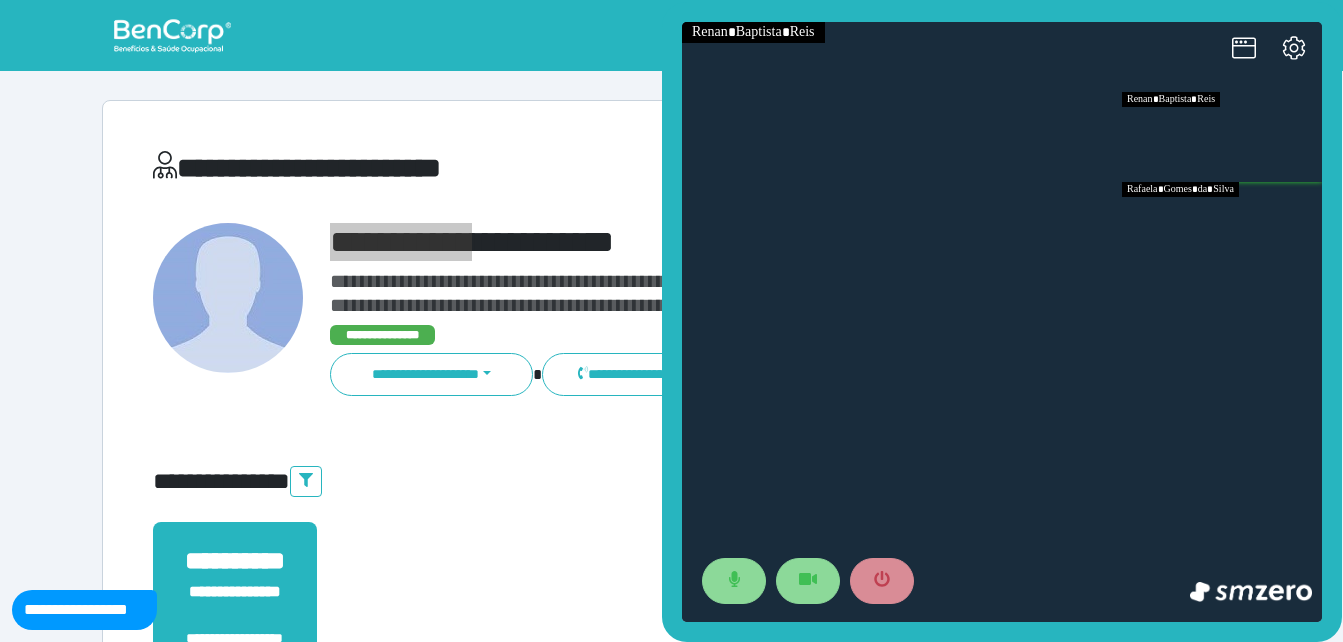 click at bounding box center [1222, 227] 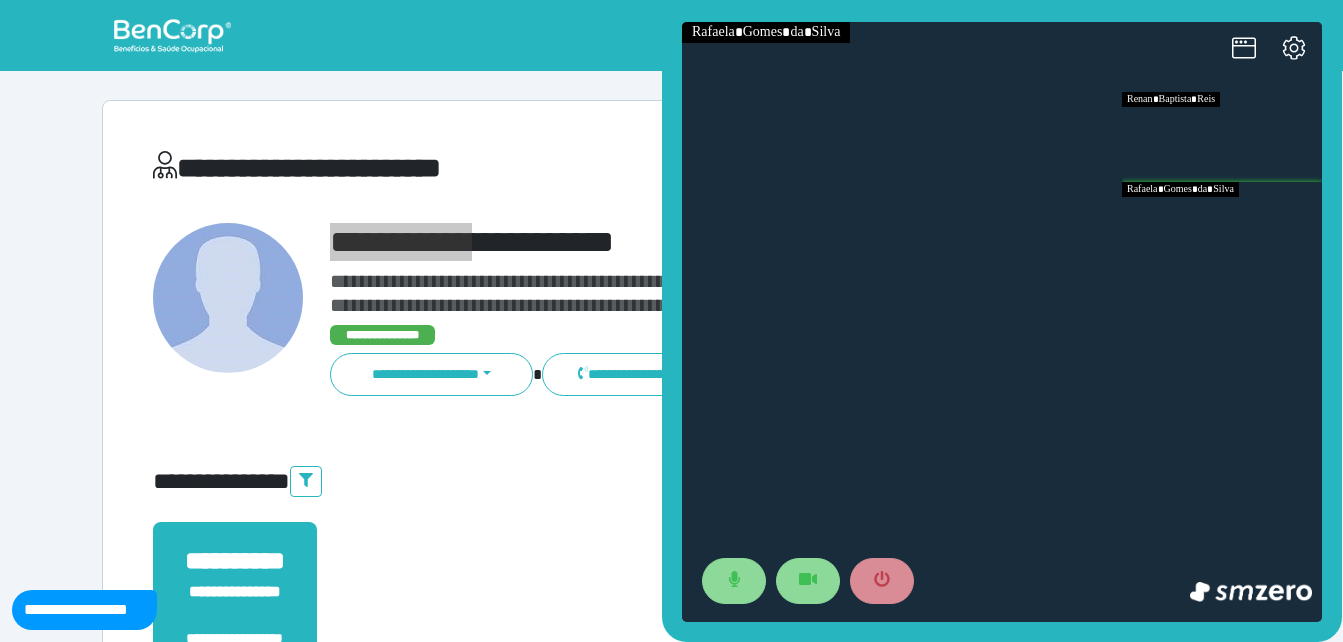 click at bounding box center [1222, 137] 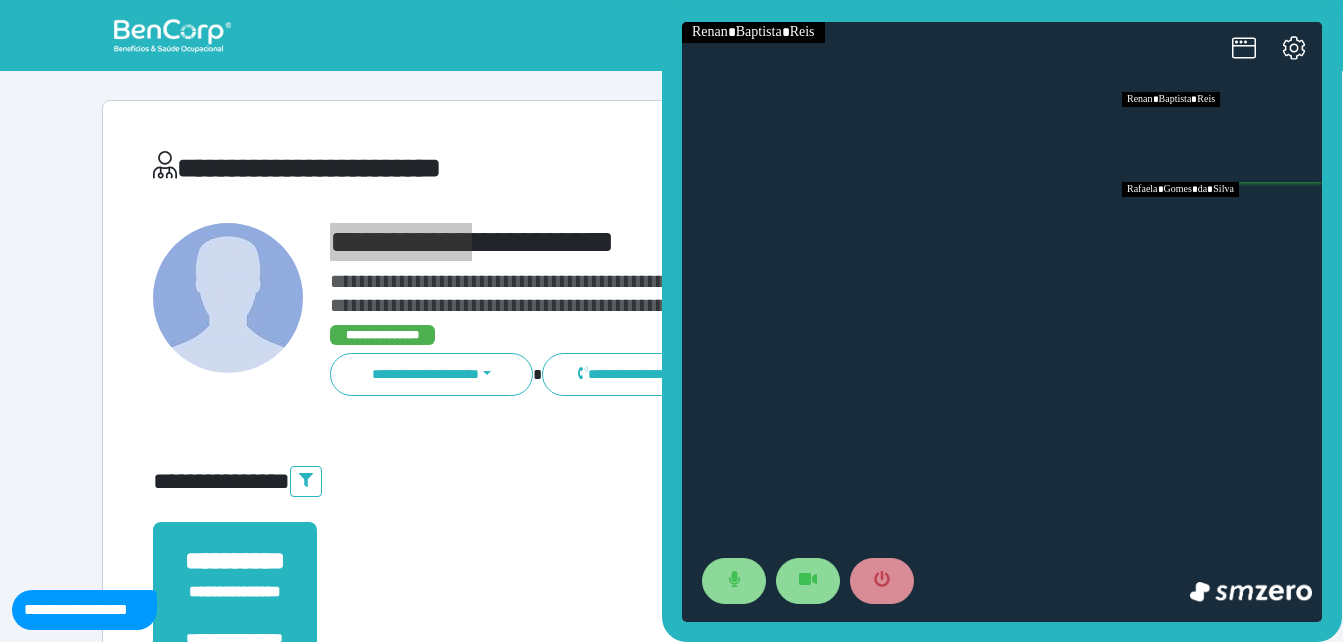 click at bounding box center (1222, 227) 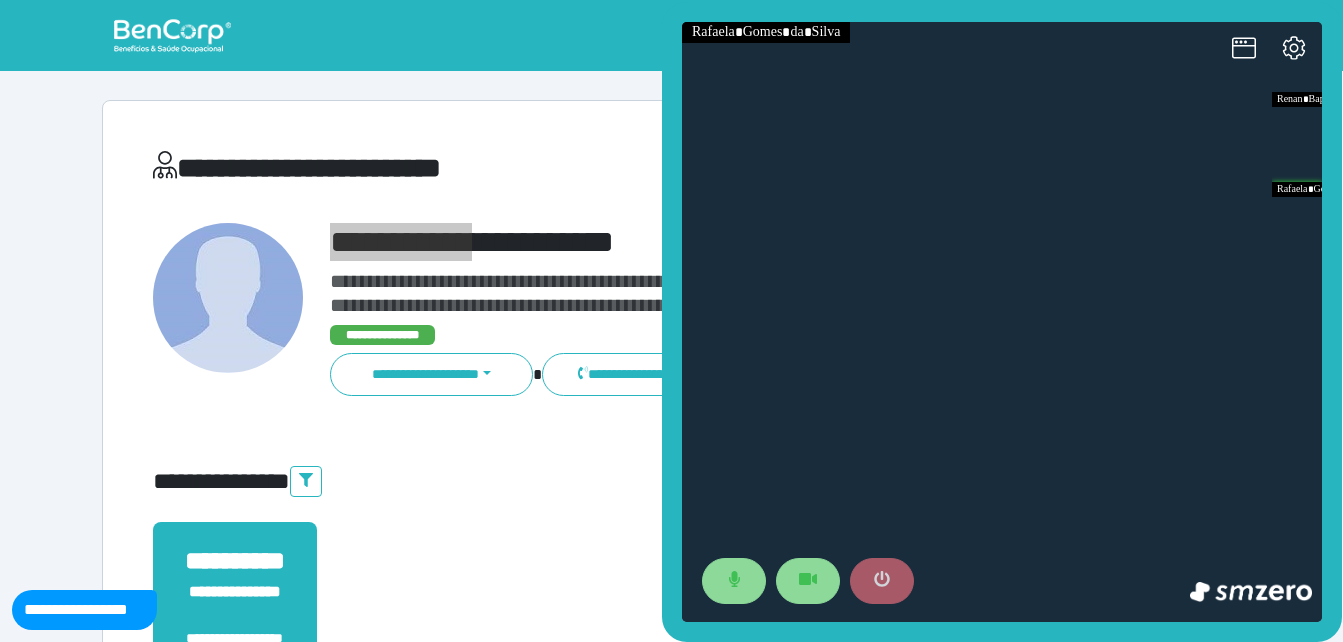 click at bounding box center [882, 581] 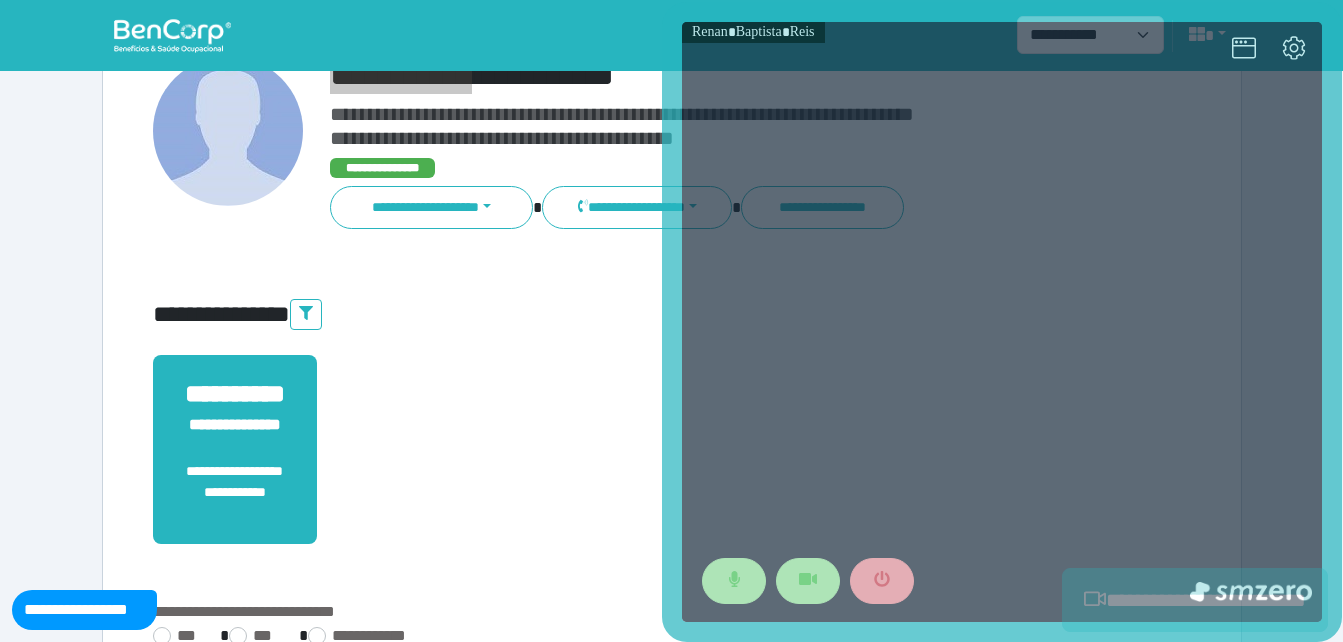 scroll, scrollTop: 494, scrollLeft: 0, axis: vertical 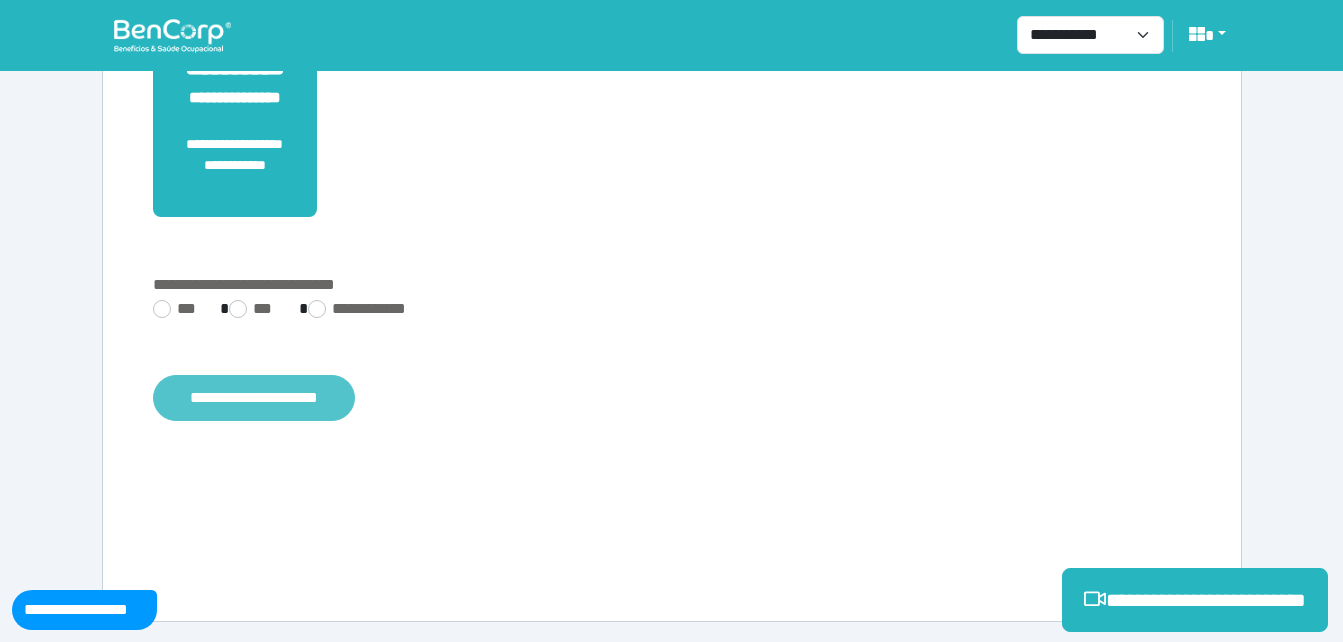 click on "**********" at bounding box center (254, 398) 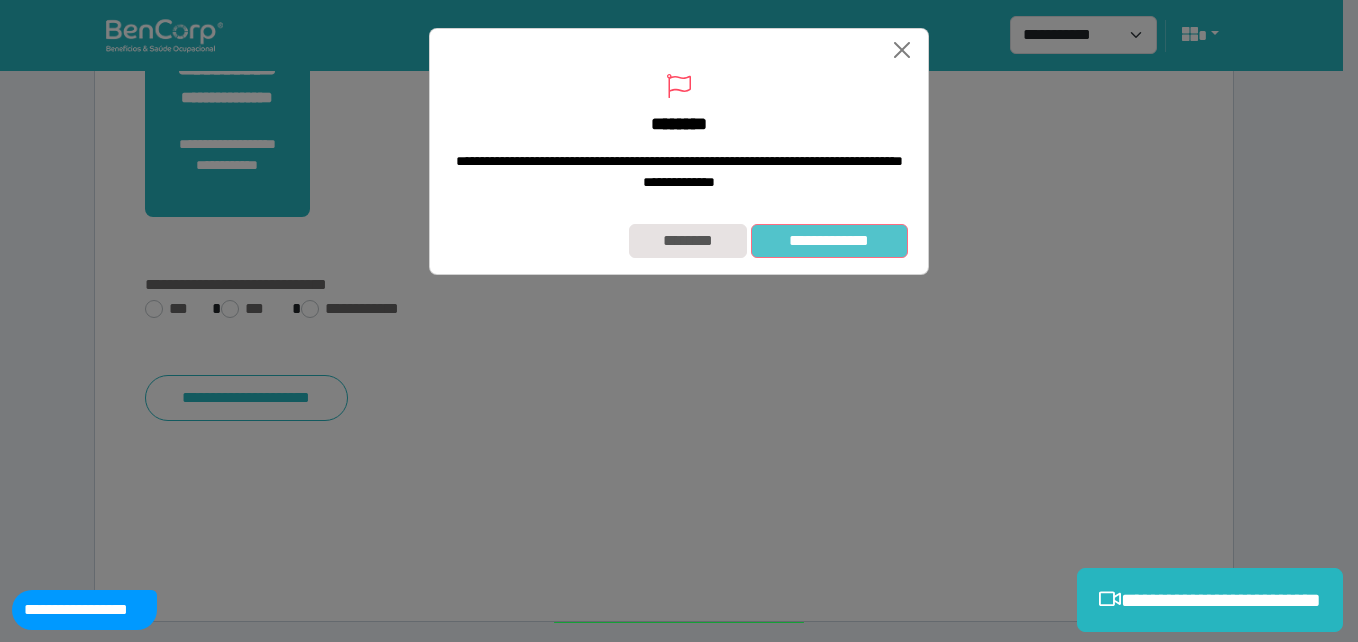 click on "**********" at bounding box center [829, 241] 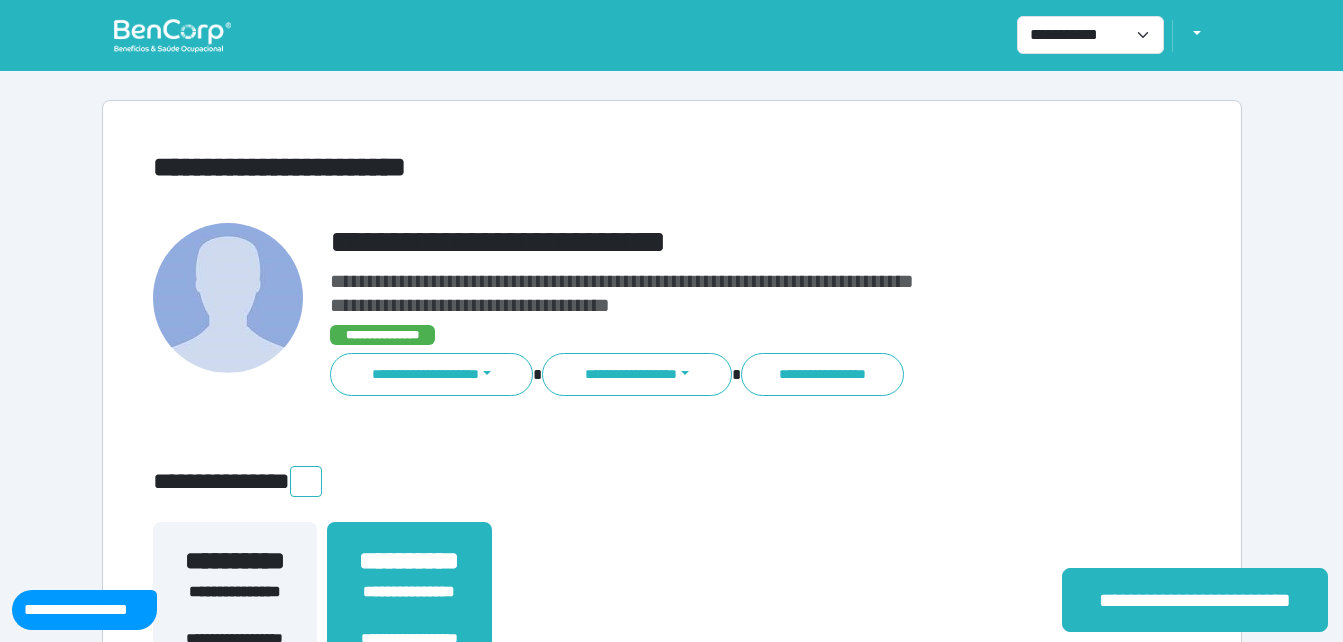 scroll, scrollTop: 0, scrollLeft: 0, axis: both 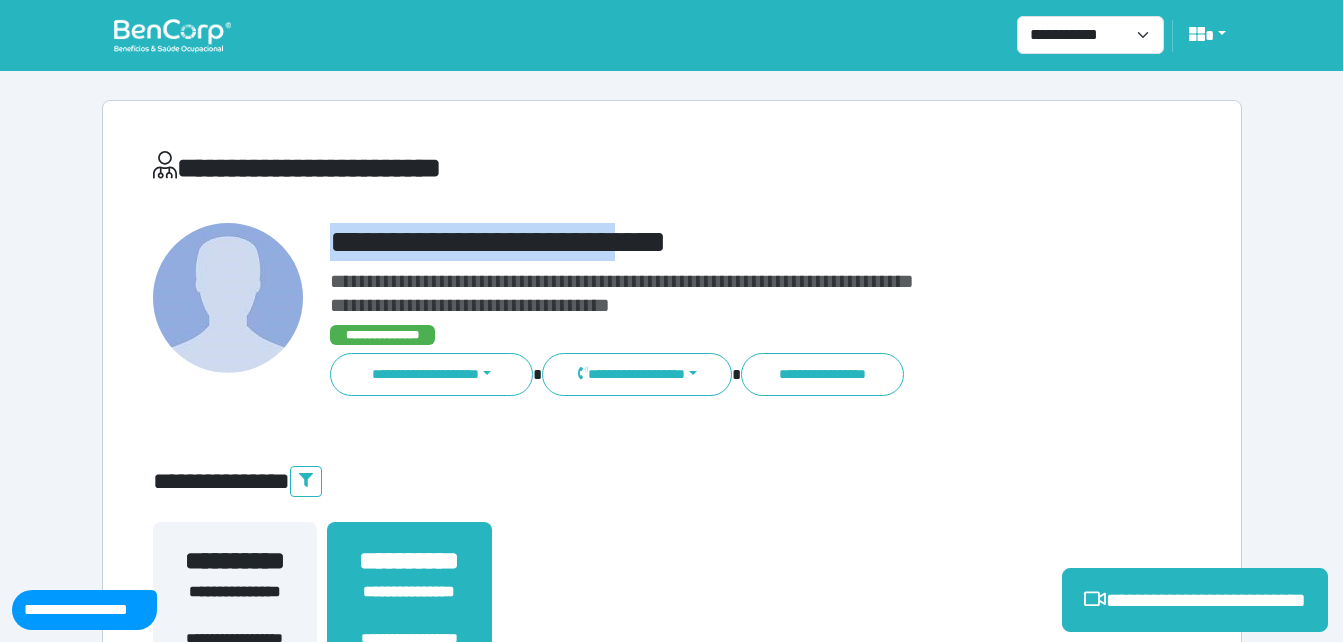 drag, startPoint x: 336, startPoint y: 227, endPoint x: 737, endPoint y: 210, distance: 401.3602 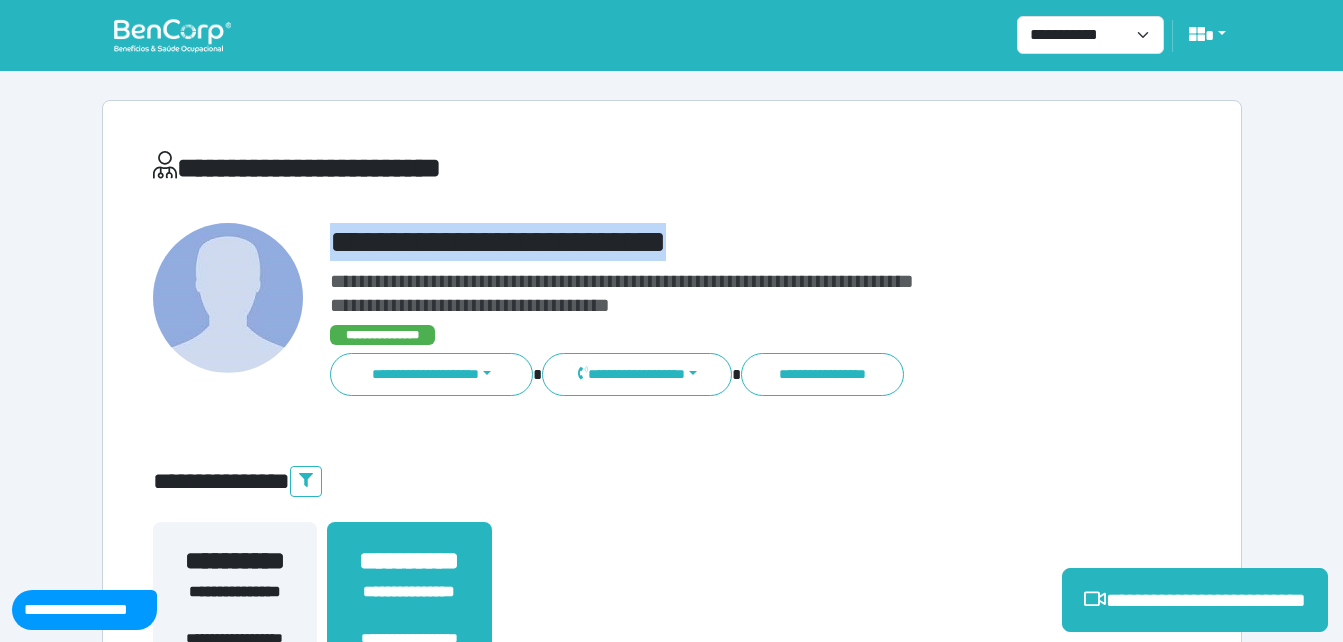 copy on "**********" 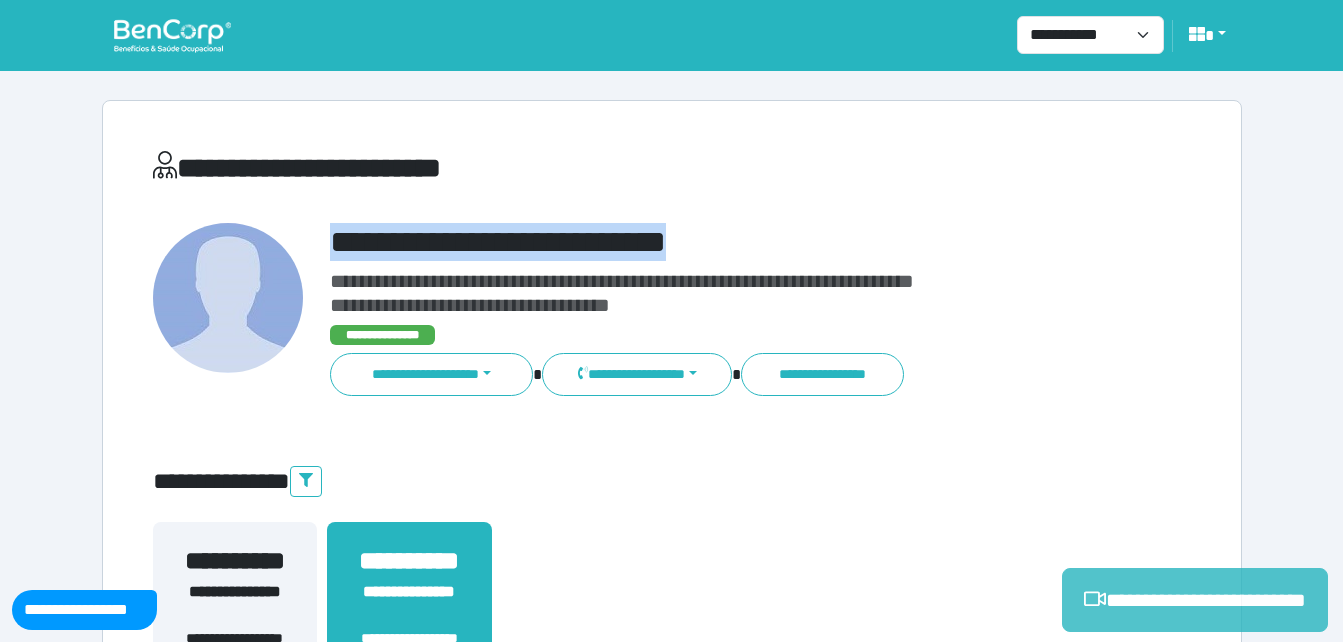 click on "**********" at bounding box center [1195, 600] 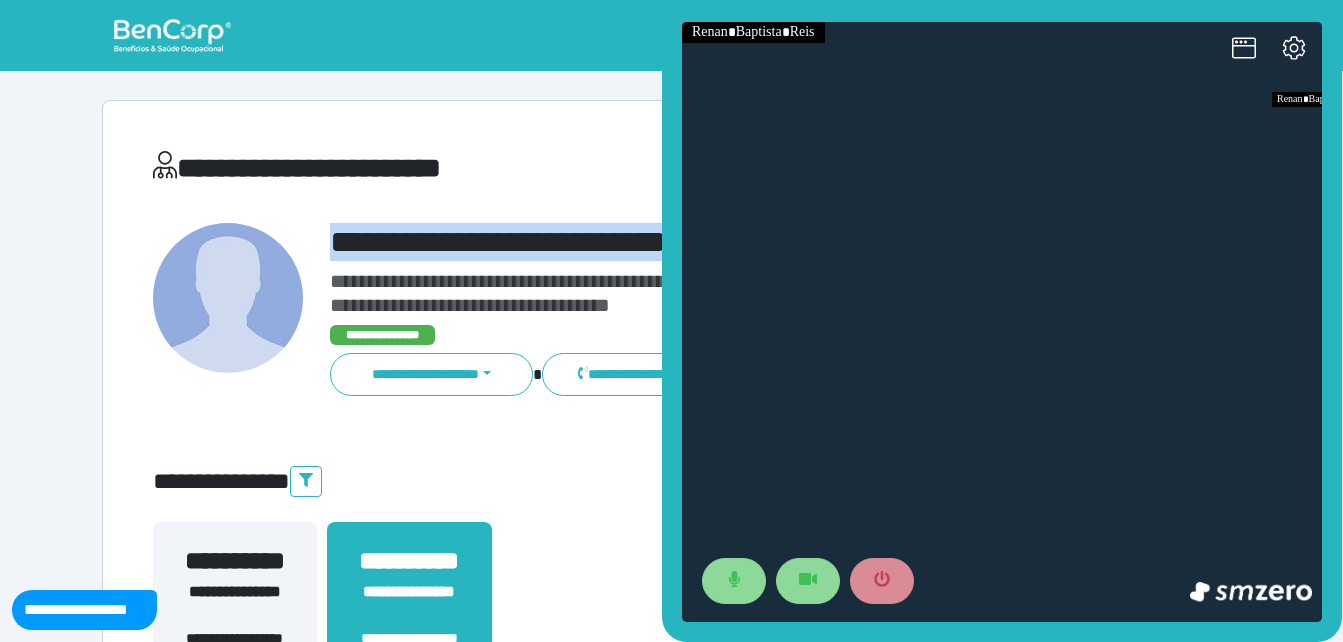 scroll, scrollTop: 0, scrollLeft: 0, axis: both 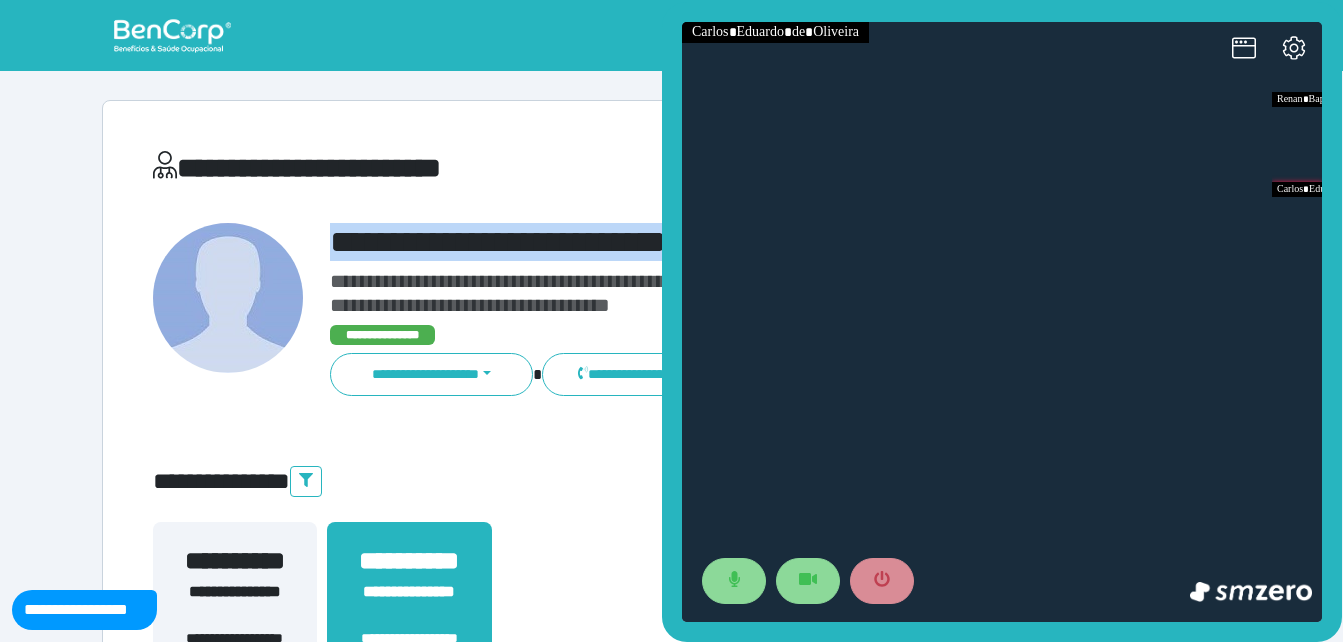 click on "**********" at bounding box center (716, 242) 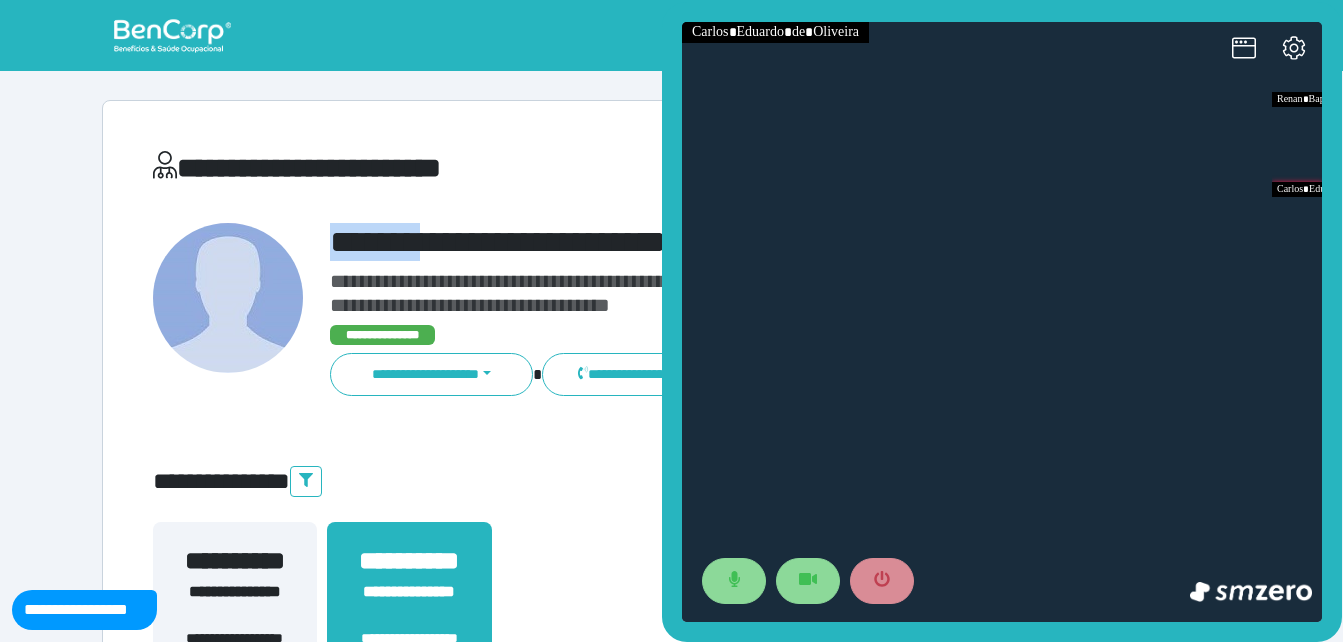 drag, startPoint x: 326, startPoint y: 237, endPoint x: 536, endPoint y: 216, distance: 211.0474 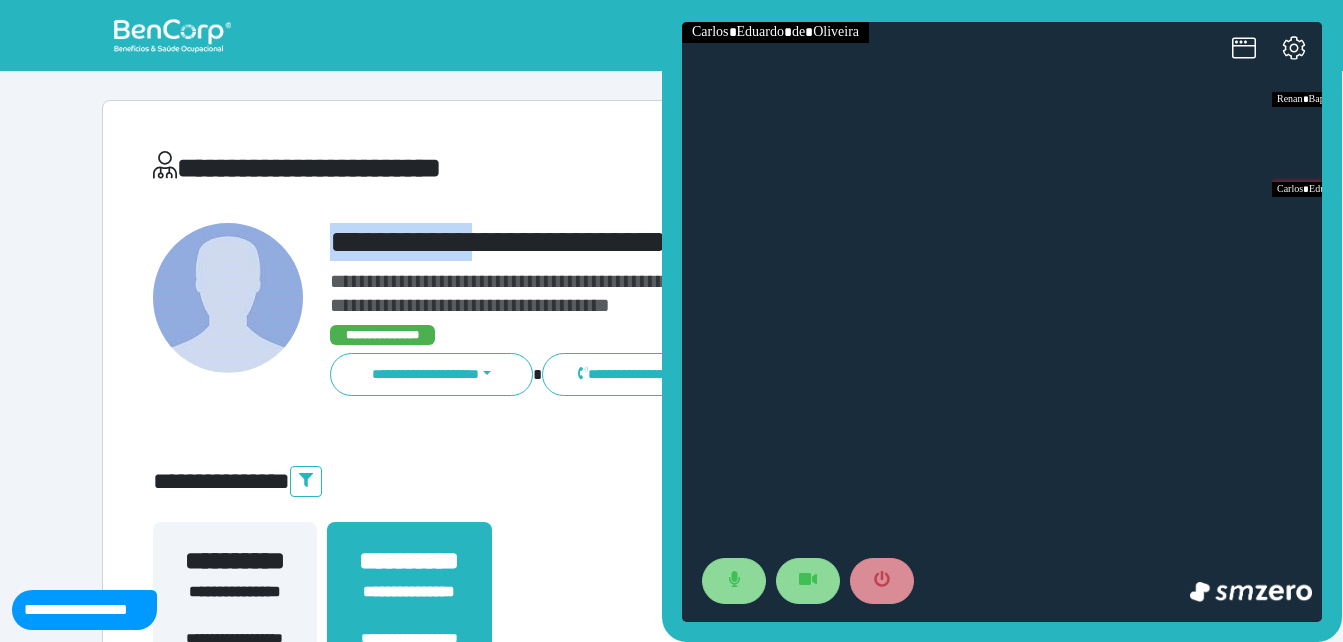 copy on "**********" 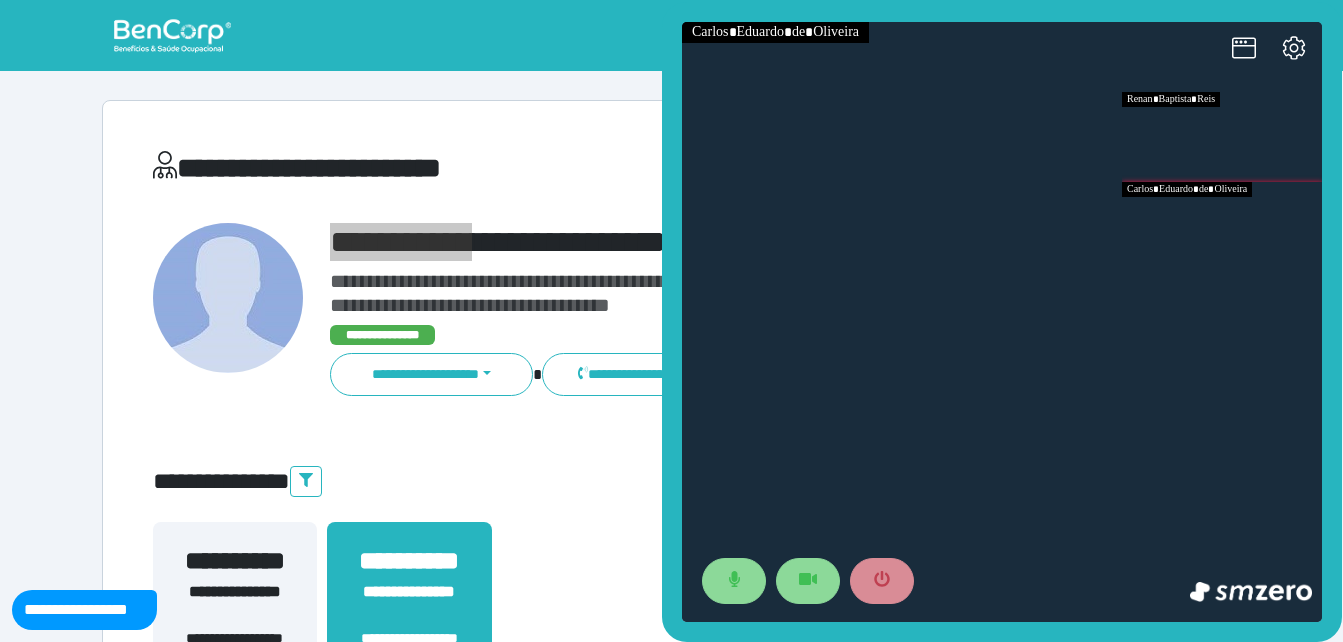 click at bounding box center (1222, 137) 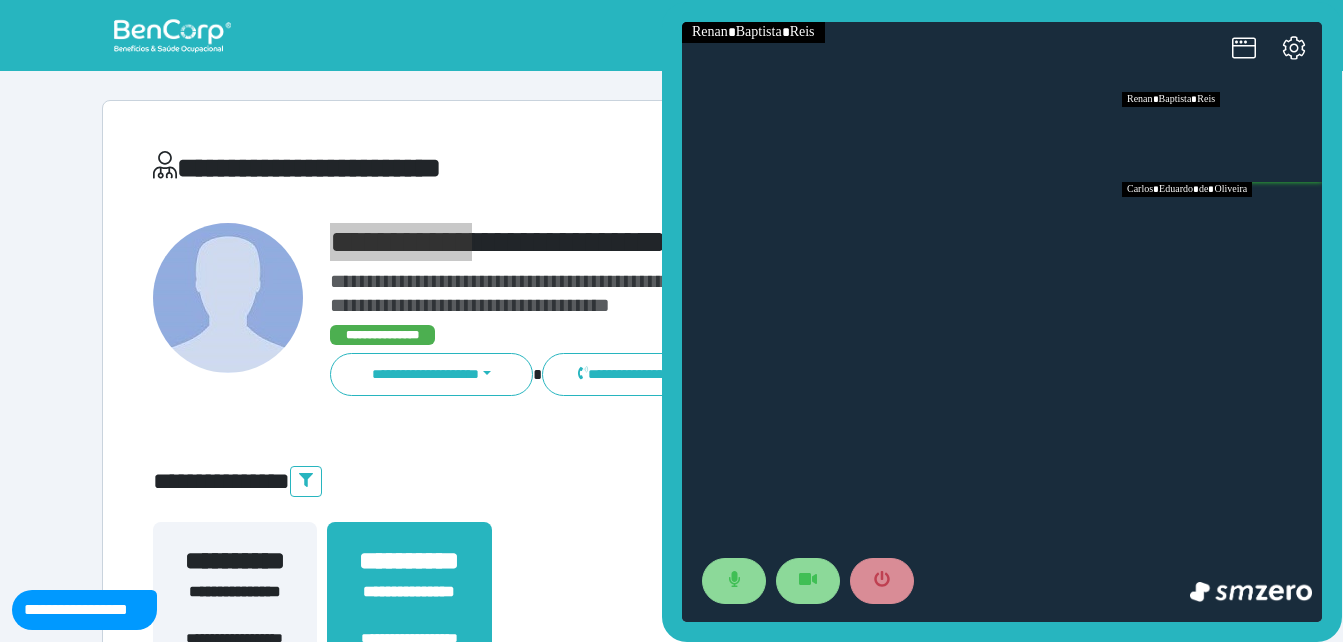 click at bounding box center [1222, 227] 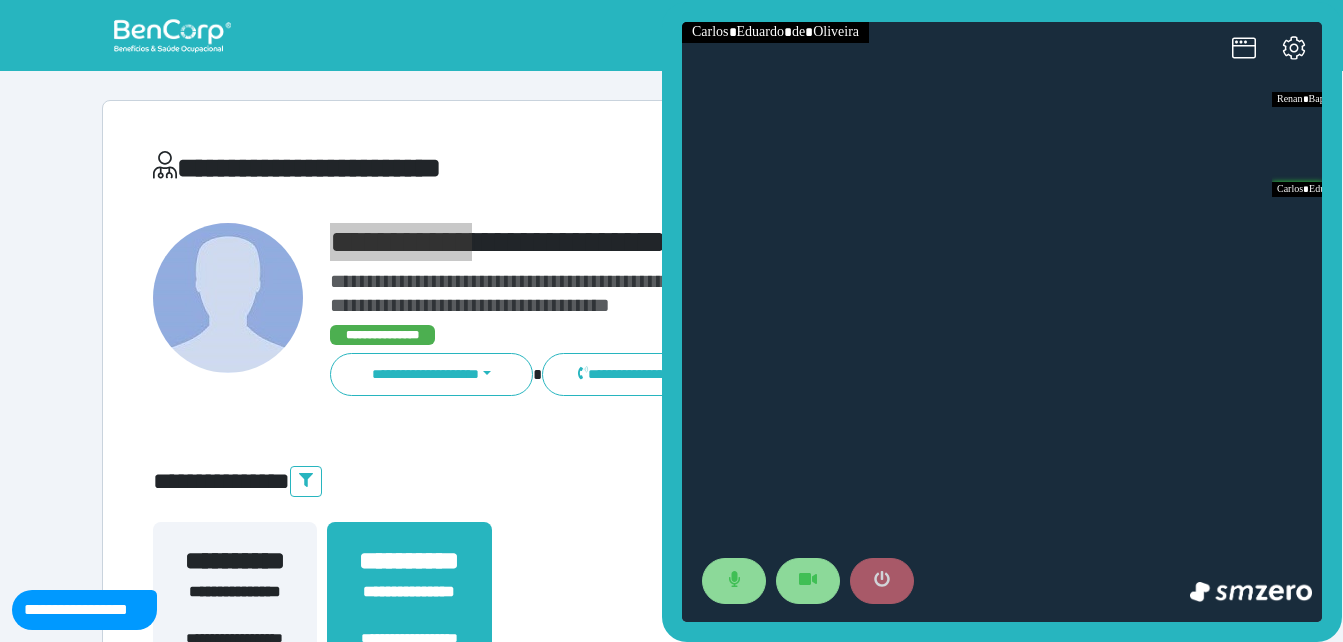 drag, startPoint x: 889, startPoint y: 587, endPoint x: 881, endPoint y: 577, distance: 12.806249 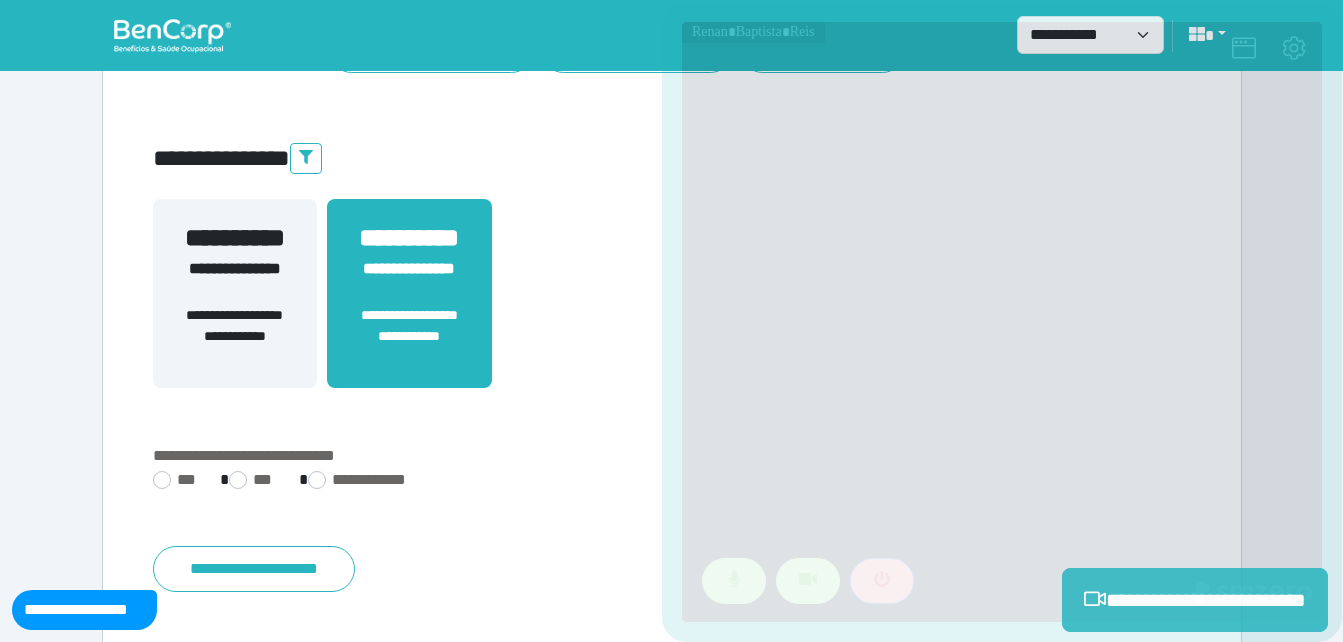 scroll, scrollTop: 400, scrollLeft: 0, axis: vertical 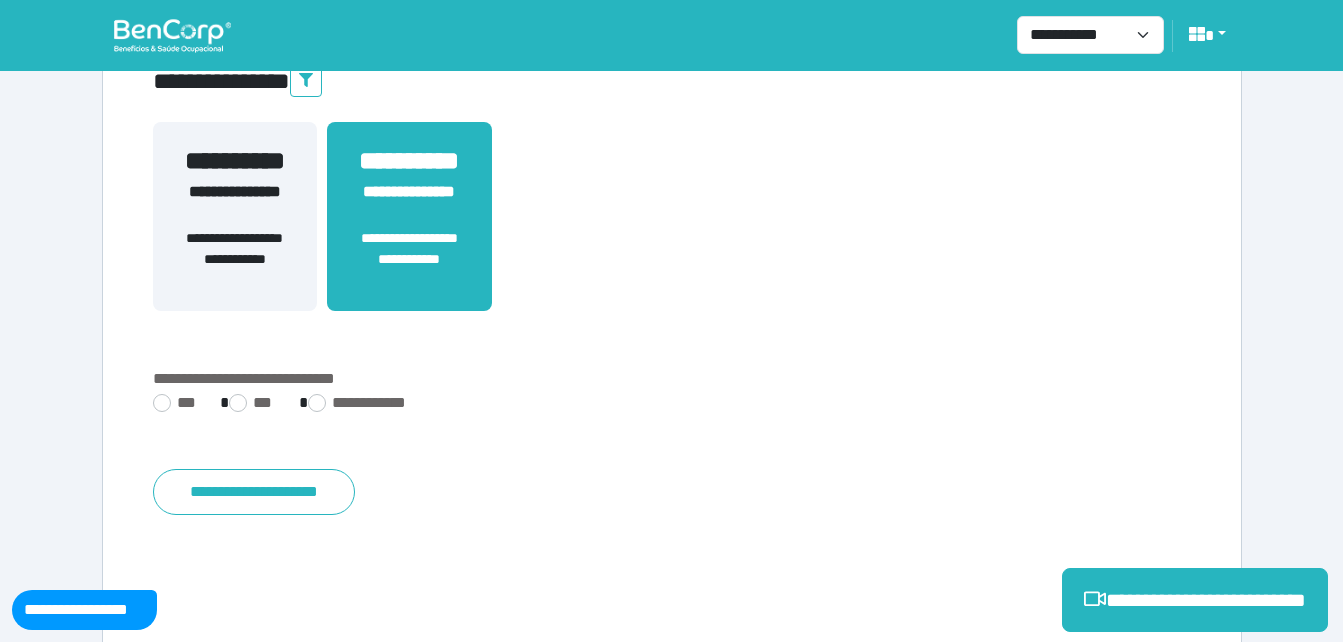 click on "**********" at bounding box center (672, 379) 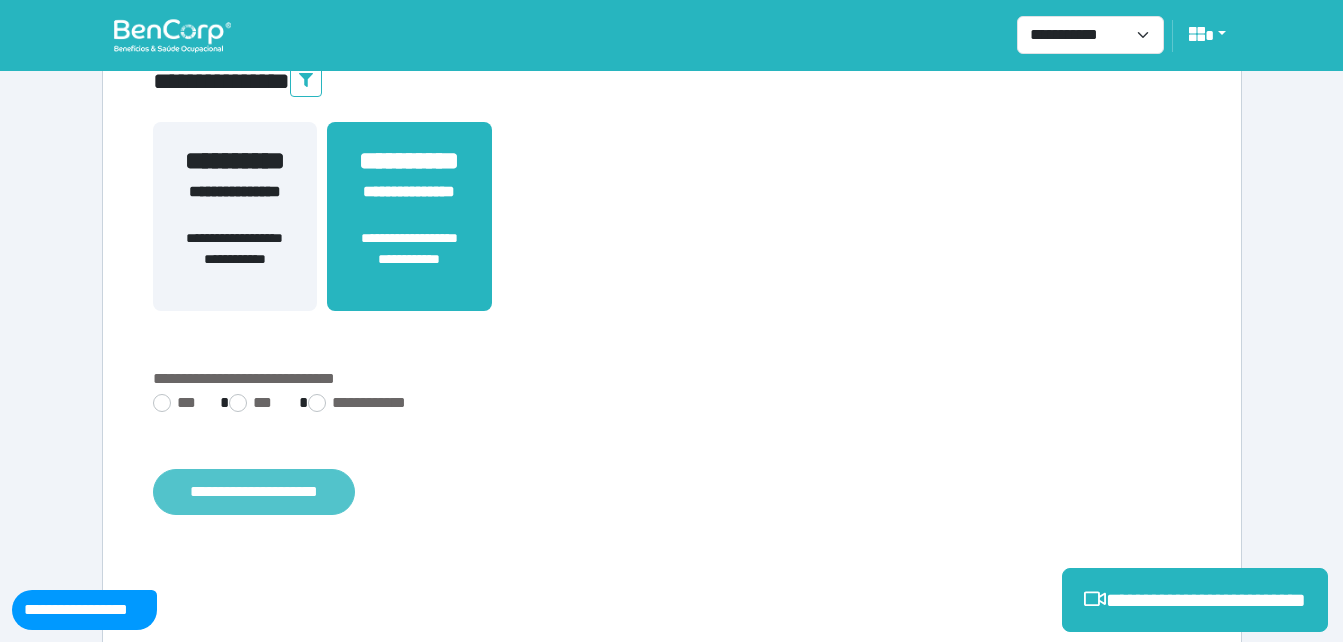 click on "**********" at bounding box center (254, 492) 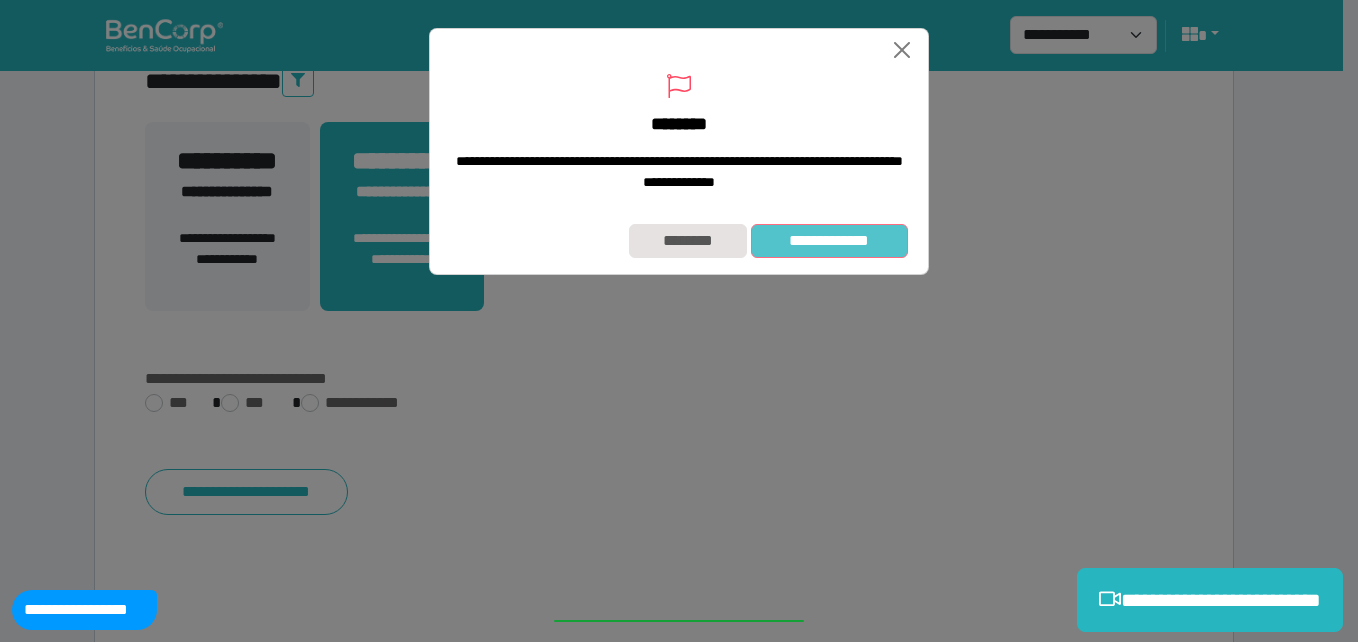 click on "**********" at bounding box center [829, 241] 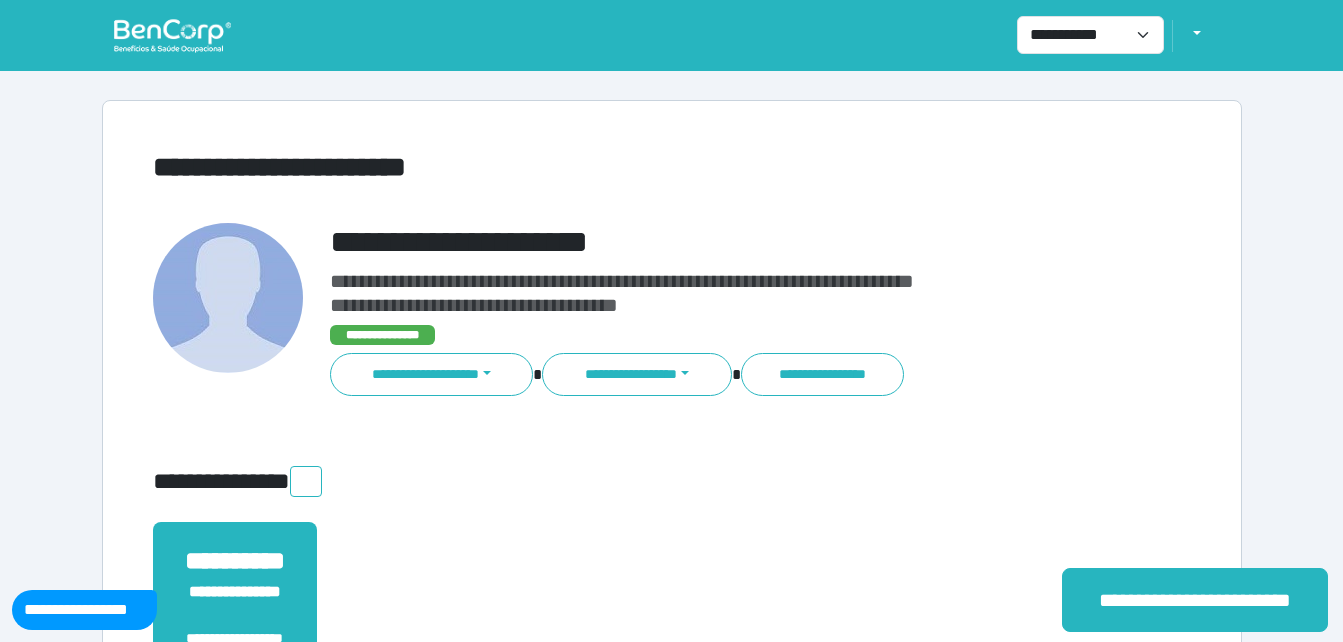 scroll, scrollTop: 0, scrollLeft: 0, axis: both 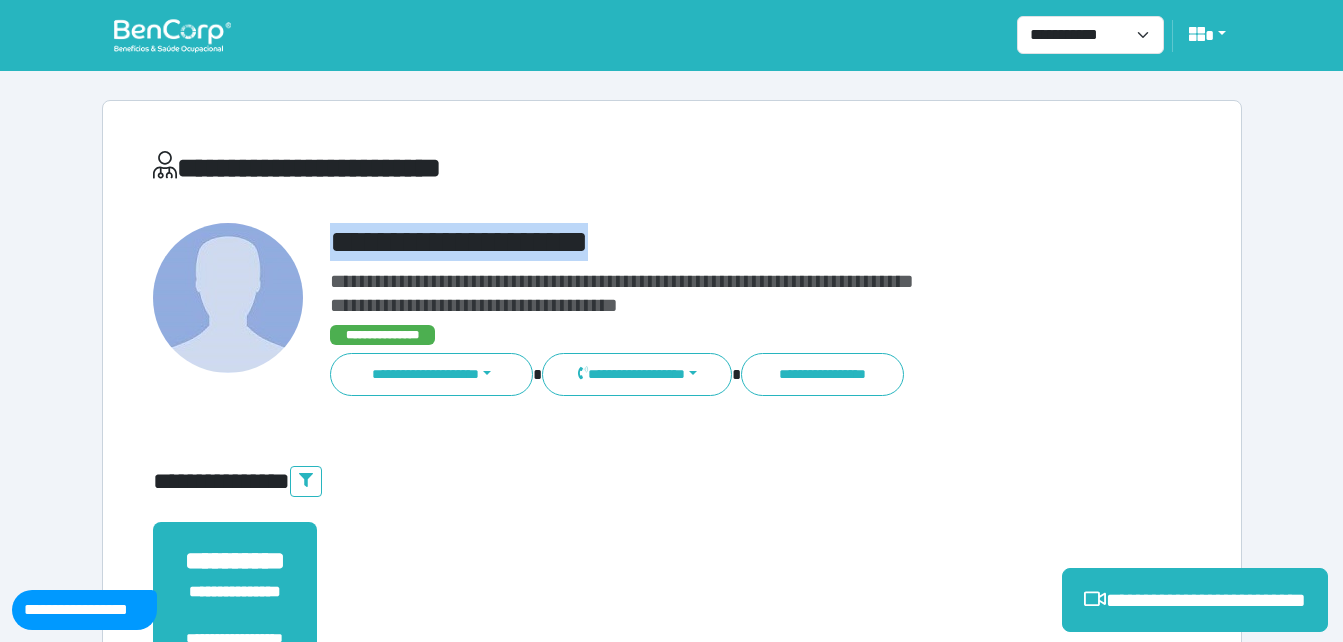 drag, startPoint x: 321, startPoint y: 242, endPoint x: 653, endPoint y: 217, distance: 332.93994 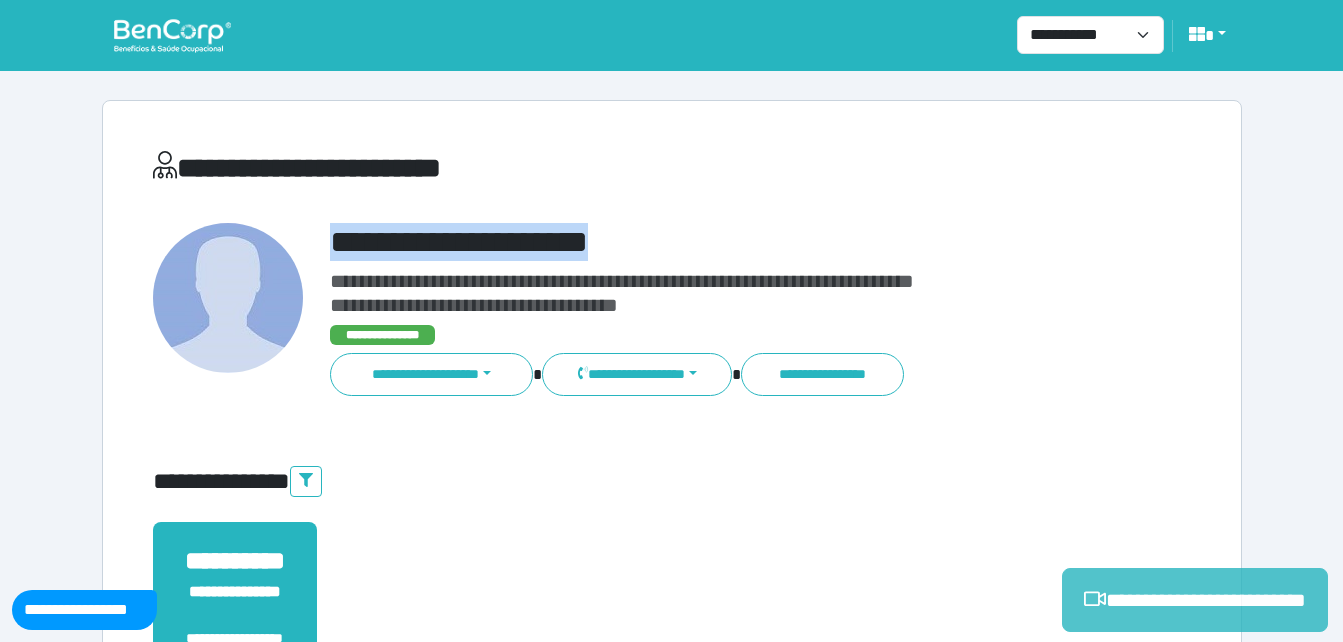 click on "**********" at bounding box center [1195, 600] 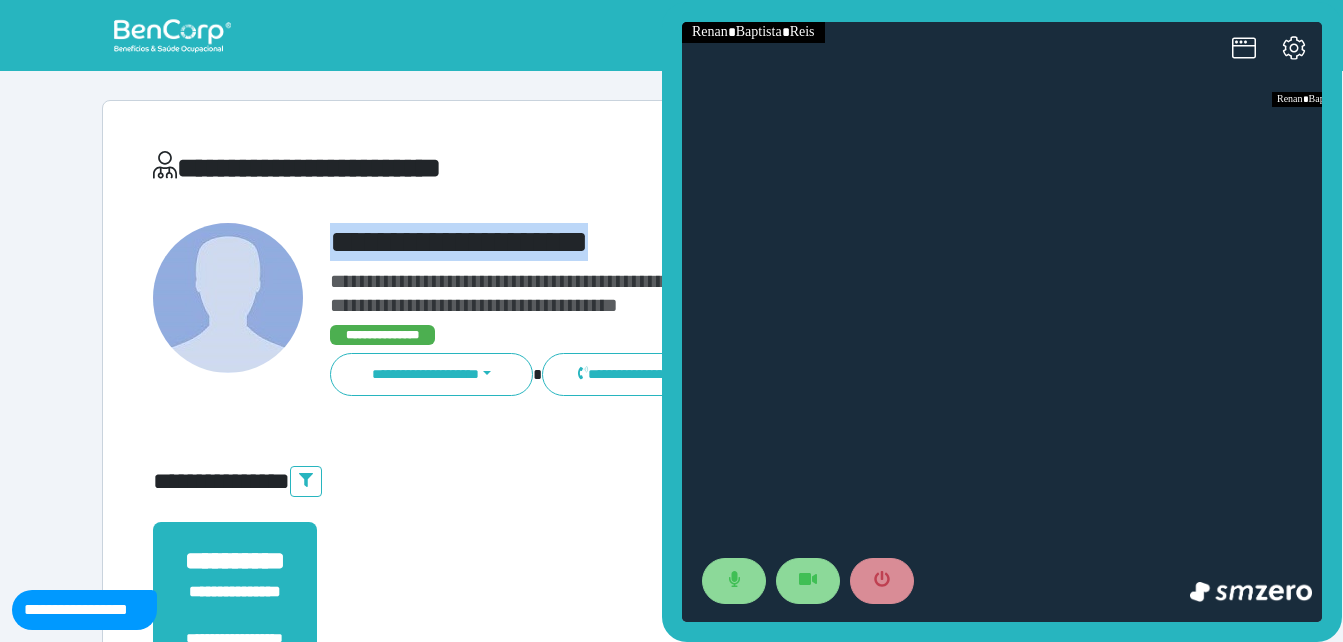 scroll, scrollTop: 0, scrollLeft: 0, axis: both 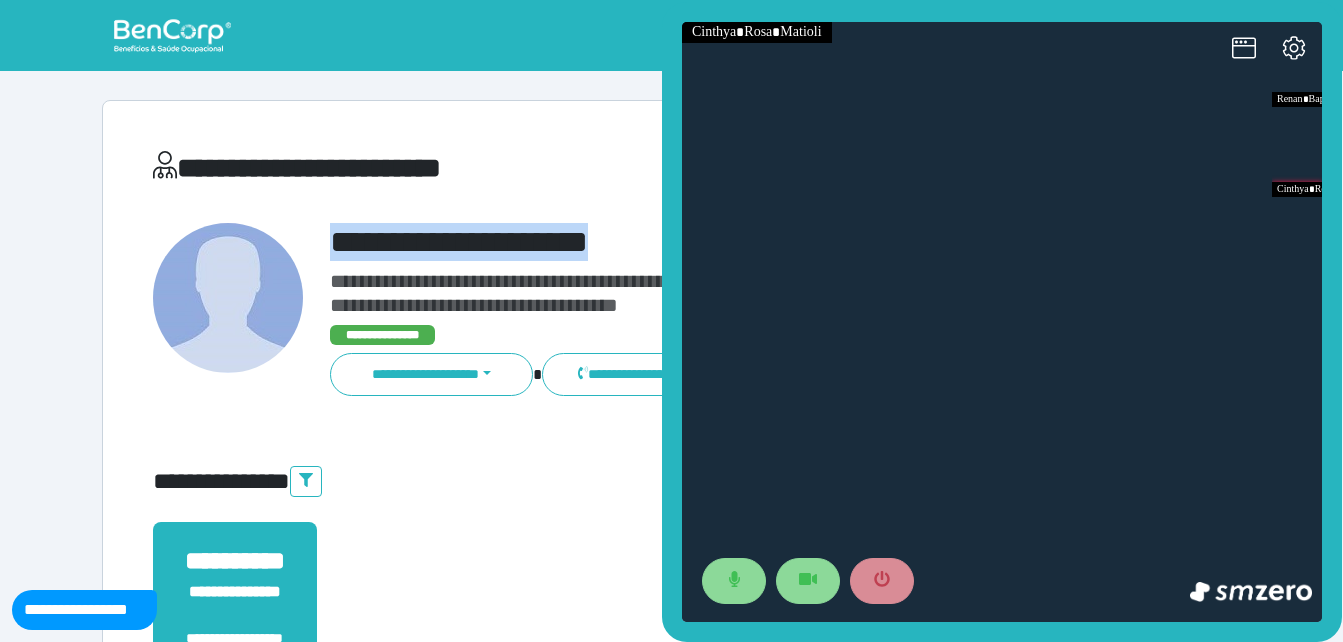 click on "**********" at bounding box center (716, 242) 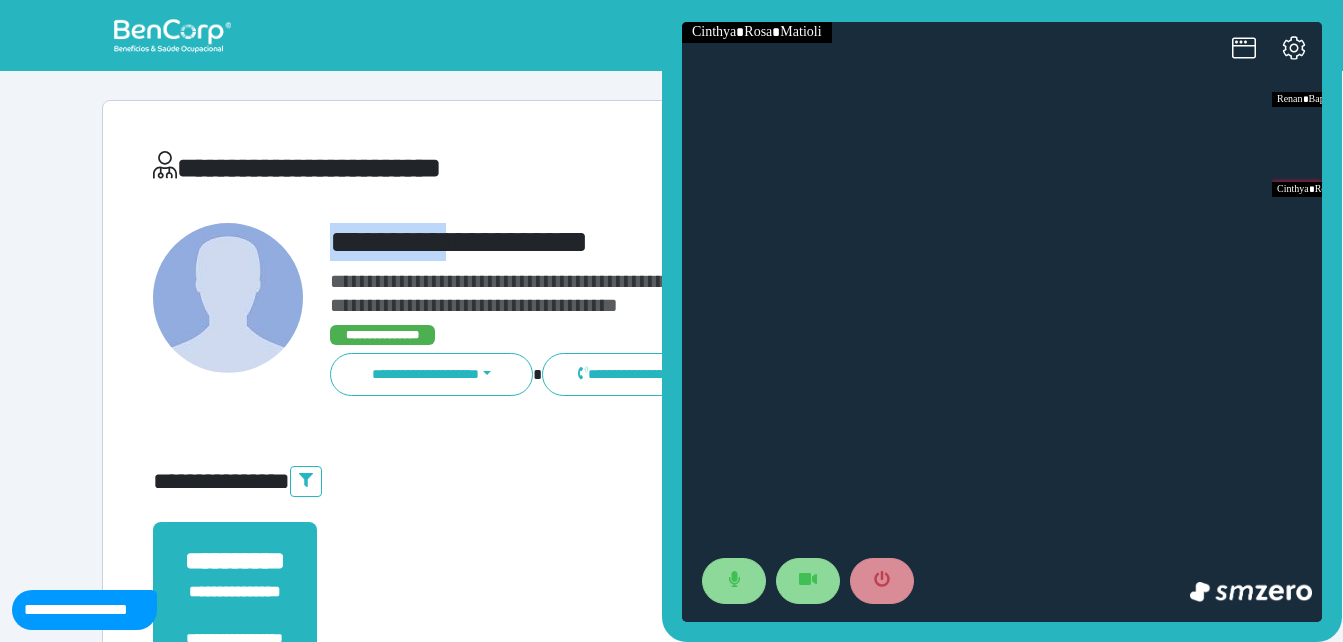 drag, startPoint x: 476, startPoint y: 230, endPoint x: 508, endPoint y: 232, distance: 32.06244 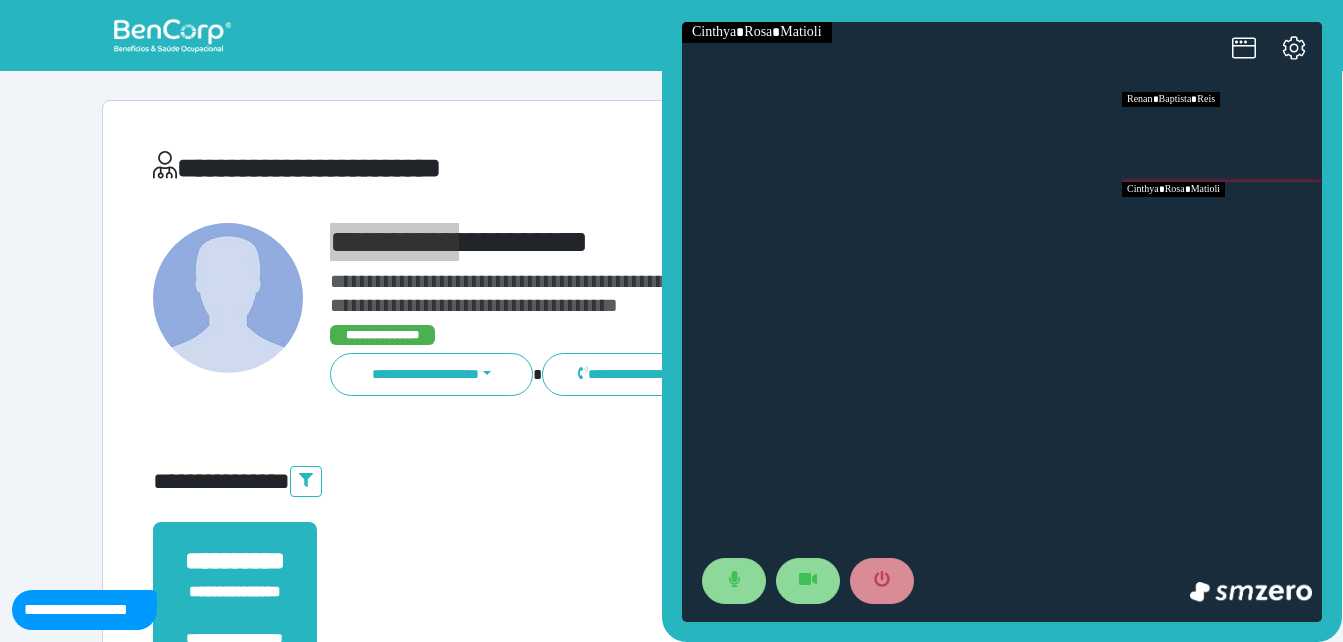 click at bounding box center [1222, 137] 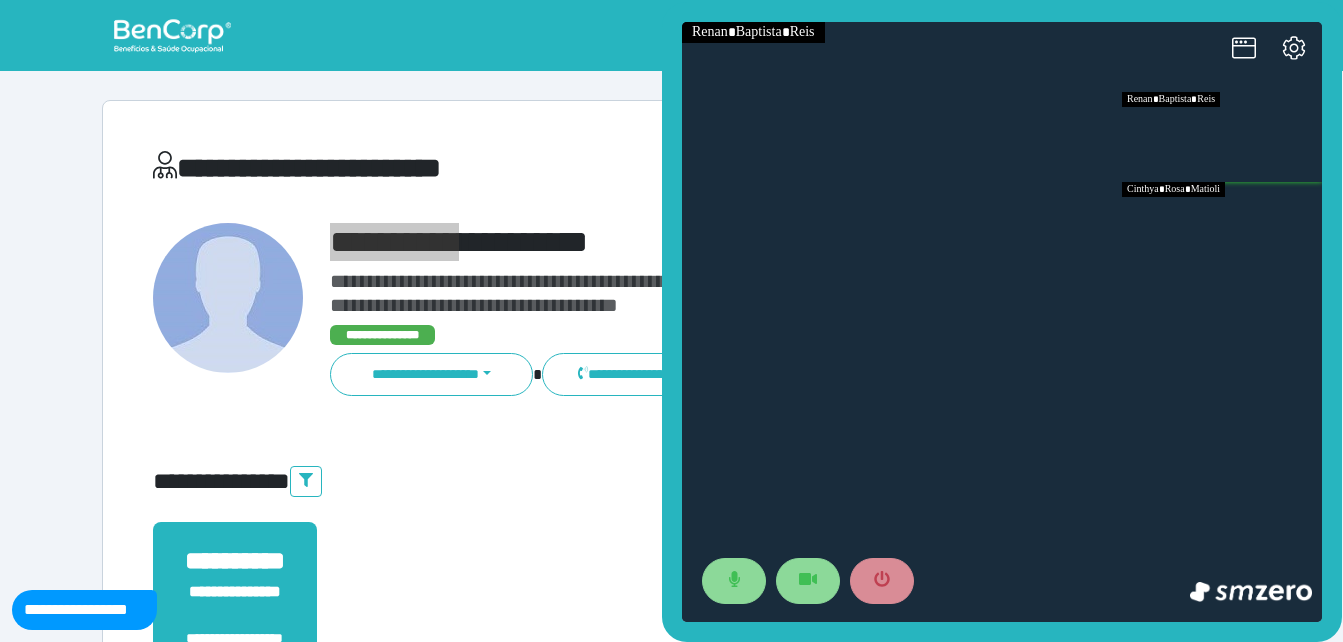 click at bounding box center (1222, 227) 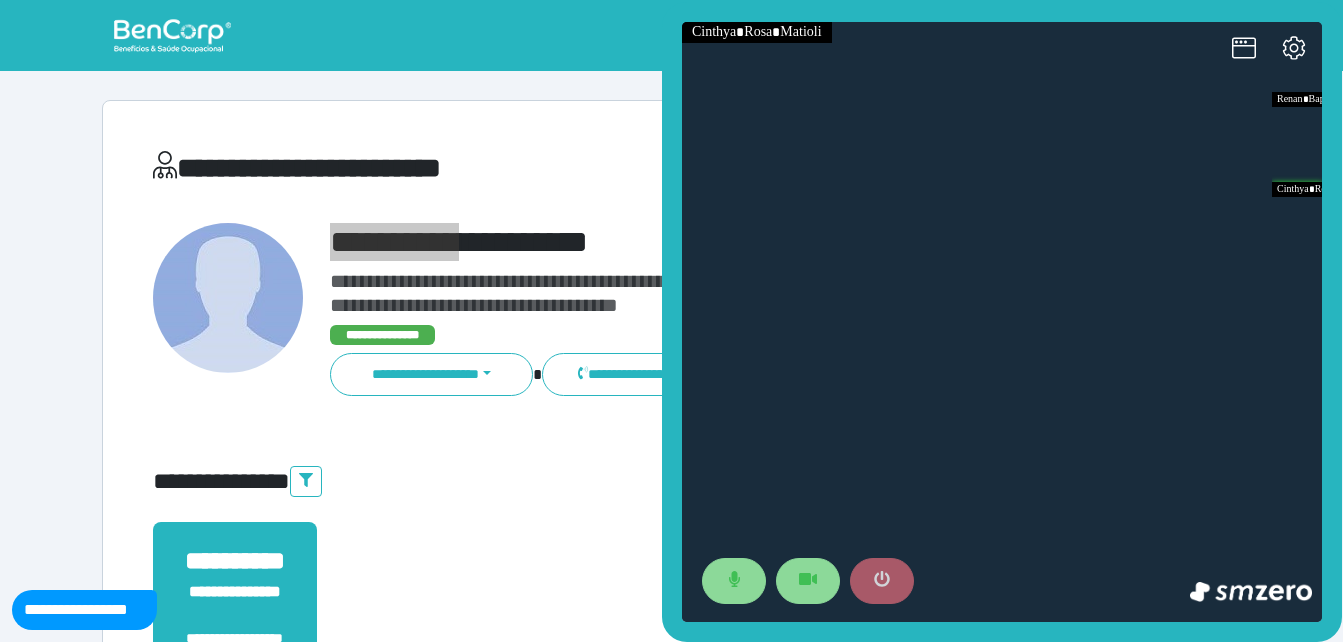 click at bounding box center [882, 581] 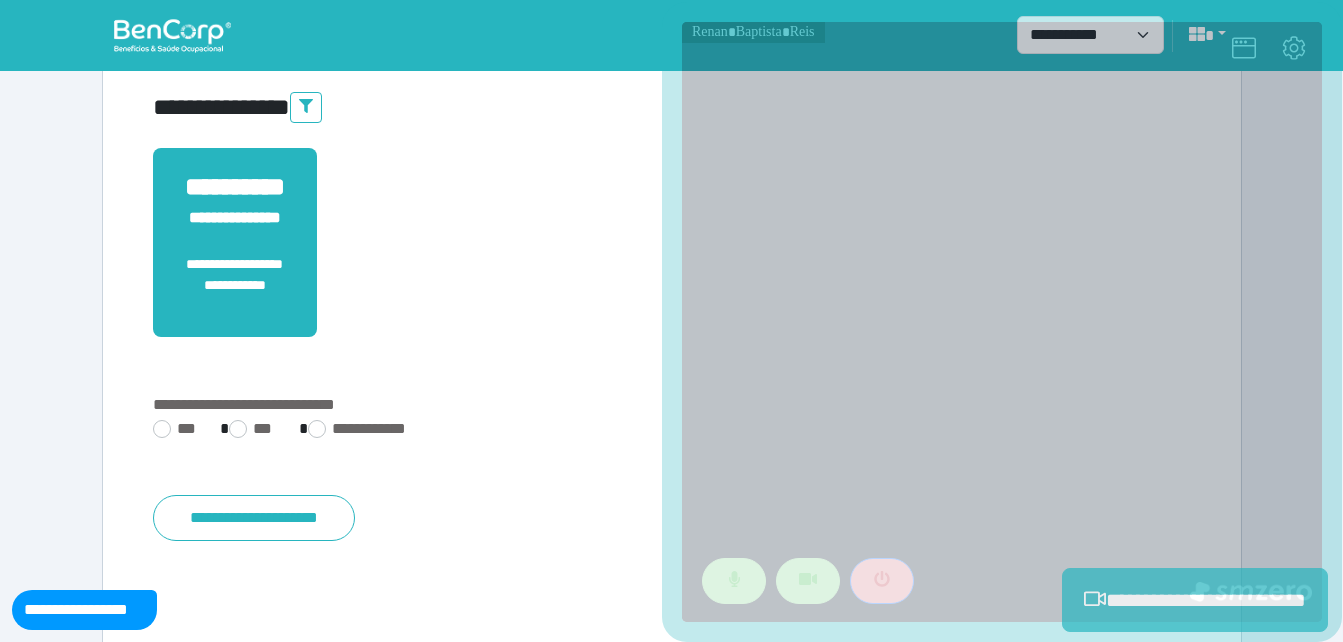 scroll, scrollTop: 400, scrollLeft: 0, axis: vertical 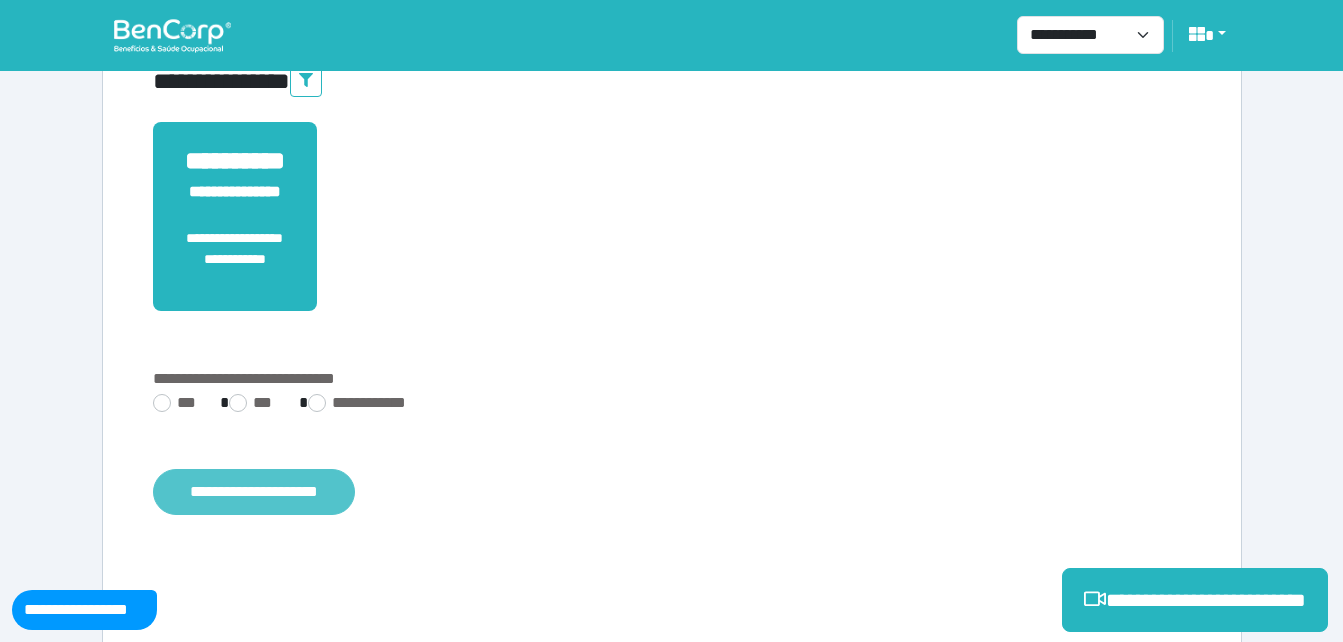 click on "**********" at bounding box center (254, 492) 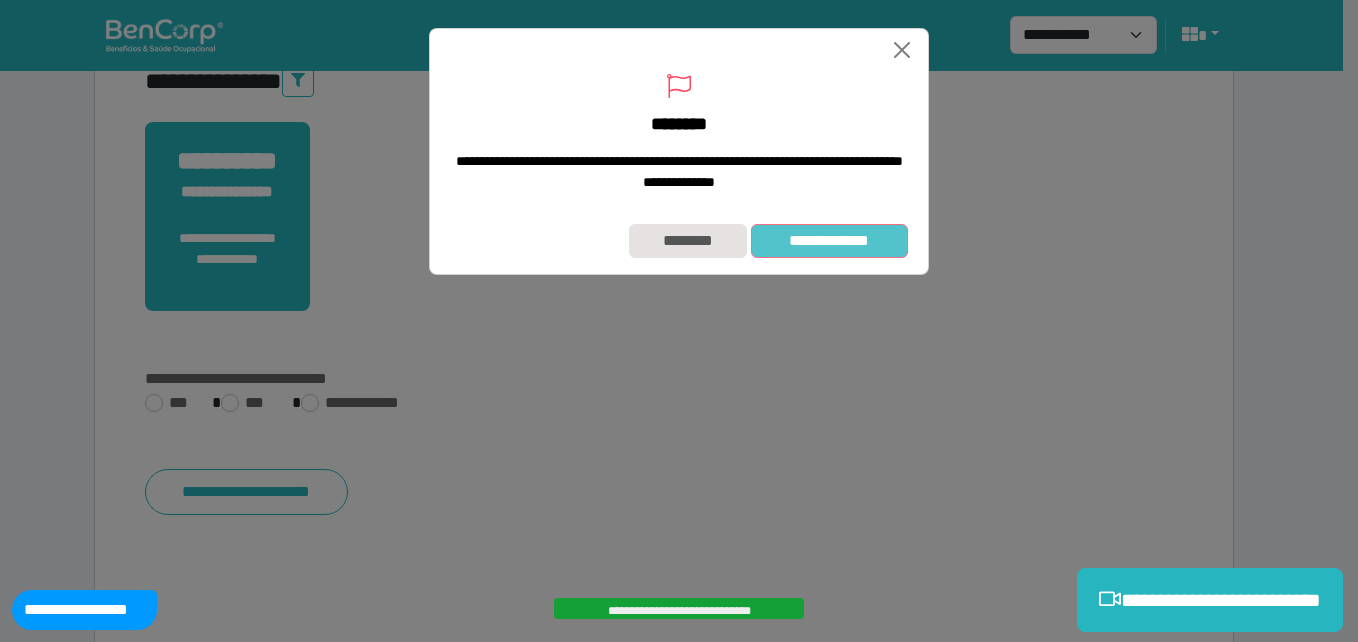 click on "**********" at bounding box center [829, 241] 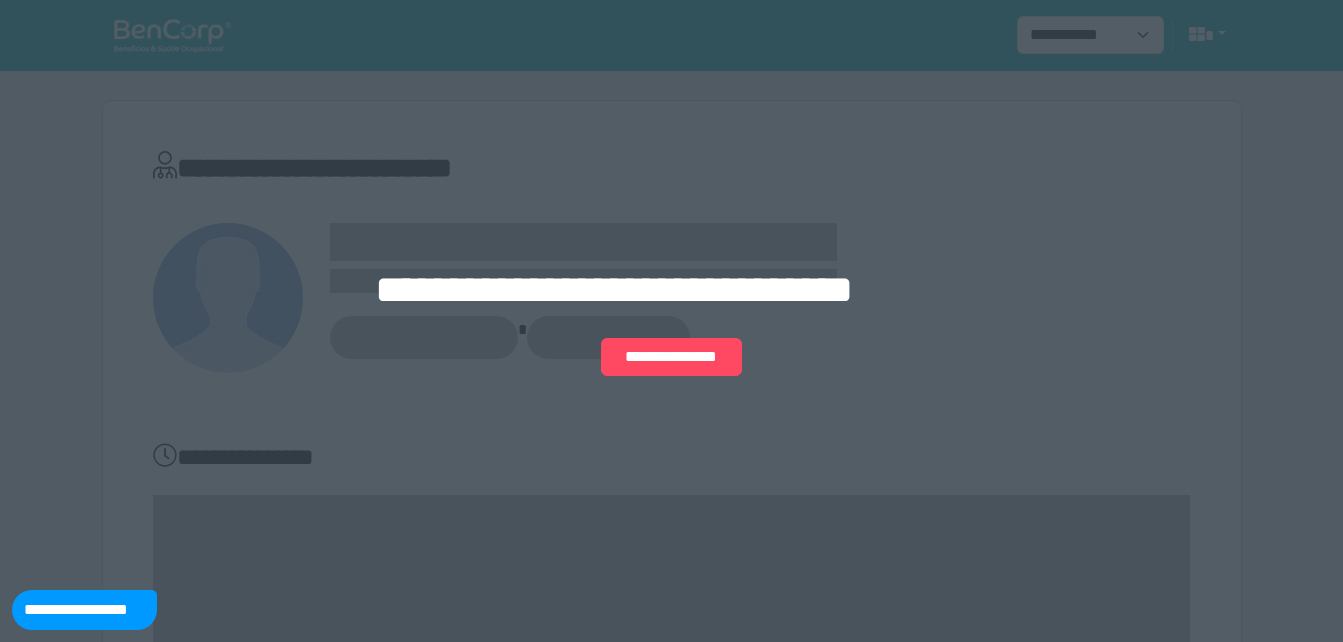 scroll, scrollTop: 0, scrollLeft: 0, axis: both 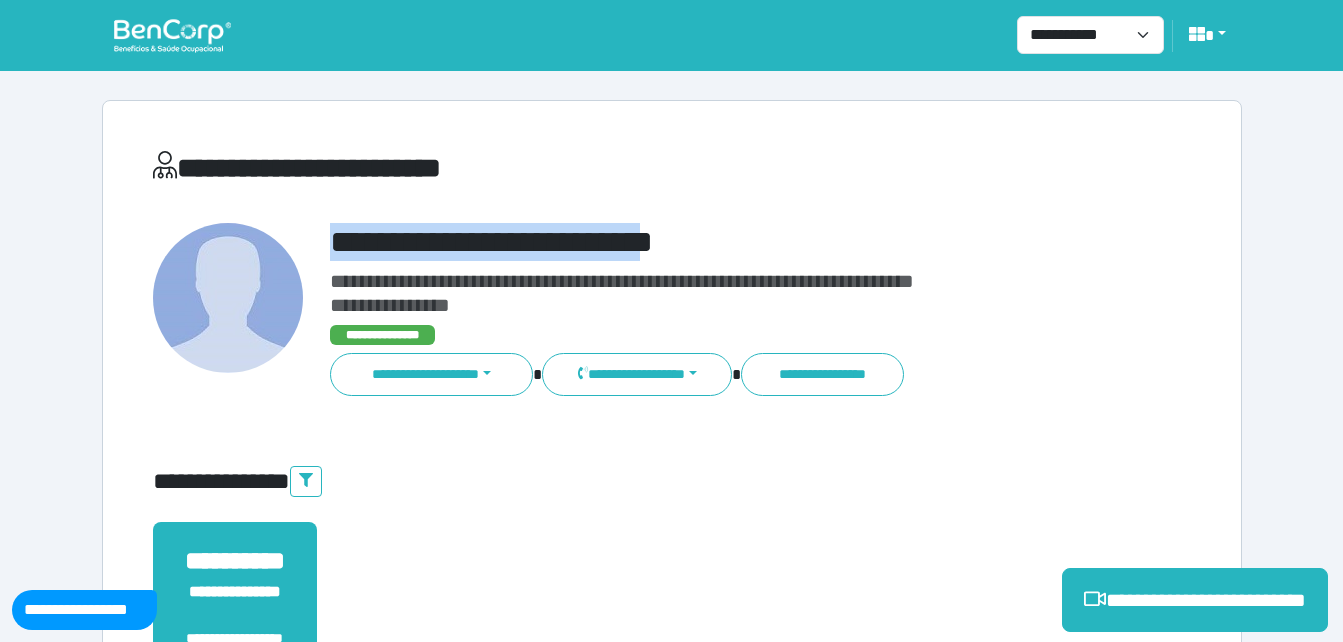 drag, startPoint x: 328, startPoint y: 237, endPoint x: 741, endPoint y: 219, distance: 413.39206 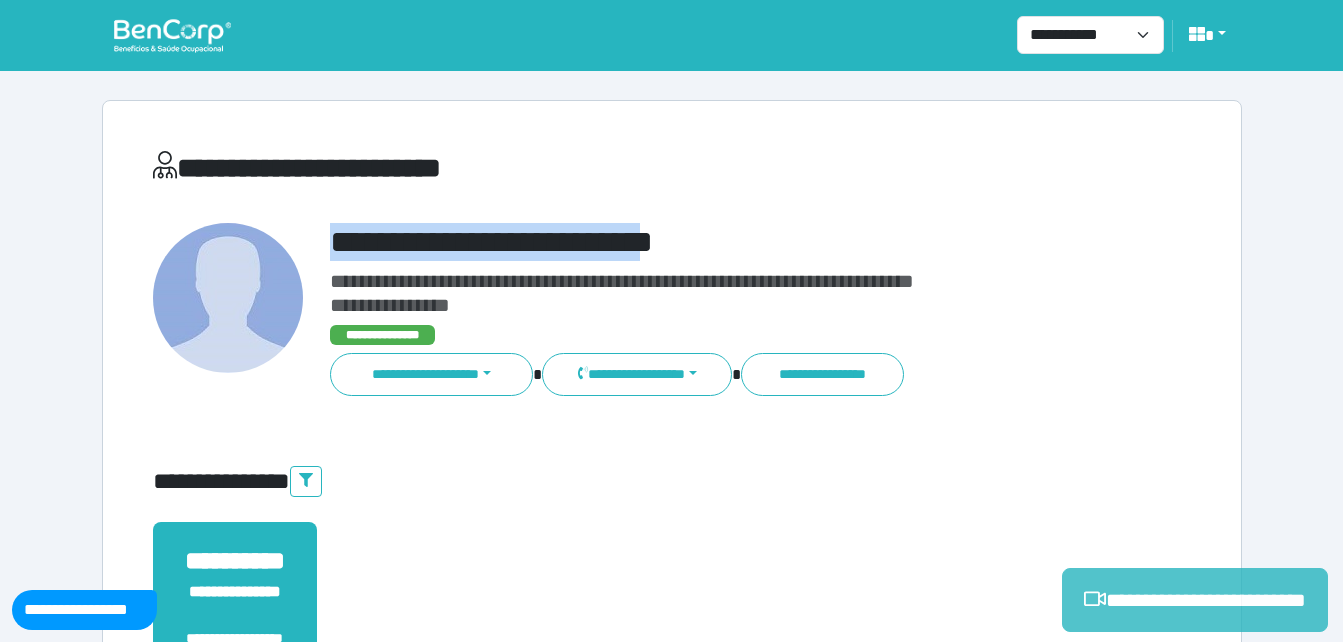 drag, startPoint x: 1130, startPoint y: 556, endPoint x: 1137, endPoint y: 587, distance: 31.780497 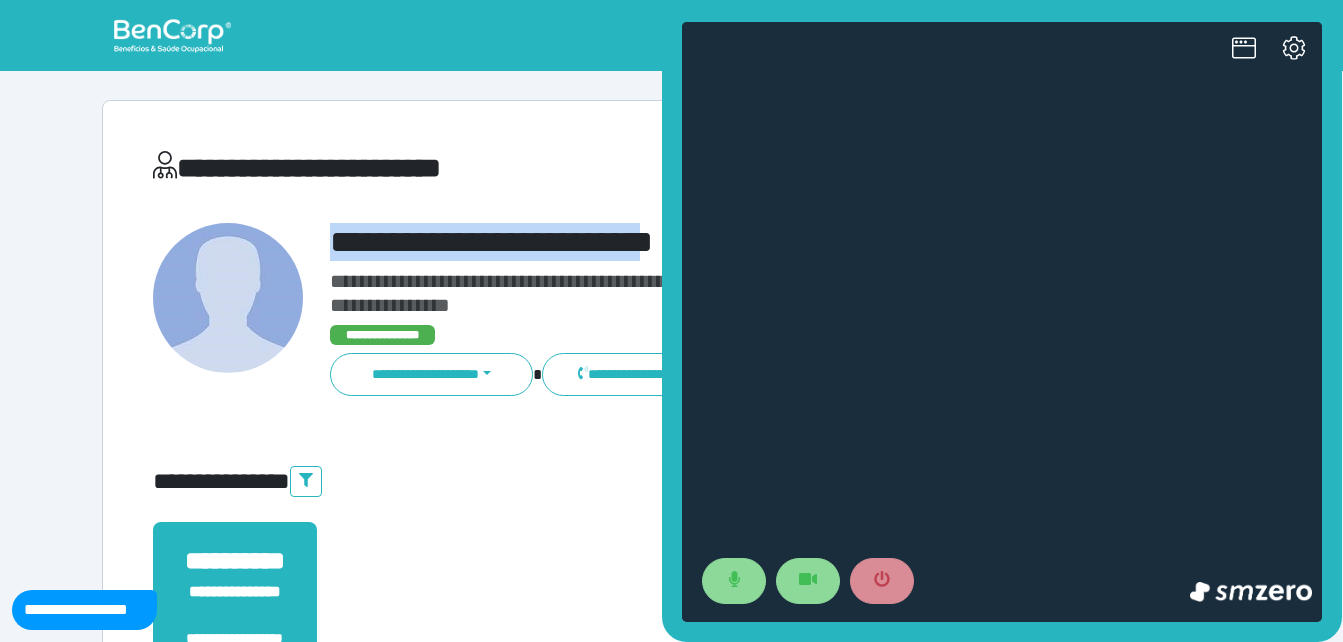 scroll, scrollTop: 0, scrollLeft: 0, axis: both 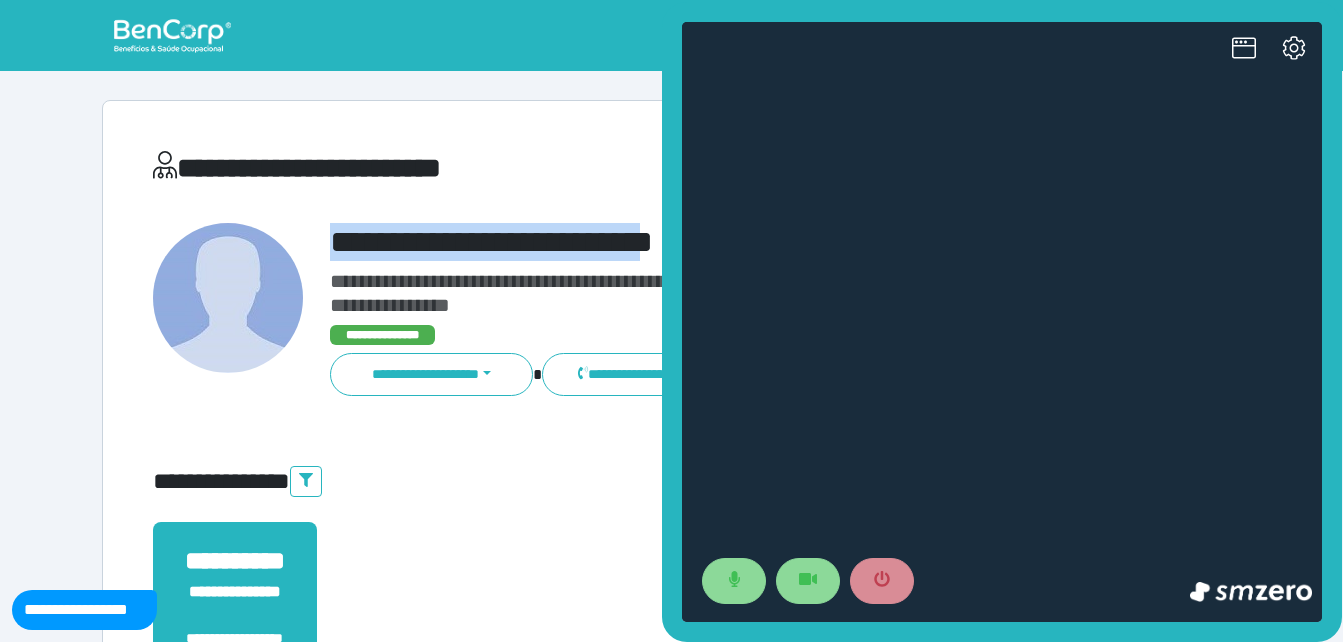 copy on "**********" 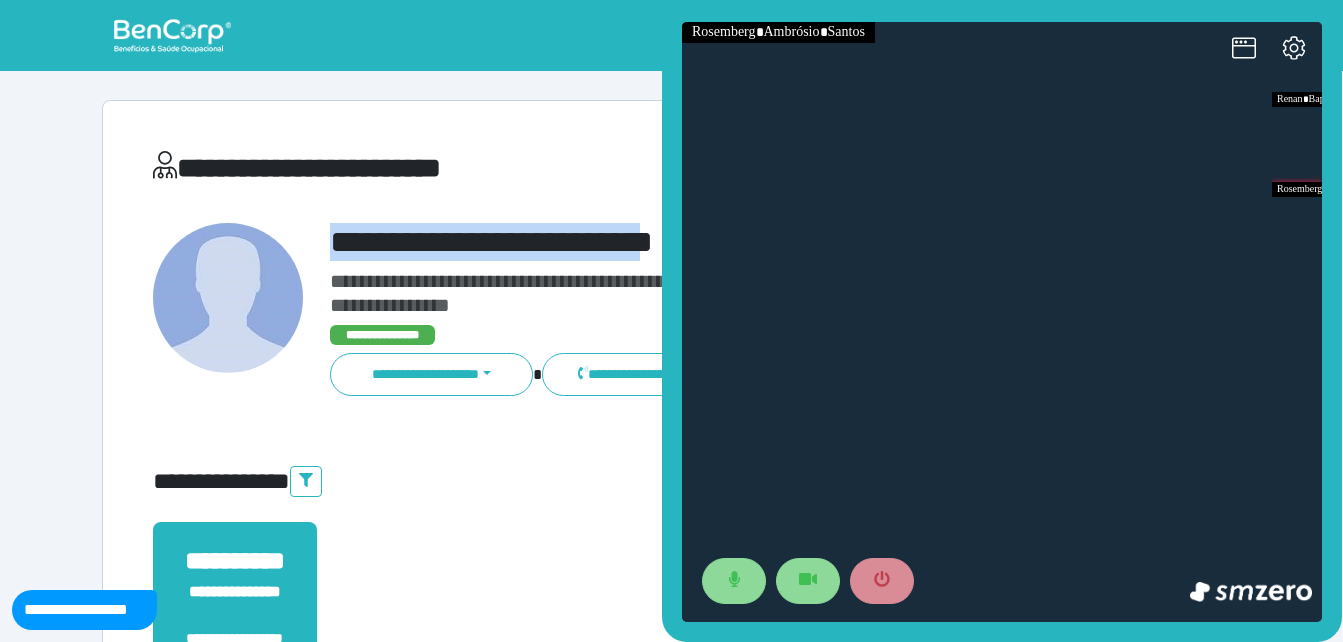 click on "**********" at bounding box center (716, 242) 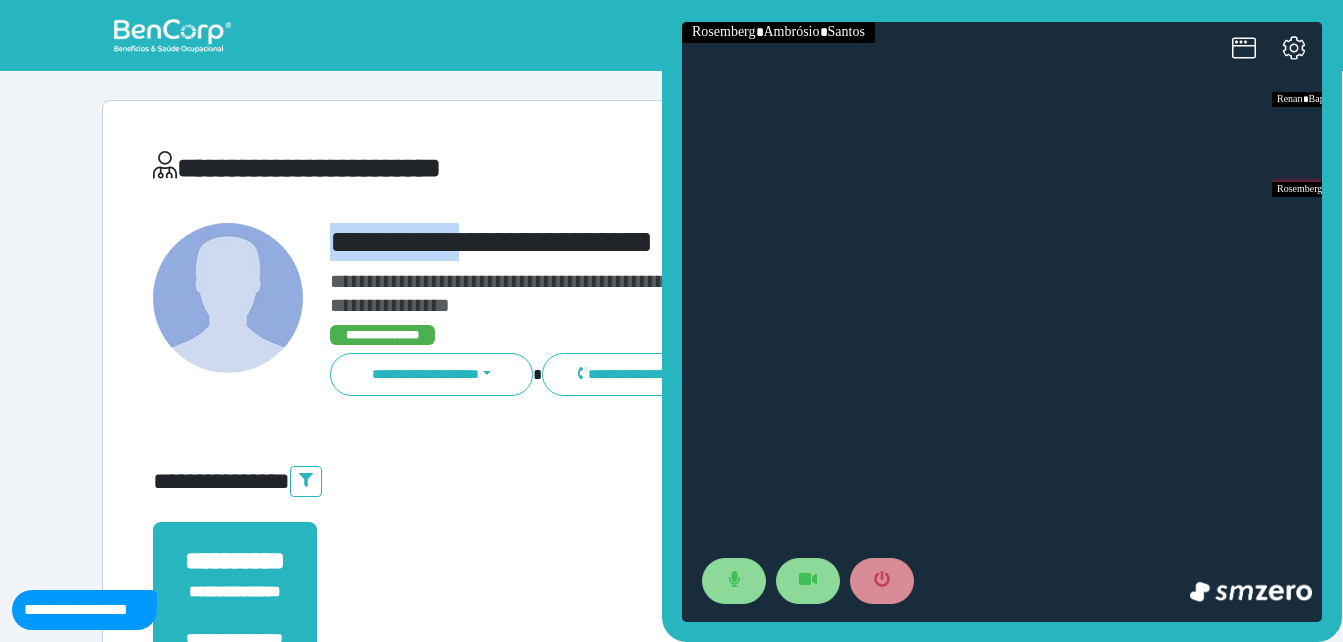 drag, startPoint x: 354, startPoint y: 242, endPoint x: 576, endPoint y: 234, distance: 222.1441 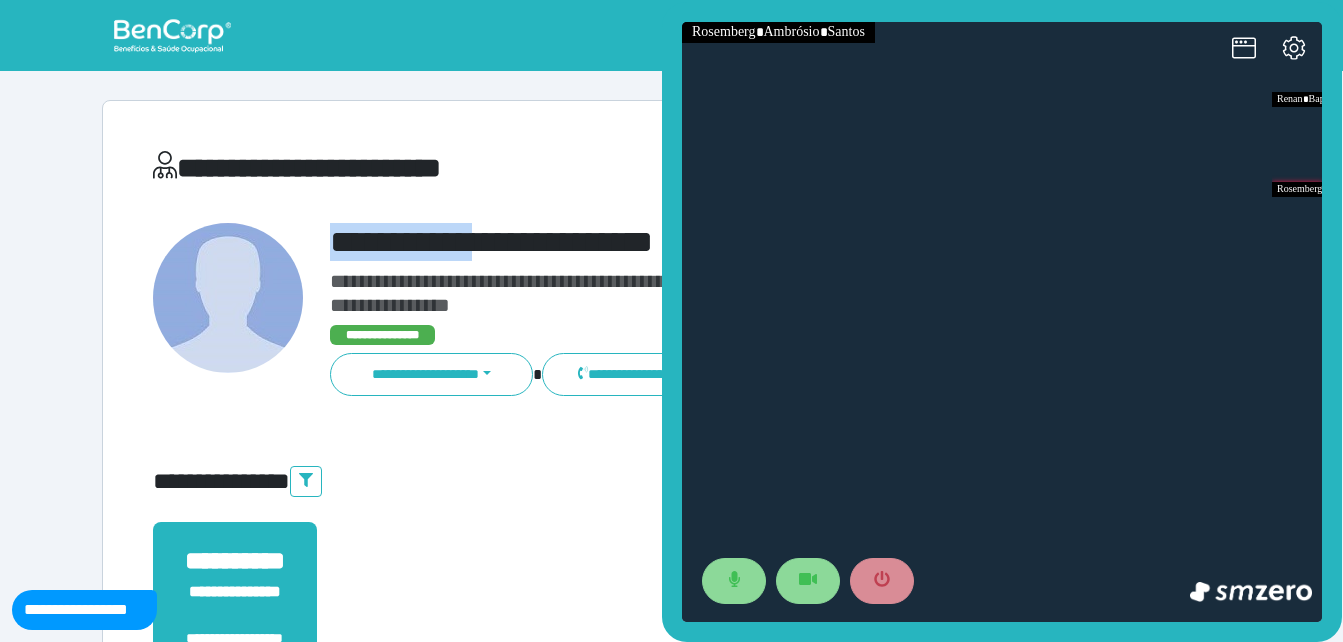 copy on "**********" 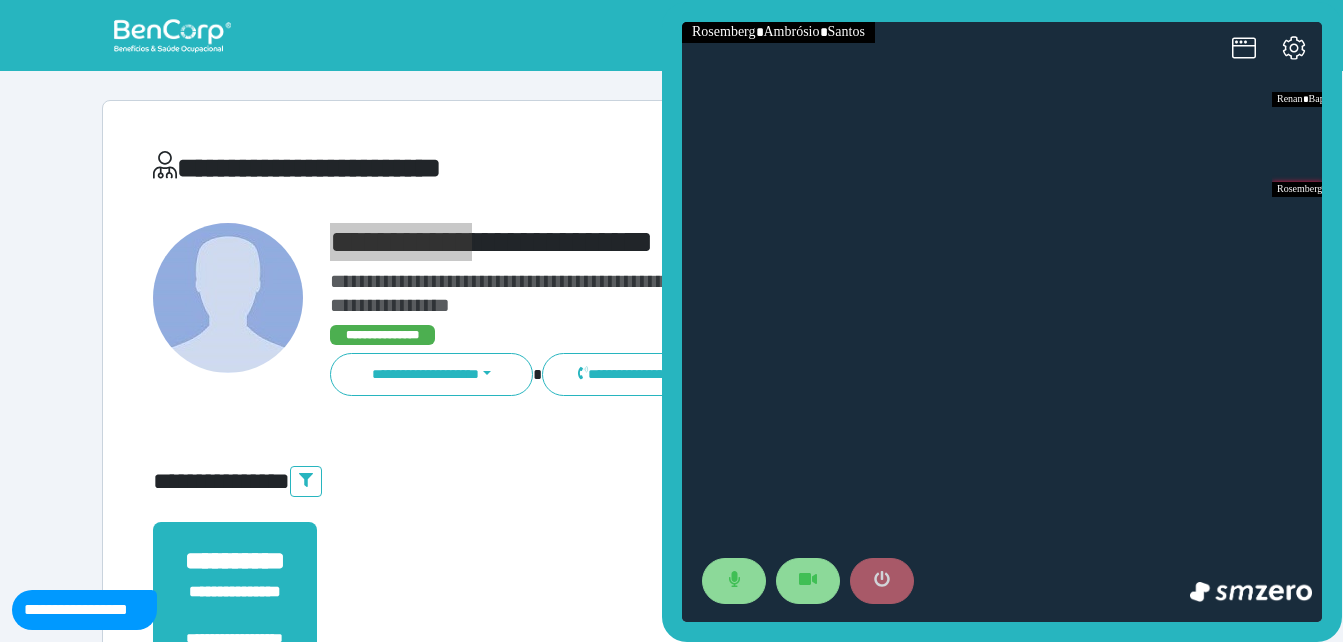 click at bounding box center (882, 581) 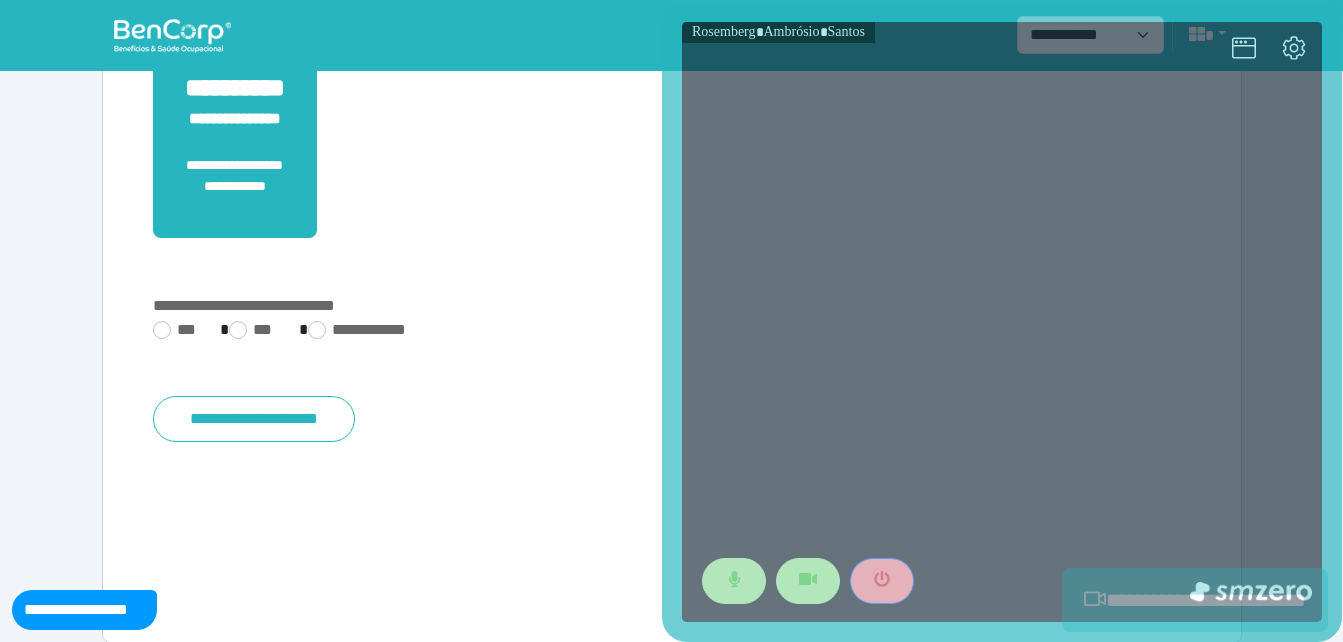 scroll, scrollTop: 494, scrollLeft: 0, axis: vertical 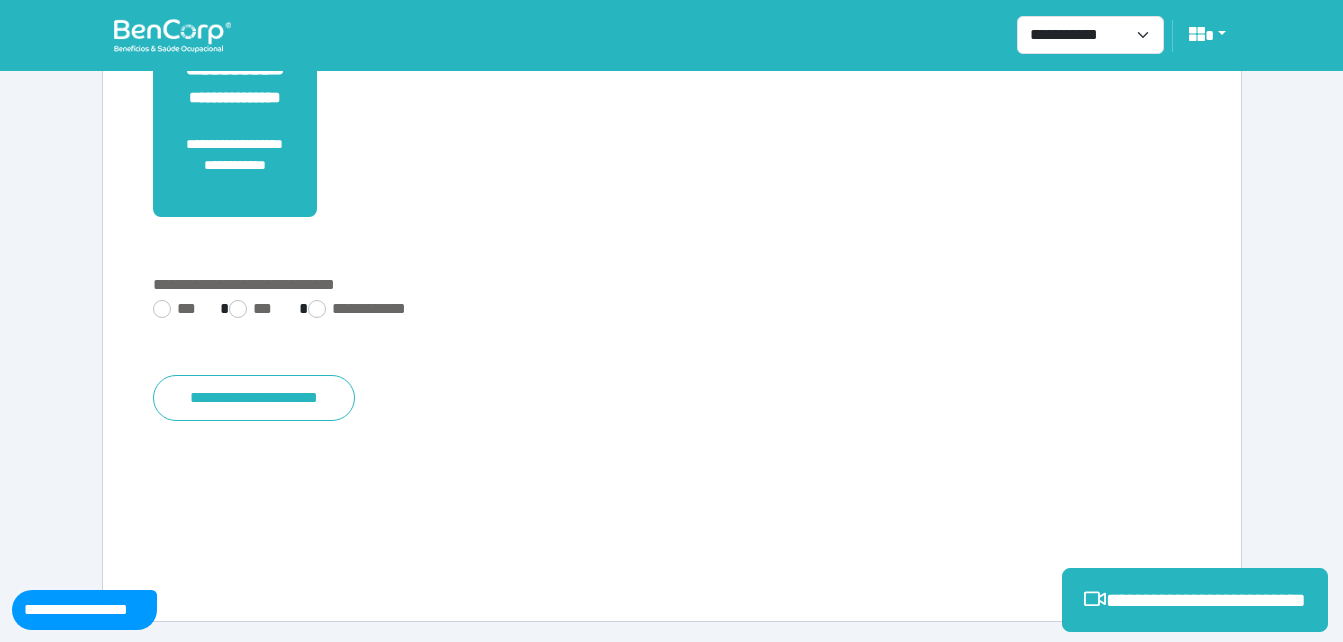 click on "**********" at bounding box center (672, 114) 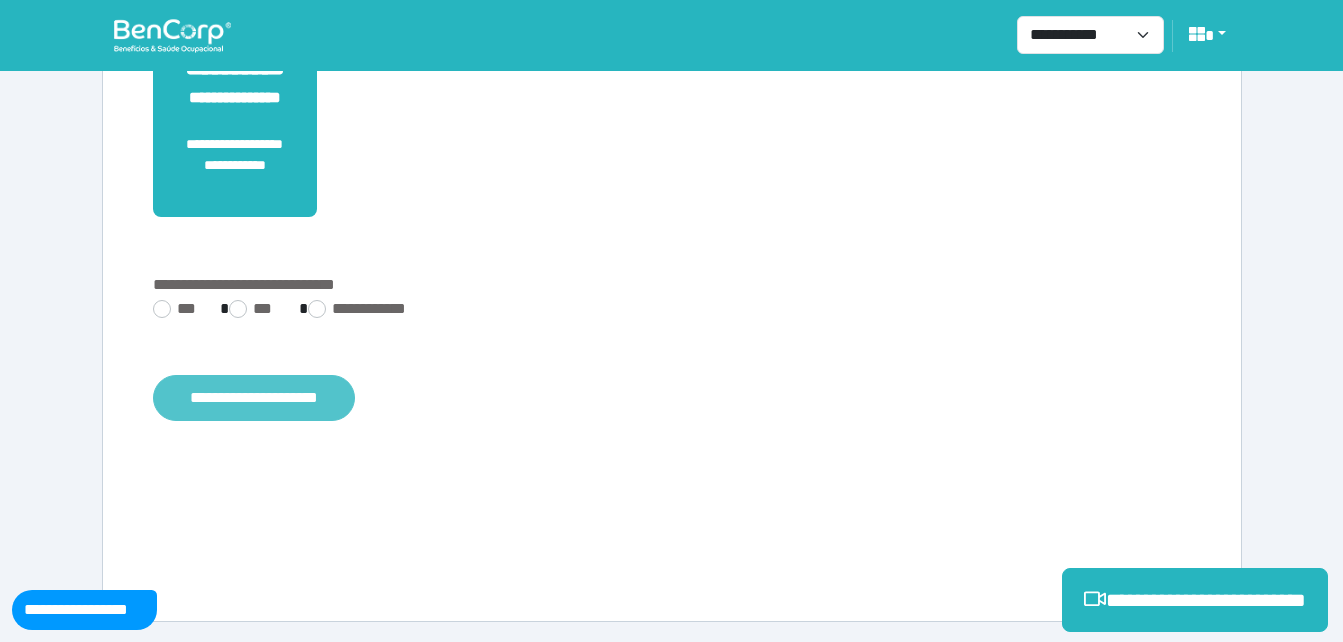 click on "**********" at bounding box center (254, 398) 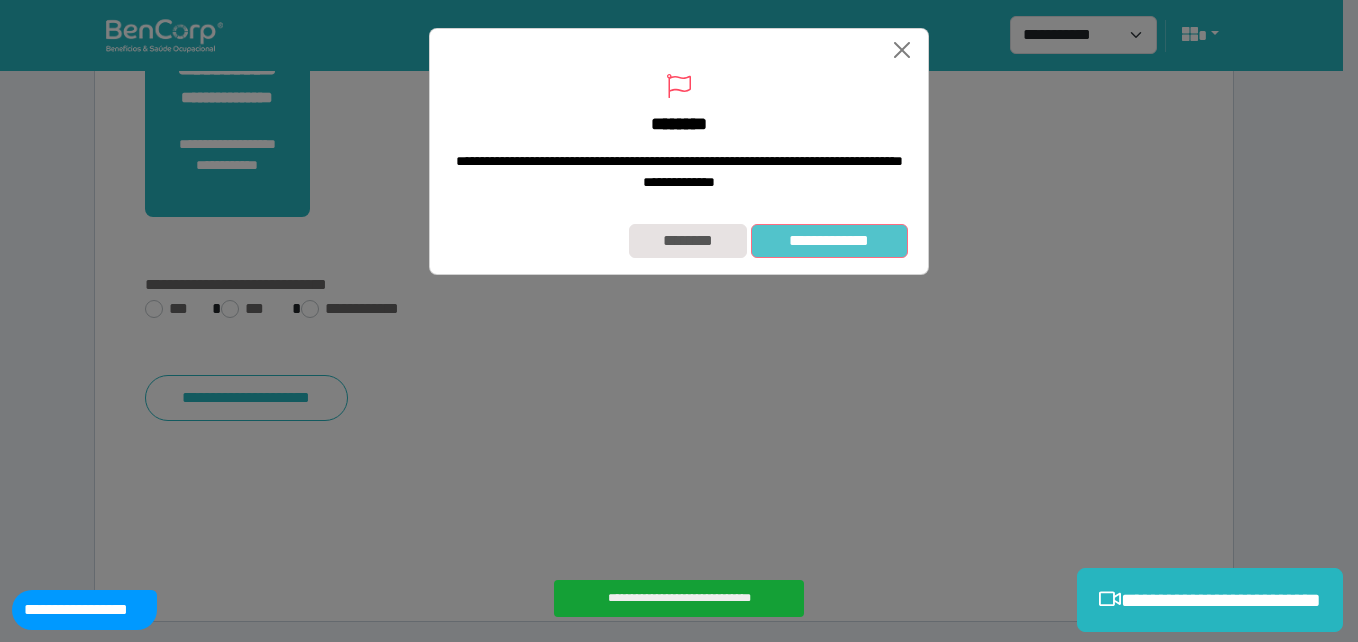 click on "**********" at bounding box center (829, 241) 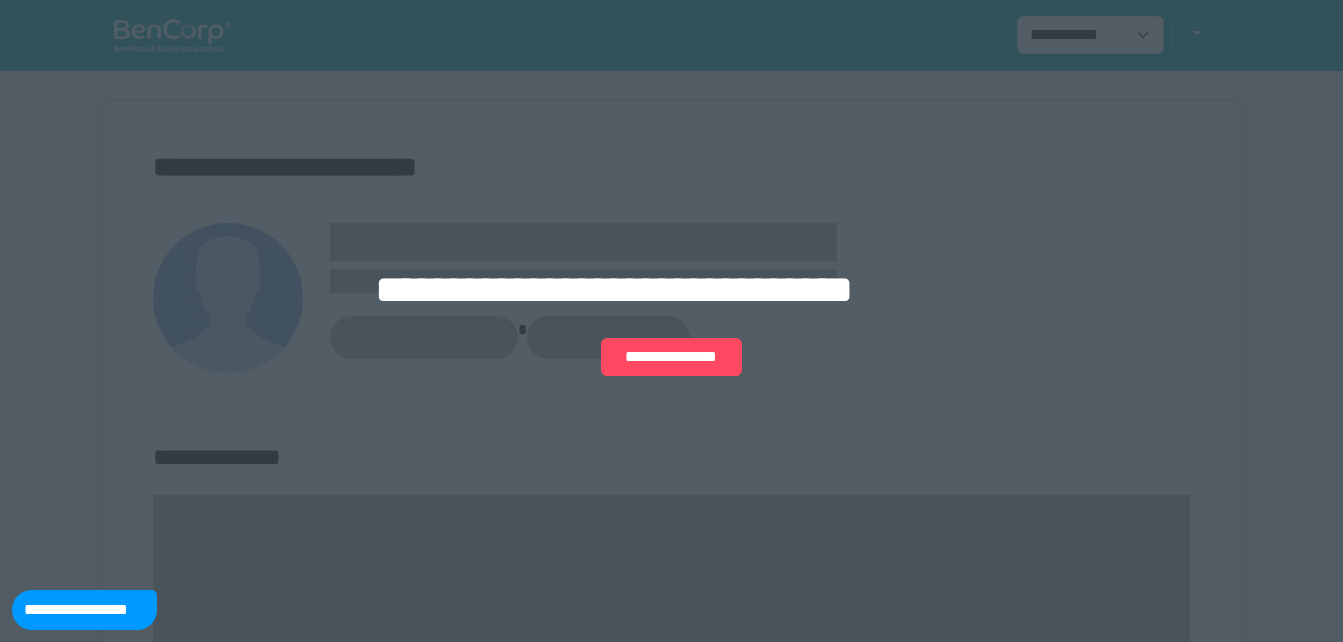 scroll, scrollTop: 0, scrollLeft: 0, axis: both 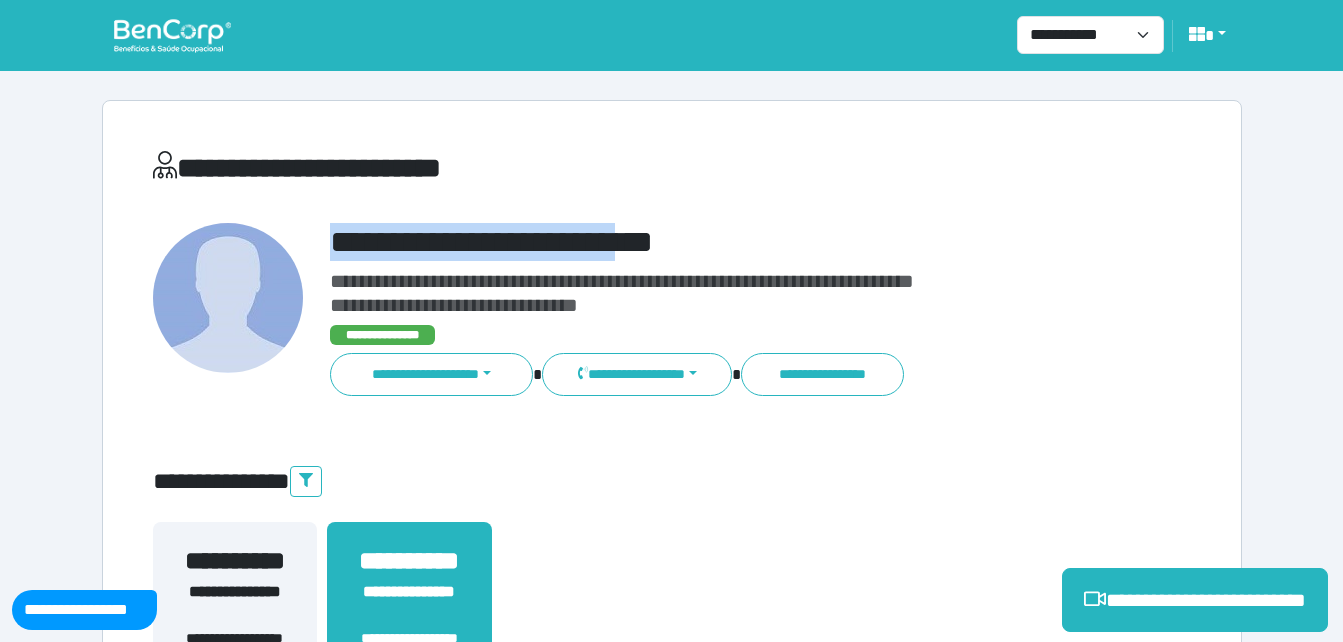 drag, startPoint x: 338, startPoint y: 228, endPoint x: 715, endPoint y: 236, distance: 377.08487 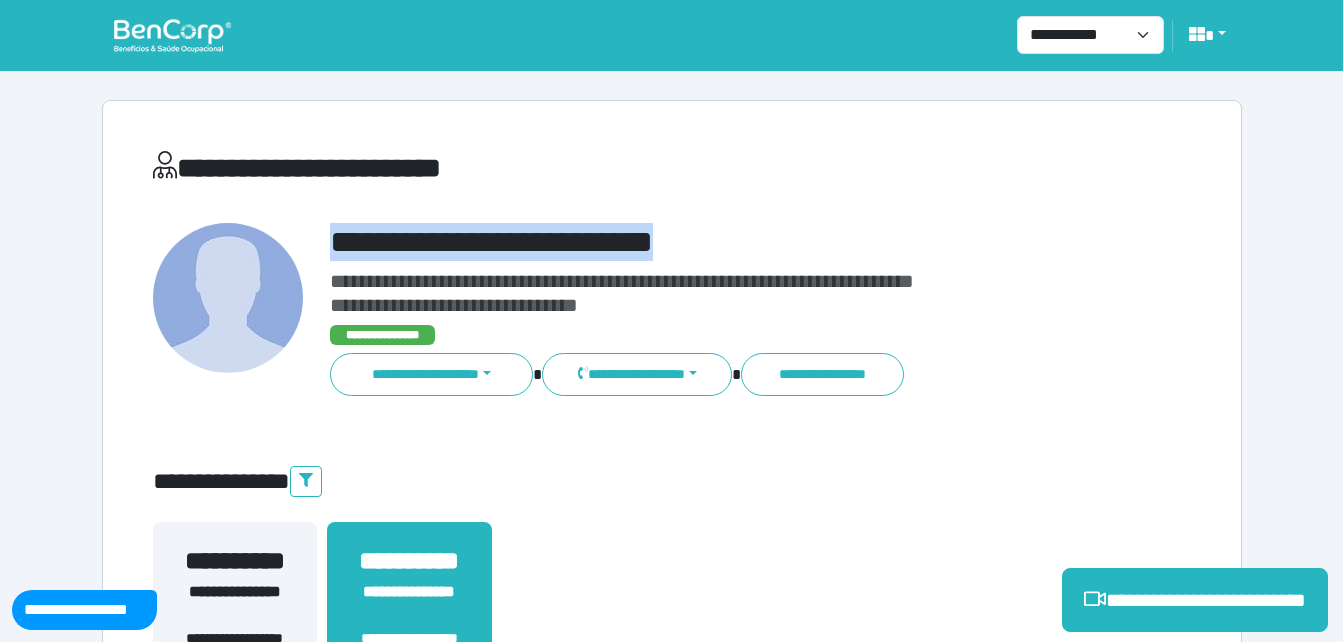 copy on "**********" 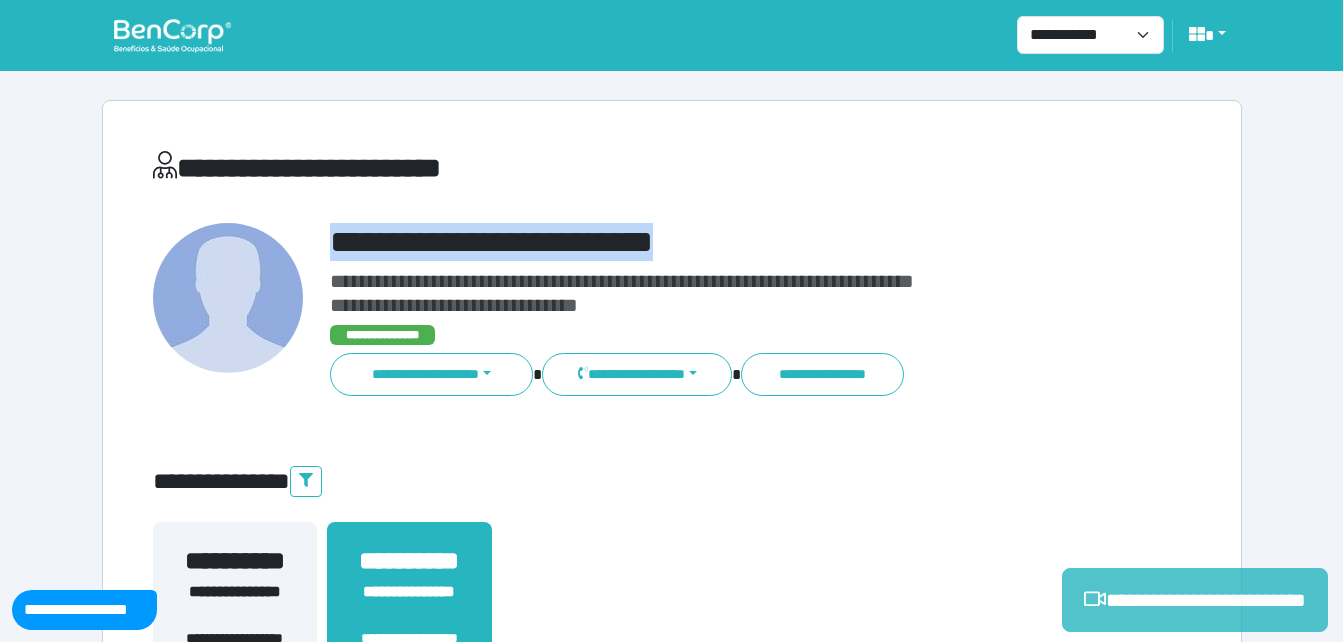 click on "**********" at bounding box center [1195, 600] 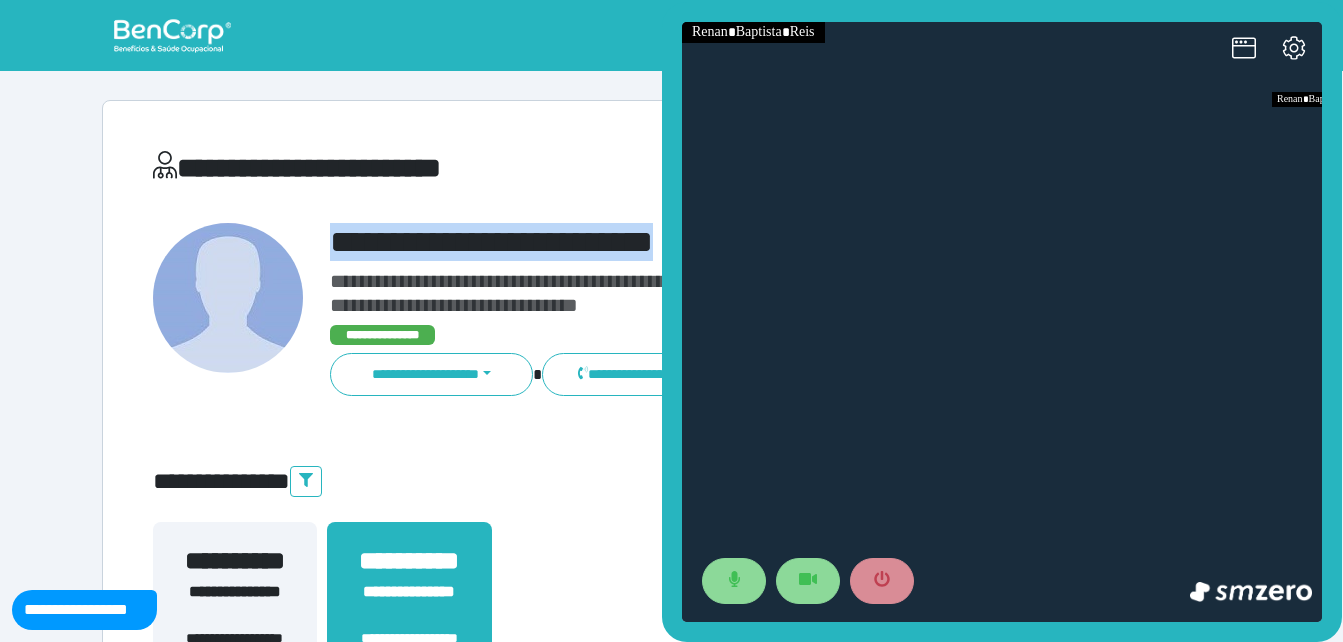 scroll, scrollTop: 0, scrollLeft: 0, axis: both 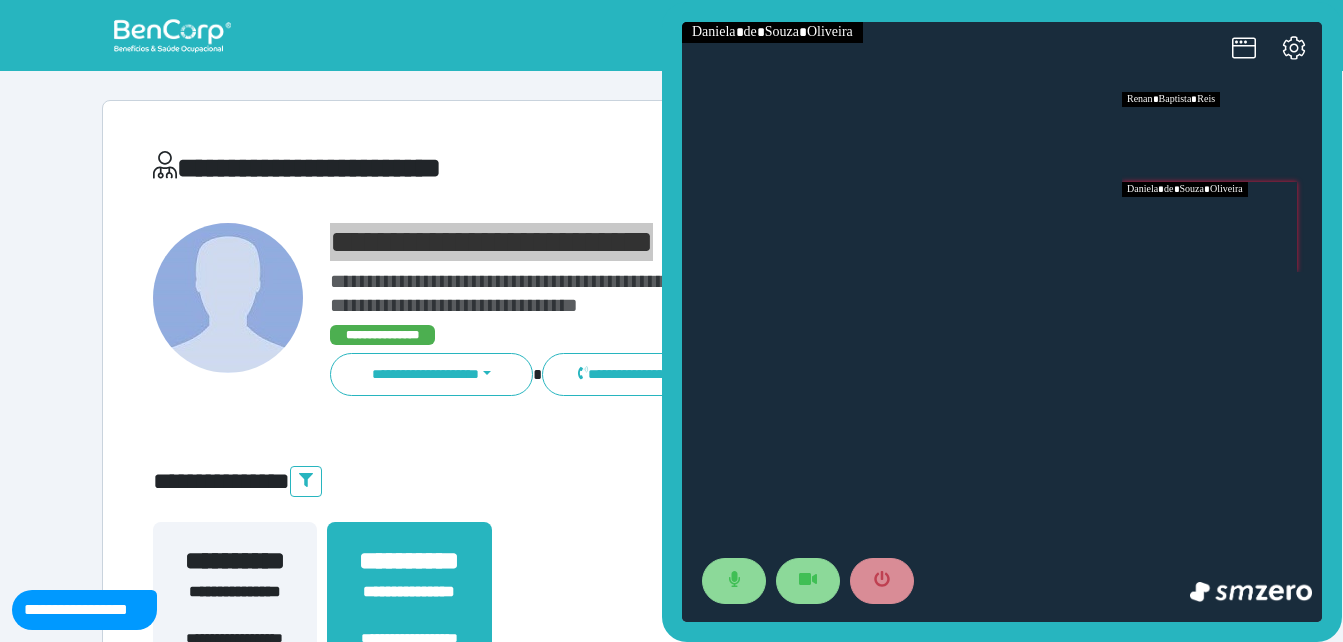 click at bounding box center (1222, 227) 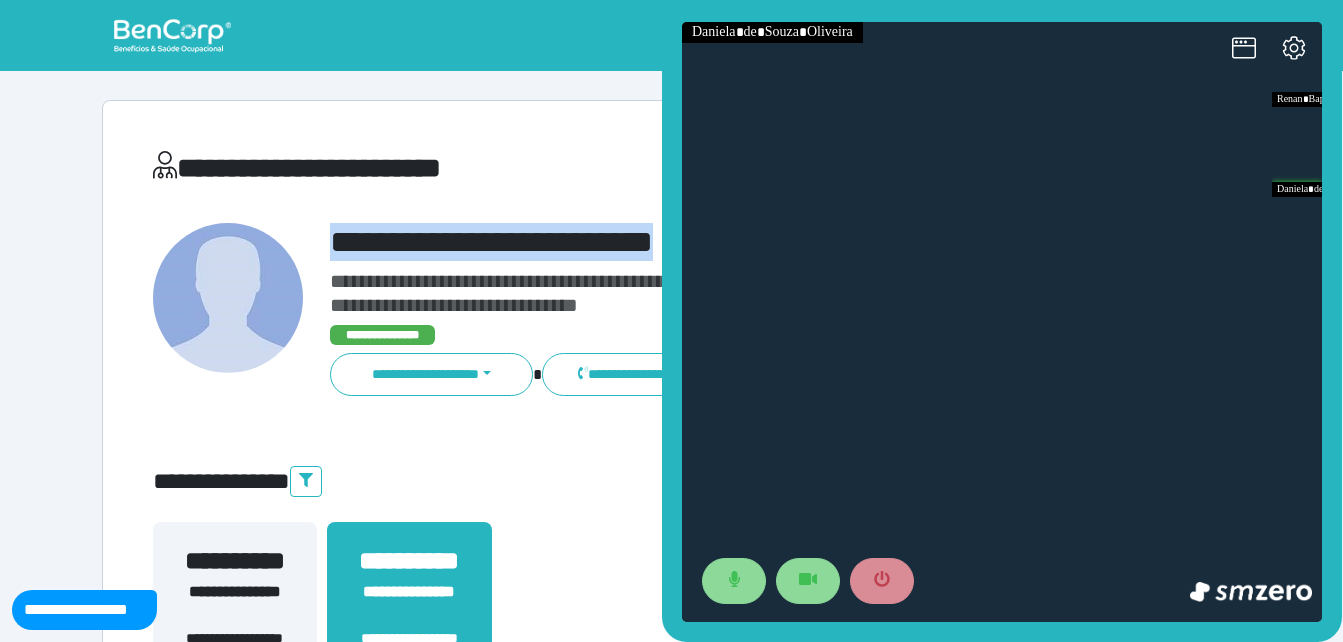 click on "**********" at bounding box center (672, 608) 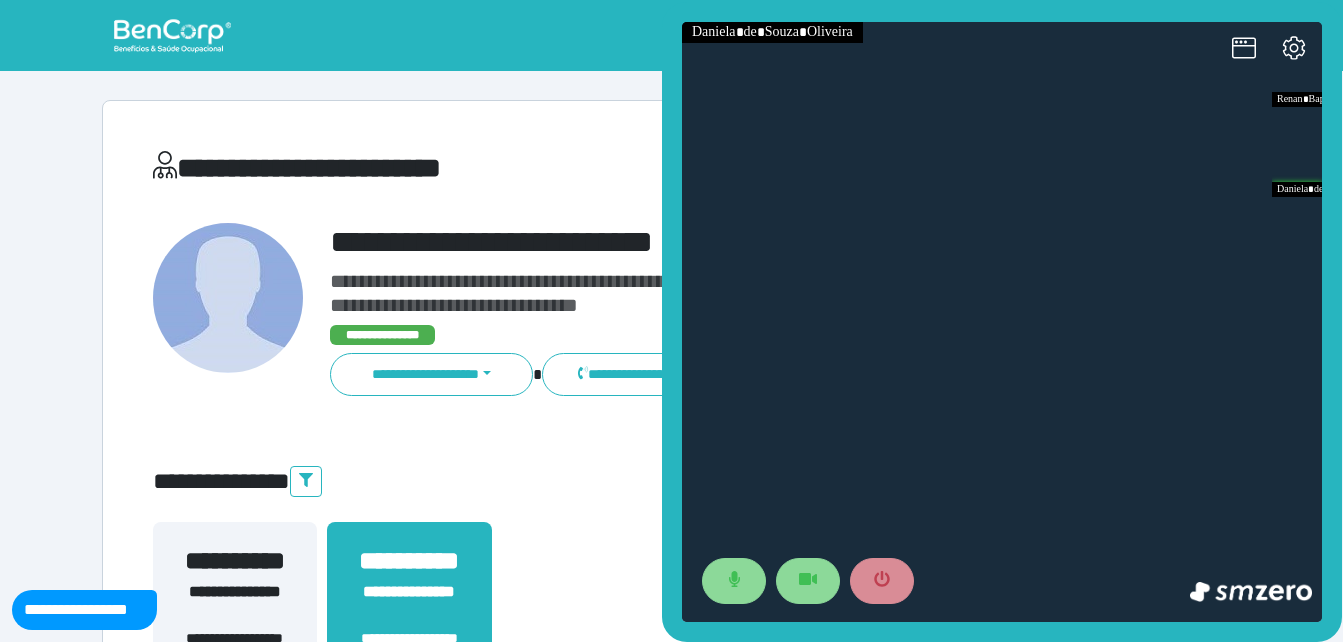 click on "**********" at bounding box center [716, 242] 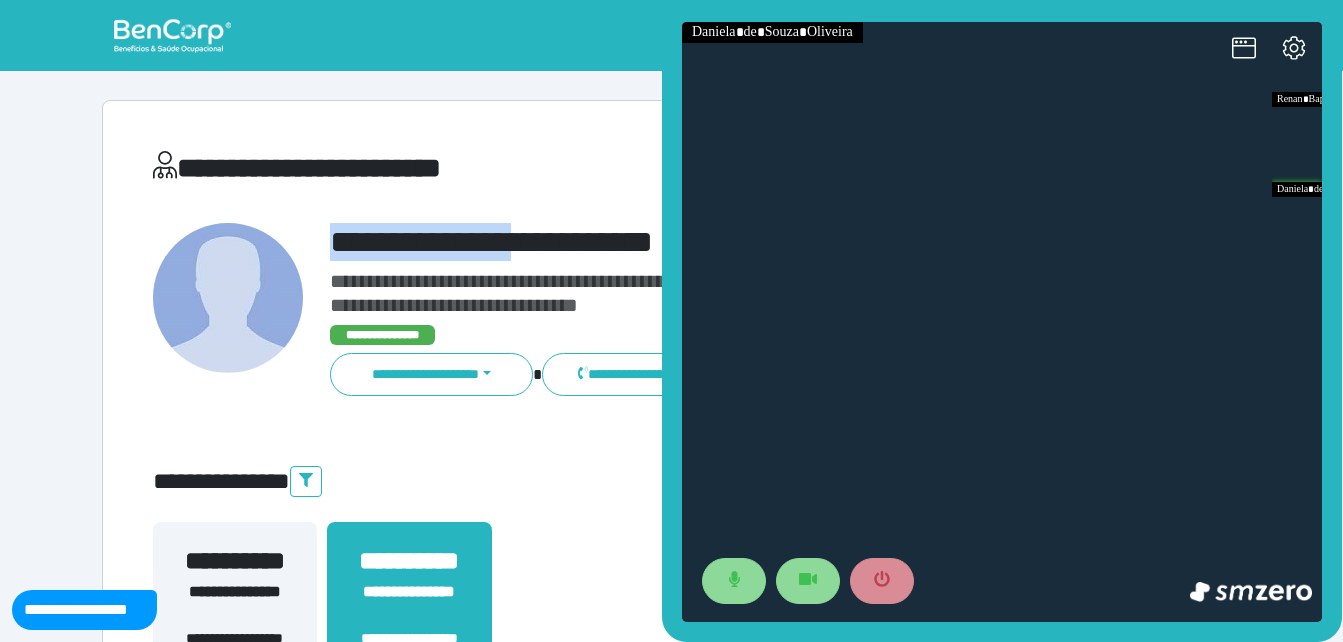 drag, startPoint x: 327, startPoint y: 230, endPoint x: 567, endPoint y: 210, distance: 240.8319 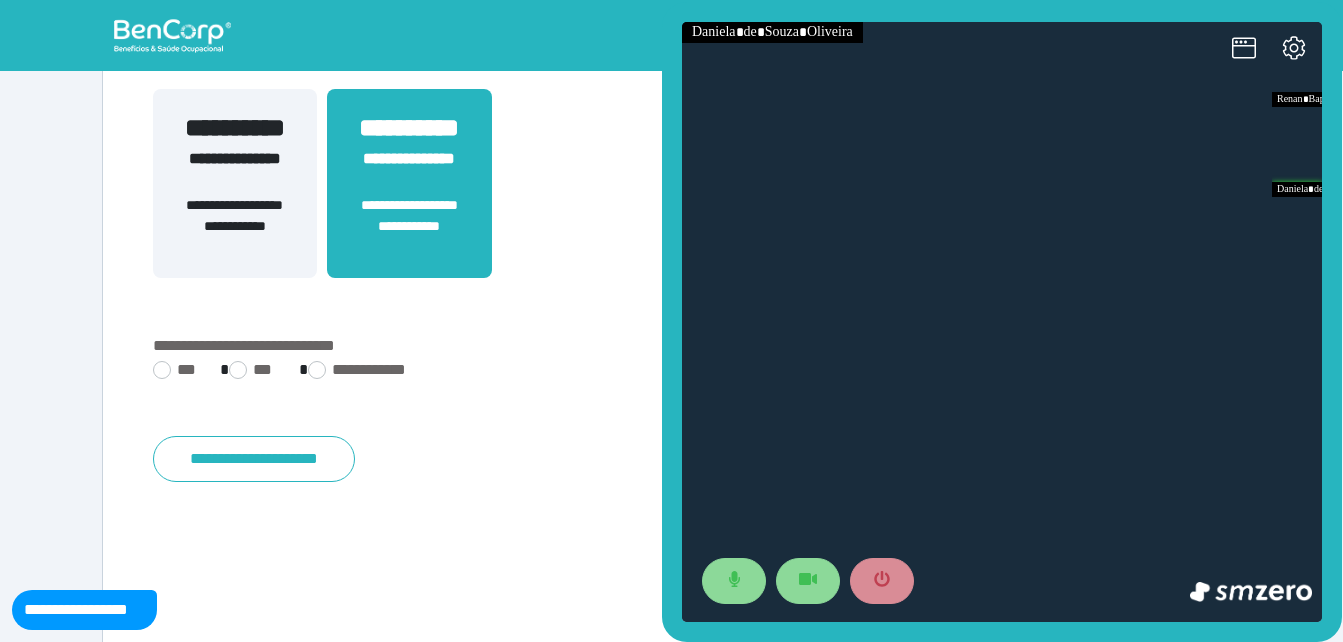 scroll, scrollTop: 494, scrollLeft: 0, axis: vertical 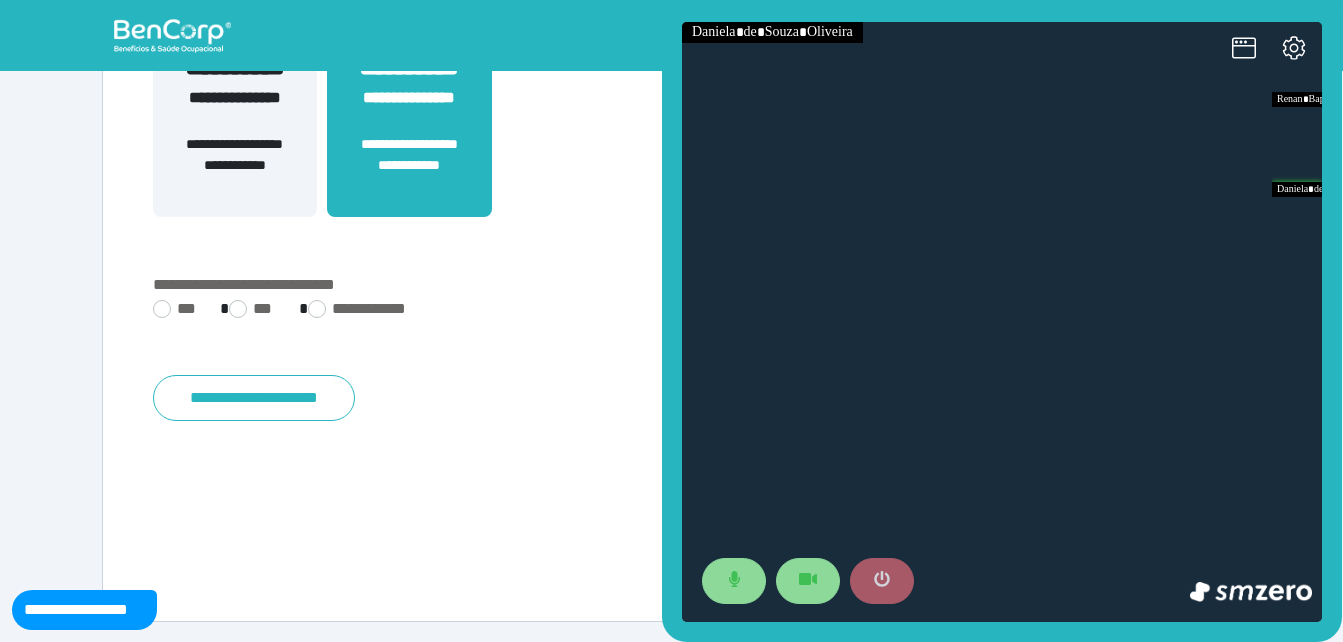 click at bounding box center (882, 581) 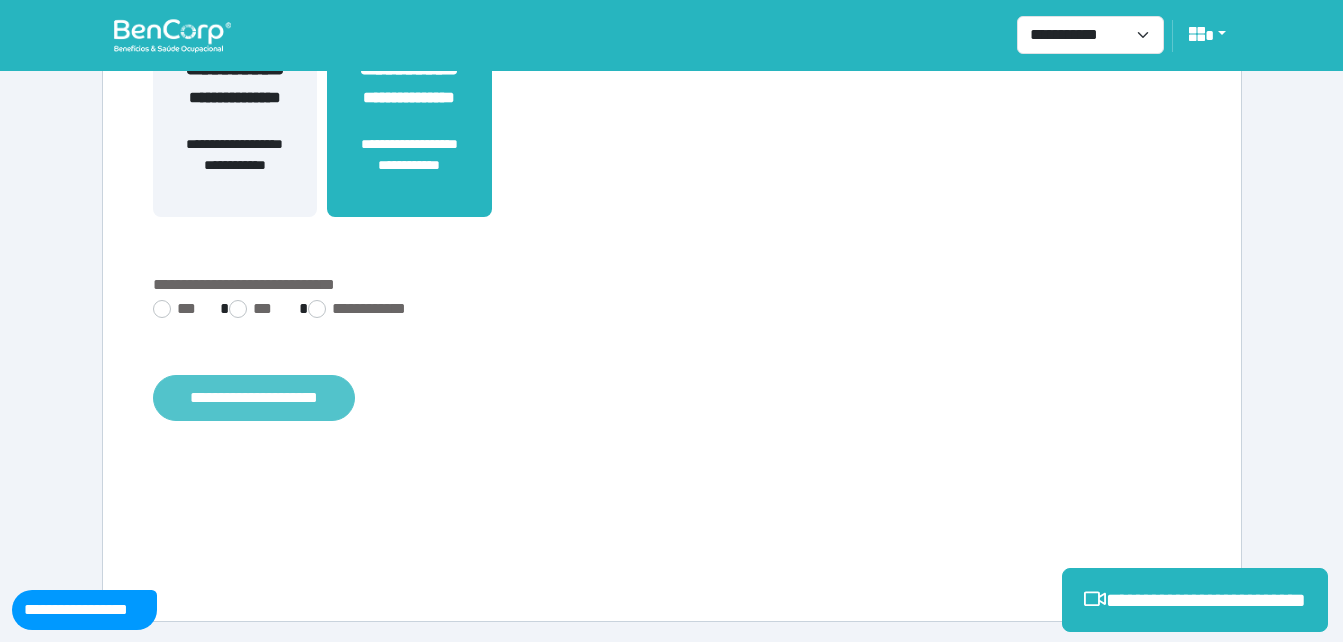 click on "**********" at bounding box center (254, 398) 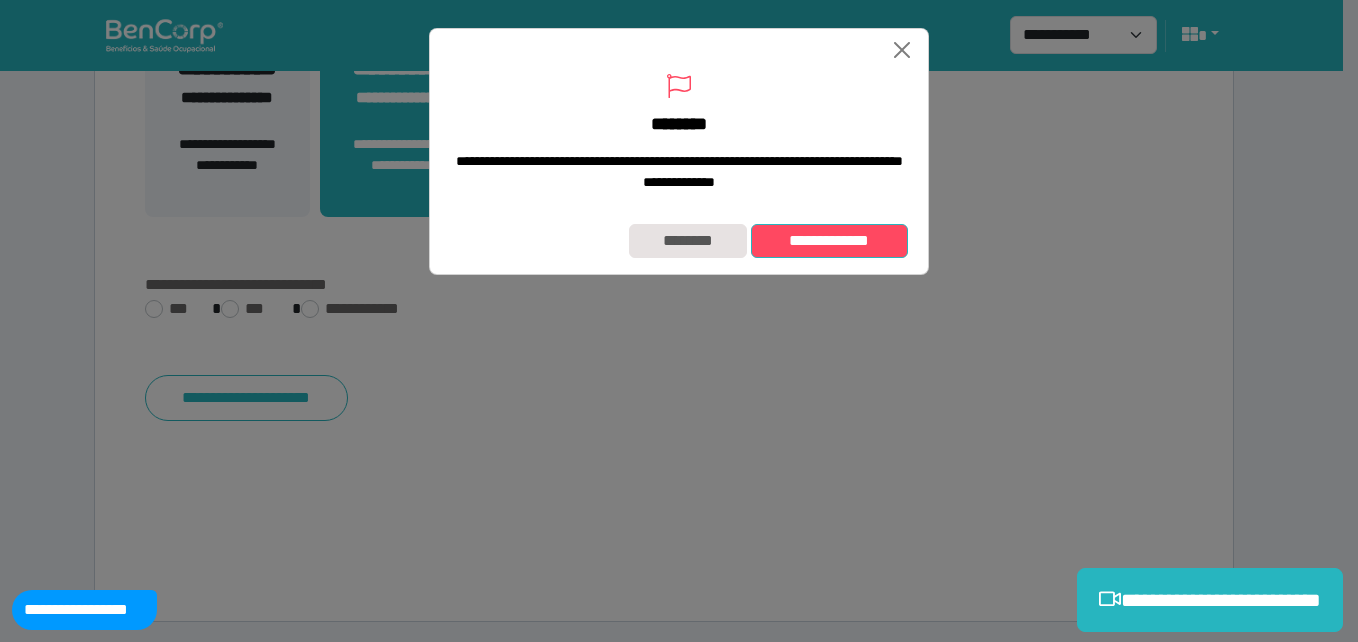 click on "**********" at bounding box center [829, 241] 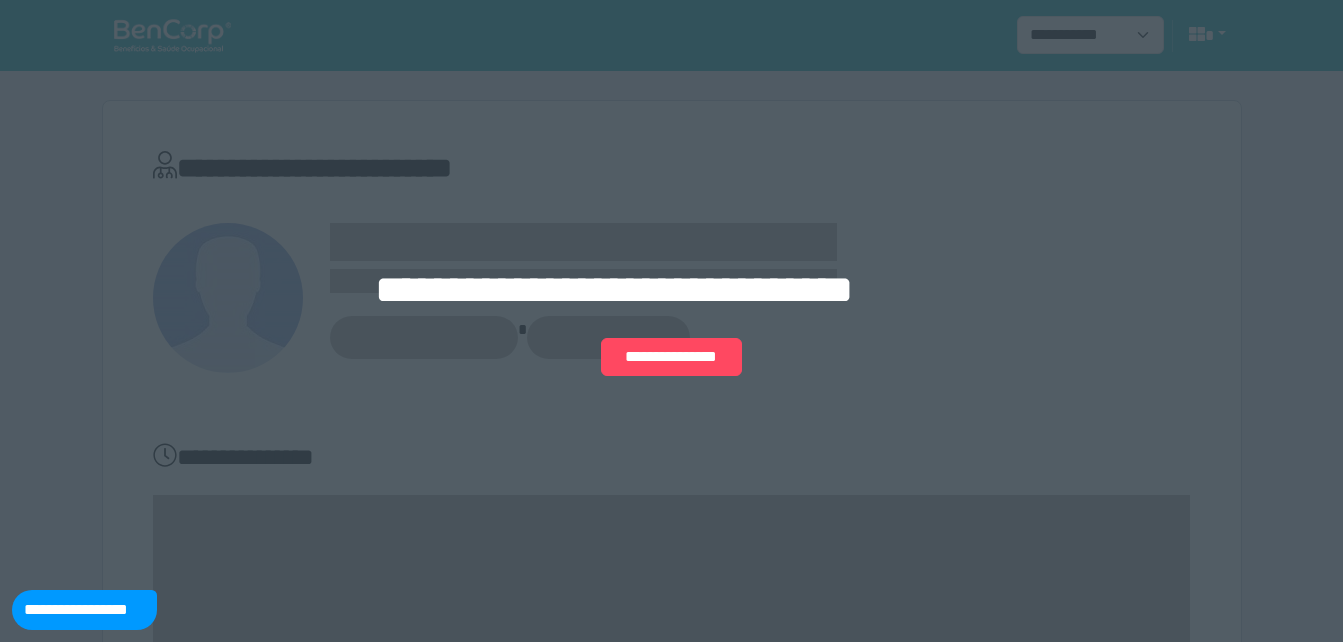 scroll, scrollTop: 0, scrollLeft: 0, axis: both 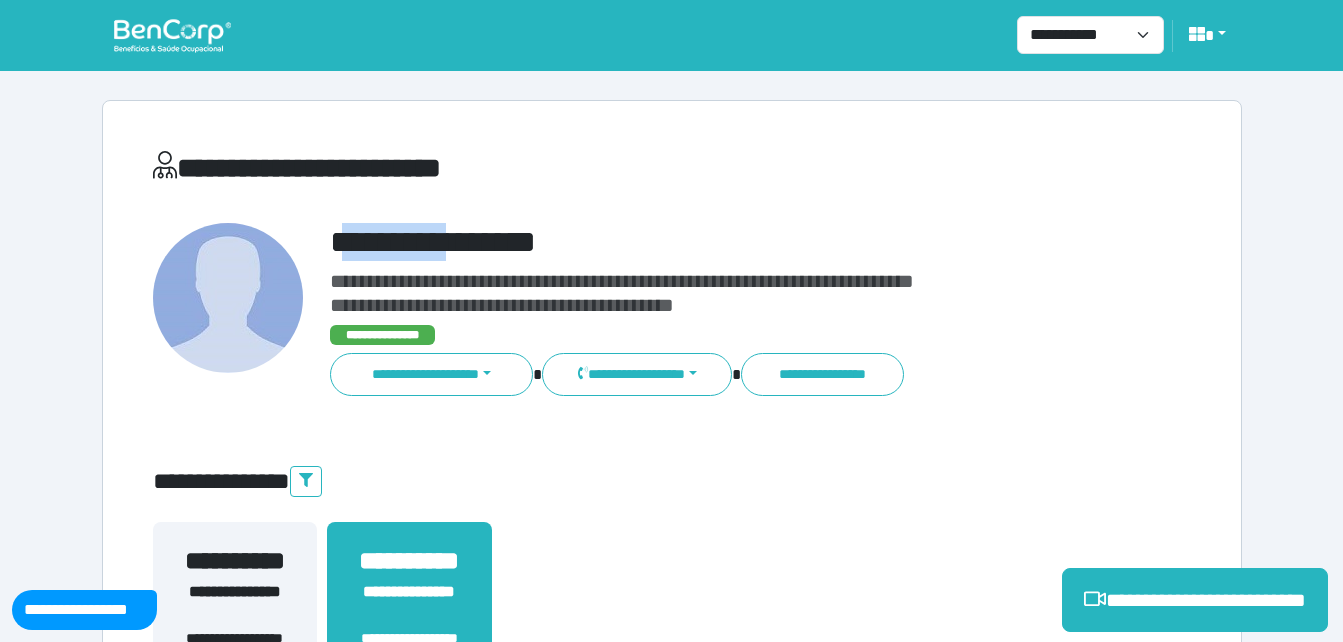 drag, startPoint x: 417, startPoint y: 231, endPoint x: 805, endPoint y: 243, distance: 388.18552 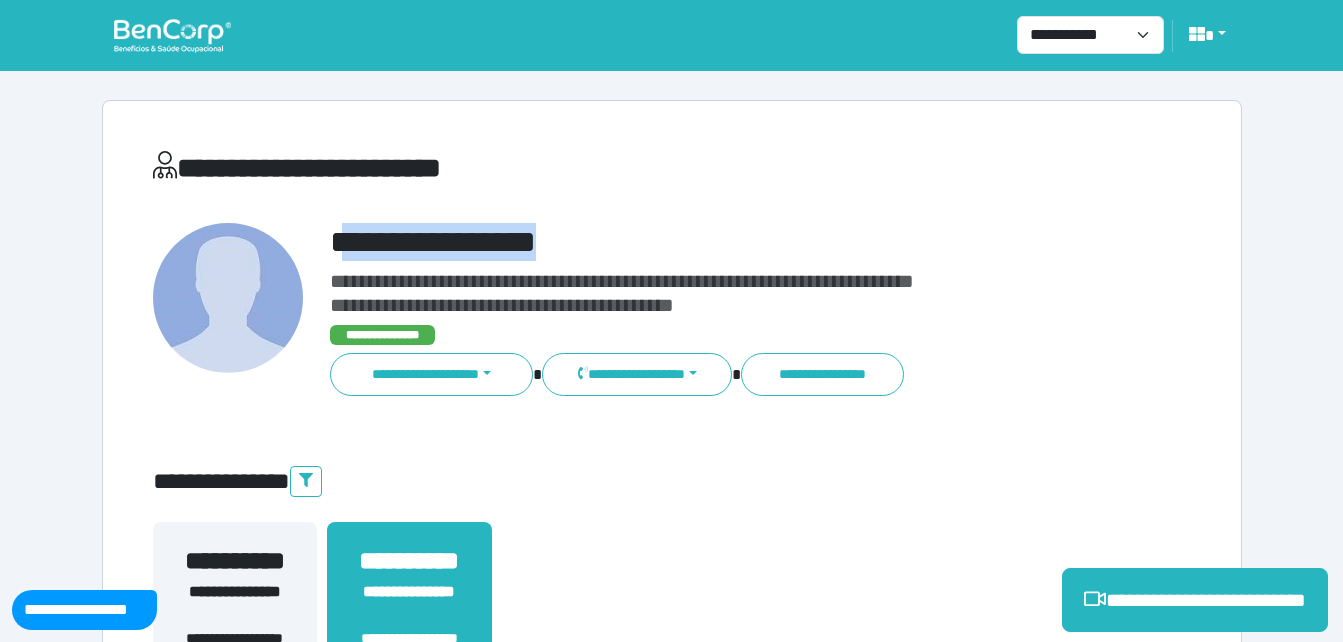 copy on "**********" 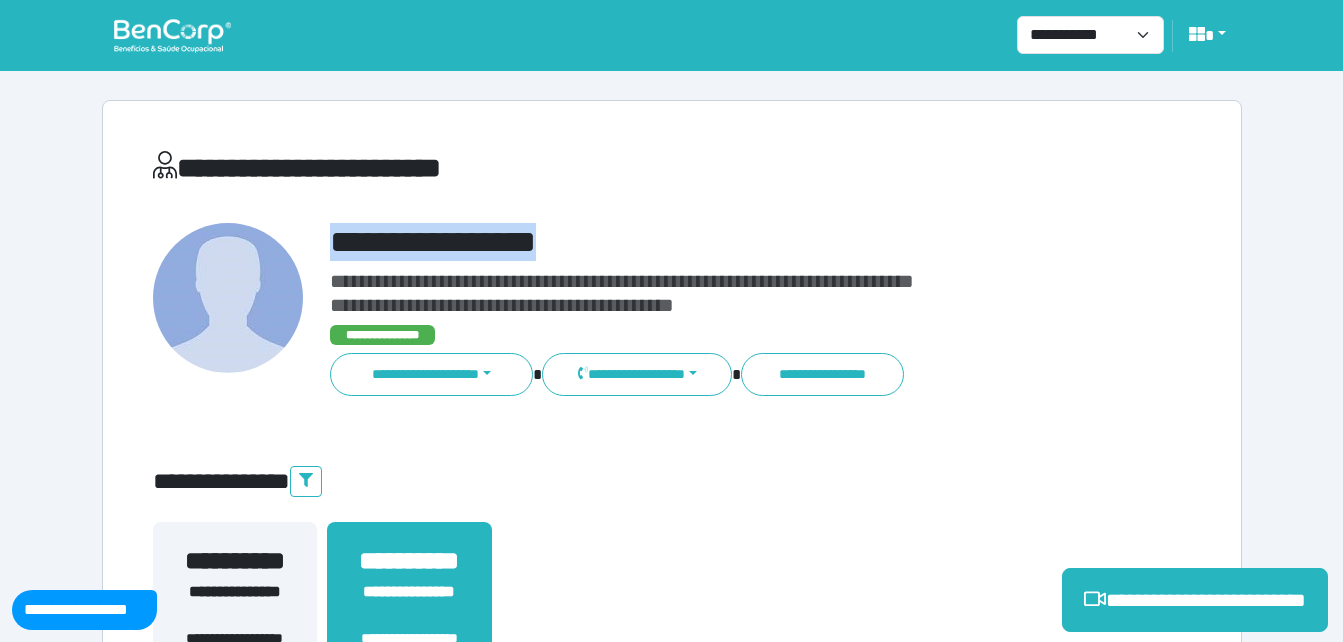 drag, startPoint x: 340, startPoint y: 232, endPoint x: 614, endPoint y: 222, distance: 274.18243 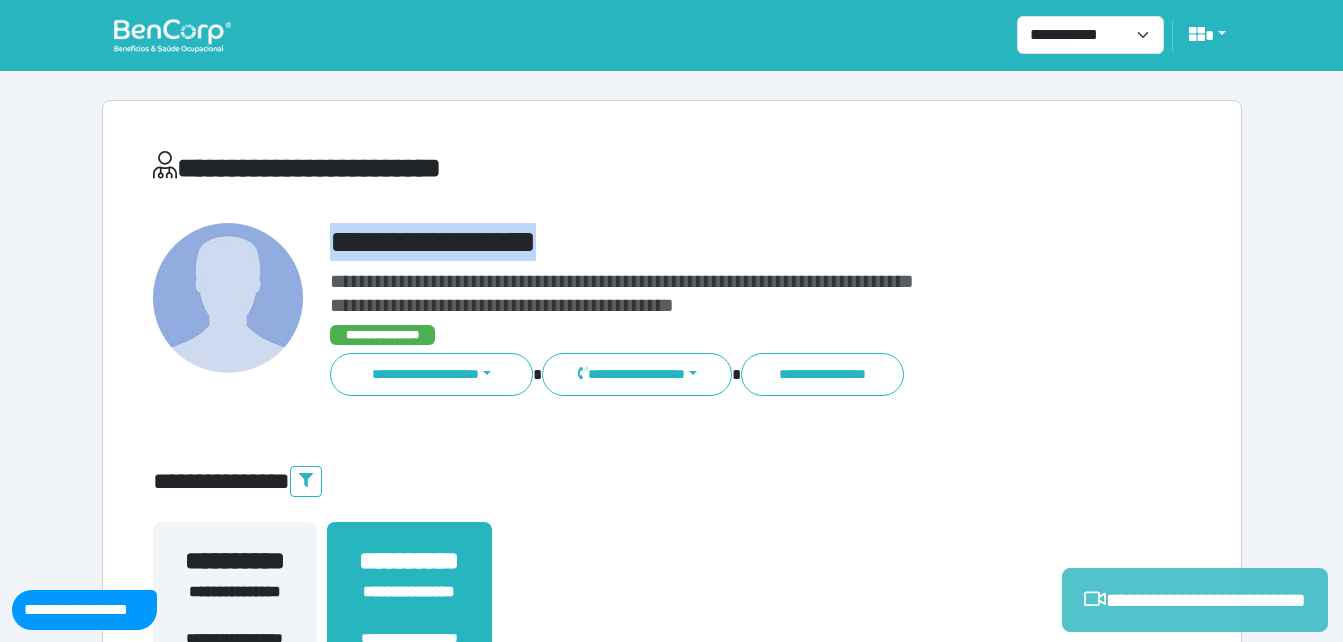 click on "**********" at bounding box center (1195, 600) 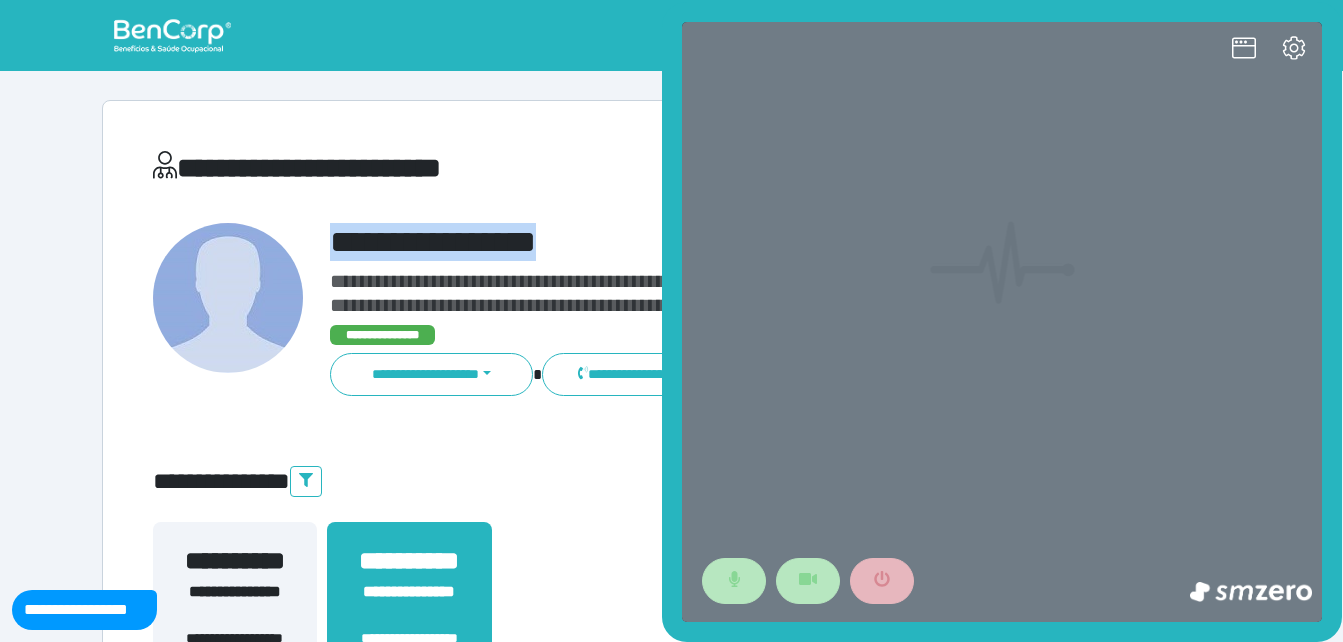 scroll, scrollTop: 0, scrollLeft: 0, axis: both 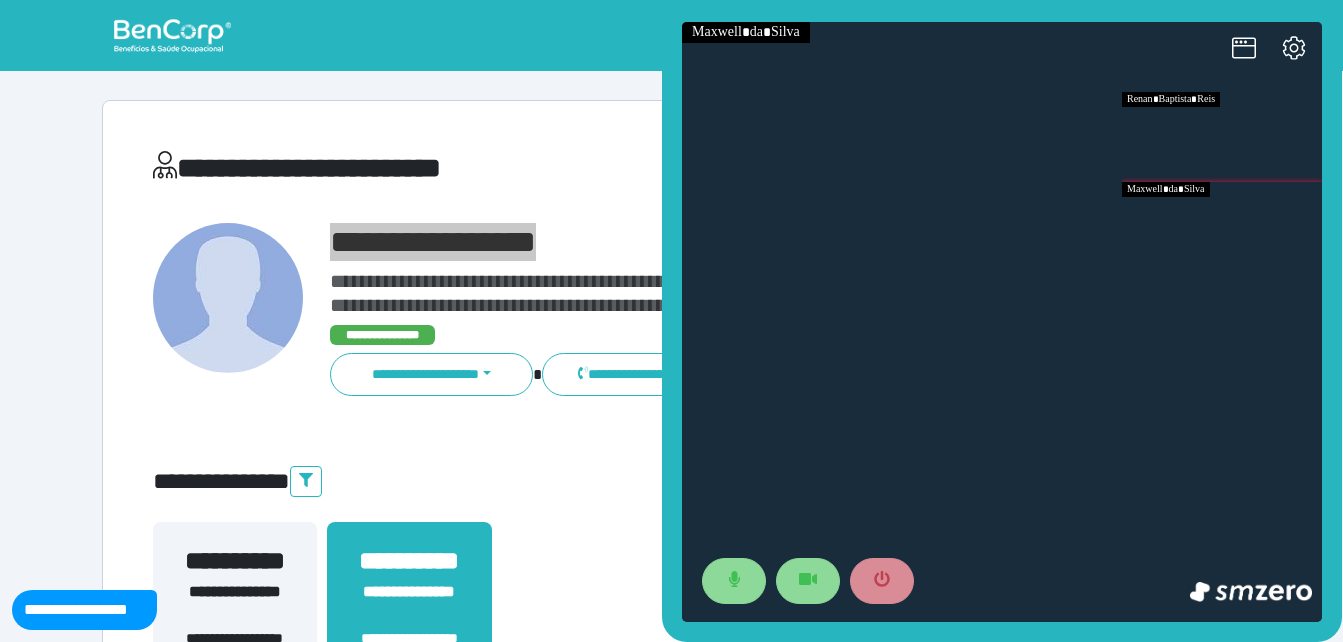 click at bounding box center [1222, 227] 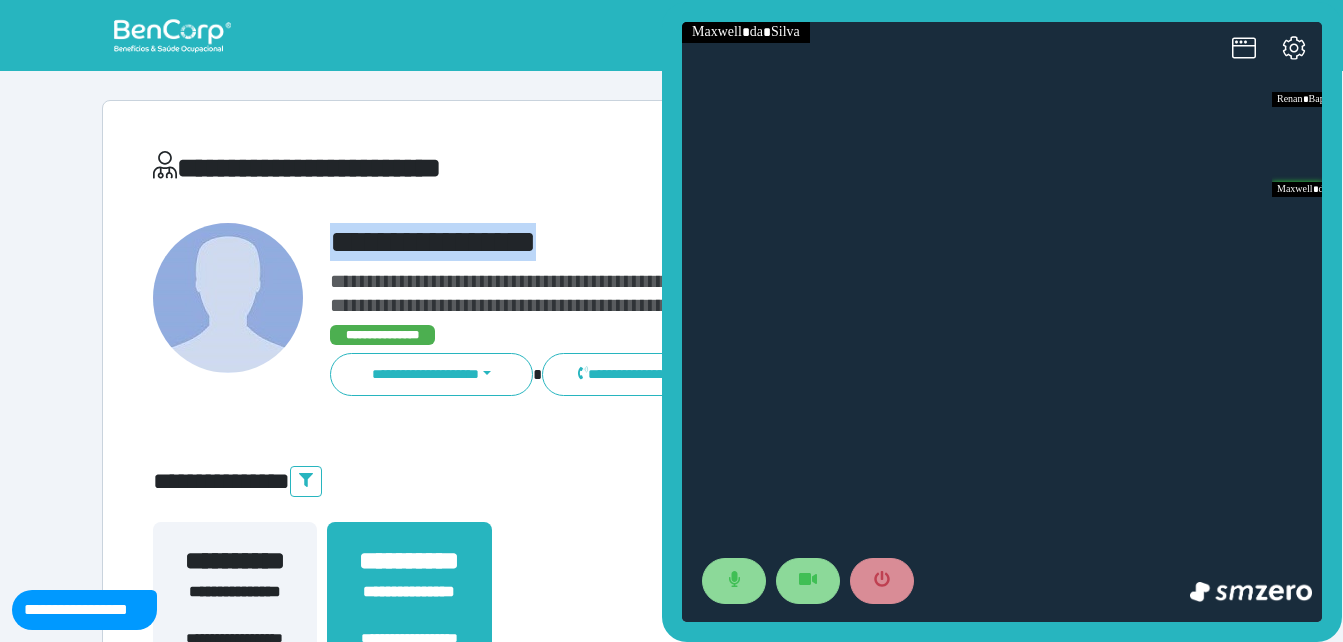 click on "**********" at bounding box center (716, 242) 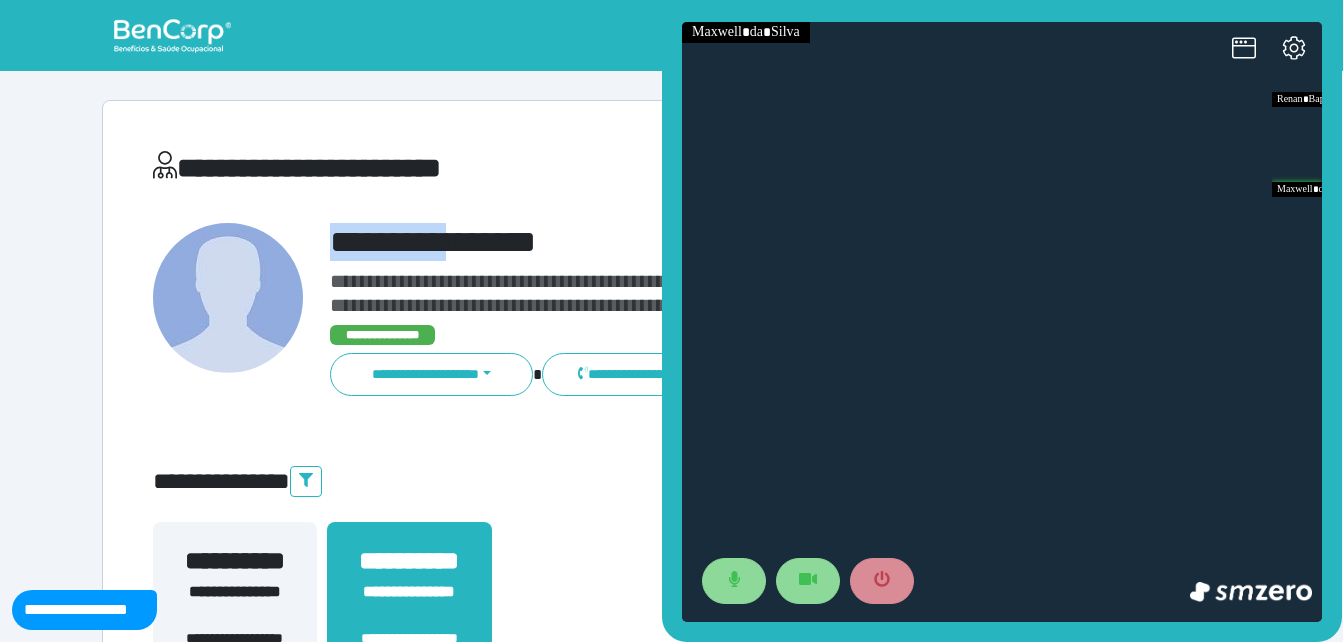 drag, startPoint x: 325, startPoint y: 233, endPoint x: 547, endPoint y: 207, distance: 223.51733 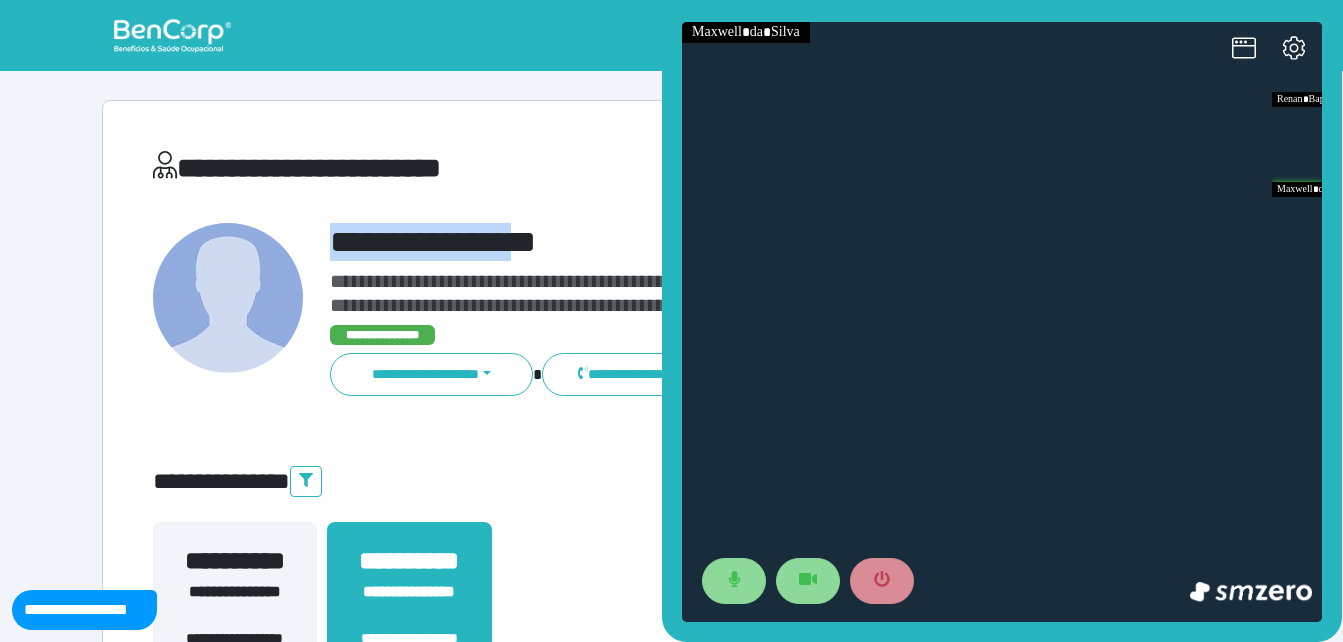 copy on "**********" 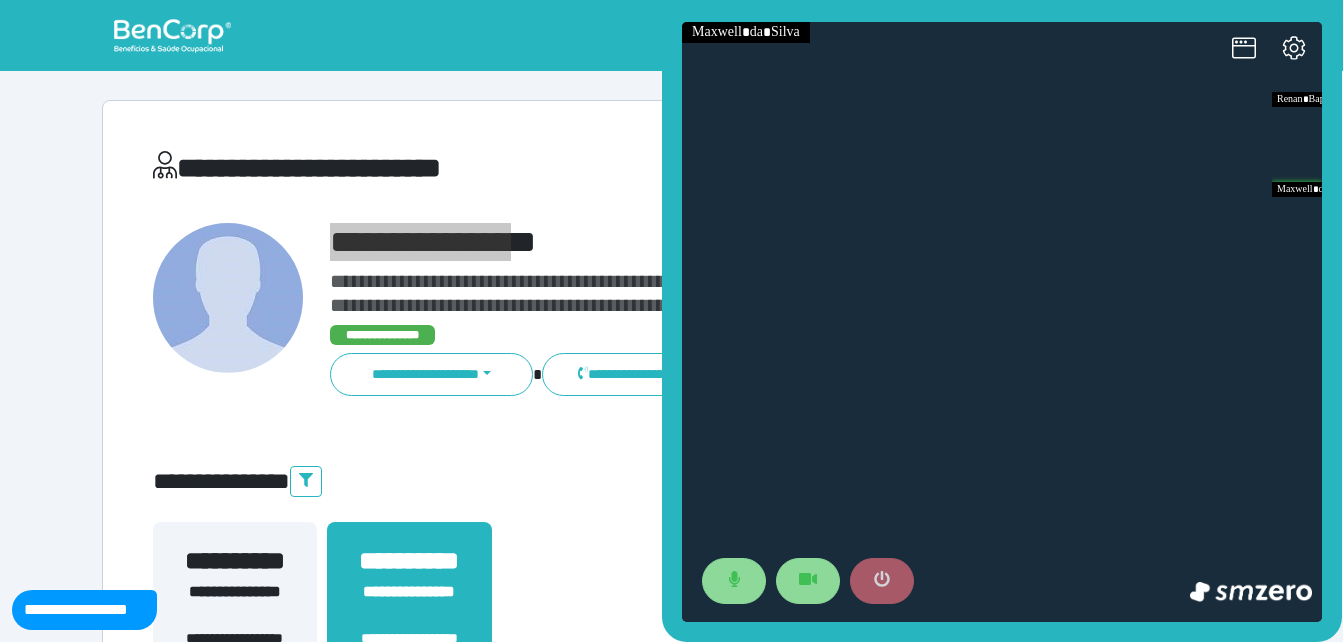 click at bounding box center [882, 581] 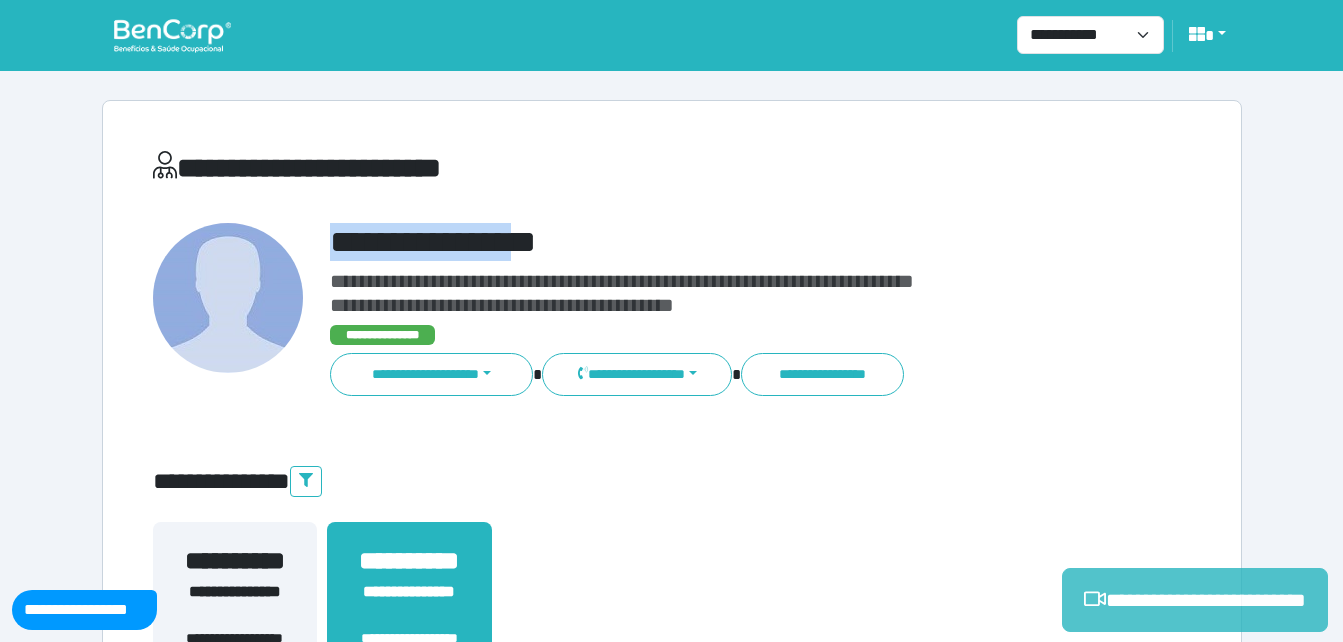 click on "**********" at bounding box center (1195, 600) 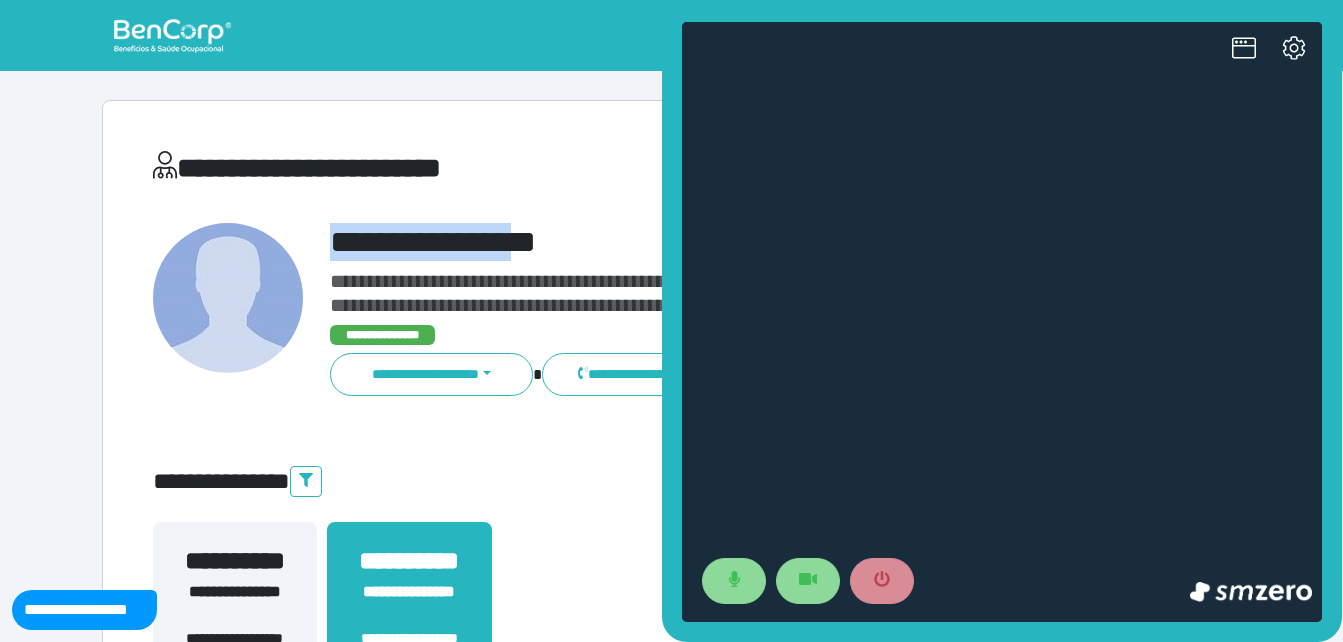 scroll, scrollTop: 0, scrollLeft: 0, axis: both 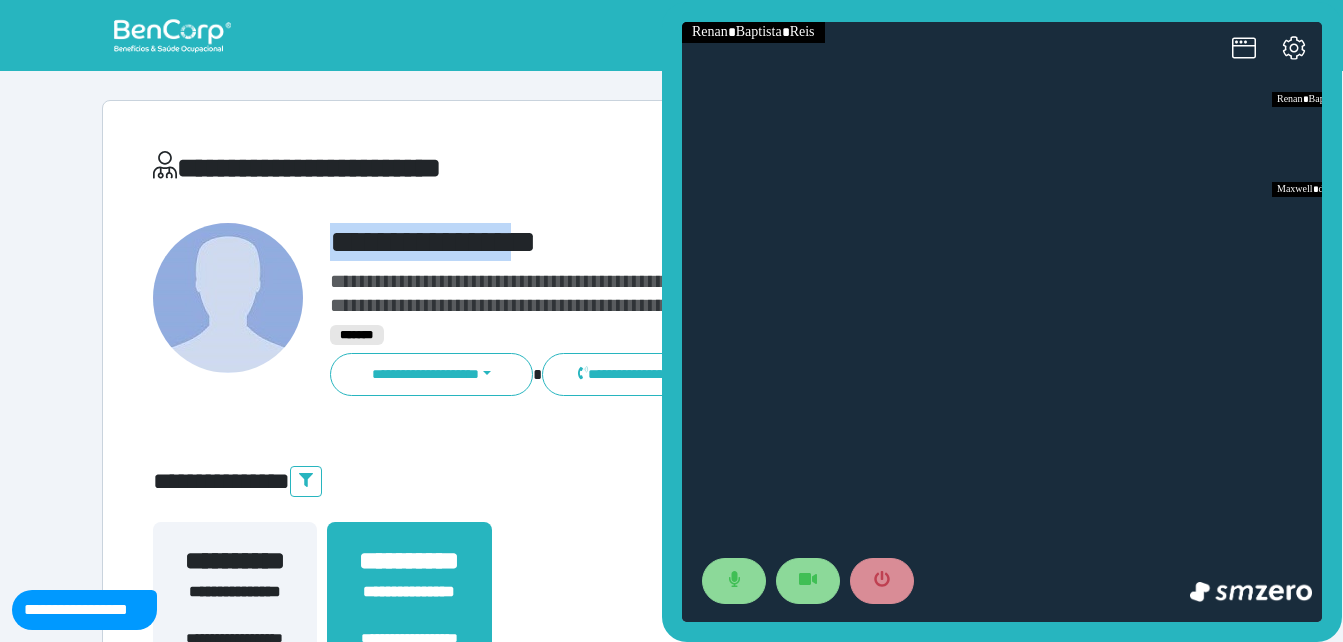 drag, startPoint x: 868, startPoint y: 10, endPoint x: 1338, endPoint y: 32, distance: 470.51462 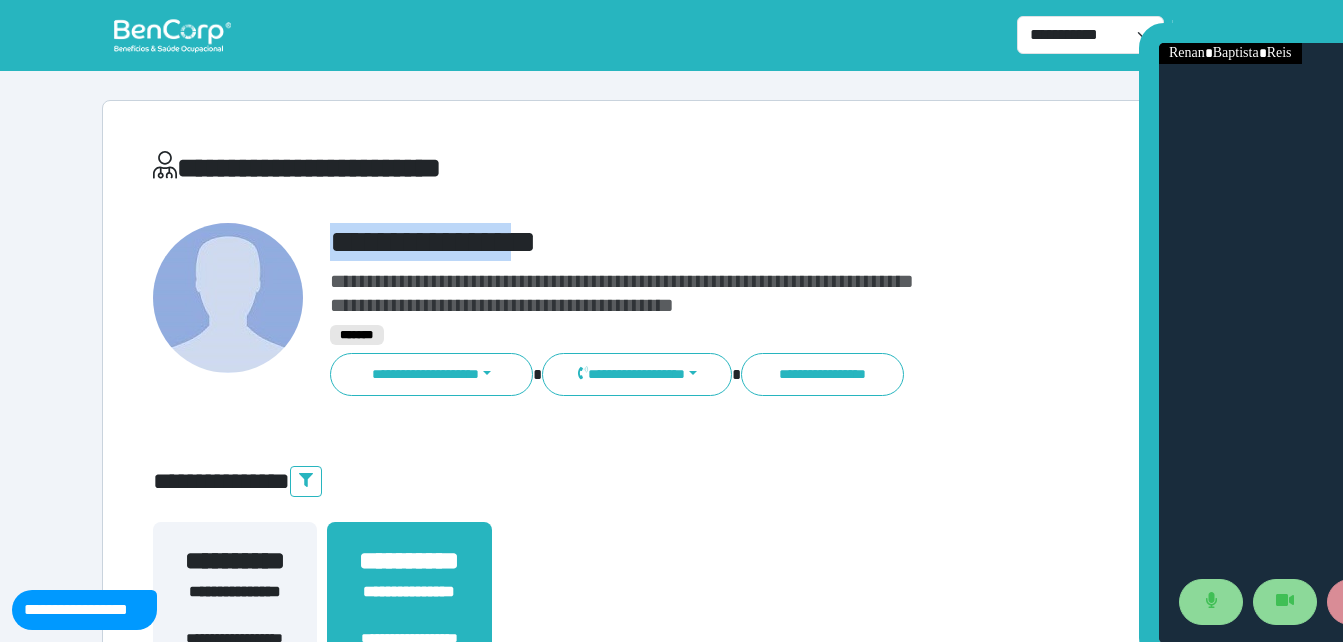 drag, startPoint x: 1262, startPoint y: 25, endPoint x: 787, endPoint y: -4, distance: 475.88443 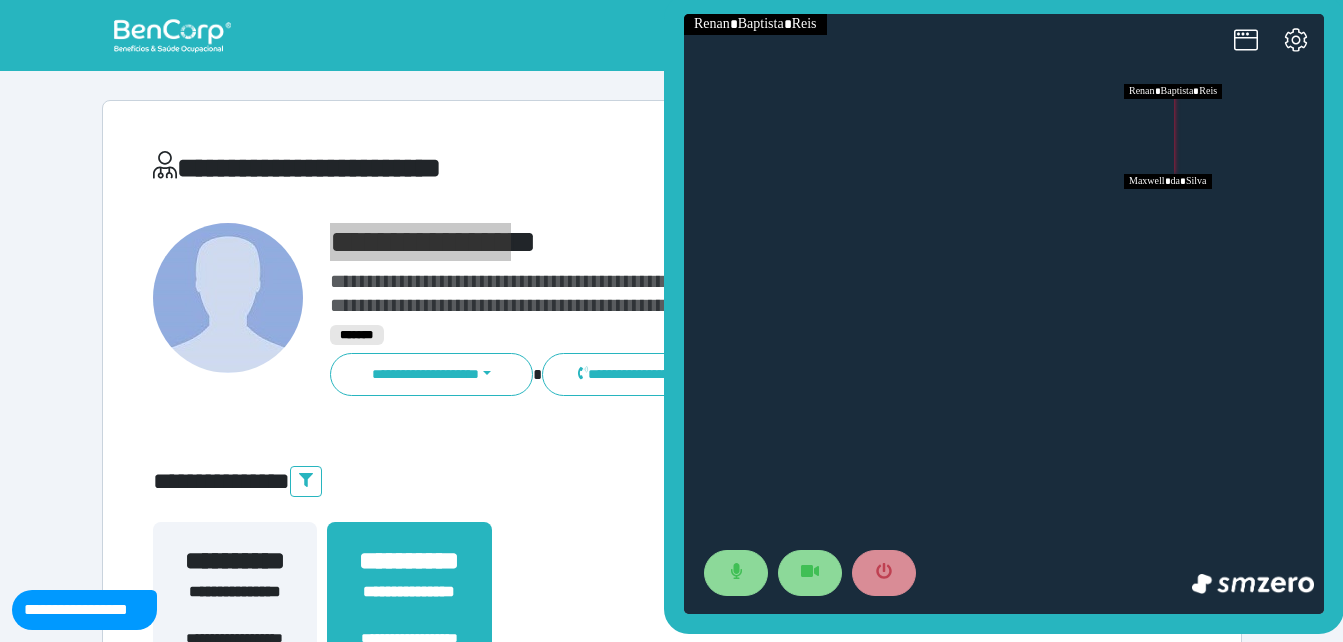 click at bounding box center (1224, 219) 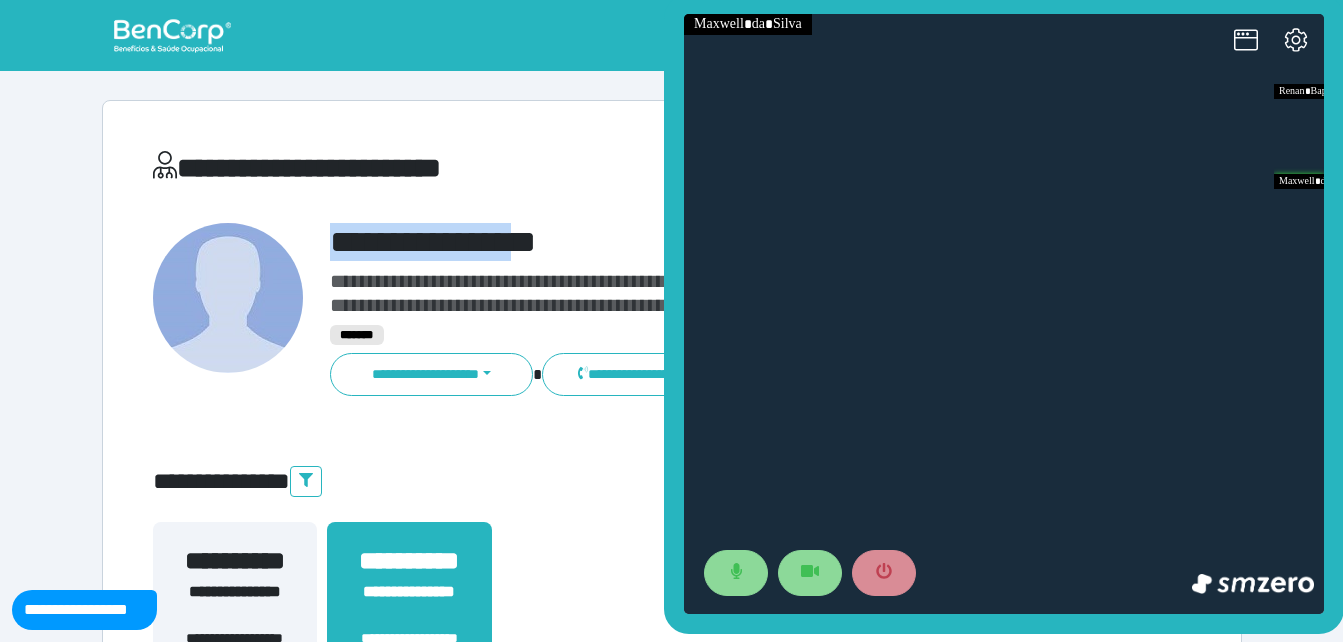 click on "**********" at bounding box center [716, 242] 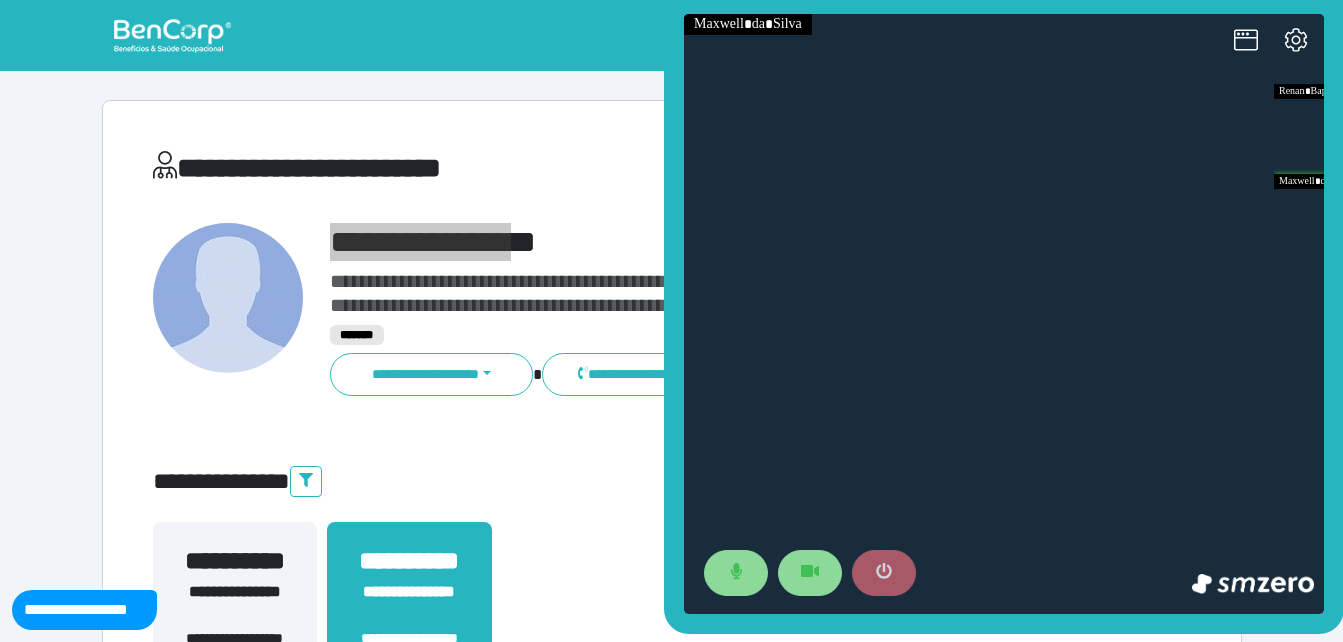 click at bounding box center (884, 573) 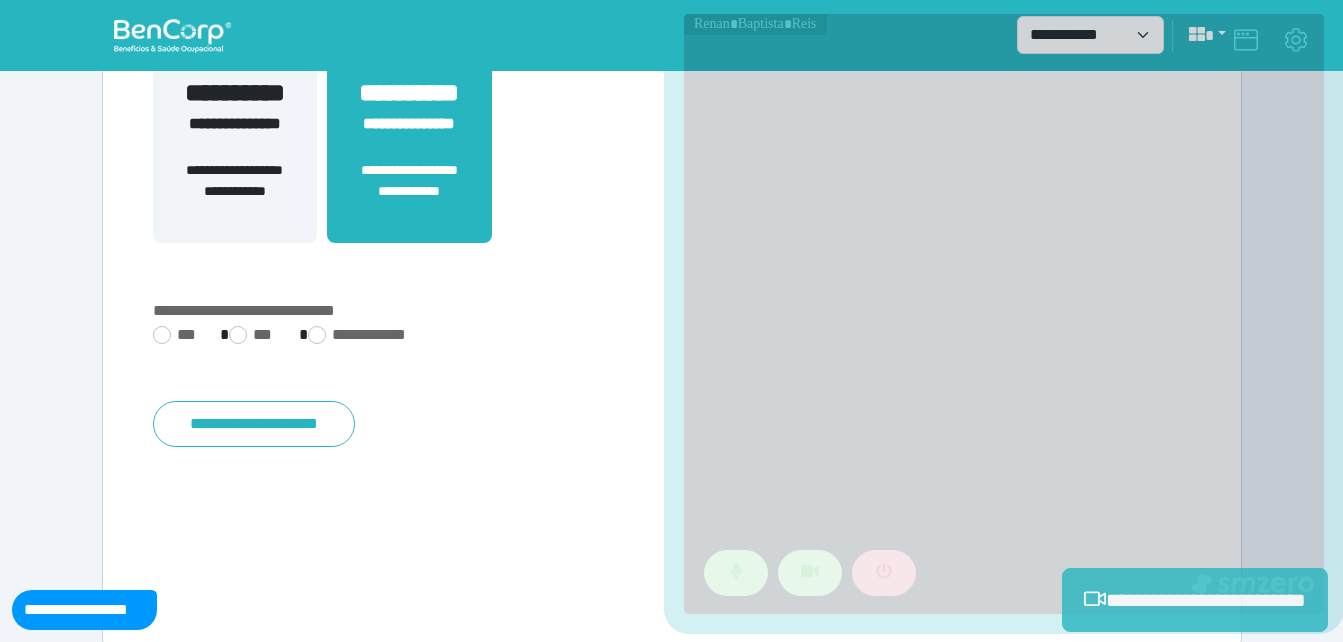 scroll, scrollTop: 494, scrollLeft: 0, axis: vertical 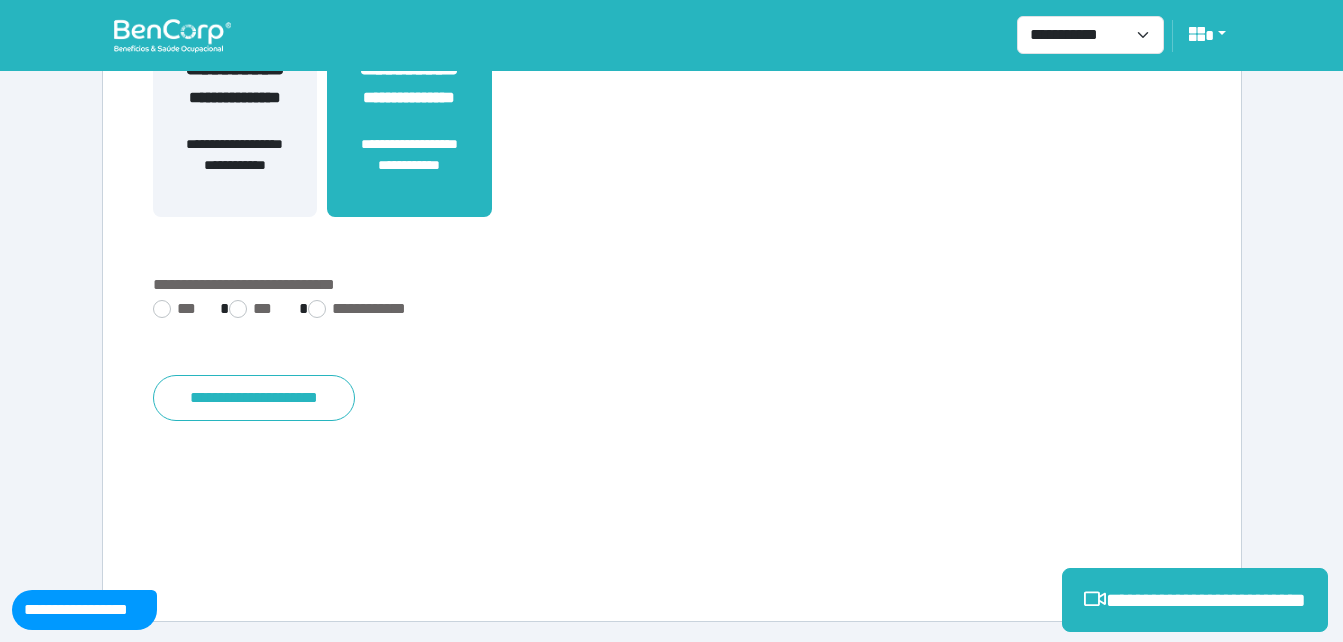 click on "**********" at bounding box center (672, 311) 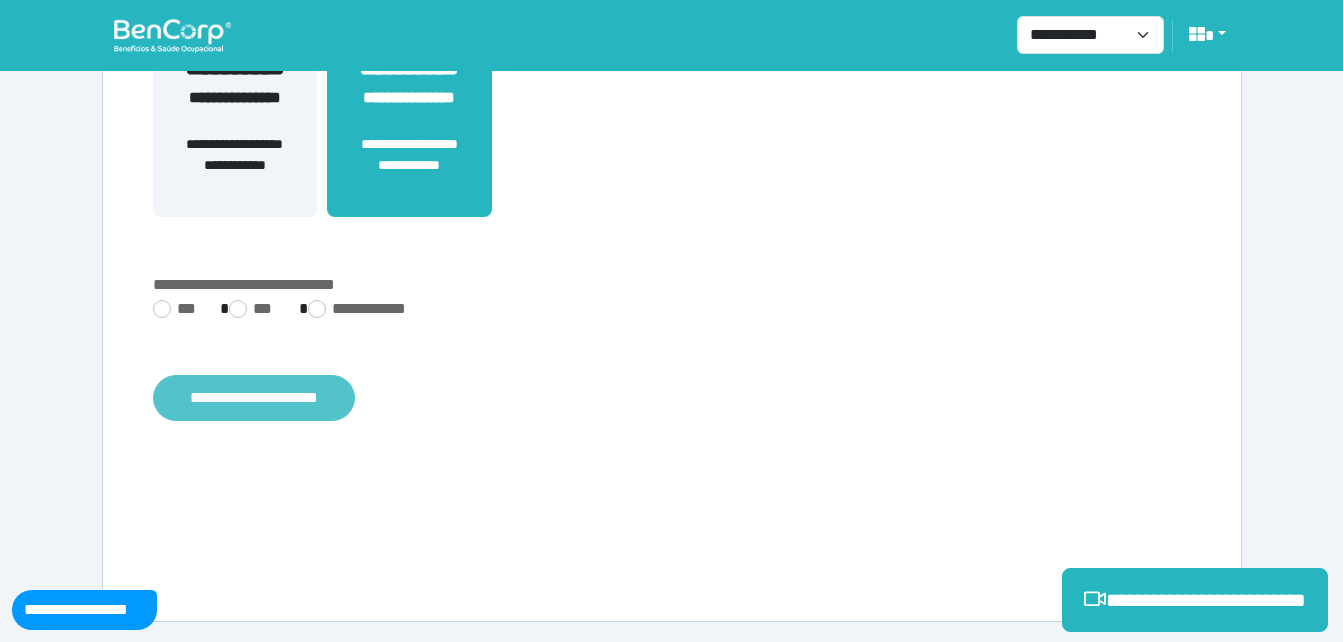 click on "**********" at bounding box center (254, 398) 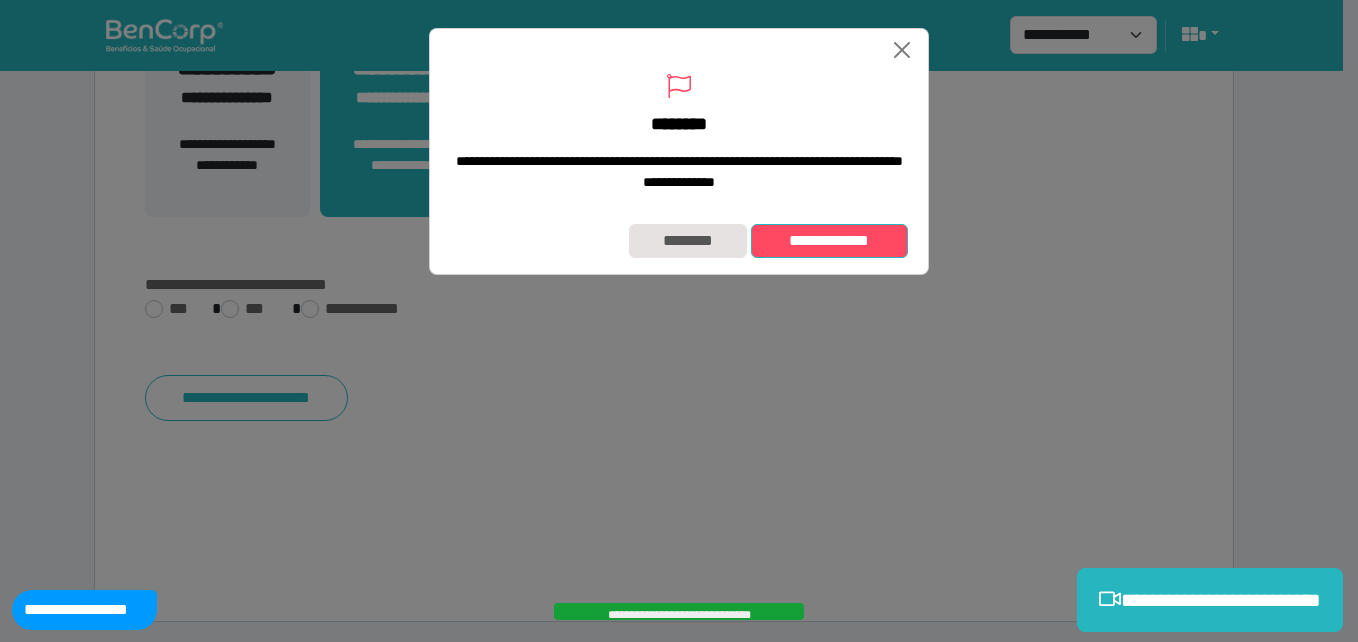 click on "**********" at bounding box center [829, 241] 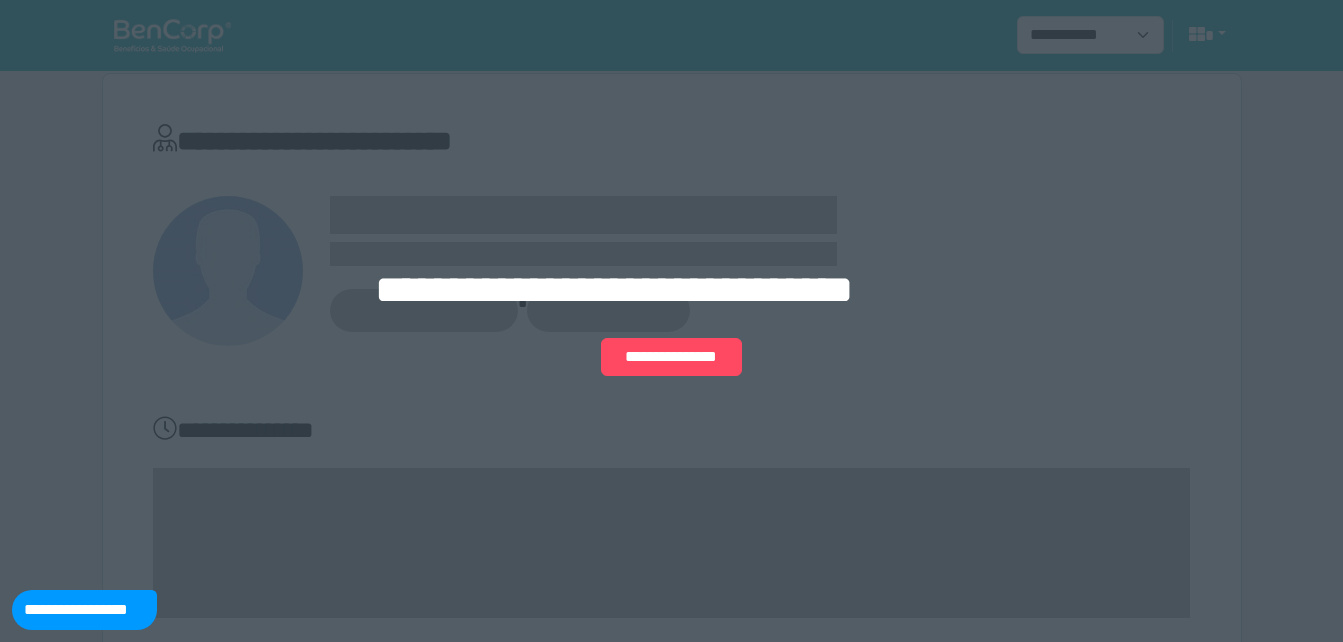 scroll, scrollTop: 74, scrollLeft: 0, axis: vertical 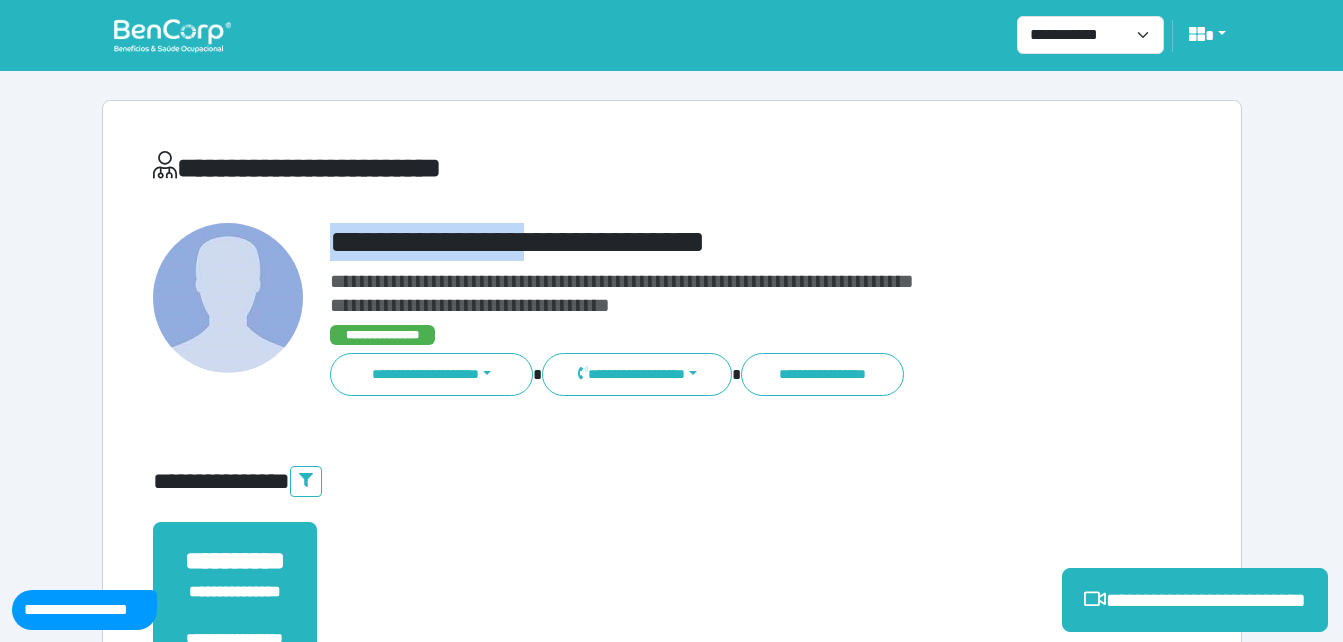 drag, startPoint x: 330, startPoint y: 235, endPoint x: 721, endPoint y: 200, distance: 392.5634 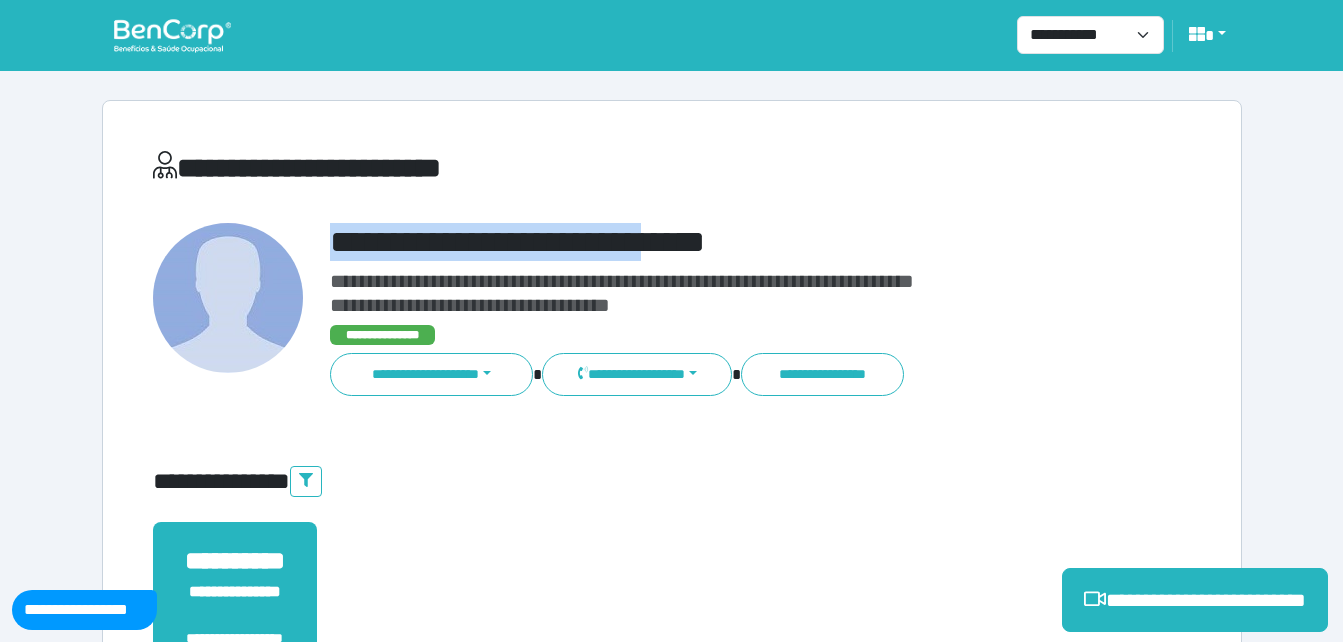 copy on "**********" 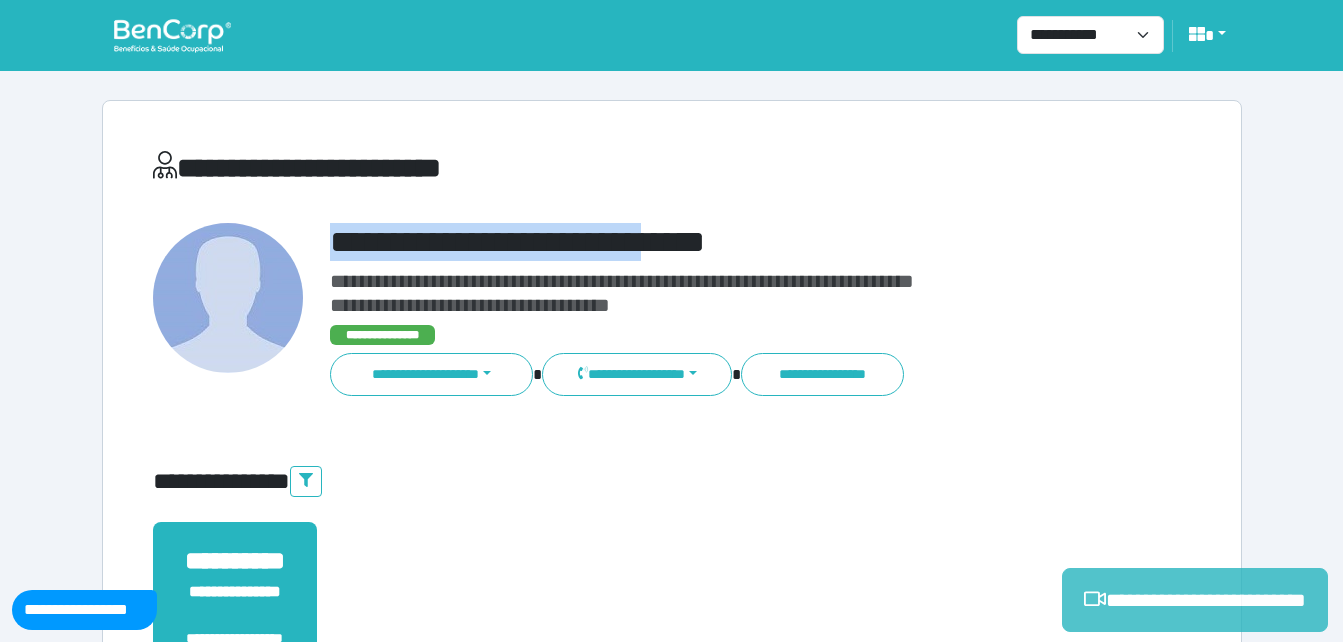 click on "**********" at bounding box center [1195, 600] 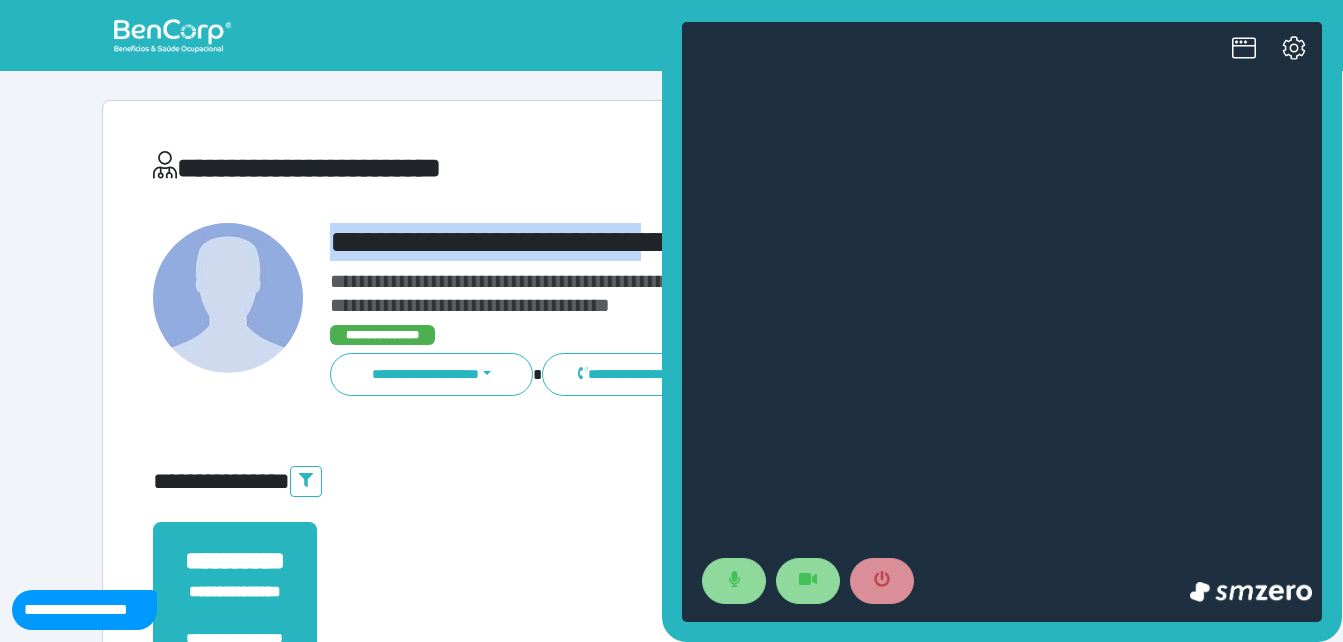 scroll, scrollTop: 0, scrollLeft: 0, axis: both 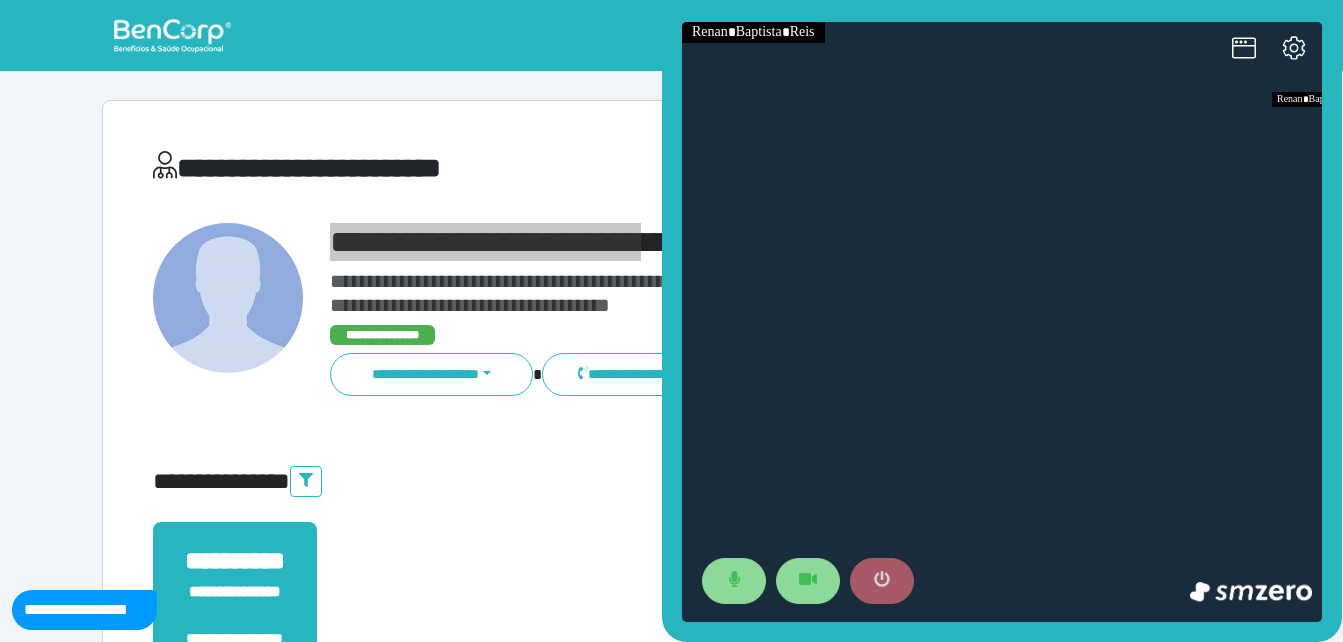 click 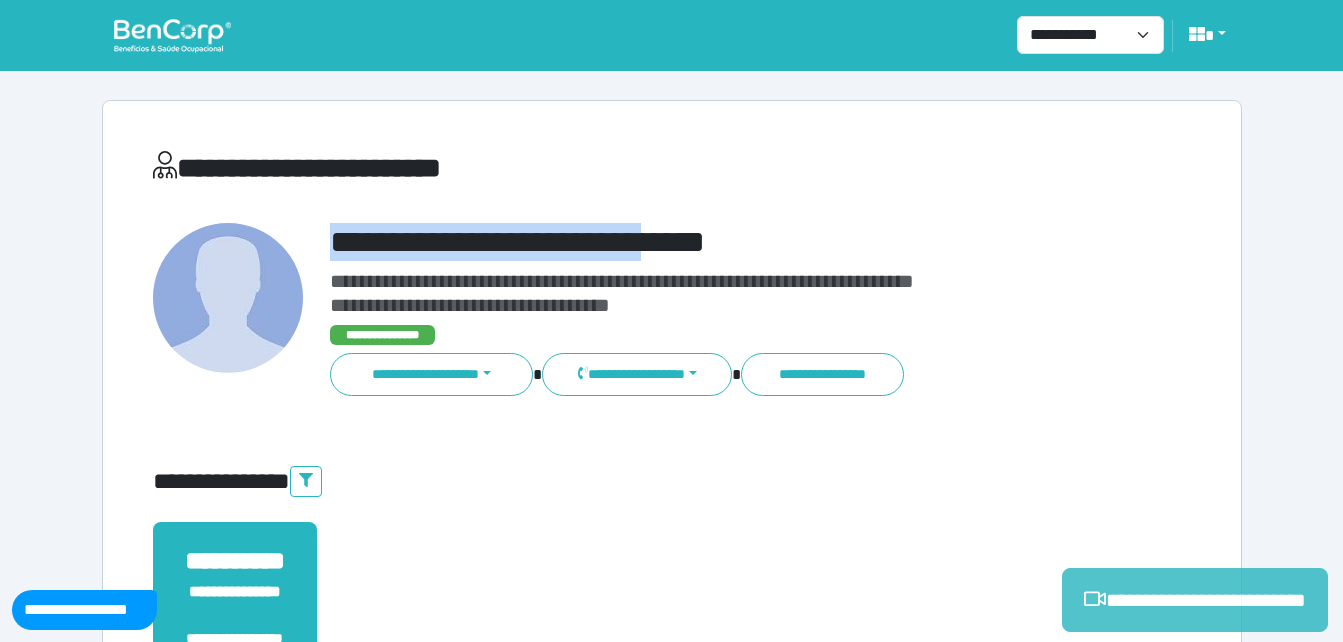 click on "**********" at bounding box center [1195, 600] 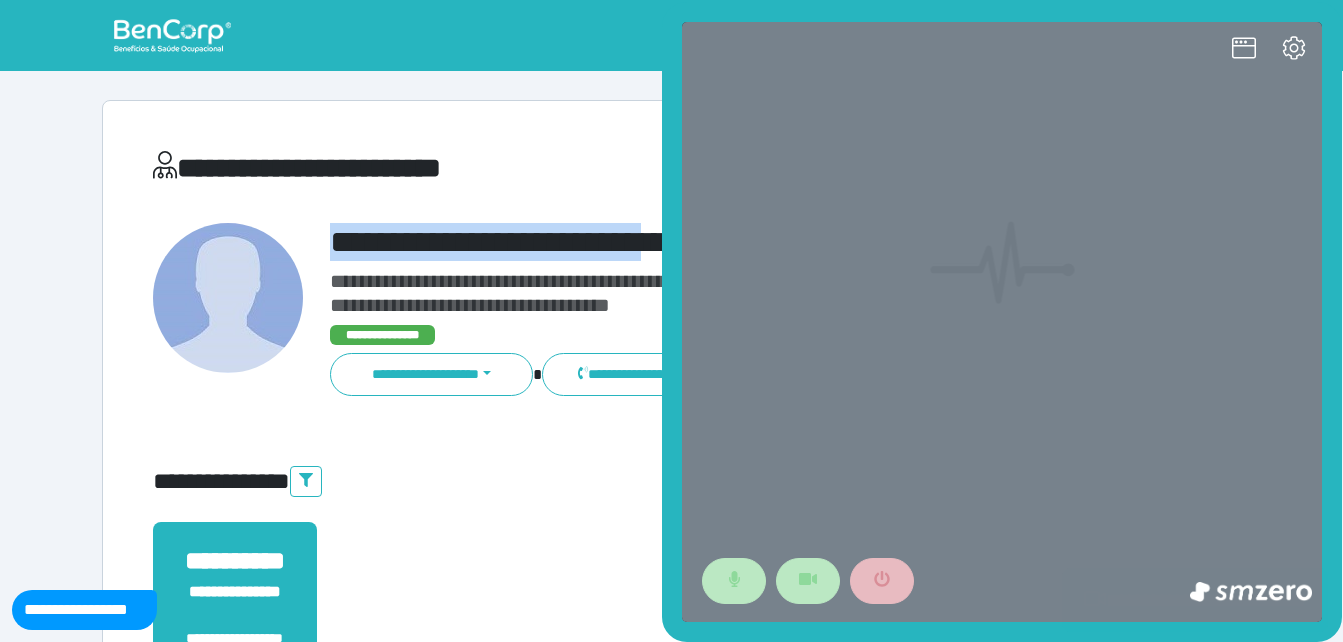scroll, scrollTop: 0, scrollLeft: 0, axis: both 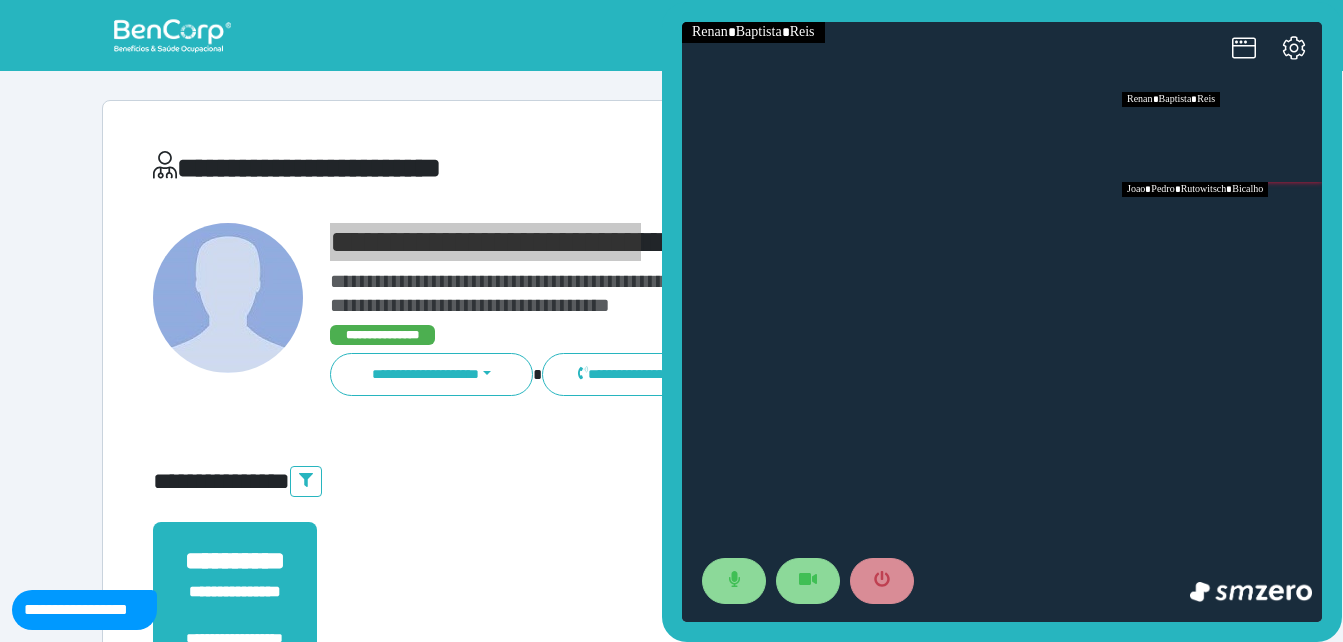 click at bounding box center (1222, 227) 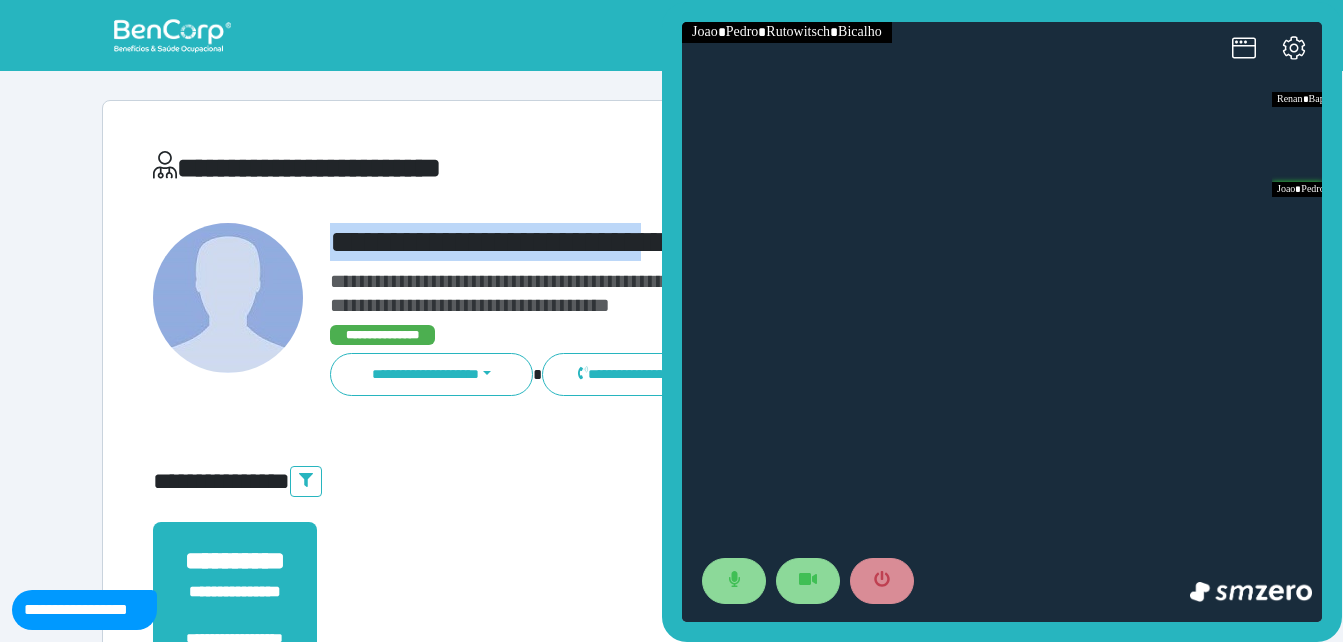 click on "**********" at bounding box center (672, 608) 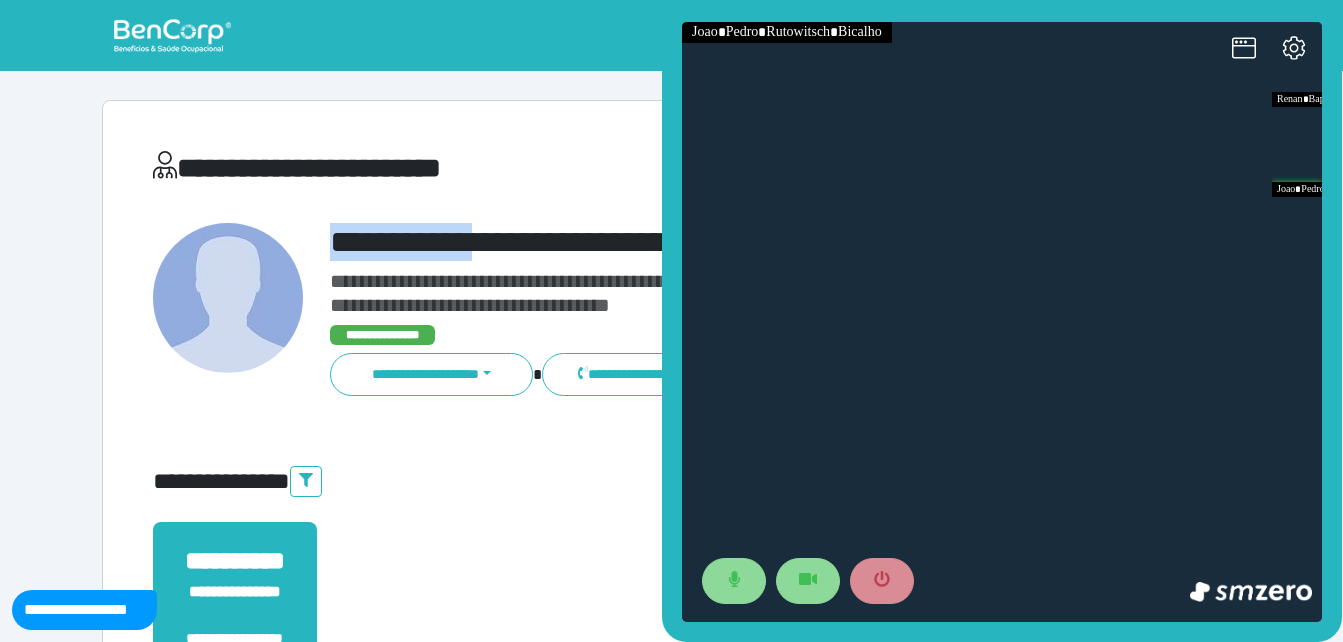 drag, startPoint x: 312, startPoint y: 229, endPoint x: 540, endPoint y: 205, distance: 229.25967 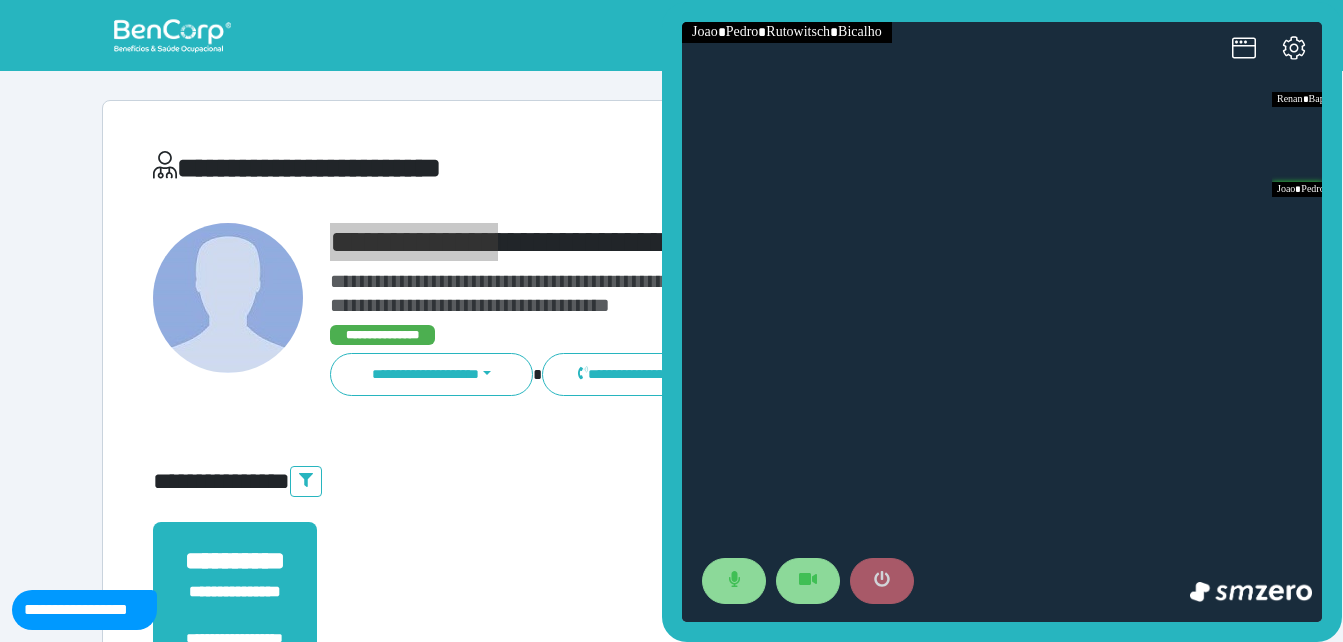 click 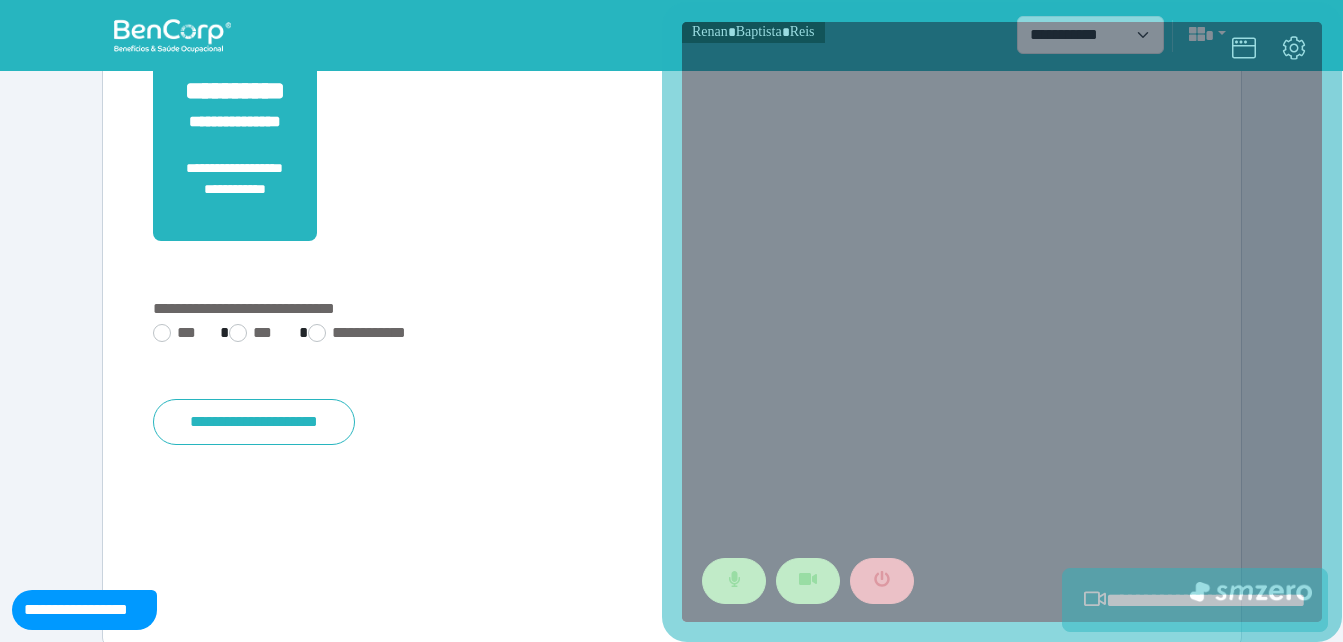 scroll, scrollTop: 494, scrollLeft: 0, axis: vertical 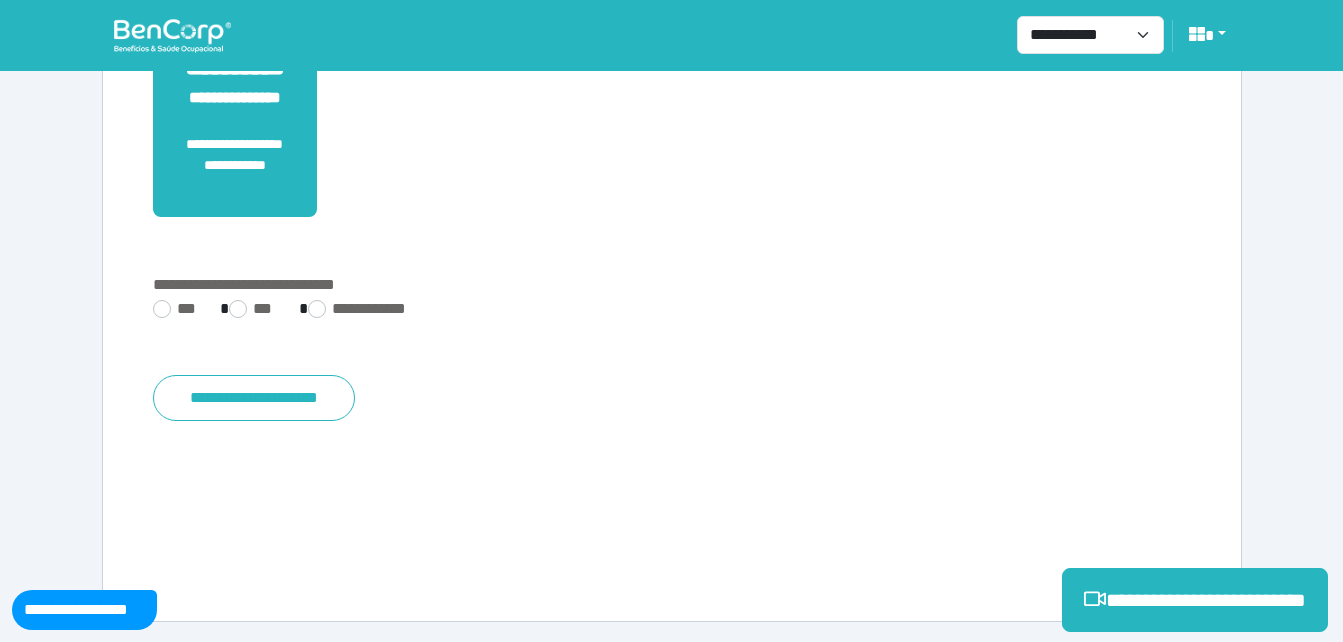 click on "**********" at bounding box center [672, 341] 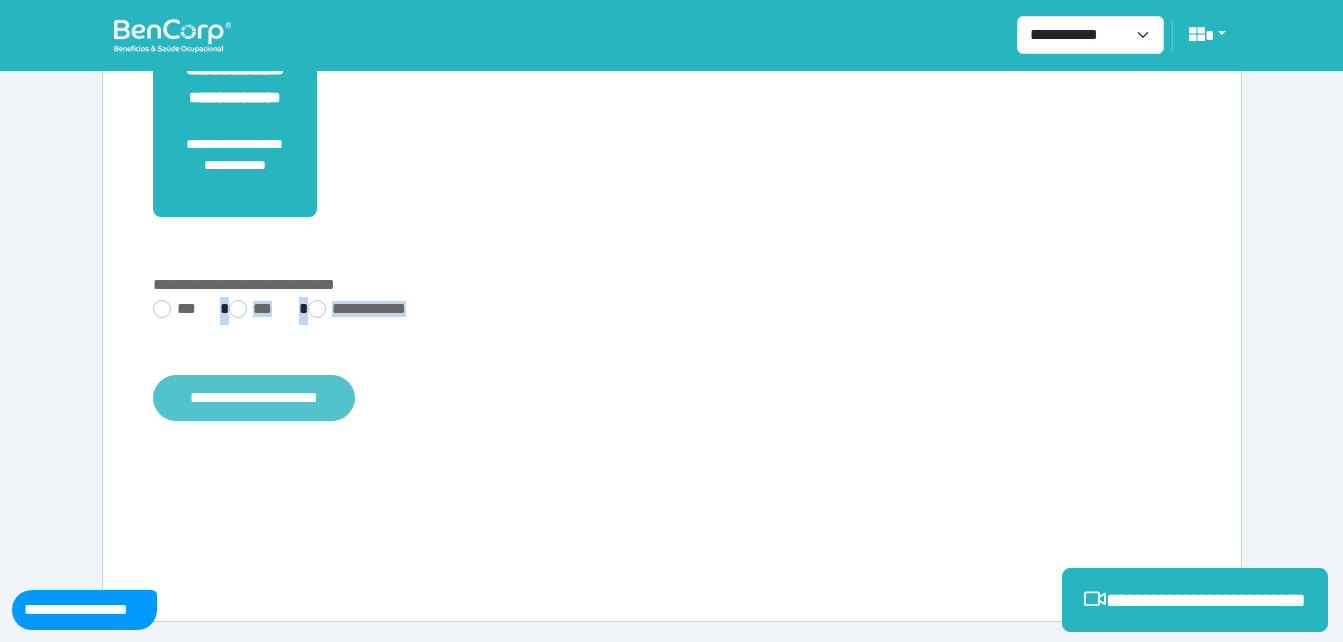 click on "**********" at bounding box center [254, 398] 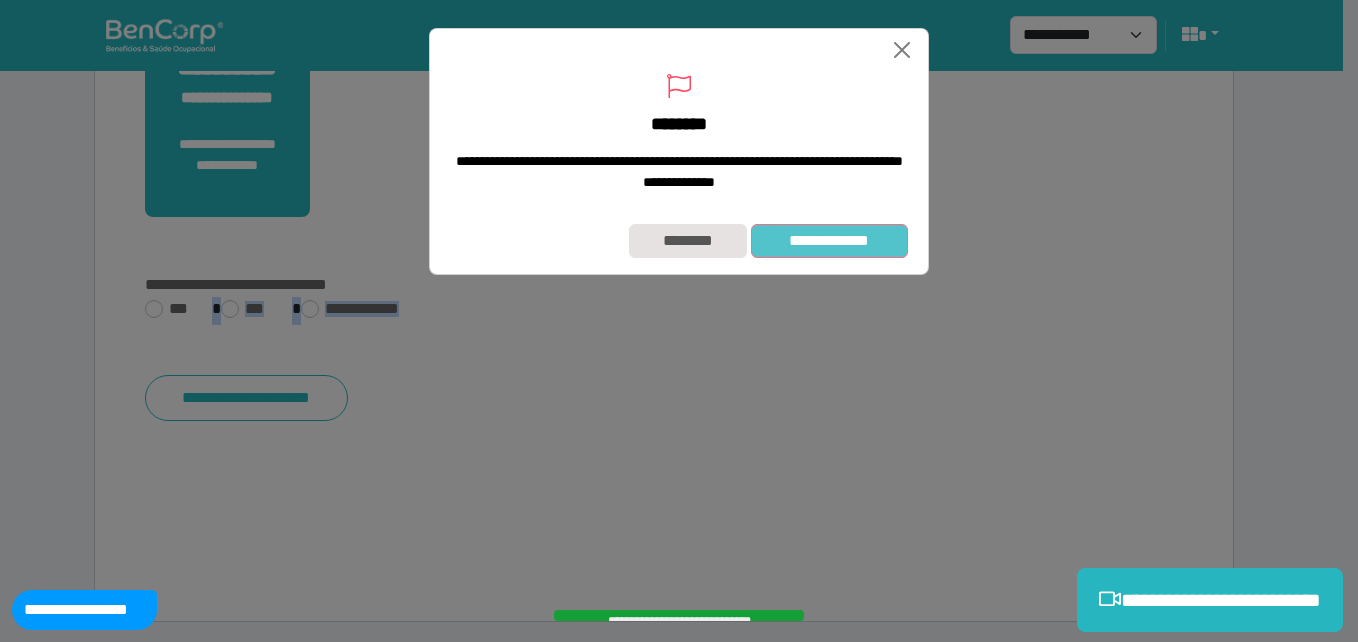 click on "**********" at bounding box center [829, 241] 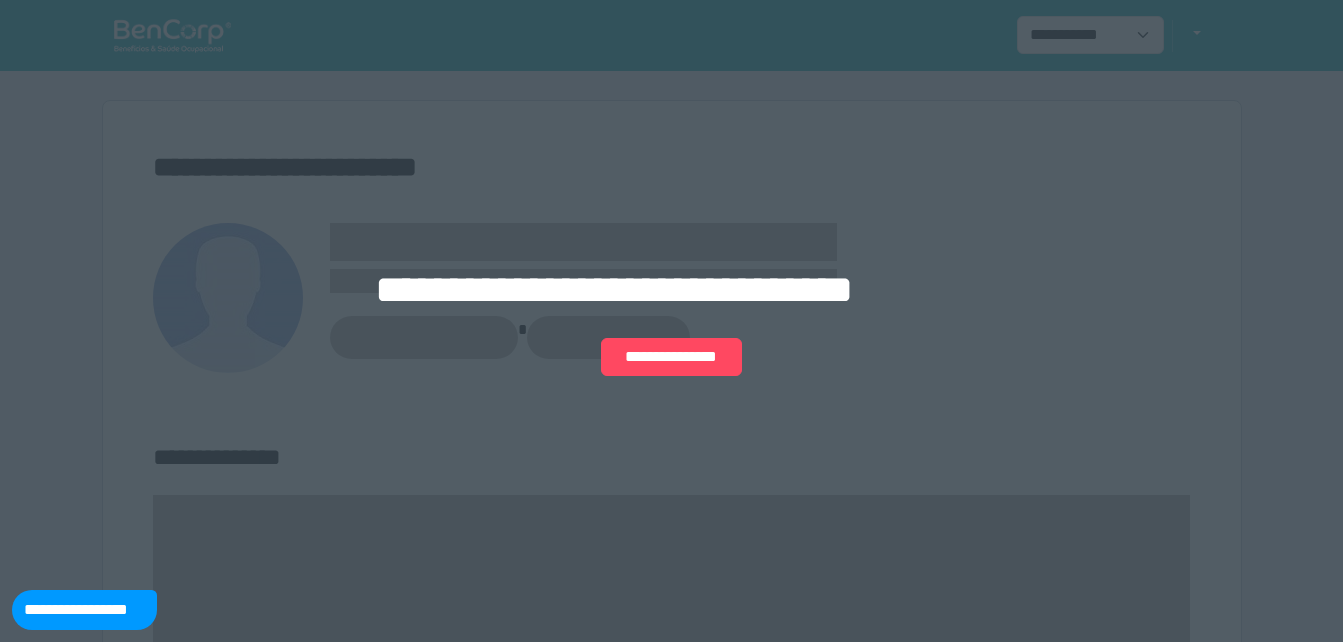 scroll, scrollTop: 0, scrollLeft: 0, axis: both 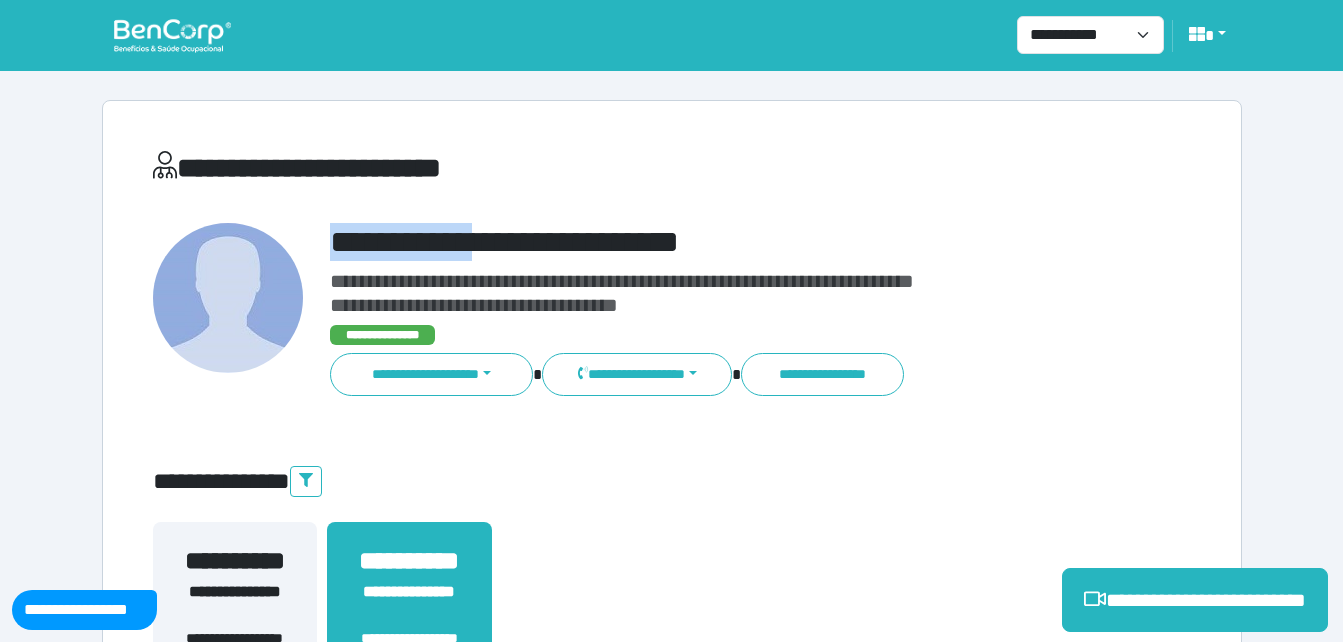 drag, startPoint x: 318, startPoint y: 241, endPoint x: 727, endPoint y: 221, distance: 409.4887 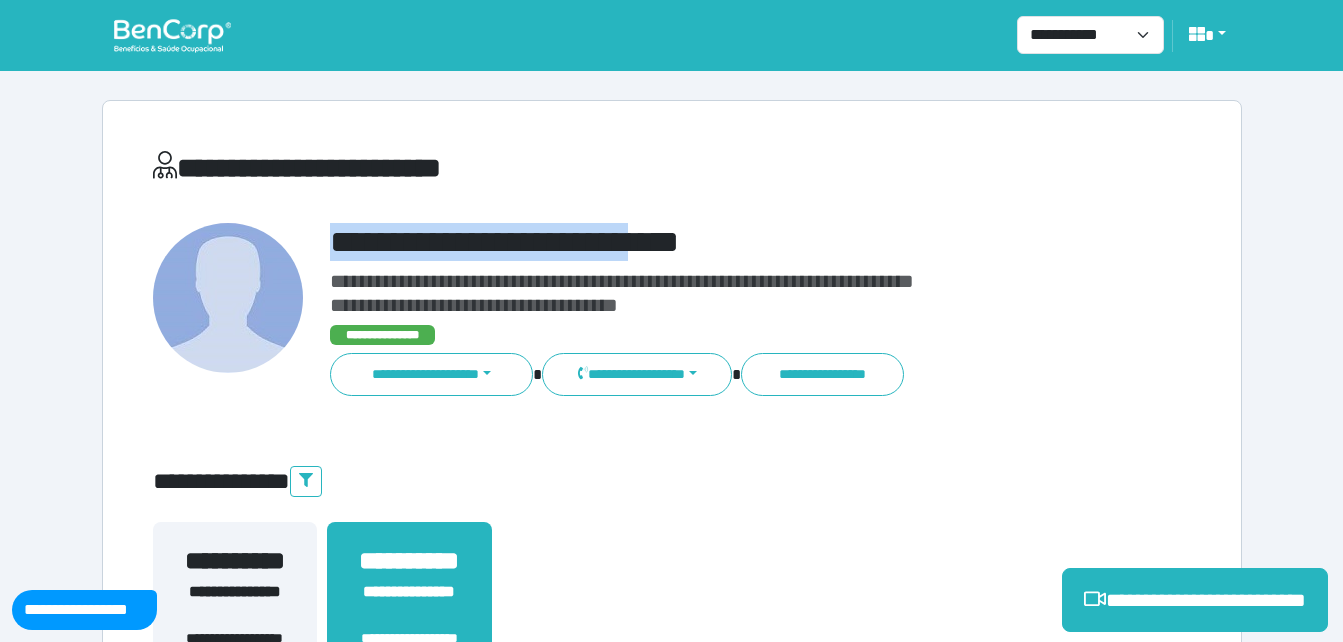 copy on "**********" 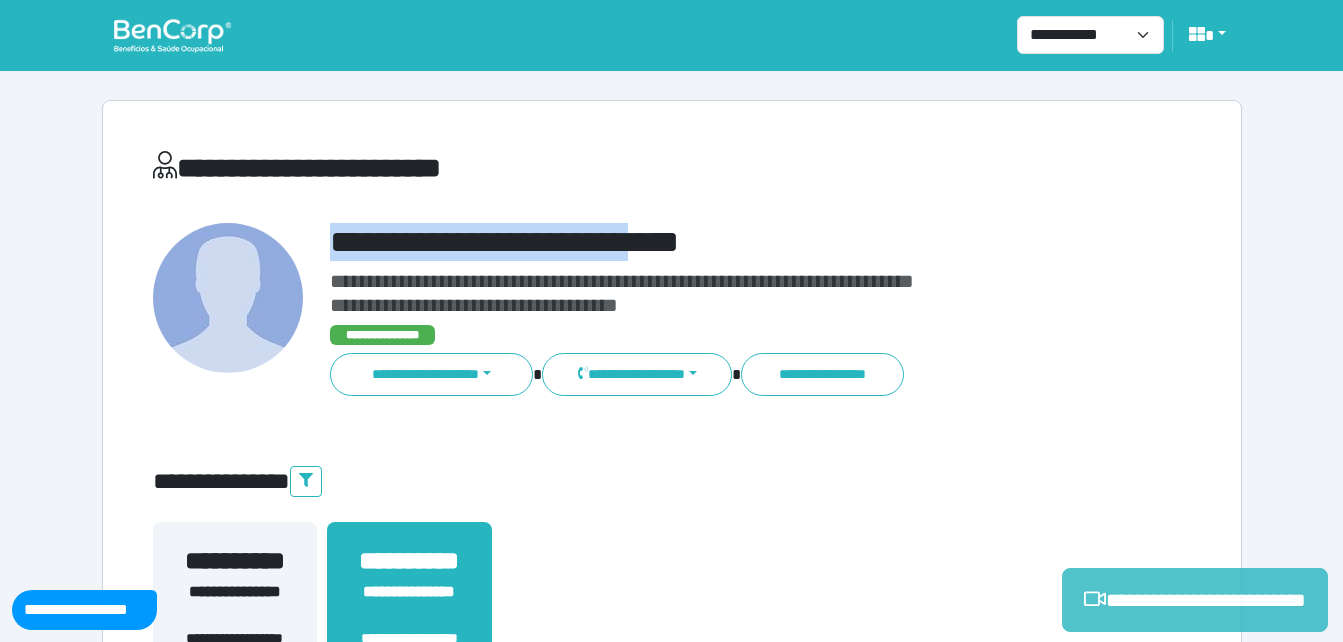 click on "**********" at bounding box center (1195, 600) 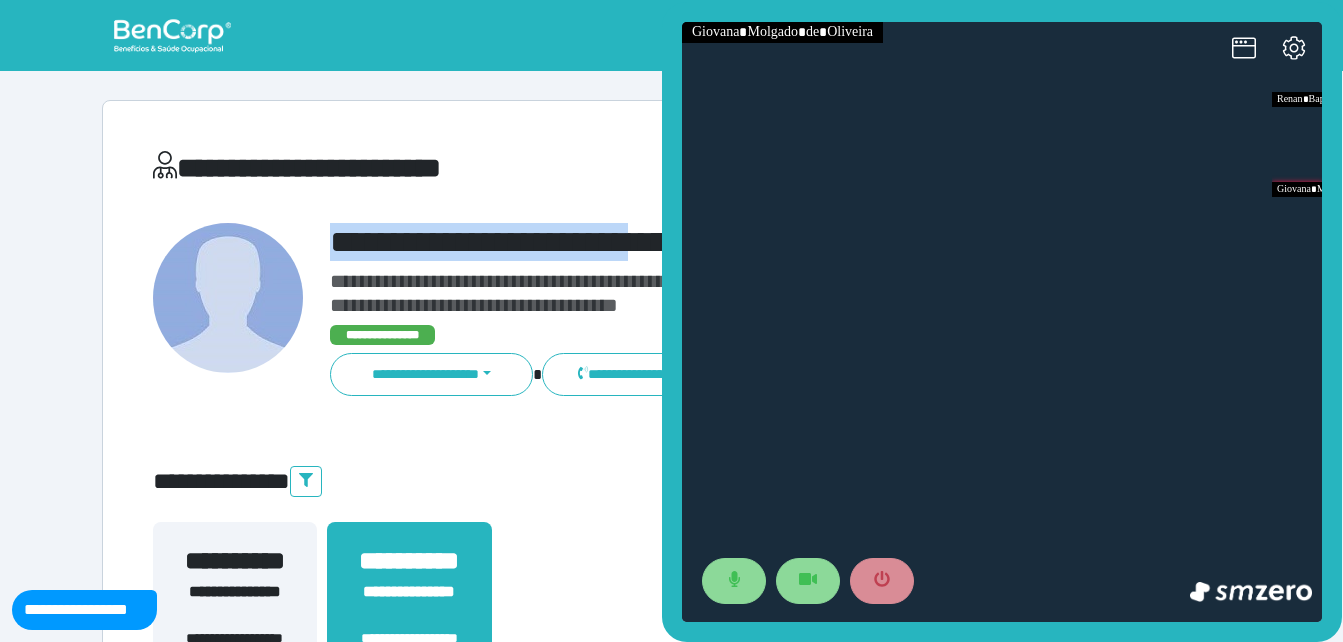scroll, scrollTop: 0, scrollLeft: 0, axis: both 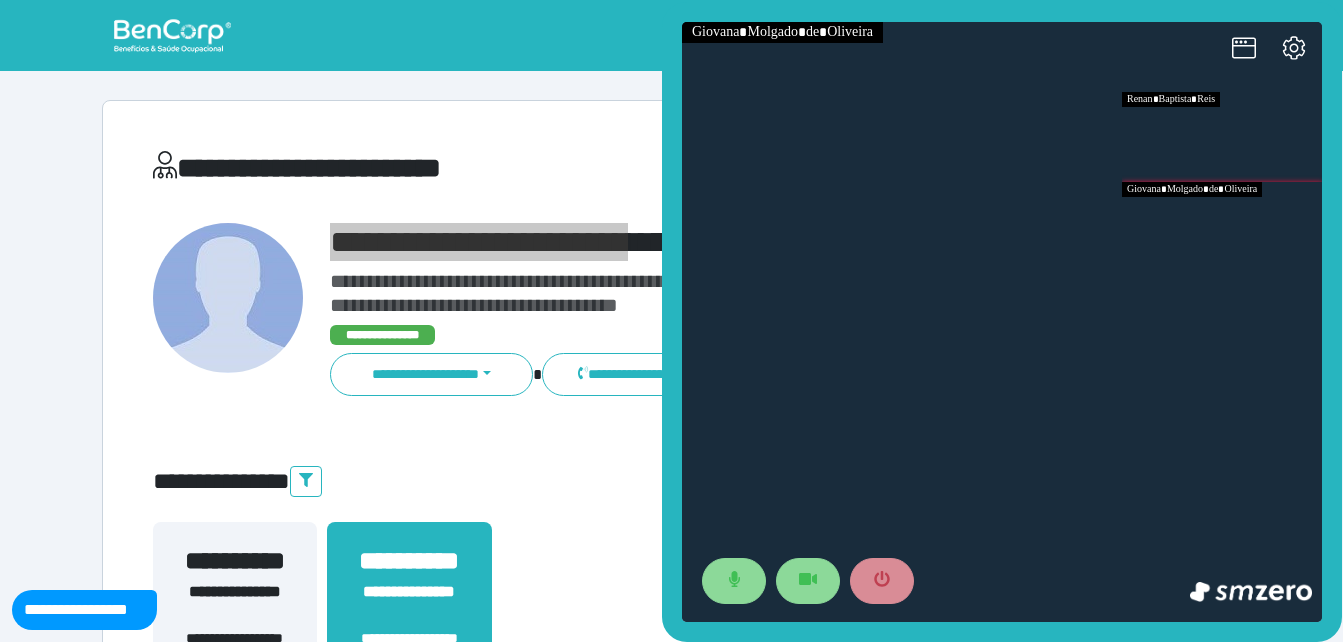 click at bounding box center (1222, 227) 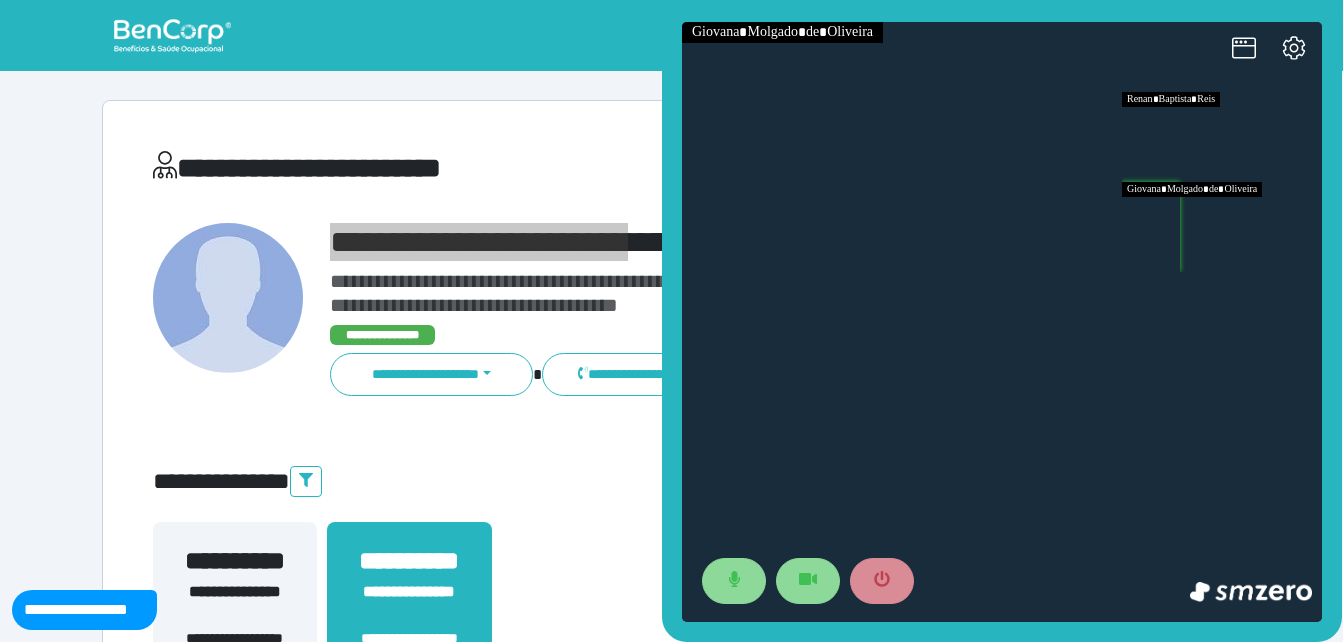 click at bounding box center (1222, 227) 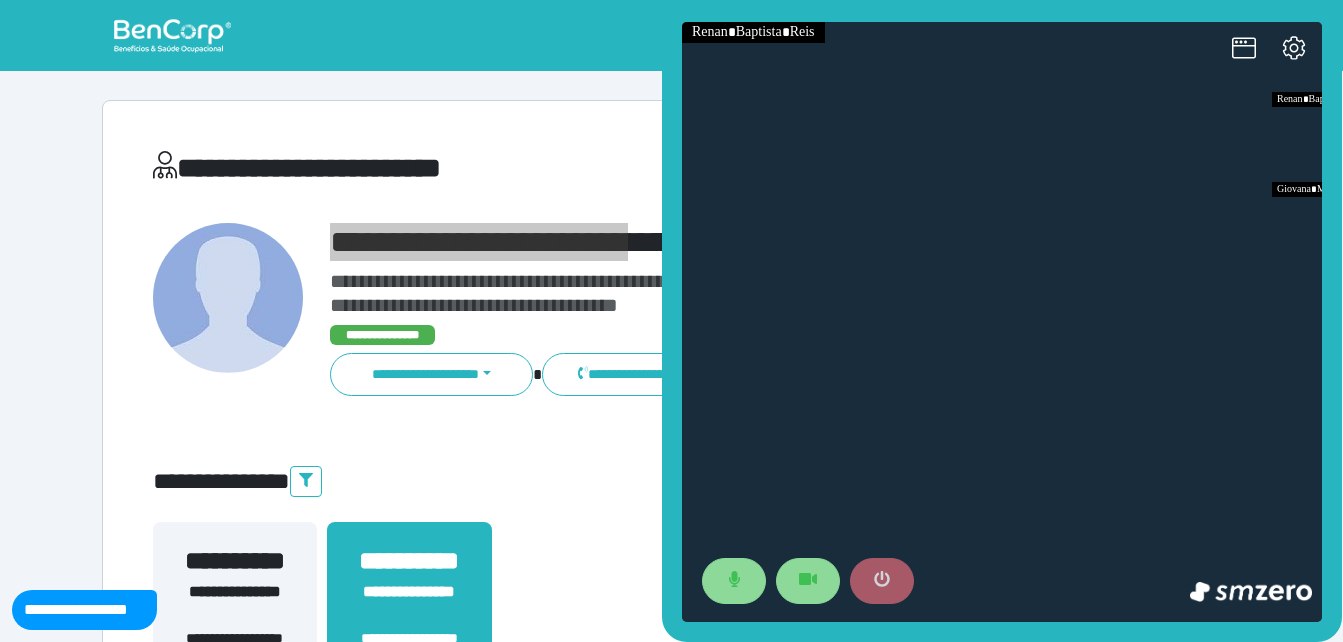 click at bounding box center [882, 581] 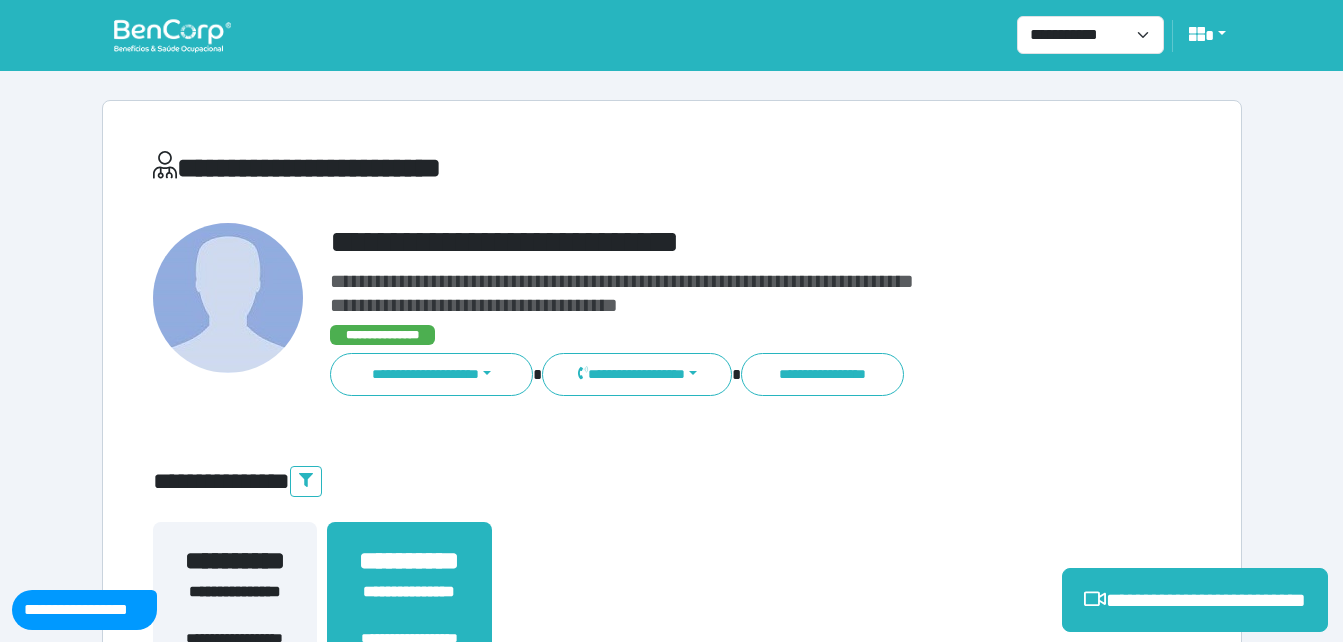 click on "**********" at bounding box center [672, 608] 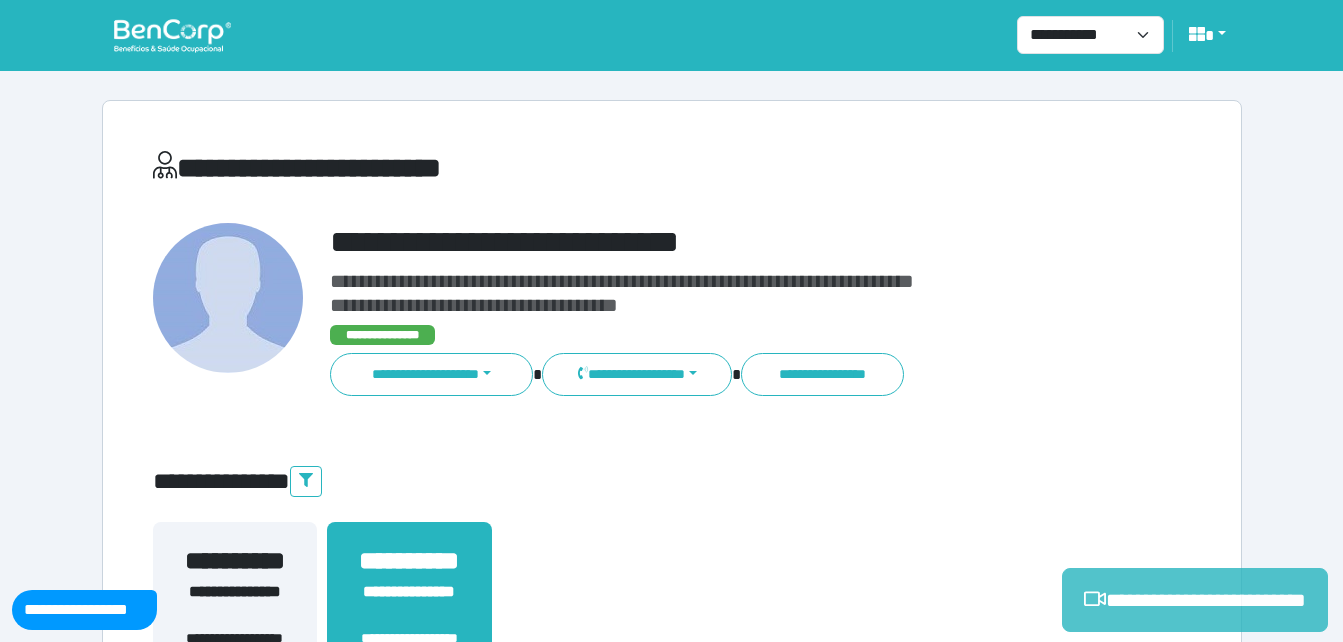 click on "**********" at bounding box center [1195, 600] 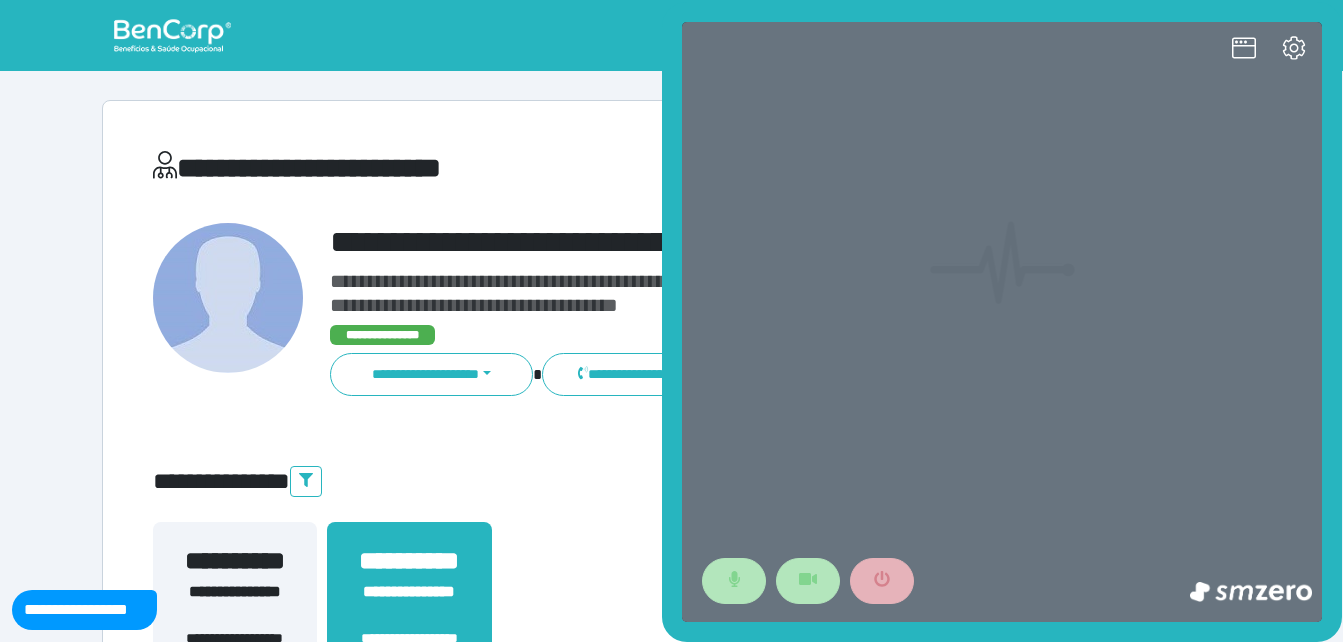 scroll, scrollTop: 0, scrollLeft: 0, axis: both 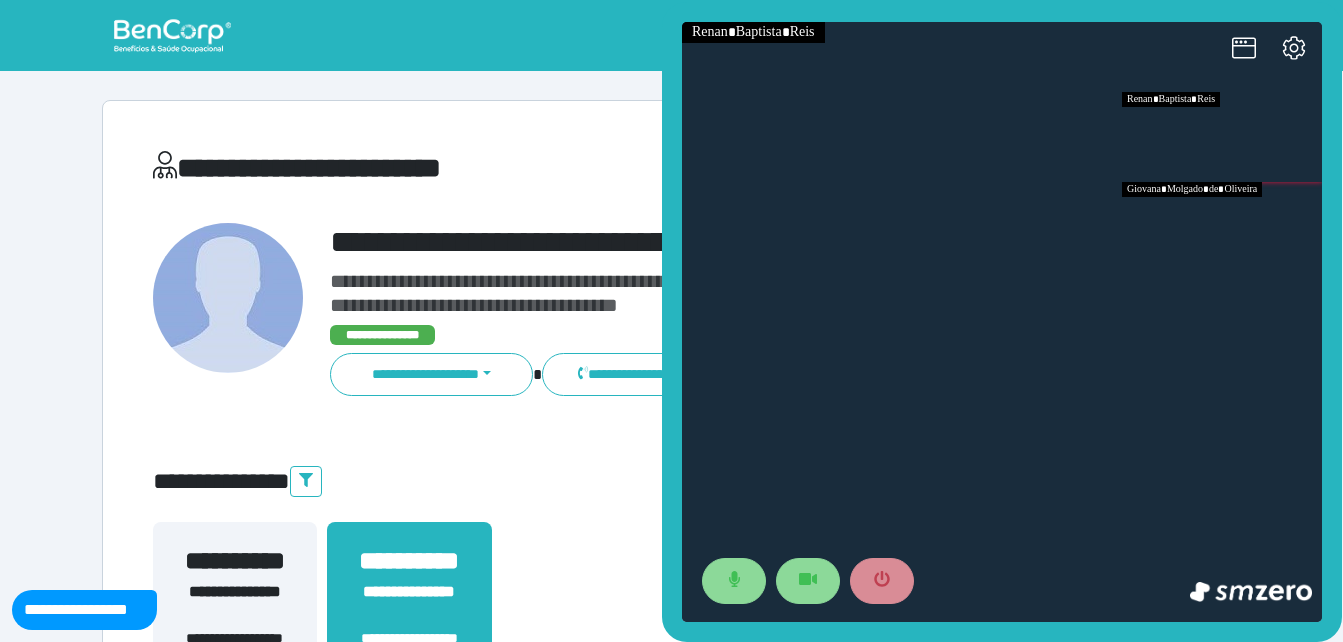 click at bounding box center (1222, 227) 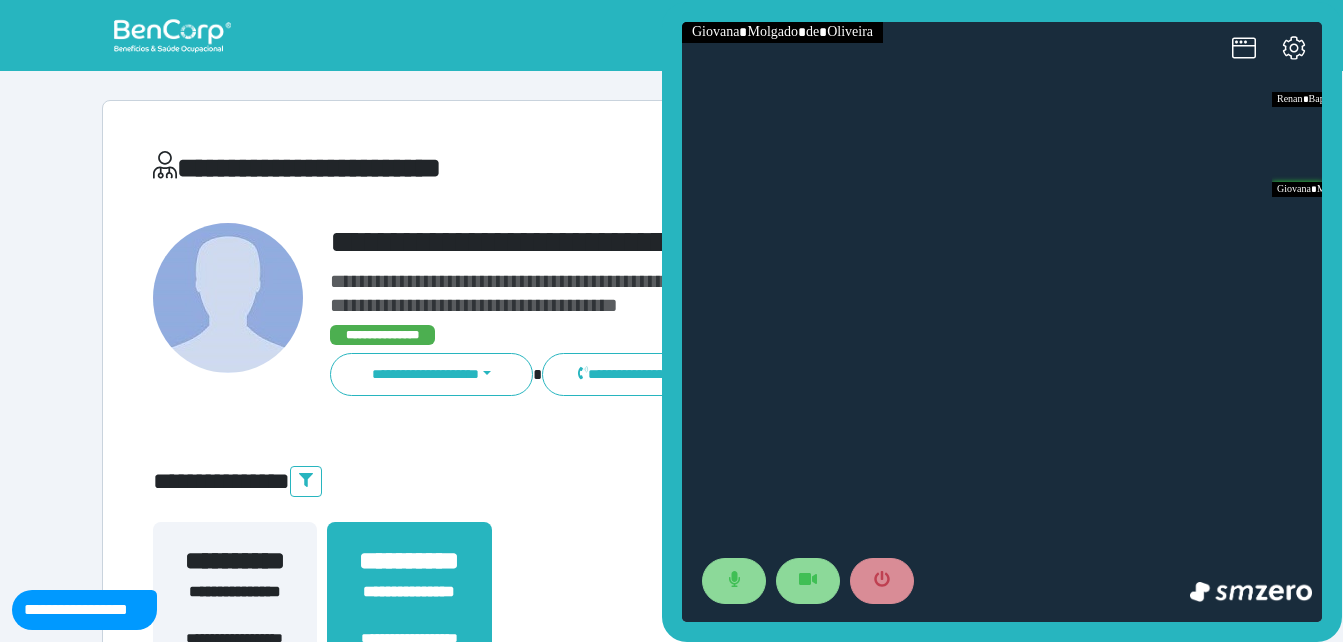 click on "**********" at bounding box center [716, 242] 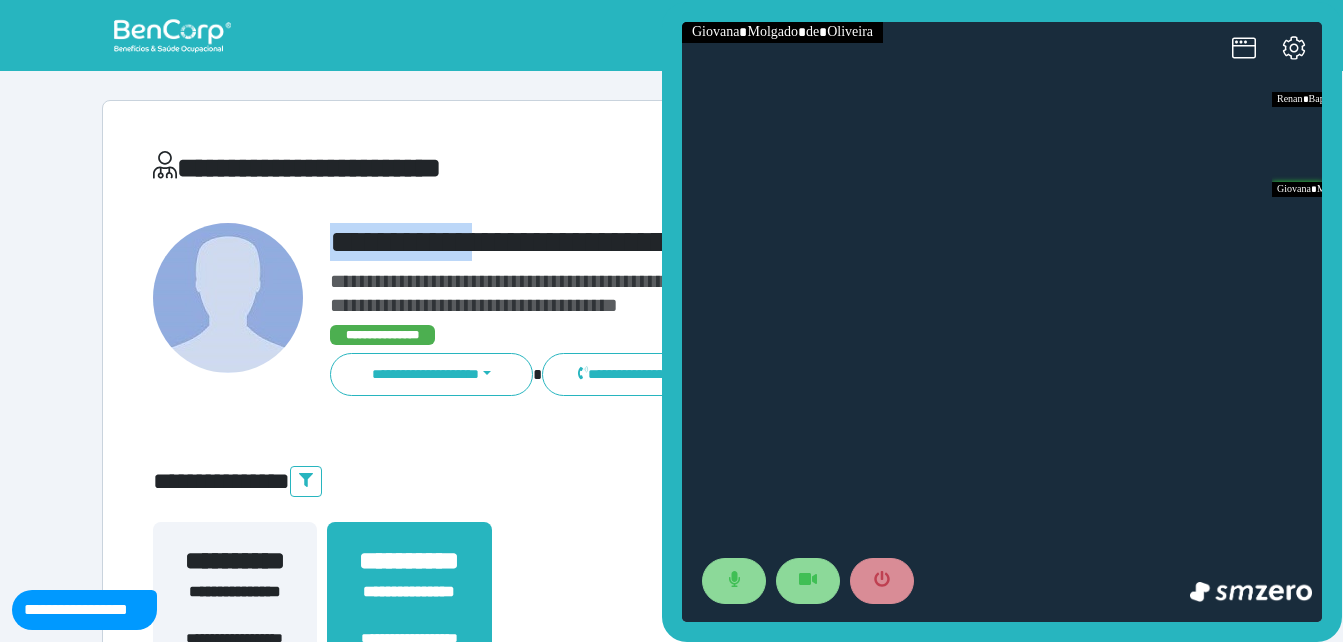 drag, startPoint x: 316, startPoint y: 229, endPoint x: 589, endPoint y: 214, distance: 273.41177 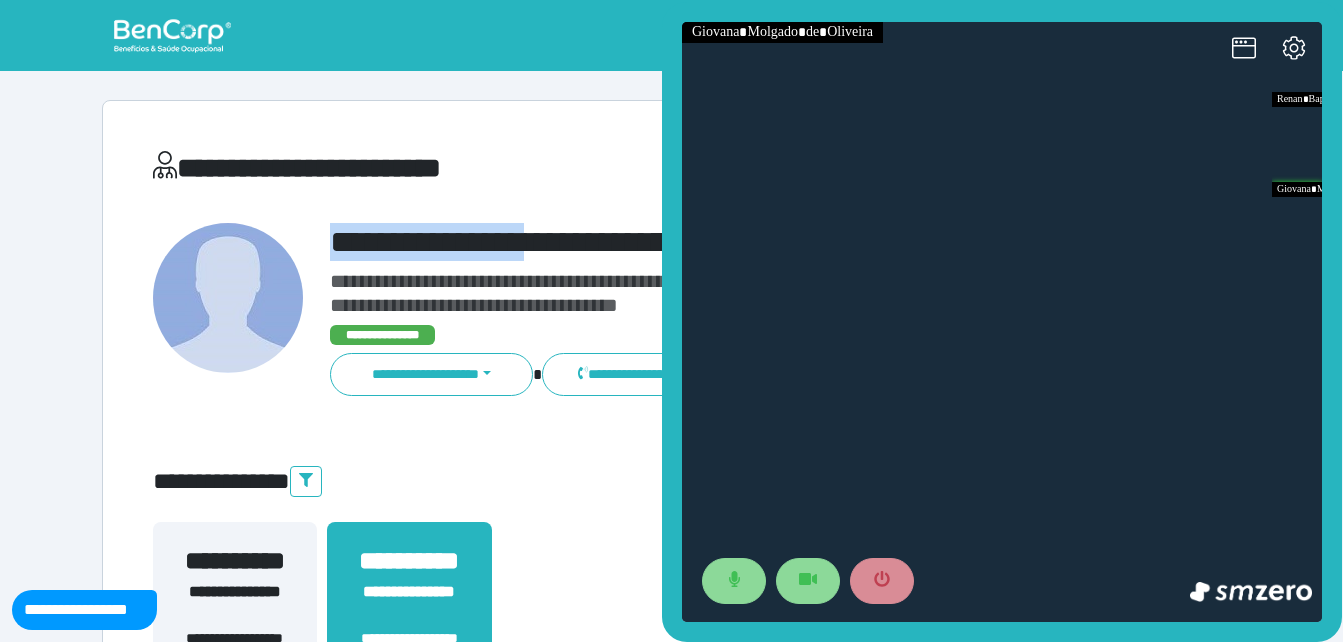 copy on "**********" 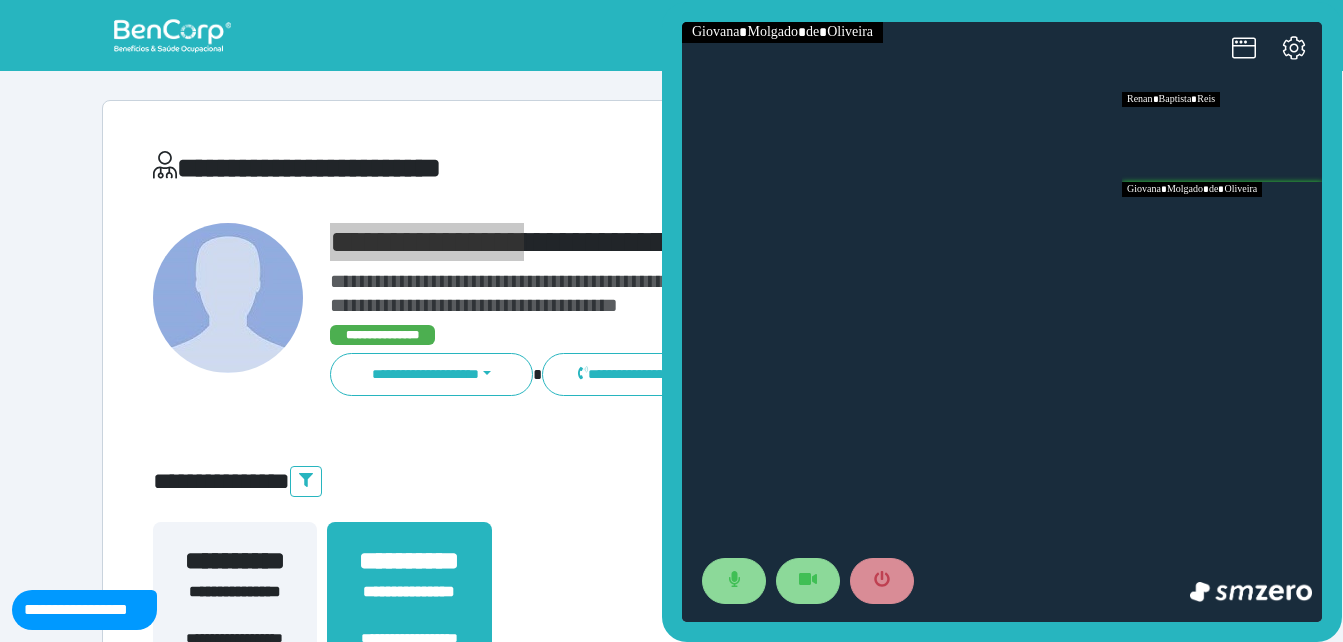 click at bounding box center [1222, 137] 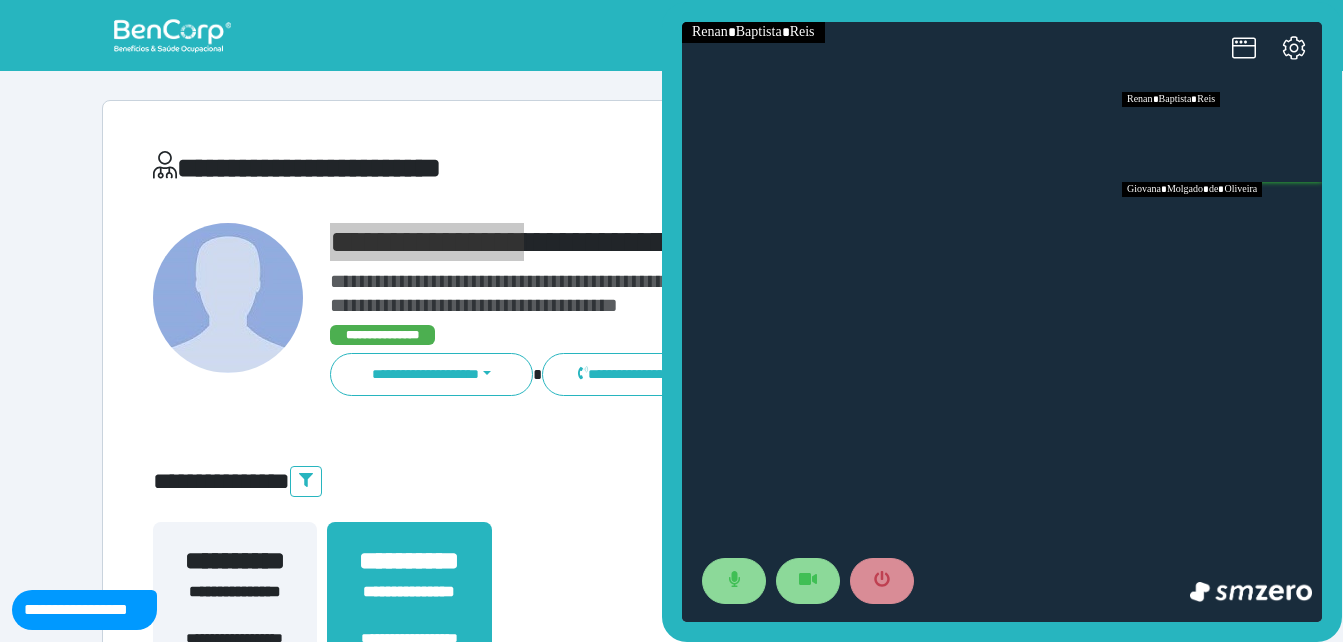 click at bounding box center (1222, 227) 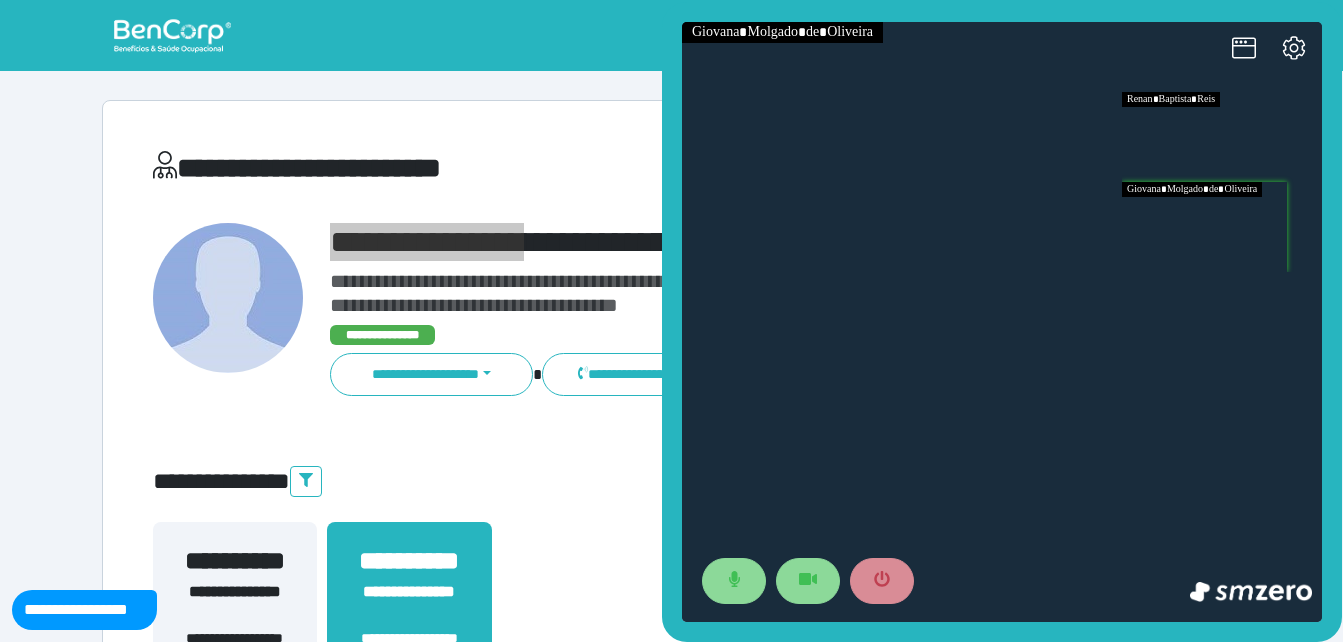 click at bounding box center [1222, 137] 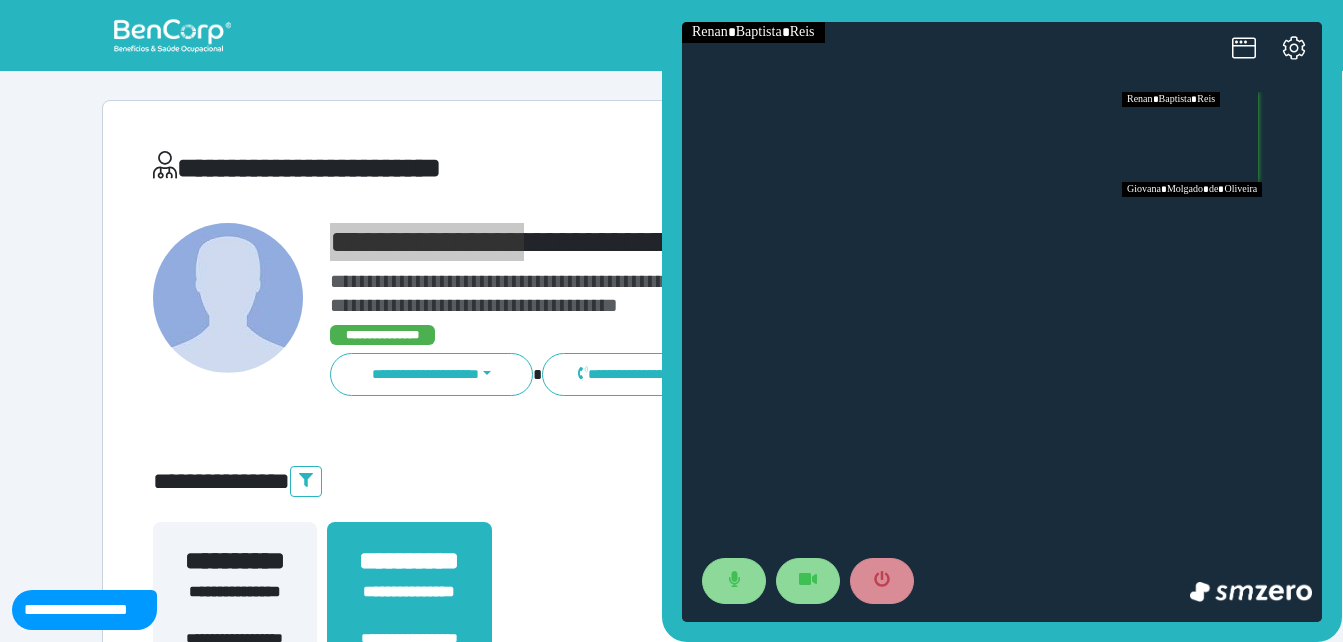 click at bounding box center [1222, 227] 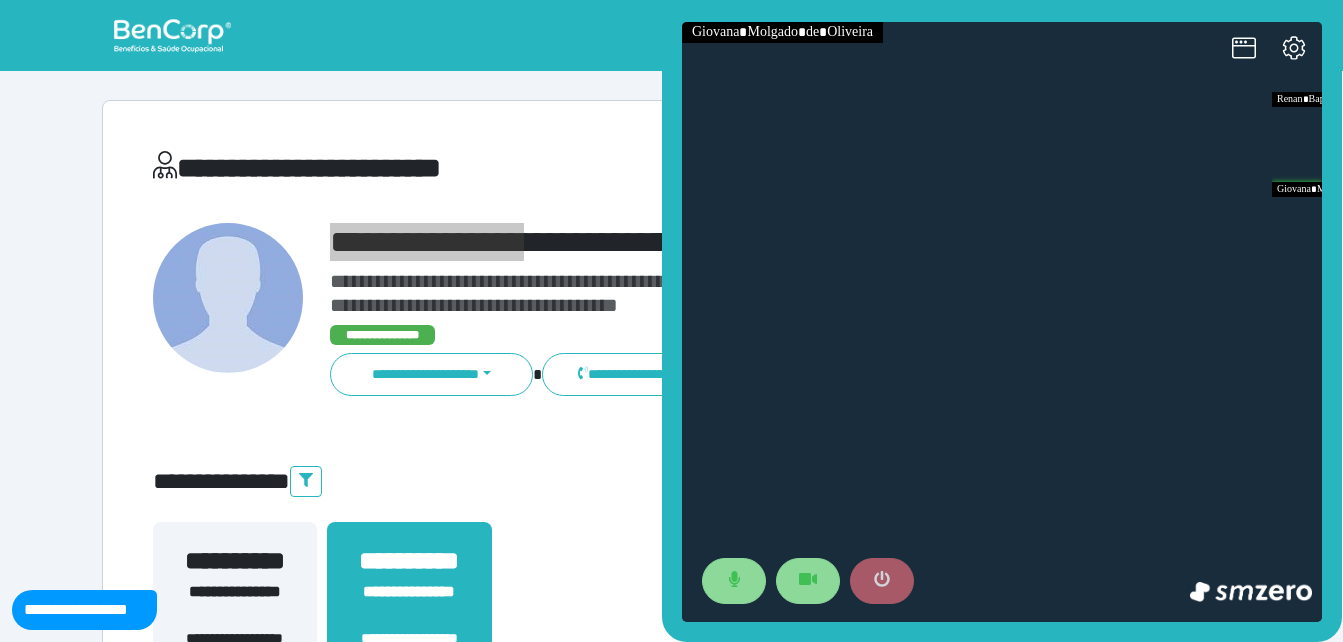click at bounding box center (882, 581) 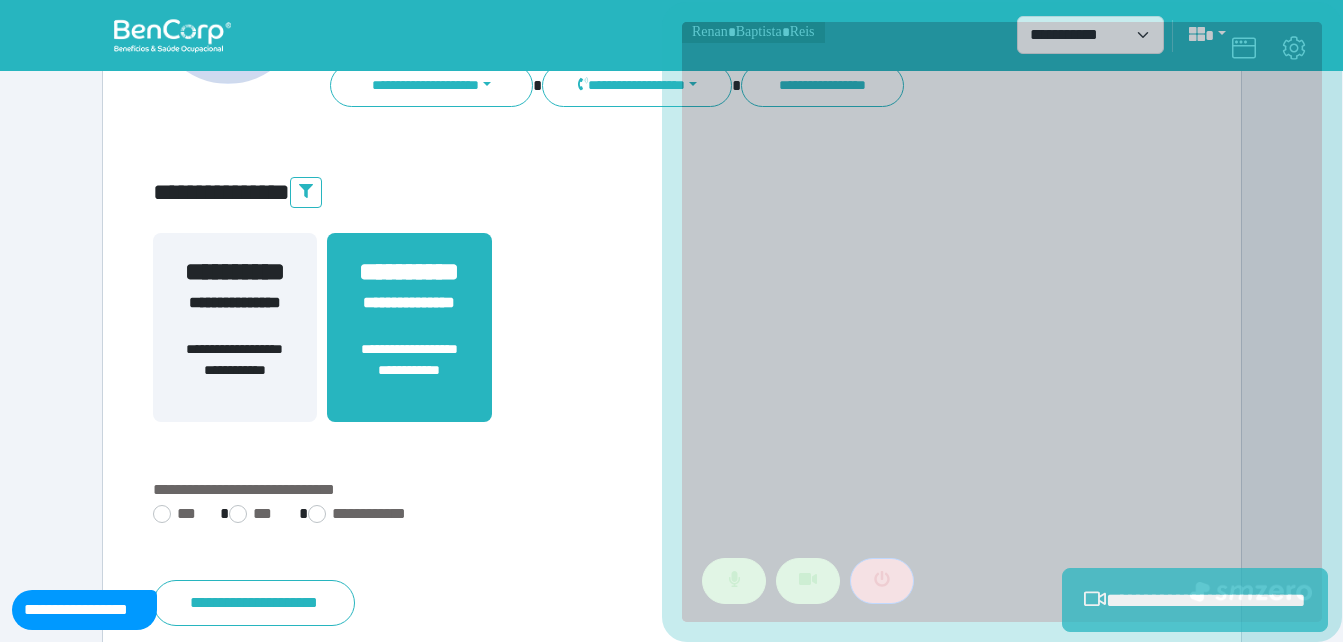 scroll, scrollTop: 494, scrollLeft: 0, axis: vertical 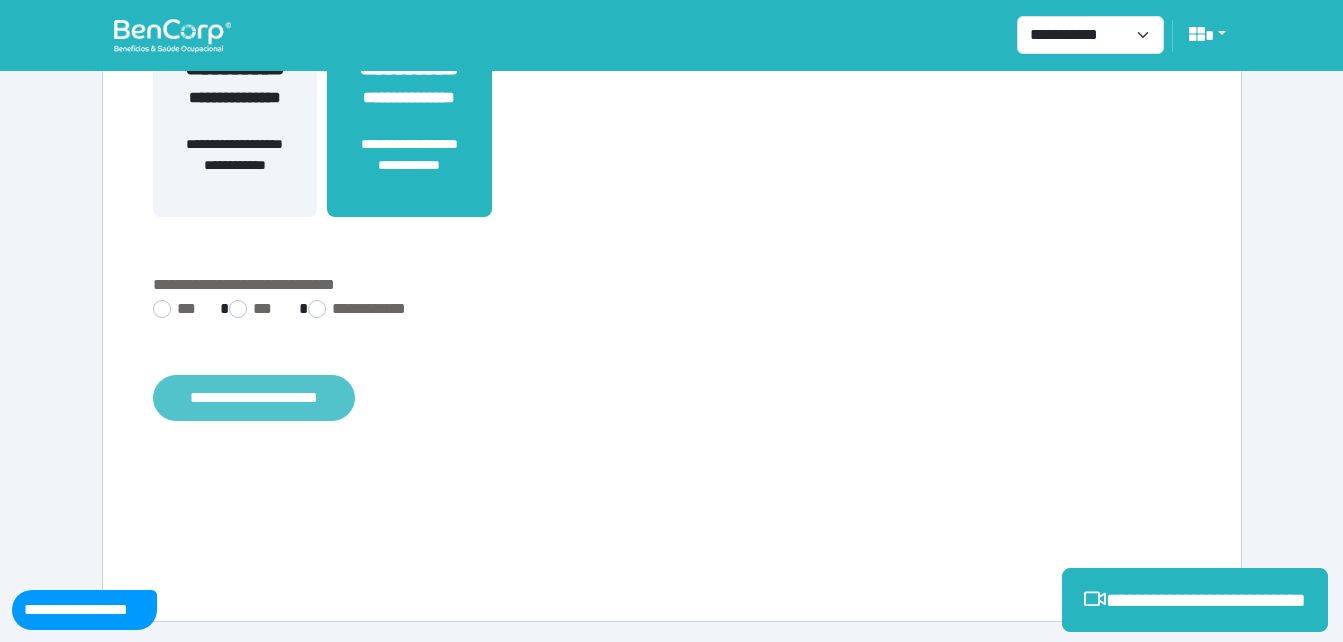 click on "**********" at bounding box center (254, 398) 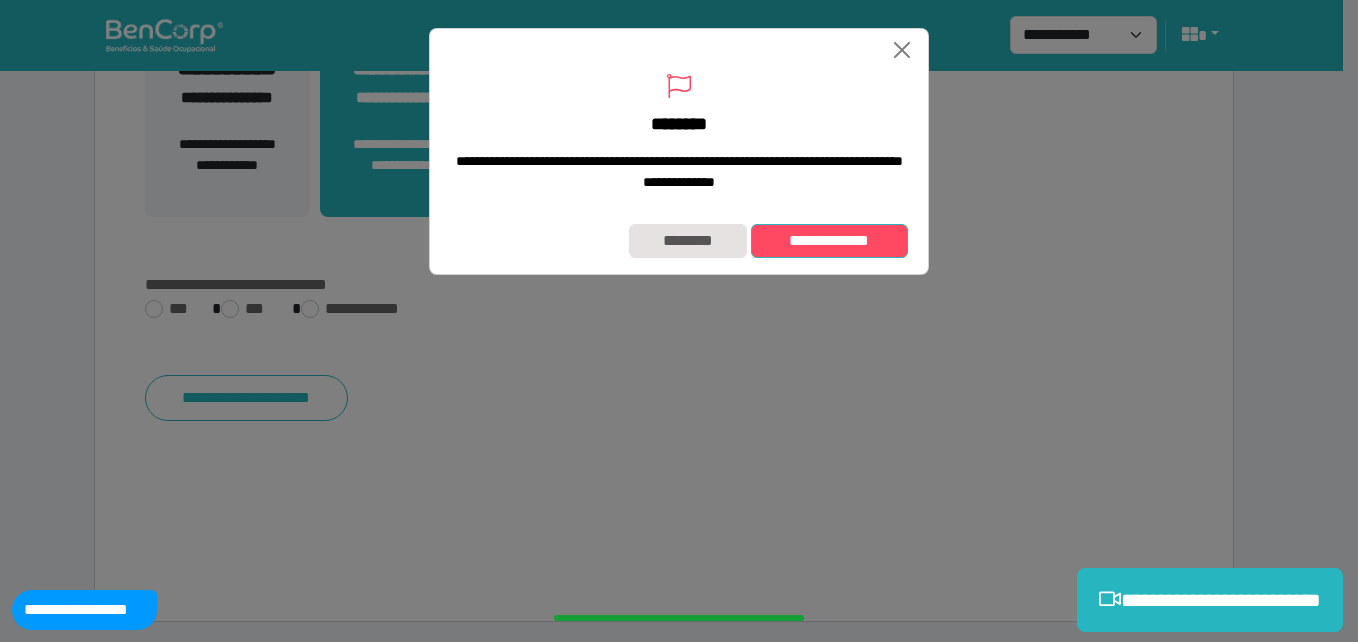 click on "**********" at bounding box center (829, 241) 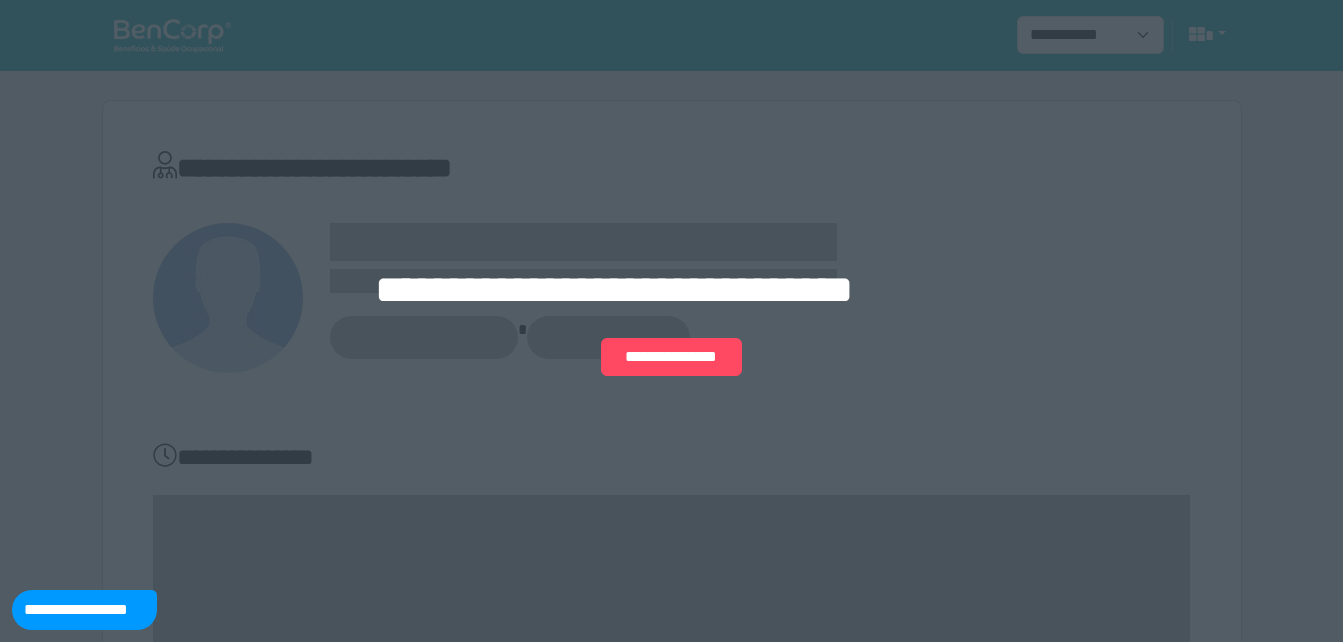 scroll, scrollTop: 0, scrollLeft: 0, axis: both 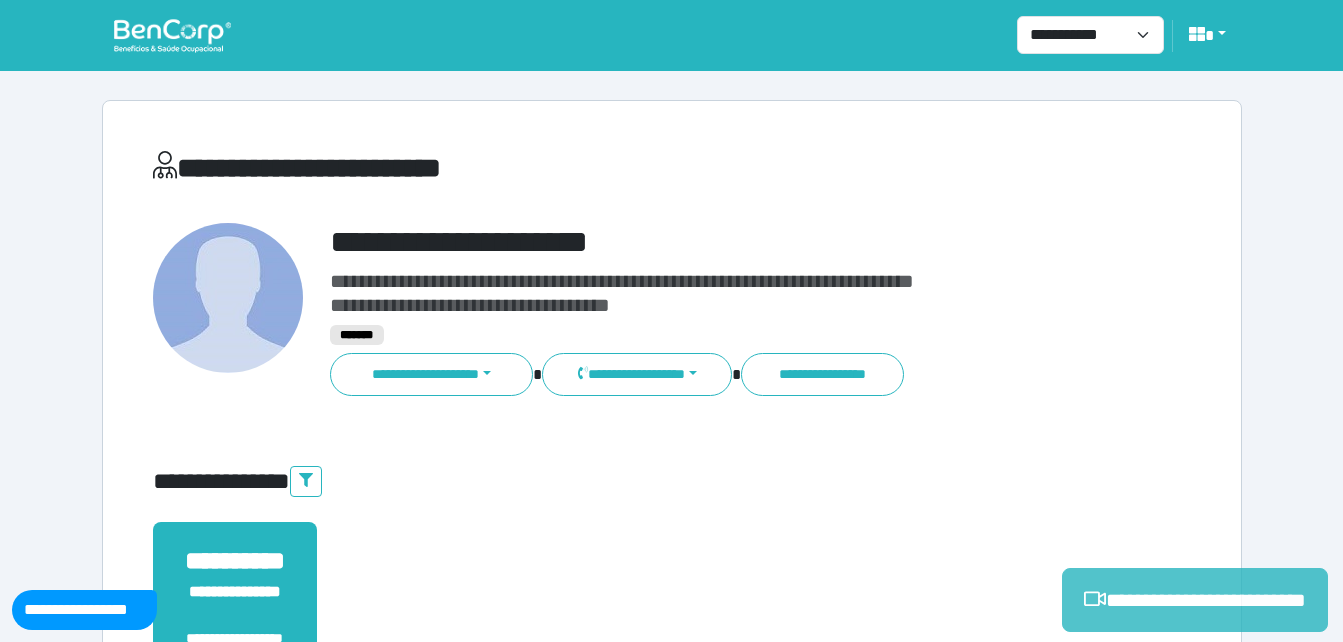 click on "**********" at bounding box center [1195, 600] 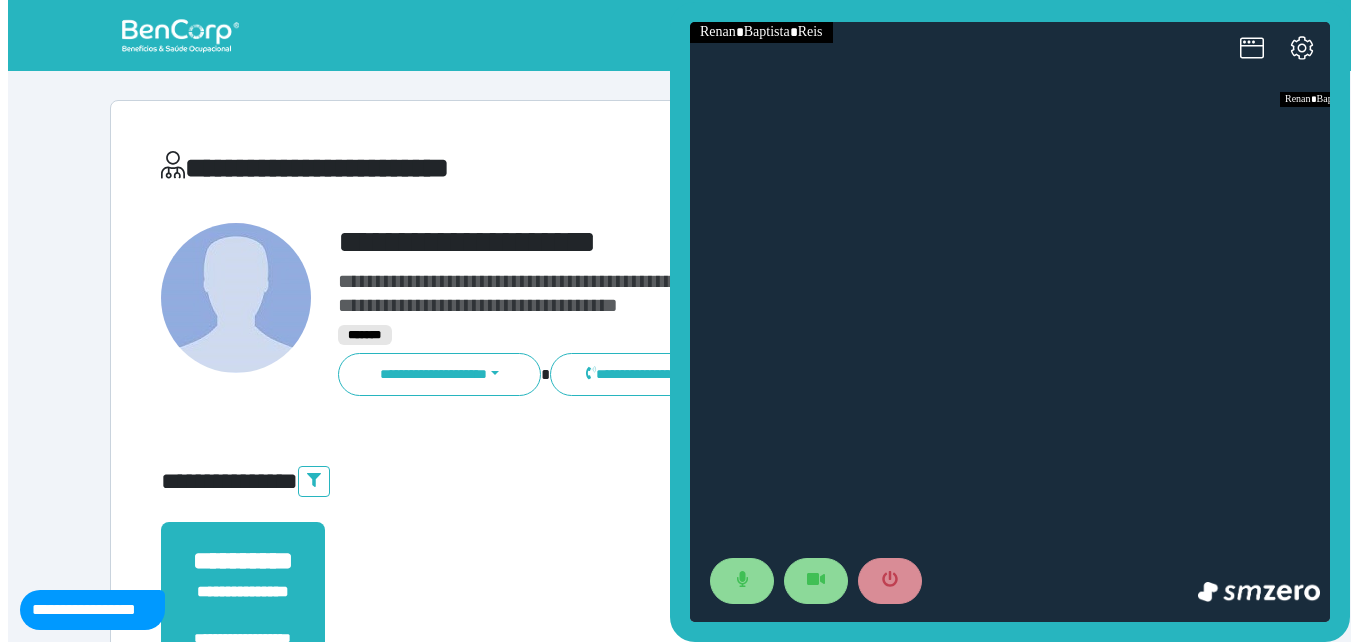 scroll, scrollTop: 0, scrollLeft: 0, axis: both 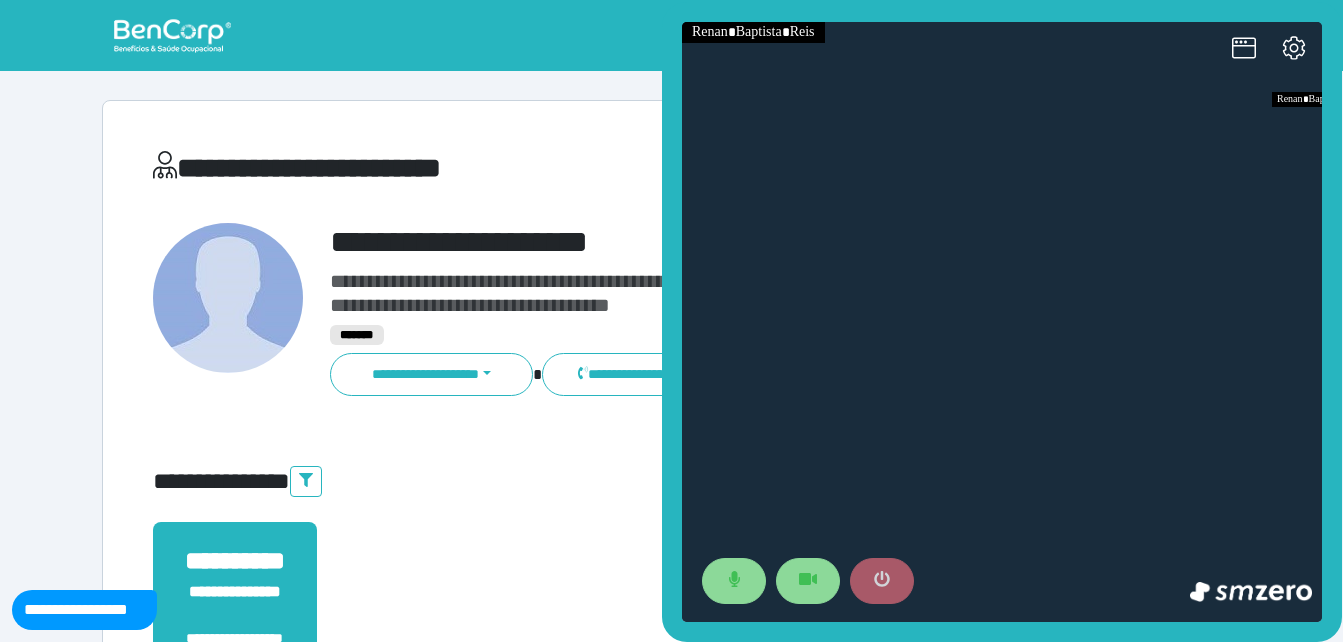 click at bounding box center [882, 581] 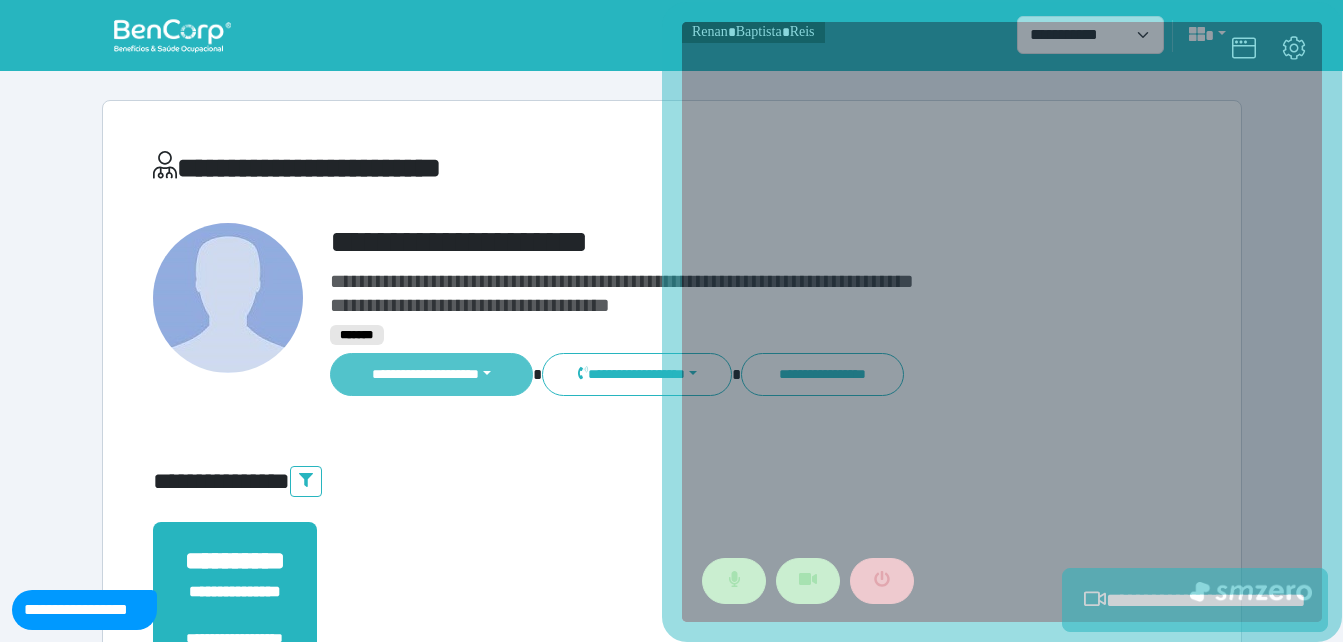 click on "**********" at bounding box center [432, 374] 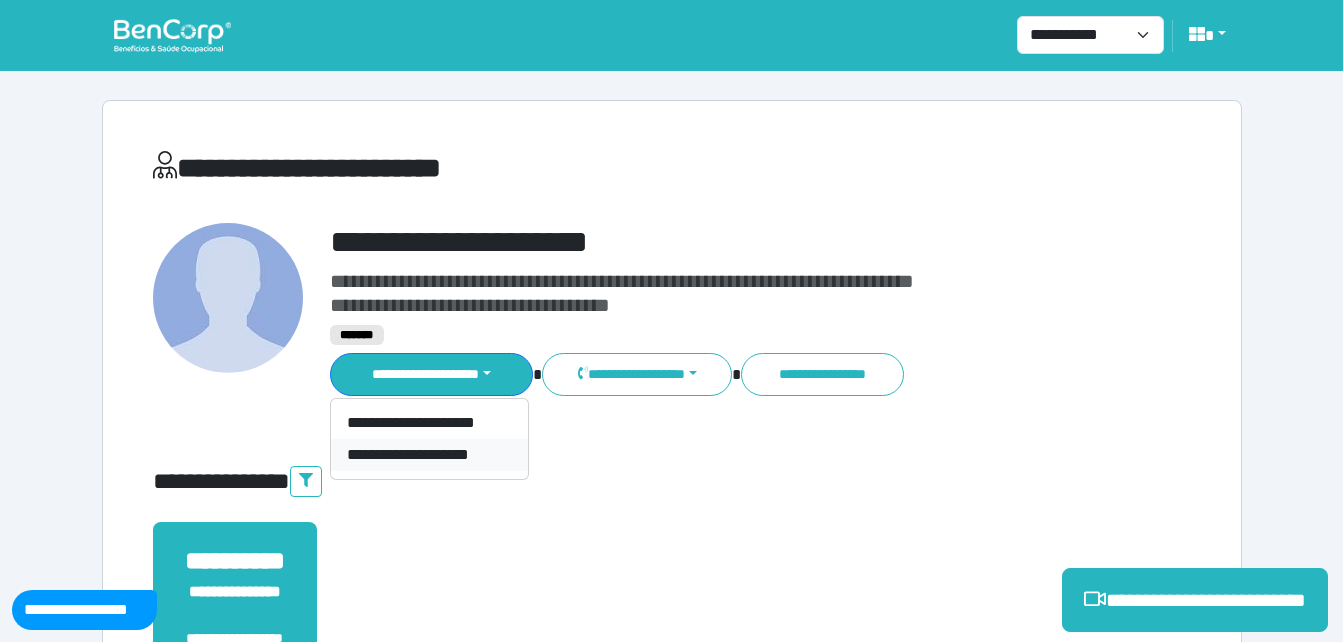 click on "**********" at bounding box center (429, 455) 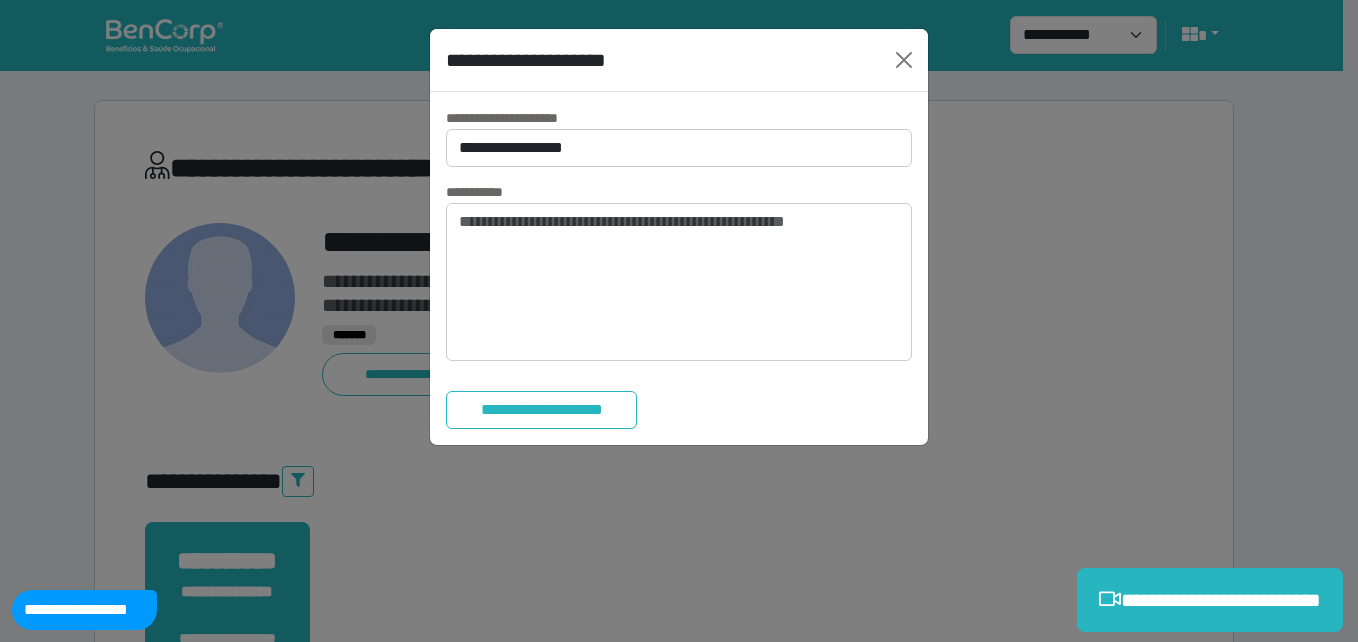 drag, startPoint x: 629, startPoint y: 169, endPoint x: 630, endPoint y: 156, distance: 13.038404 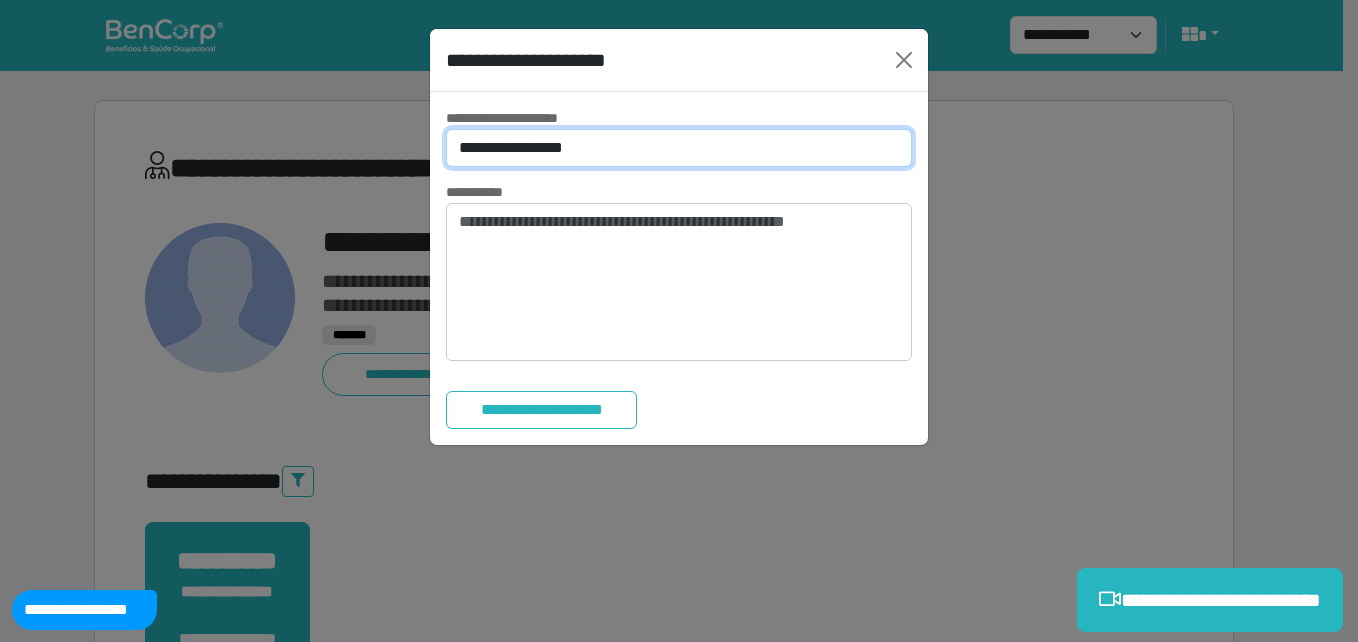 click on "**********" at bounding box center (679, 148) 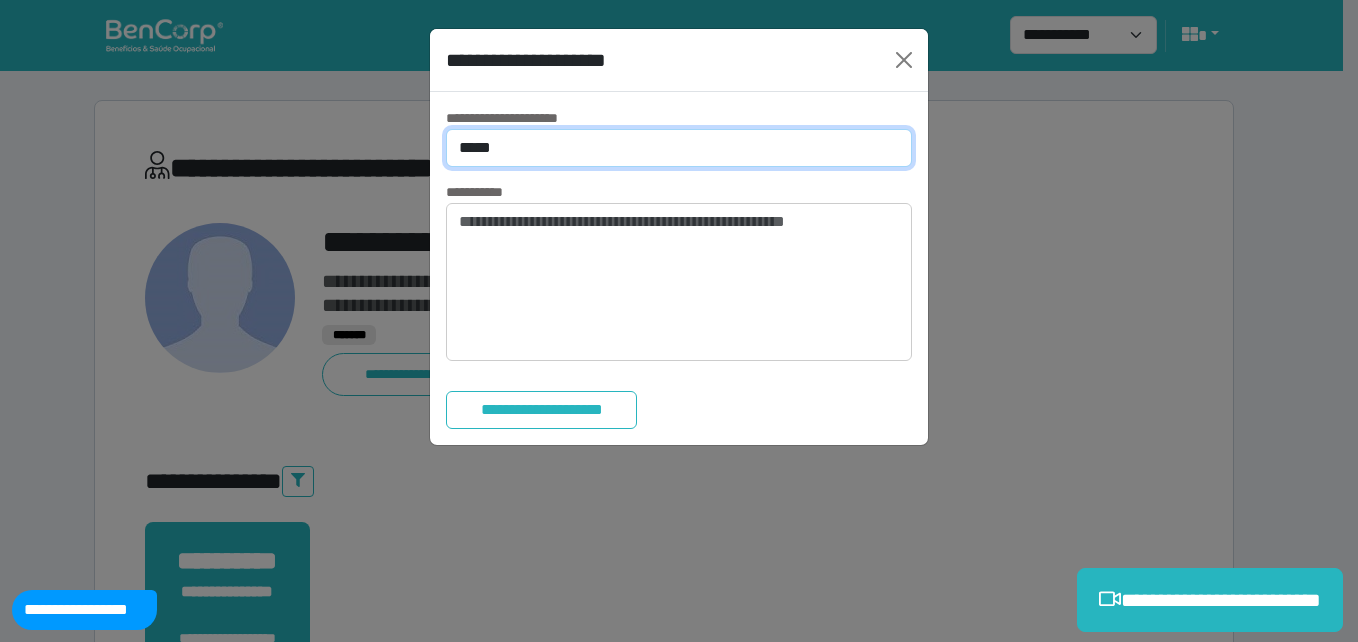 click on "**********" at bounding box center [679, 148] 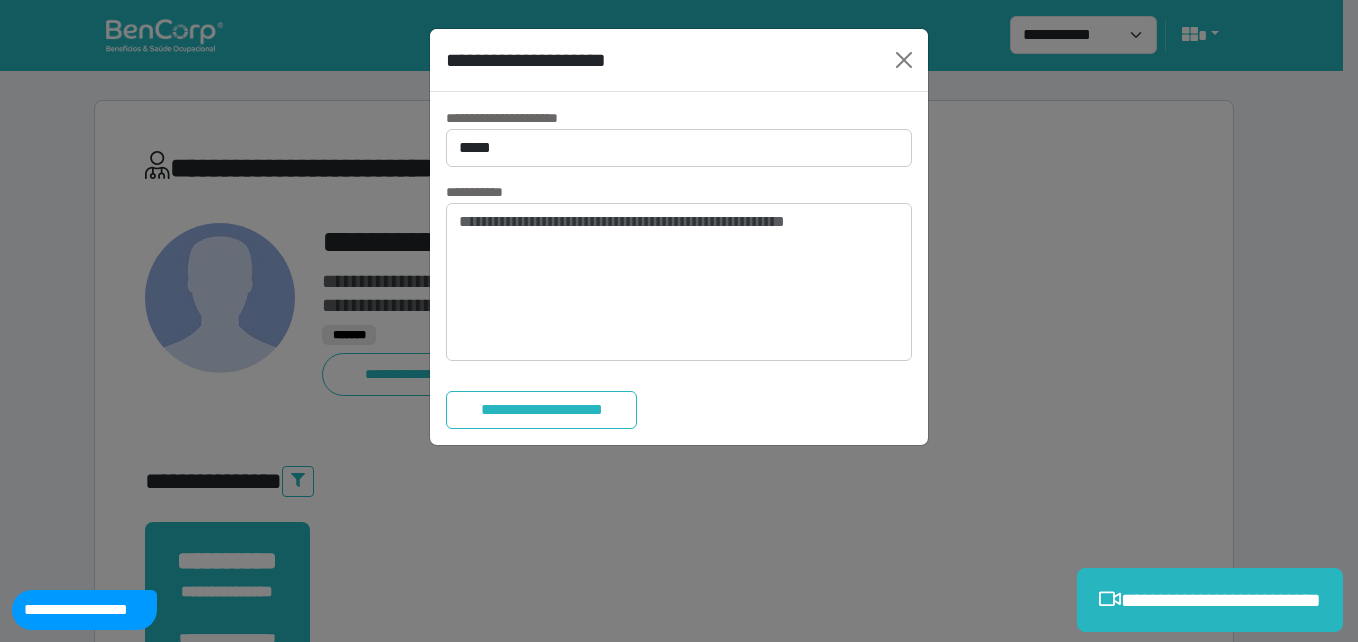 click on "**********" at bounding box center [679, 268] 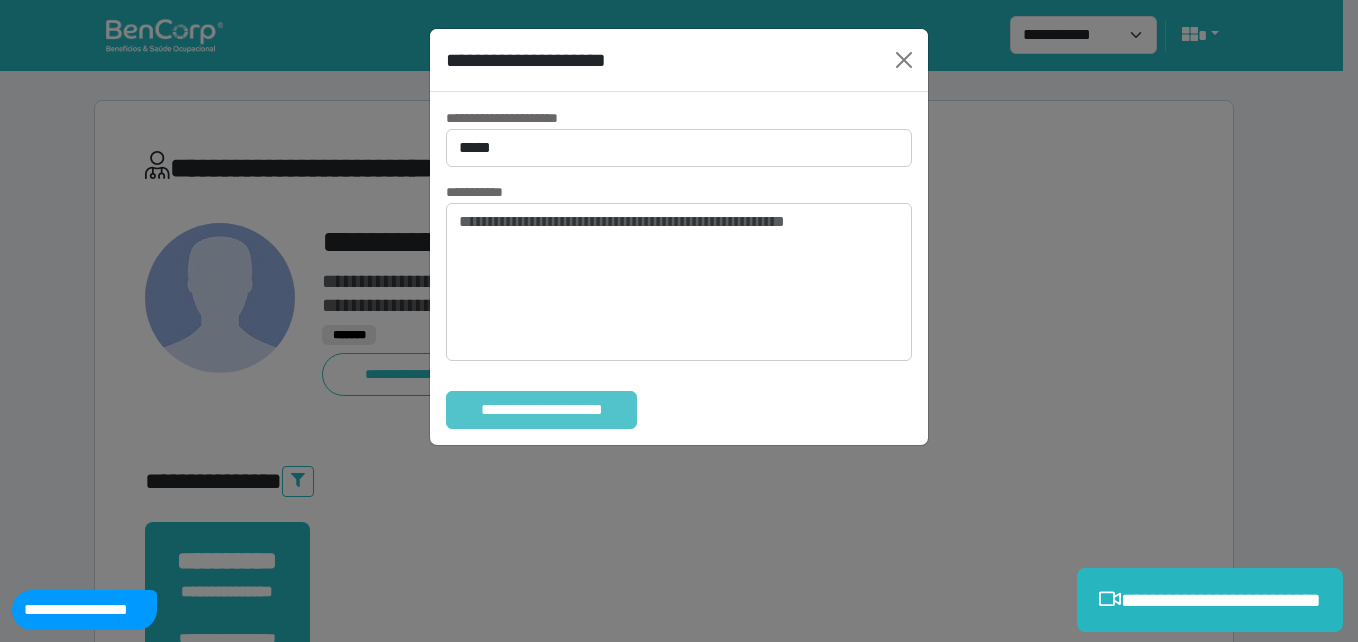 click on "**********" at bounding box center [541, 410] 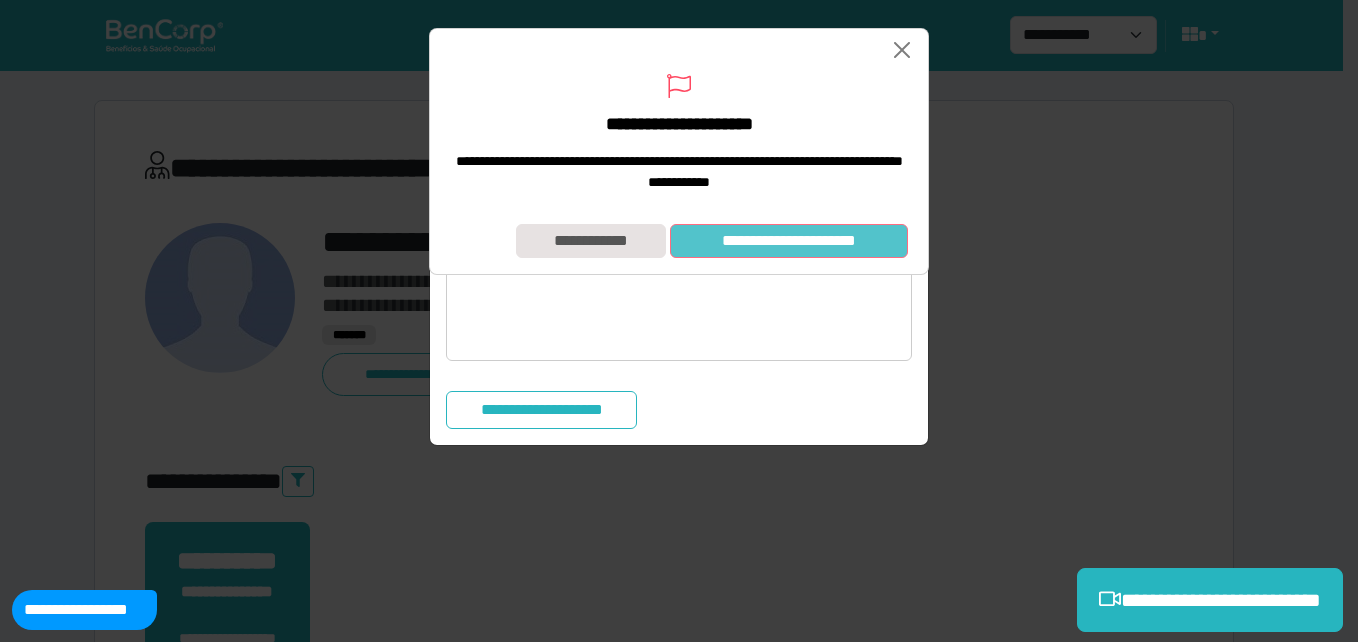 click on "**********" at bounding box center [789, 241] 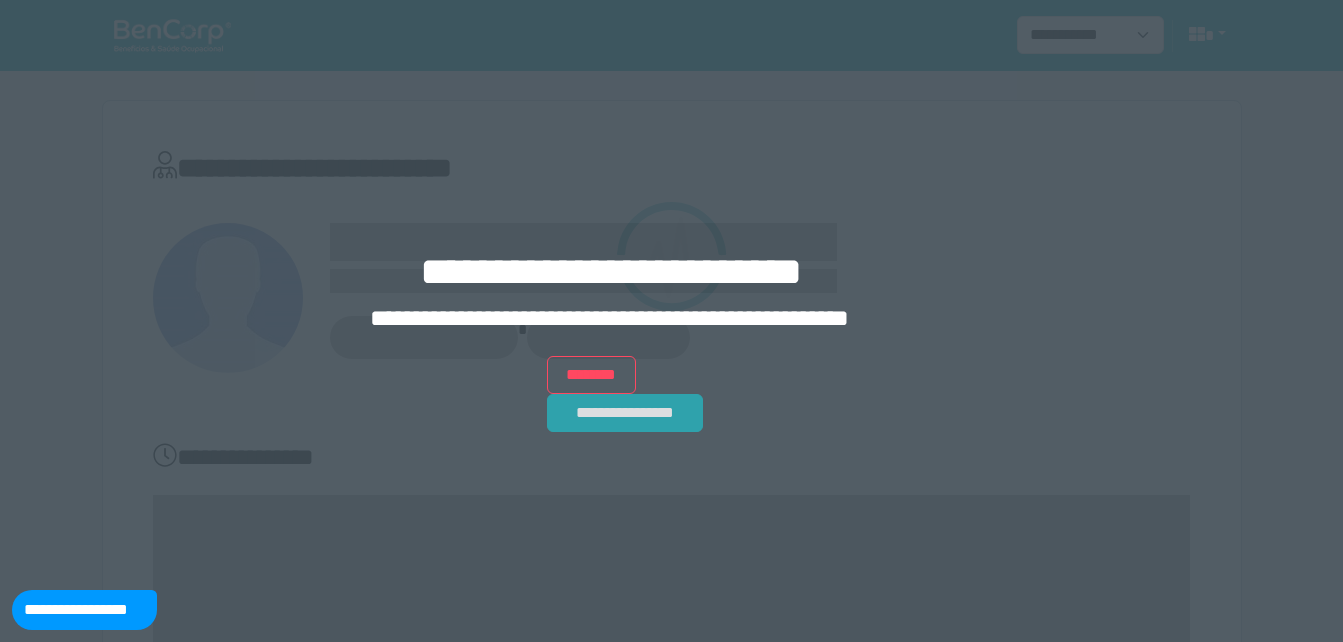 scroll, scrollTop: 0, scrollLeft: 0, axis: both 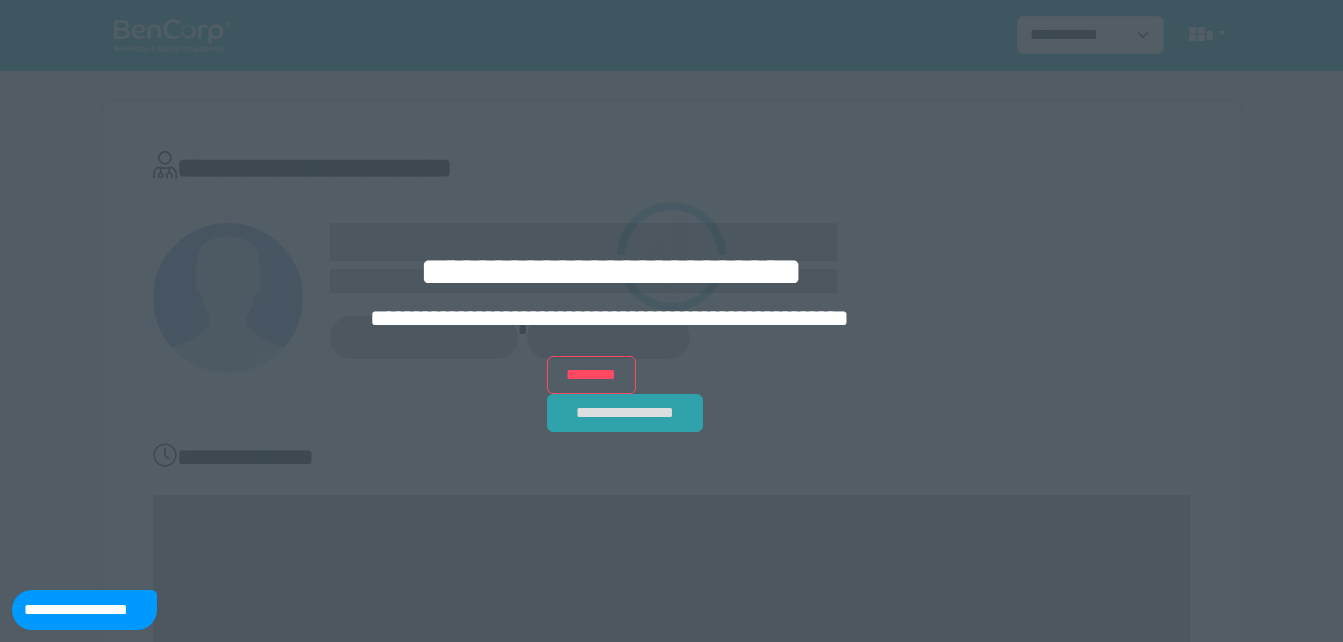 click on "**********" at bounding box center [625, 413] 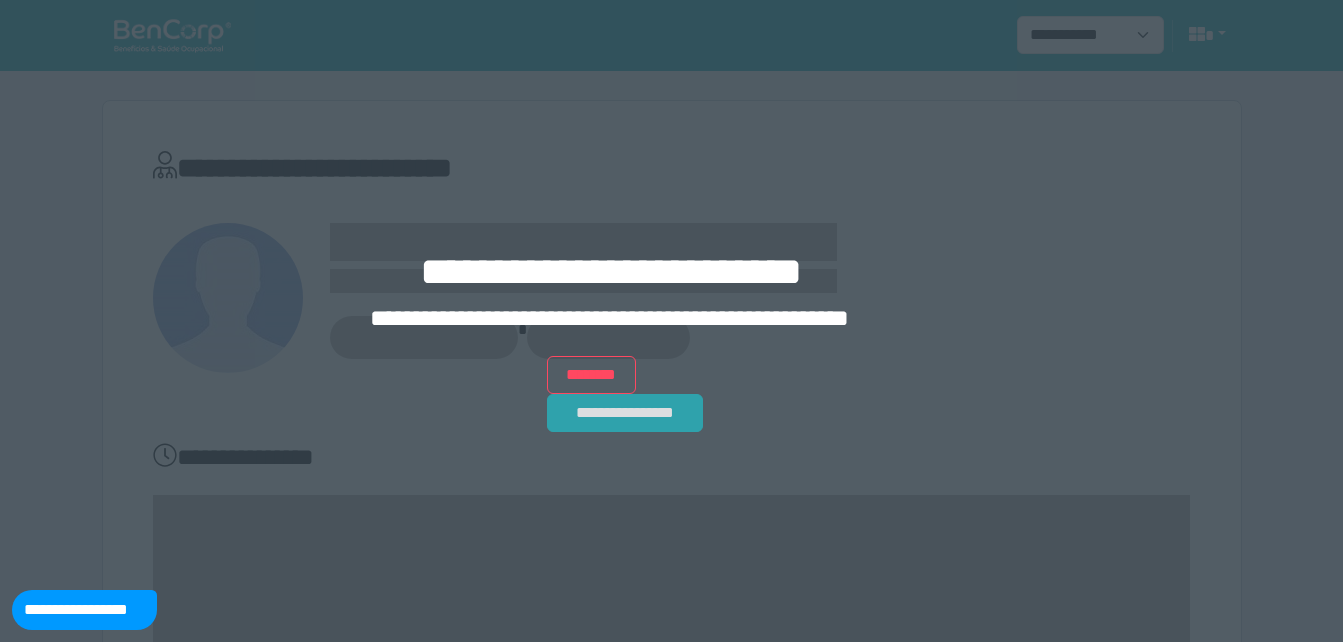 click on "**********" at bounding box center [625, 413] 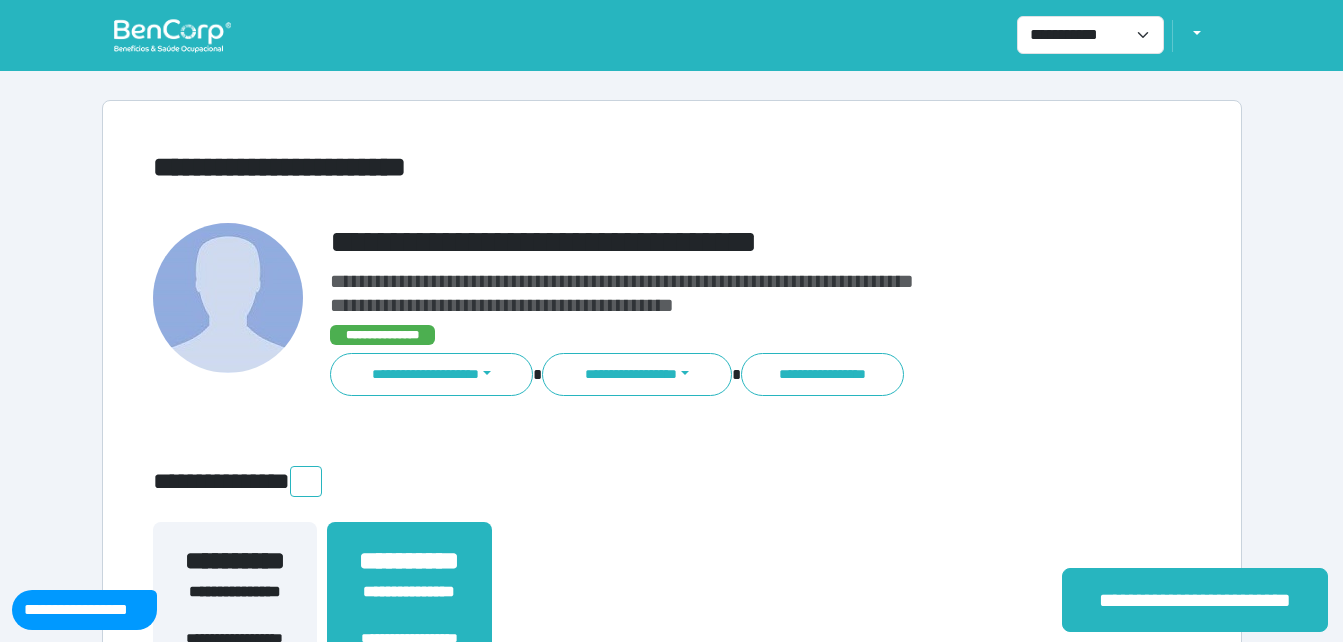 scroll, scrollTop: 0, scrollLeft: 0, axis: both 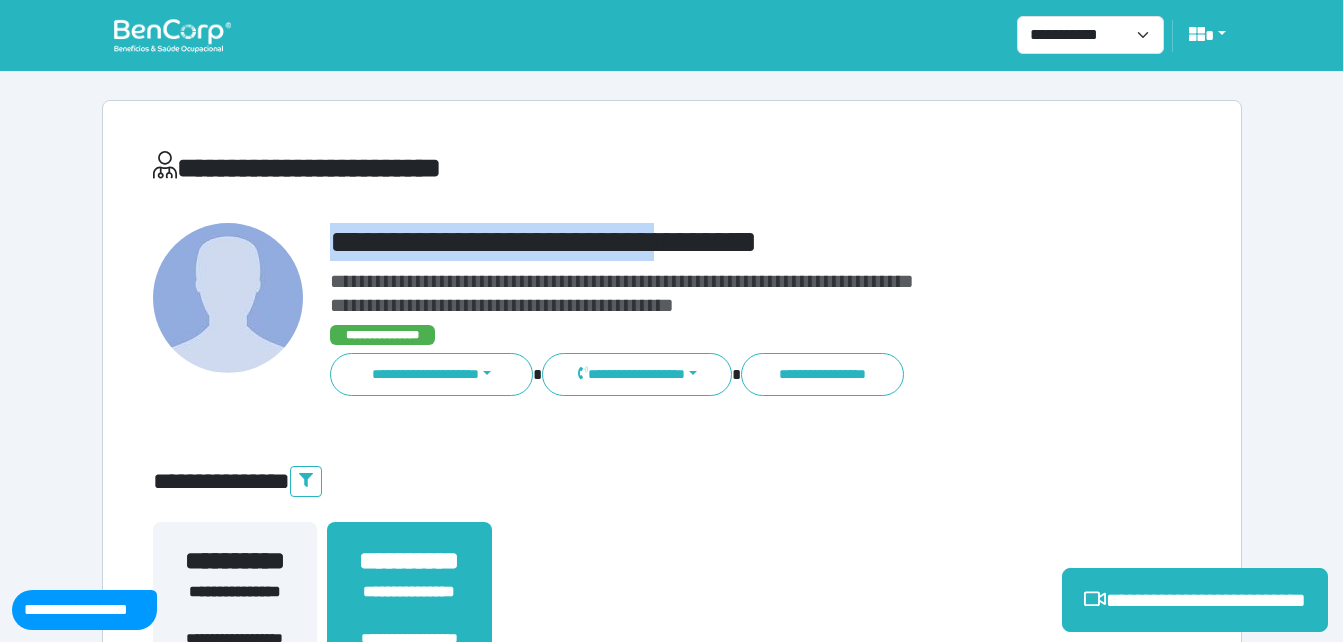 drag, startPoint x: 332, startPoint y: 237, endPoint x: 766, endPoint y: 197, distance: 435.83942 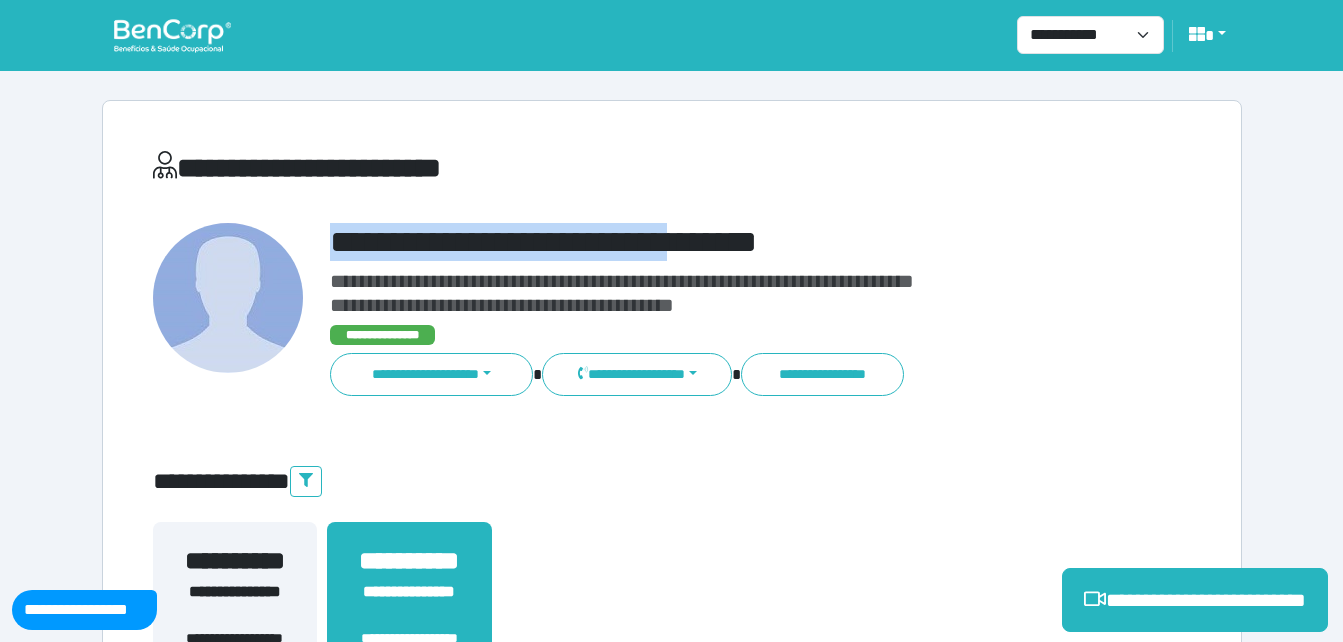 copy on "**********" 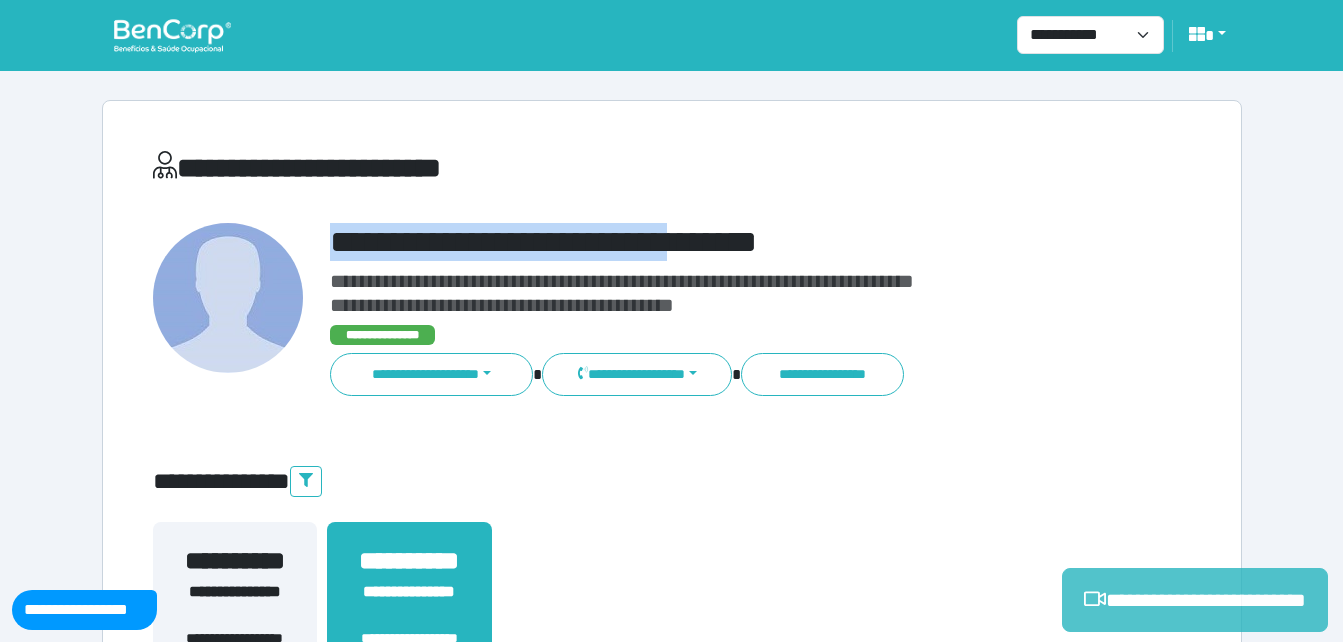 click on "**********" at bounding box center [1195, 600] 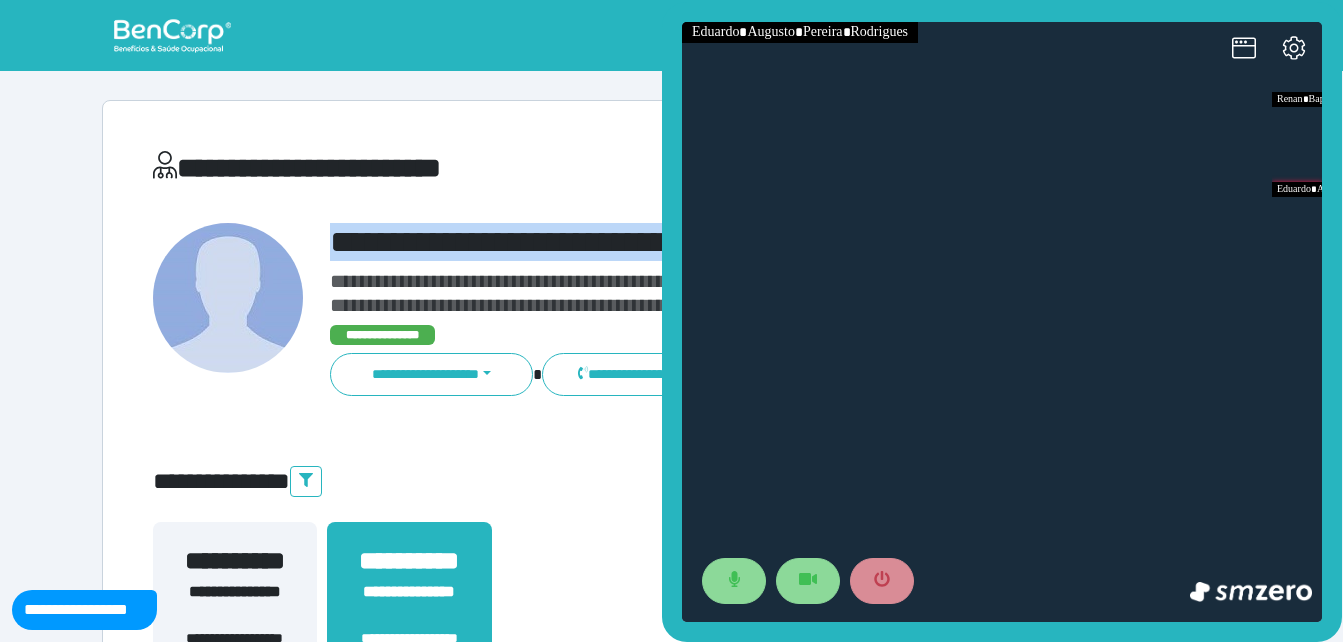 scroll, scrollTop: 0, scrollLeft: 0, axis: both 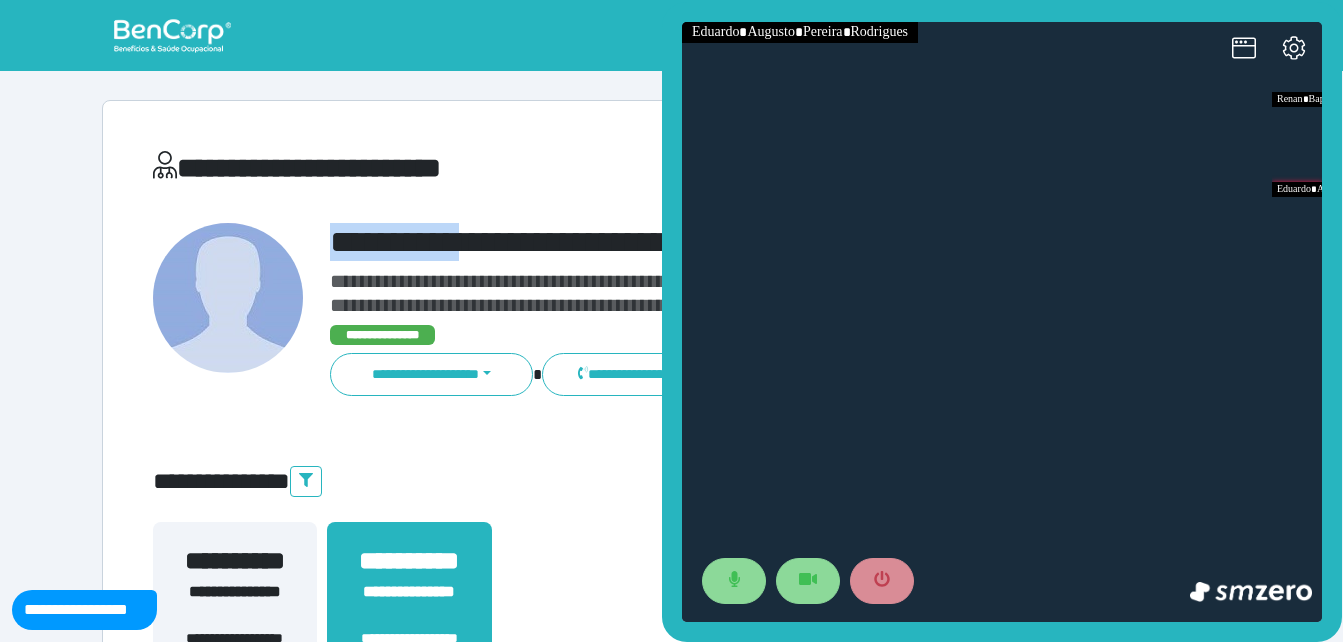 drag, startPoint x: 405, startPoint y: 228, endPoint x: 561, endPoint y: 229, distance: 156.0032 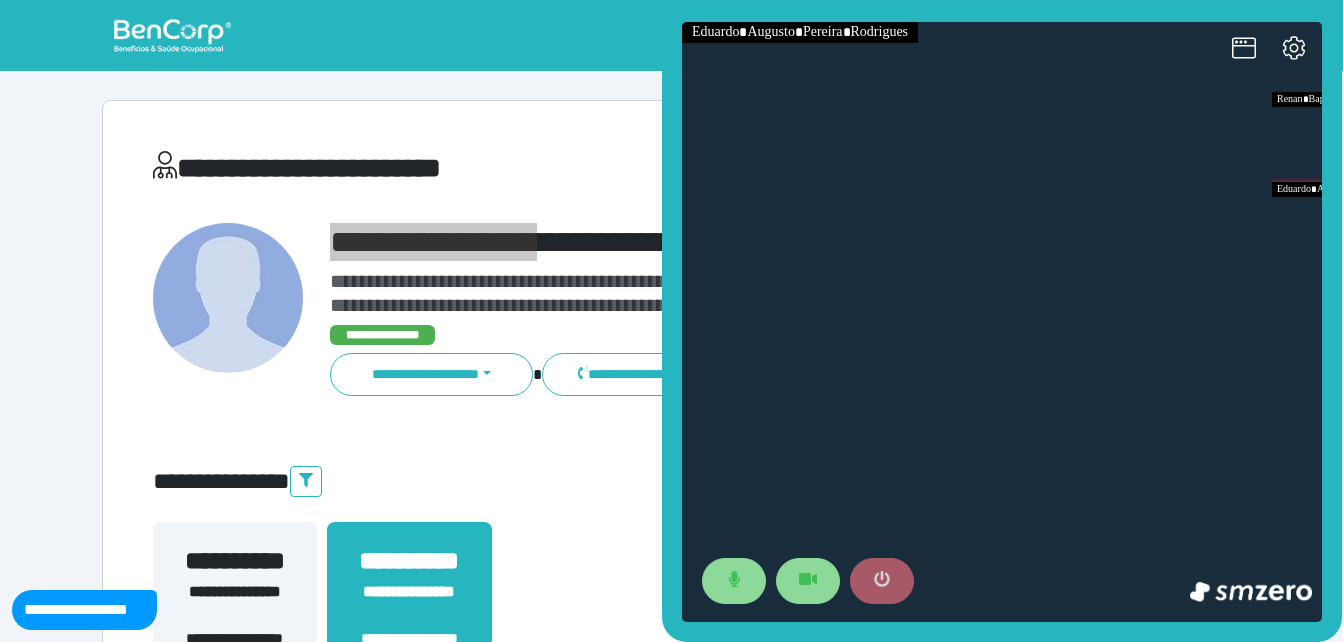 click 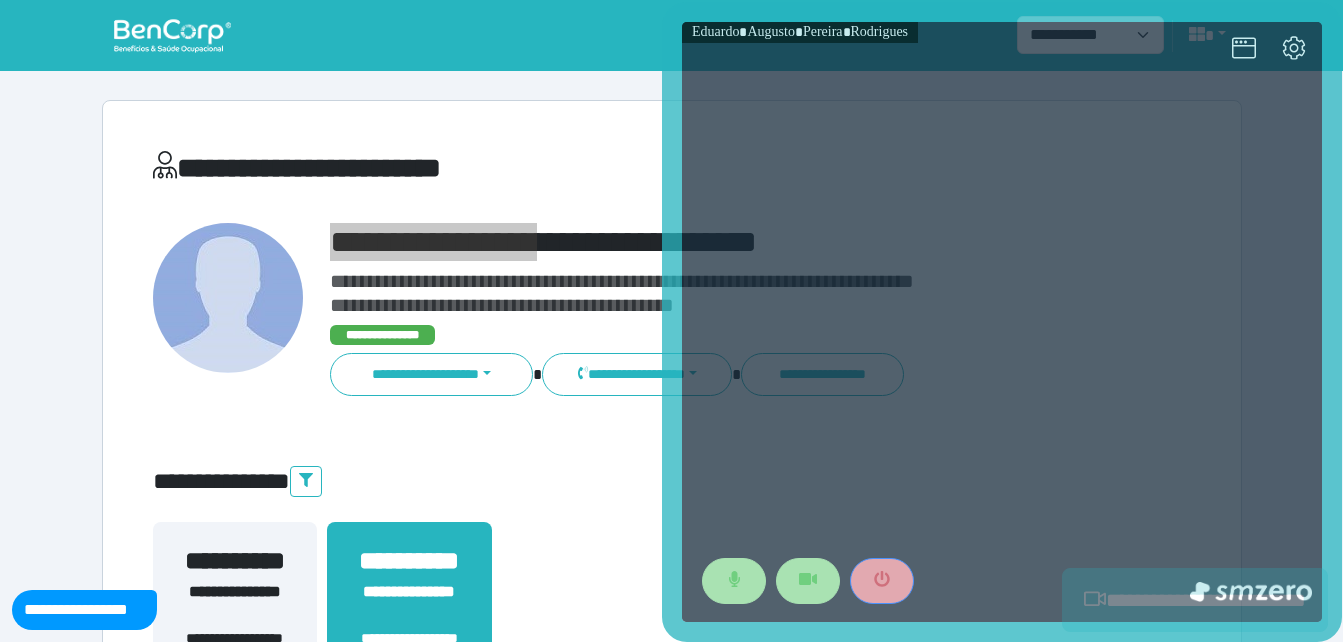 scroll, scrollTop: 494, scrollLeft: 0, axis: vertical 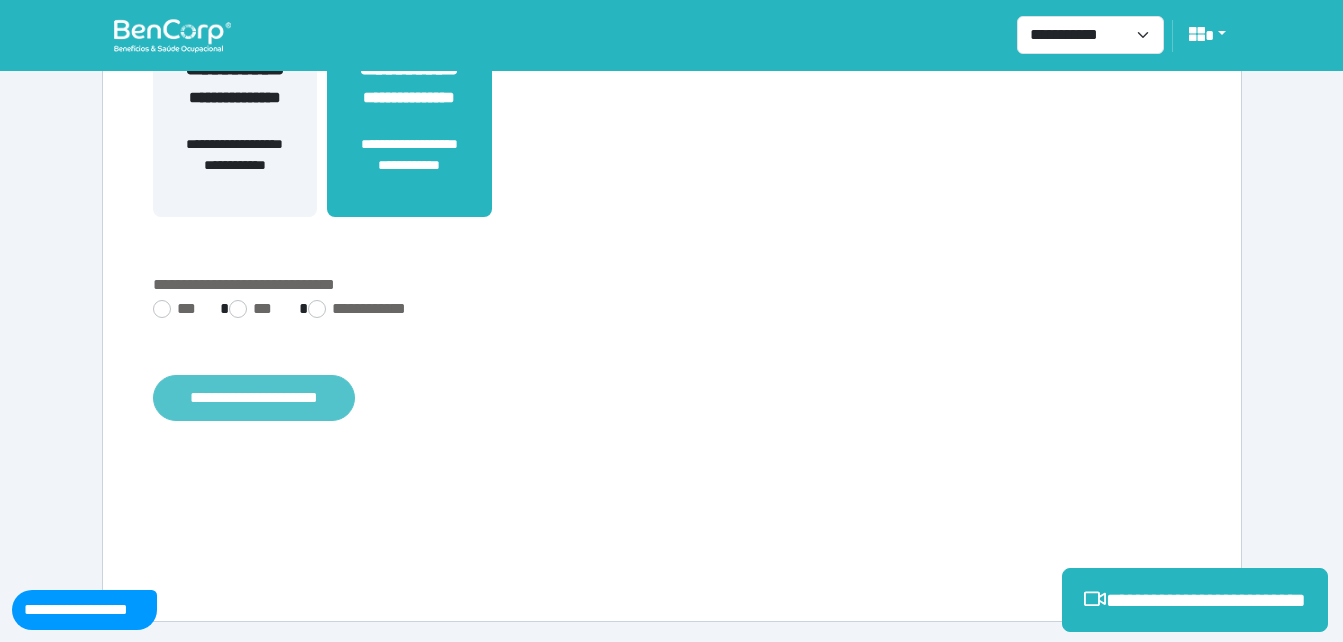 click on "**********" at bounding box center (254, 398) 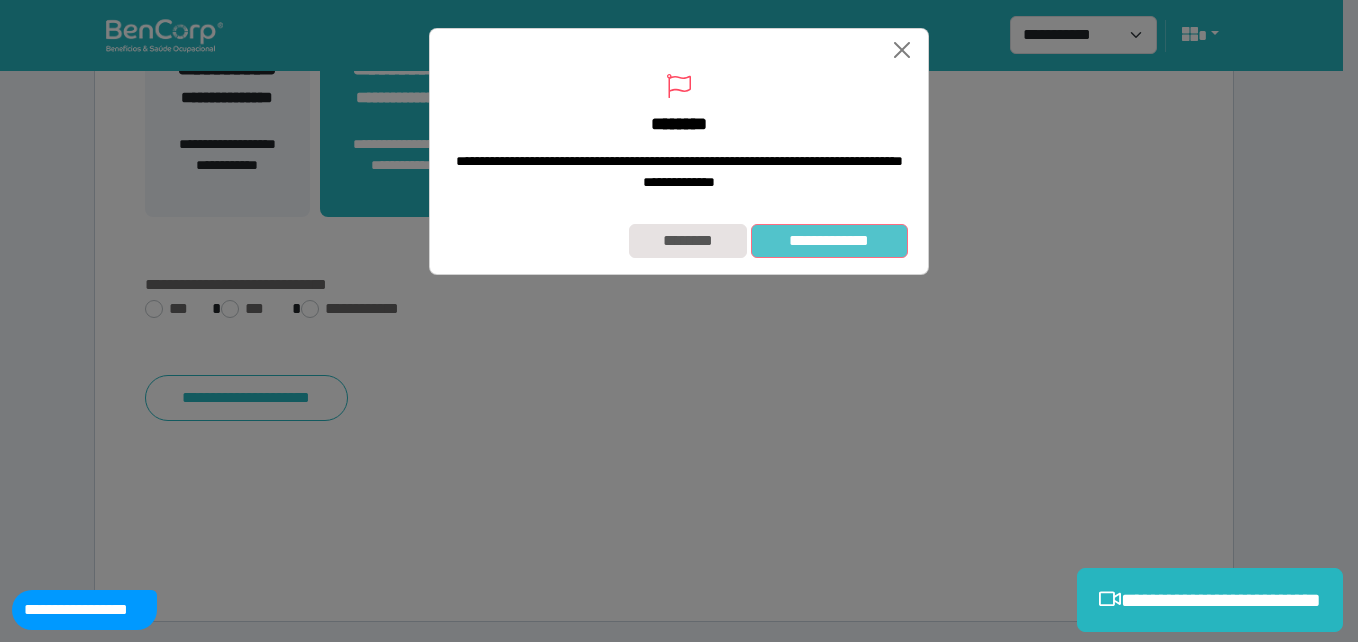 click on "**********" at bounding box center [829, 241] 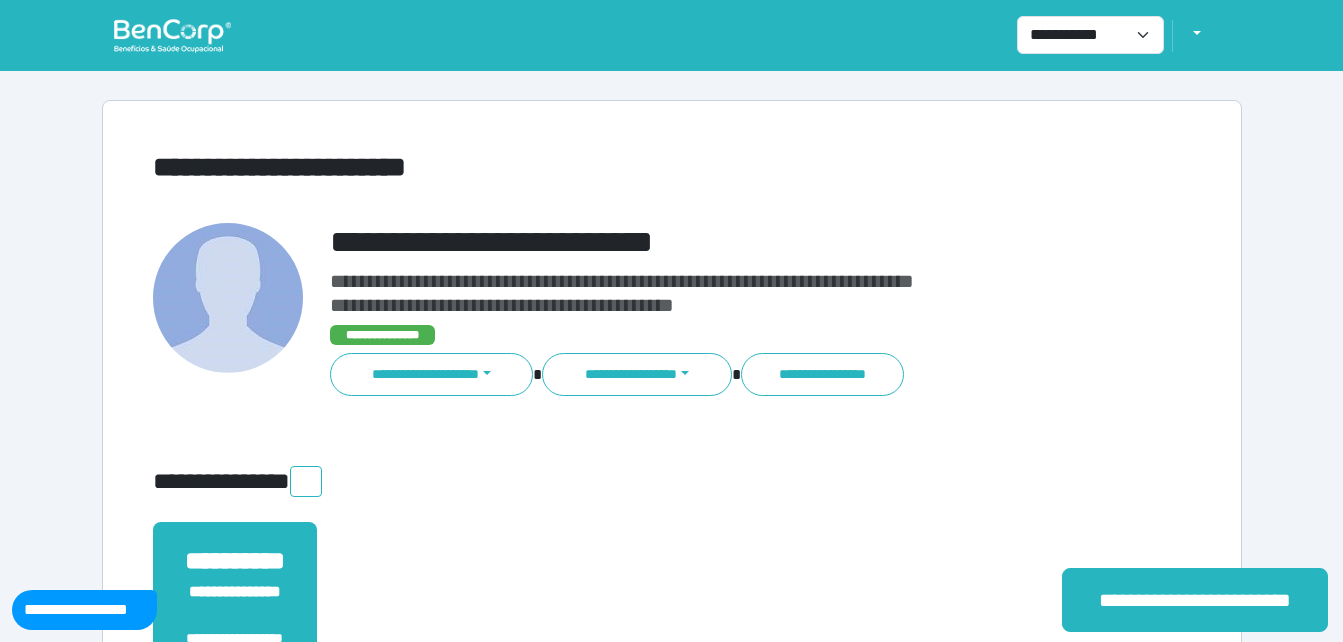 scroll, scrollTop: 0, scrollLeft: 0, axis: both 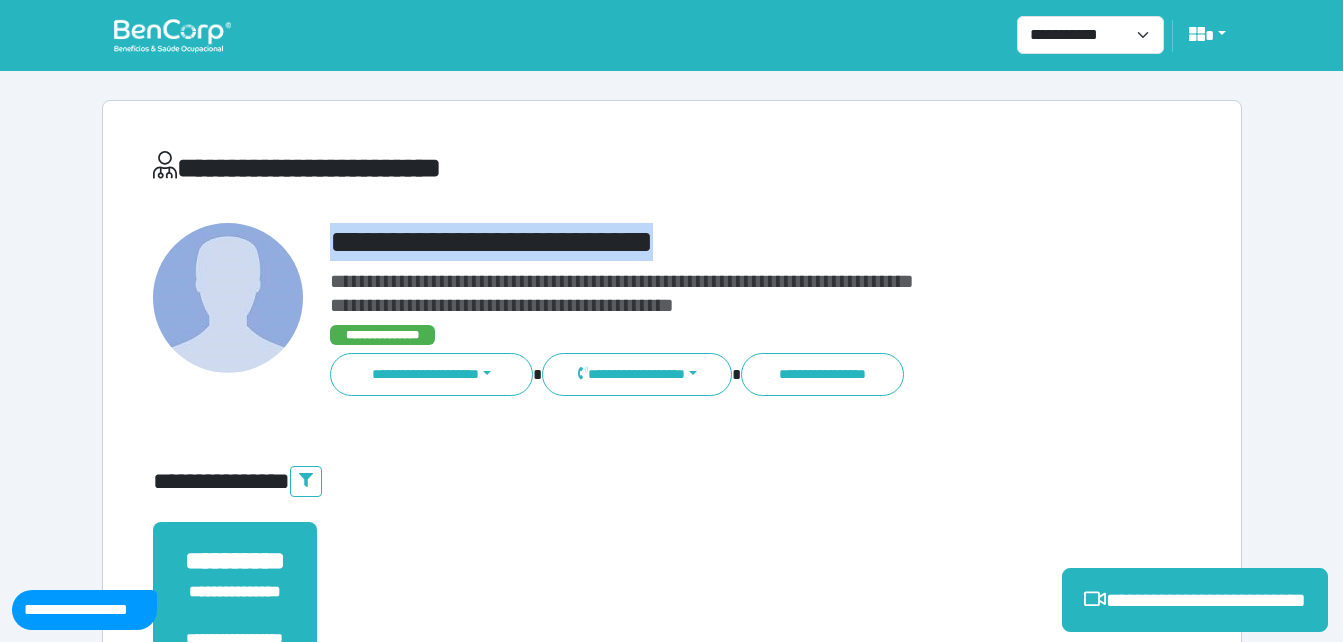 drag, startPoint x: 328, startPoint y: 245, endPoint x: 830, endPoint y: 219, distance: 502.67285 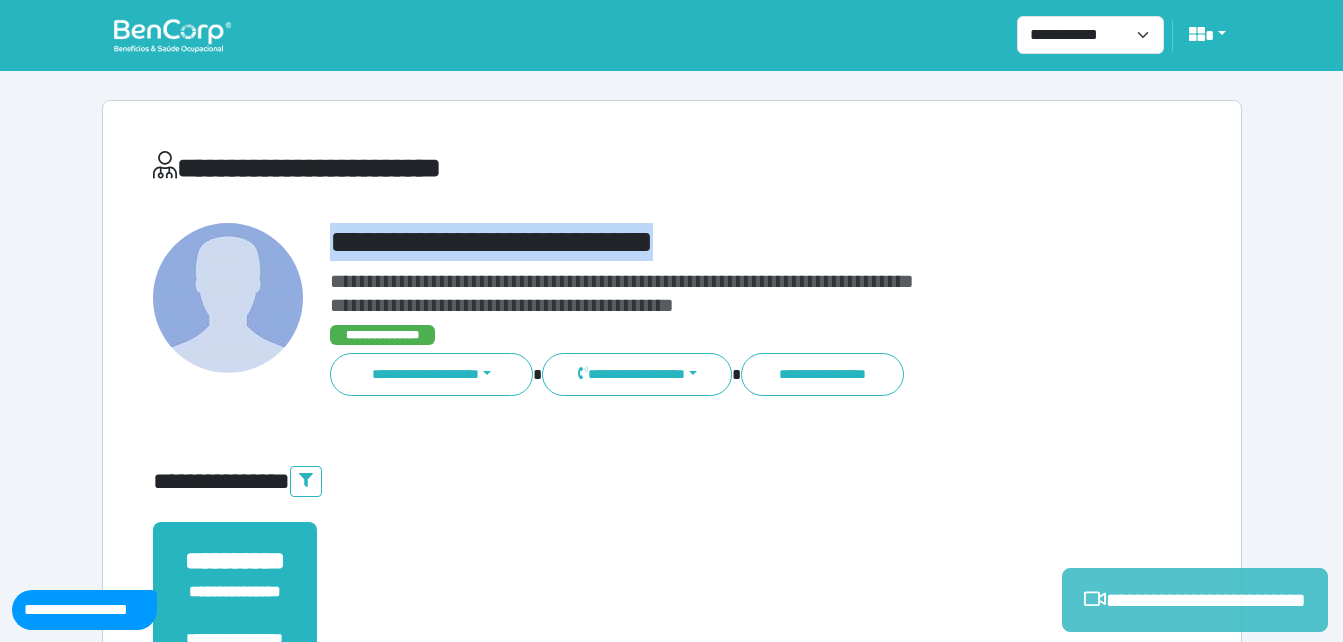 click on "**********" at bounding box center (1195, 600) 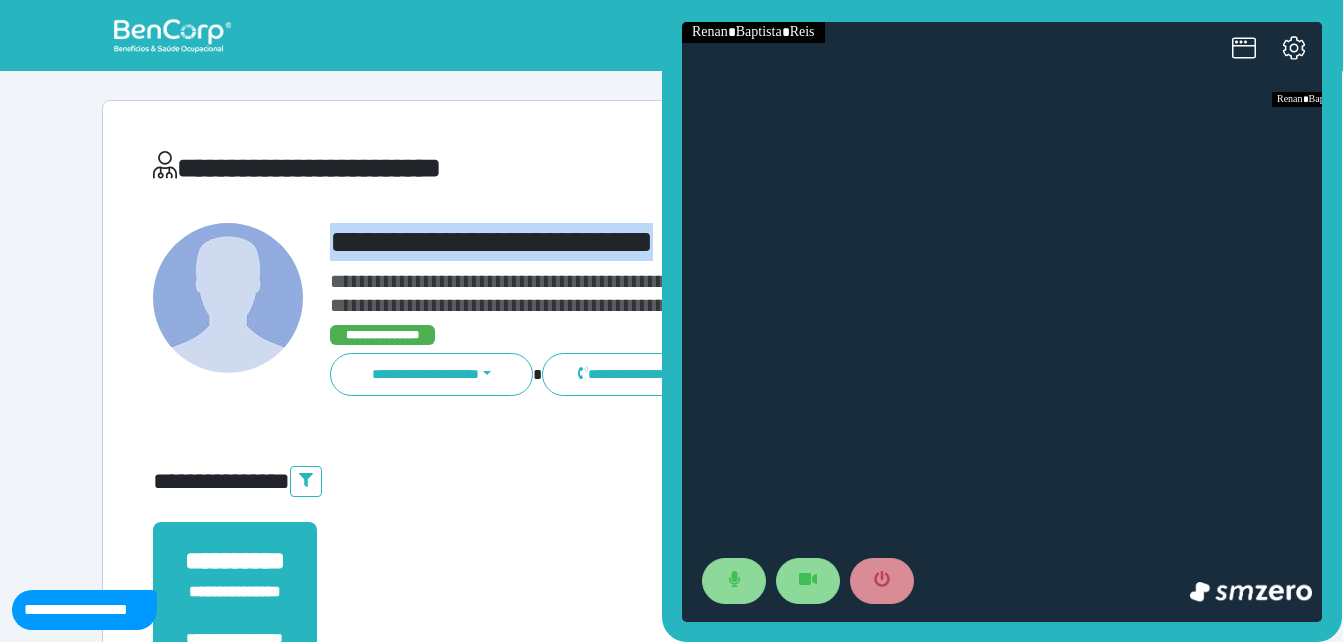 scroll, scrollTop: 0, scrollLeft: 0, axis: both 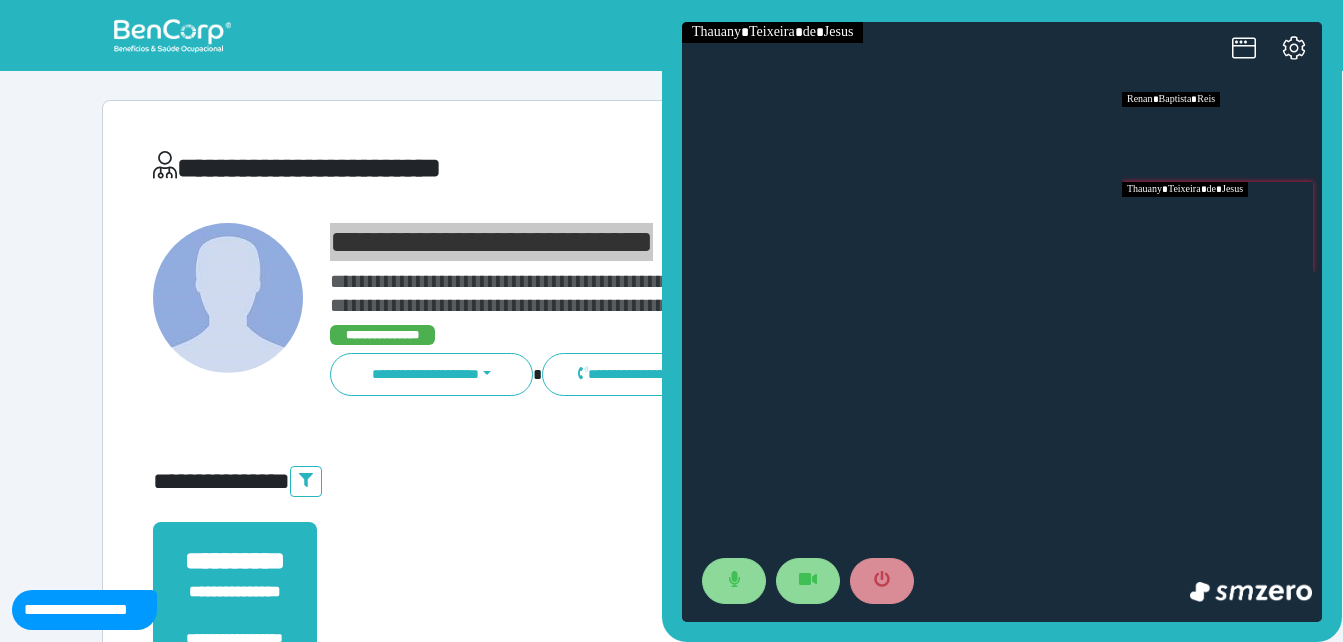 click at bounding box center [1222, 227] 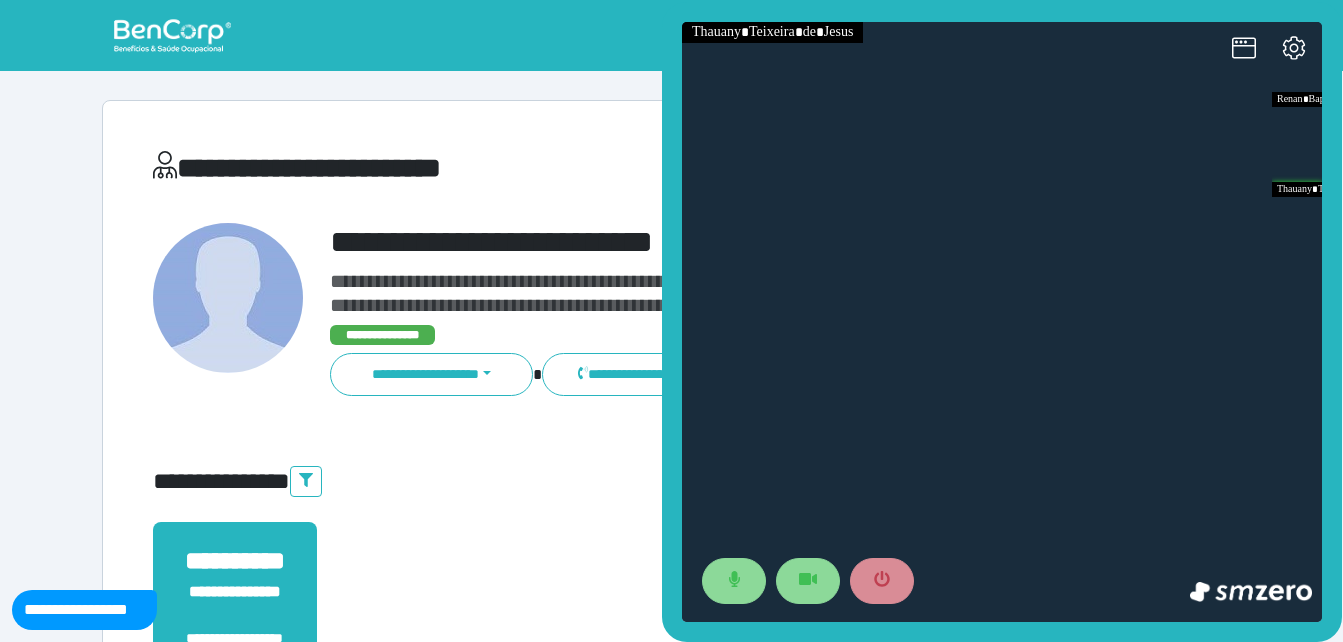 click at bounding box center (229, 310) 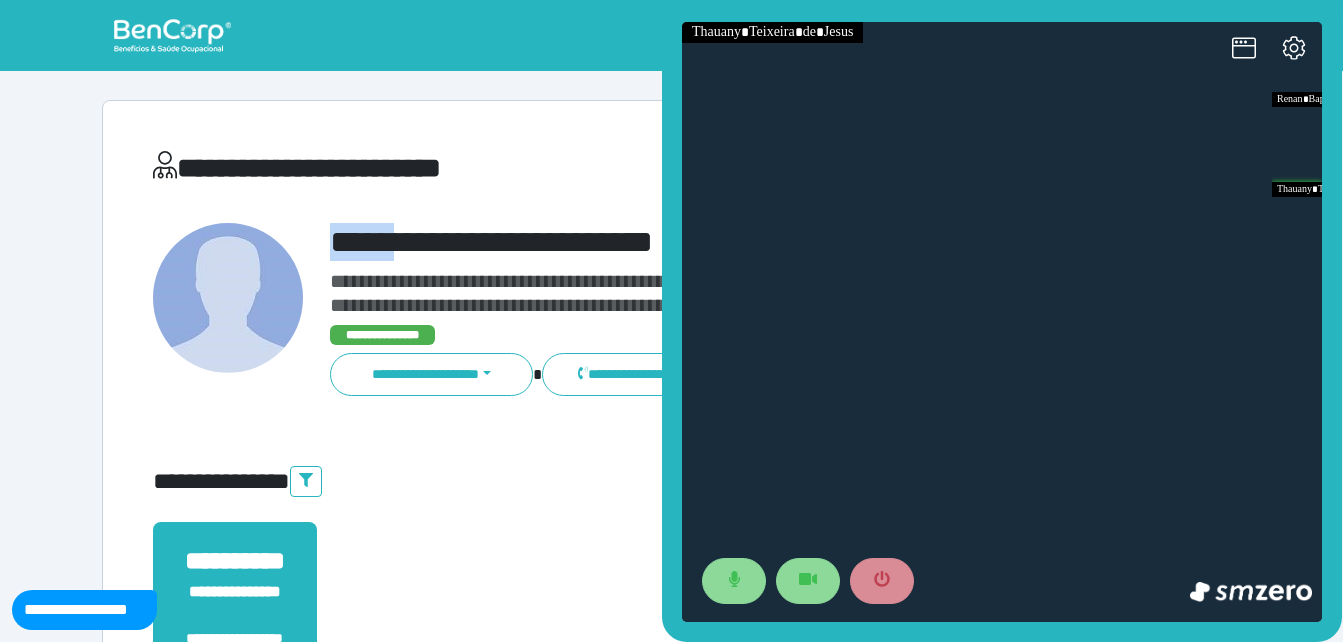 click on "**********" at bounding box center [672, 608] 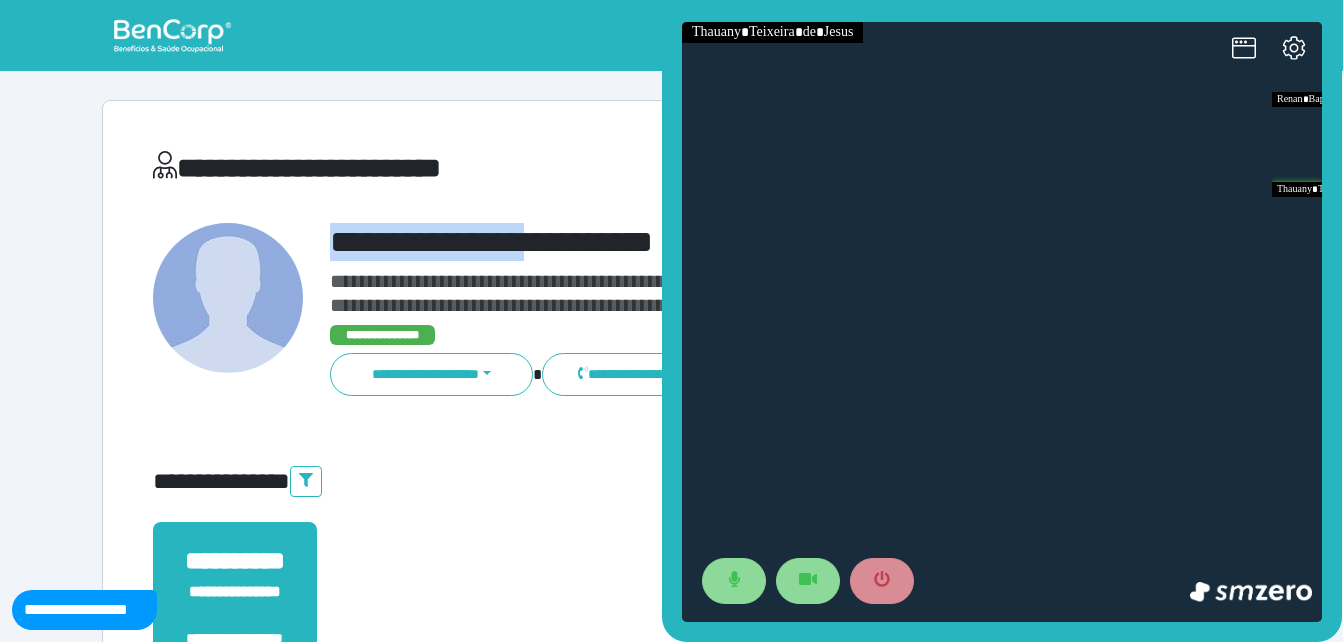copy on "**********" 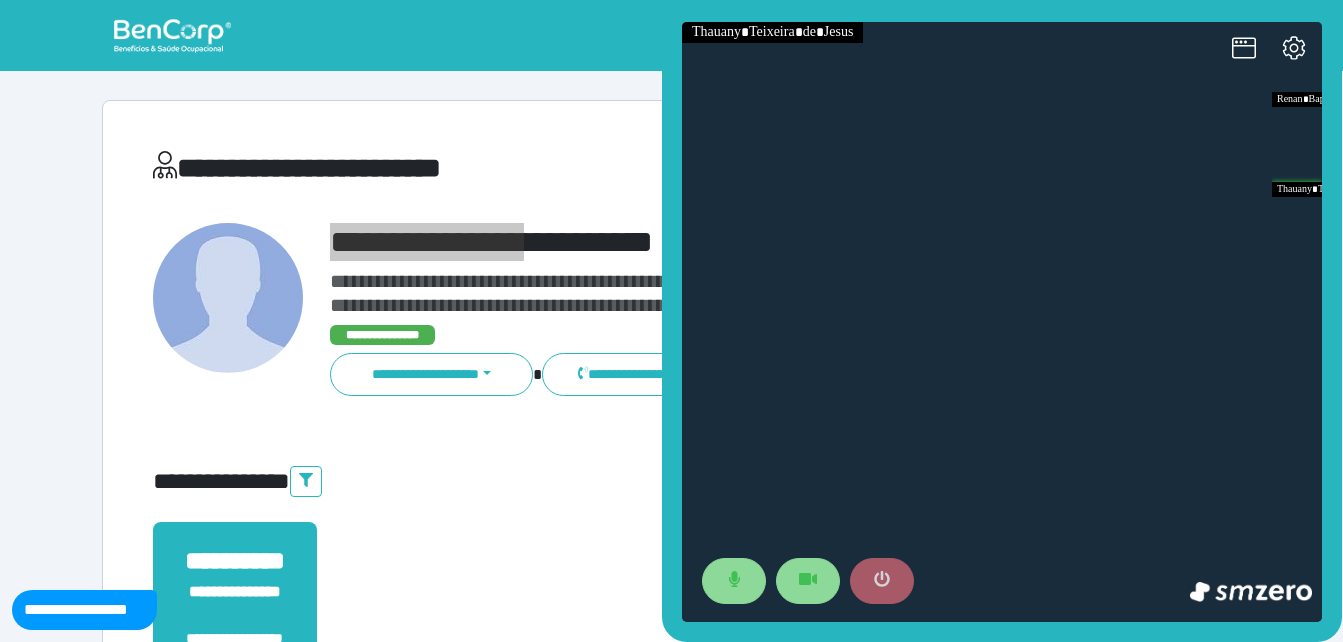 click at bounding box center (882, 581) 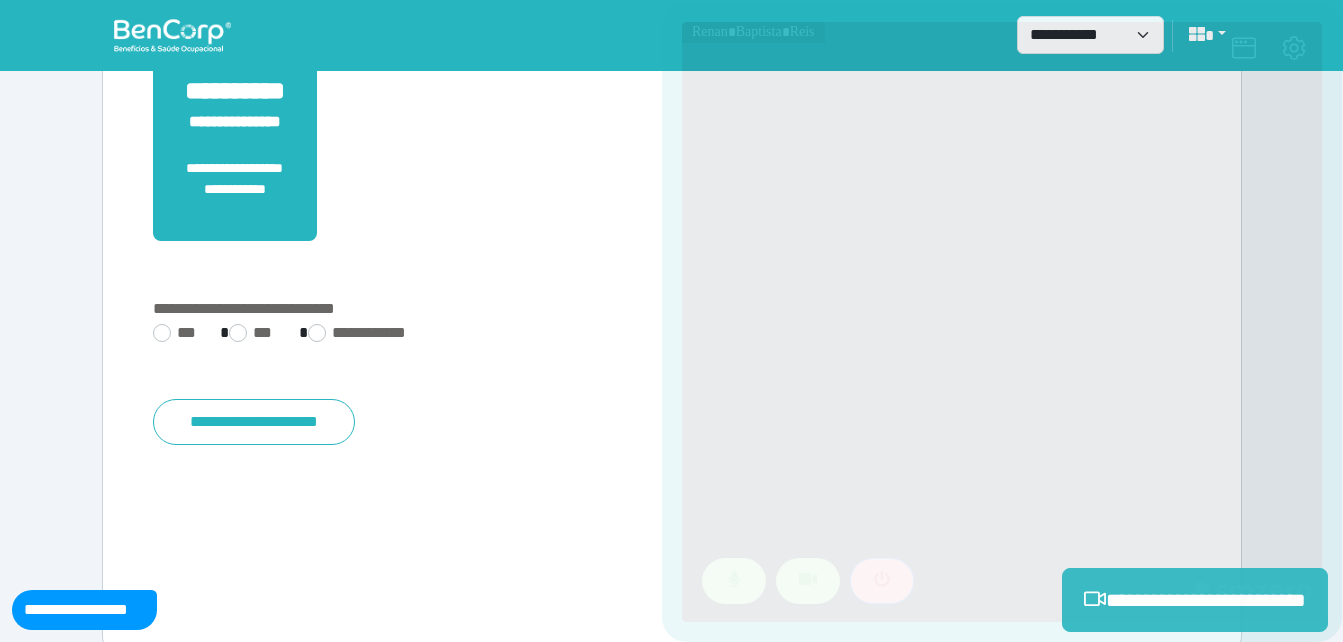 scroll, scrollTop: 494, scrollLeft: 0, axis: vertical 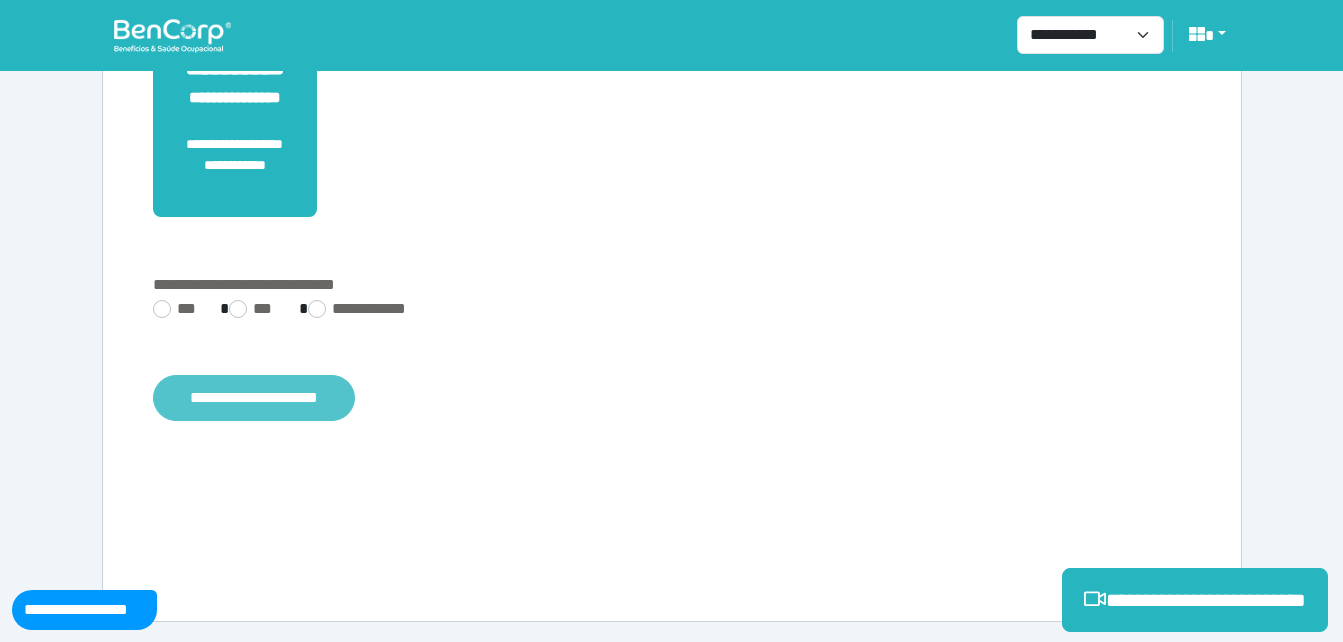 click on "**********" at bounding box center (254, 398) 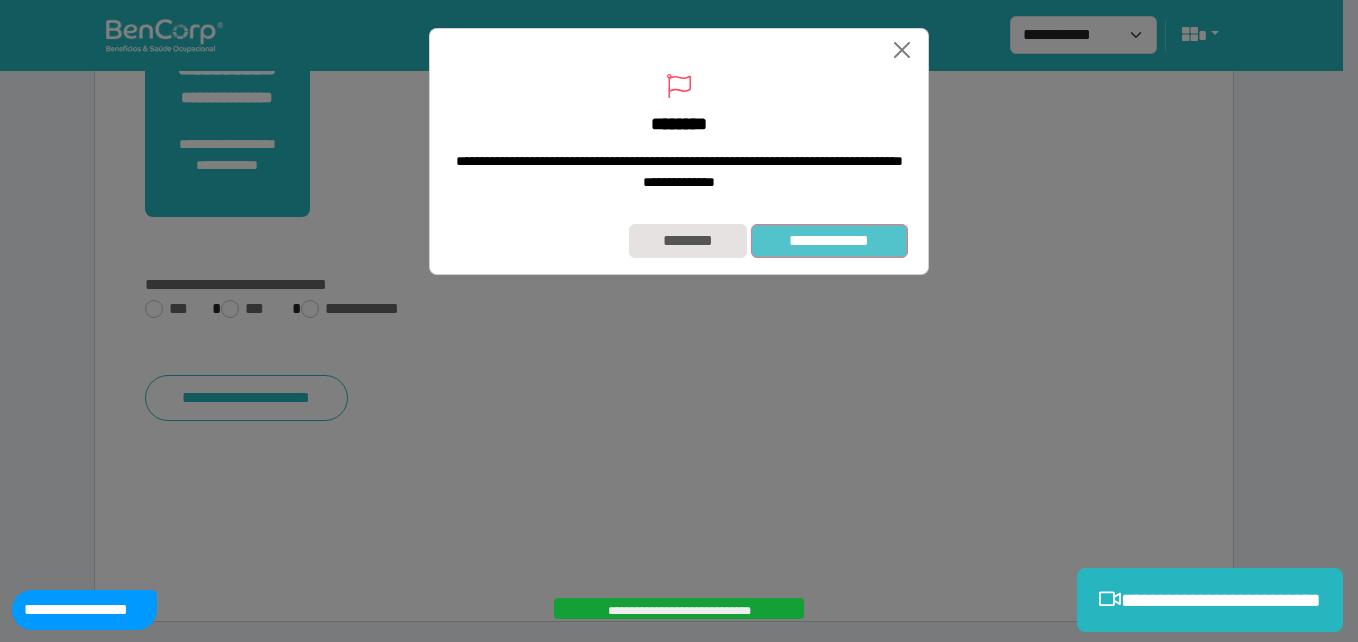click on "**********" at bounding box center (829, 241) 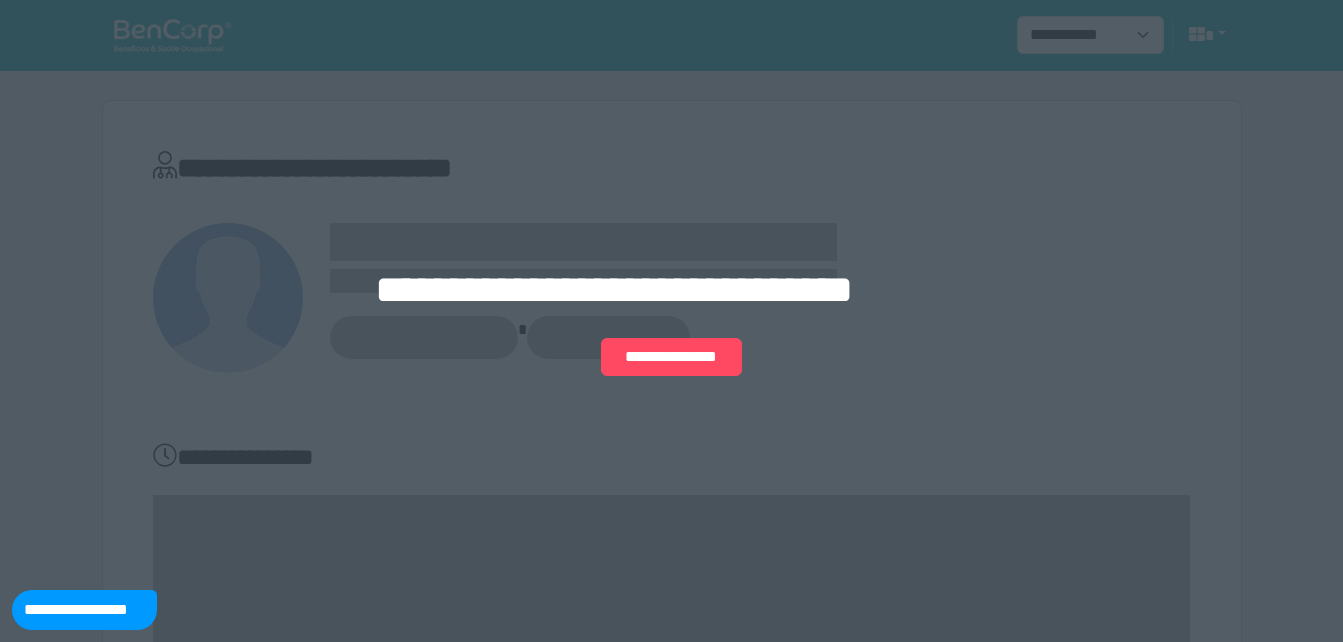 scroll, scrollTop: 0, scrollLeft: 0, axis: both 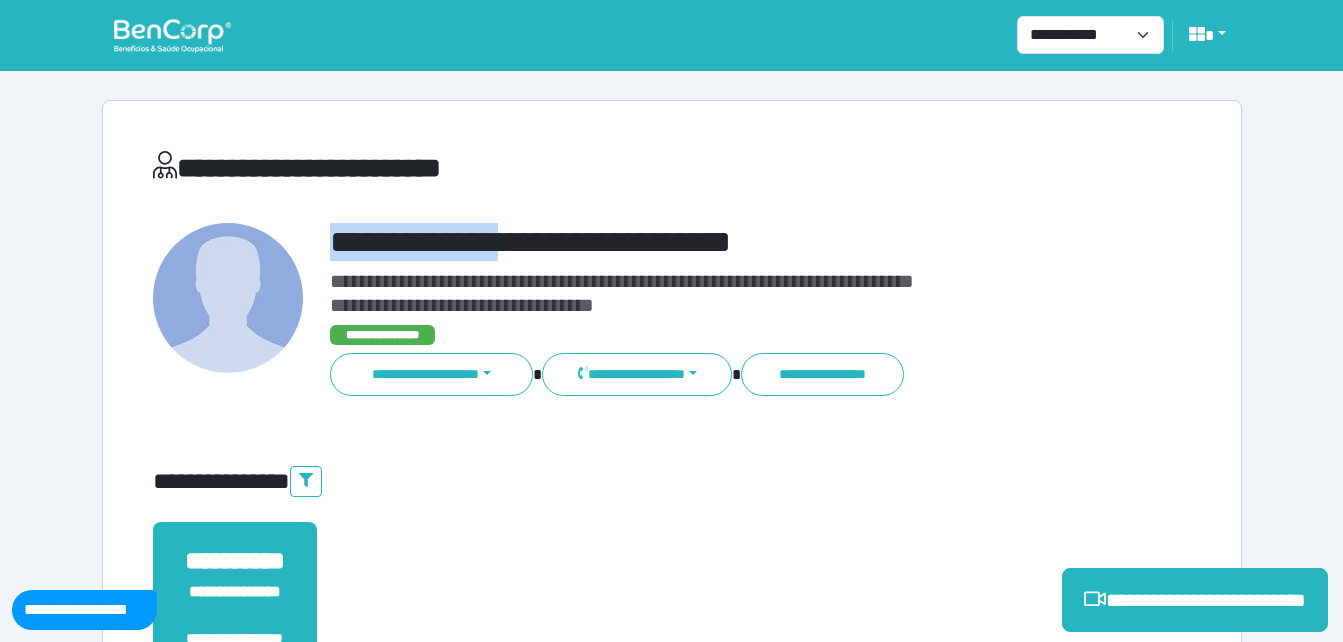 drag, startPoint x: 336, startPoint y: 236, endPoint x: 599, endPoint y: 187, distance: 267.5257 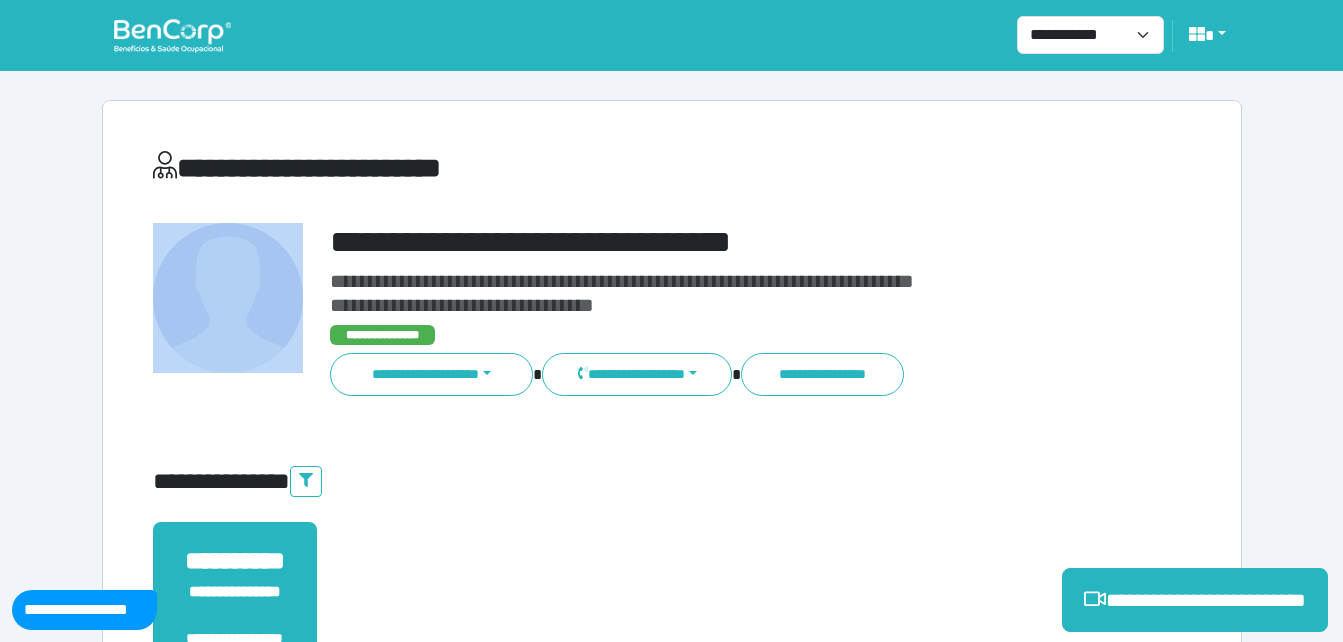 copy 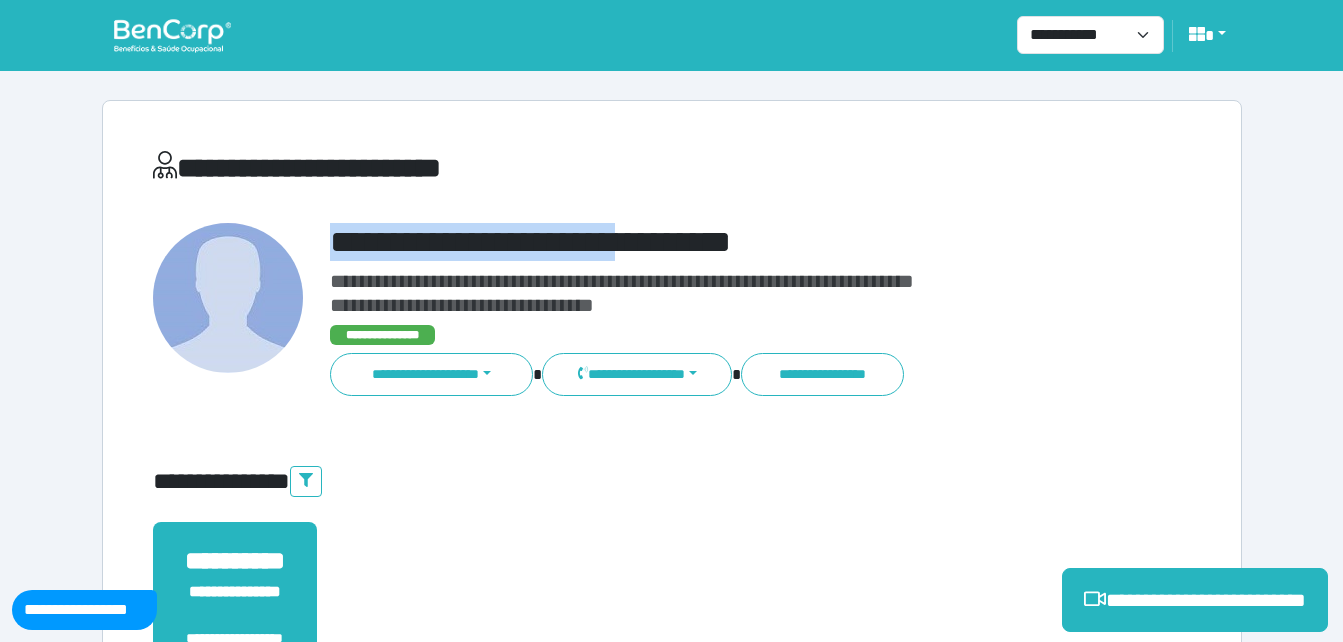 click on "**********" at bounding box center [716, 242] 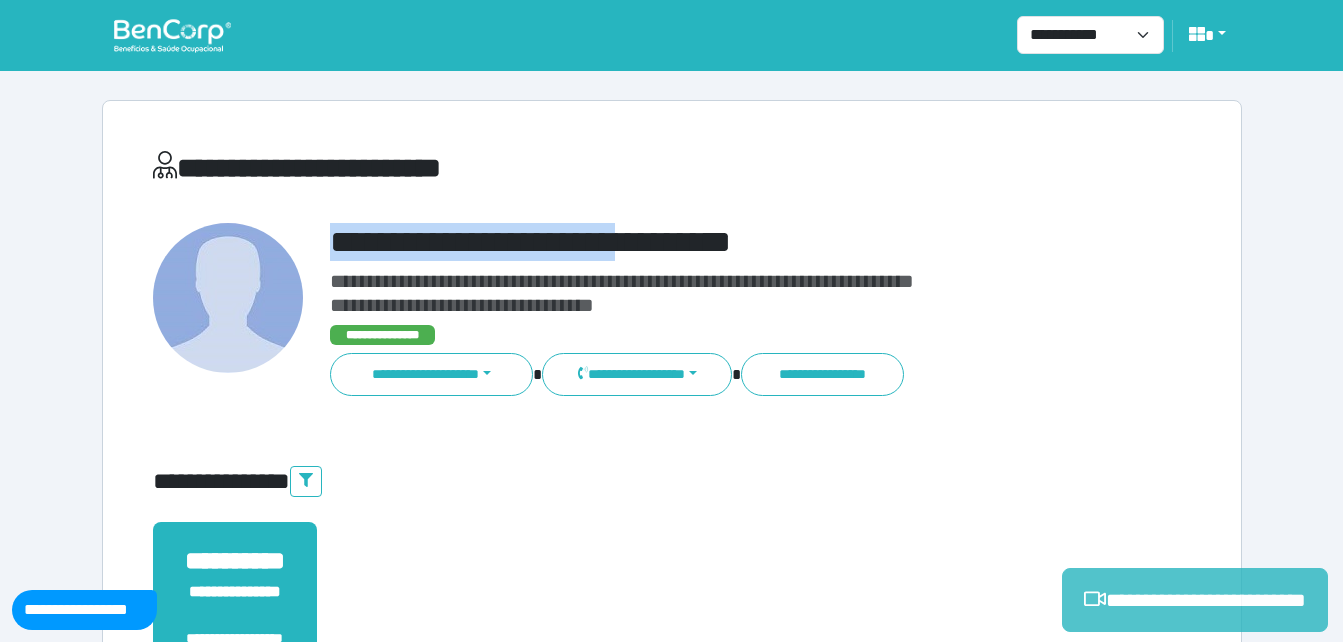 click on "**********" at bounding box center [1195, 600] 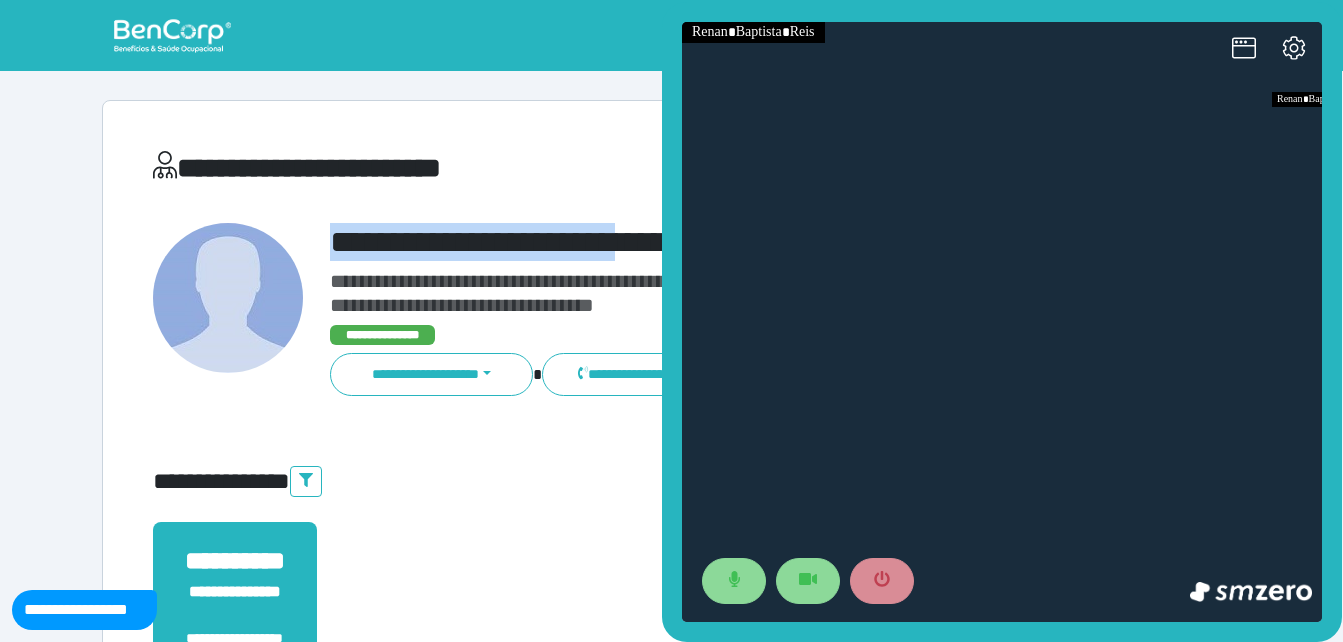 scroll, scrollTop: 0, scrollLeft: 0, axis: both 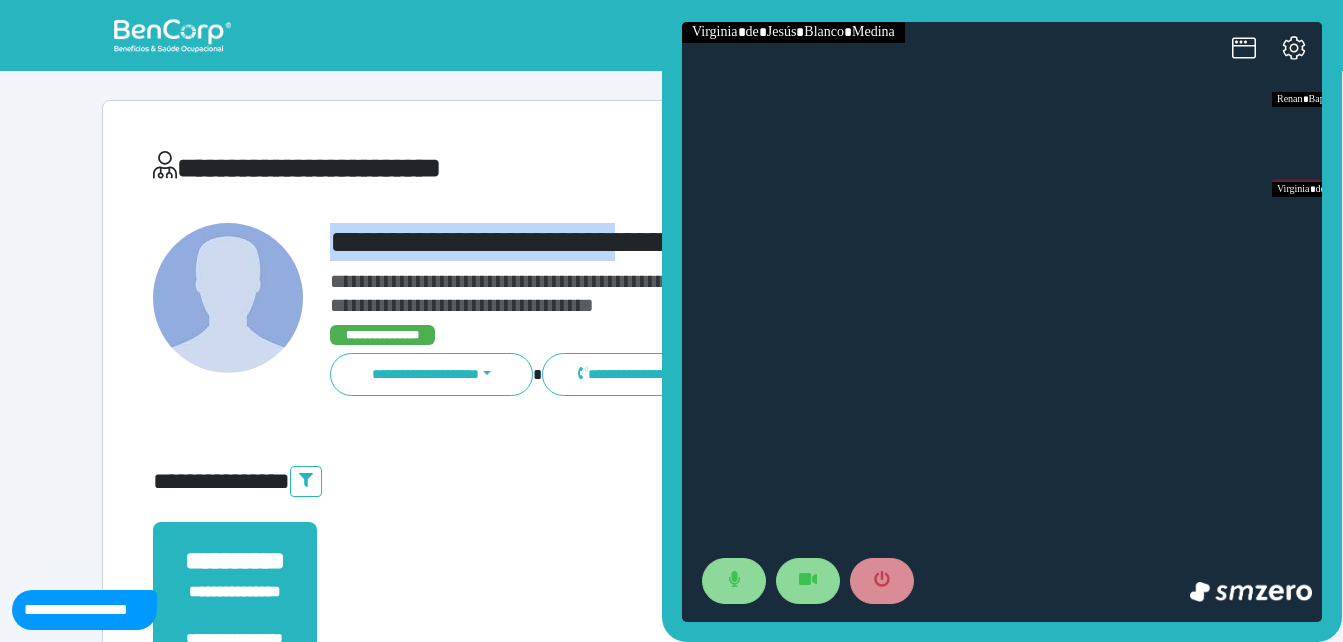 copy on "**********" 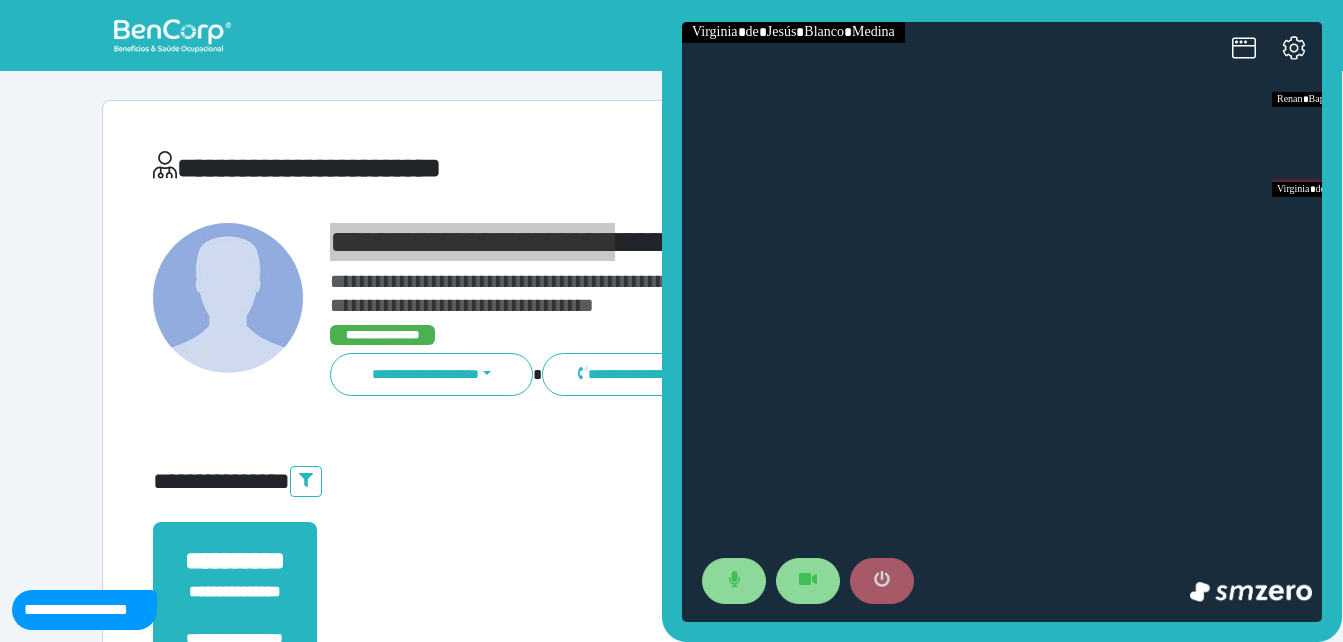 drag, startPoint x: 872, startPoint y: 578, endPoint x: 853, endPoint y: 581, distance: 19.235384 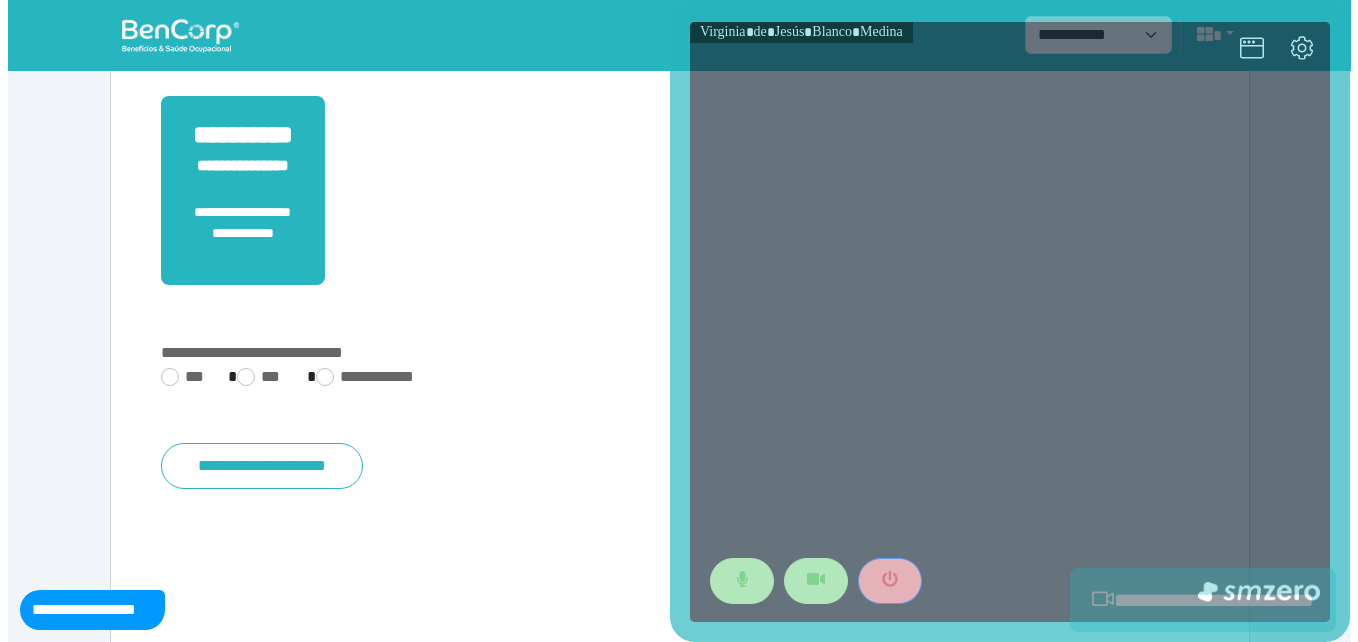 scroll, scrollTop: 494, scrollLeft: 0, axis: vertical 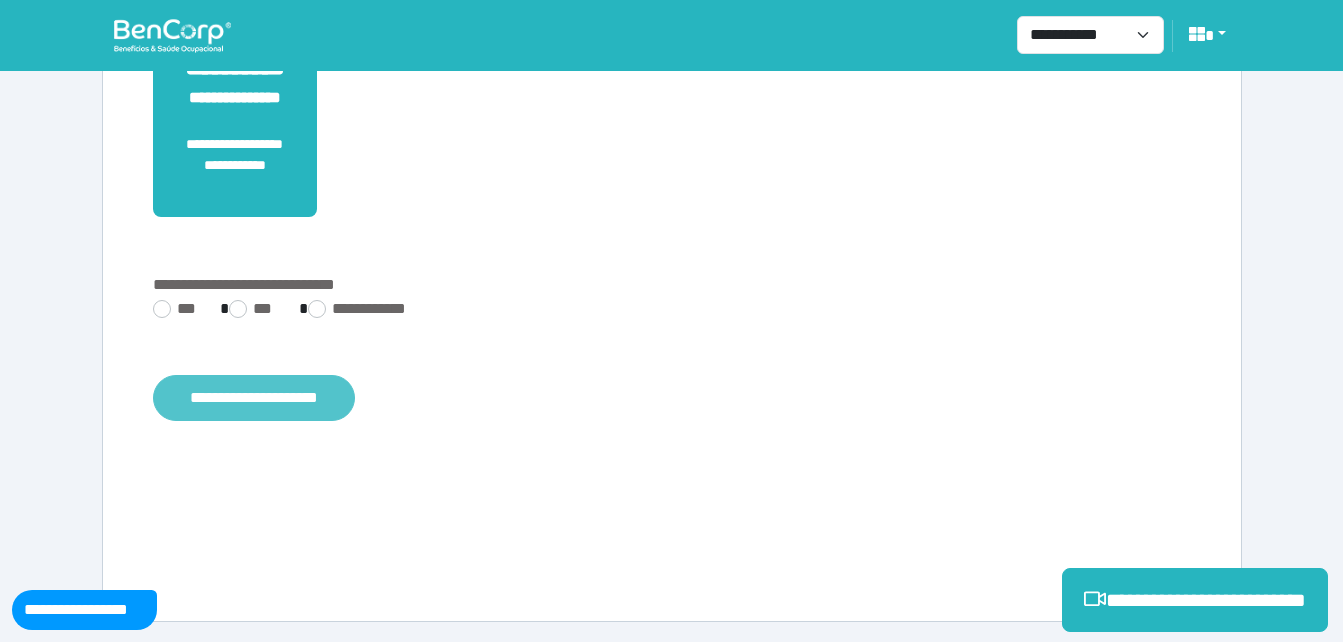 click on "**********" at bounding box center (254, 398) 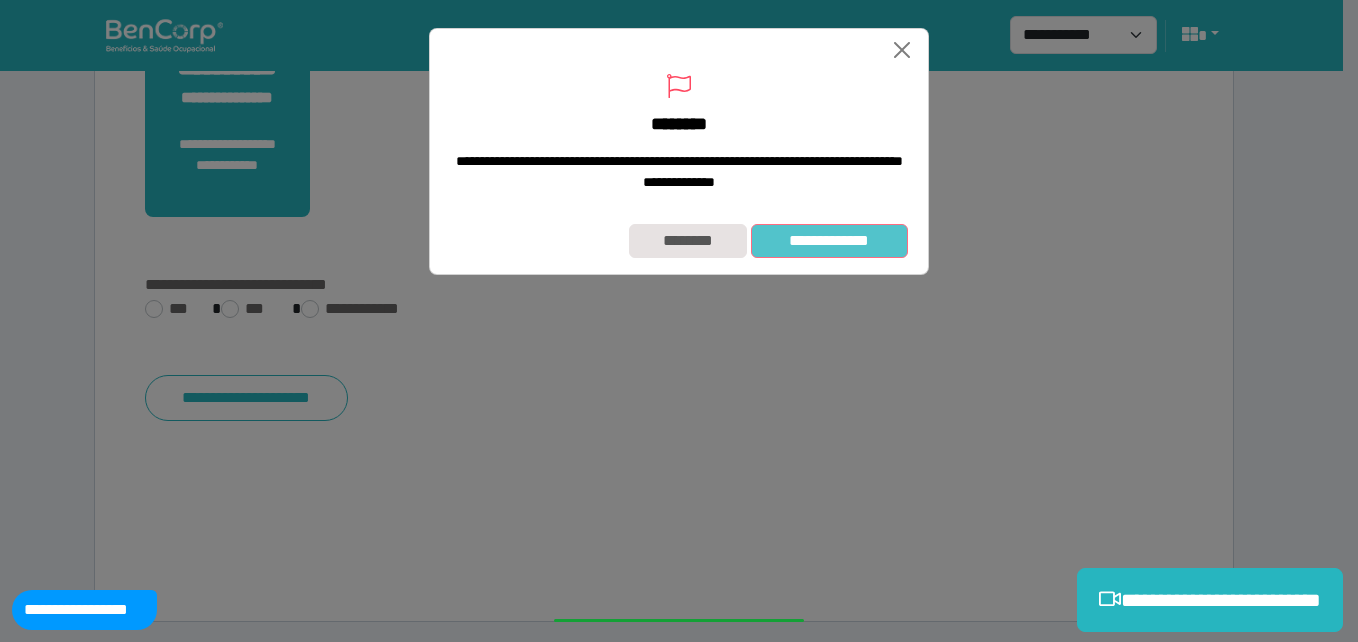 click on "**********" at bounding box center [829, 241] 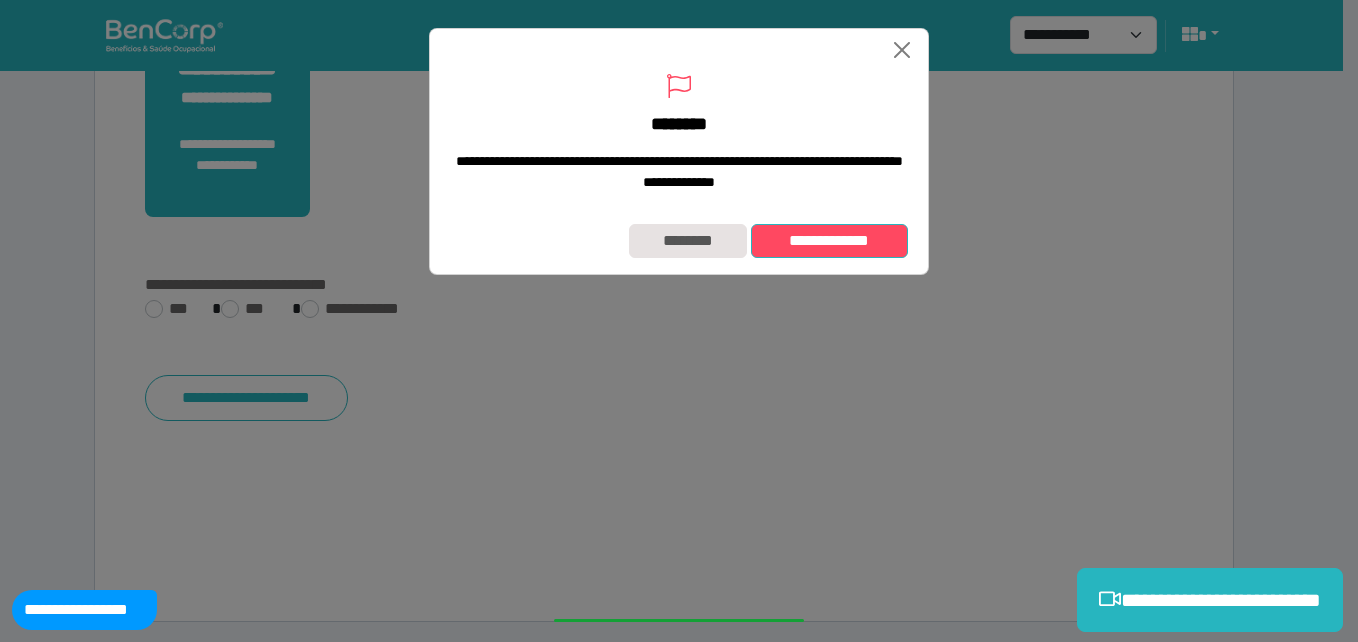 type 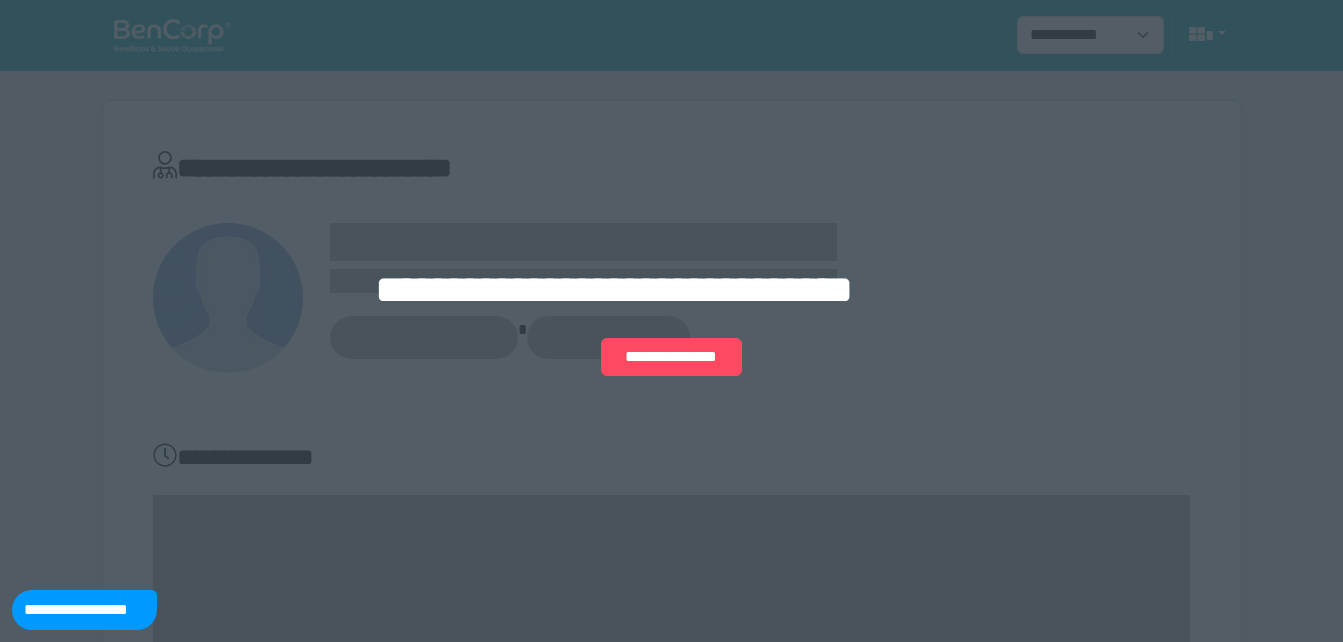 scroll, scrollTop: 0, scrollLeft: 0, axis: both 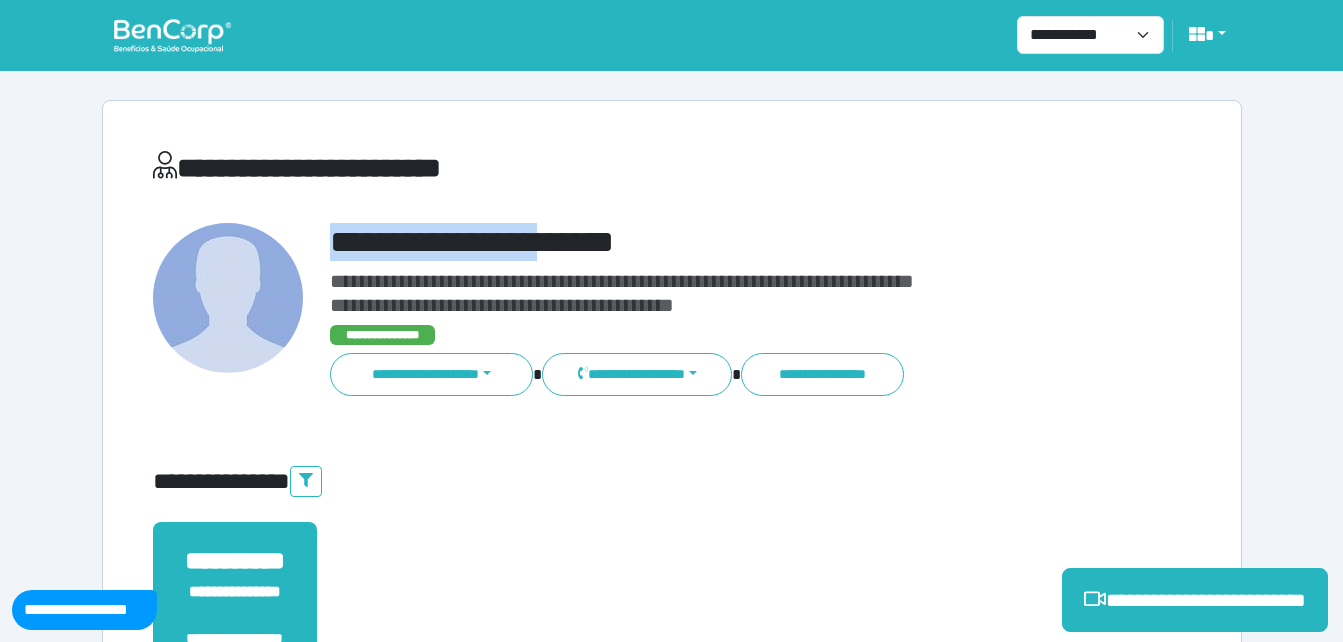 drag, startPoint x: 323, startPoint y: 247, endPoint x: 665, endPoint y: 234, distance: 342.24698 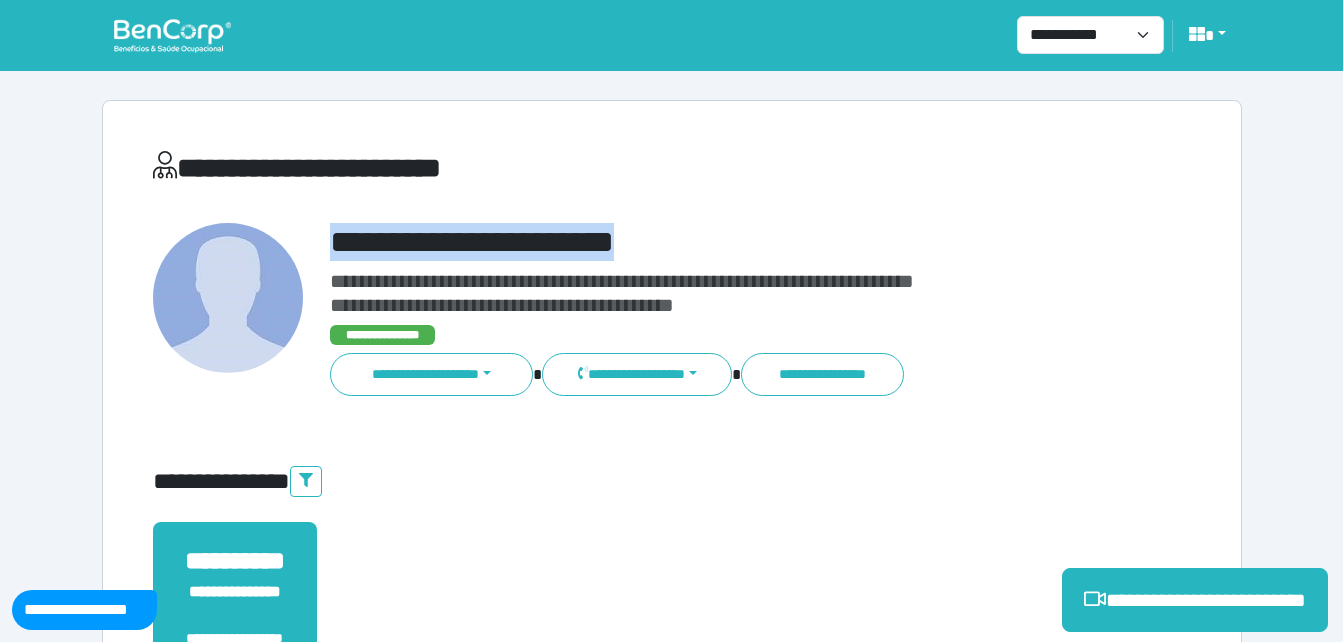 copy on "**********" 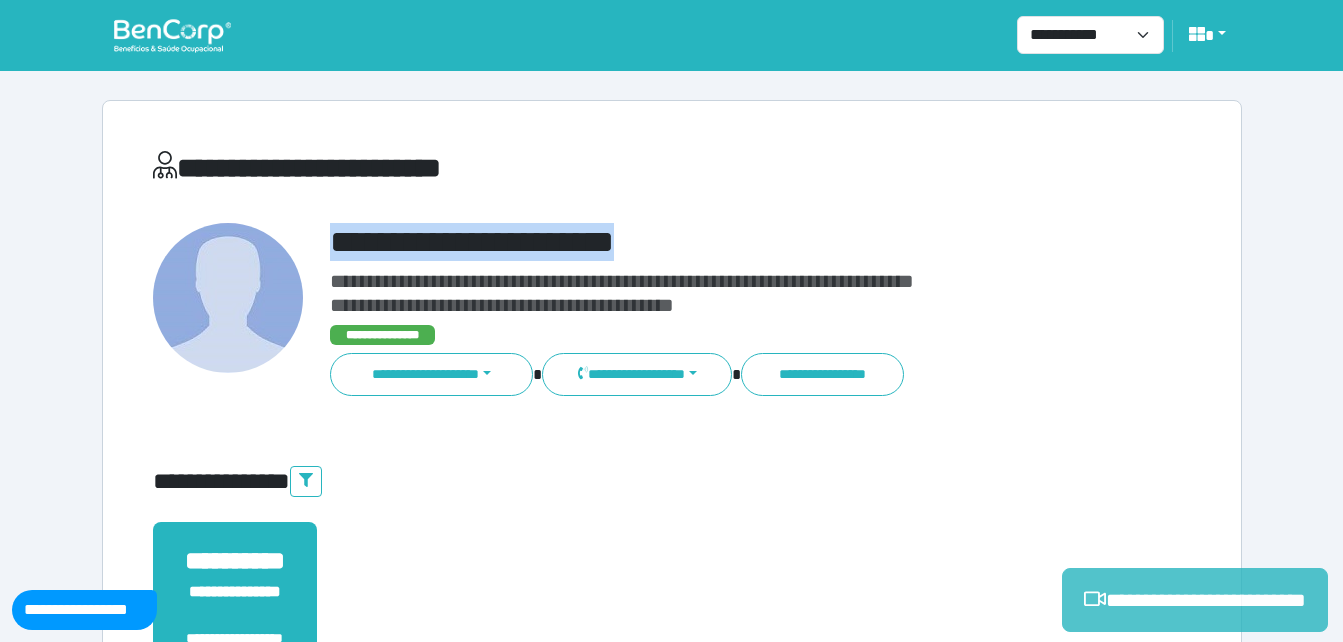 click on "**********" at bounding box center (1195, 600) 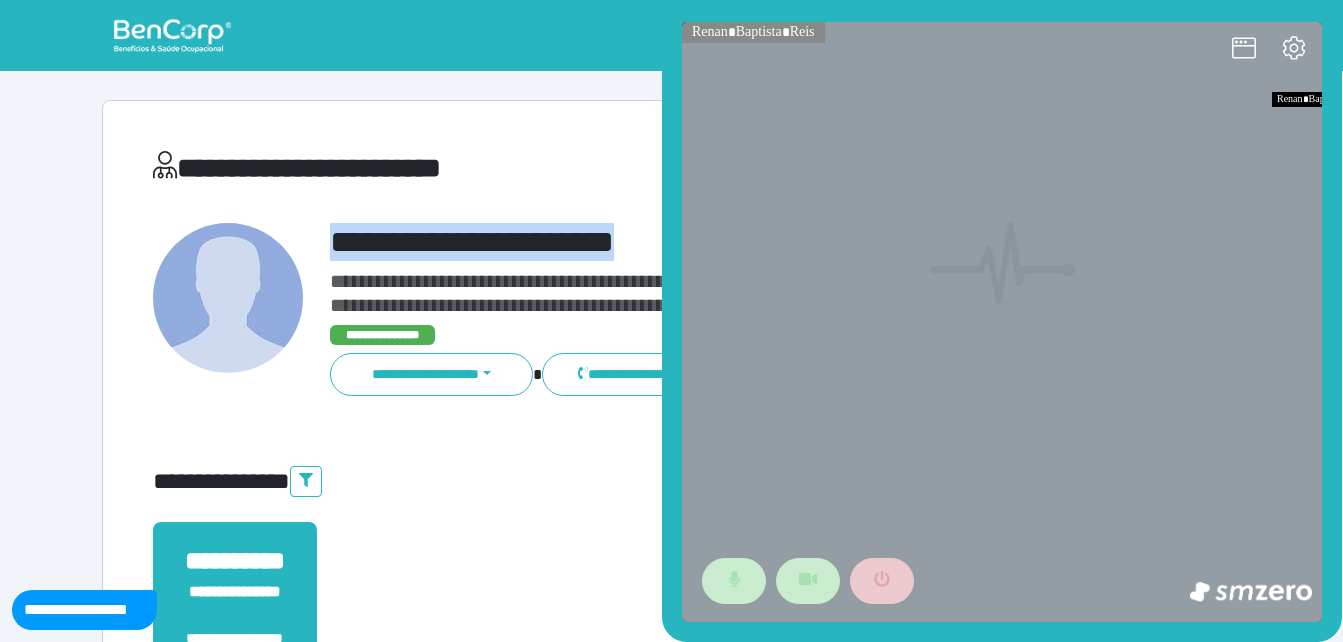 scroll, scrollTop: 0, scrollLeft: 0, axis: both 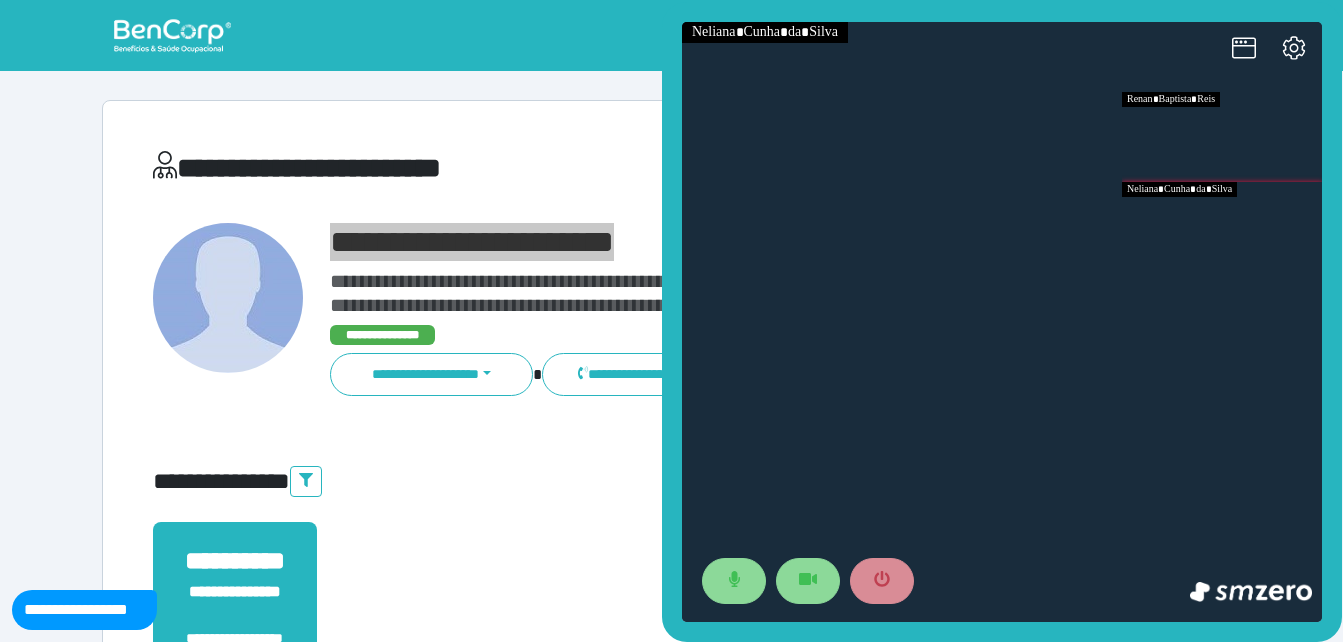 click at bounding box center [1222, 227] 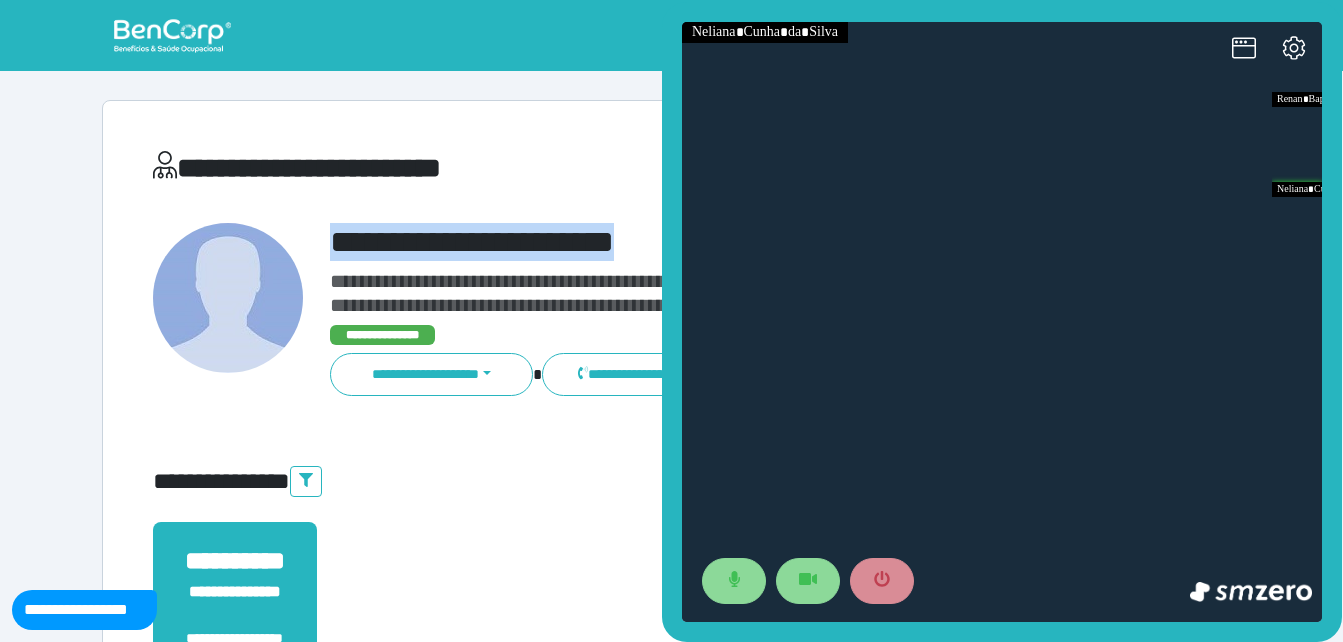 click on "**********" at bounding box center [672, 608] 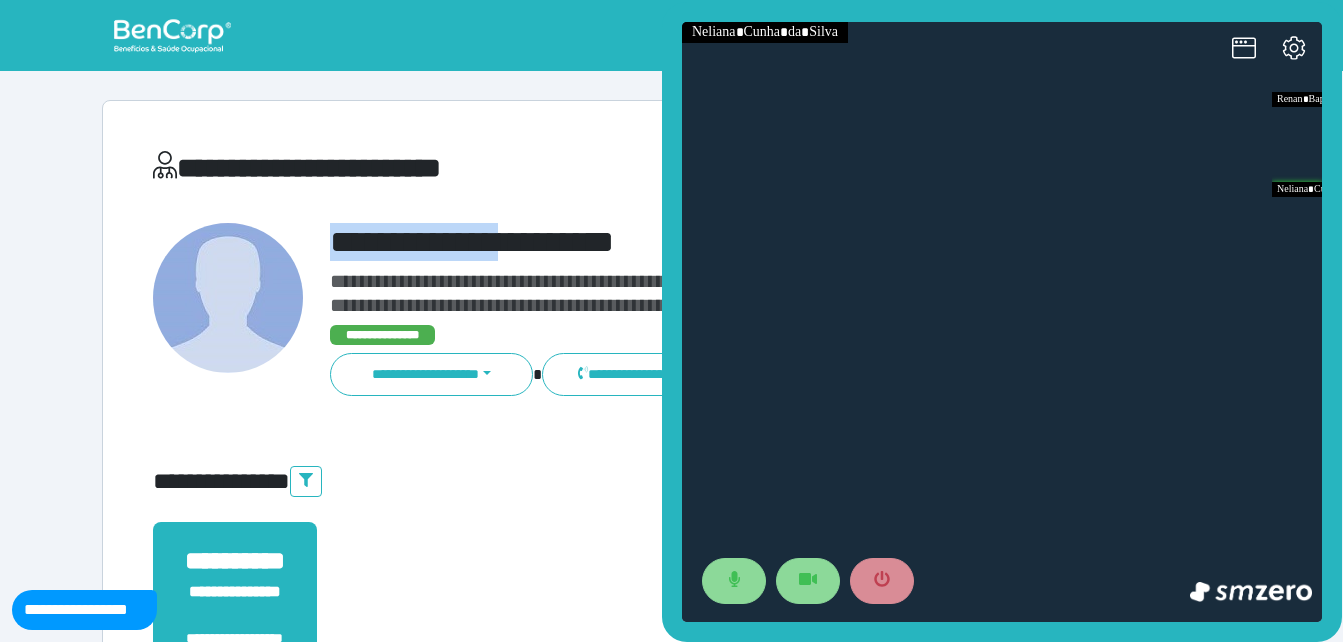 drag, startPoint x: 319, startPoint y: 238, endPoint x: 568, endPoint y: 251, distance: 249.33913 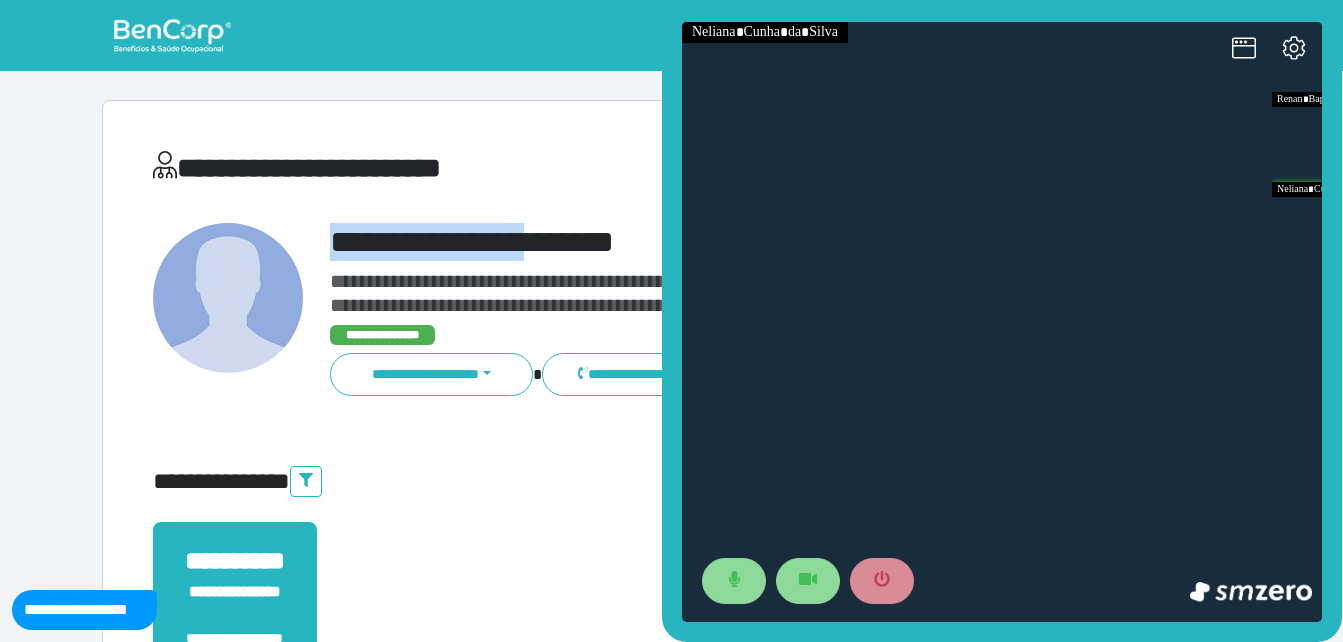 copy on "**********" 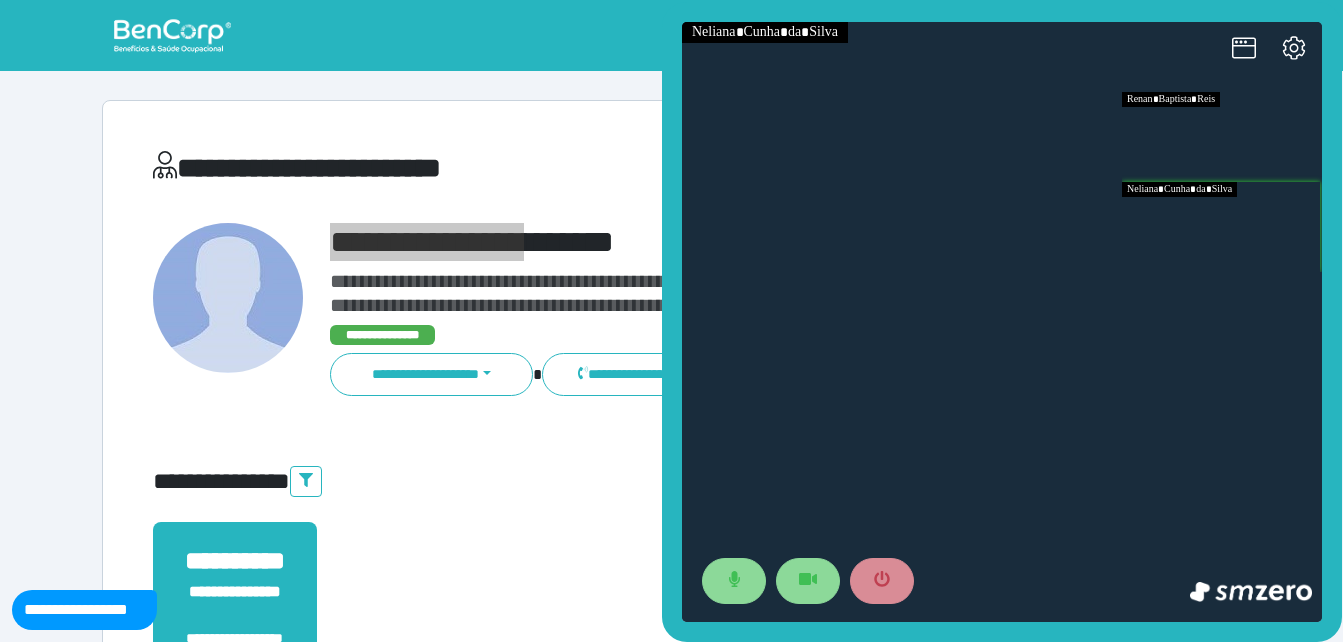 click at bounding box center [1222, 137] 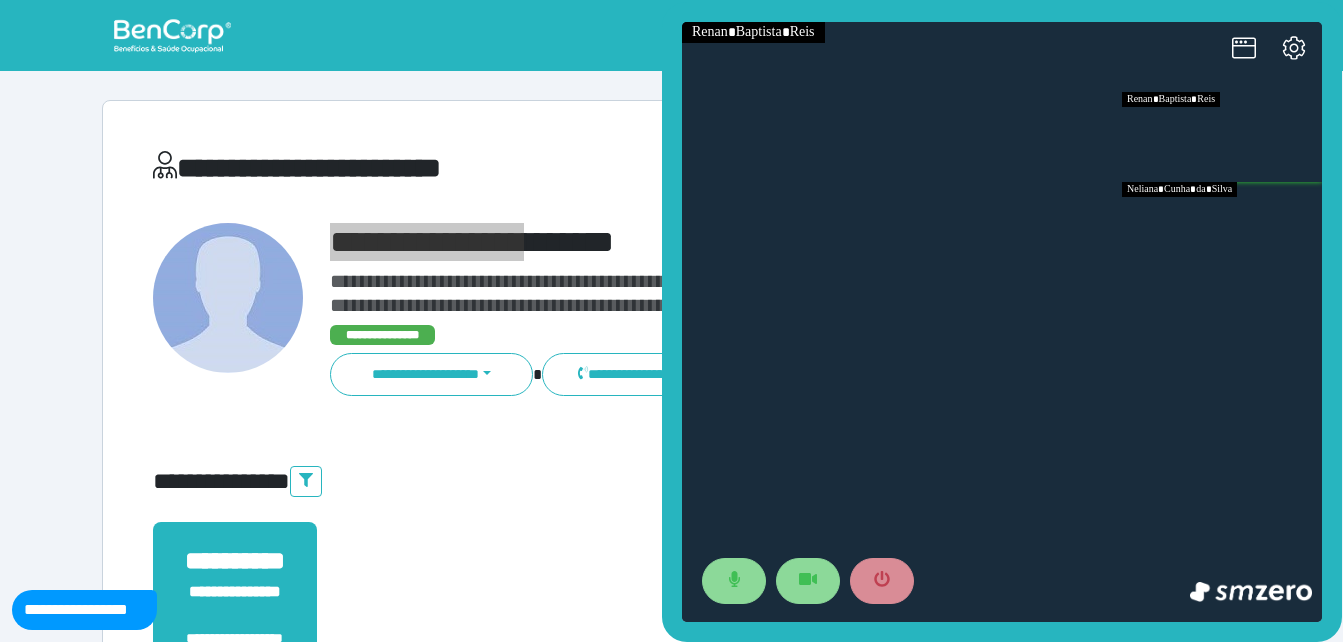 click at bounding box center [1222, 227] 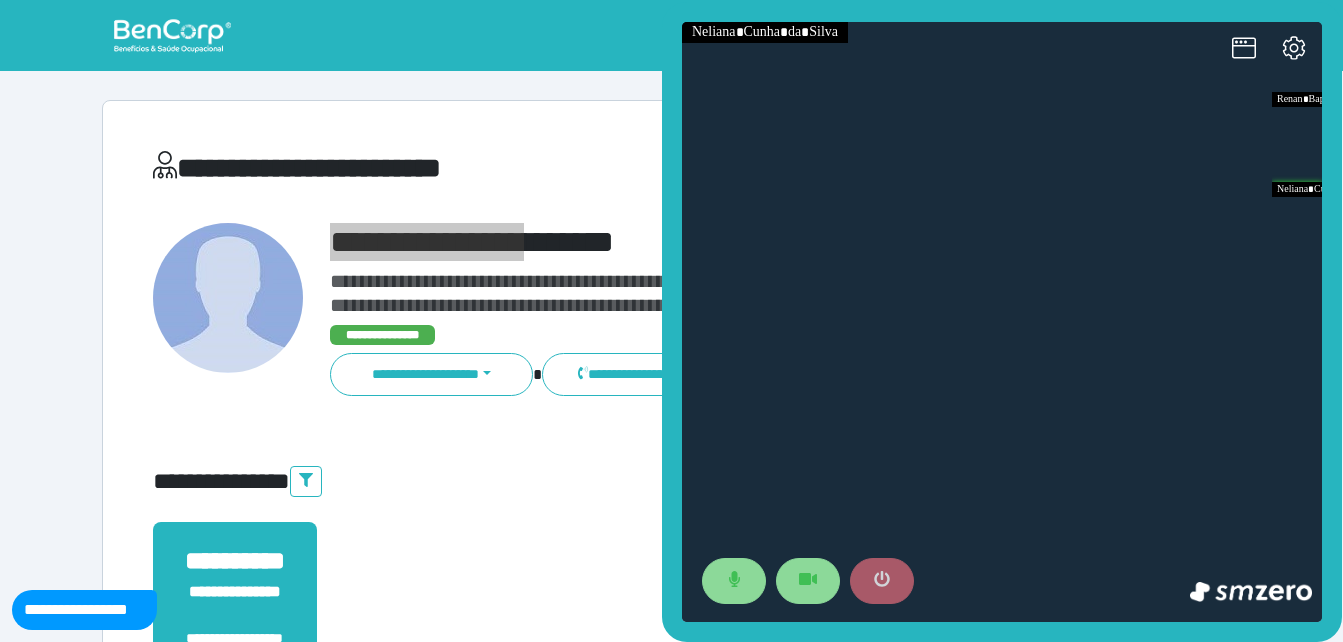 click 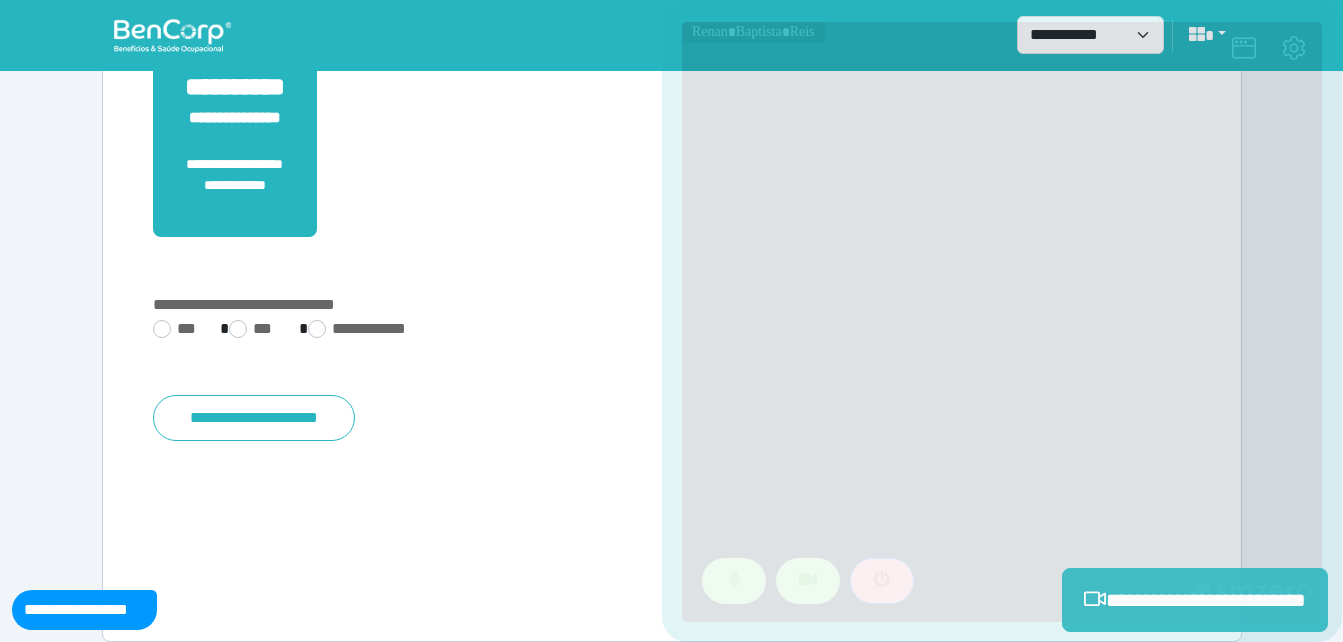 scroll, scrollTop: 494, scrollLeft: 0, axis: vertical 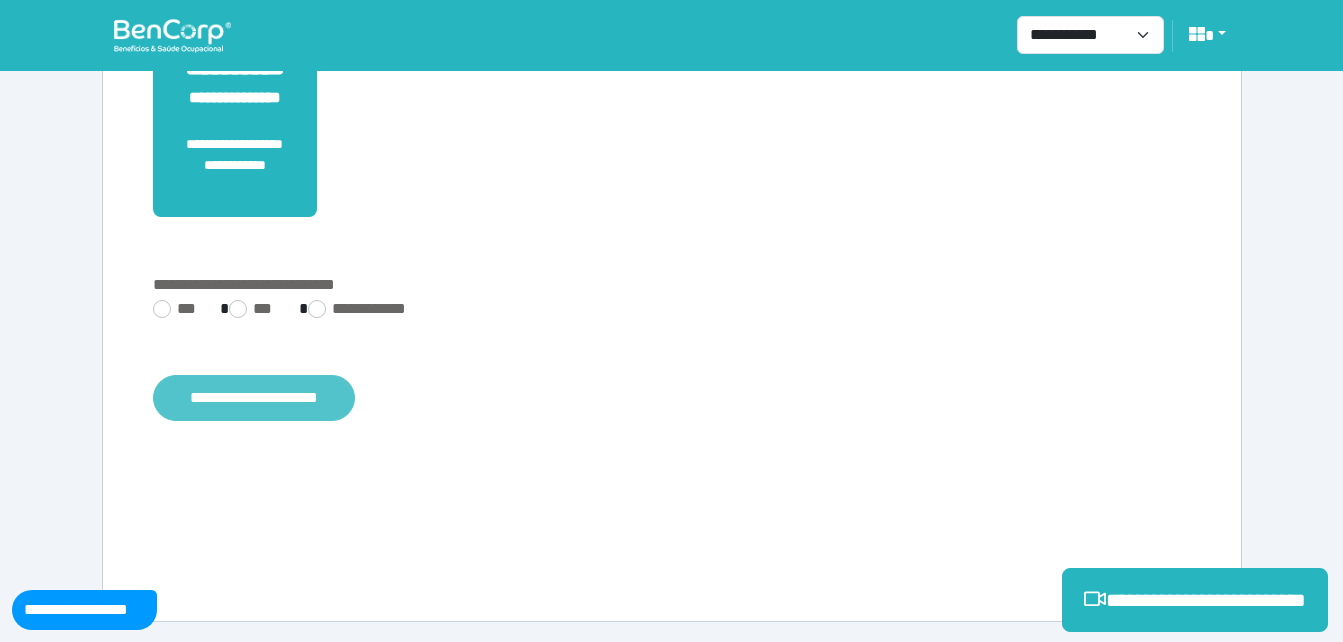 click on "**********" at bounding box center [254, 398] 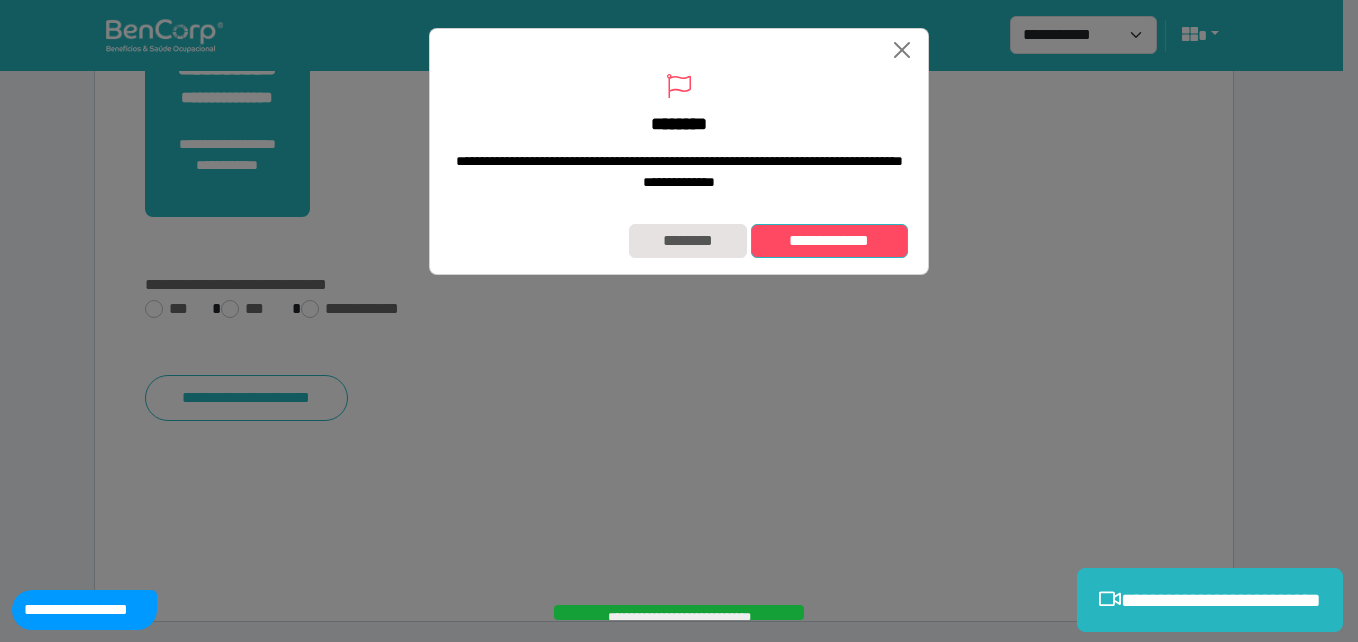 click on "**********" at bounding box center [829, 241] 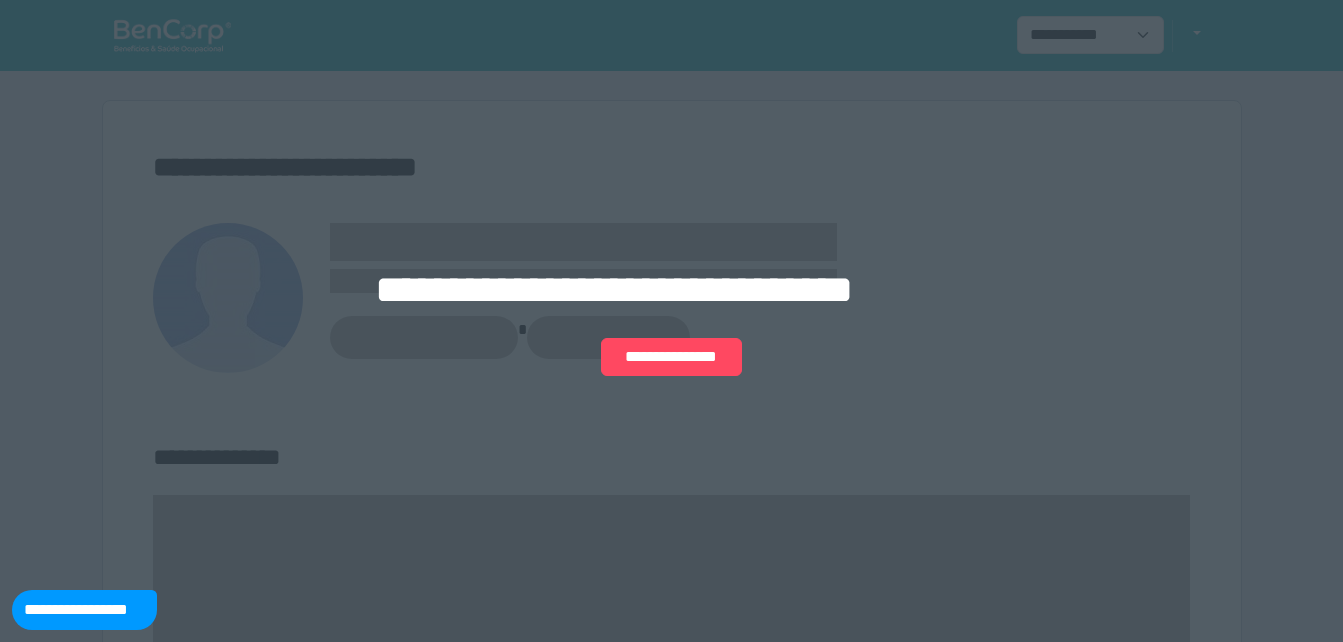 scroll, scrollTop: 0, scrollLeft: 0, axis: both 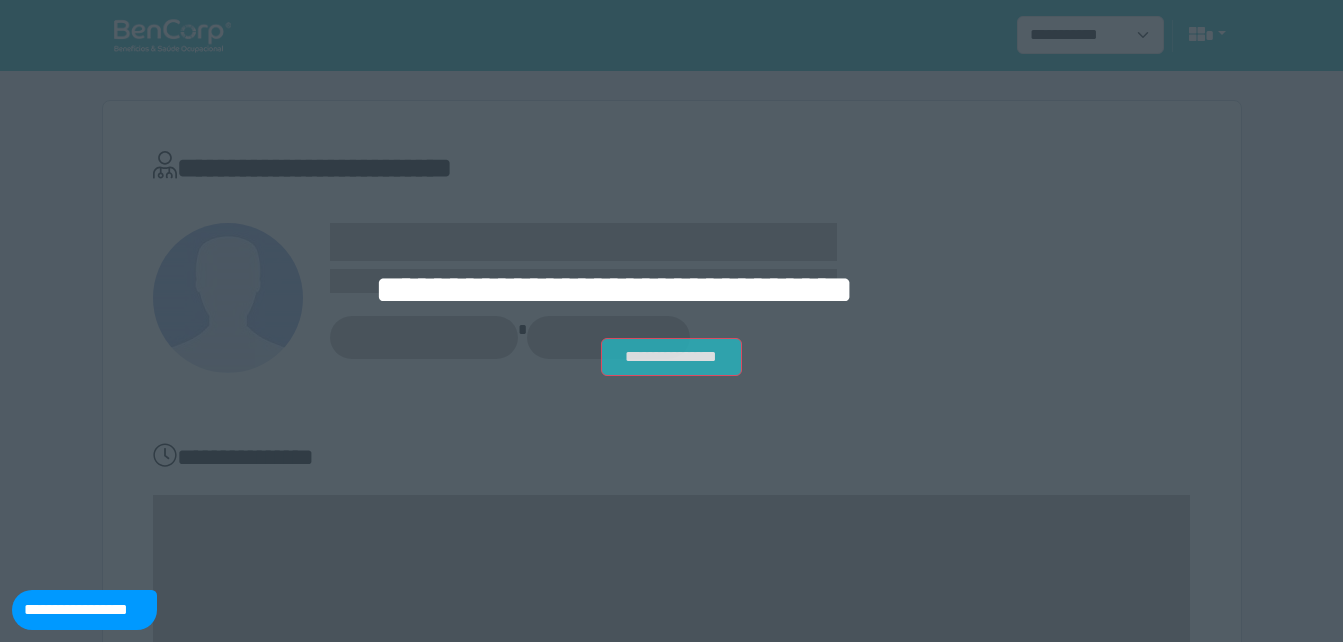 click on "**********" at bounding box center (671, 357) 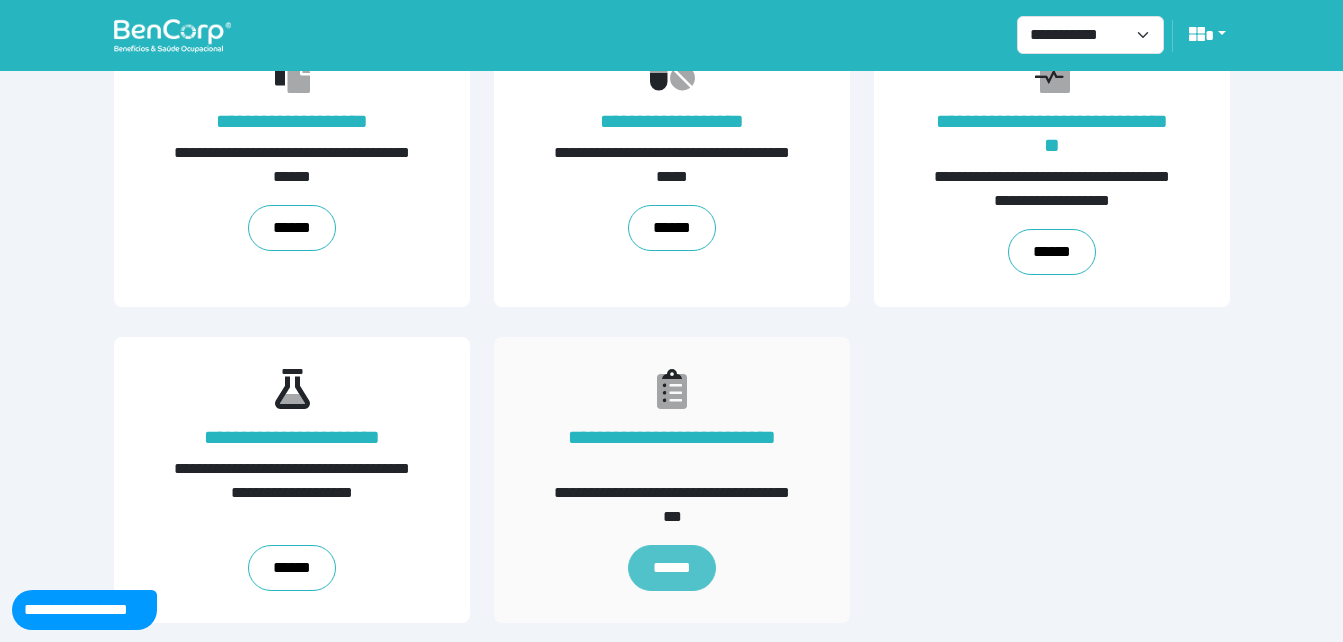 scroll, scrollTop: 454, scrollLeft: 0, axis: vertical 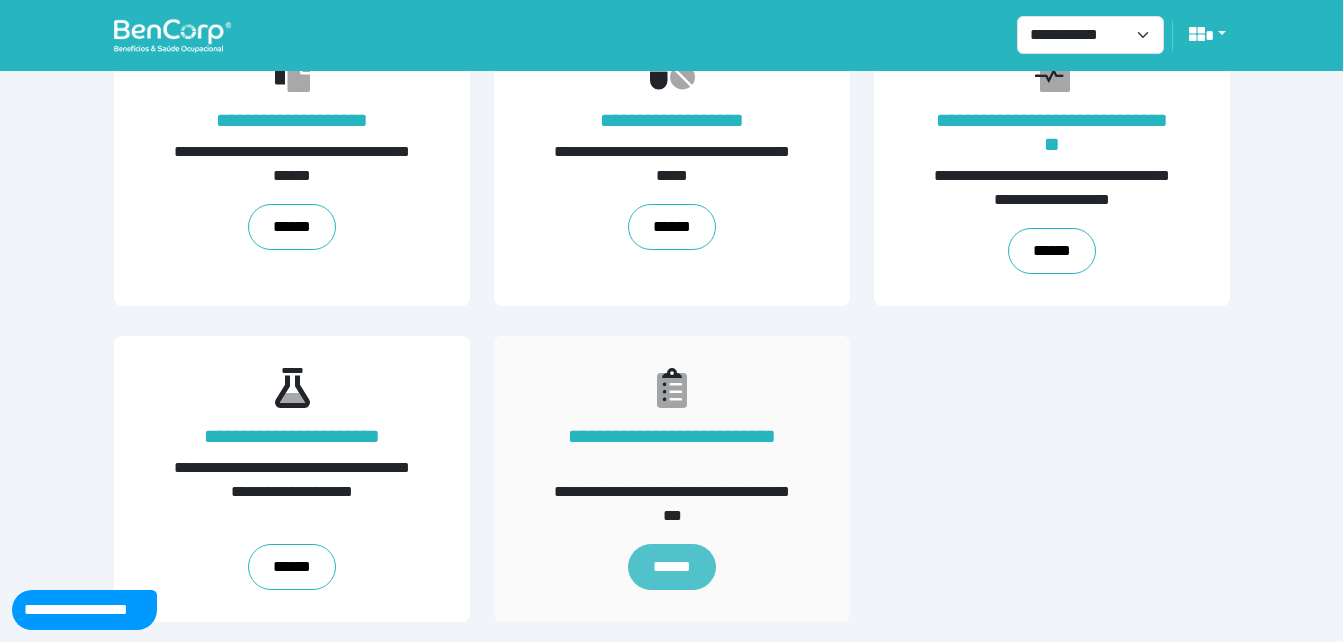 click on "******" at bounding box center [671, 567] 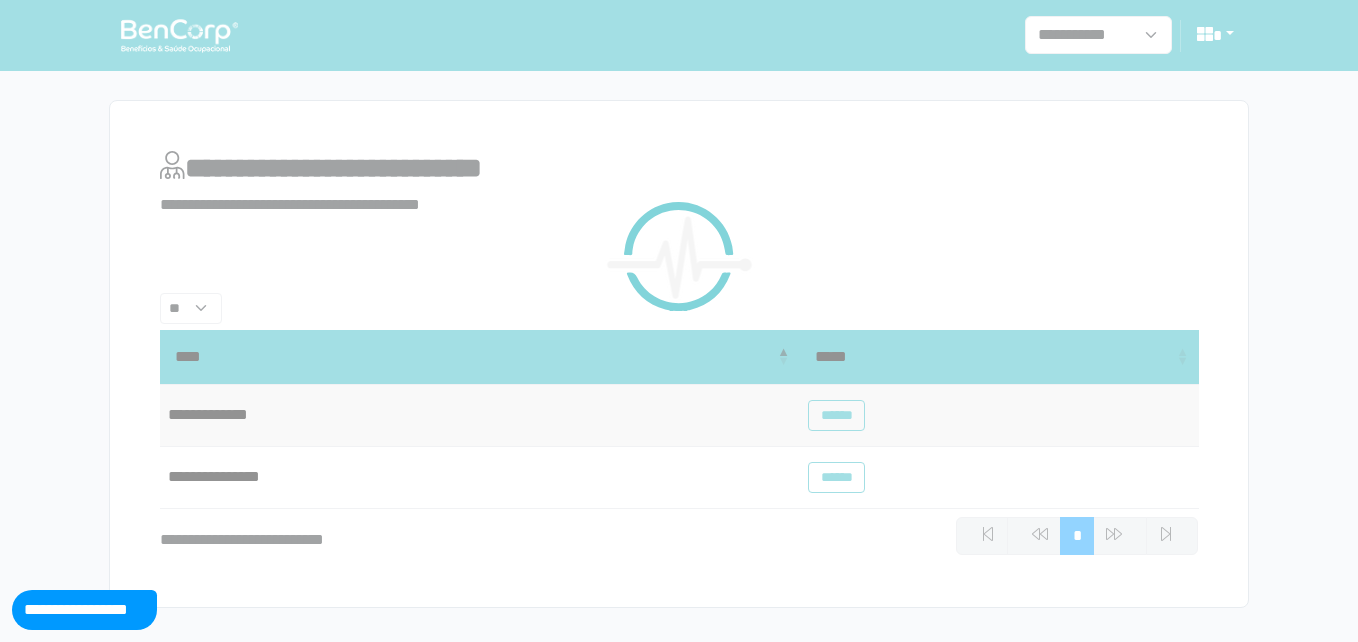 scroll, scrollTop: 0, scrollLeft: 0, axis: both 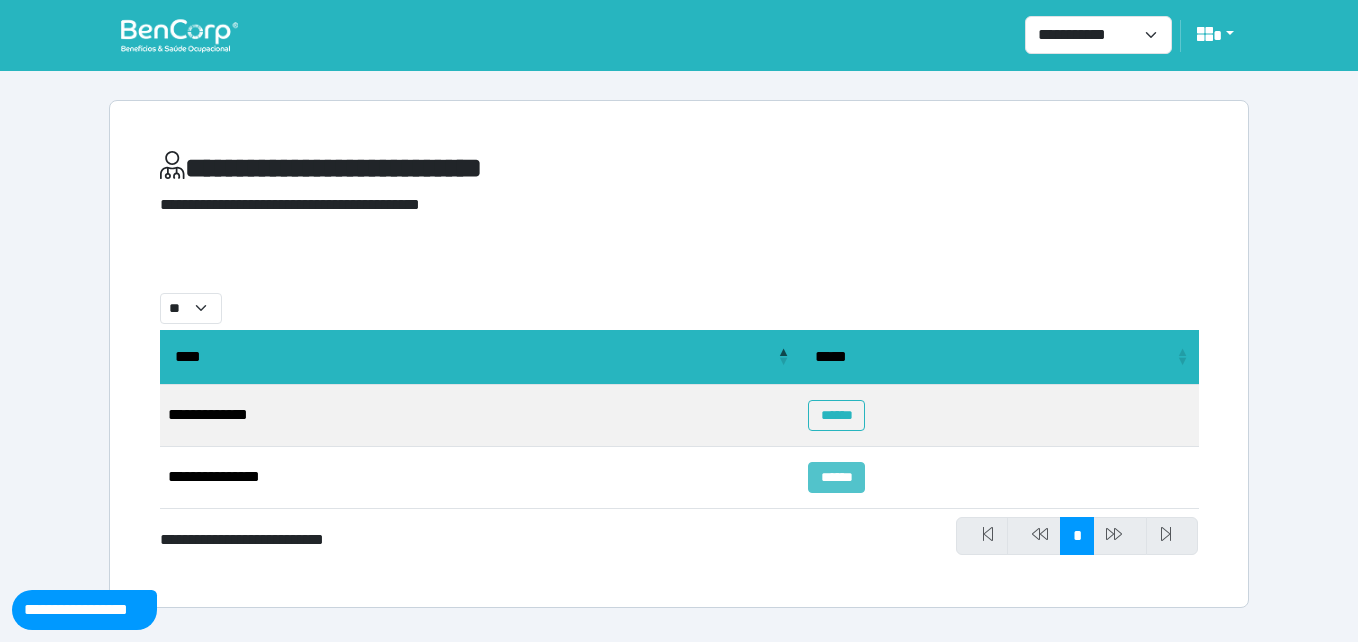 click on "******" at bounding box center (836, 477) 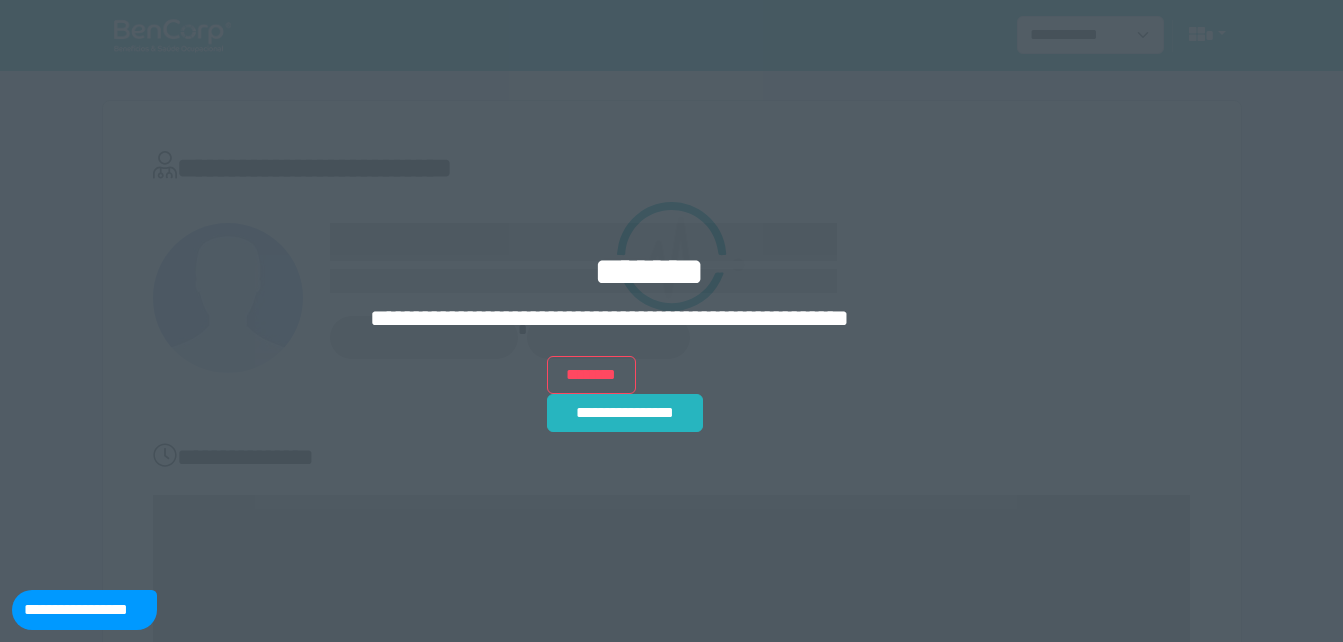 scroll, scrollTop: 0, scrollLeft: 0, axis: both 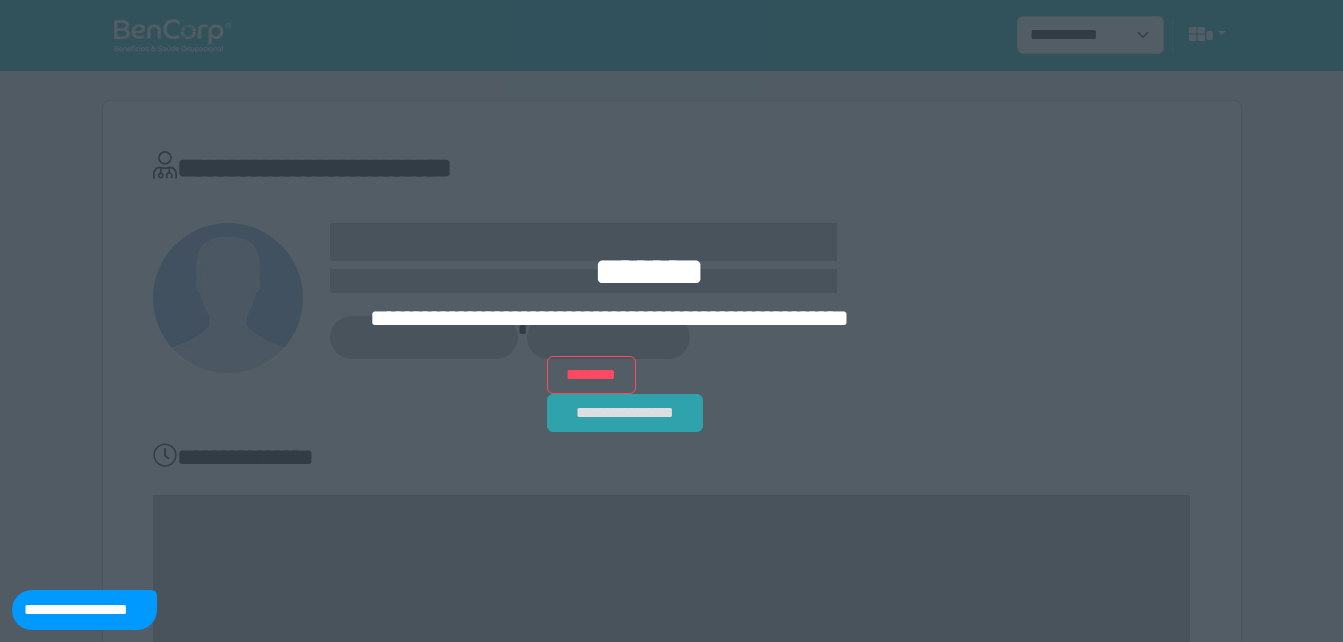 click on "**********" at bounding box center (625, 413) 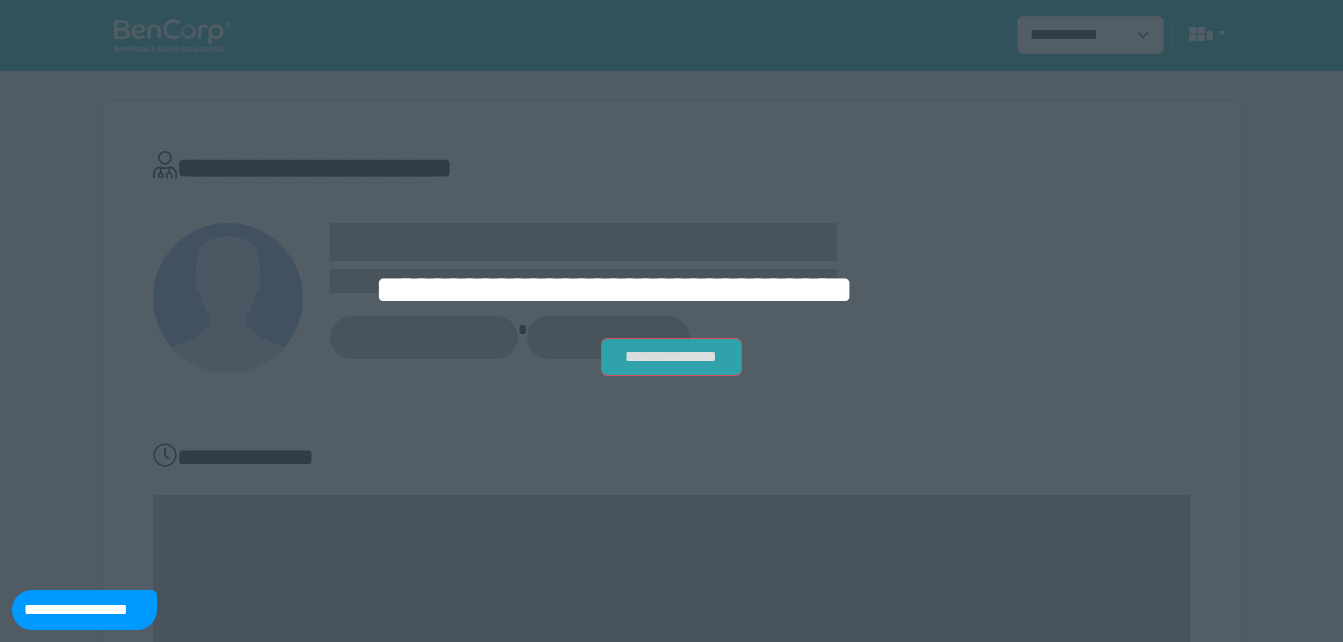 click on "**********" at bounding box center (671, 357) 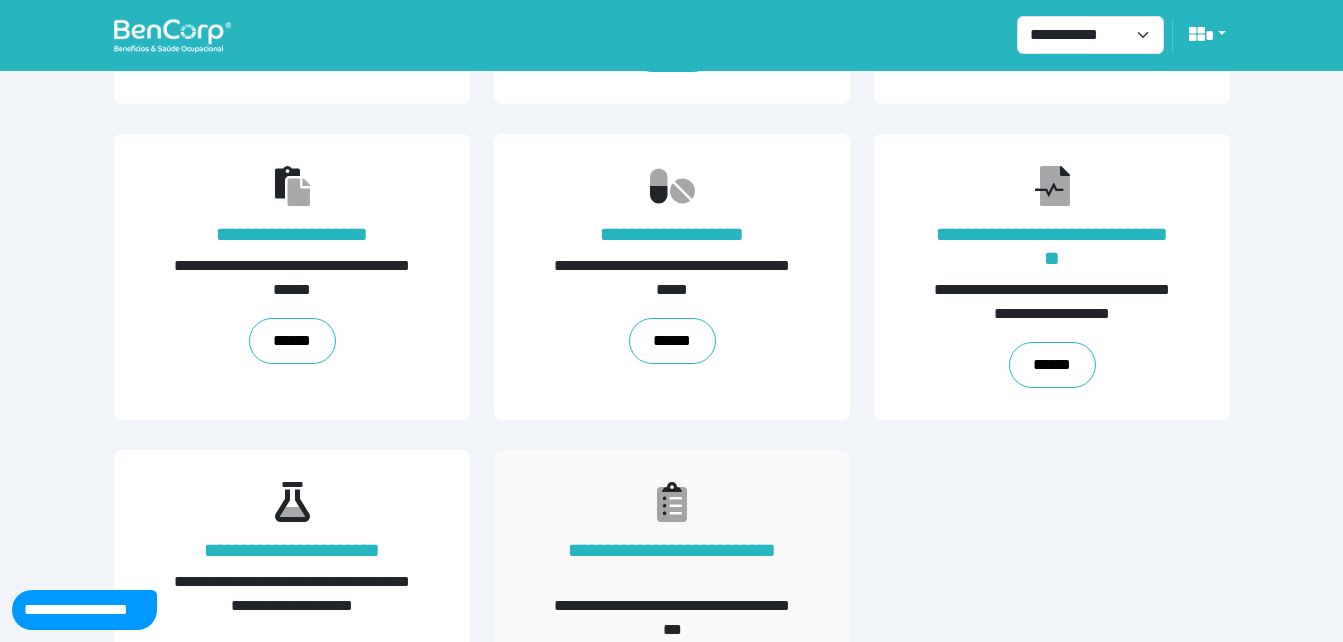 scroll, scrollTop: 454, scrollLeft: 0, axis: vertical 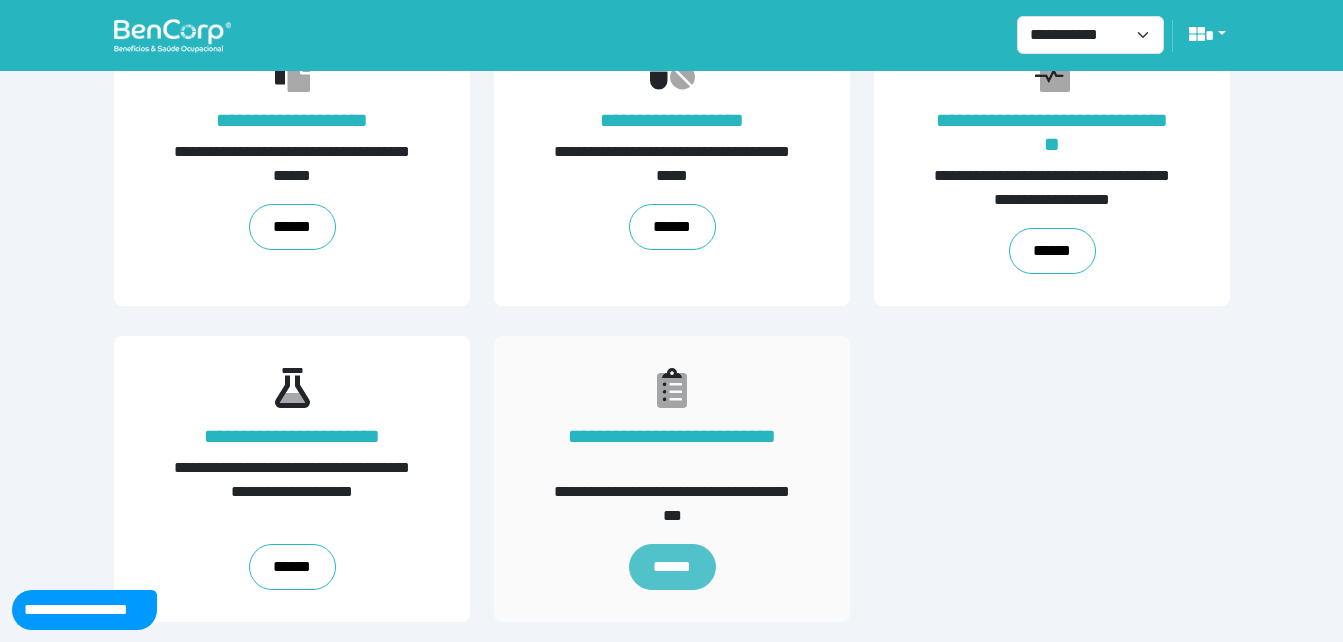 click on "******" at bounding box center [671, 567] 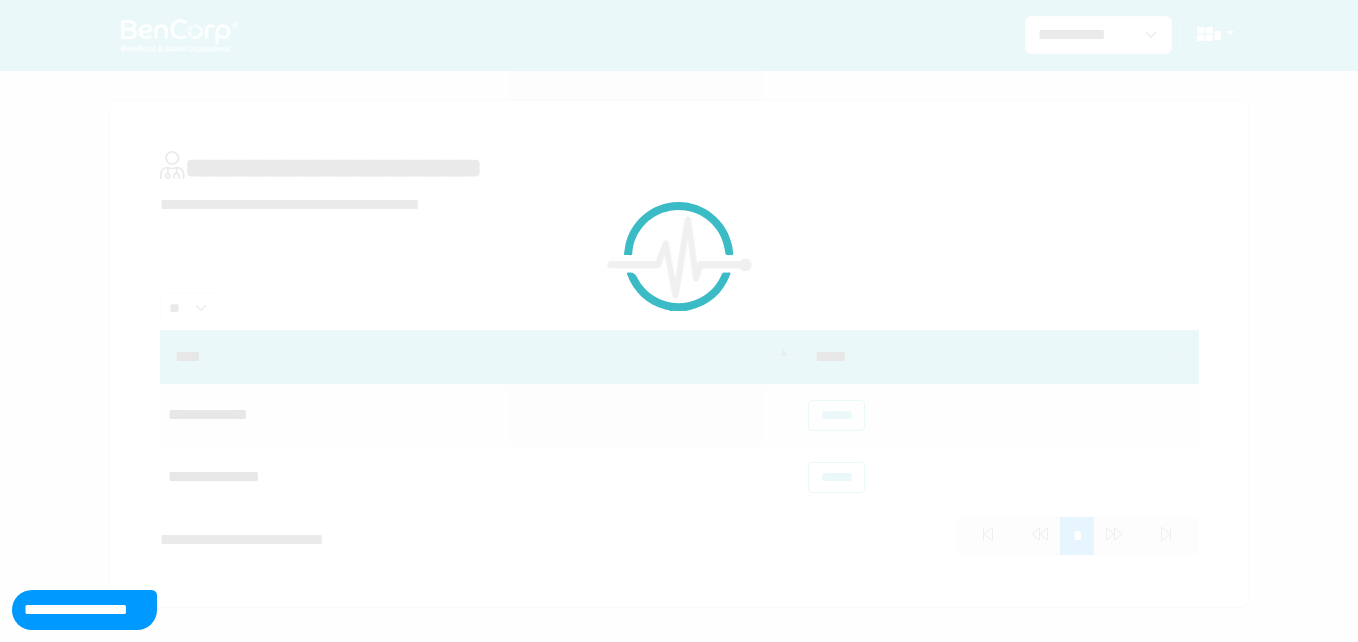 scroll, scrollTop: 0, scrollLeft: 0, axis: both 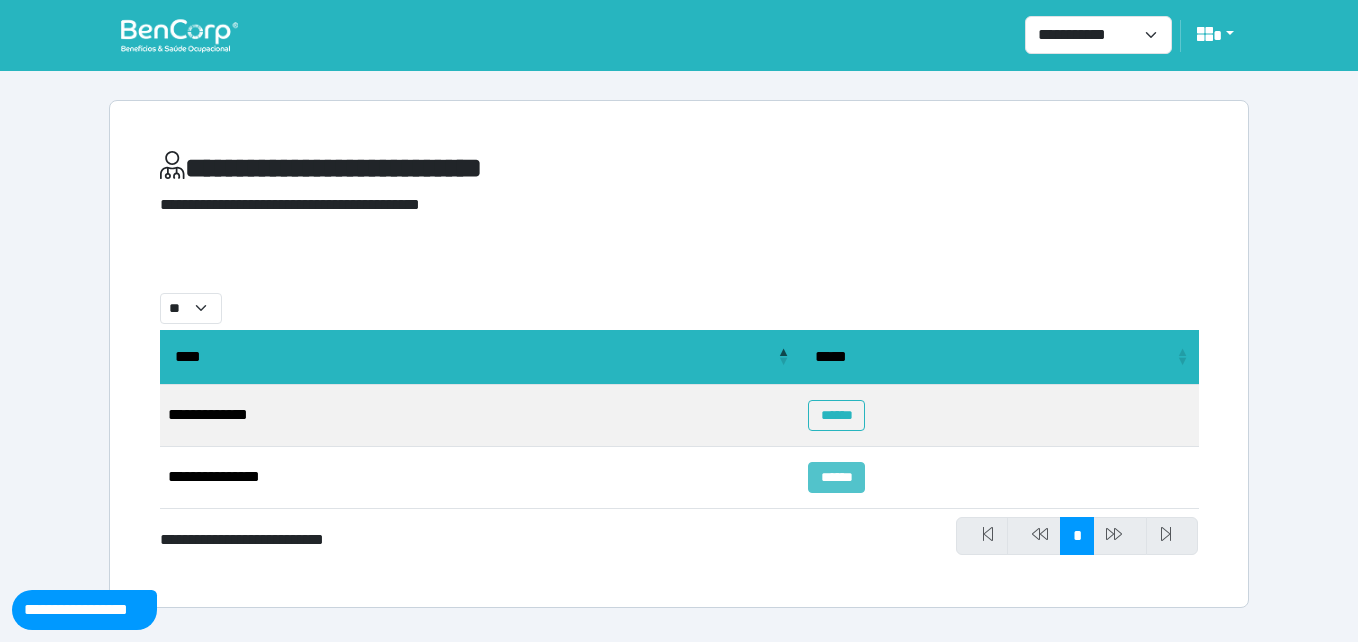 click on "******" at bounding box center [836, 477] 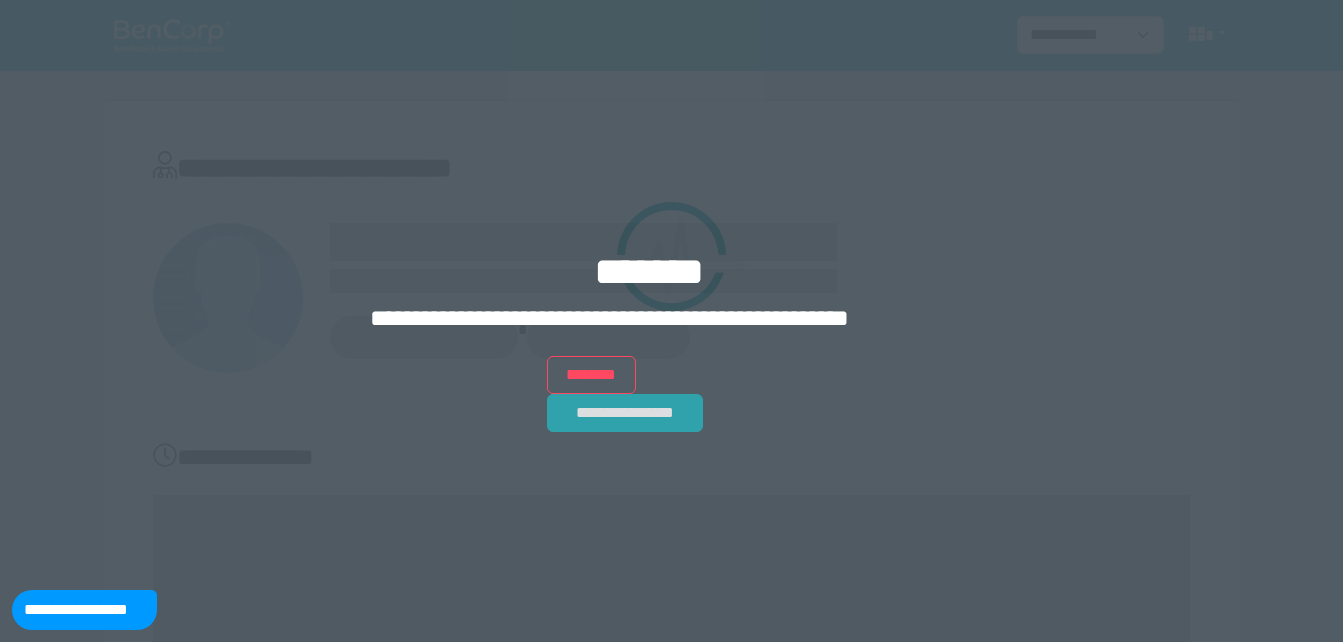 scroll, scrollTop: 0, scrollLeft: 0, axis: both 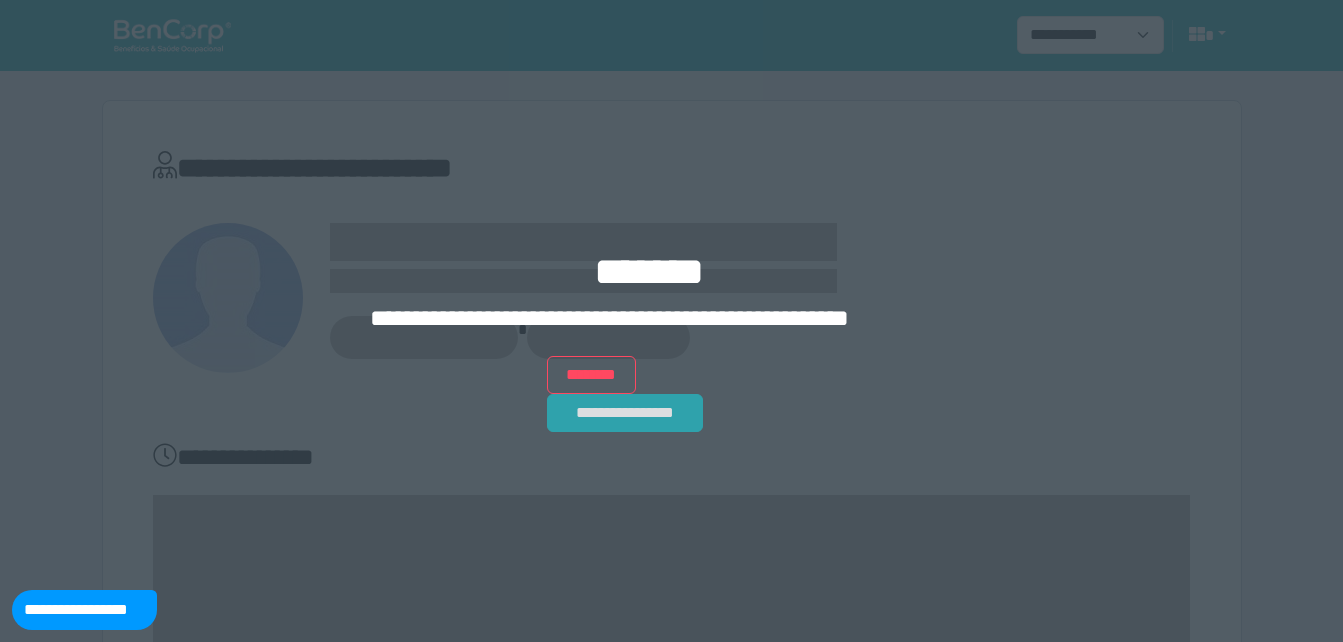click on "**********" at bounding box center (625, 413) 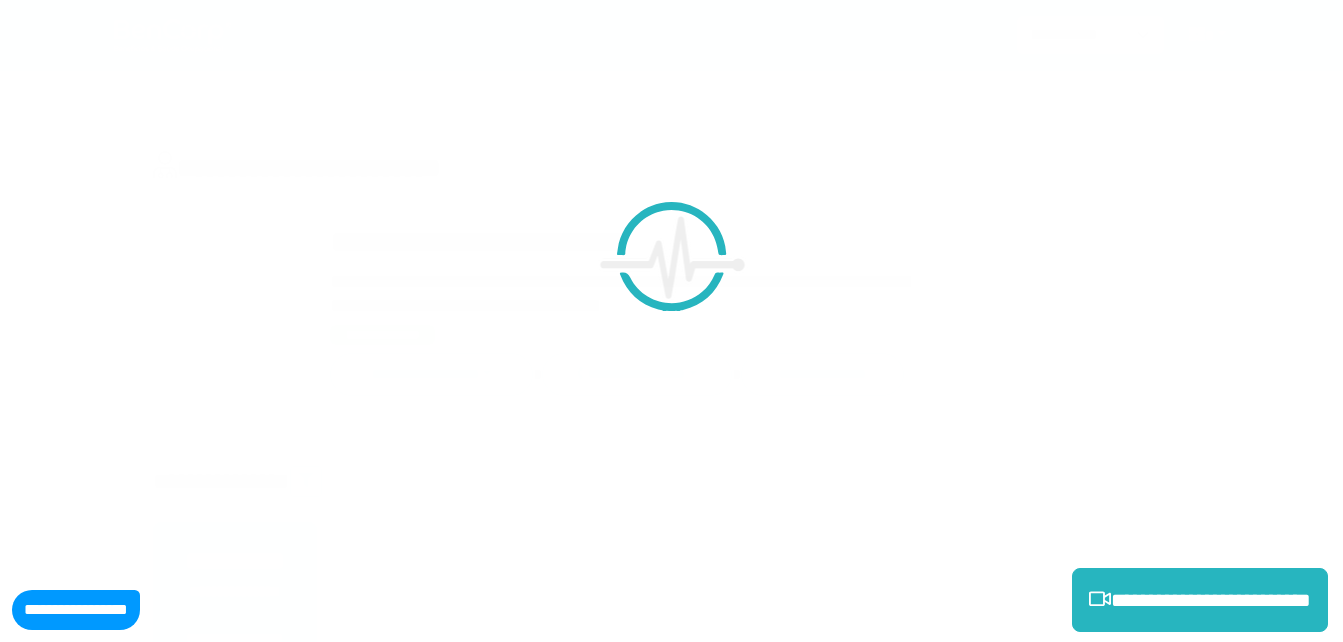 scroll, scrollTop: 0, scrollLeft: 0, axis: both 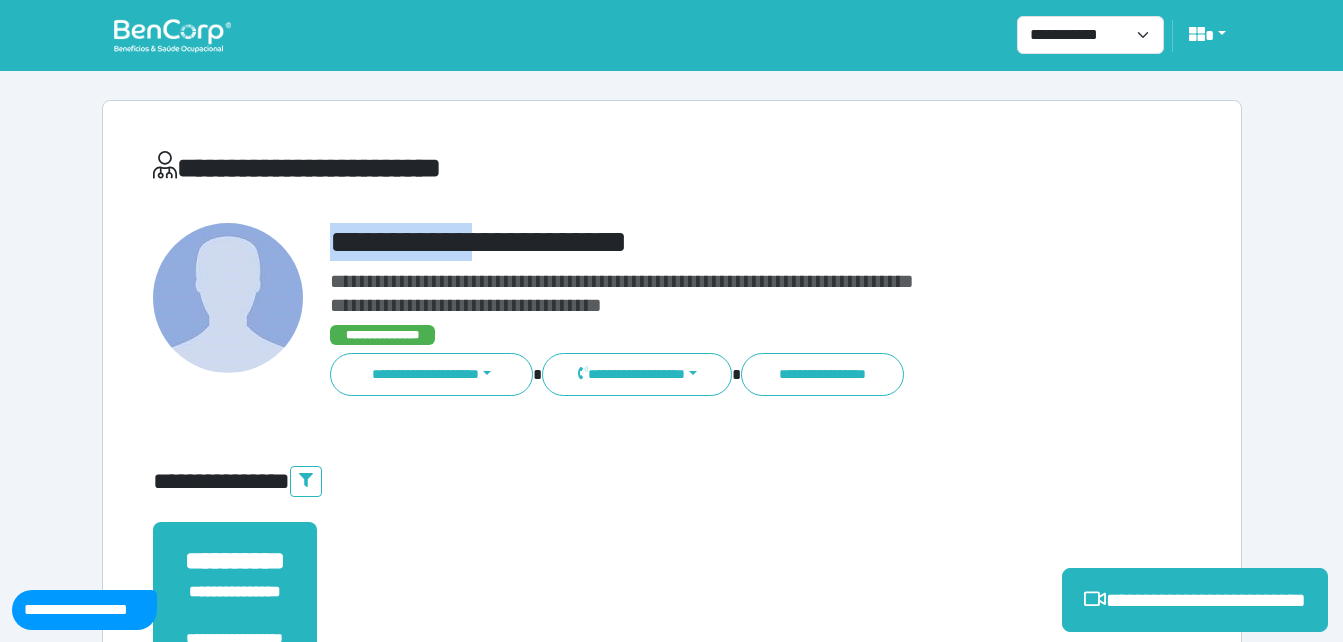 drag, startPoint x: 320, startPoint y: 231, endPoint x: 542, endPoint y: 224, distance: 222.11034 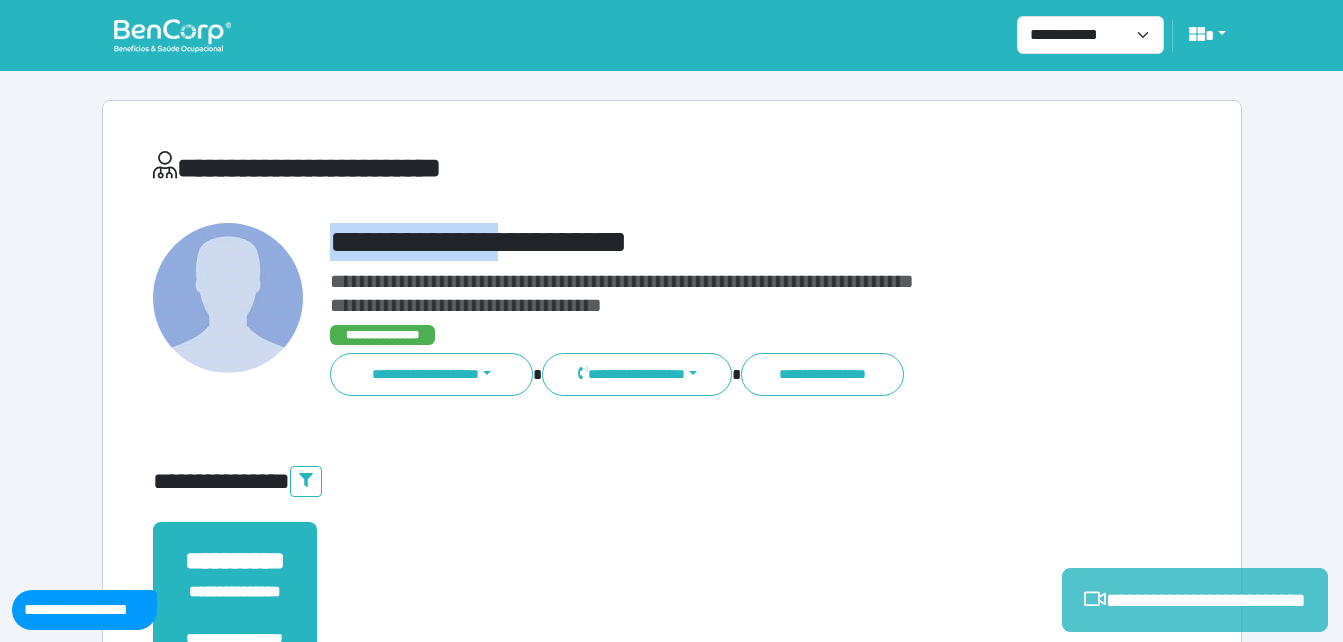 click on "**********" at bounding box center (1195, 600) 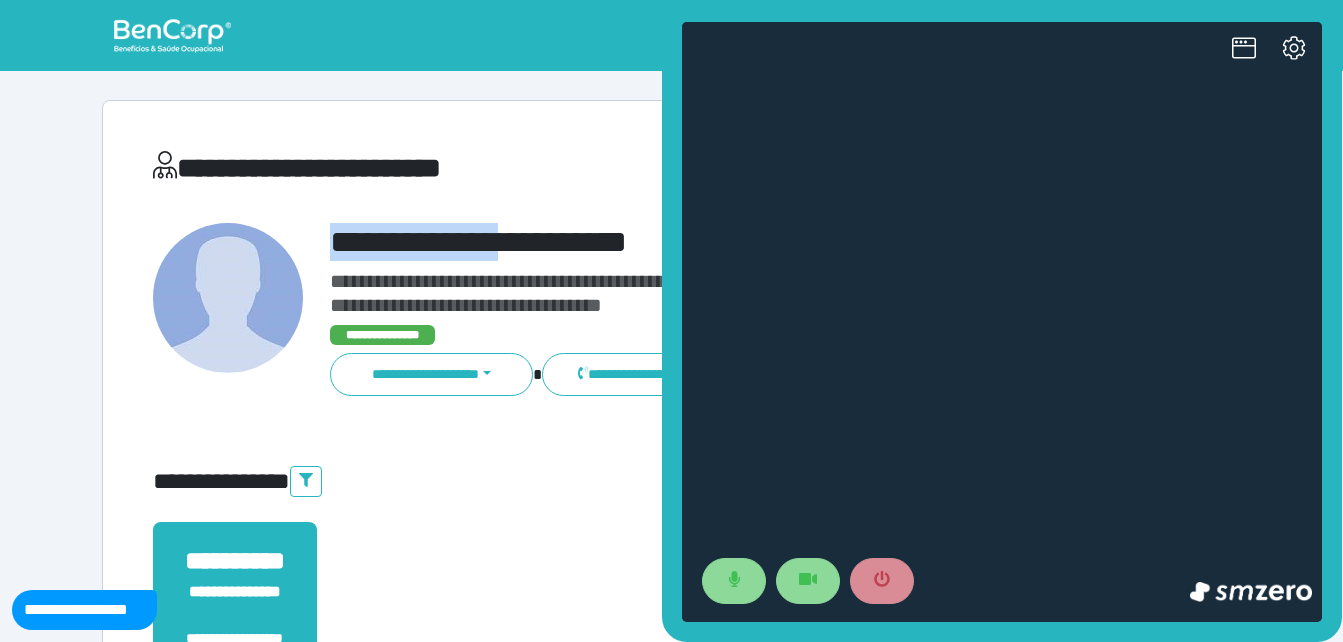 scroll, scrollTop: 0, scrollLeft: 0, axis: both 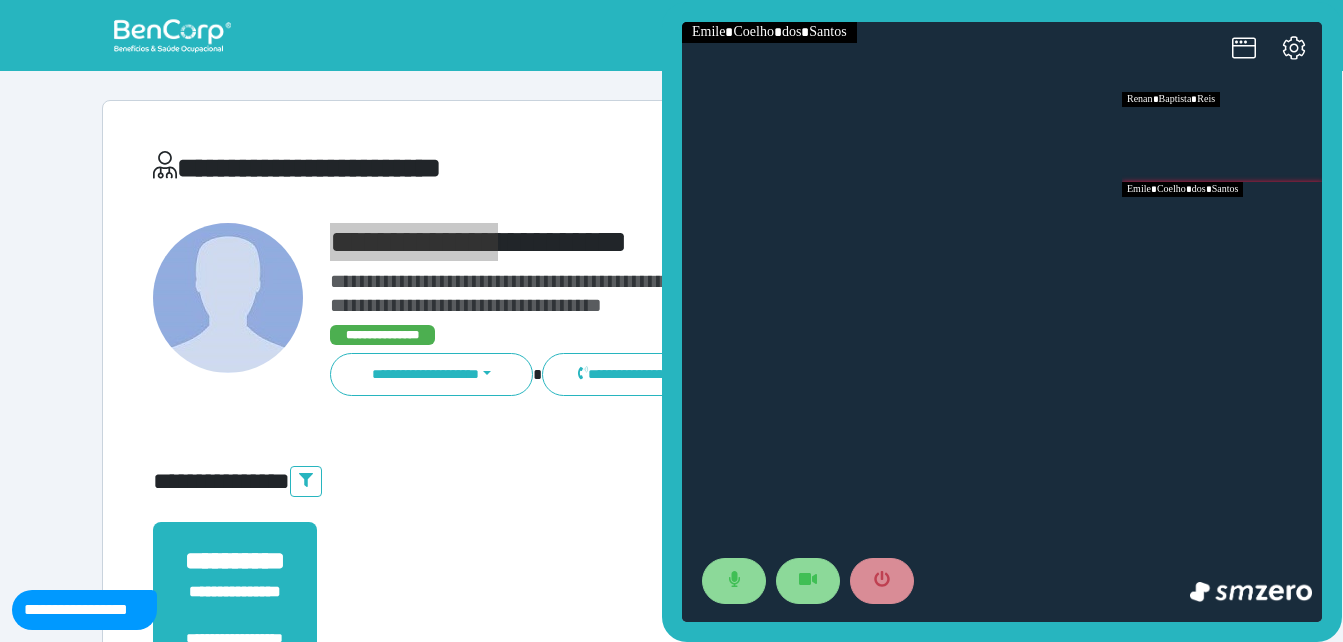 click at bounding box center (1222, 227) 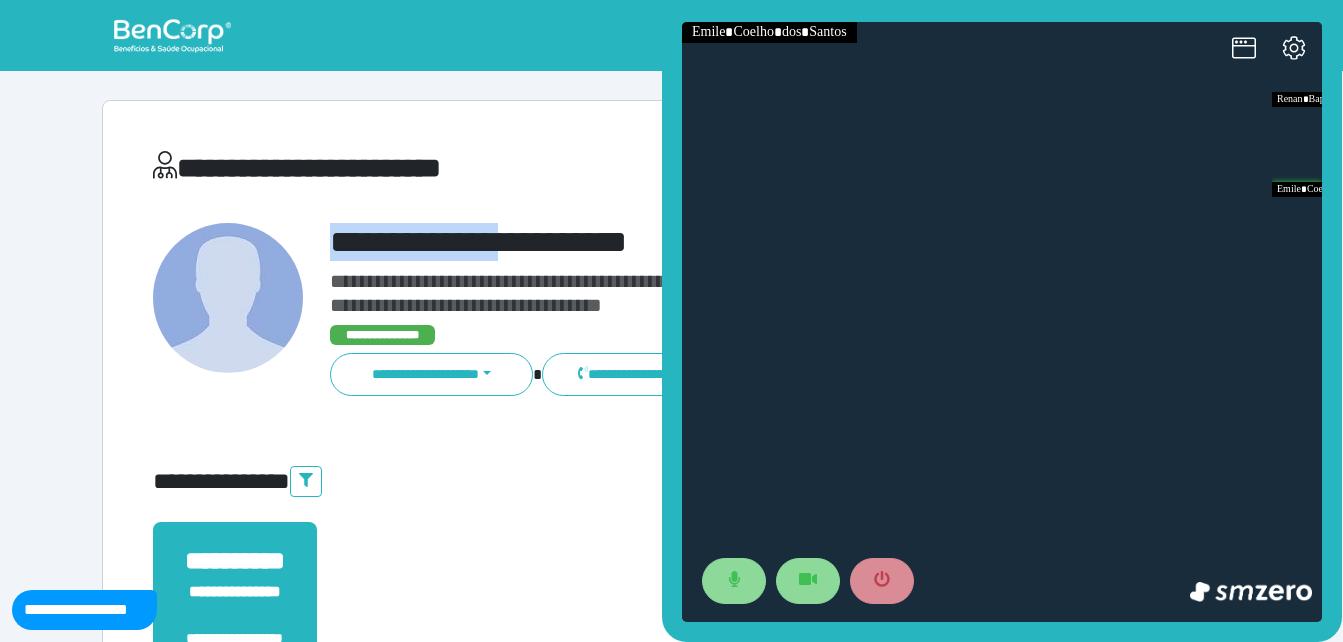 click on "**********" at bounding box center (716, 242) 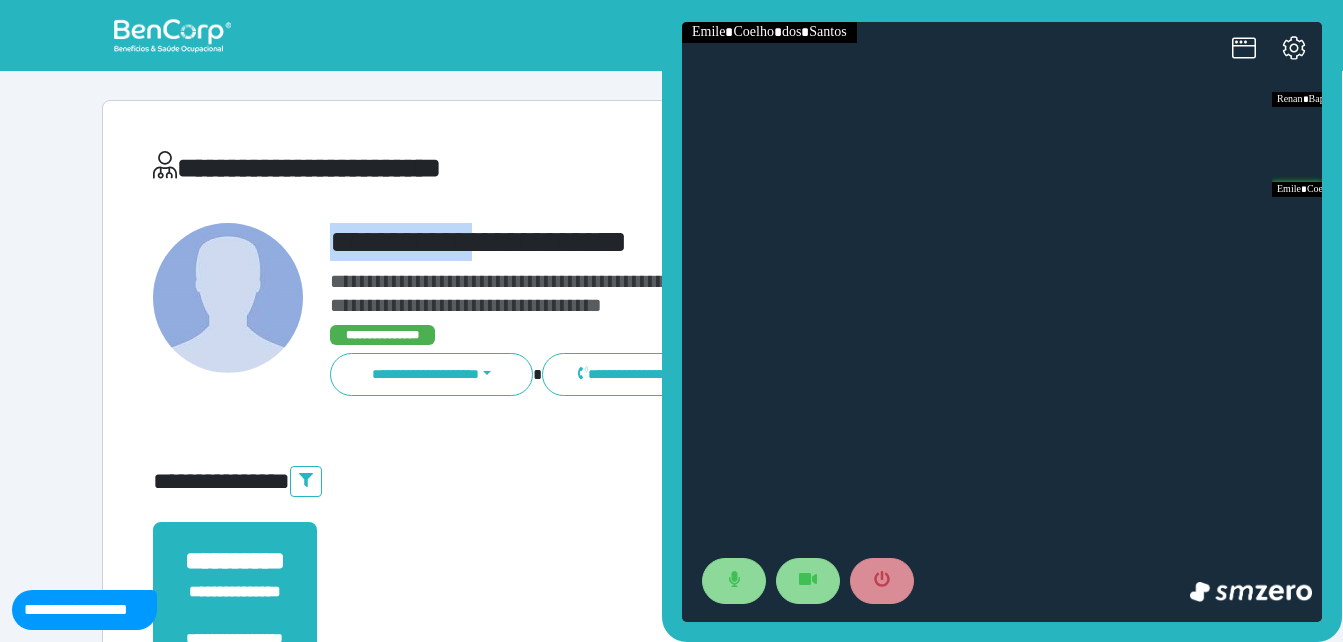drag, startPoint x: 422, startPoint y: 230, endPoint x: 549, endPoint y: 229, distance: 127.00394 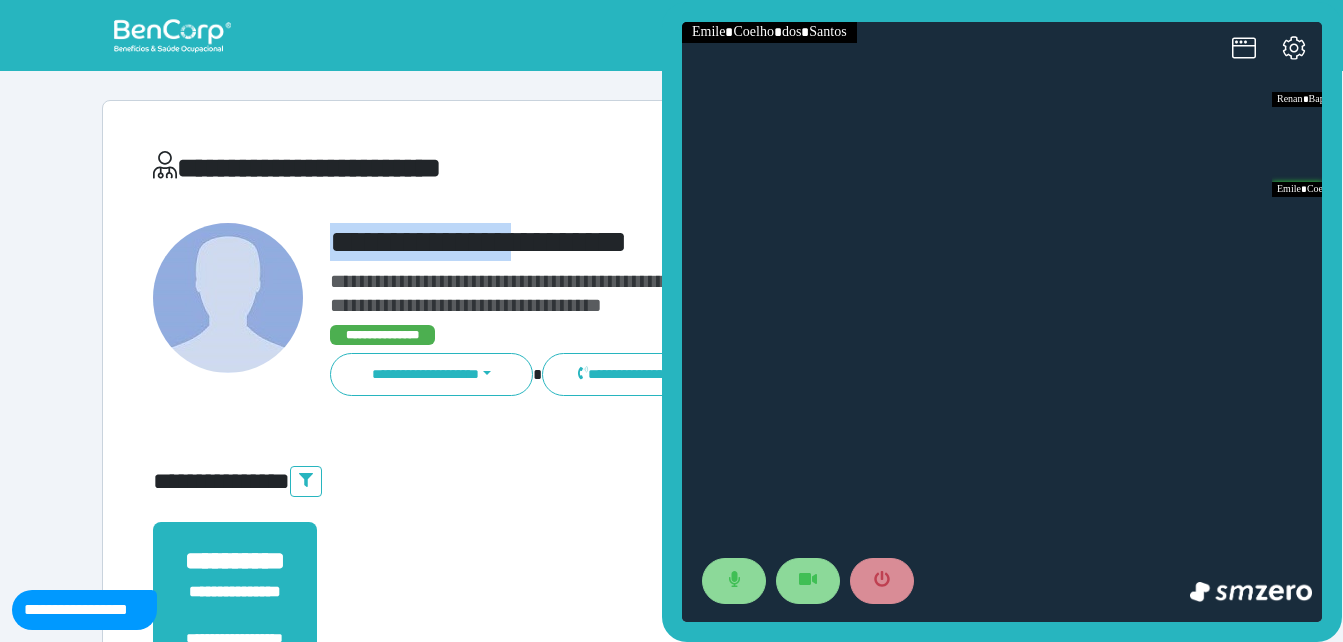 copy on "**********" 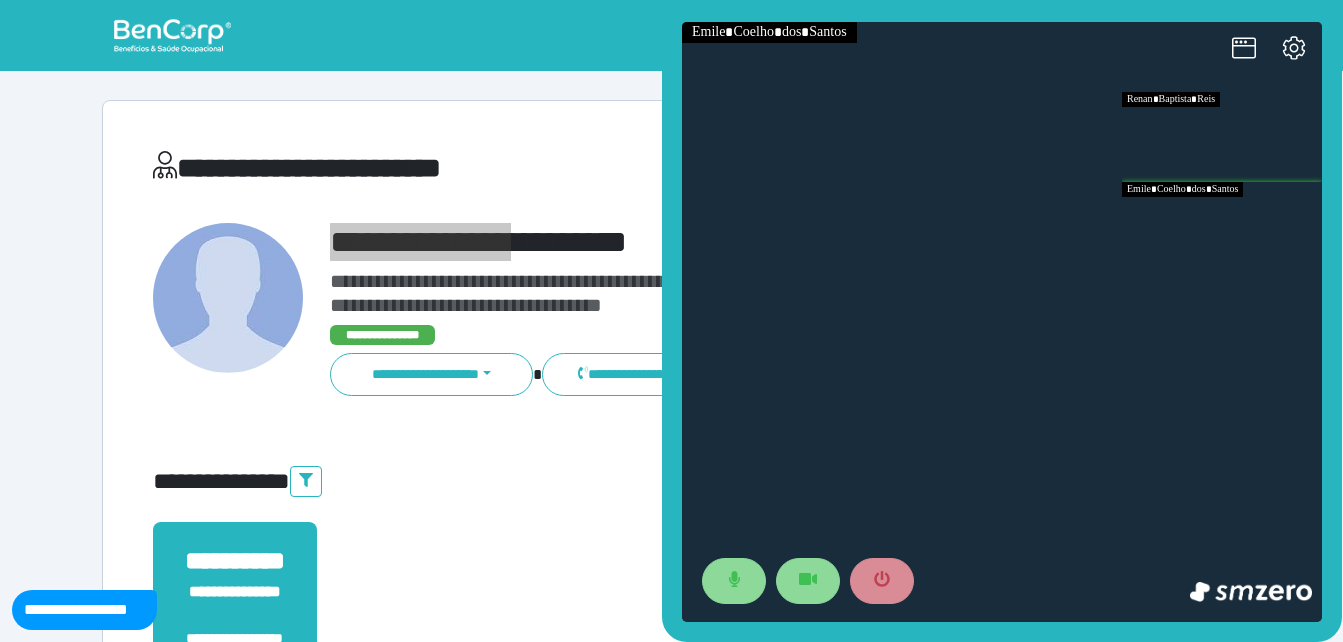 click at bounding box center (1222, 137) 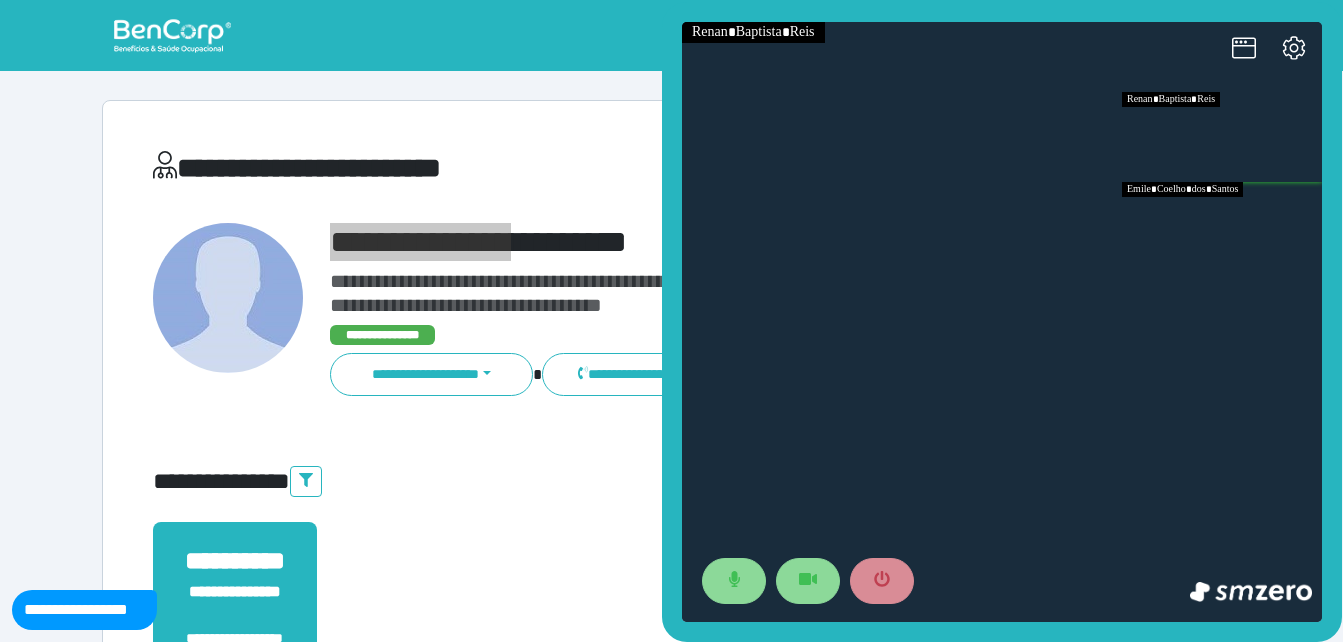 click at bounding box center [1222, 227] 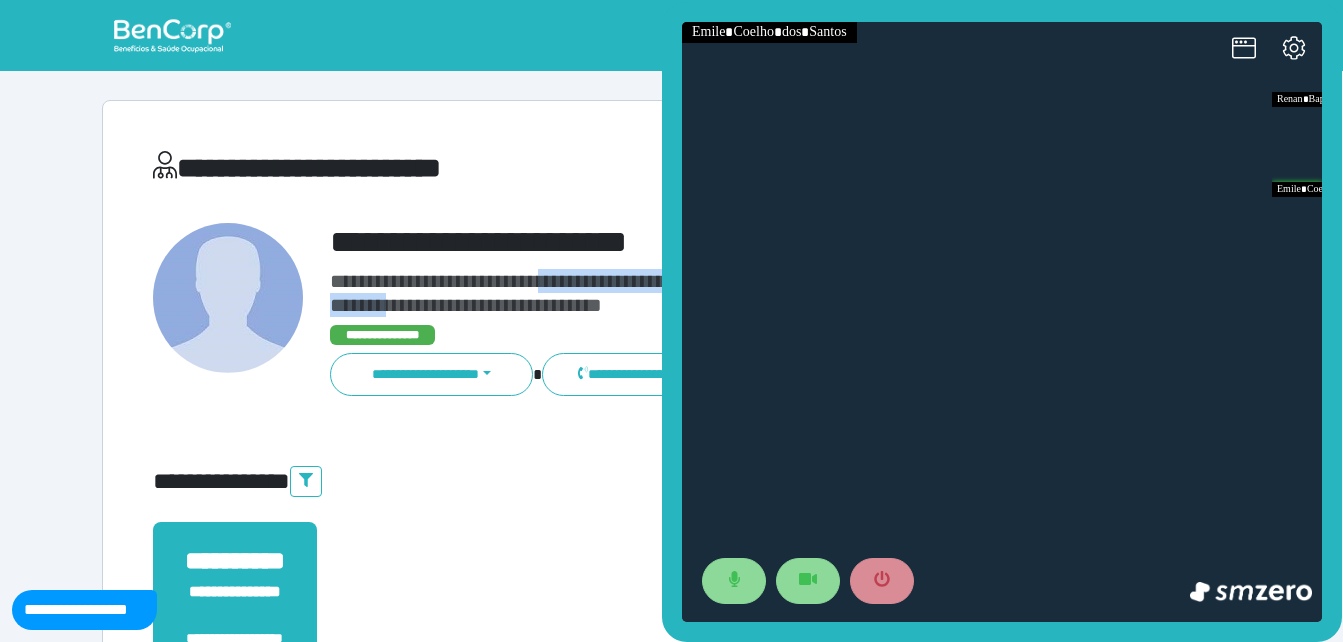 drag, startPoint x: 412, startPoint y: 302, endPoint x: 579, endPoint y: 290, distance: 167.43059 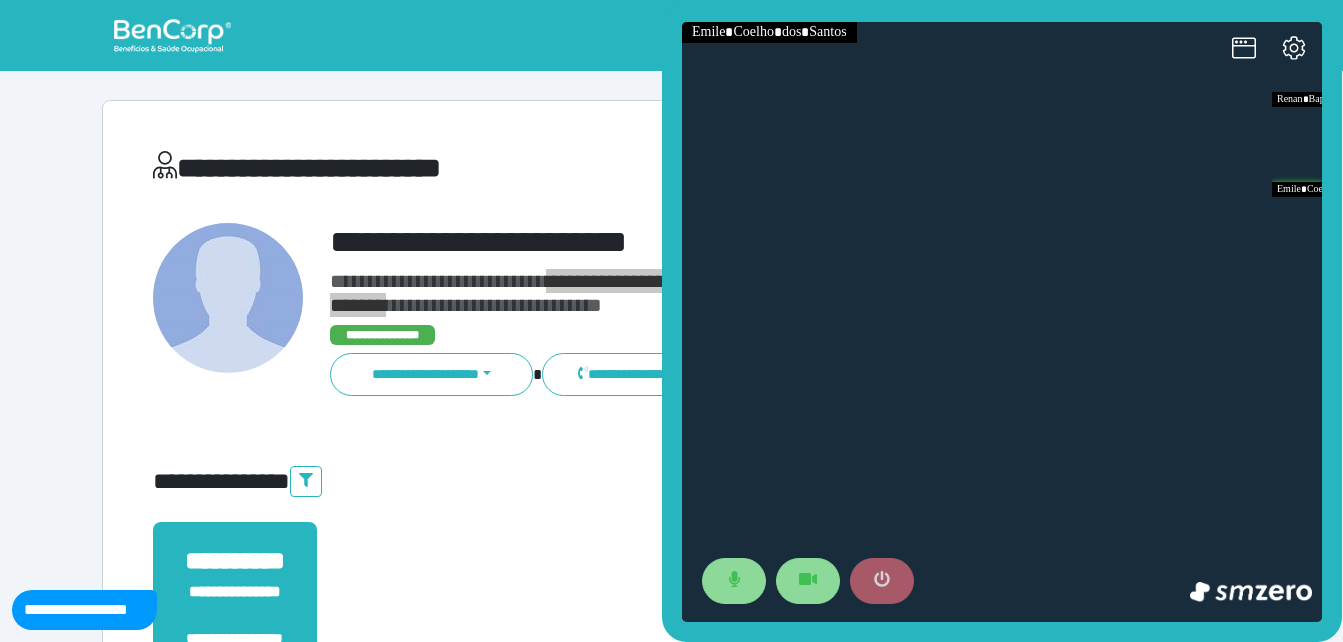 click at bounding box center [882, 581] 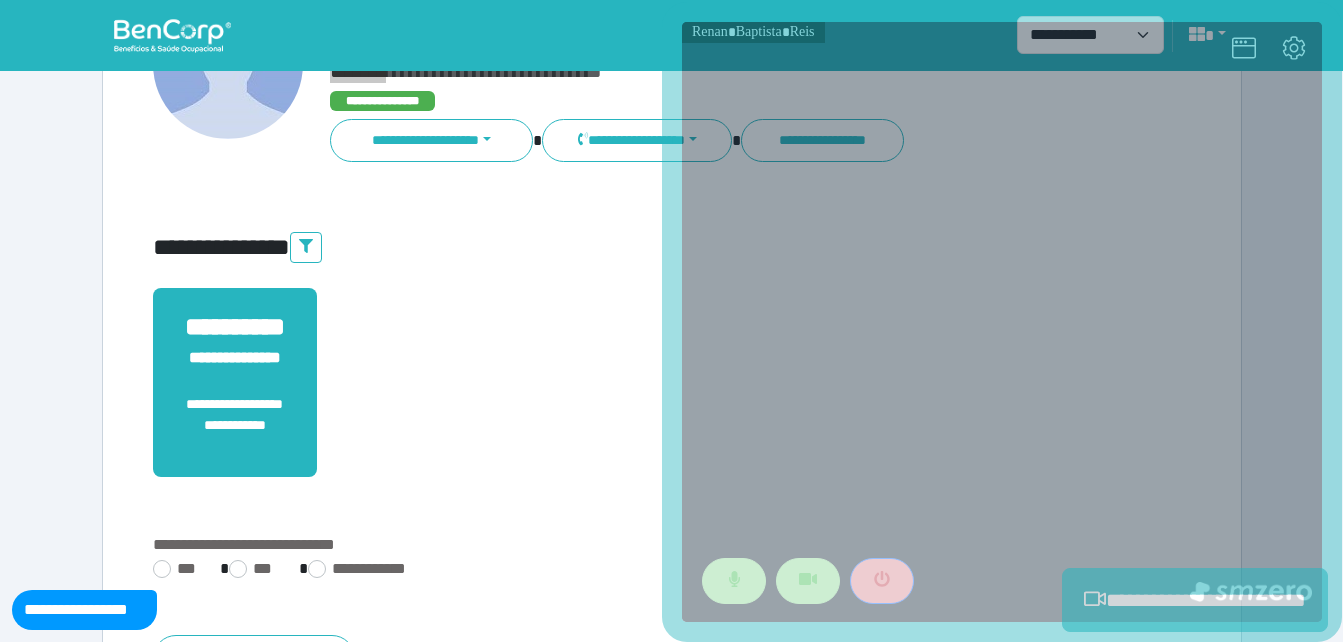 scroll, scrollTop: 300, scrollLeft: 0, axis: vertical 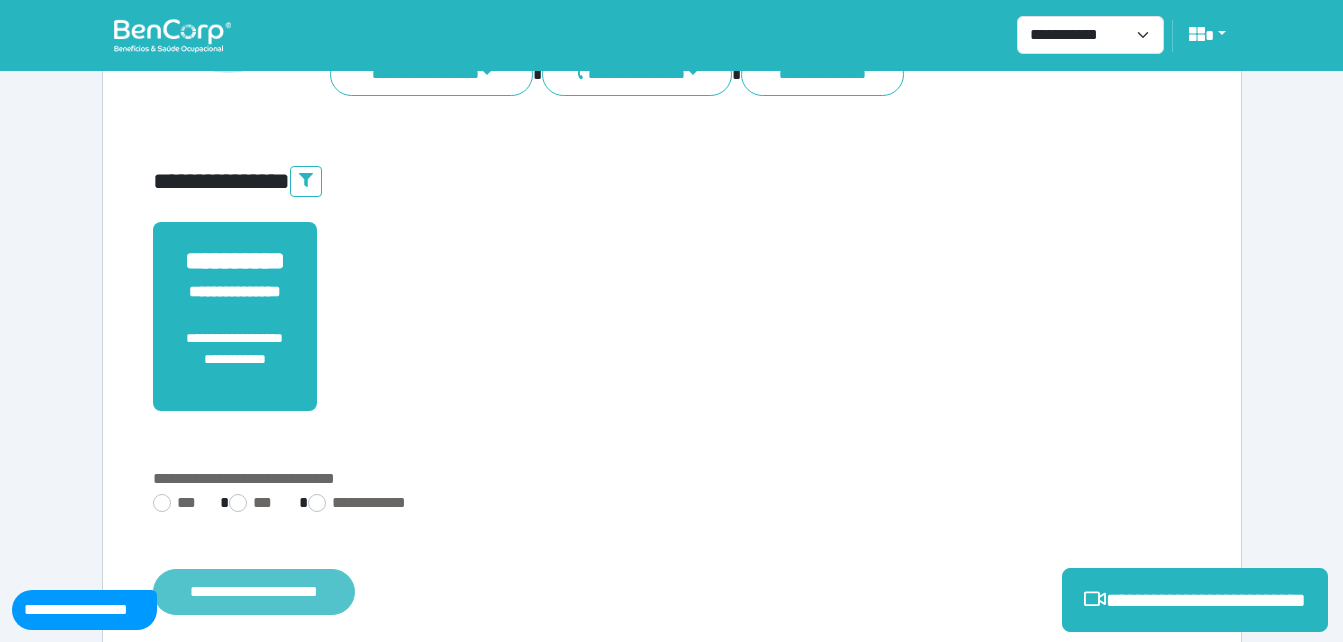 click on "**********" at bounding box center (254, 592) 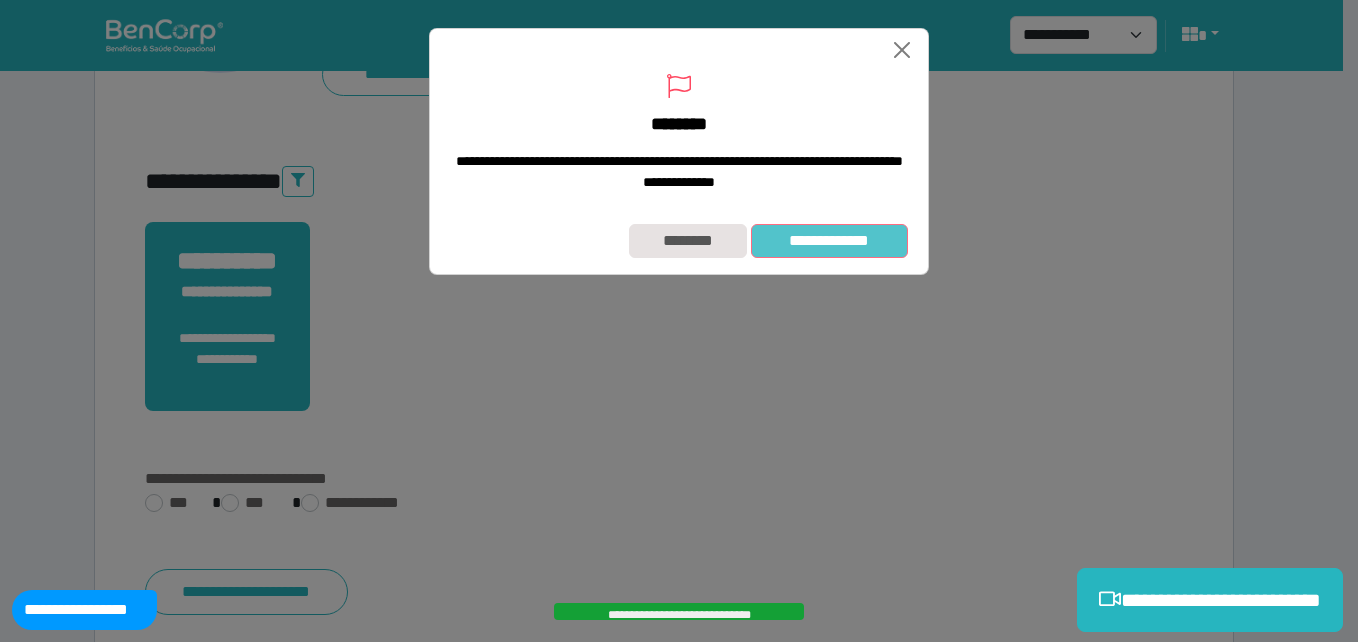 click on "**********" at bounding box center (829, 241) 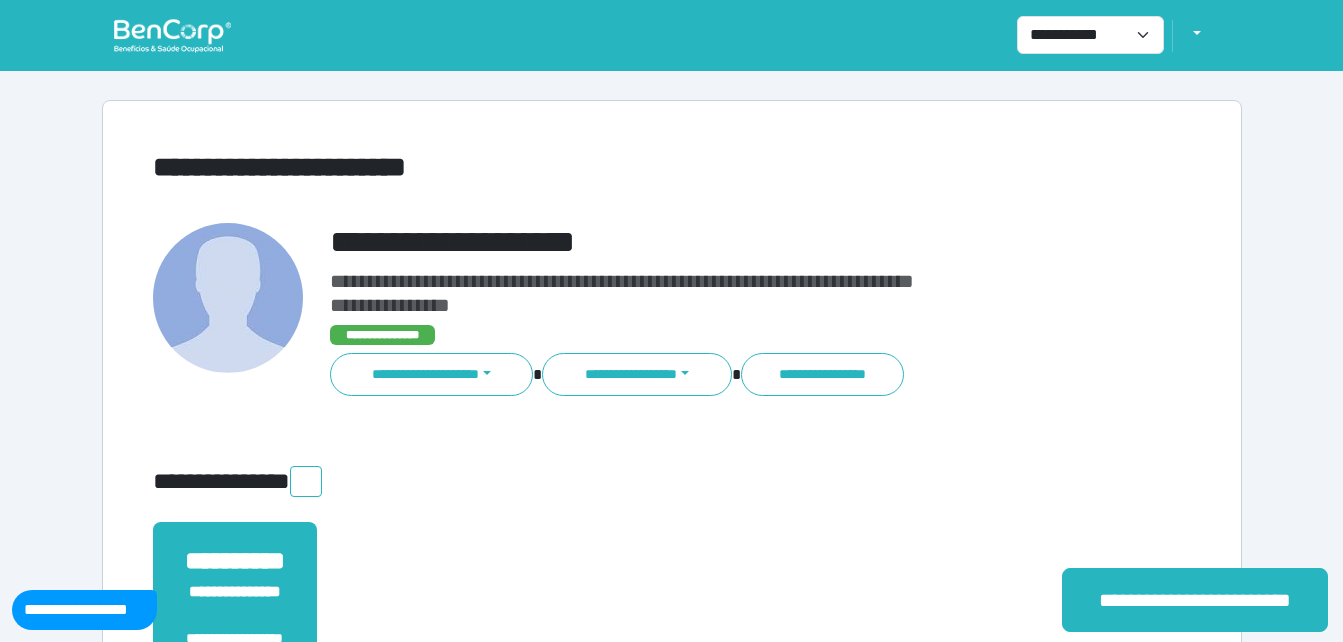 scroll, scrollTop: 0, scrollLeft: 0, axis: both 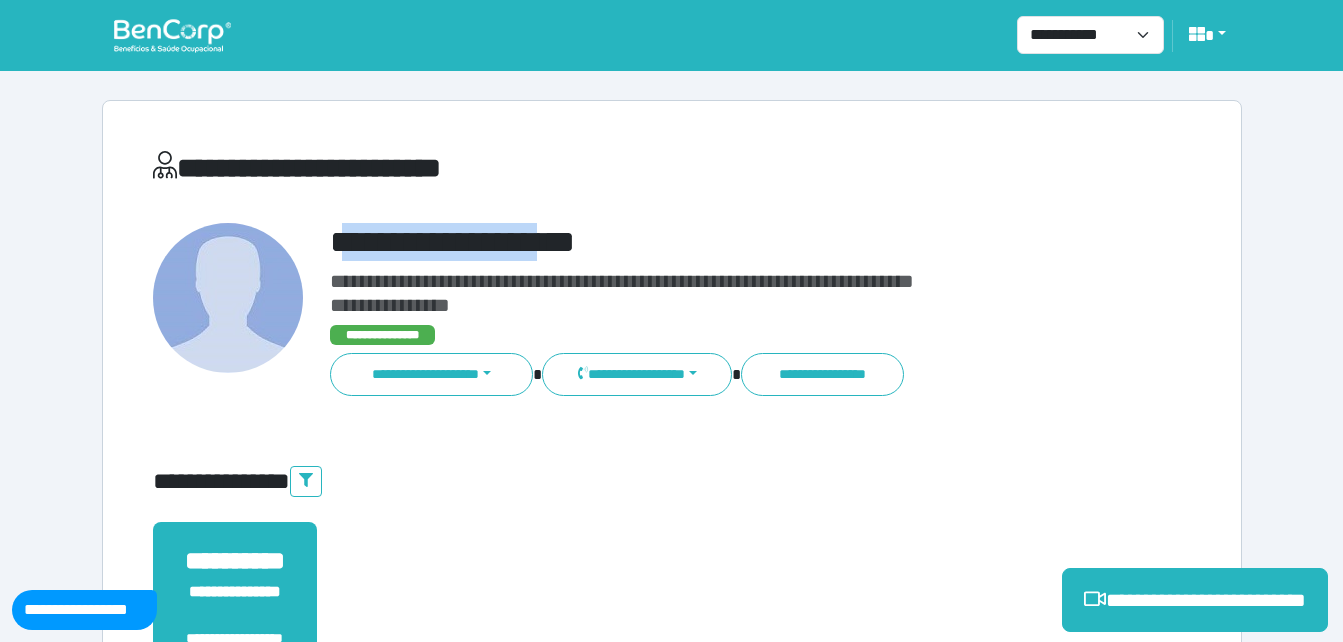 drag, startPoint x: 342, startPoint y: 254, endPoint x: 612, endPoint y: 240, distance: 270.36273 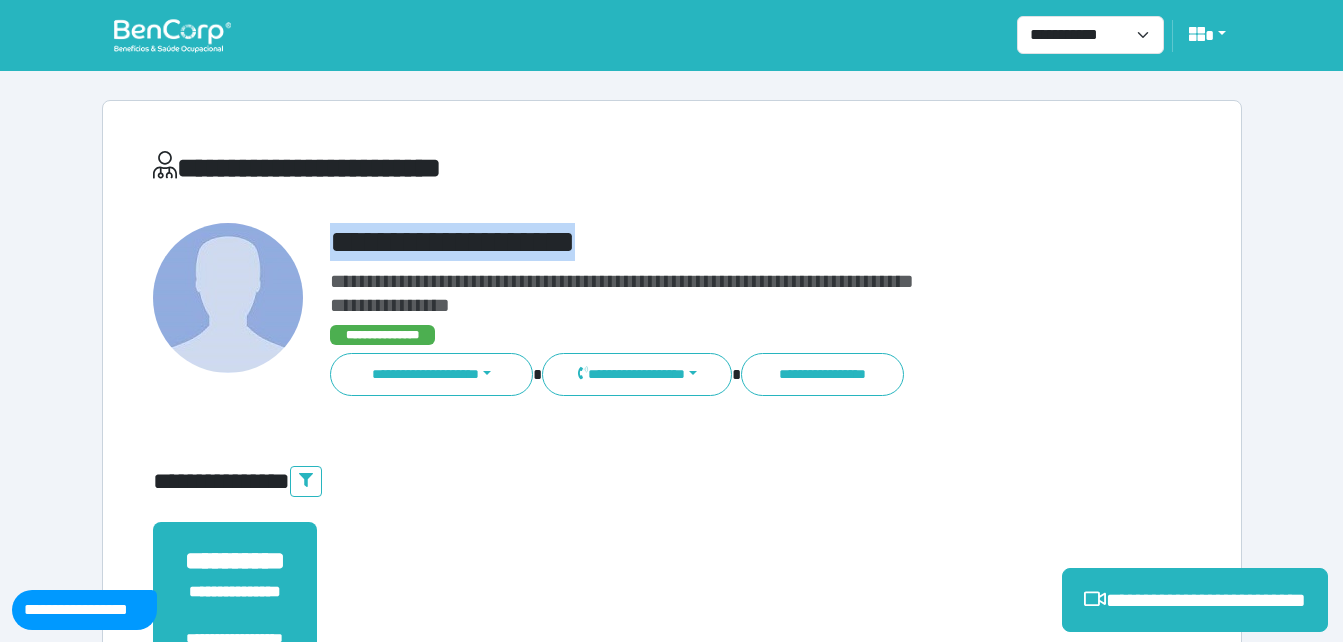 drag, startPoint x: 331, startPoint y: 236, endPoint x: 634, endPoint y: 221, distance: 303.37106 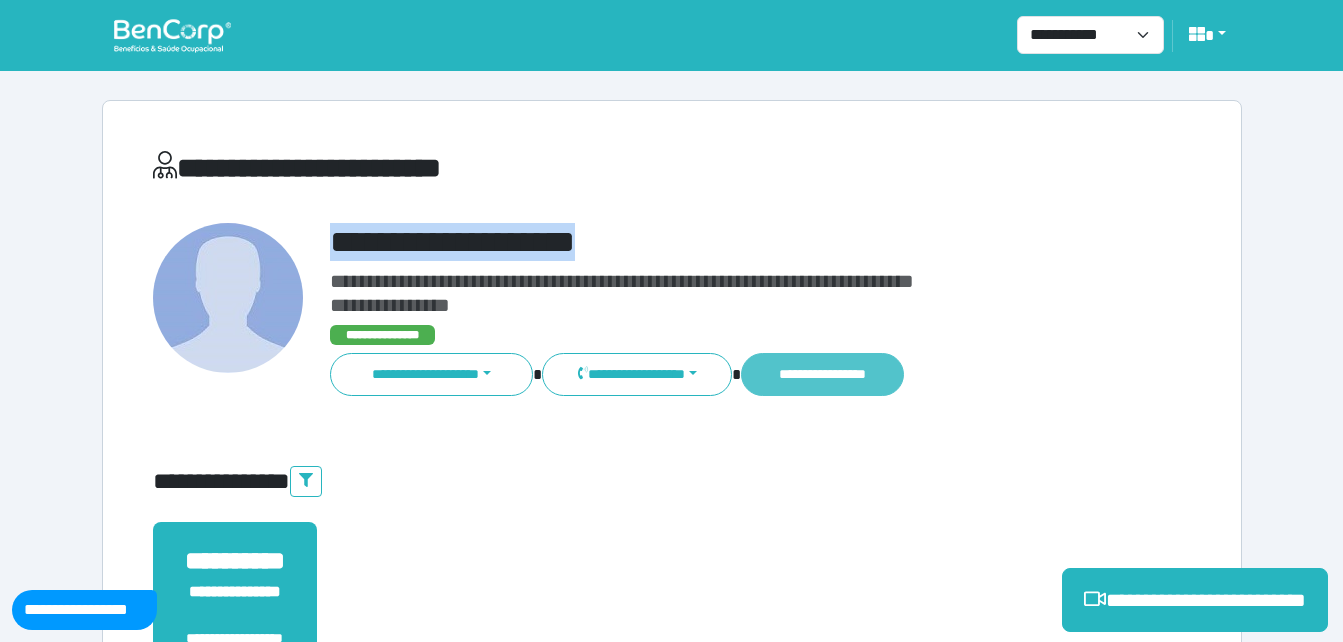 copy on "**********" 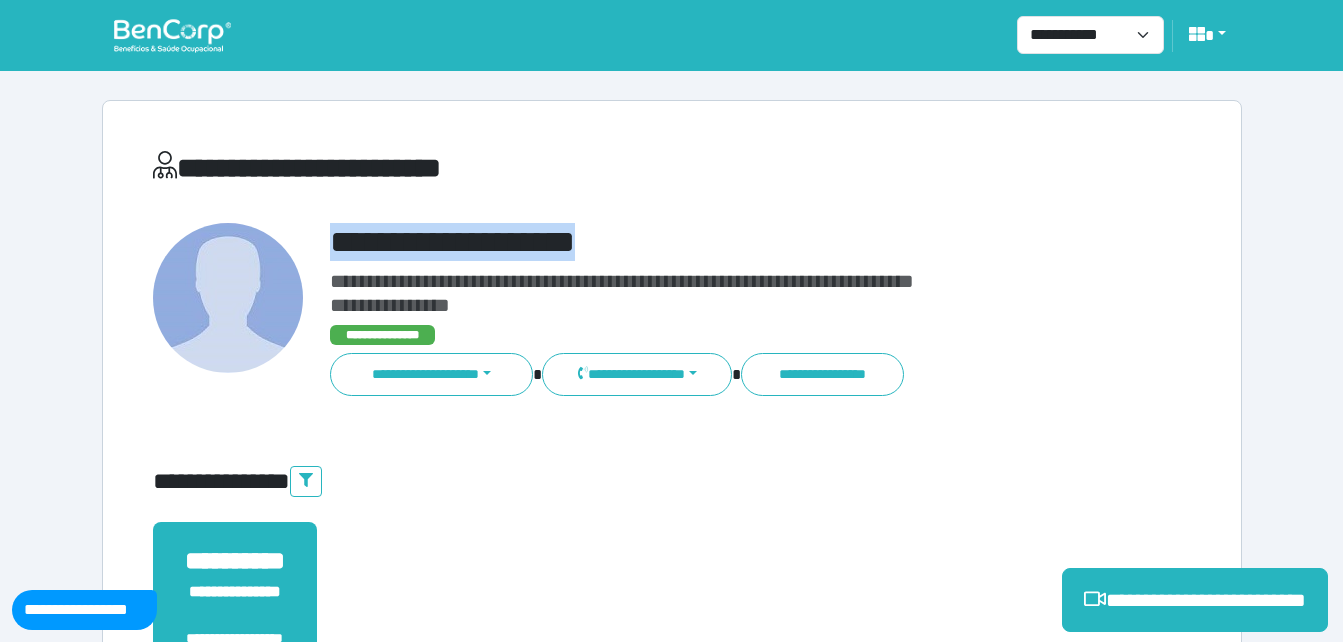 click on "**********" at bounding box center (672, 628) 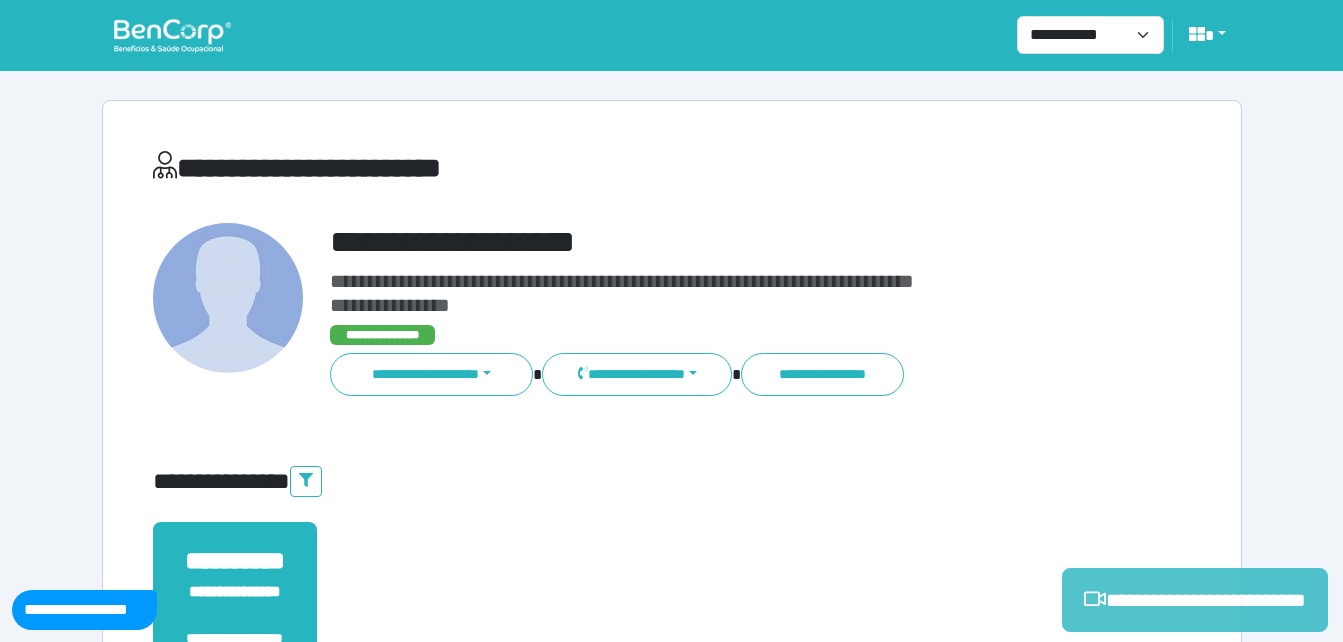 click on "**********" at bounding box center [672, 600] 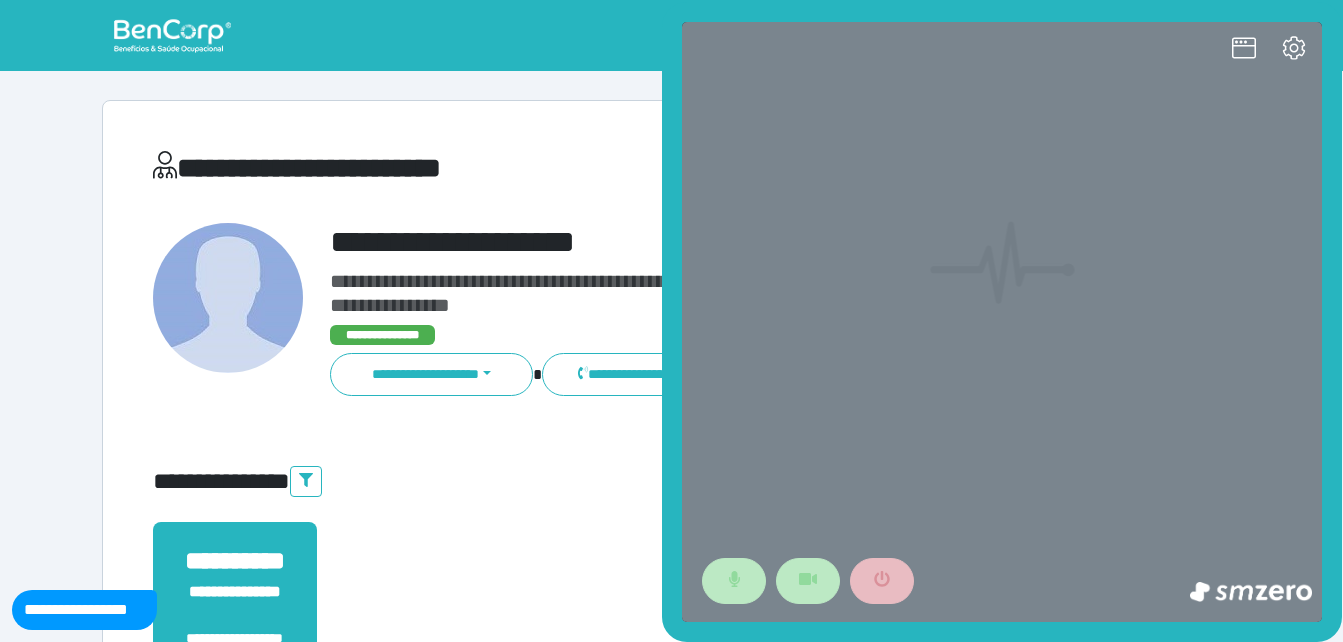 scroll, scrollTop: 0, scrollLeft: 0, axis: both 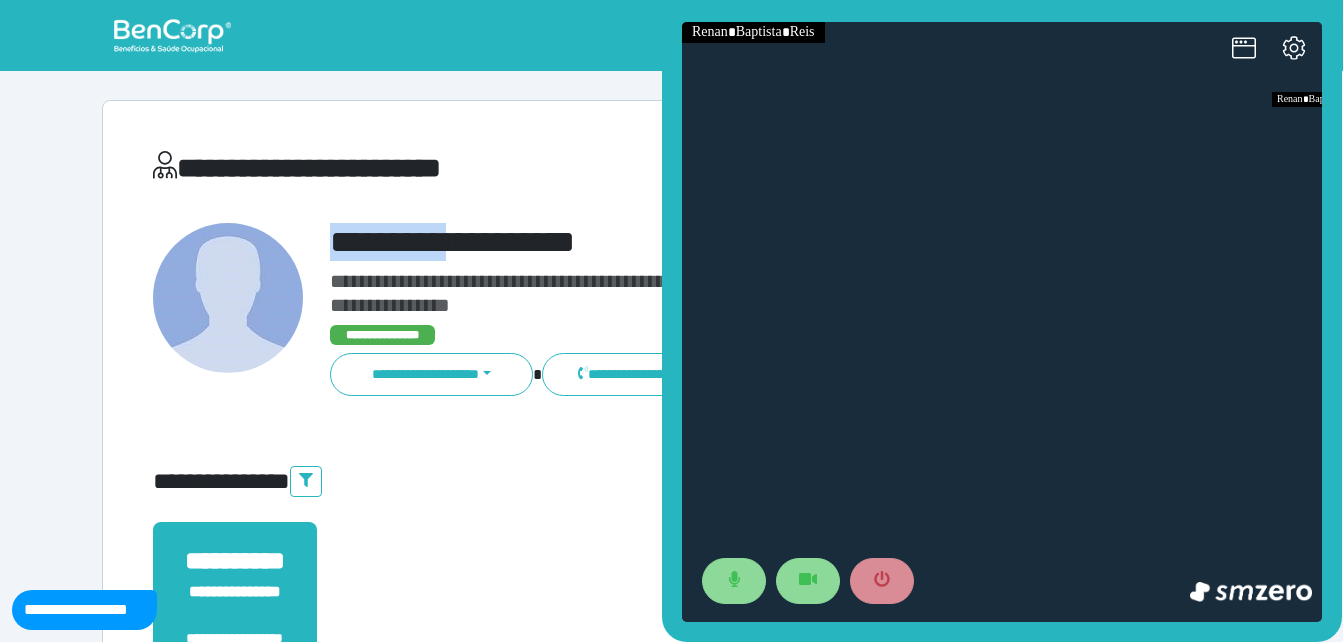 drag, startPoint x: 327, startPoint y: 241, endPoint x: 612, endPoint y: 238, distance: 285.01578 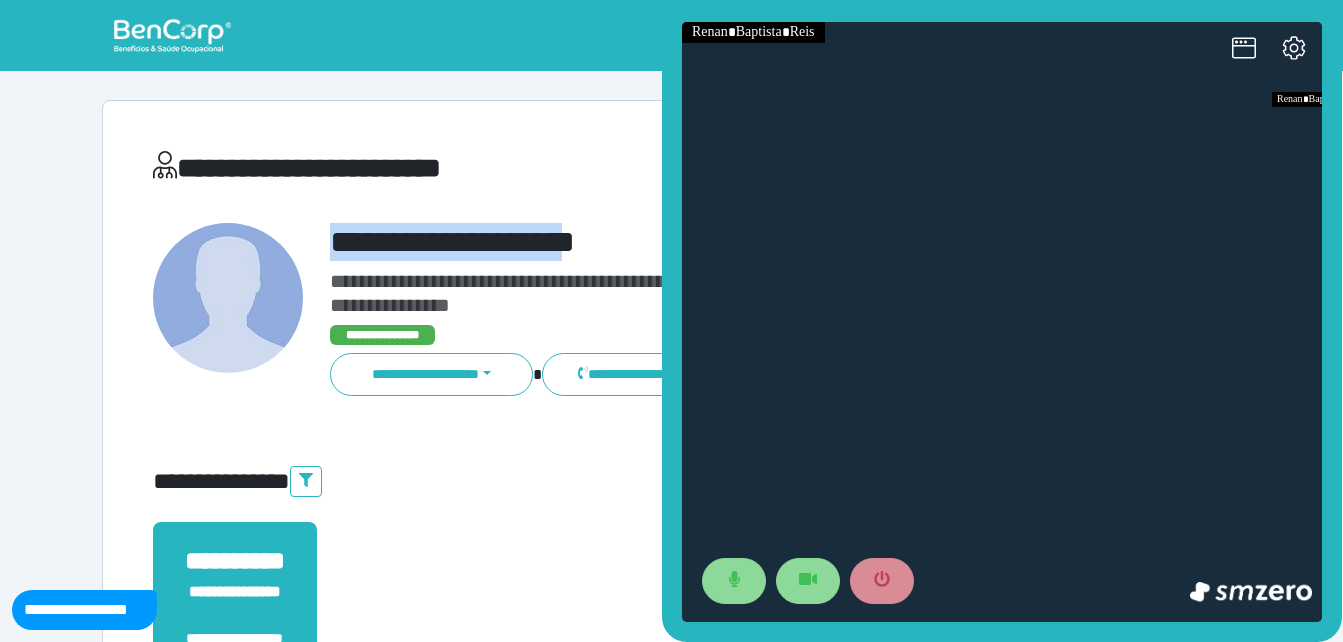 copy on "**********" 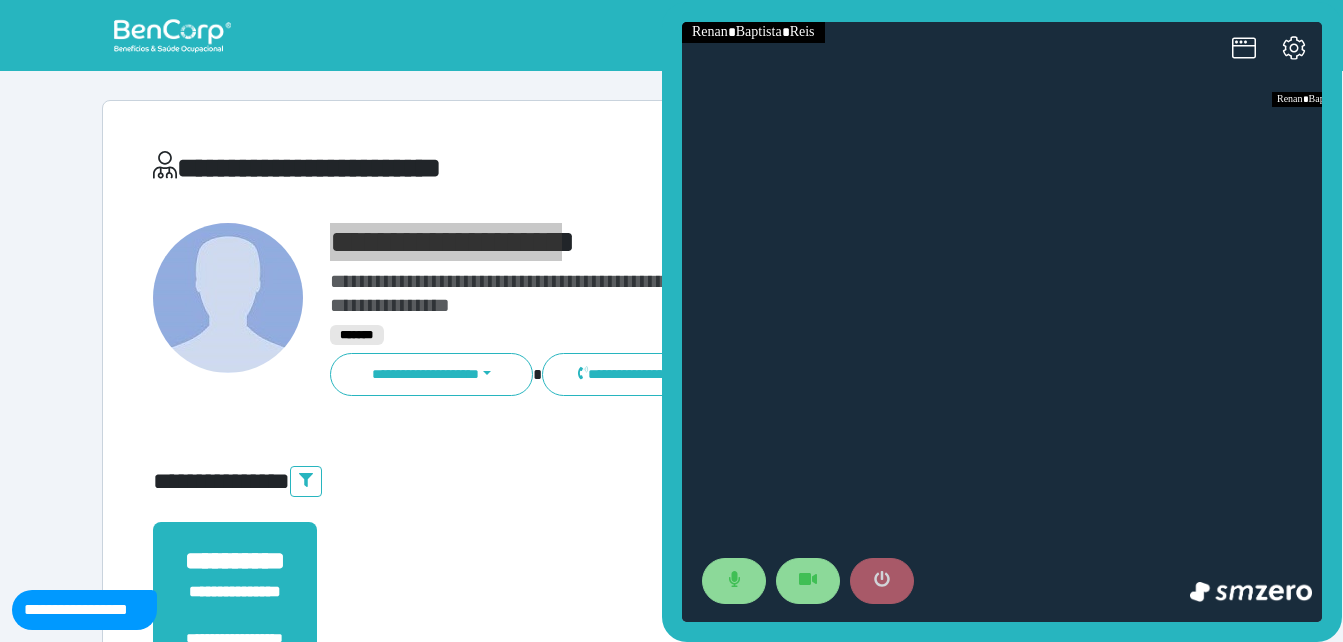 click at bounding box center [882, 581] 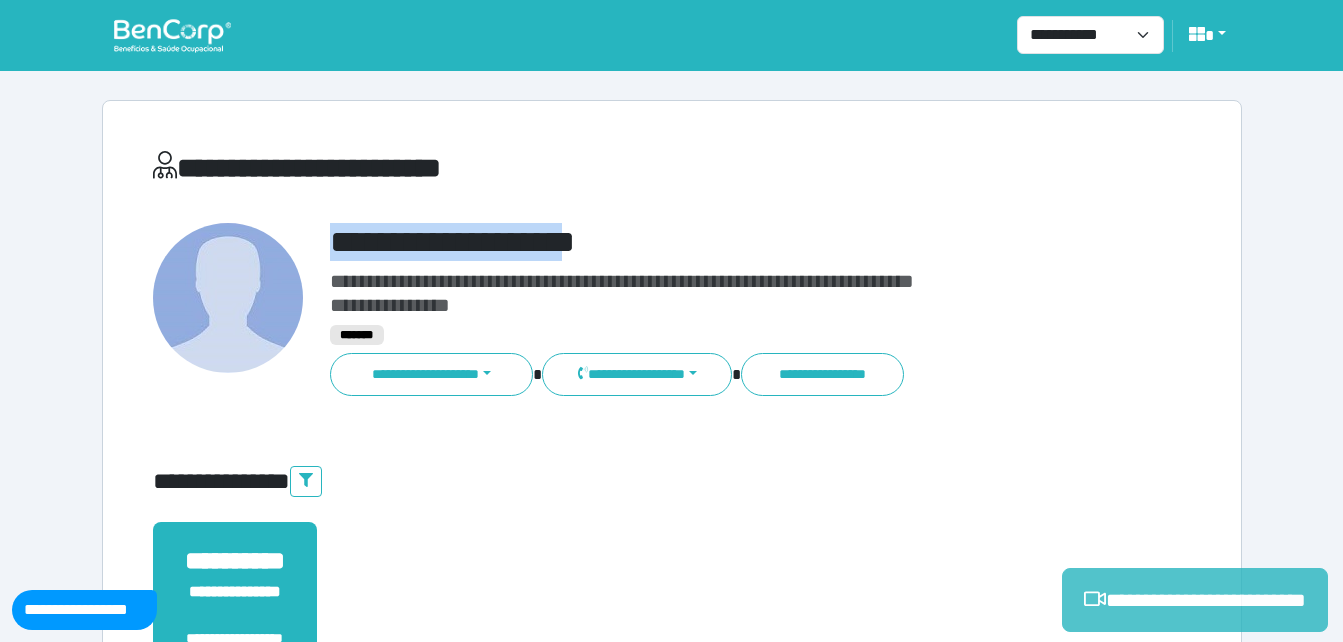 click on "**********" at bounding box center (1195, 600) 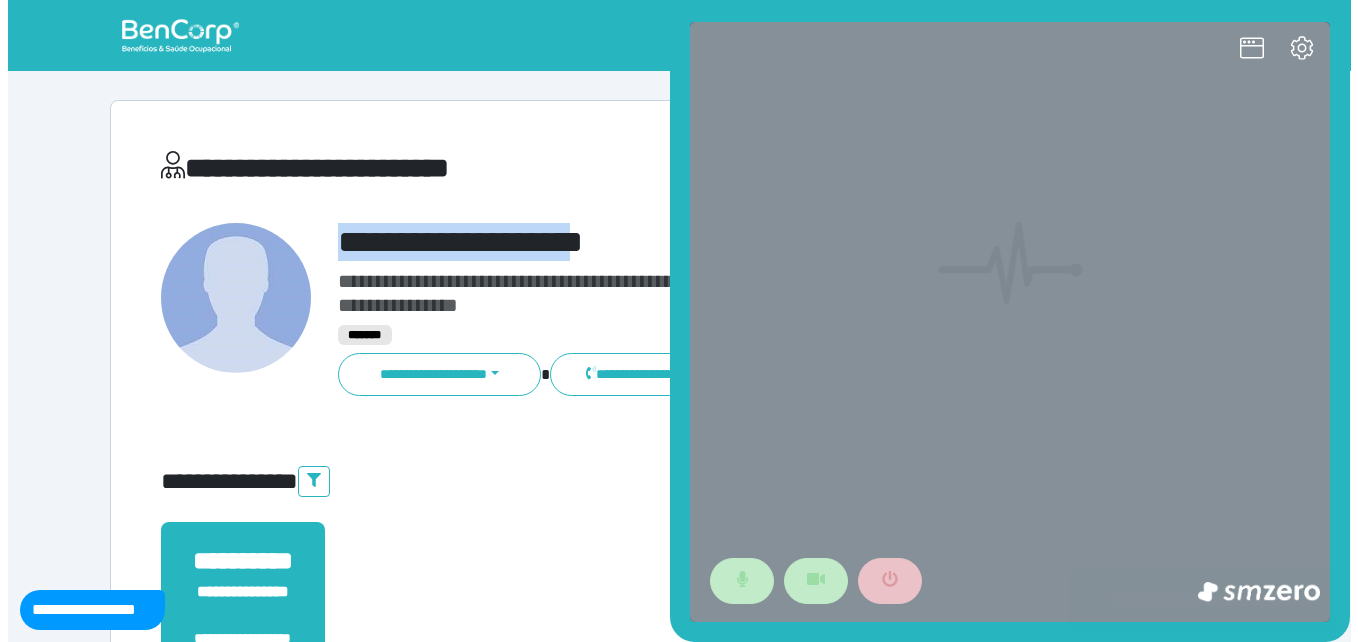 scroll, scrollTop: 0, scrollLeft: 0, axis: both 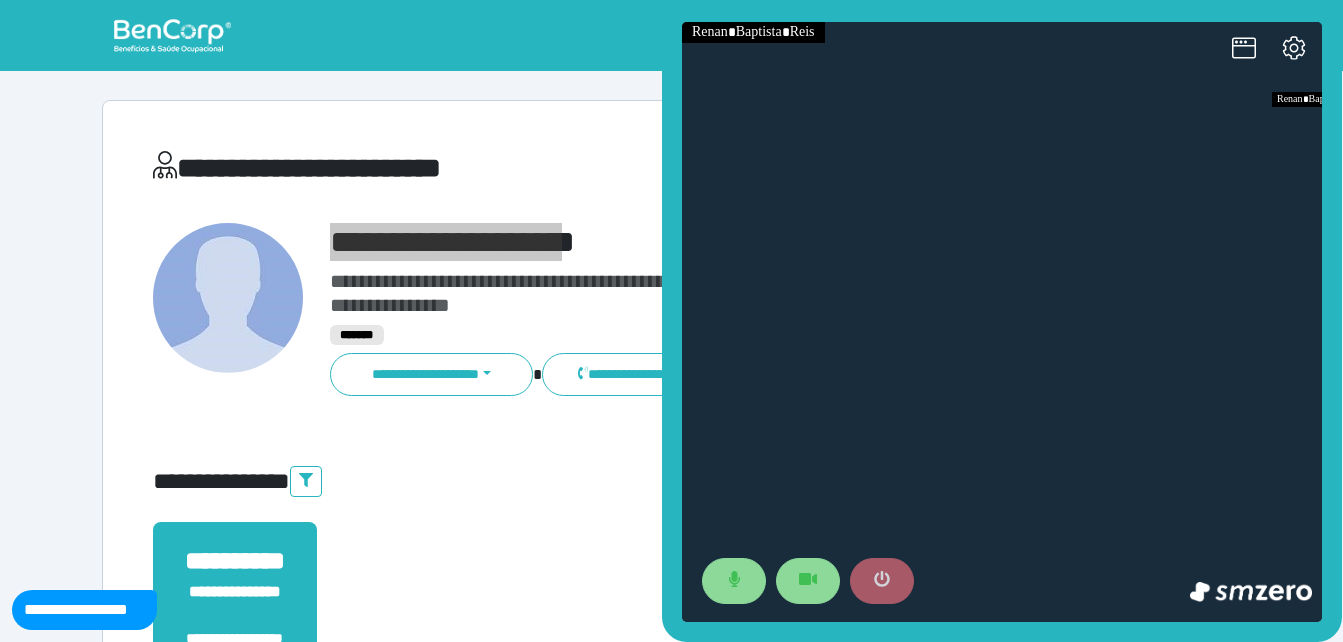 click 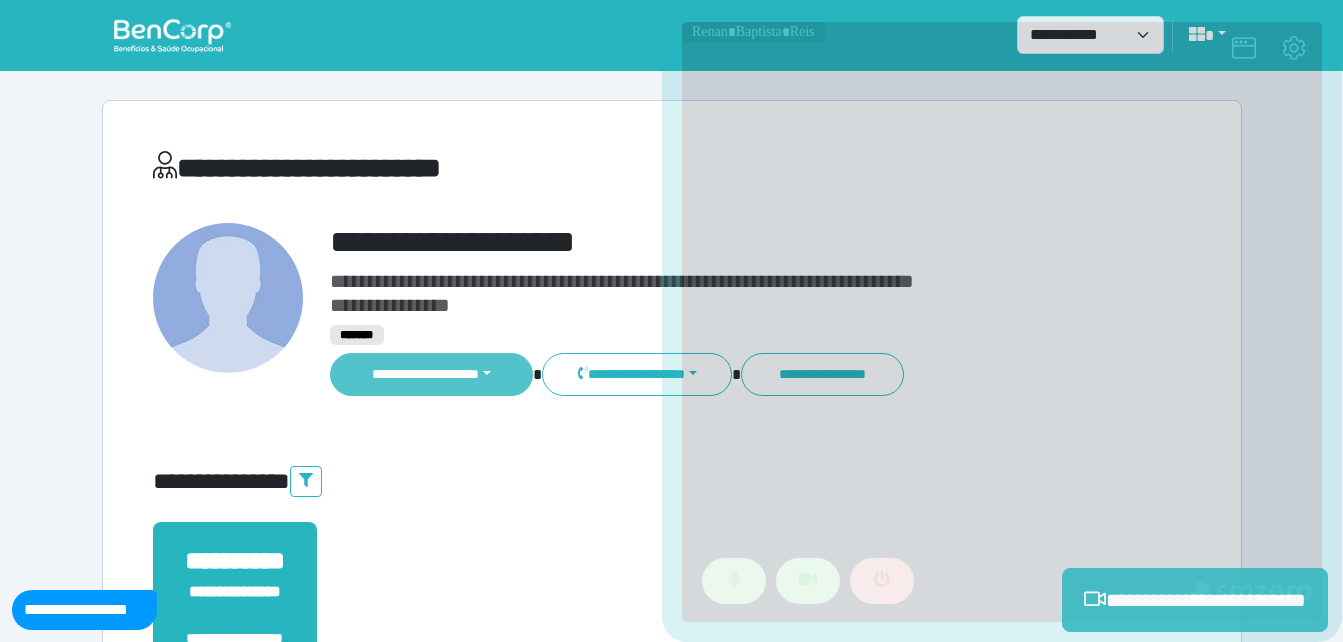 drag, startPoint x: 376, startPoint y: 325, endPoint x: 403, endPoint y: 361, distance: 45 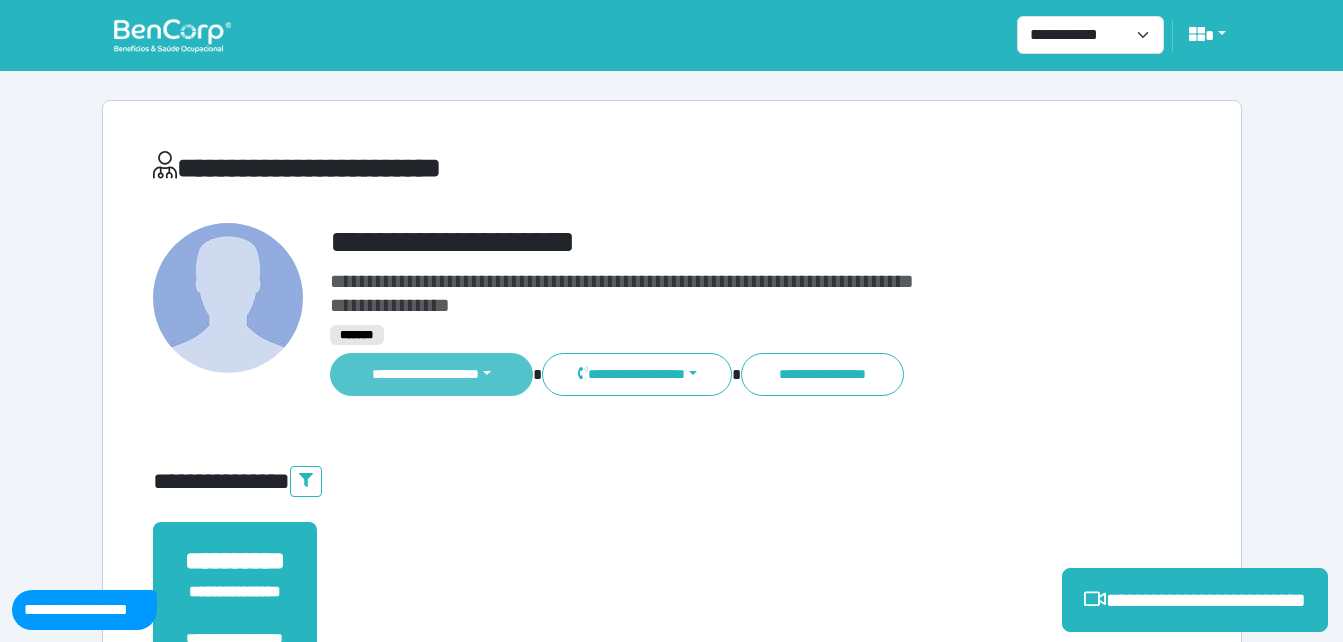 click on "**********" at bounding box center (432, 374) 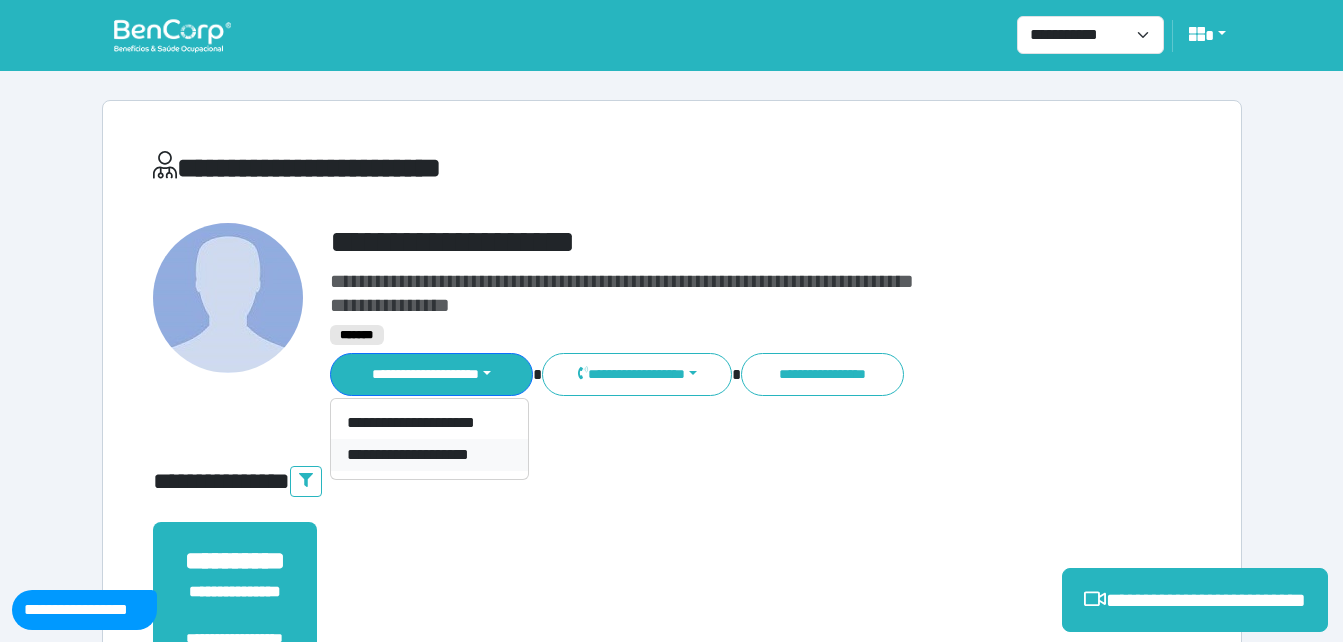 click on "**********" at bounding box center (429, 455) 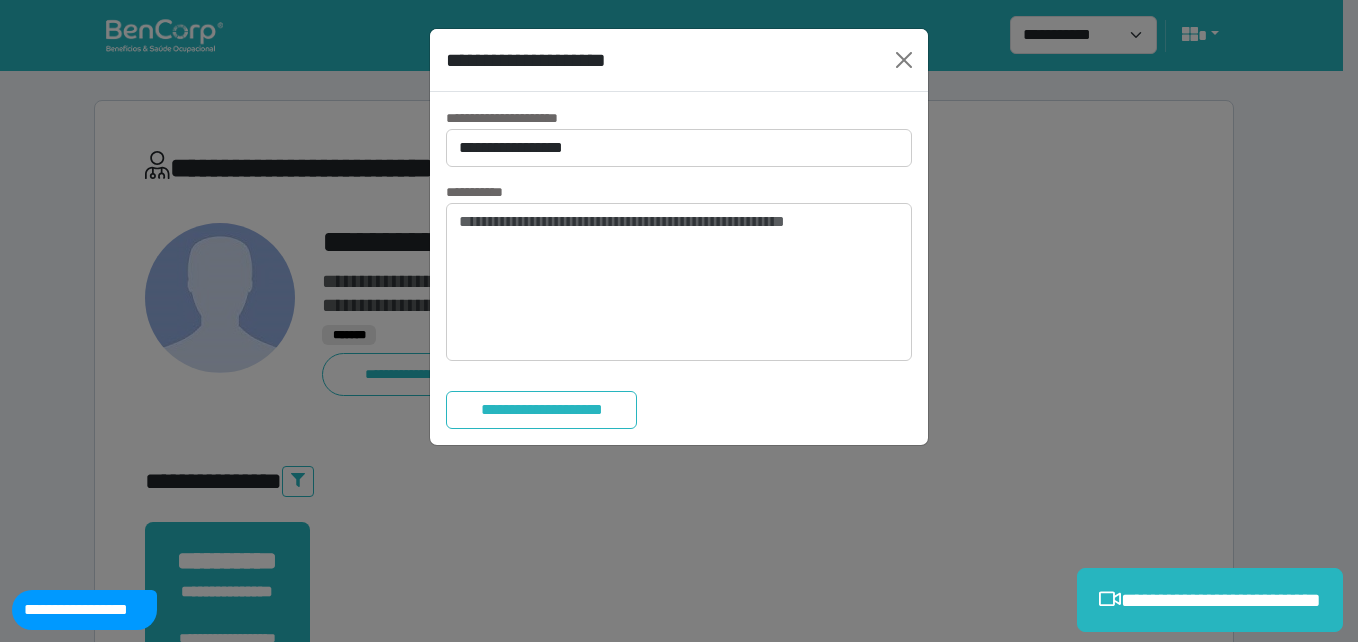 click on "**********" at bounding box center (679, 268) 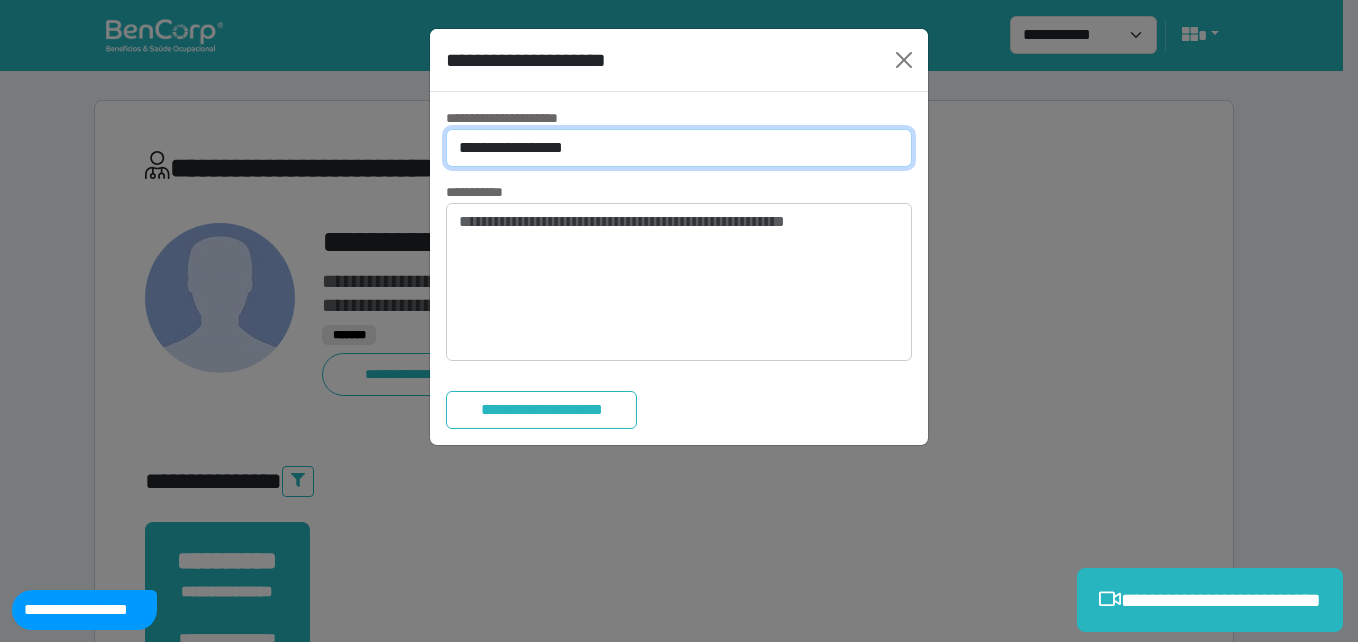 click on "**********" at bounding box center (679, 148) 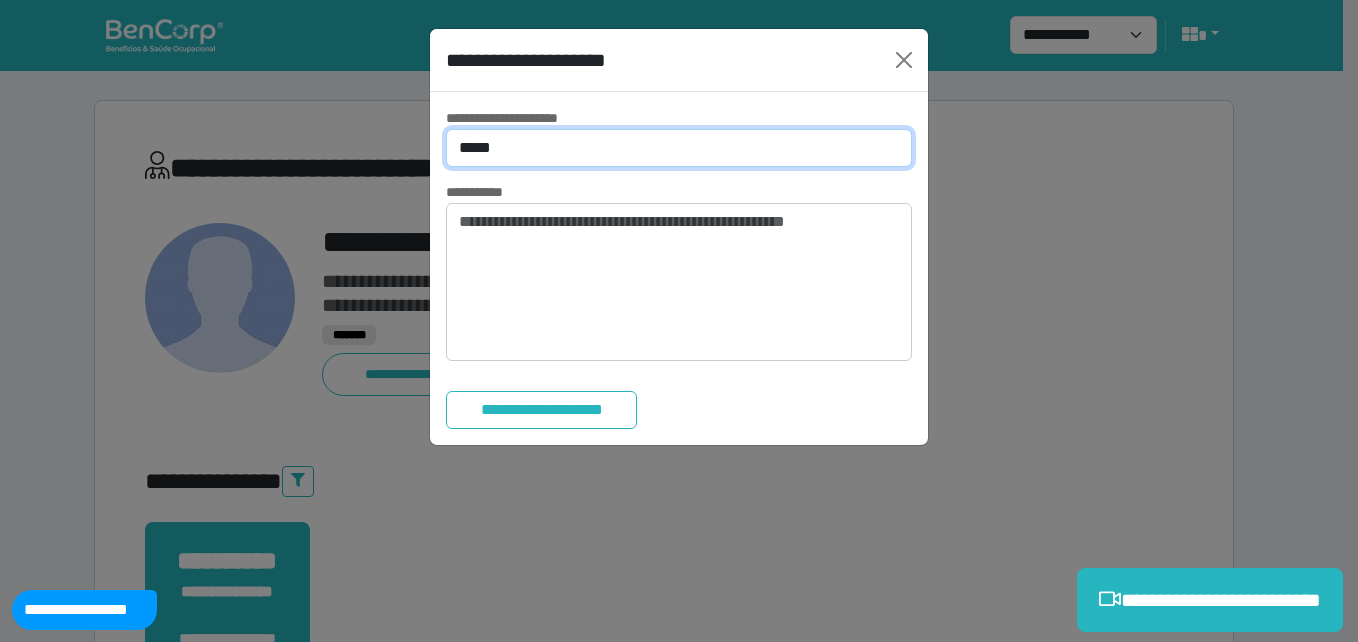 click on "**********" at bounding box center [679, 148] 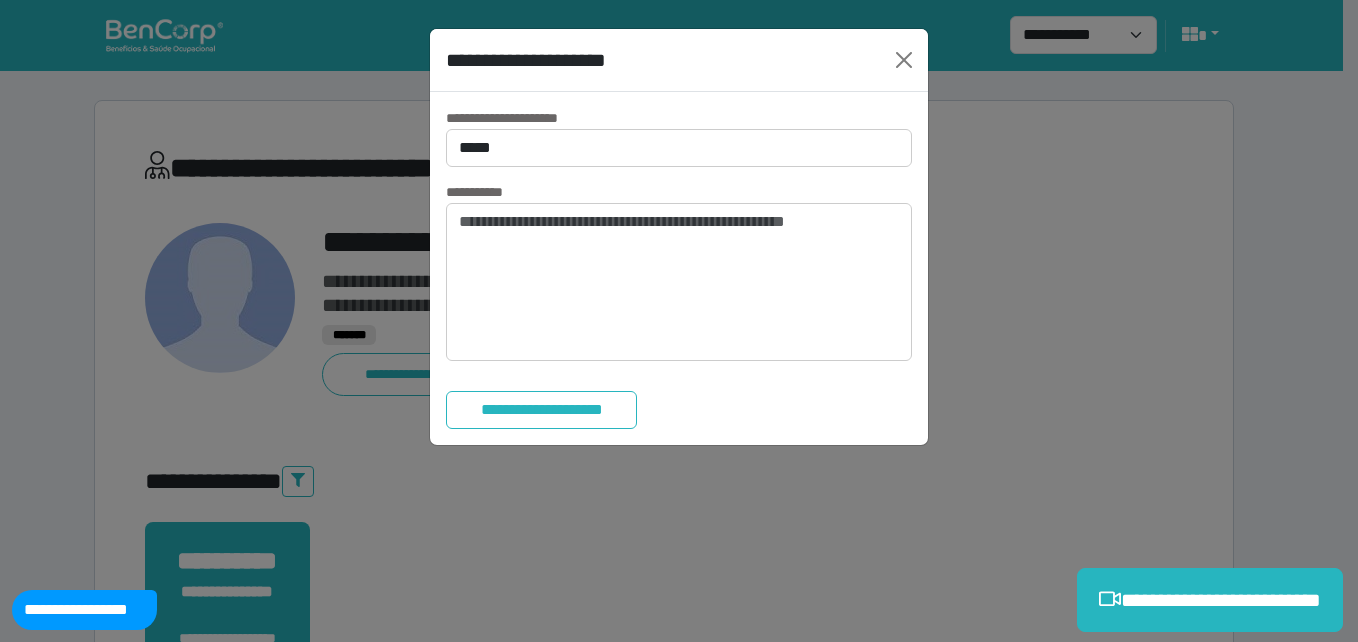 click on "**********" at bounding box center (679, 268) 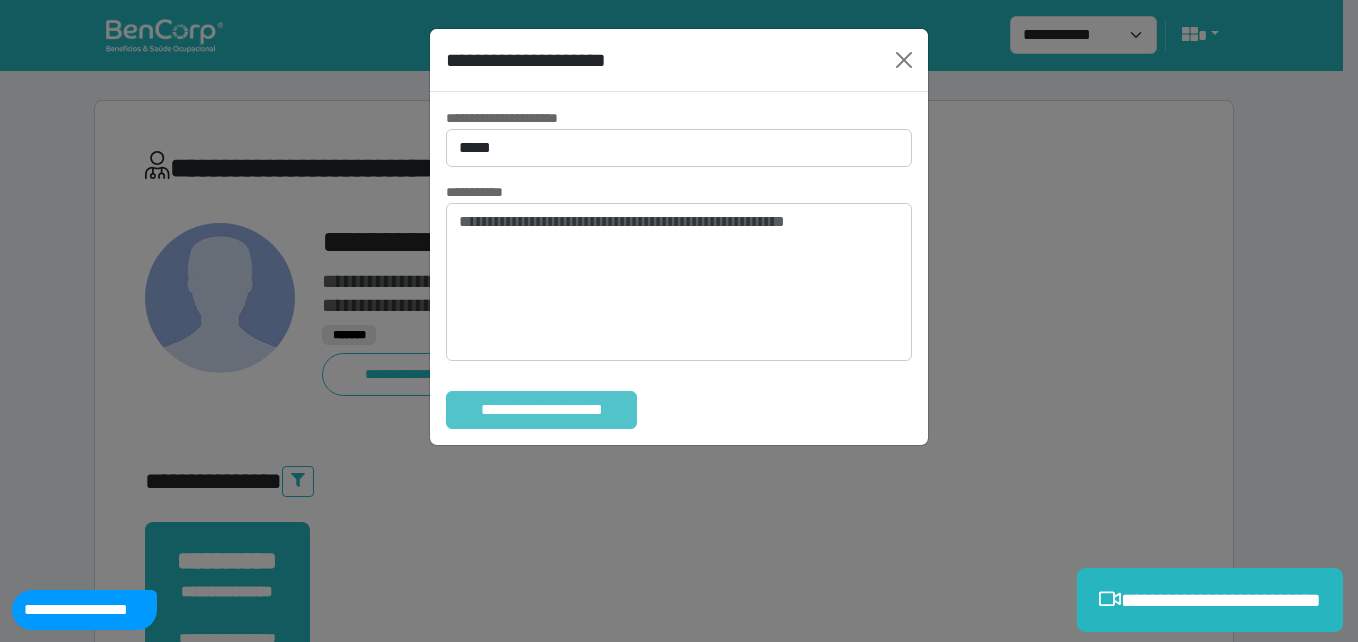 click on "**********" at bounding box center [541, 410] 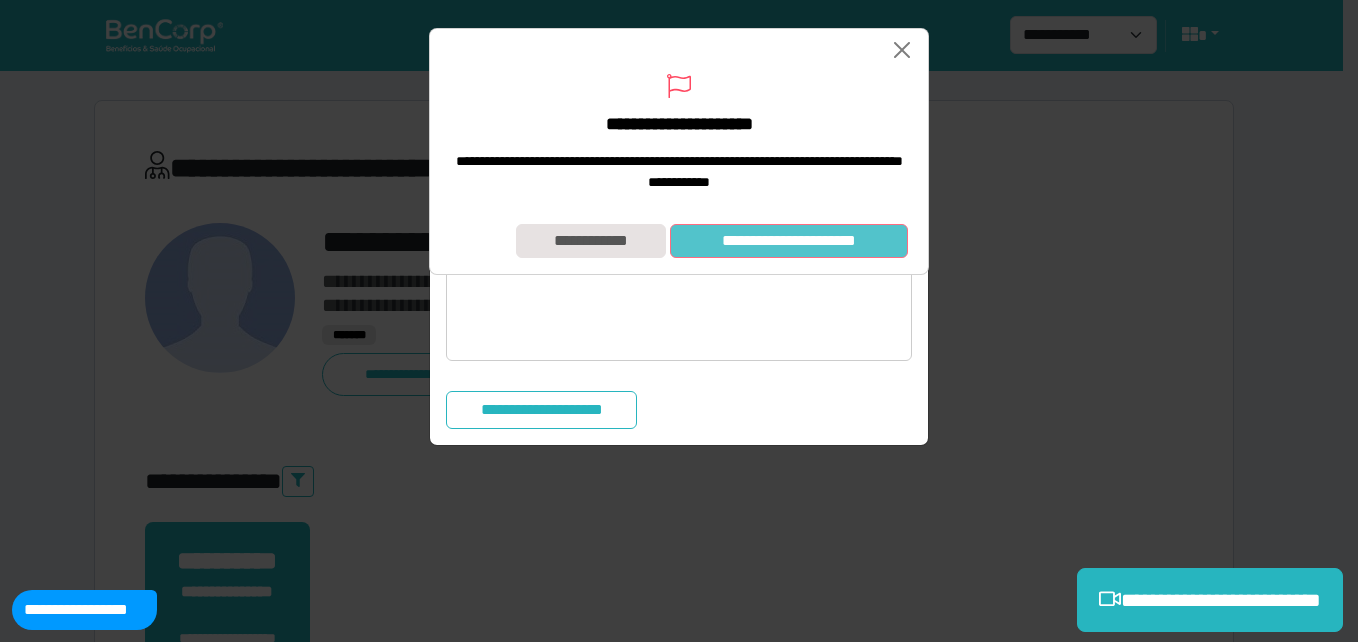 click on "**********" at bounding box center (789, 241) 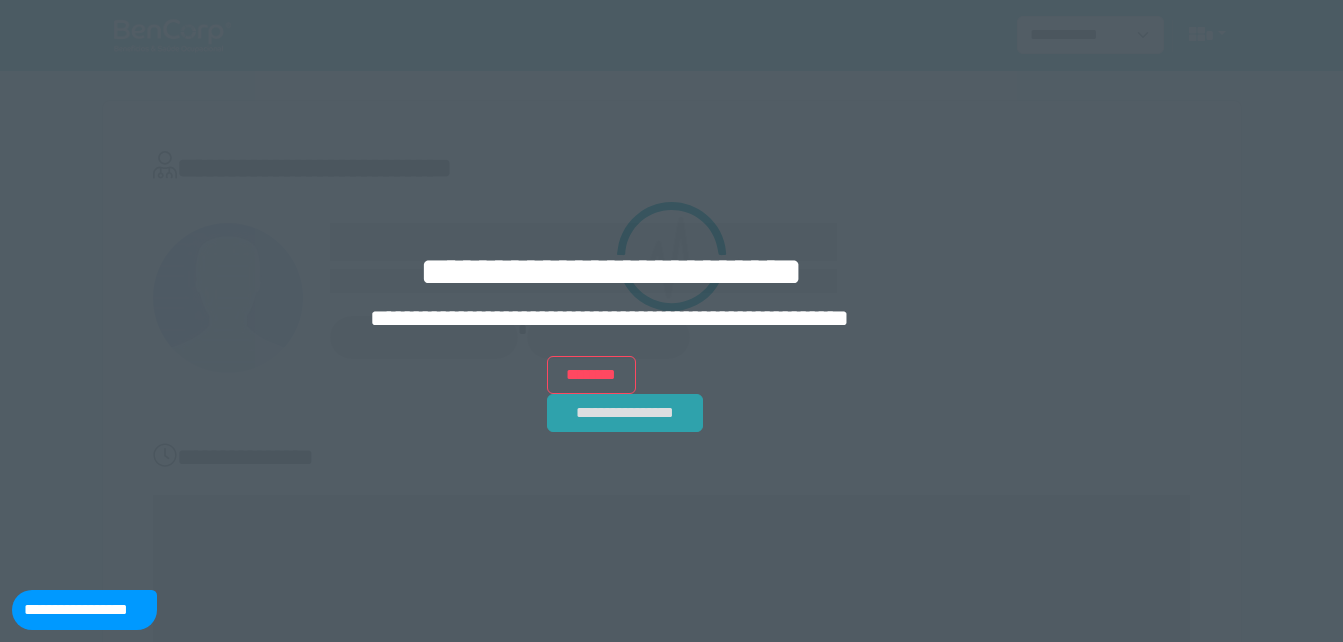 scroll, scrollTop: 0, scrollLeft: 0, axis: both 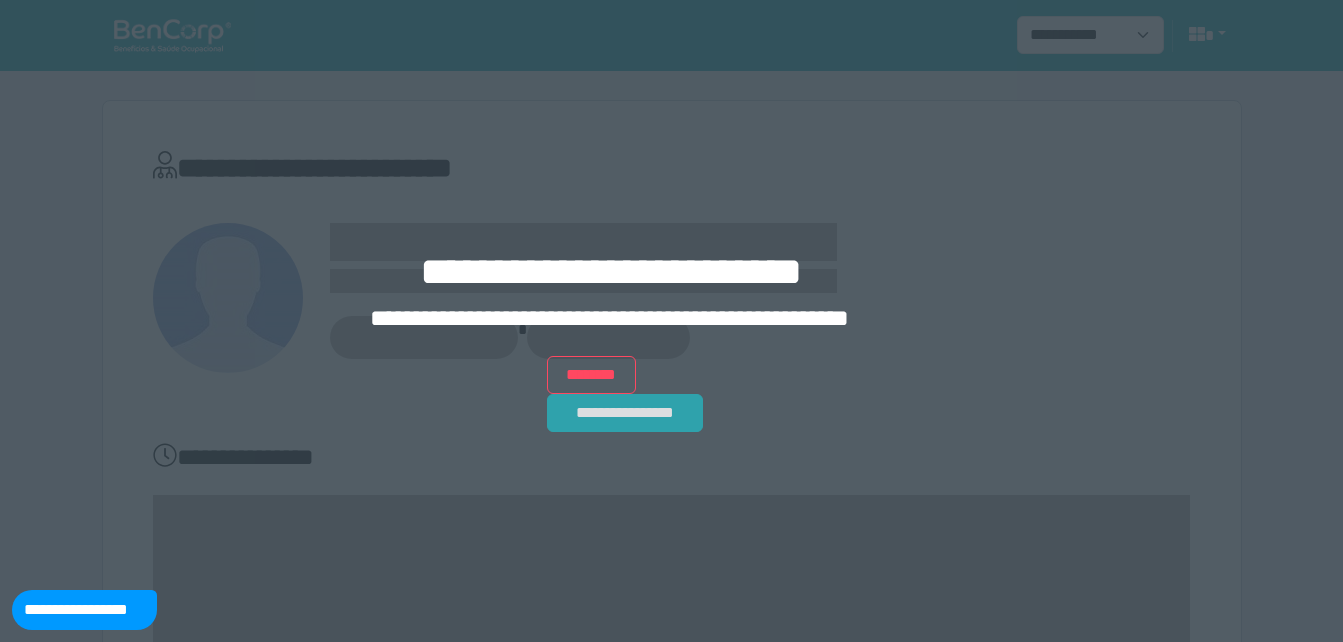click on "**********" at bounding box center (625, 413) 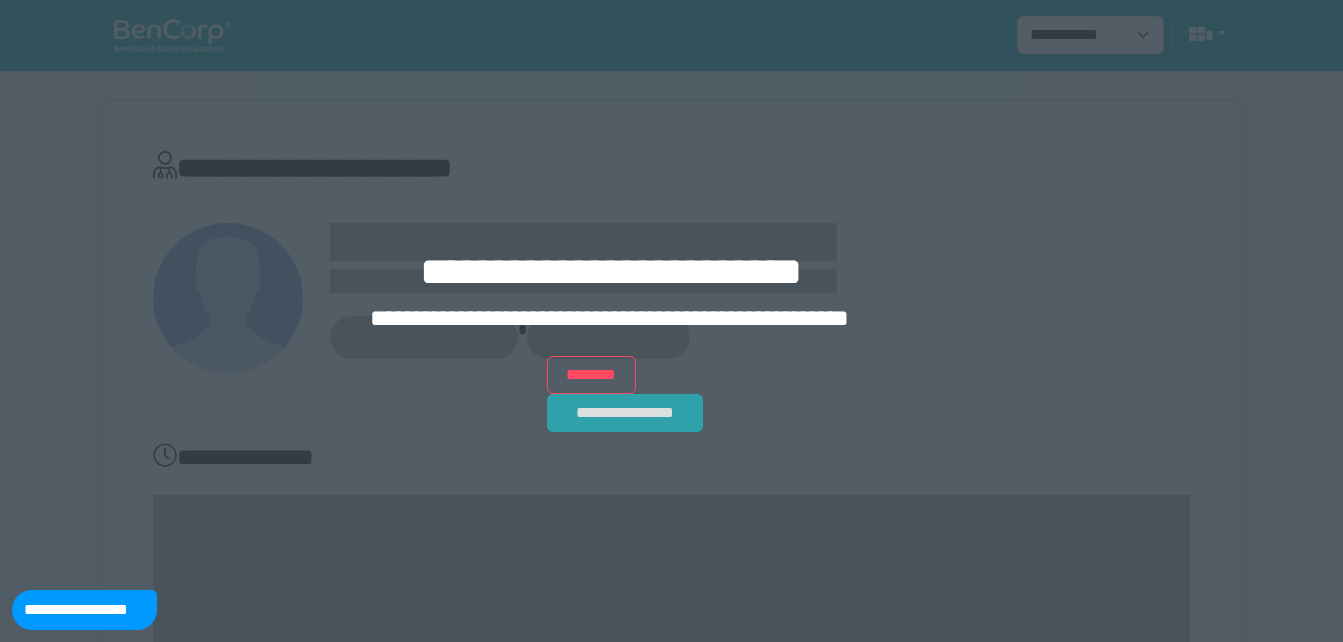 click on "**********" at bounding box center [625, 413] 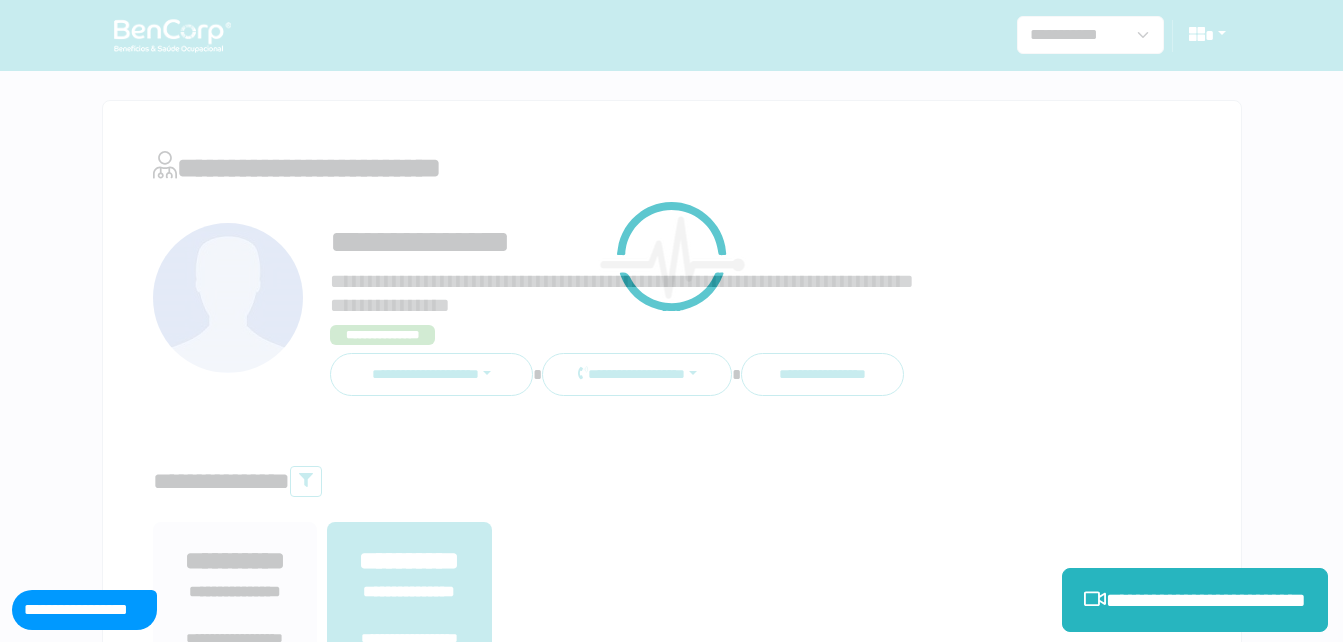scroll, scrollTop: 0, scrollLeft: 0, axis: both 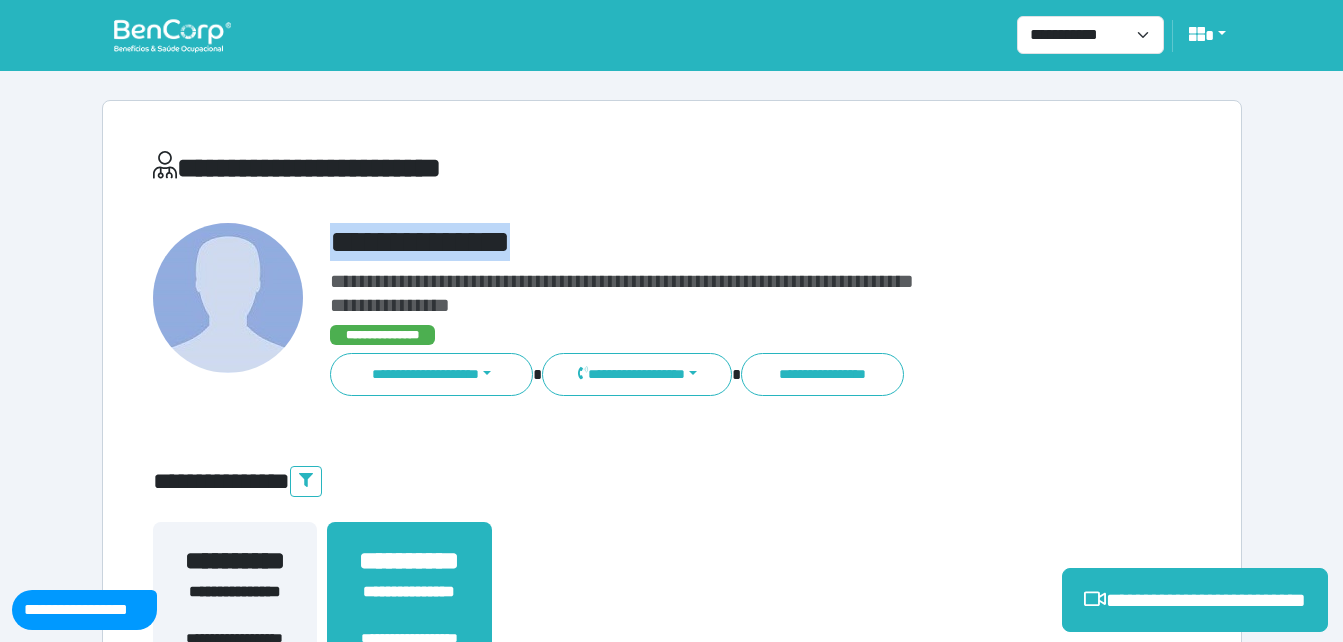 drag, startPoint x: 334, startPoint y: 236, endPoint x: 608, endPoint y: 239, distance: 274.01642 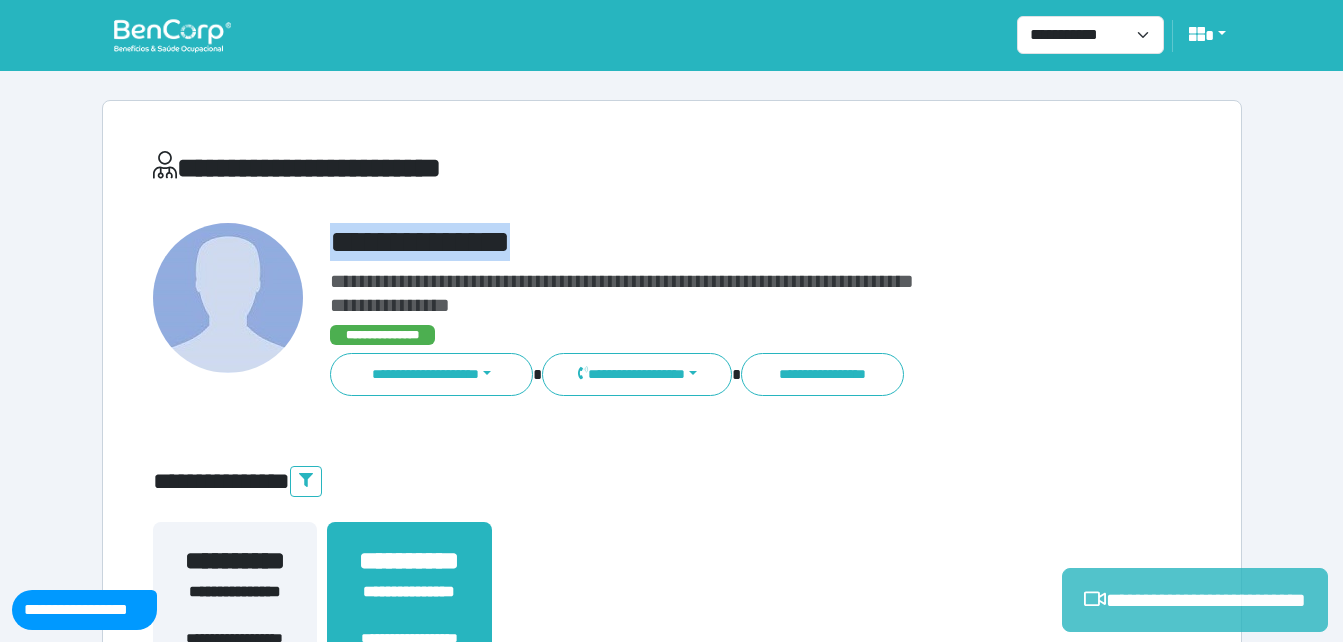 click on "**********" at bounding box center (1195, 600) 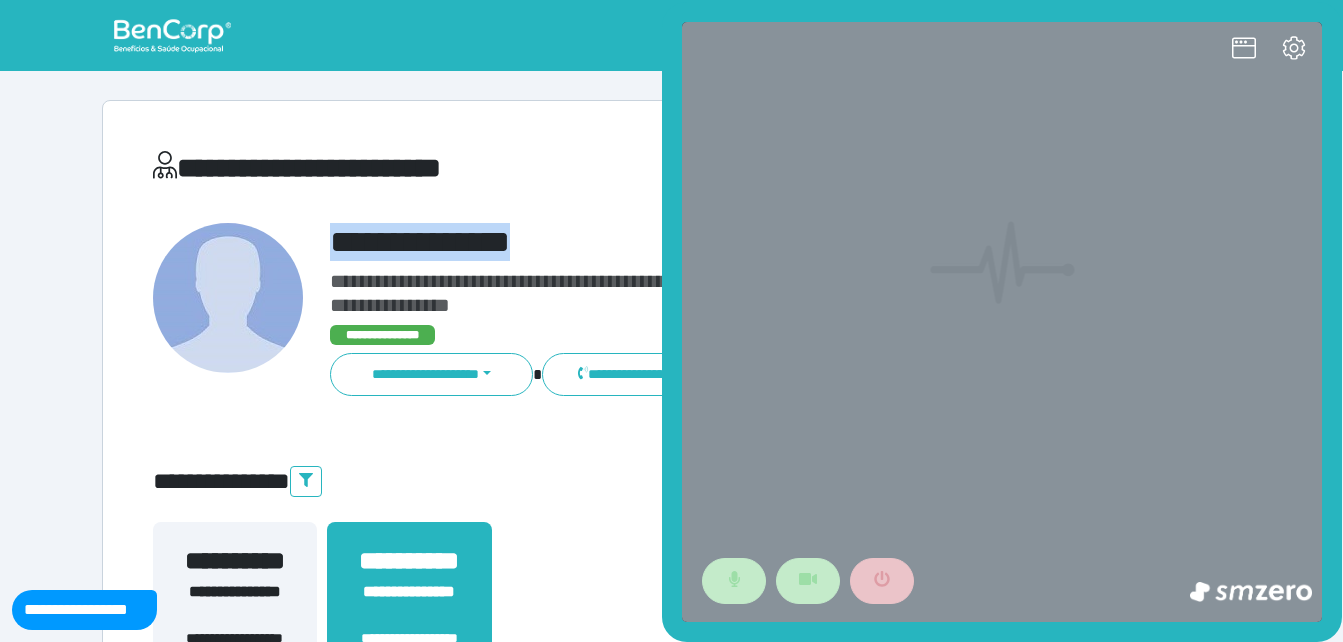 scroll, scrollTop: 0, scrollLeft: 0, axis: both 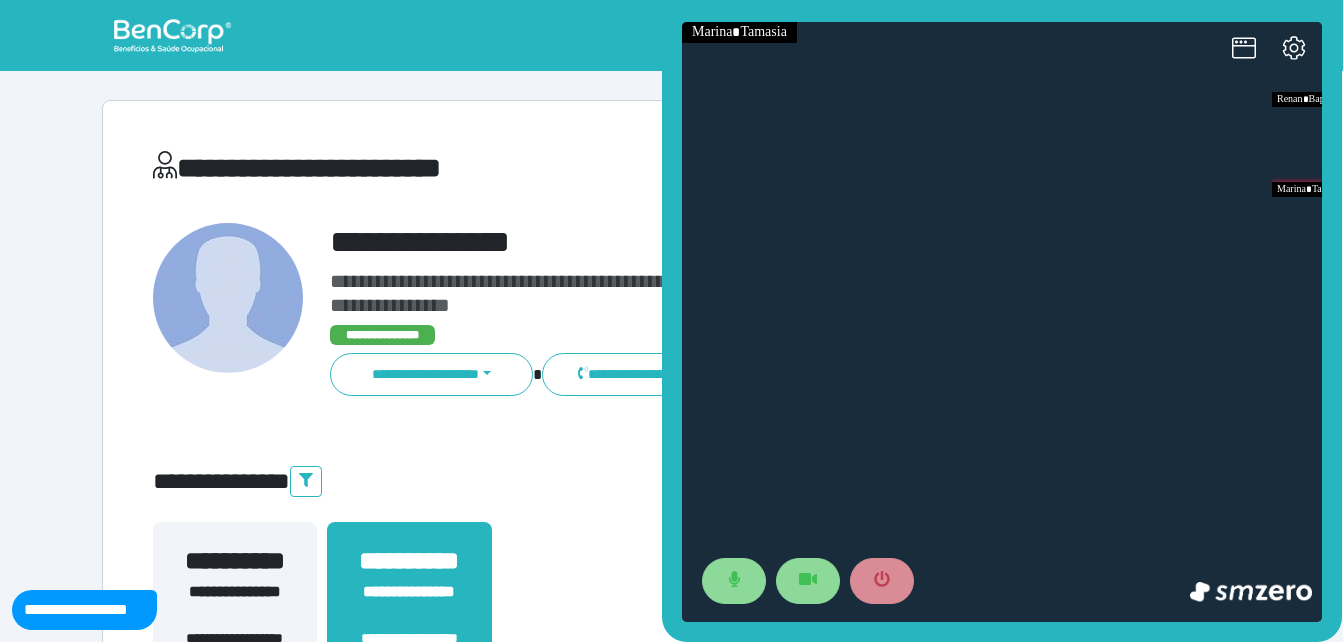 click on "**********" at bounding box center [672, 608] 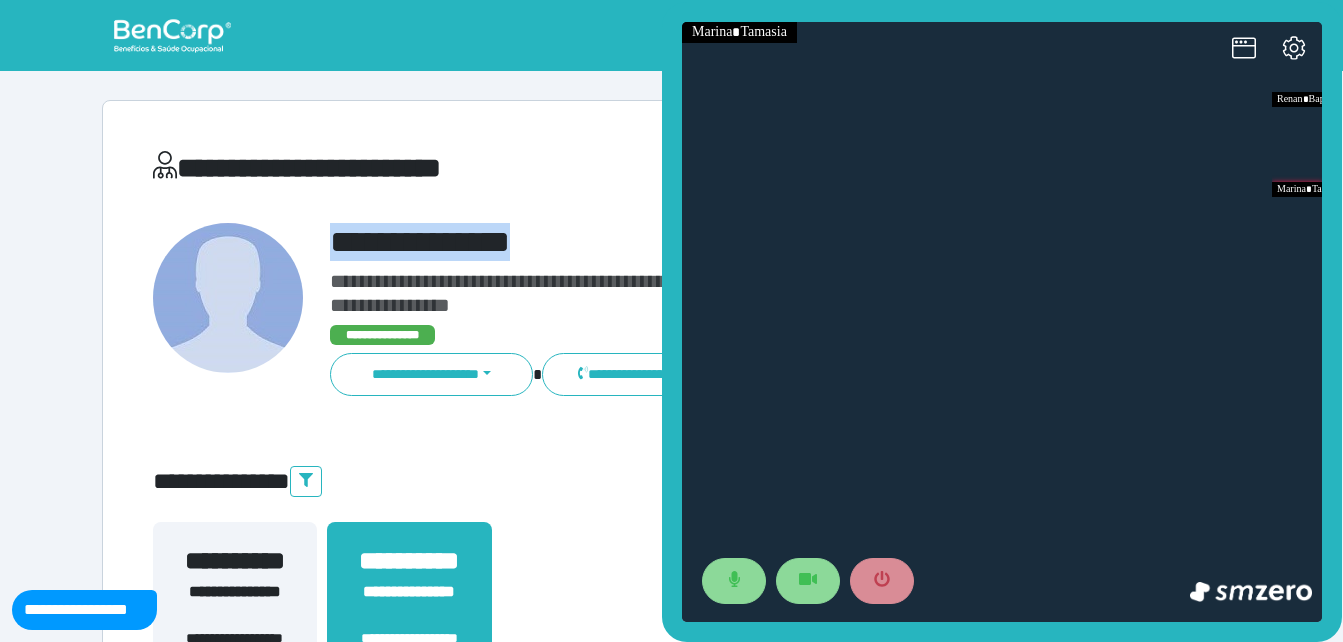 drag, startPoint x: 288, startPoint y: 236, endPoint x: 564, endPoint y: 216, distance: 276.7237 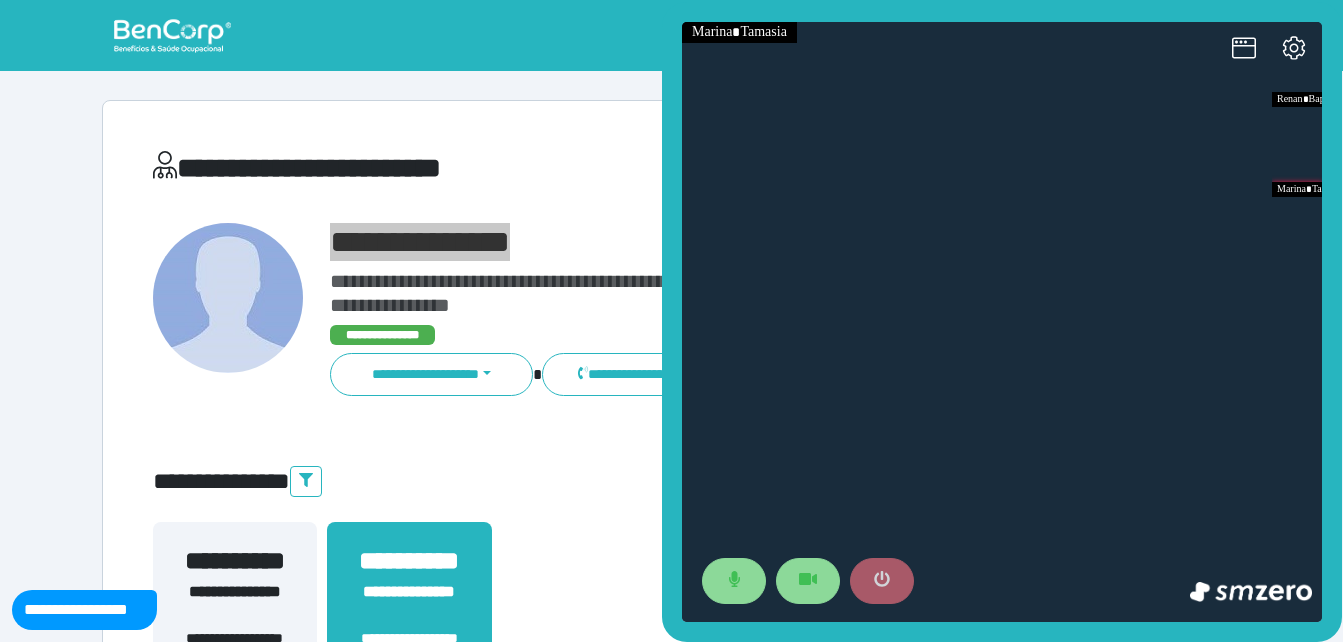 click 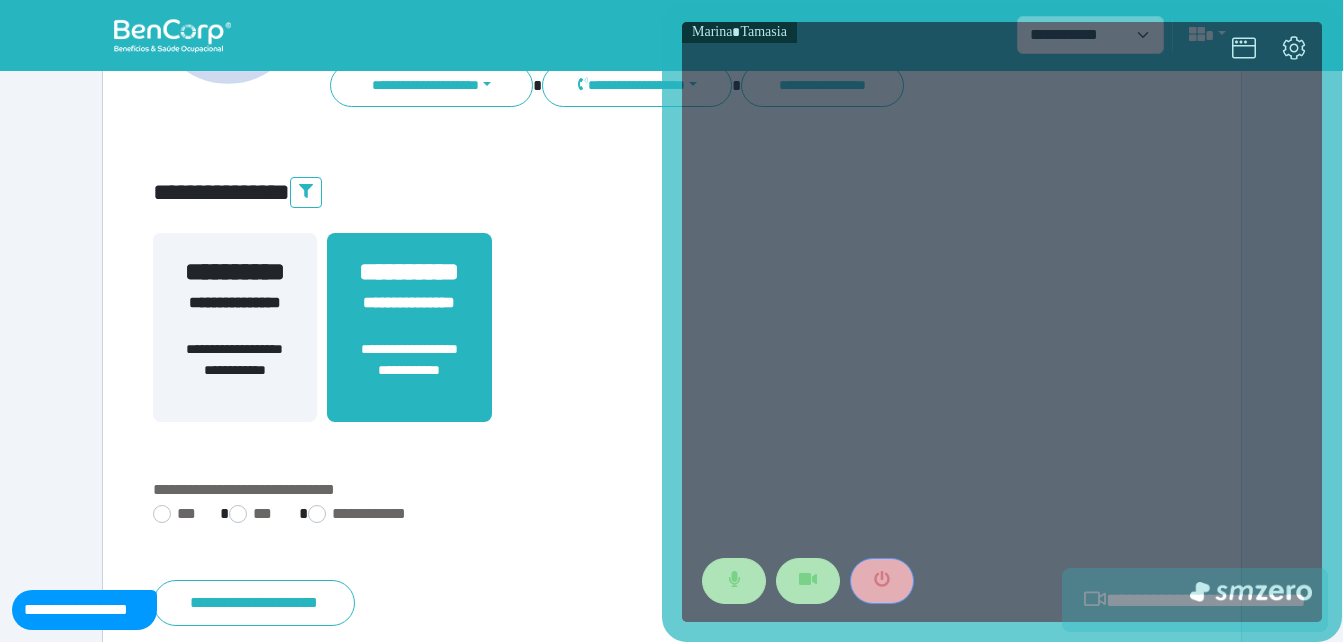 scroll, scrollTop: 494, scrollLeft: 0, axis: vertical 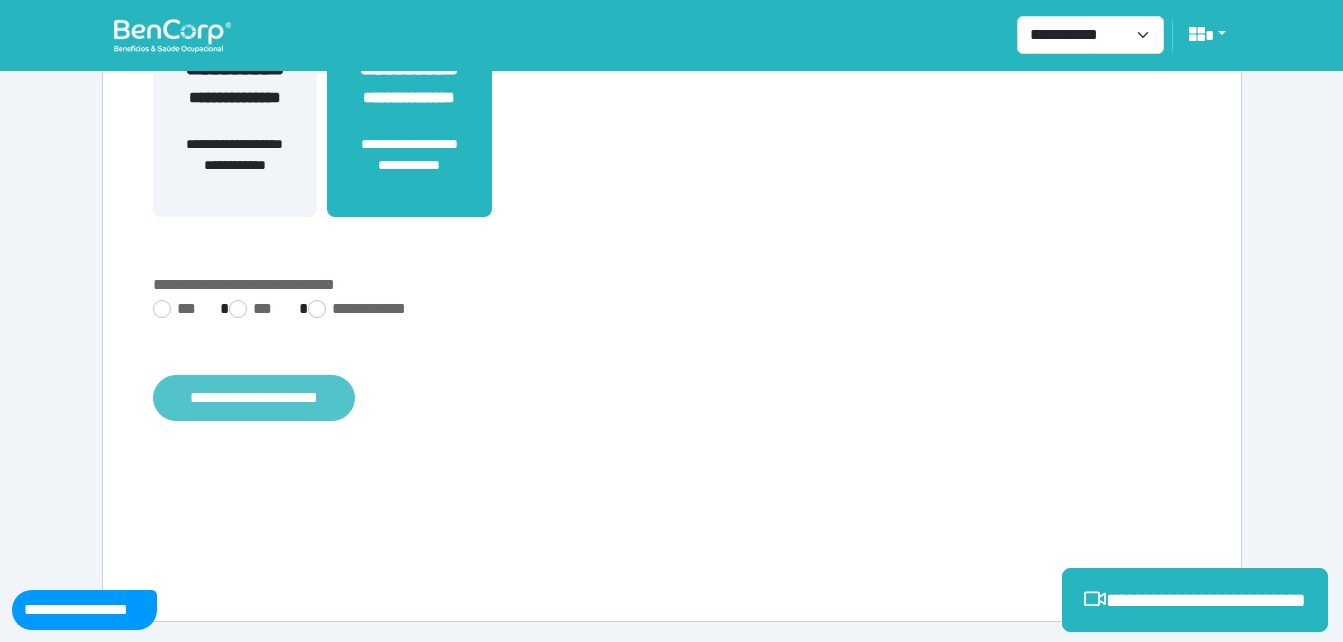 click on "**********" at bounding box center [254, 398] 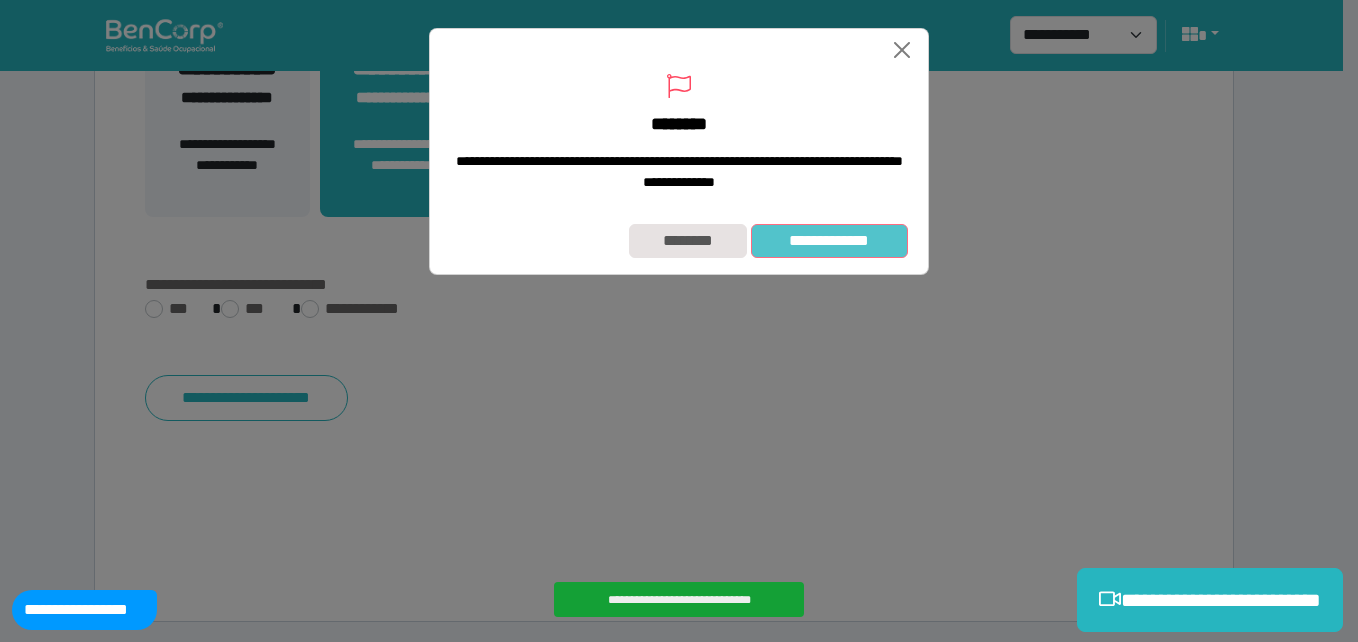 click on "**********" at bounding box center [829, 241] 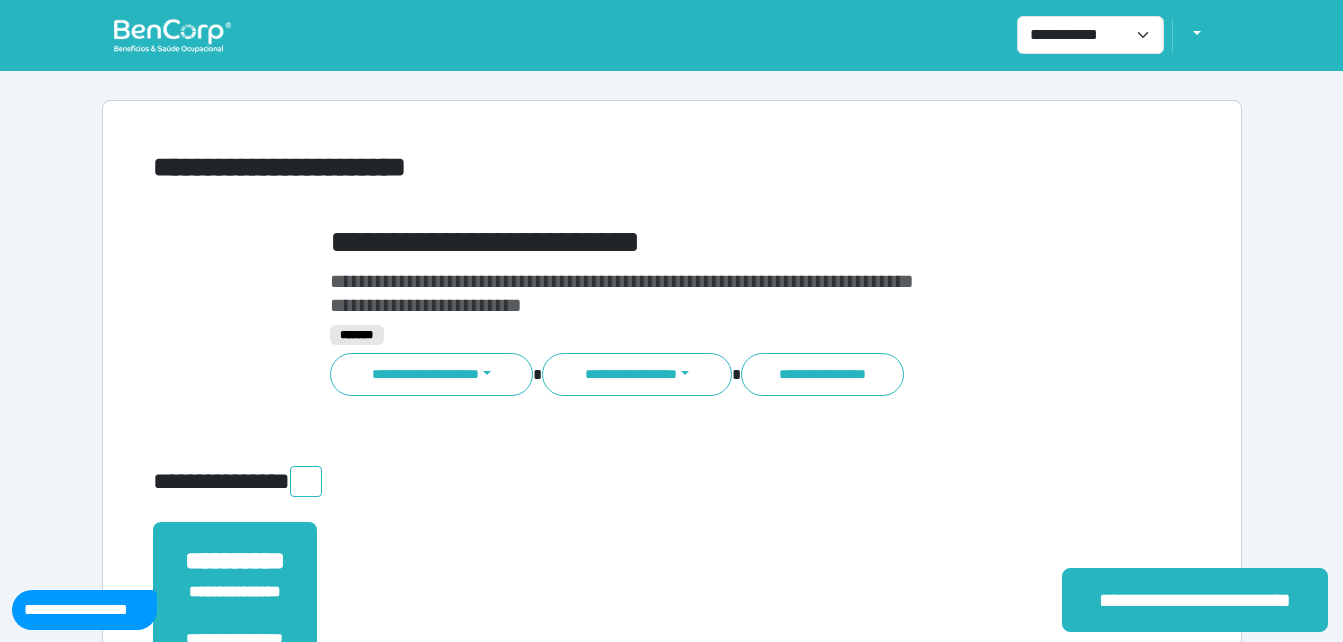 scroll, scrollTop: 0, scrollLeft: 0, axis: both 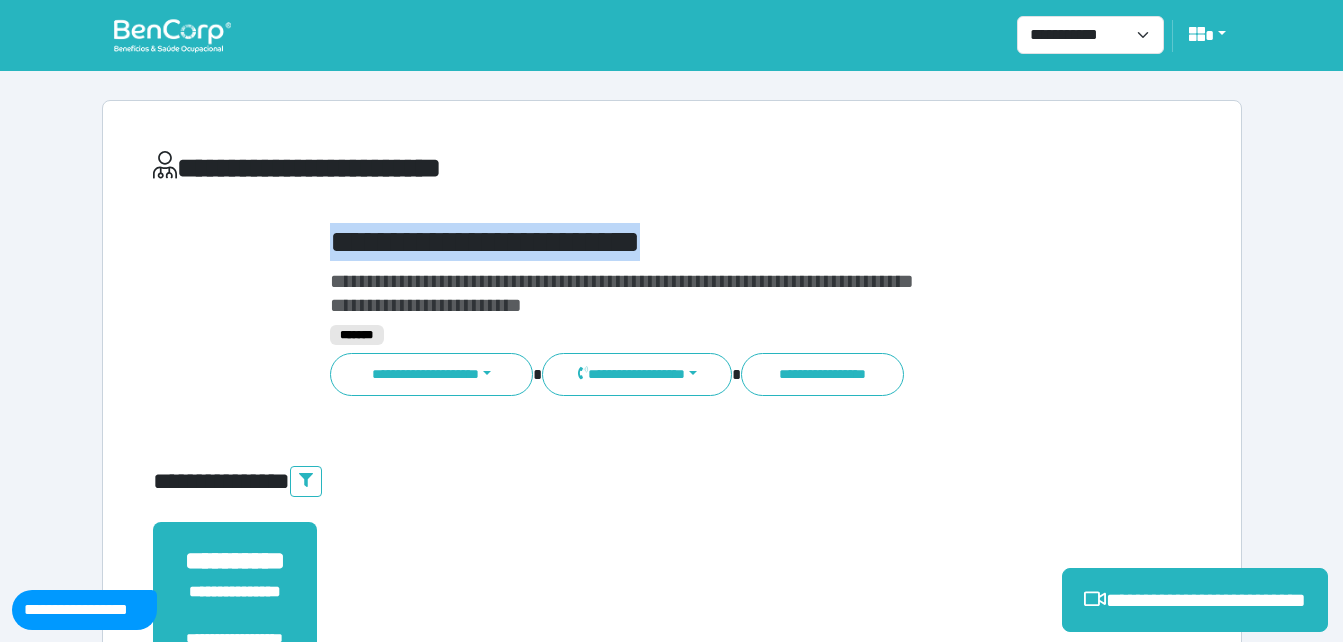 drag, startPoint x: 327, startPoint y: 228, endPoint x: 734, endPoint y: 221, distance: 407.06018 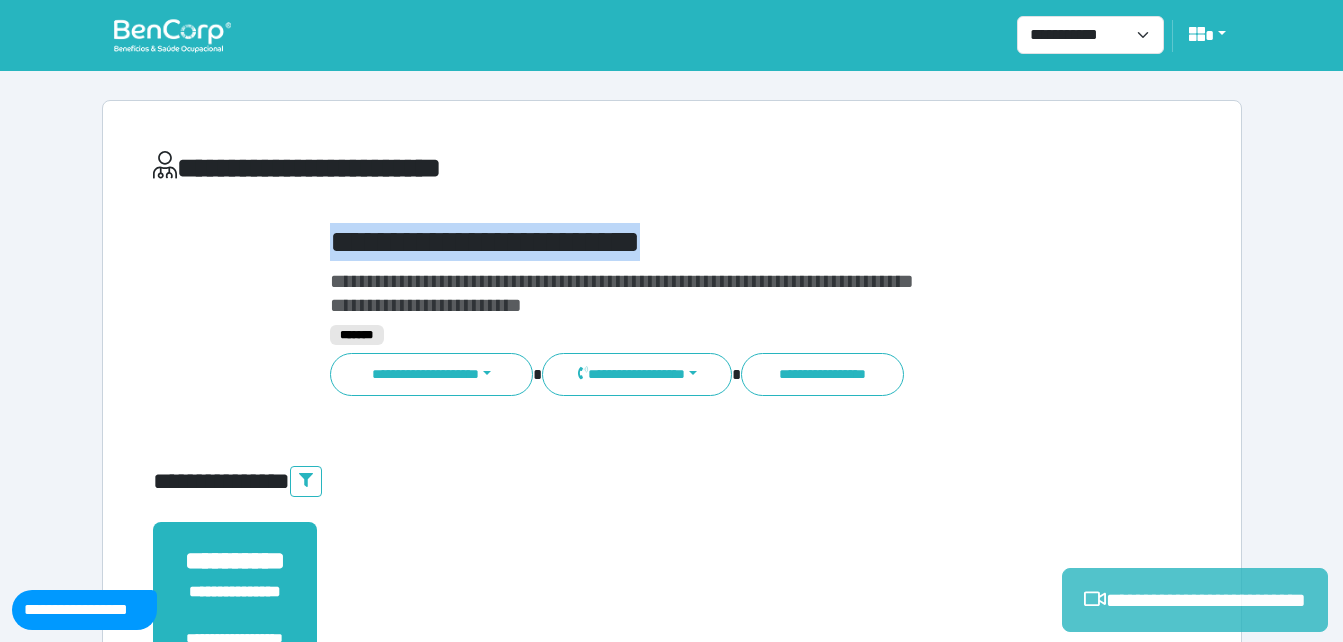 click on "**********" at bounding box center (1195, 600) 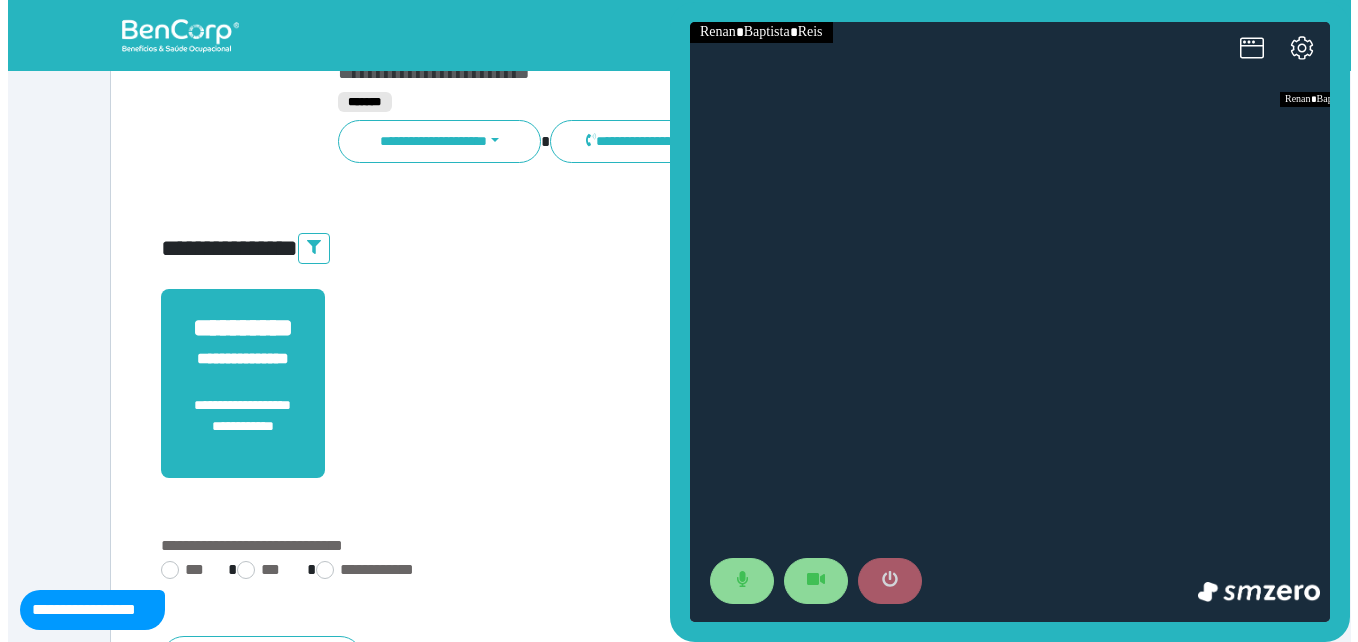 scroll, scrollTop: 100, scrollLeft: 0, axis: vertical 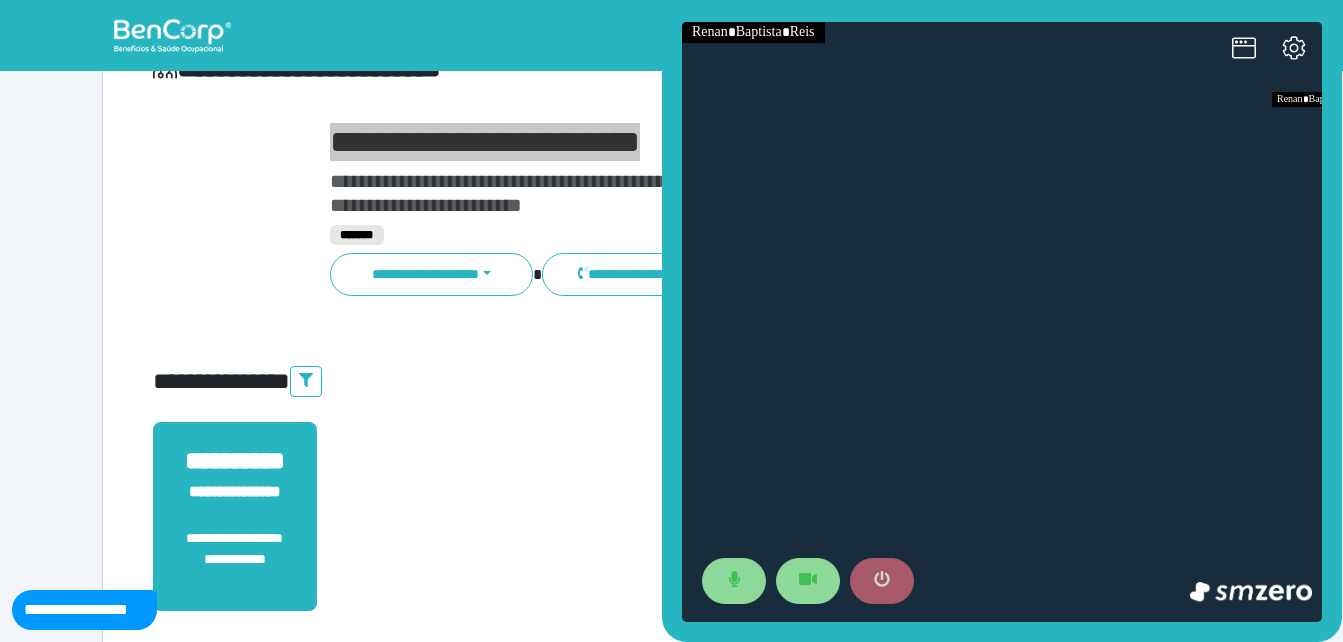 drag, startPoint x: 903, startPoint y: 593, endPoint x: 888, endPoint y: 584, distance: 17.492855 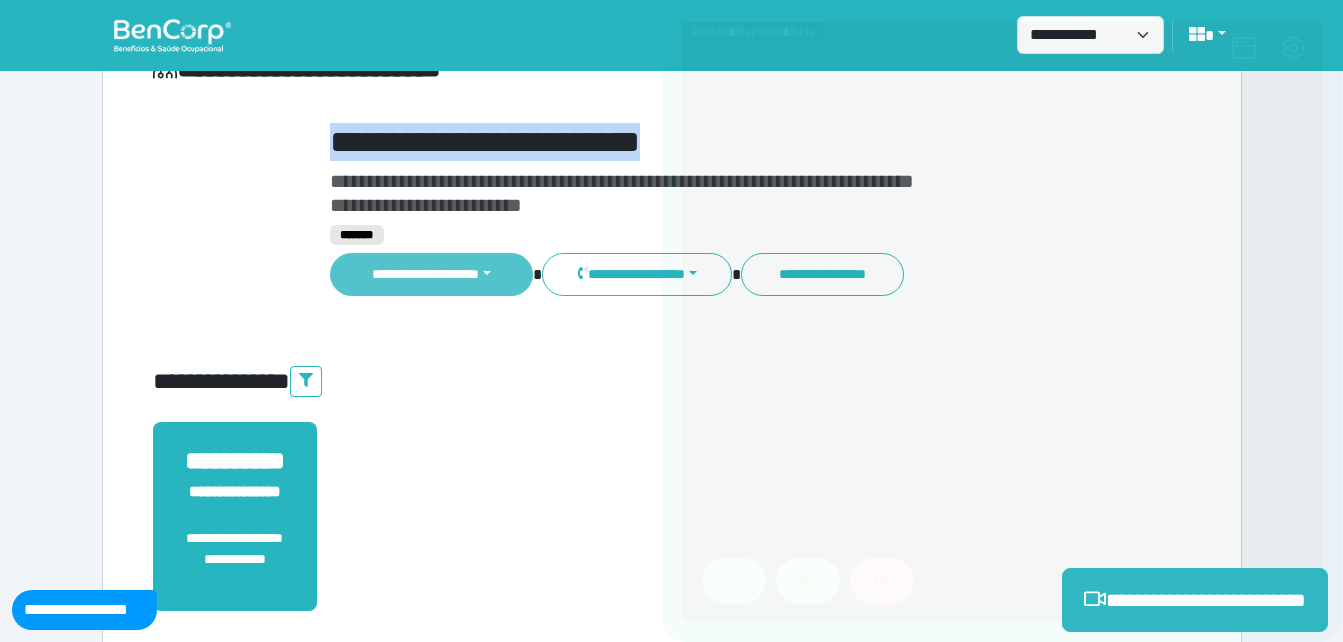 click on "**********" at bounding box center [432, 274] 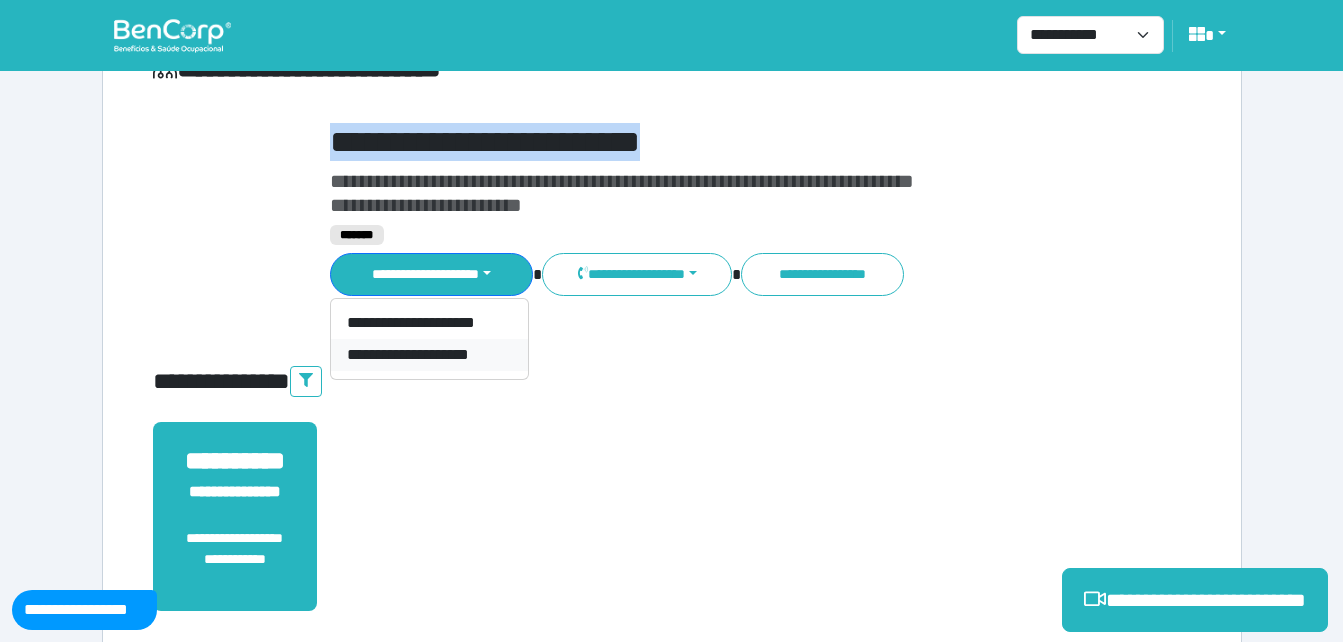 click on "**********" at bounding box center [429, 355] 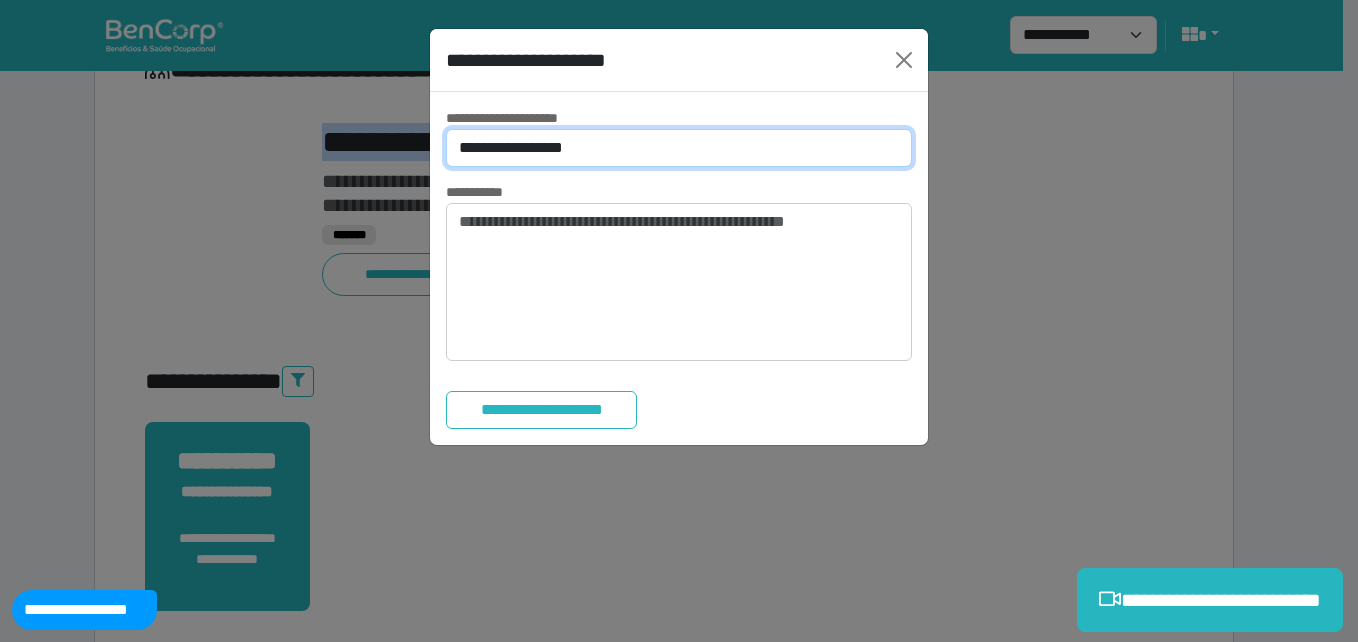 click on "**********" at bounding box center [679, 148] 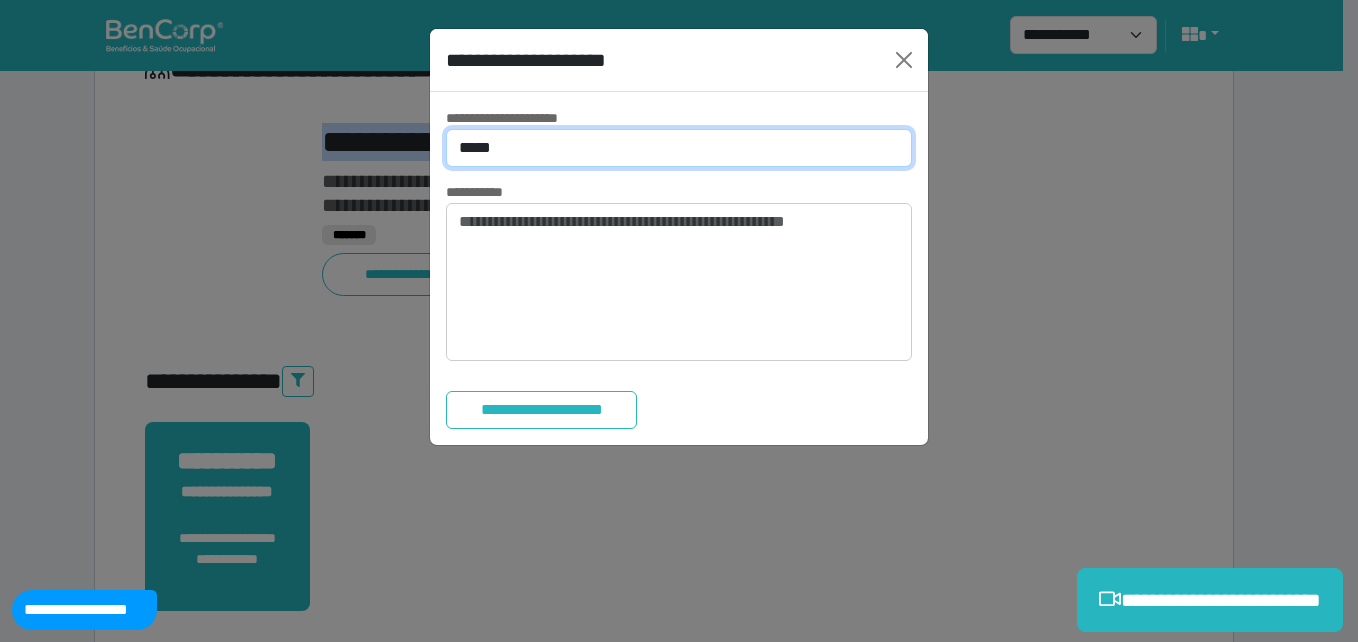 click on "**********" at bounding box center [679, 148] 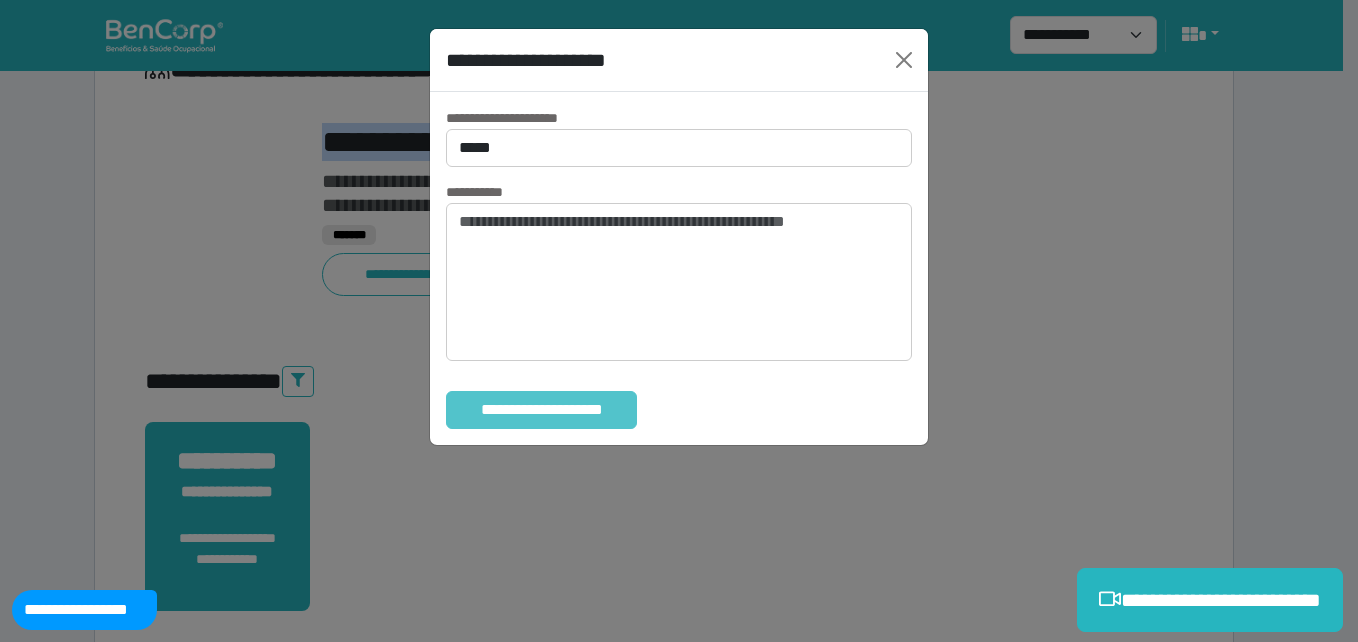 click on "**********" at bounding box center [541, 410] 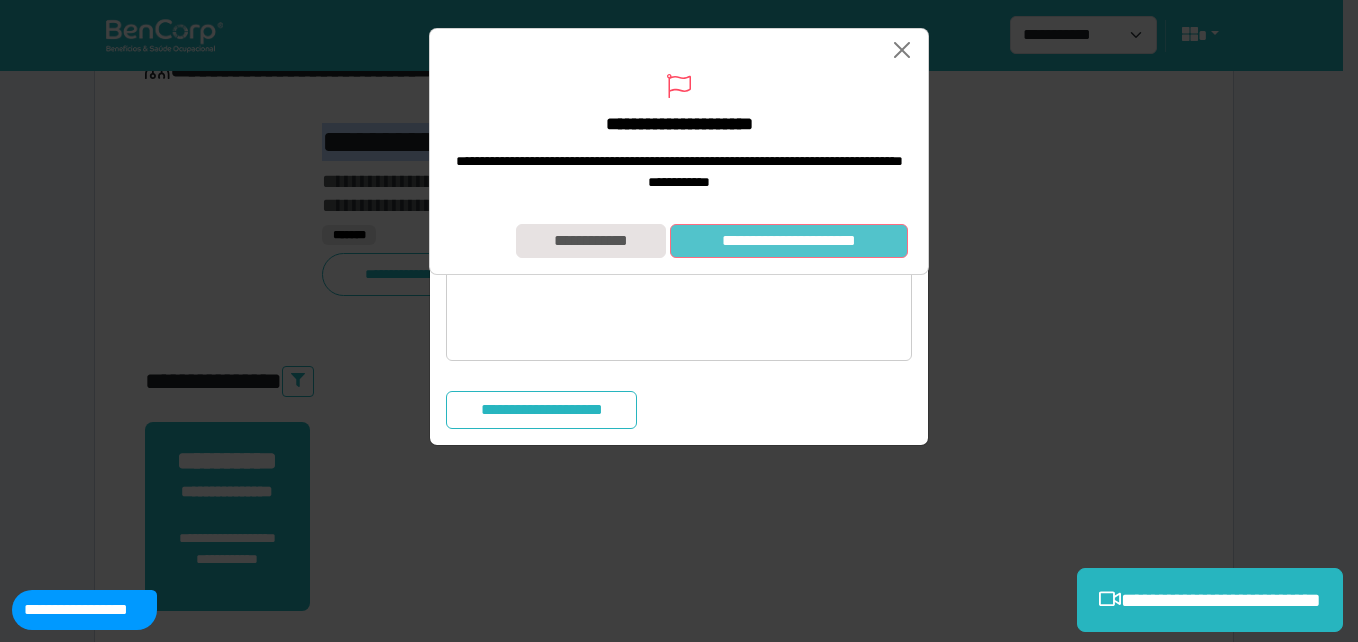 click on "**********" at bounding box center (789, 241) 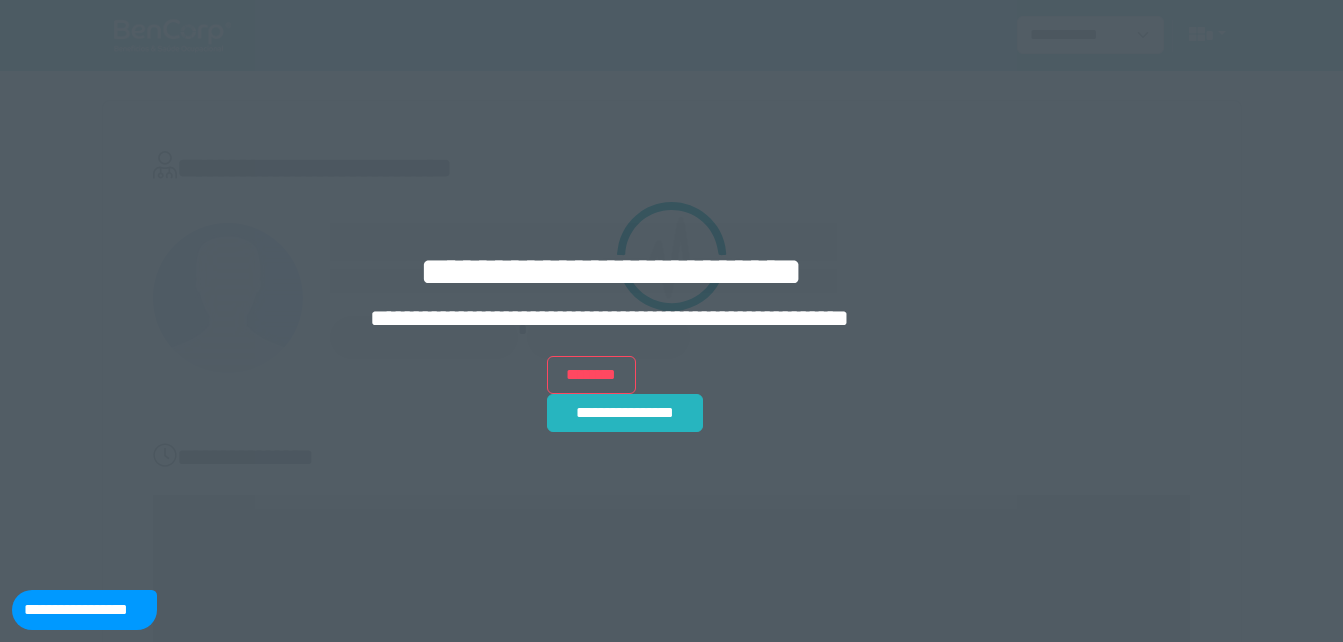 scroll, scrollTop: 0, scrollLeft: 0, axis: both 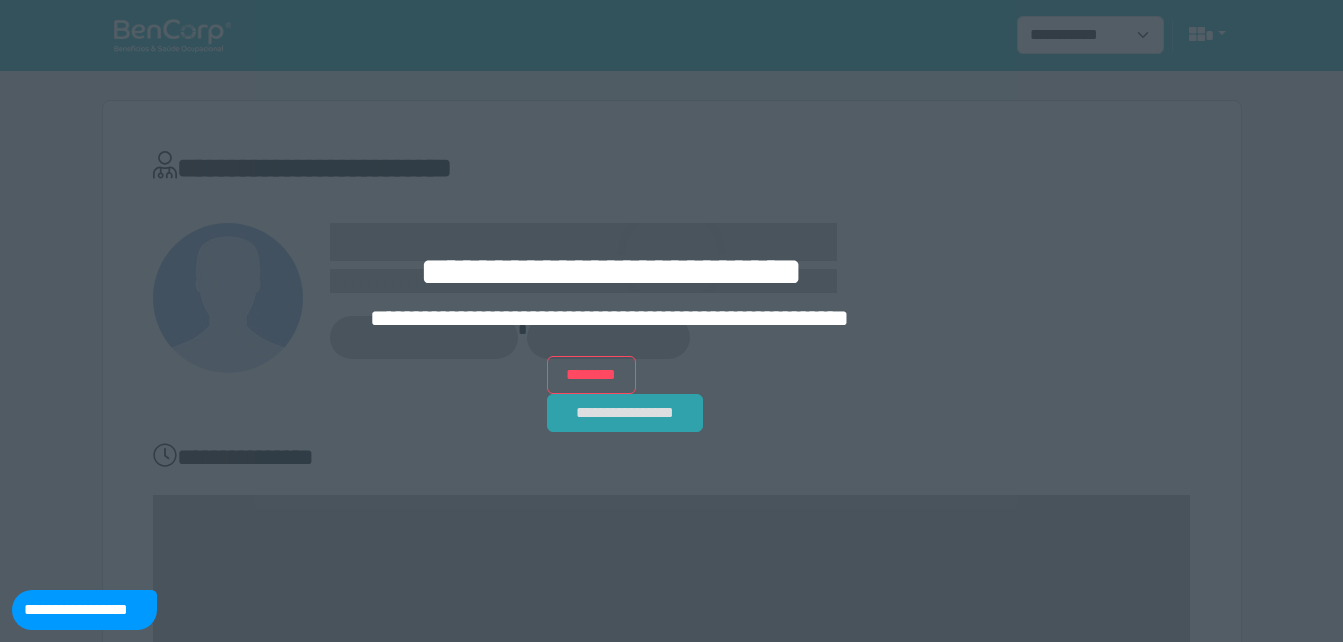 click on "**********" at bounding box center (625, 413) 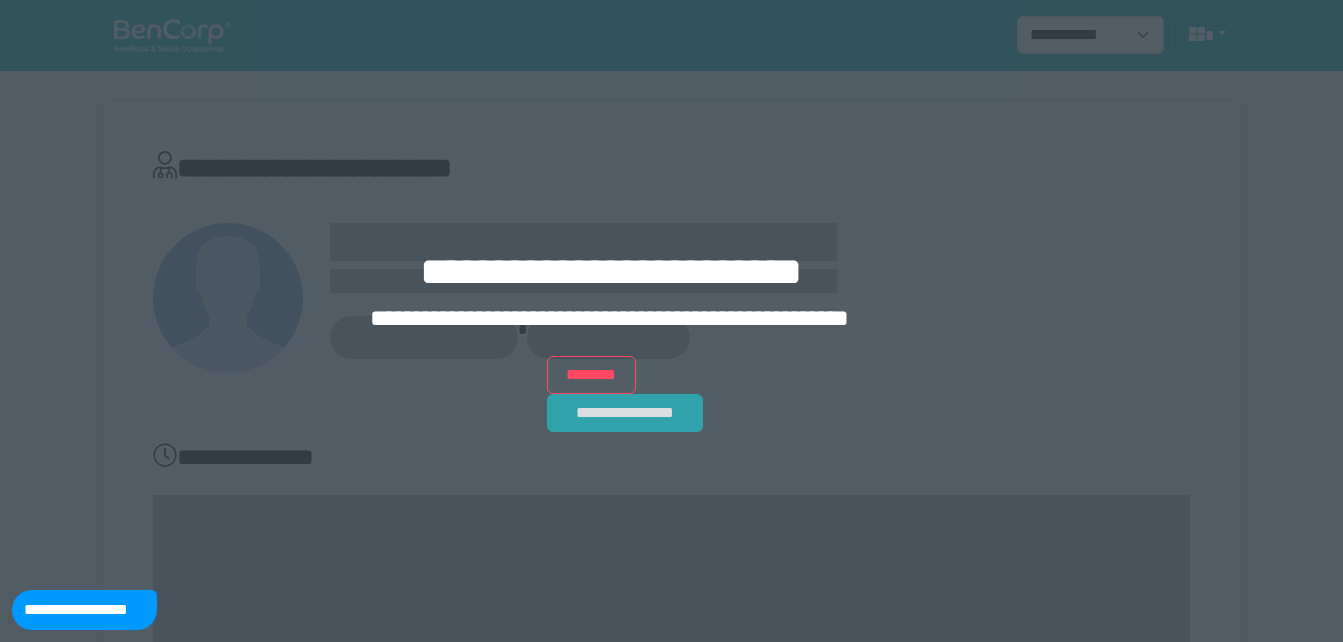 click on "**********" at bounding box center (625, 413) 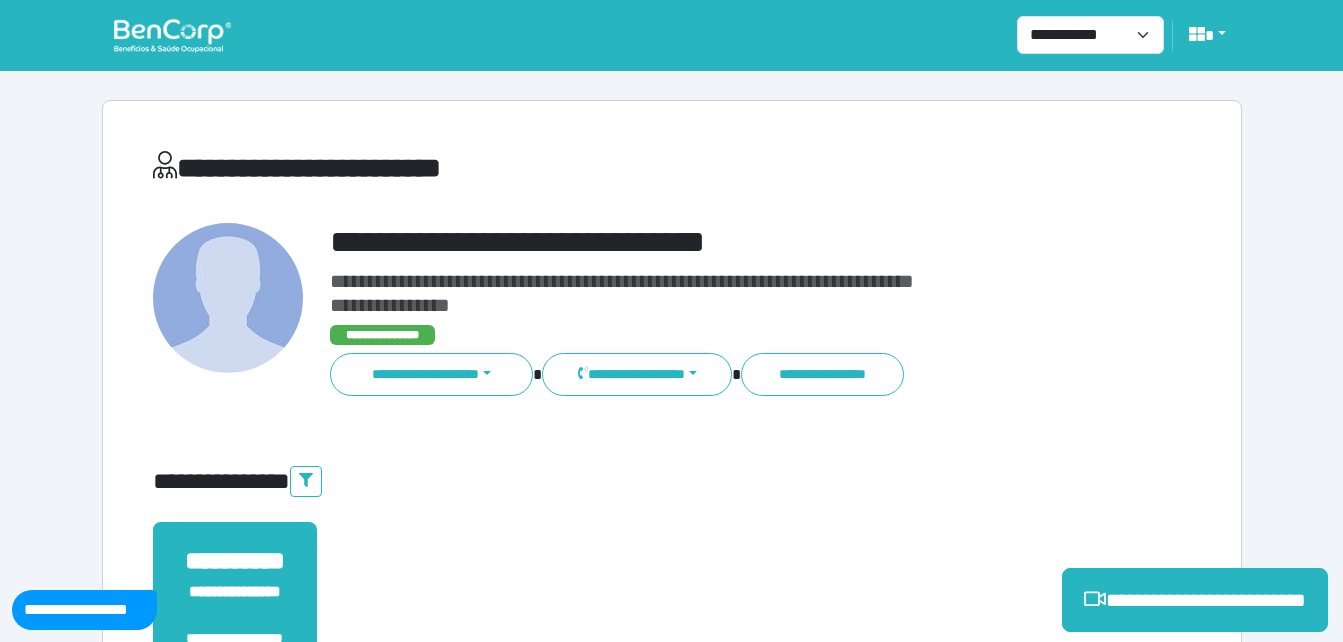 scroll, scrollTop: 0, scrollLeft: 0, axis: both 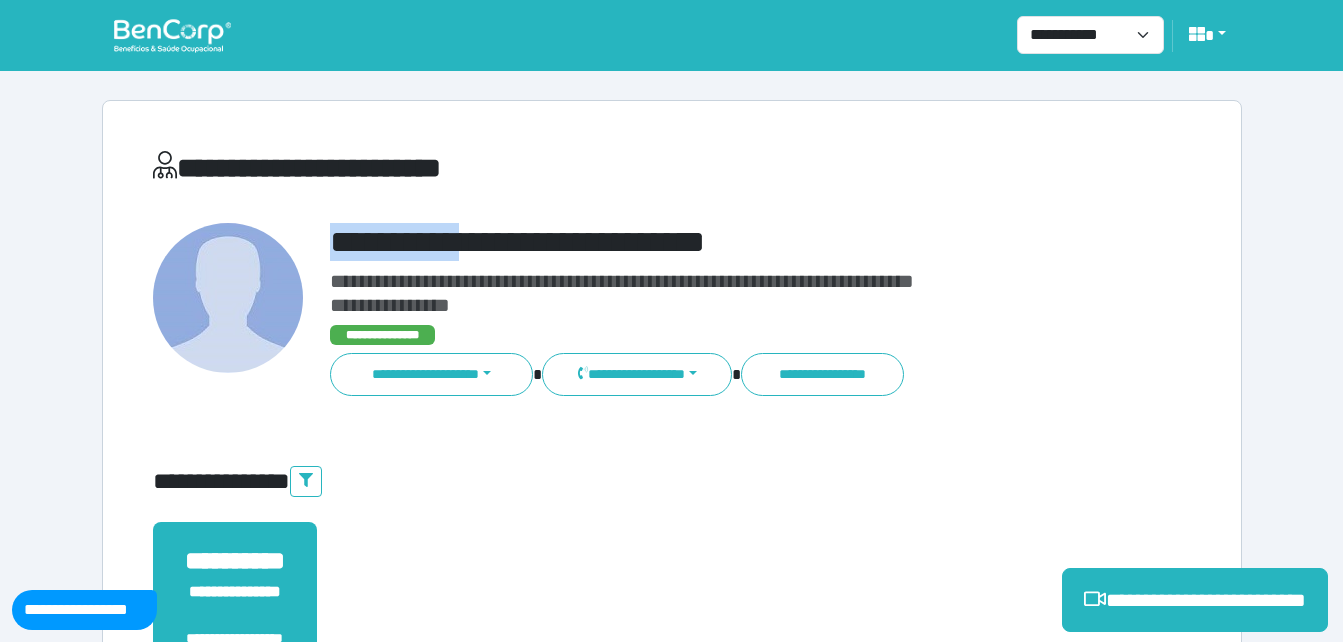 drag, startPoint x: 316, startPoint y: 235, endPoint x: 522, endPoint y: 221, distance: 206.47517 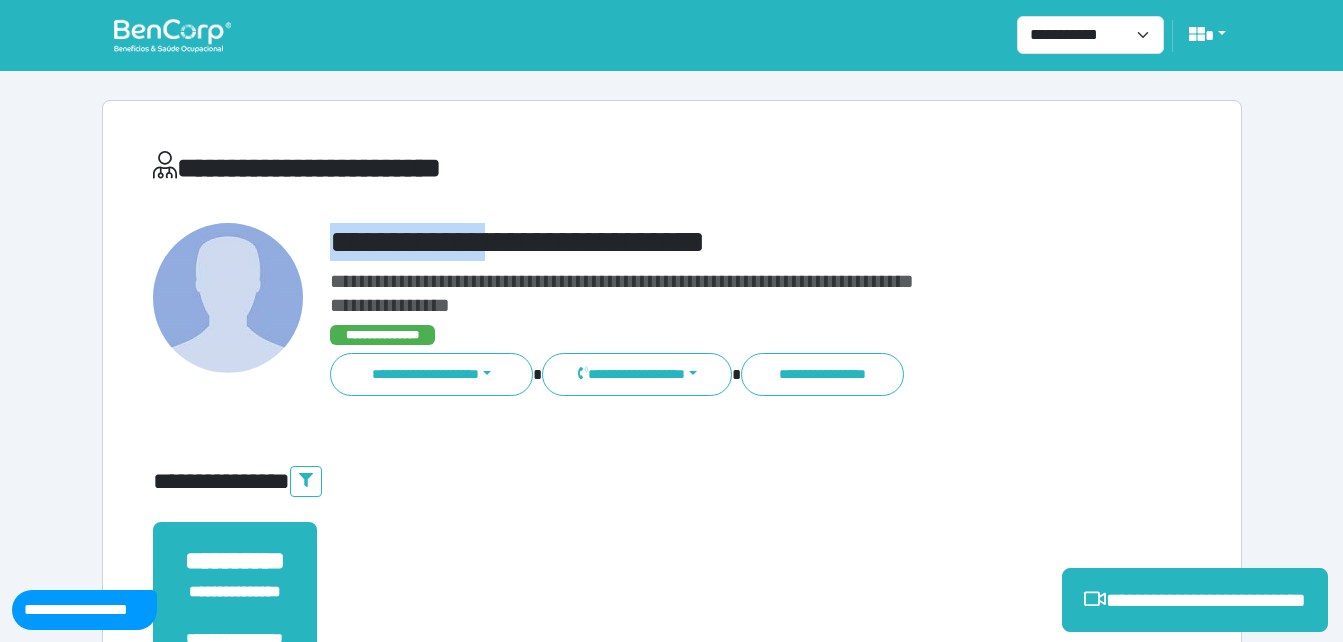 copy on "**********" 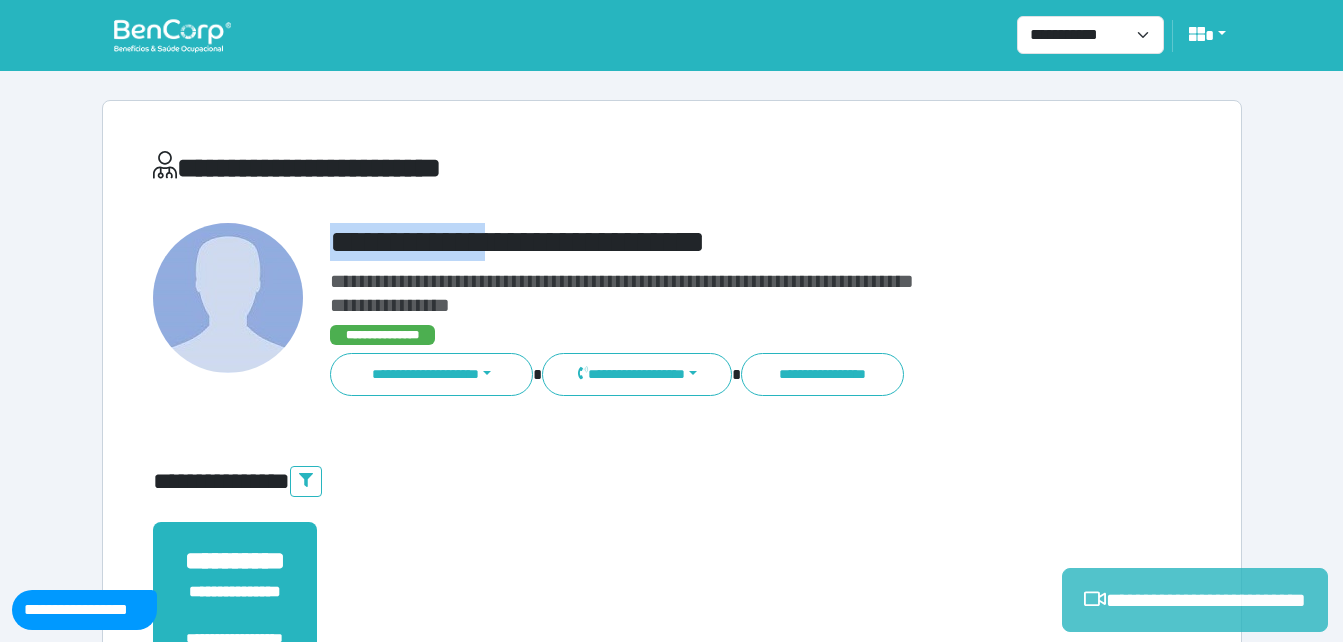 click on "**********" at bounding box center (1195, 600) 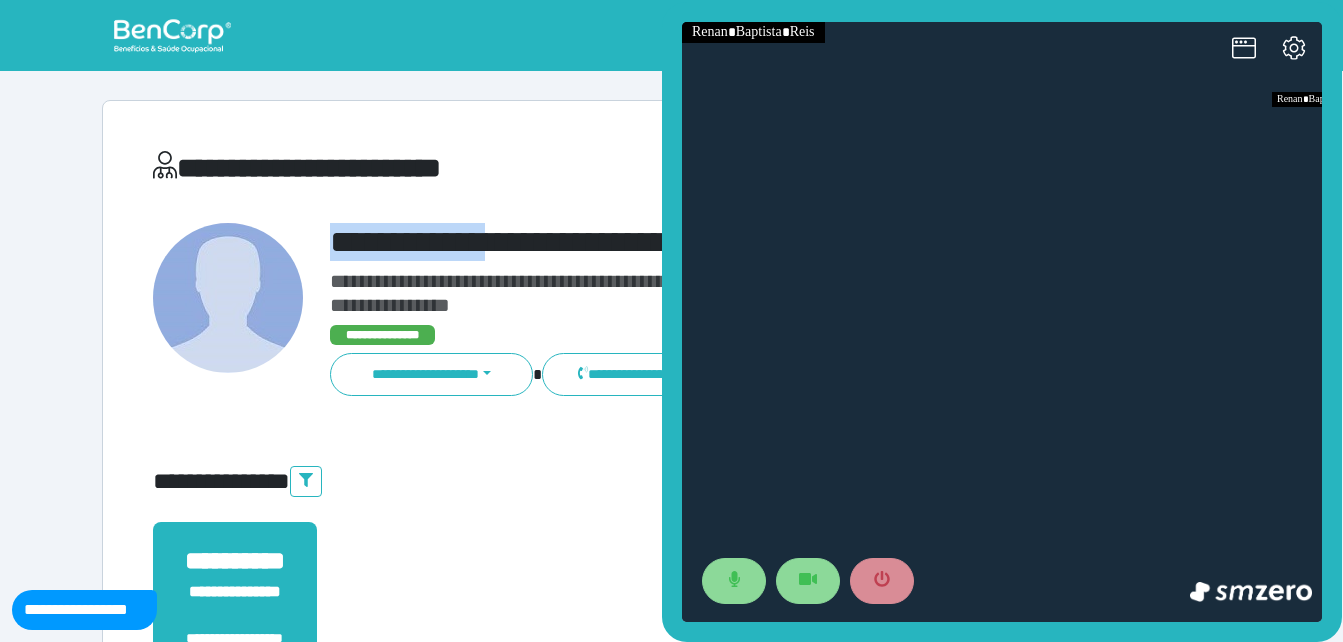 scroll, scrollTop: 0, scrollLeft: 0, axis: both 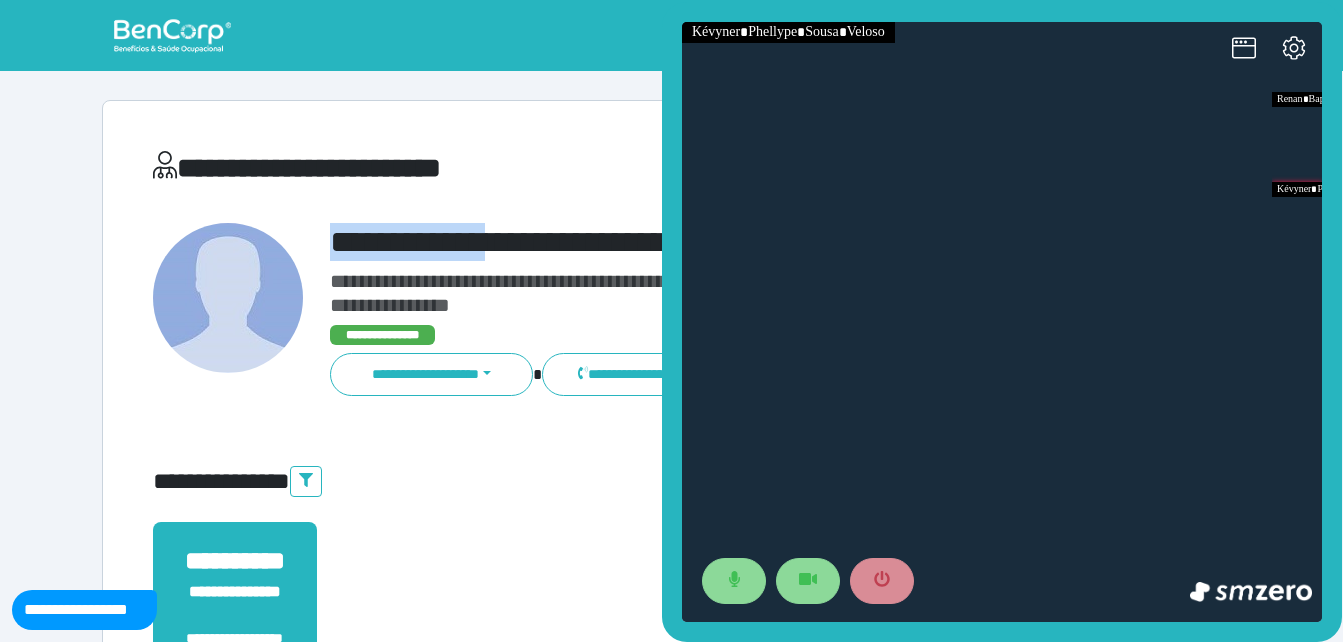 click on "**********" at bounding box center (716, 242) 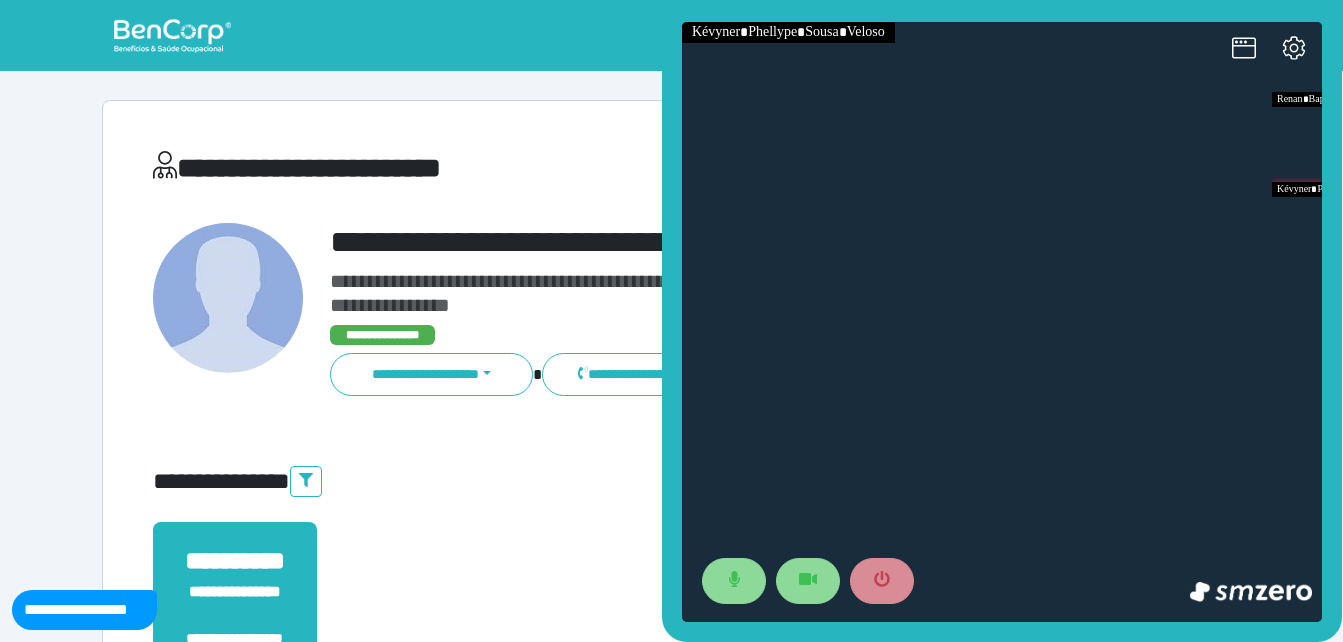 click on "**********" at bounding box center (716, 242) 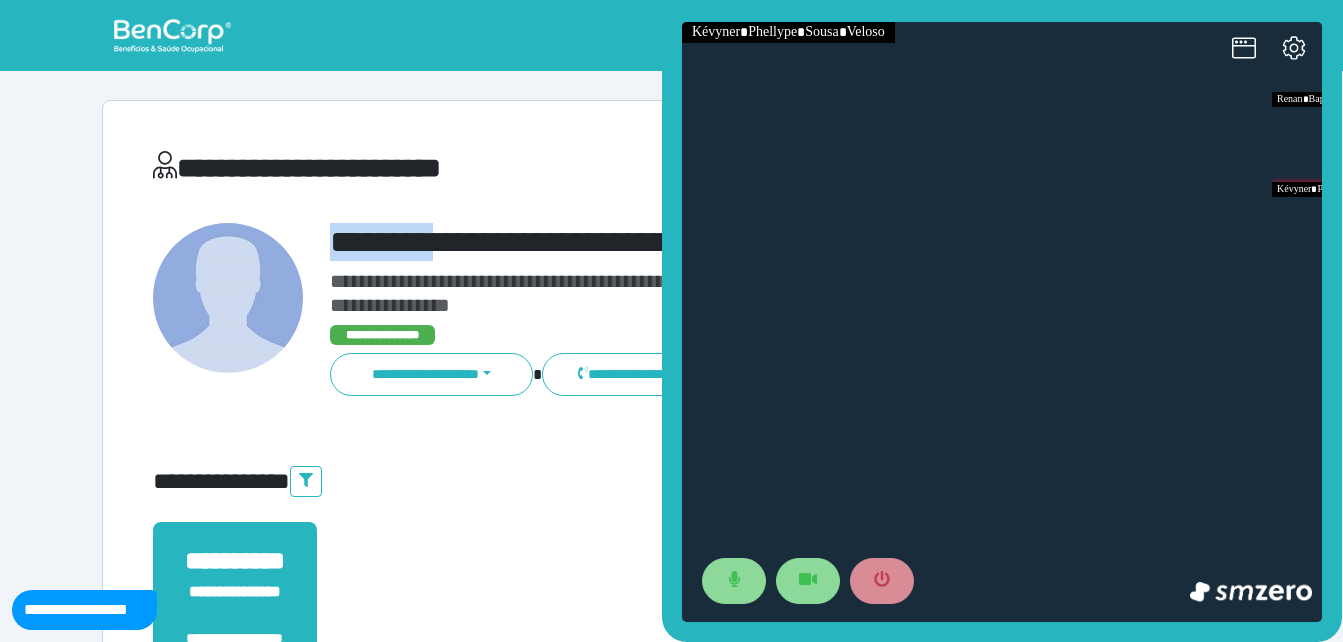 drag, startPoint x: 308, startPoint y: 235, endPoint x: 460, endPoint y: 240, distance: 152.08221 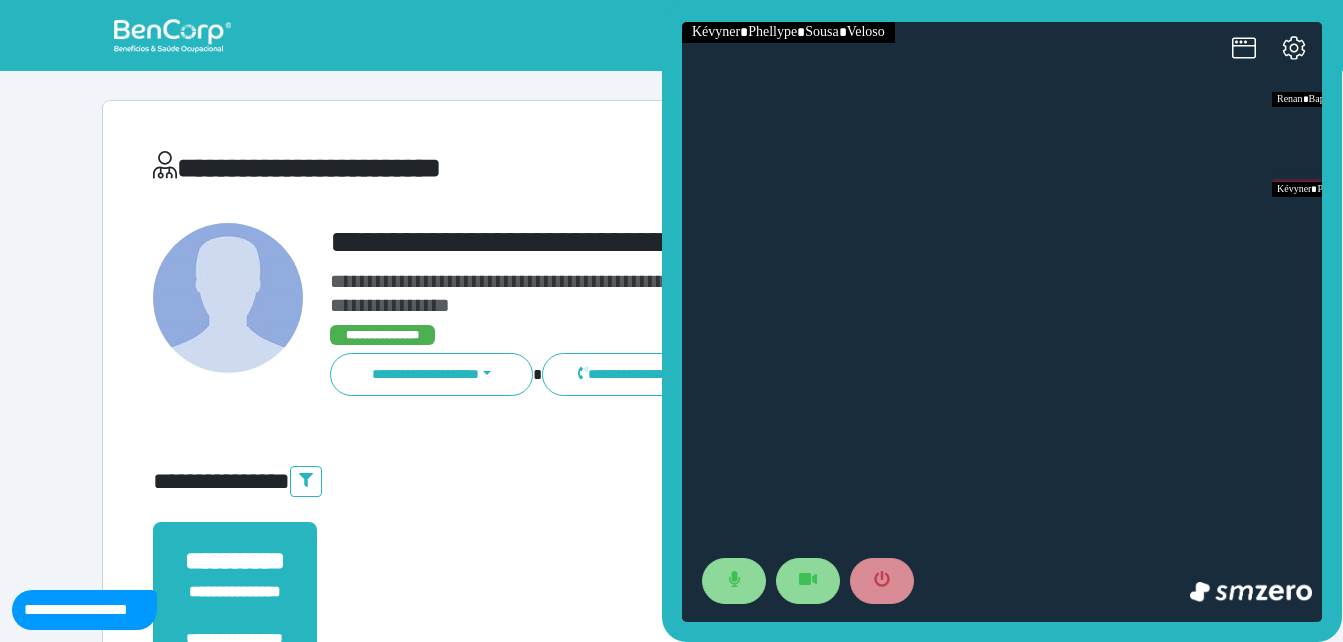 drag, startPoint x: 460, startPoint y: 240, endPoint x: 415, endPoint y: 238, distance: 45.044422 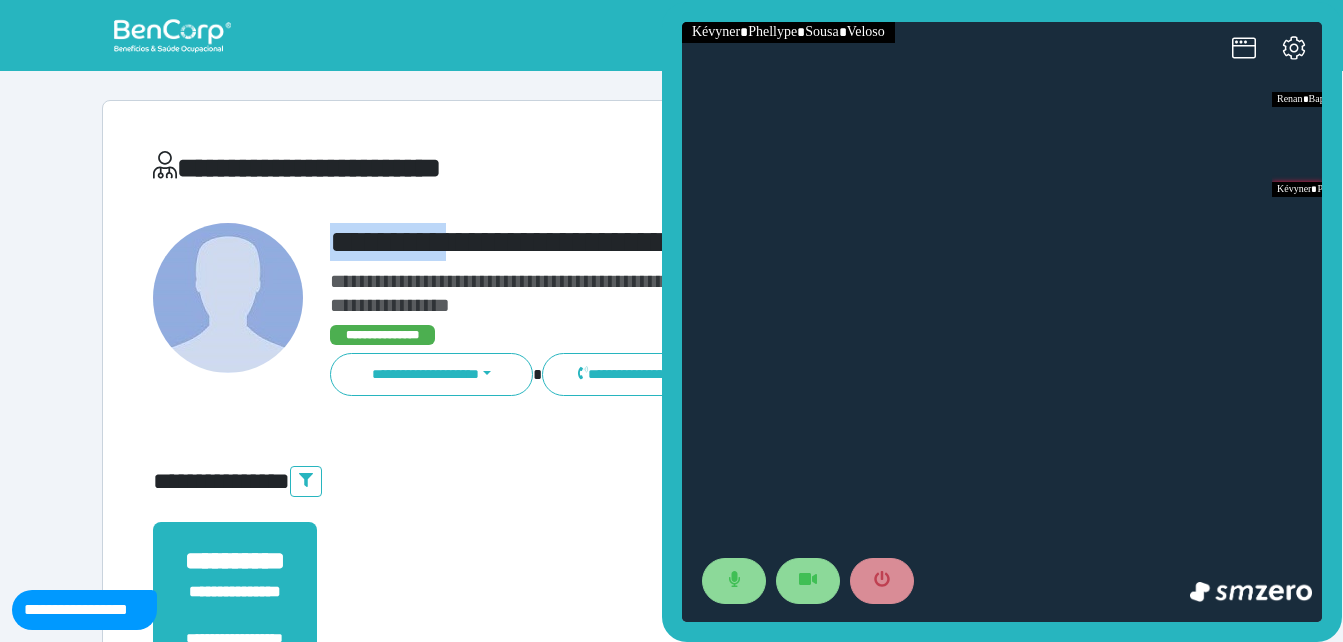 drag, startPoint x: 295, startPoint y: 223, endPoint x: 523, endPoint y: 231, distance: 228.1403 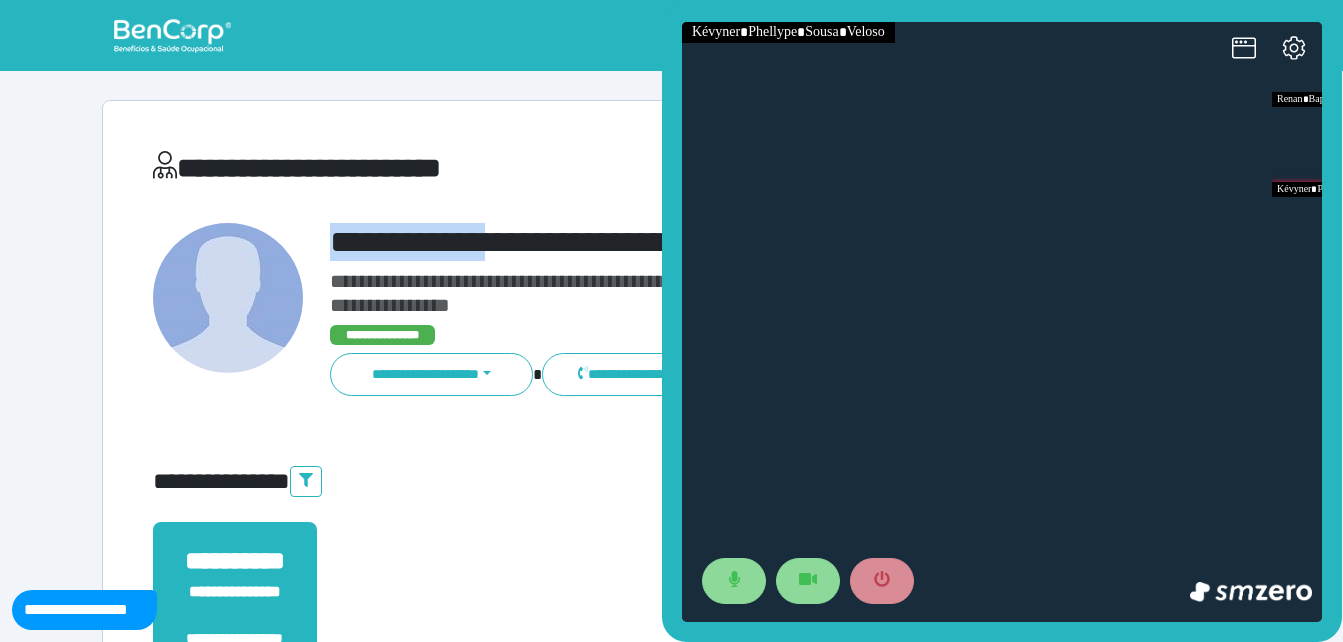 copy on "**********" 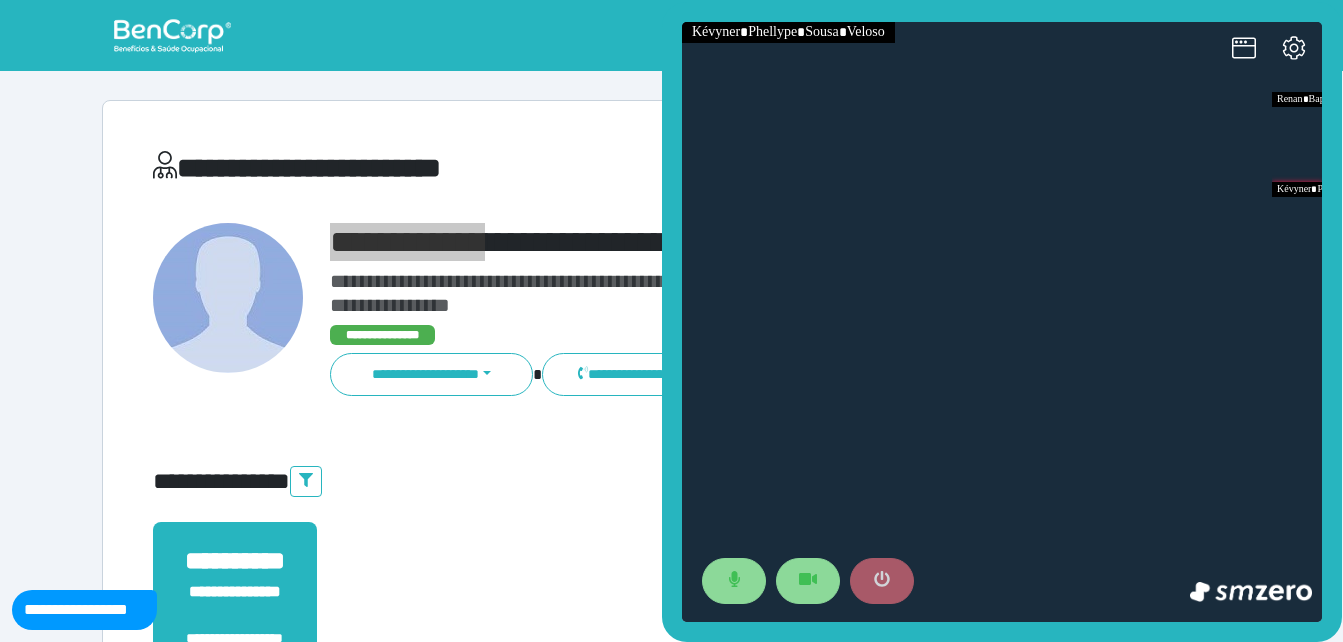 drag, startPoint x: 903, startPoint y: 582, endPoint x: 894, endPoint y: 577, distance: 10.29563 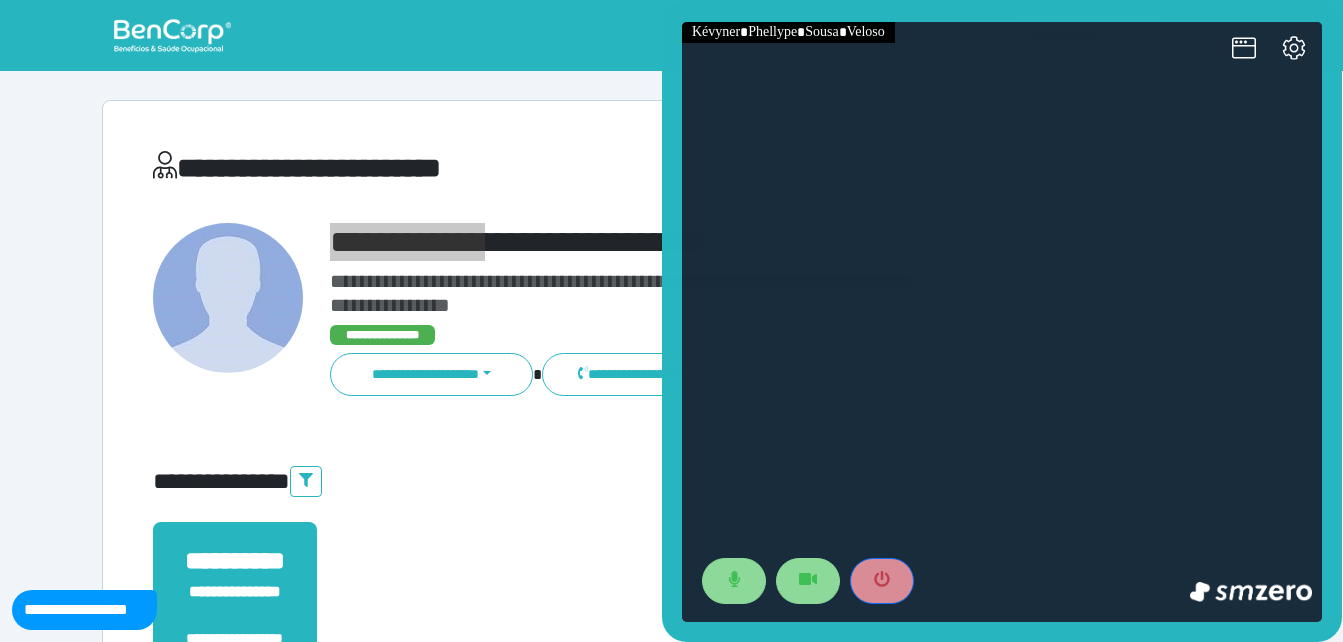 scroll, scrollTop: 494, scrollLeft: 0, axis: vertical 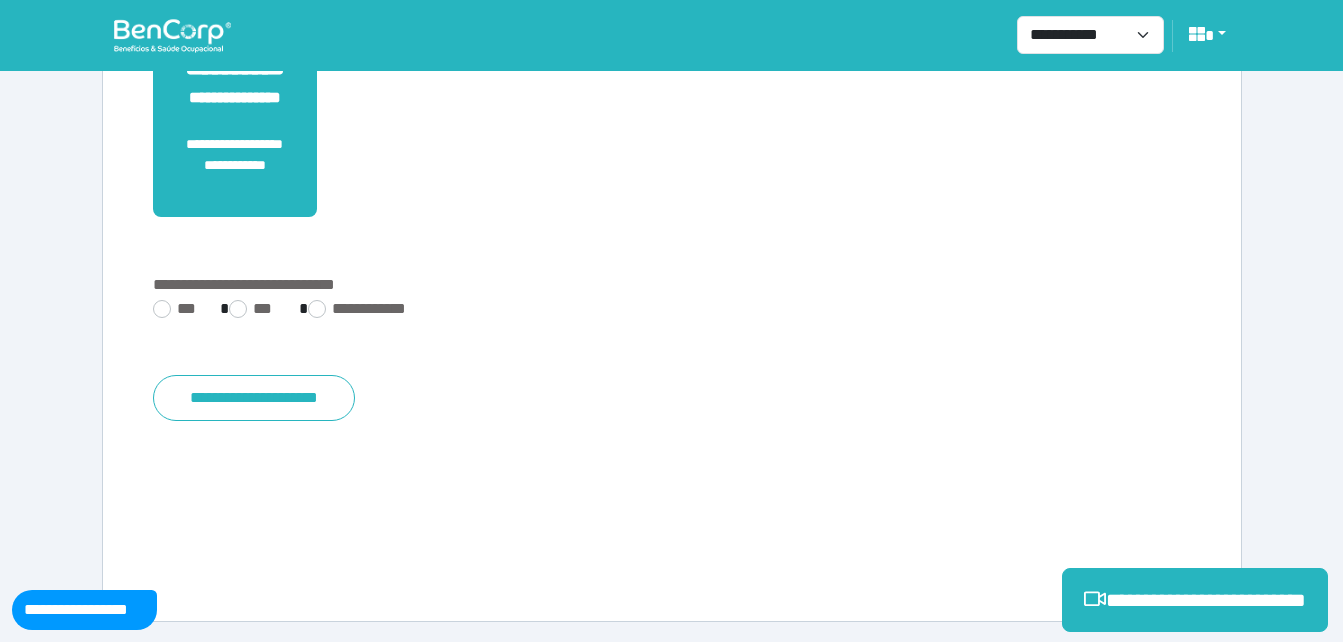 click on "**********" at bounding box center (672, 311) 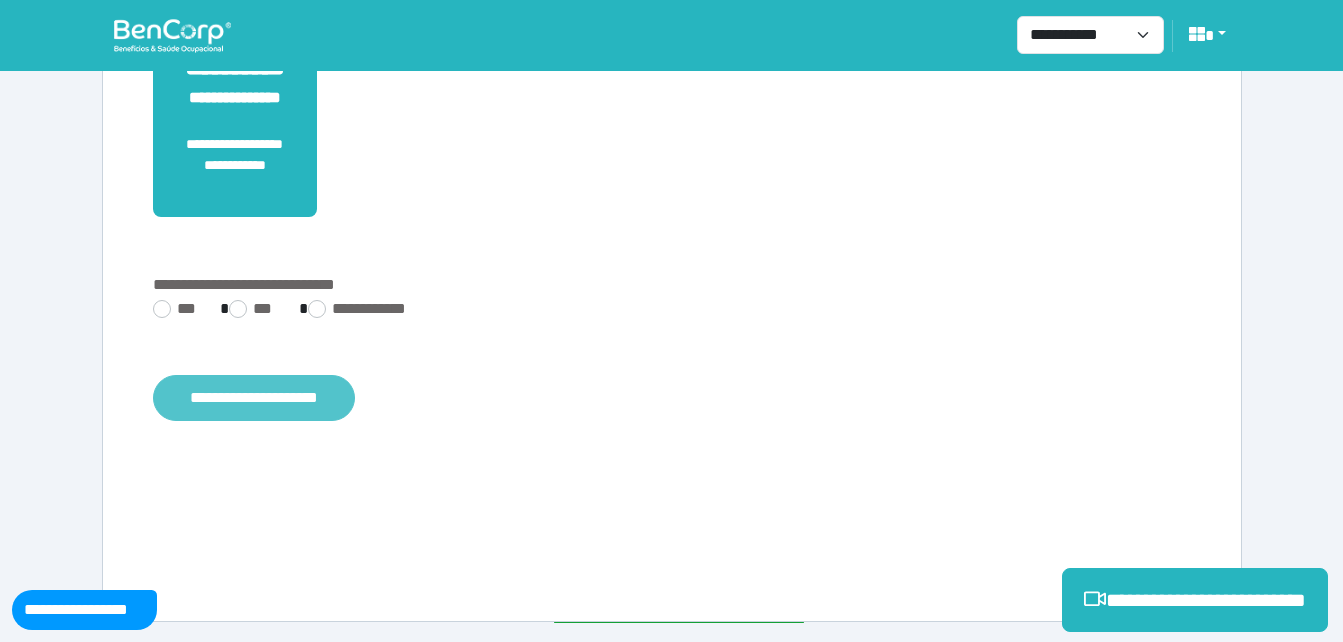 click on "**********" at bounding box center [254, 398] 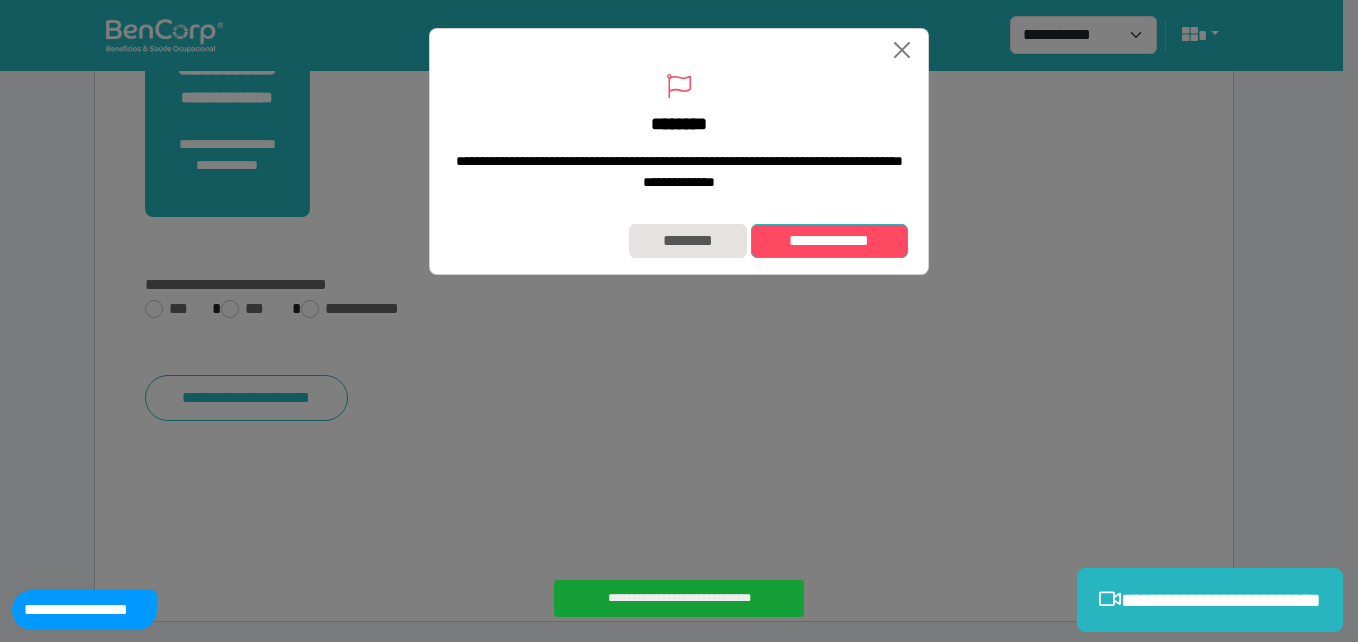 drag, startPoint x: 810, startPoint y: 245, endPoint x: 813, endPoint y: 255, distance: 10.440307 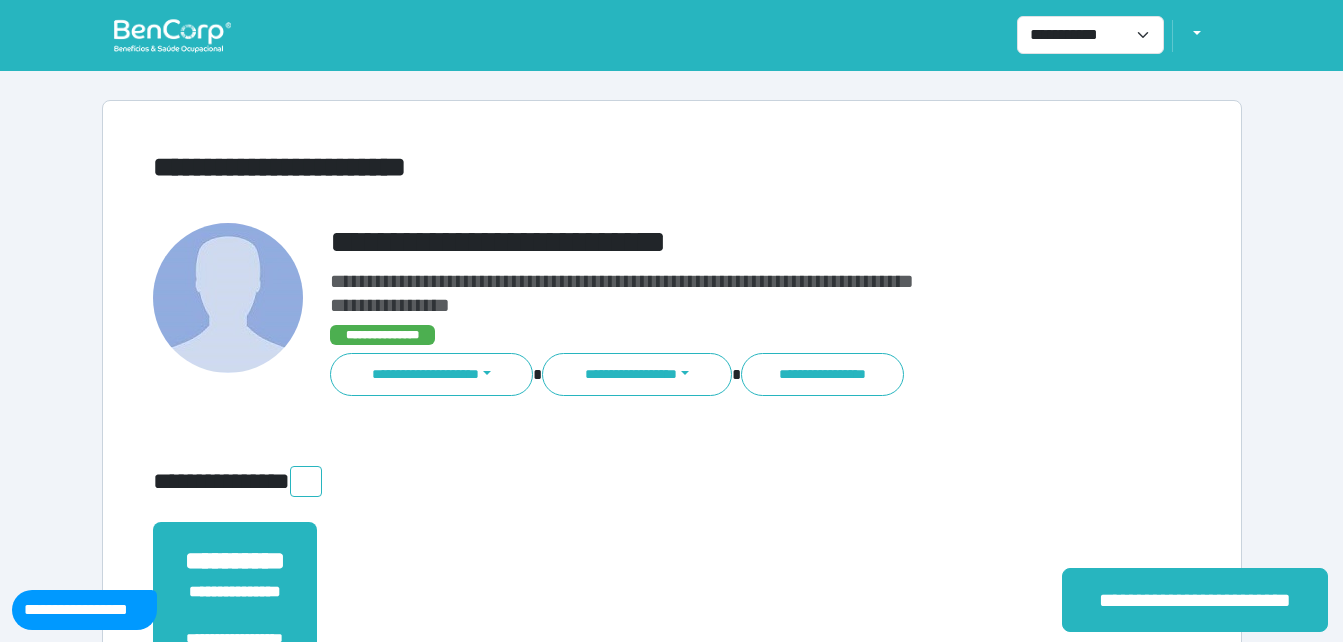 scroll, scrollTop: 0, scrollLeft: 0, axis: both 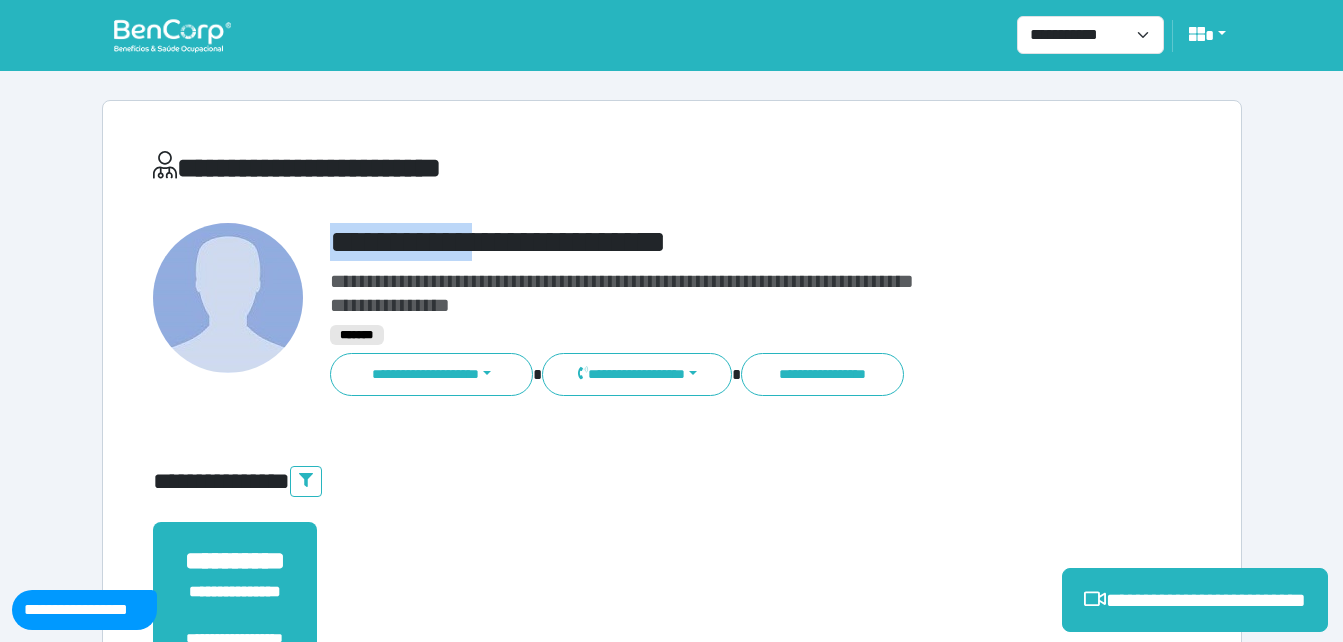 drag, startPoint x: 325, startPoint y: 245, endPoint x: 683, endPoint y: 225, distance: 358.55823 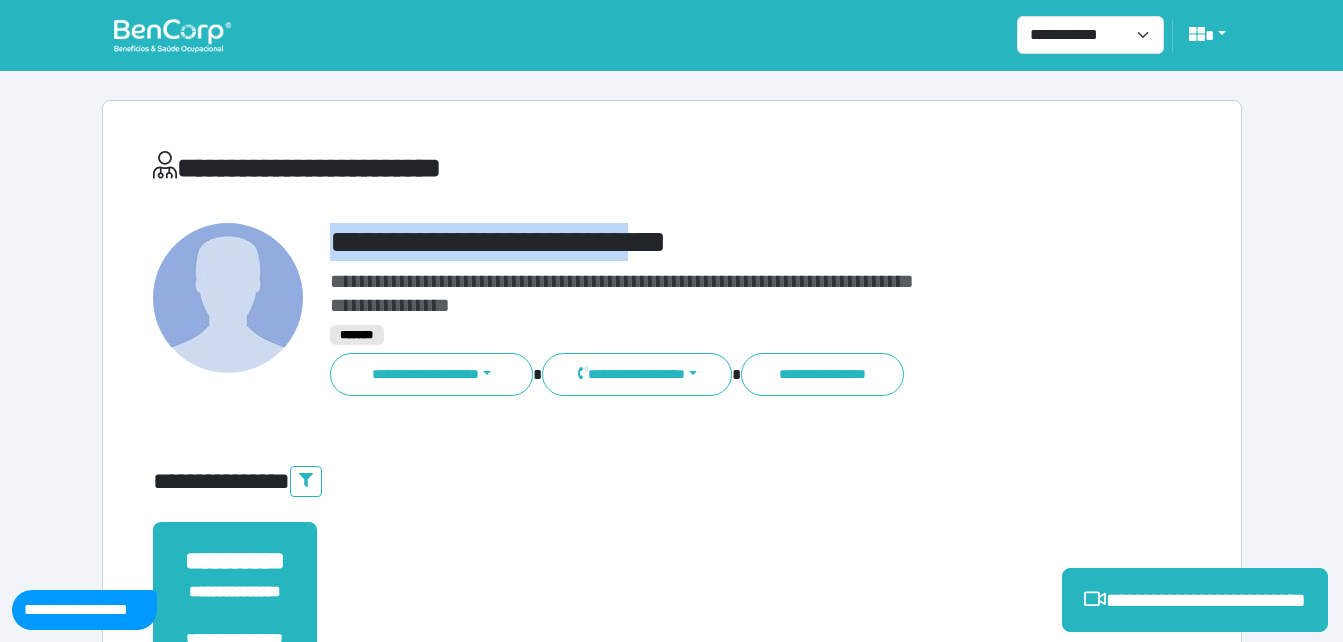 click on "**********" at bounding box center [672, 628] 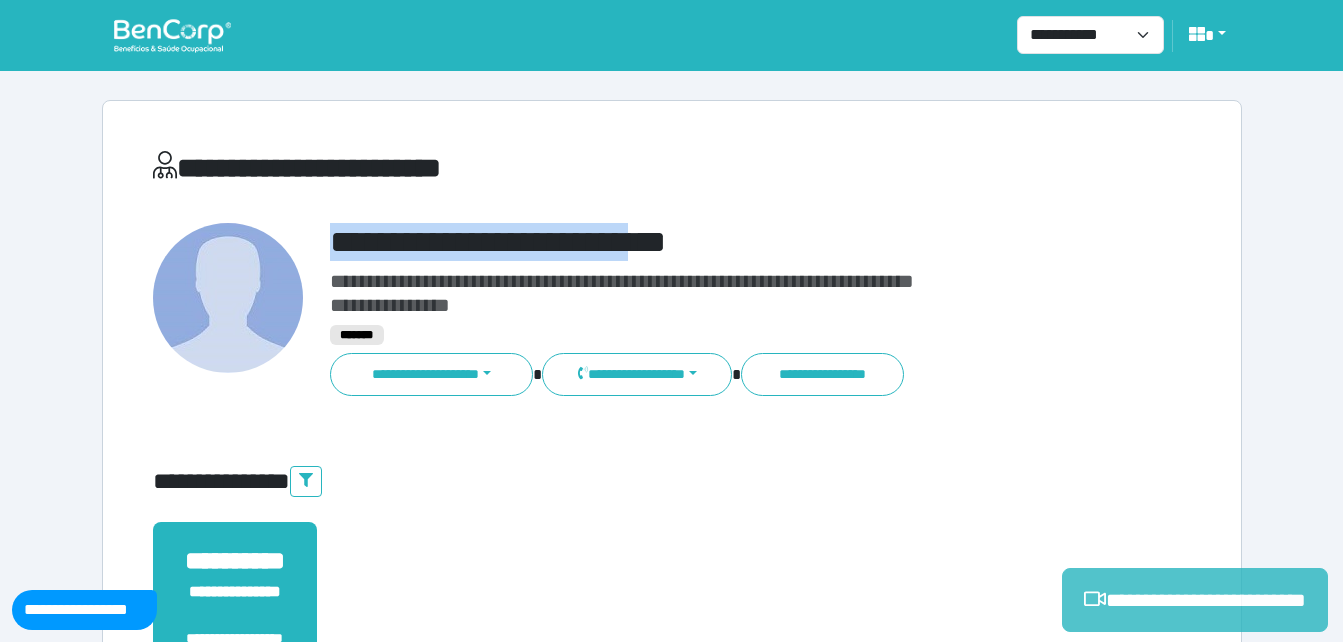 click on "**********" at bounding box center [1195, 600] 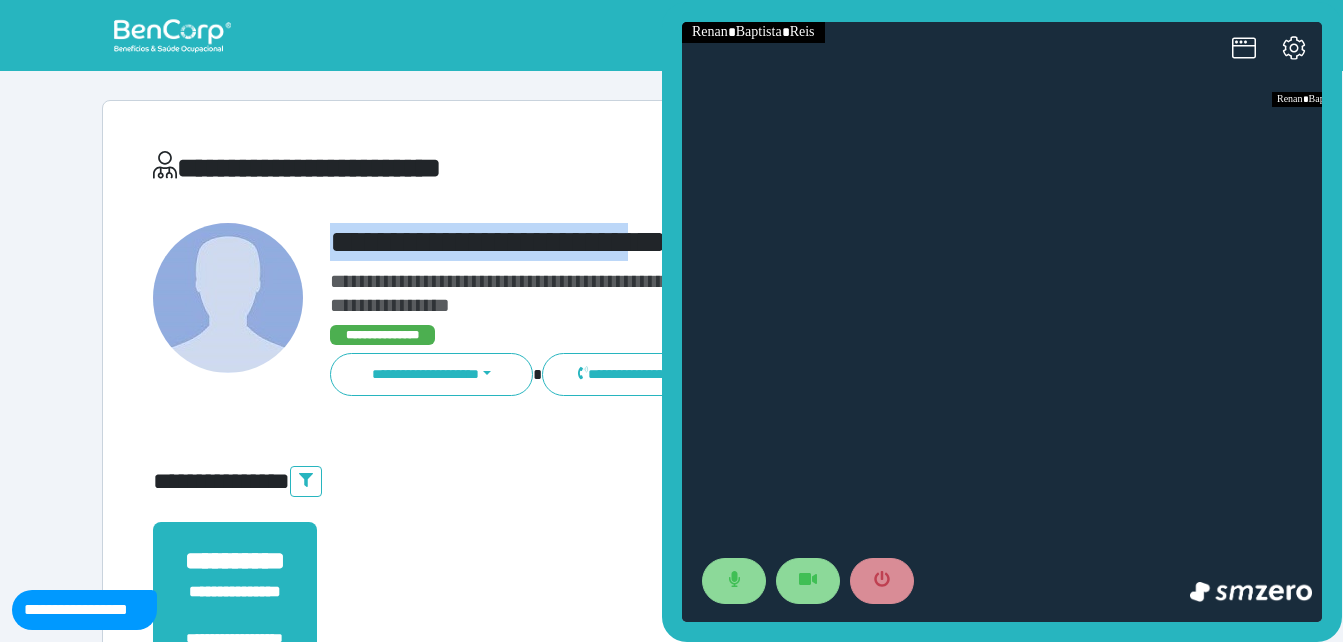 scroll, scrollTop: 0, scrollLeft: 0, axis: both 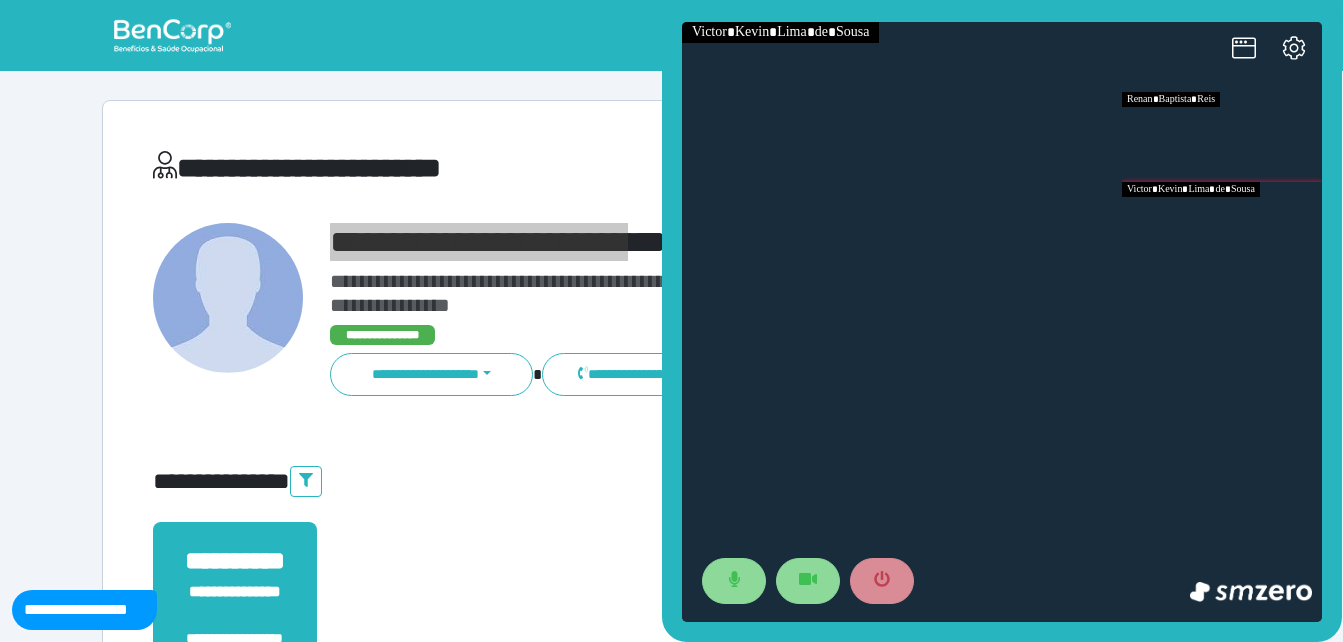 click at bounding box center [1222, 227] 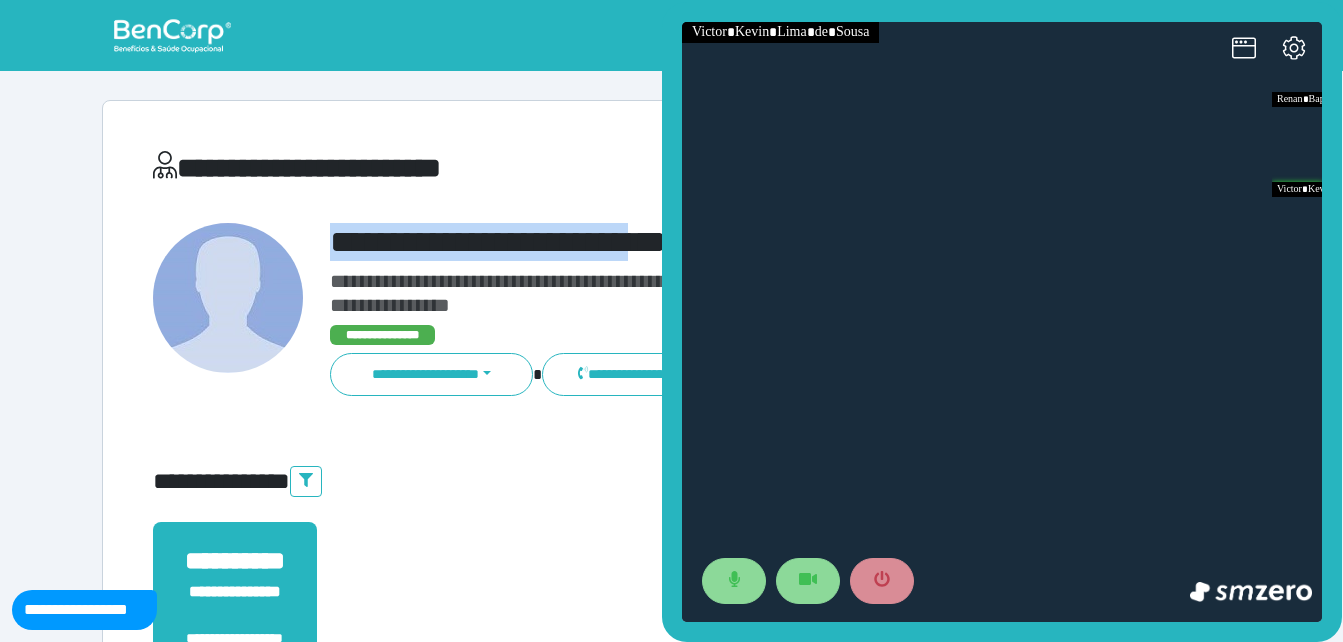click on "**********" at bounding box center (716, 242) 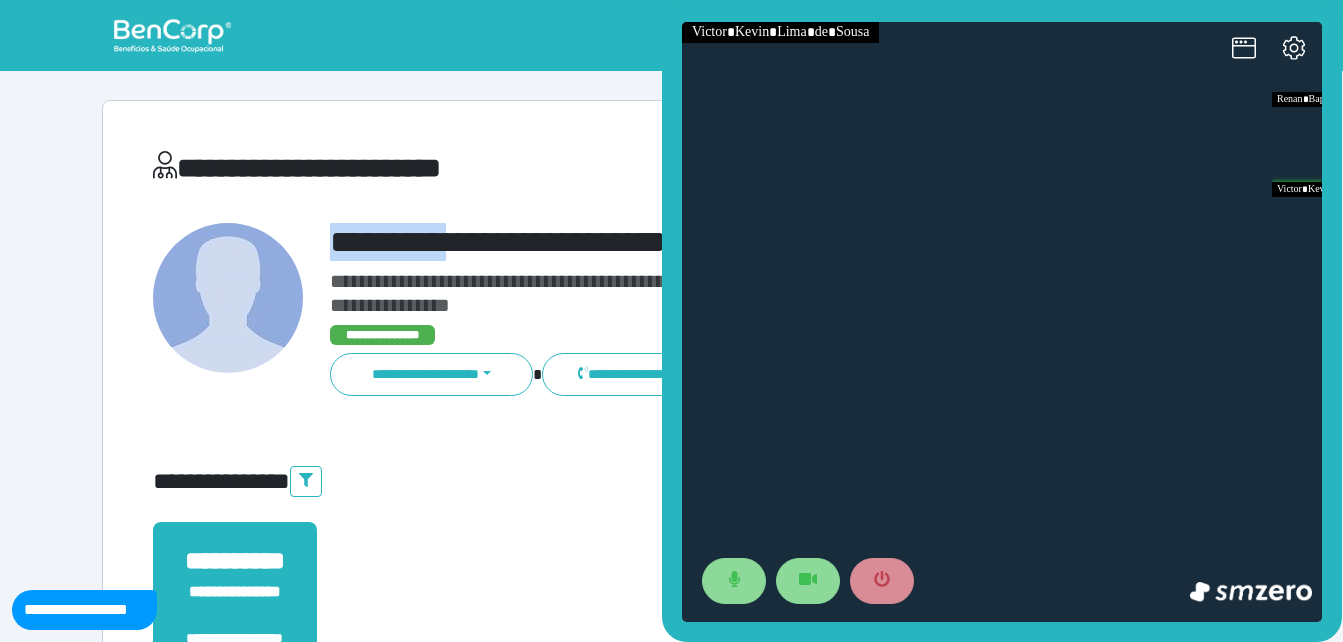 drag, startPoint x: 319, startPoint y: 240, endPoint x: 525, endPoint y: 221, distance: 206.87436 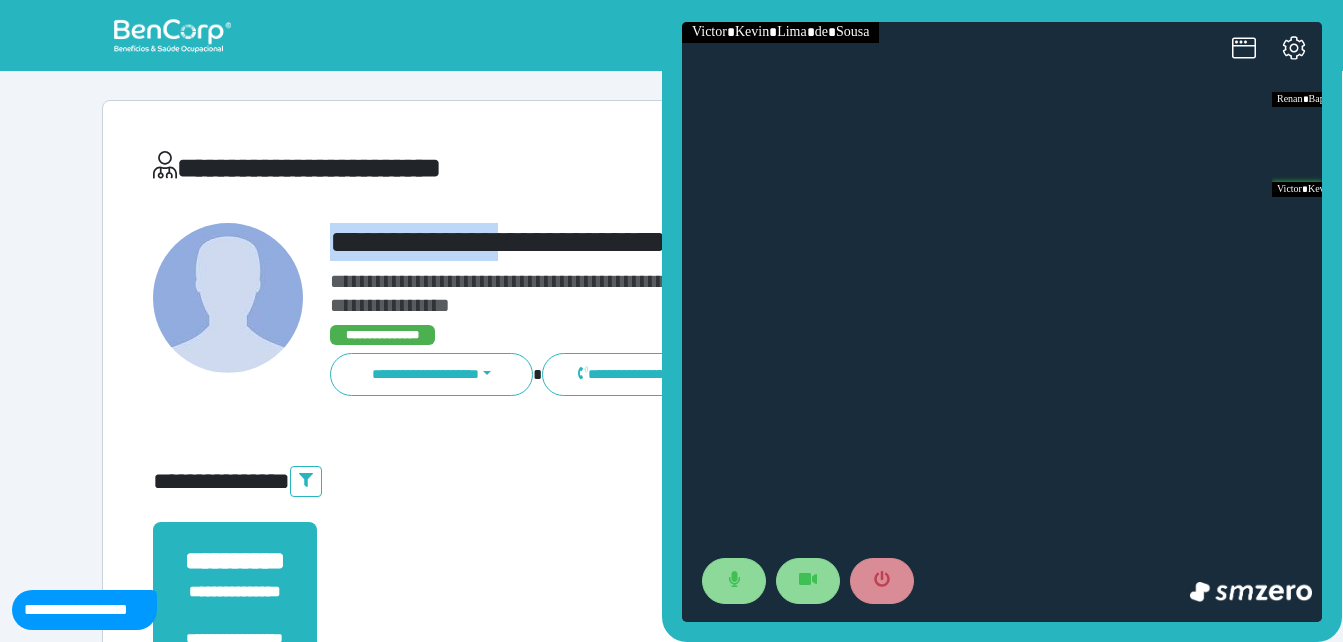 copy on "**********" 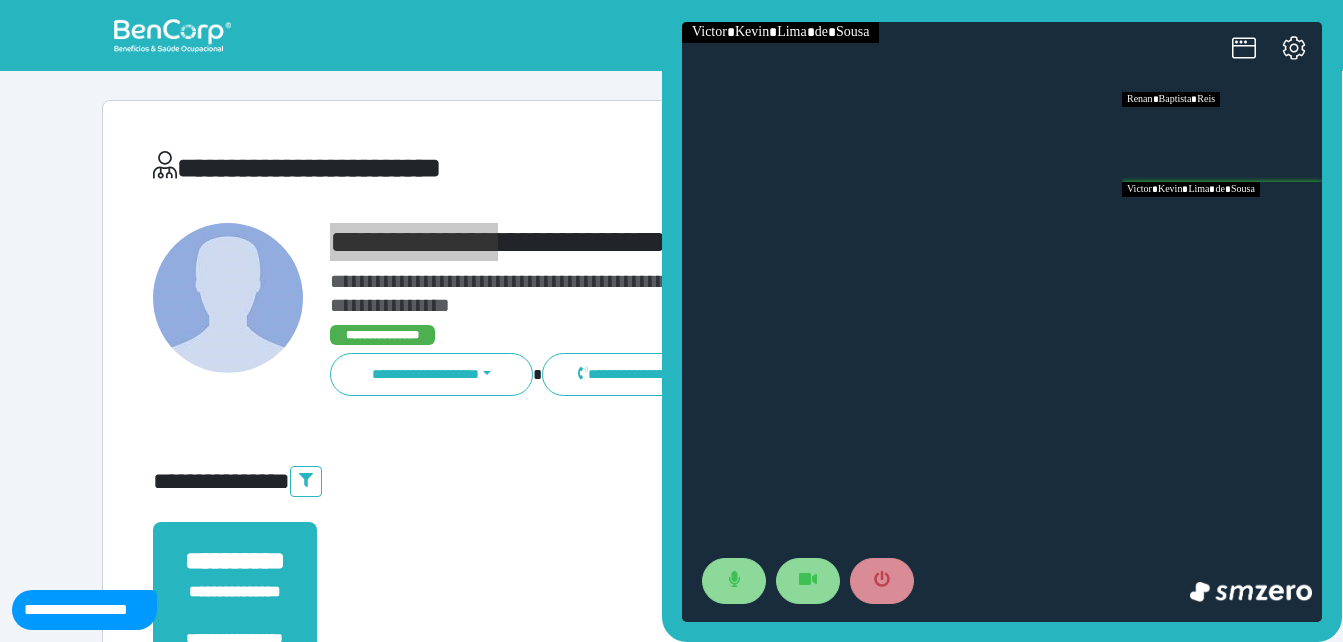 click at bounding box center [1222, 227] 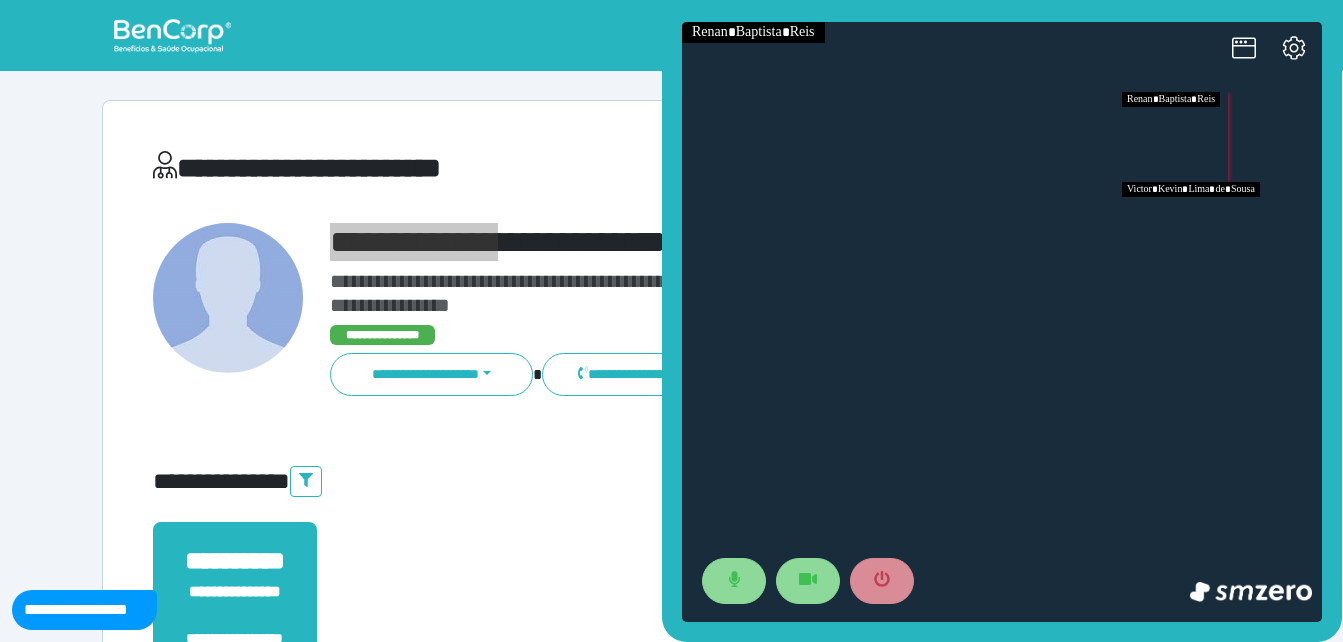 click at bounding box center [1222, 137] 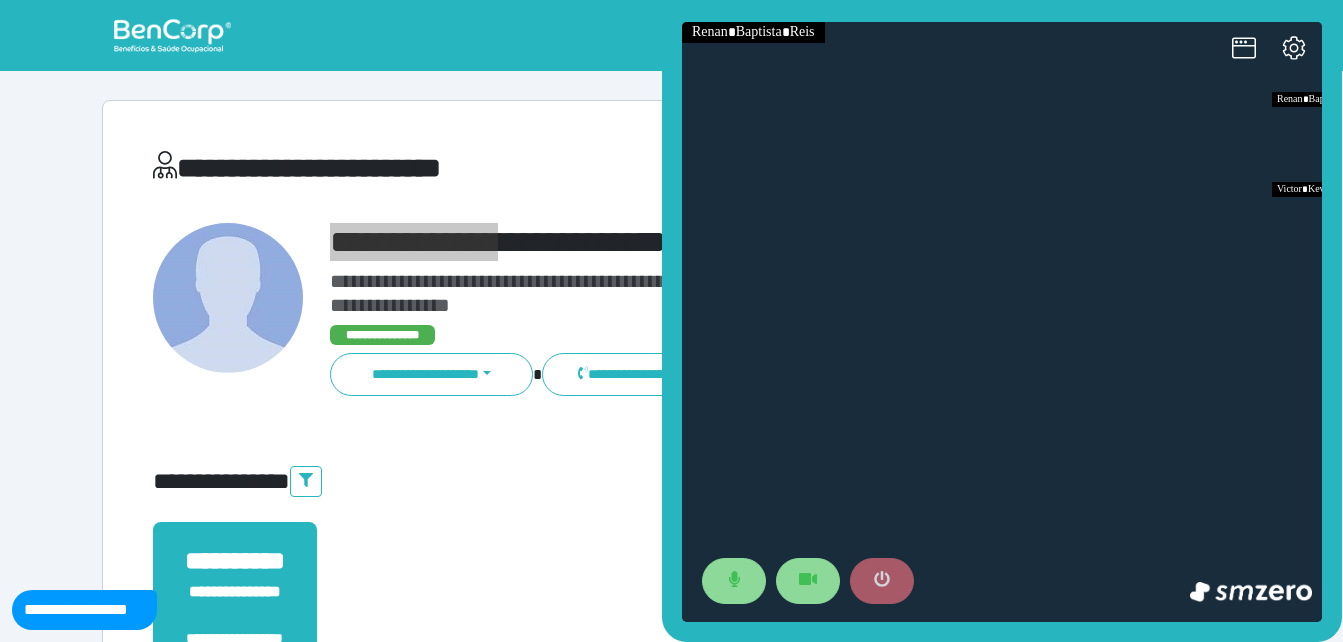 click 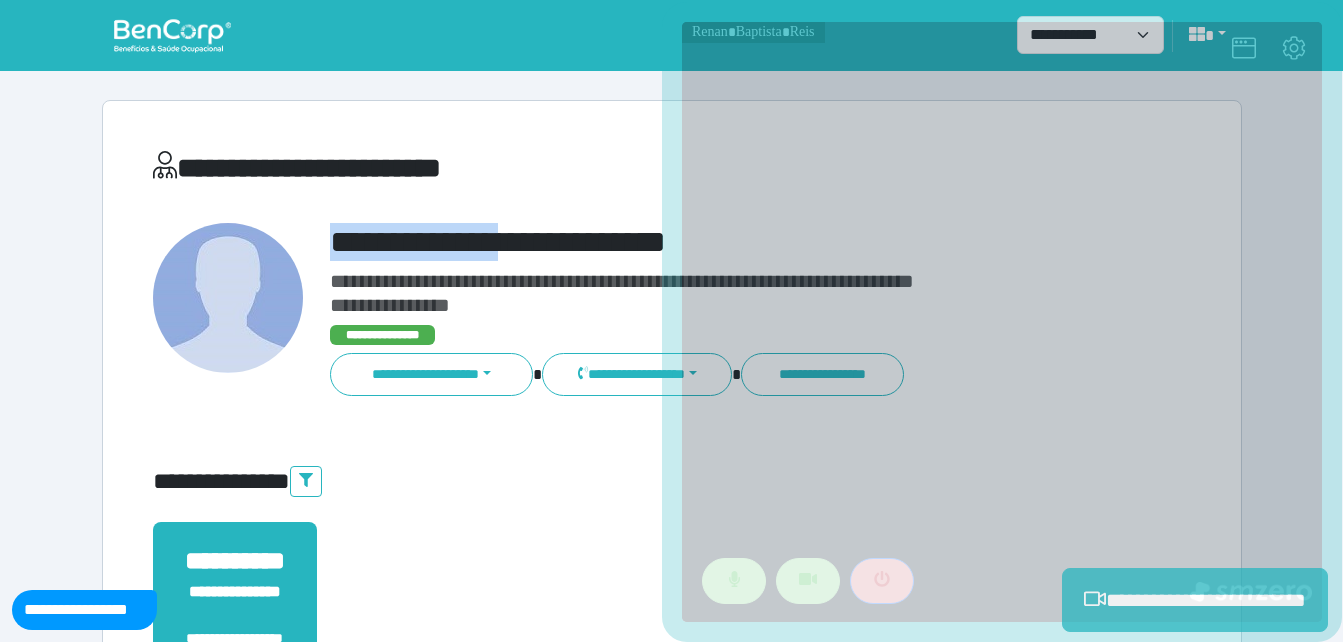 click on "**********" at bounding box center [1195, 600] 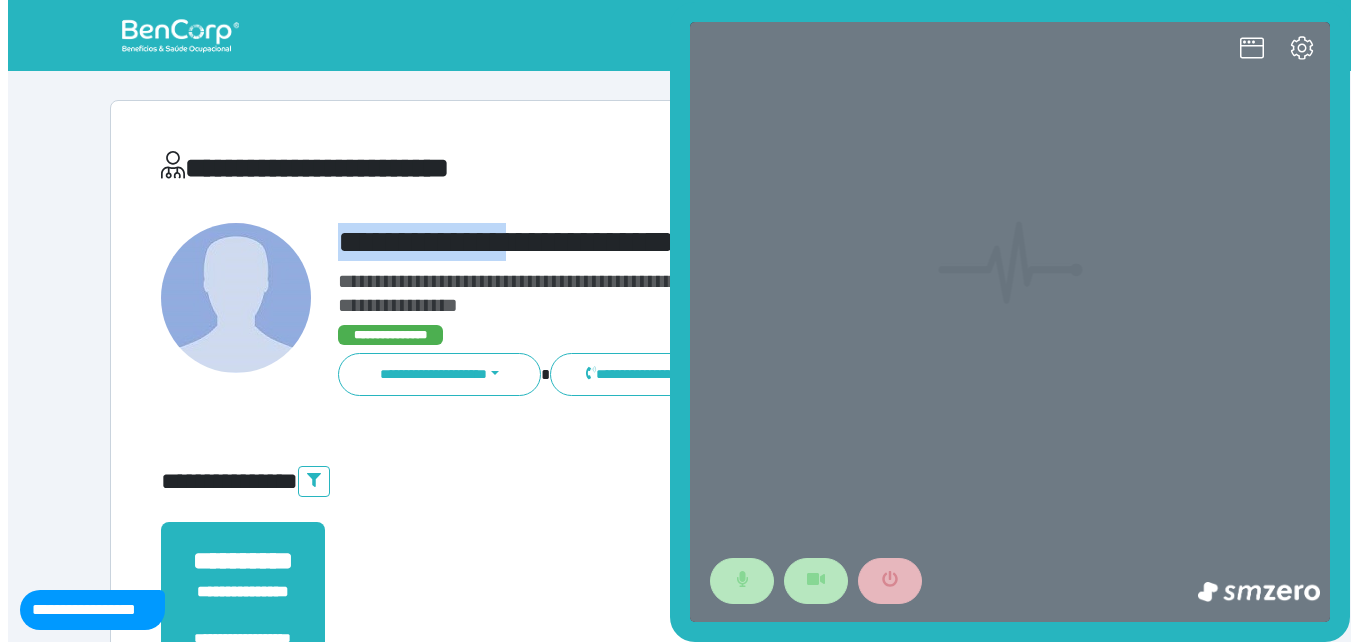 scroll, scrollTop: 0, scrollLeft: 0, axis: both 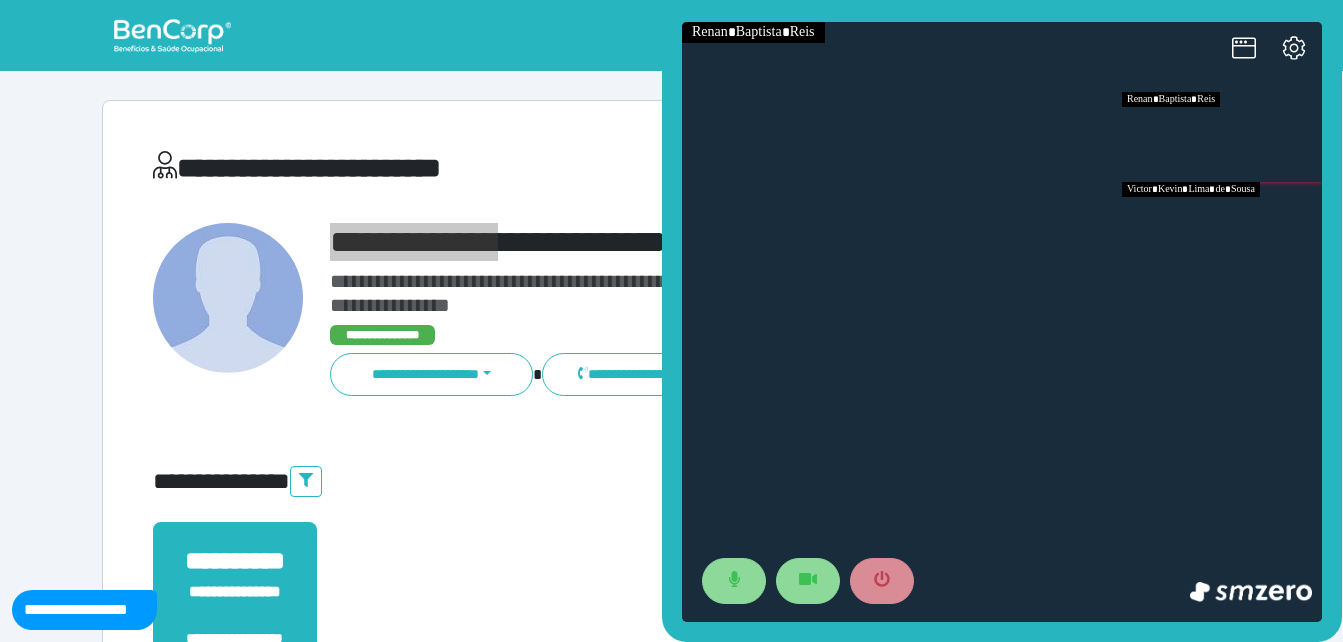 click at bounding box center (1222, 227) 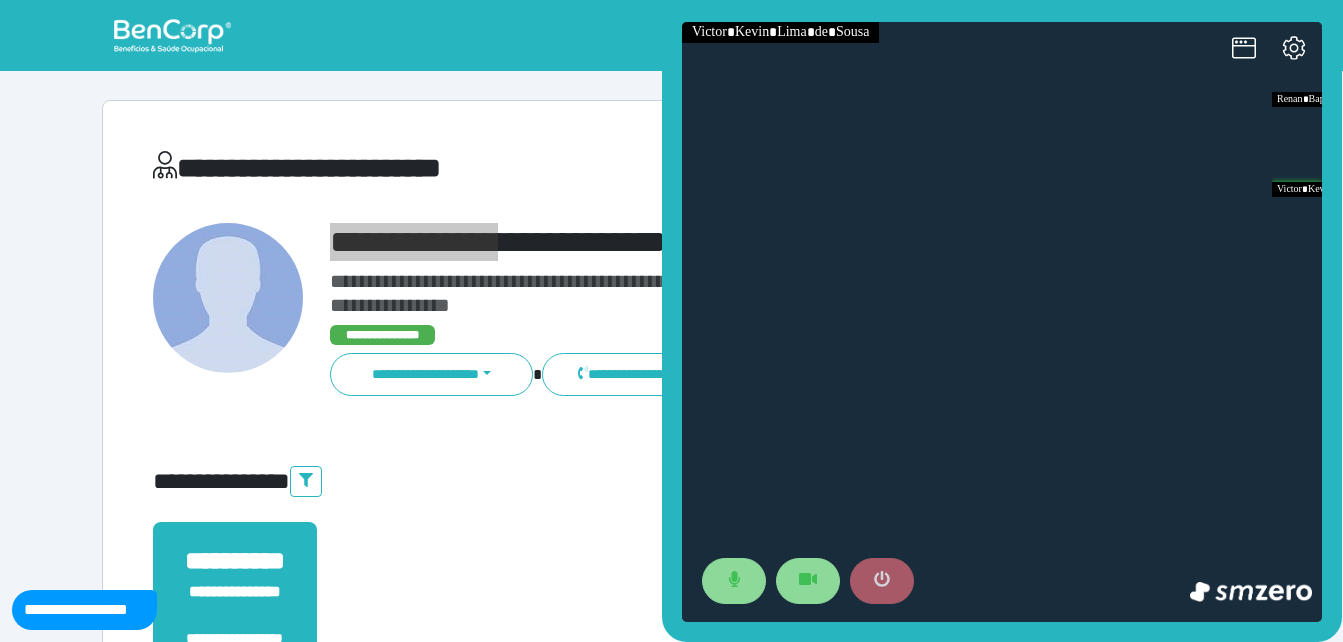 click at bounding box center [882, 581] 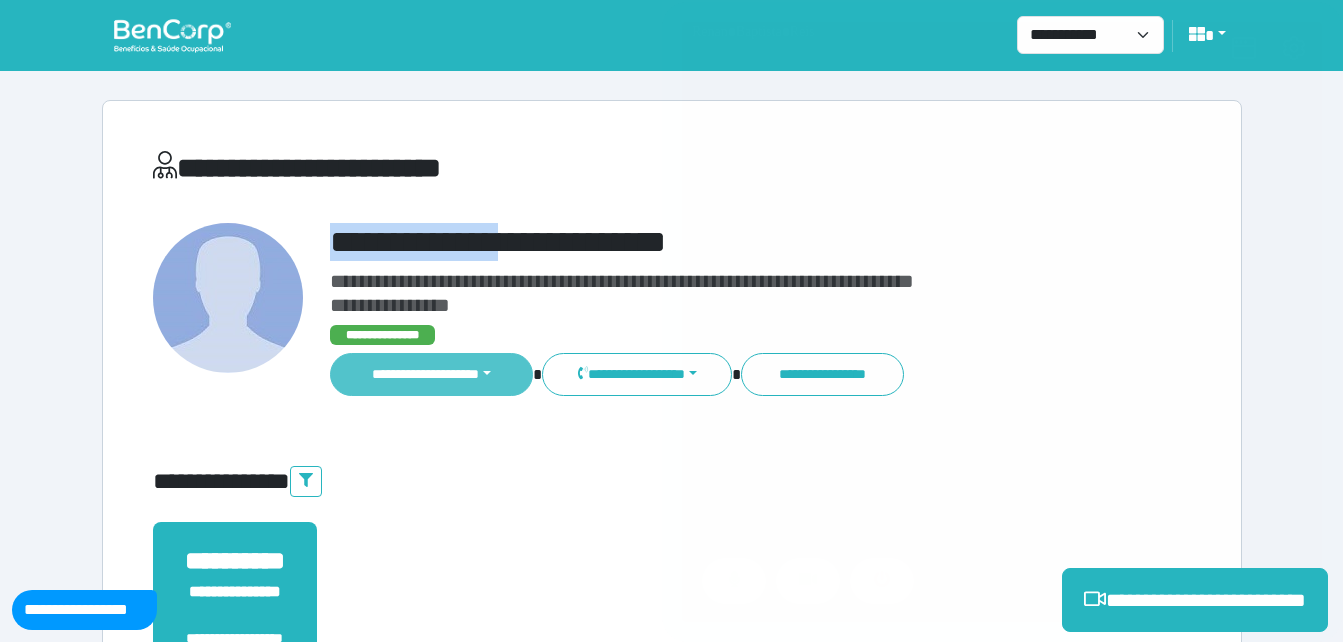 click on "**********" at bounding box center (432, 374) 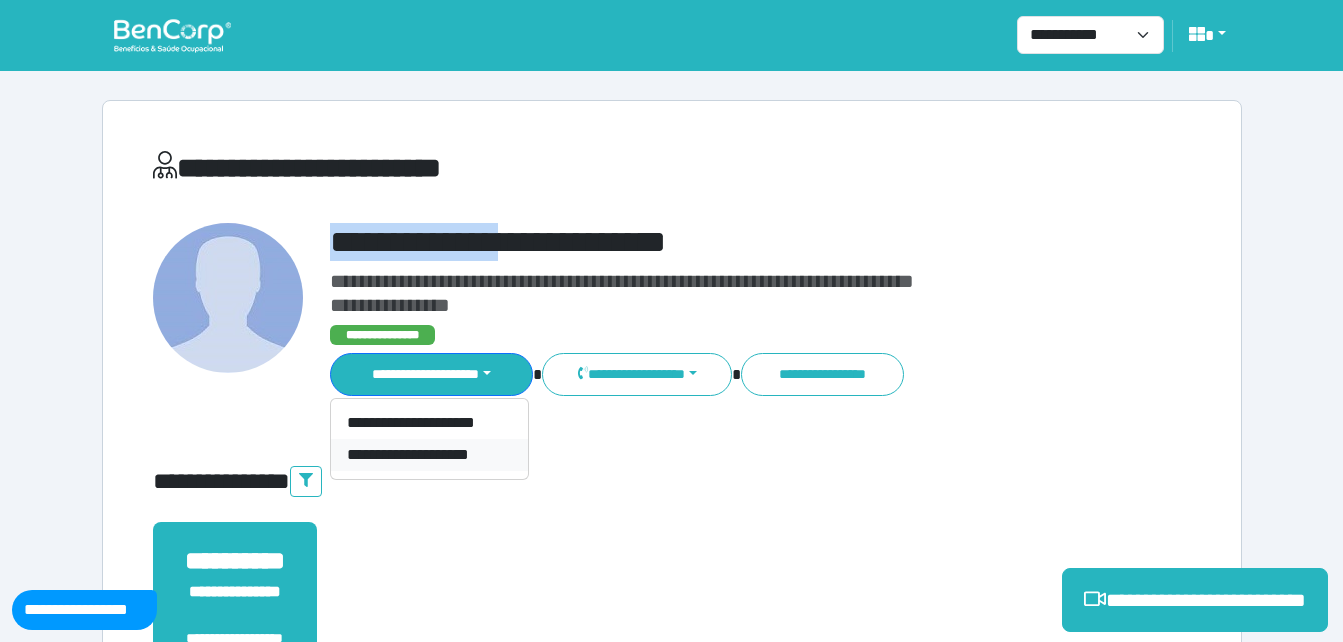 click on "**********" at bounding box center [429, 455] 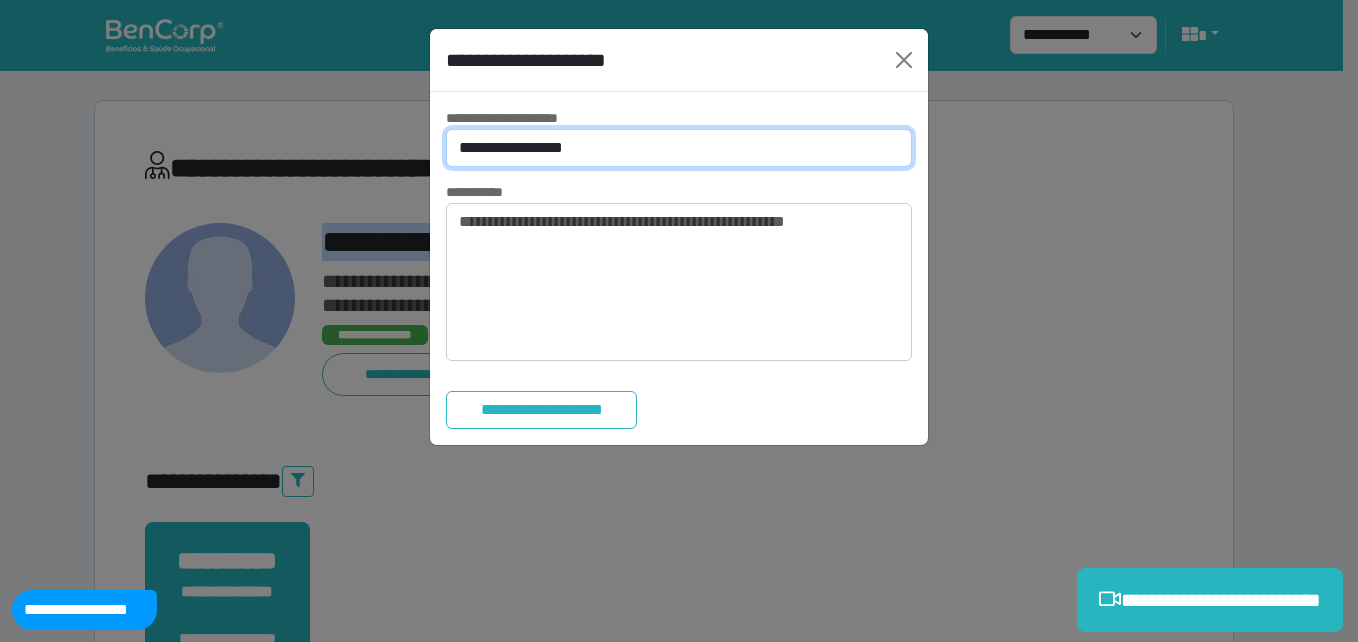 click on "**********" at bounding box center (679, 148) 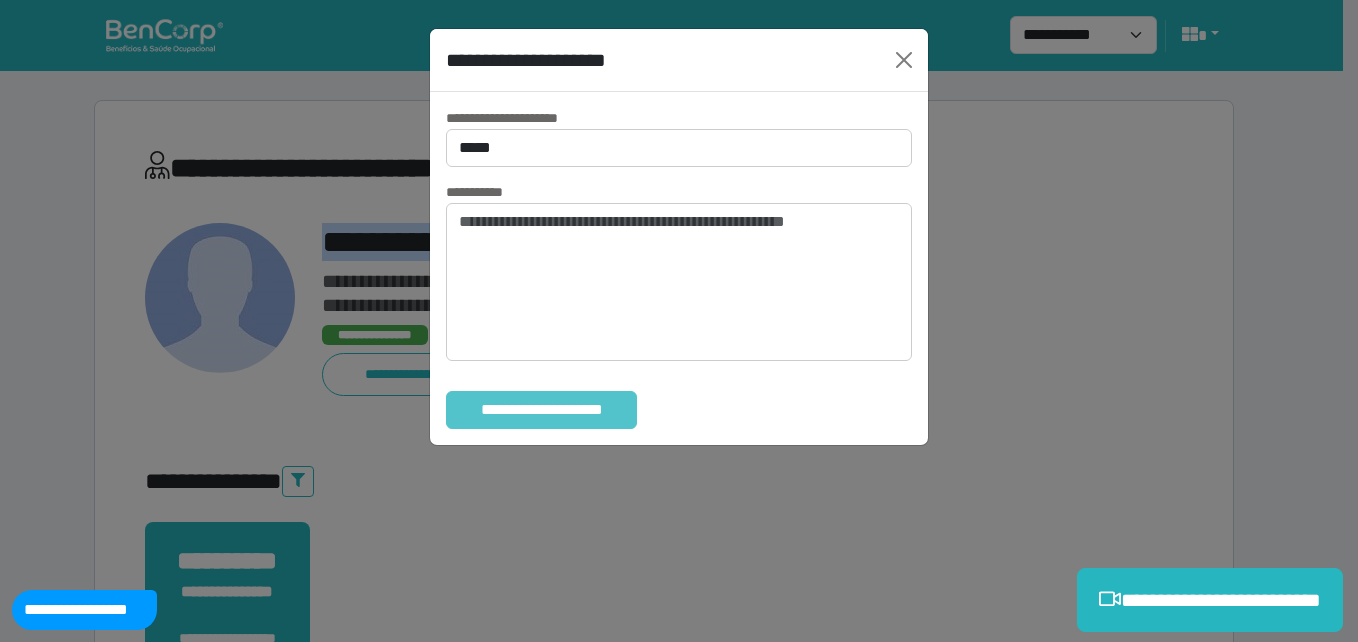 click on "**********" at bounding box center (541, 410) 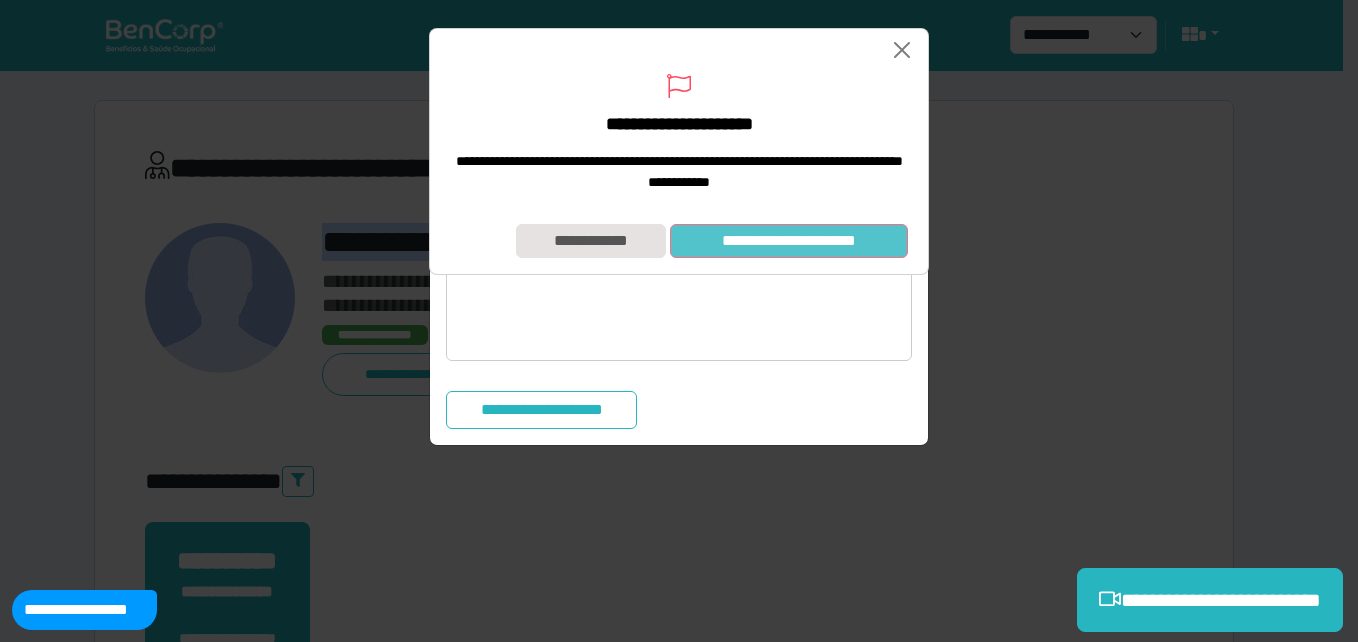 click on "**********" at bounding box center [789, 241] 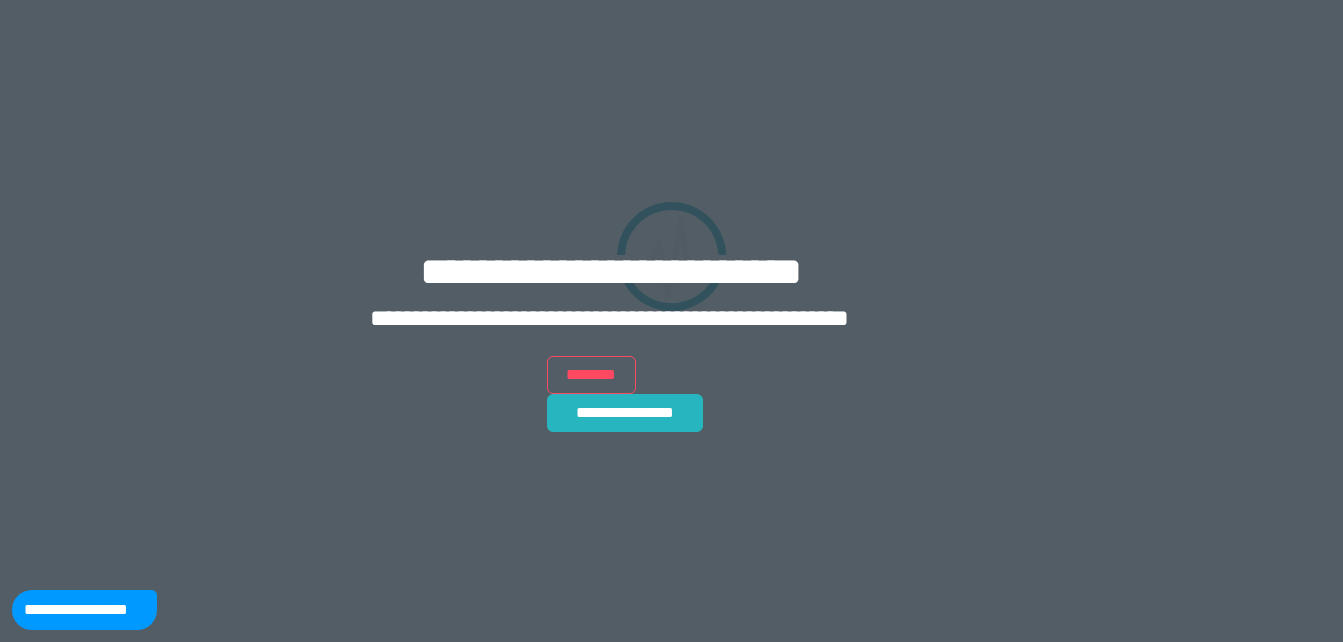 scroll, scrollTop: 0, scrollLeft: 0, axis: both 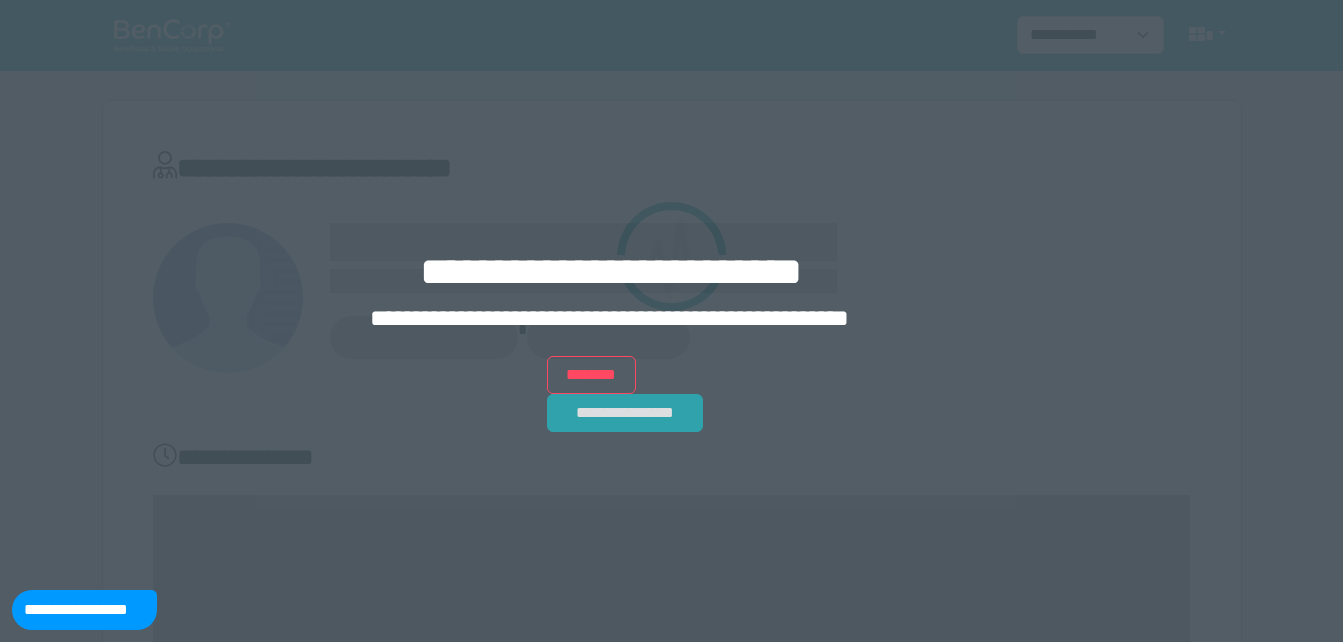 click on "**********" at bounding box center (625, 413) 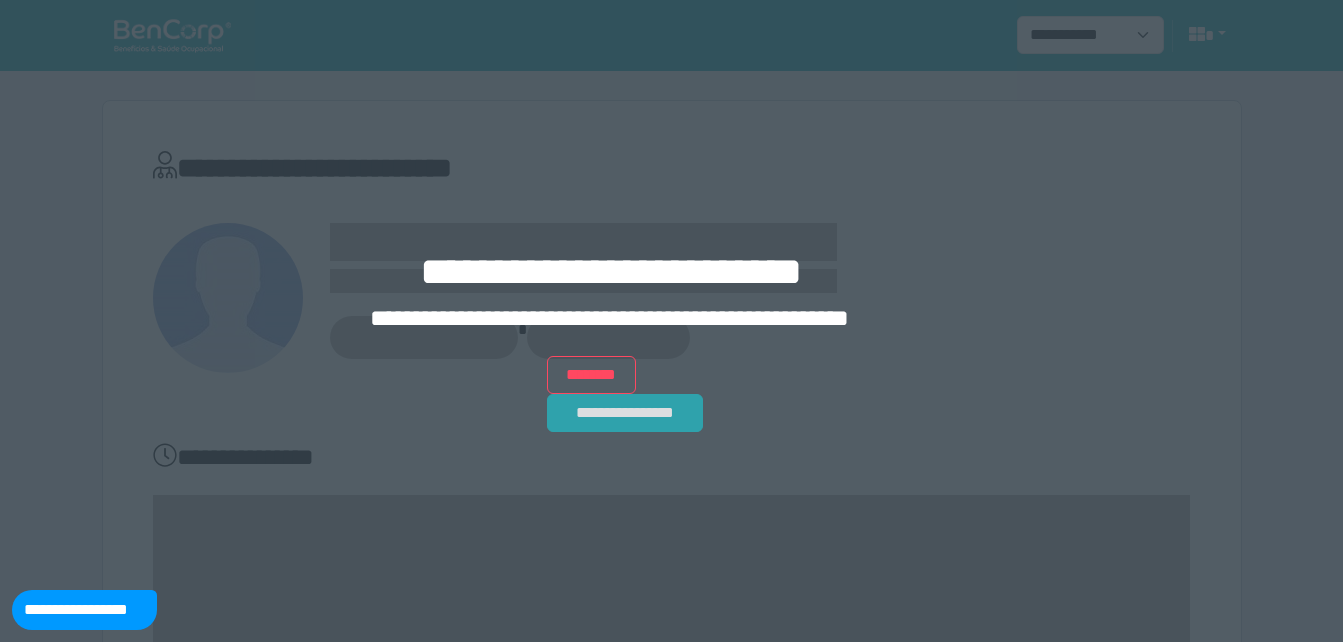 click on "**********" at bounding box center (625, 413) 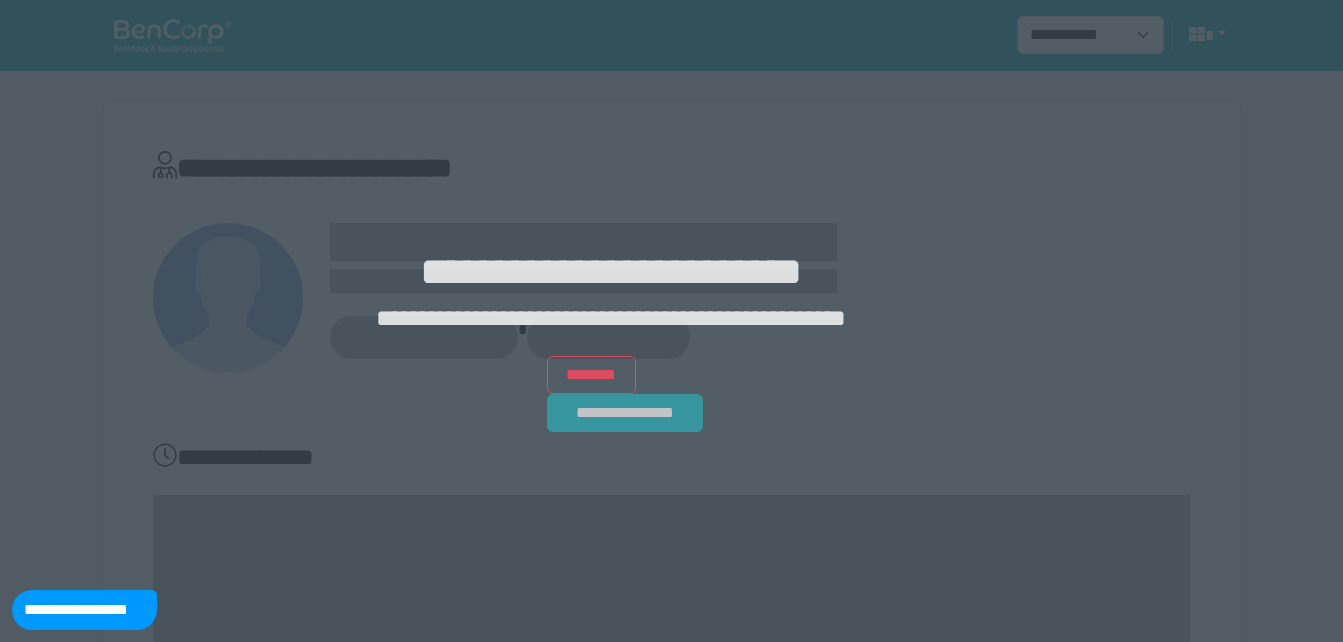 click on "**********" at bounding box center [625, 413] 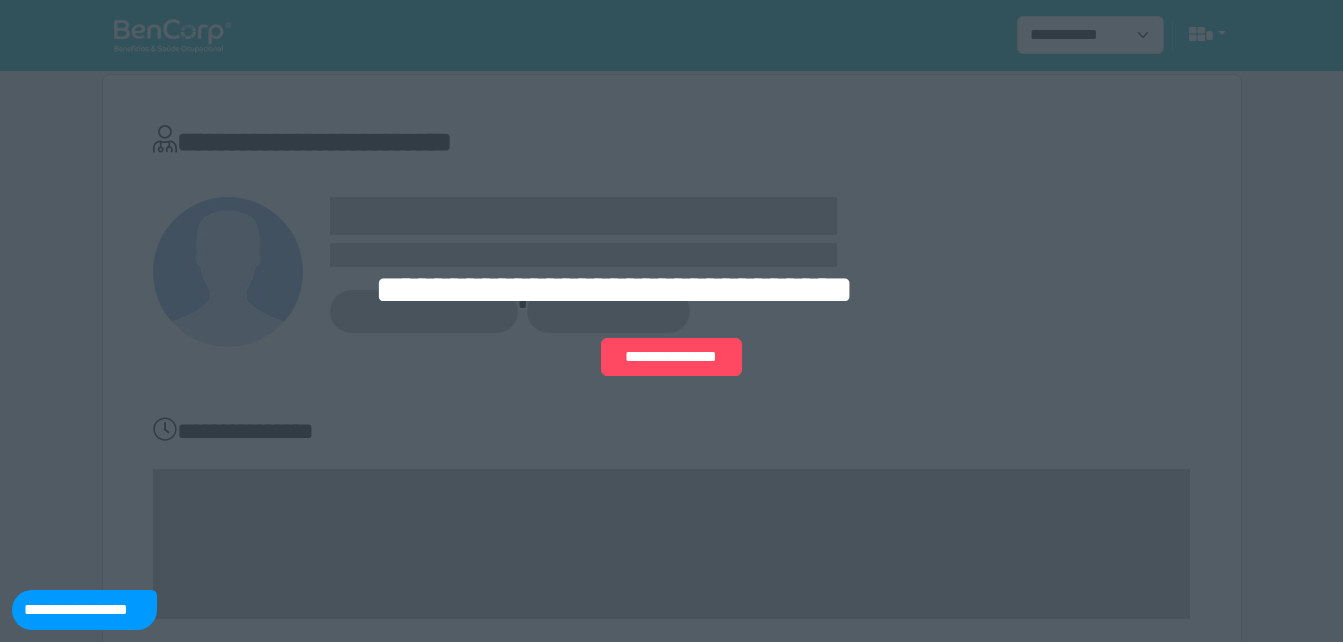 scroll, scrollTop: 0, scrollLeft: 0, axis: both 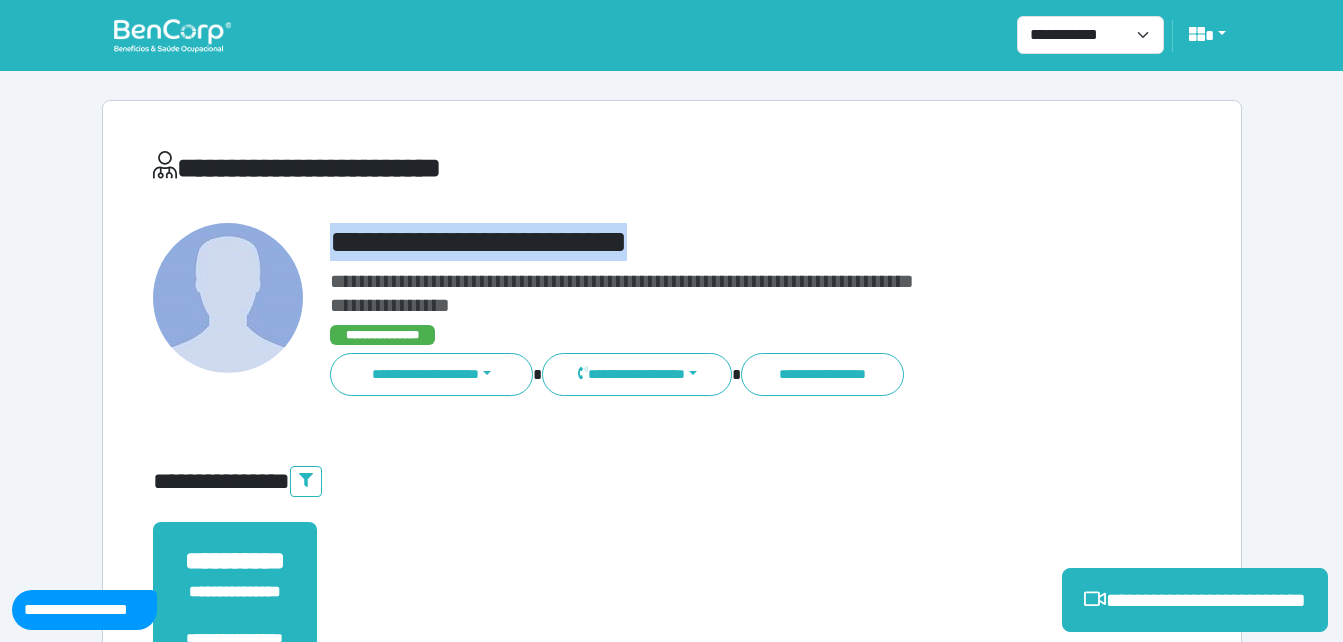 drag, startPoint x: 332, startPoint y: 232, endPoint x: 771, endPoint y: 251, distance: 439.41098 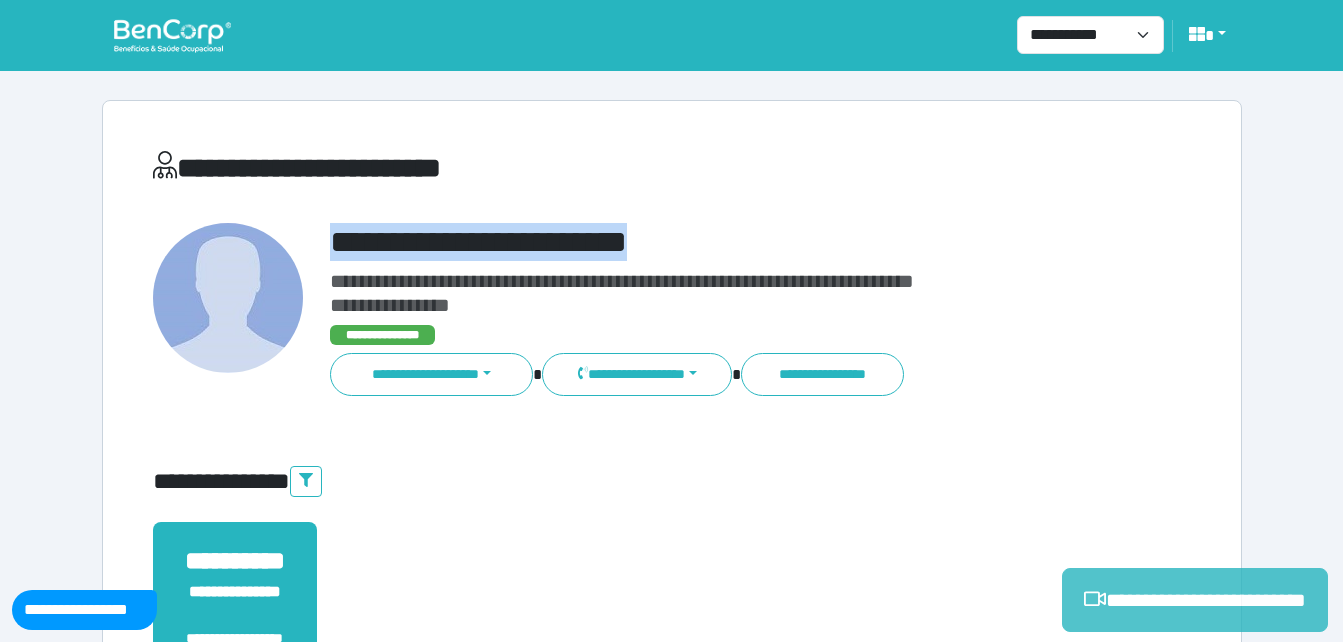 click on "**********" at bounding box center [1195, 600] 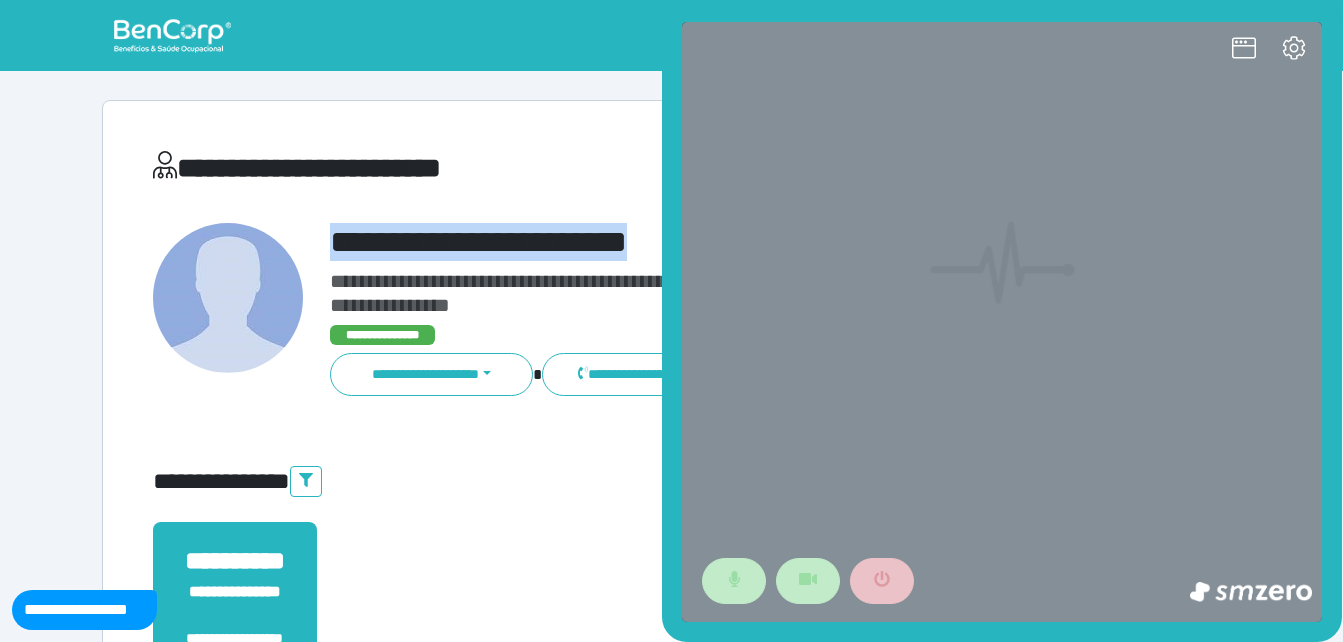 scroll, scrollTop: 0, scrollLeft: 0, axis: both 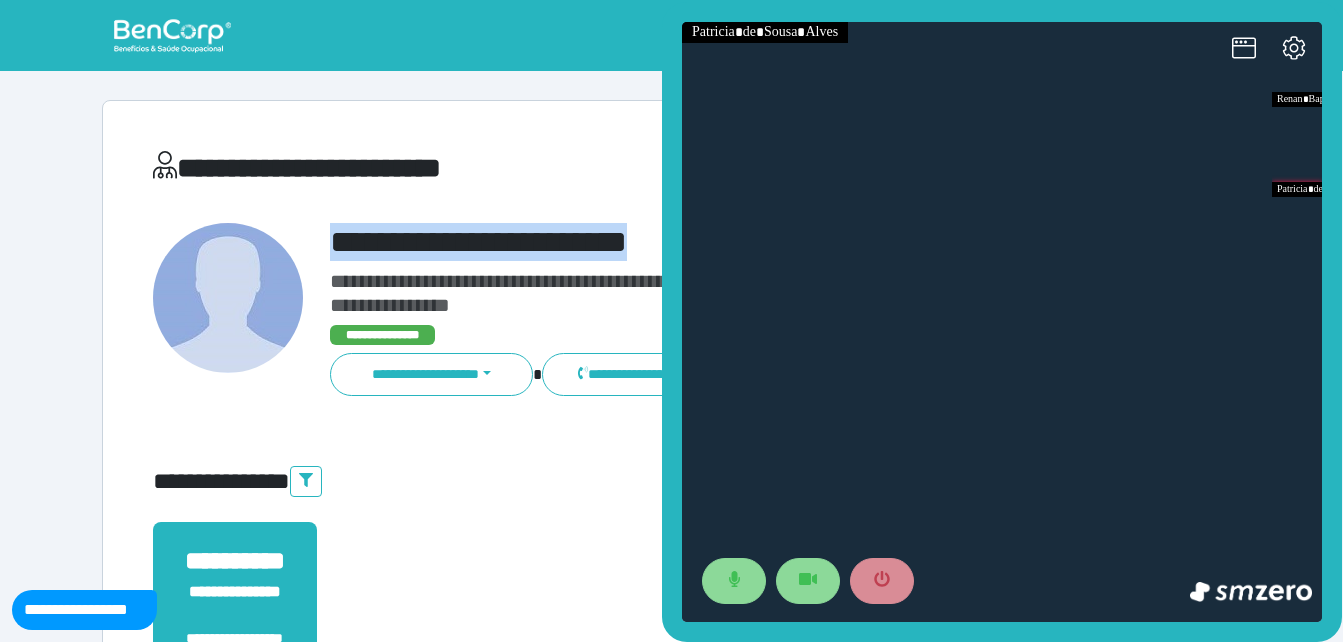 click on "**********" at bounding box center [716, 242] 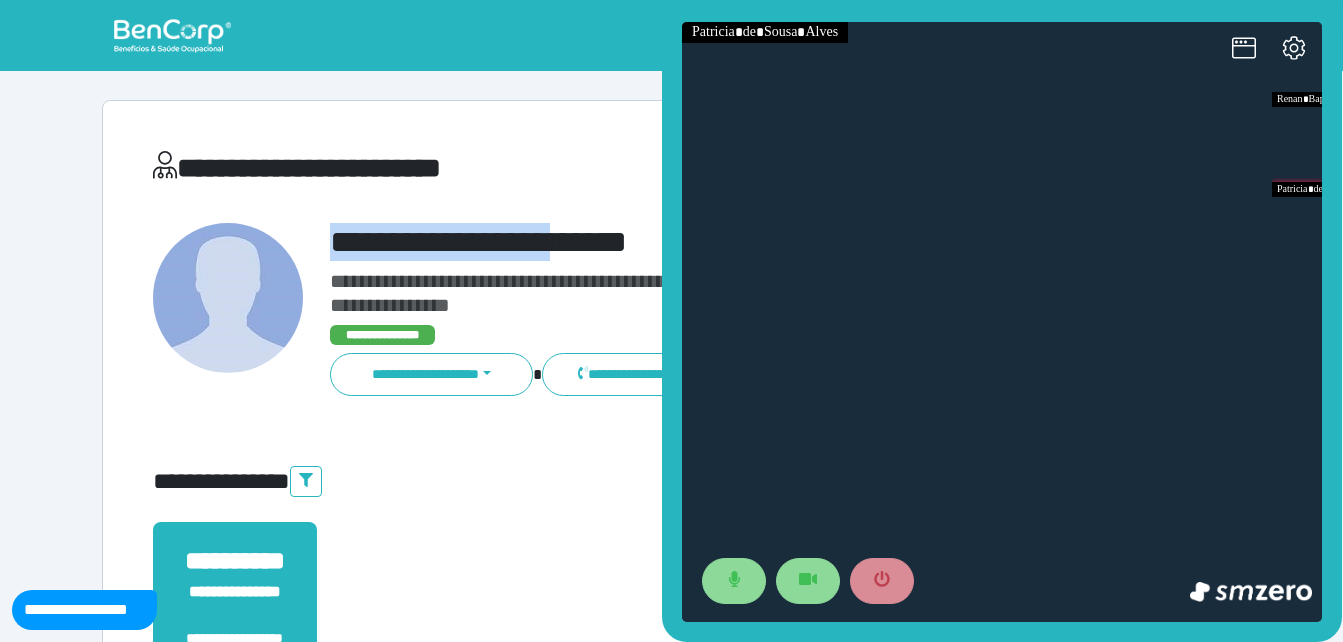 drag, startPoint x: 294, startPoint y: 241, endPoint x: 586, endPoint y: 229, distance: 292.24646 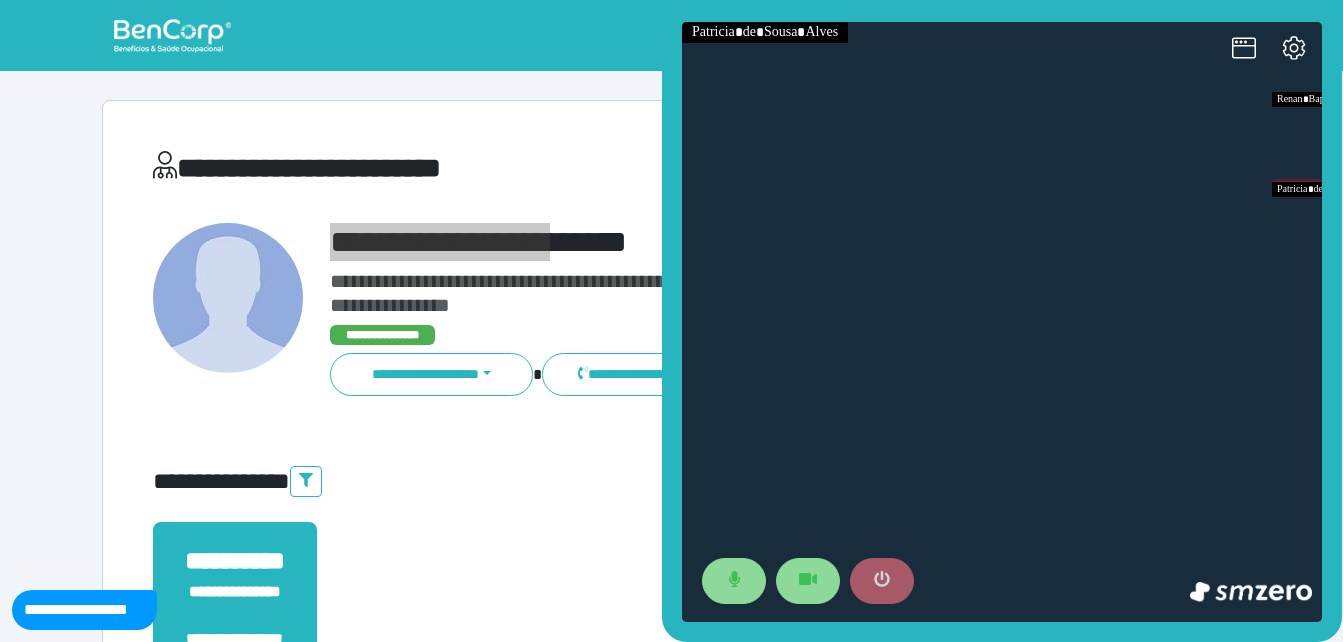 click at bounding box center [882, 581] 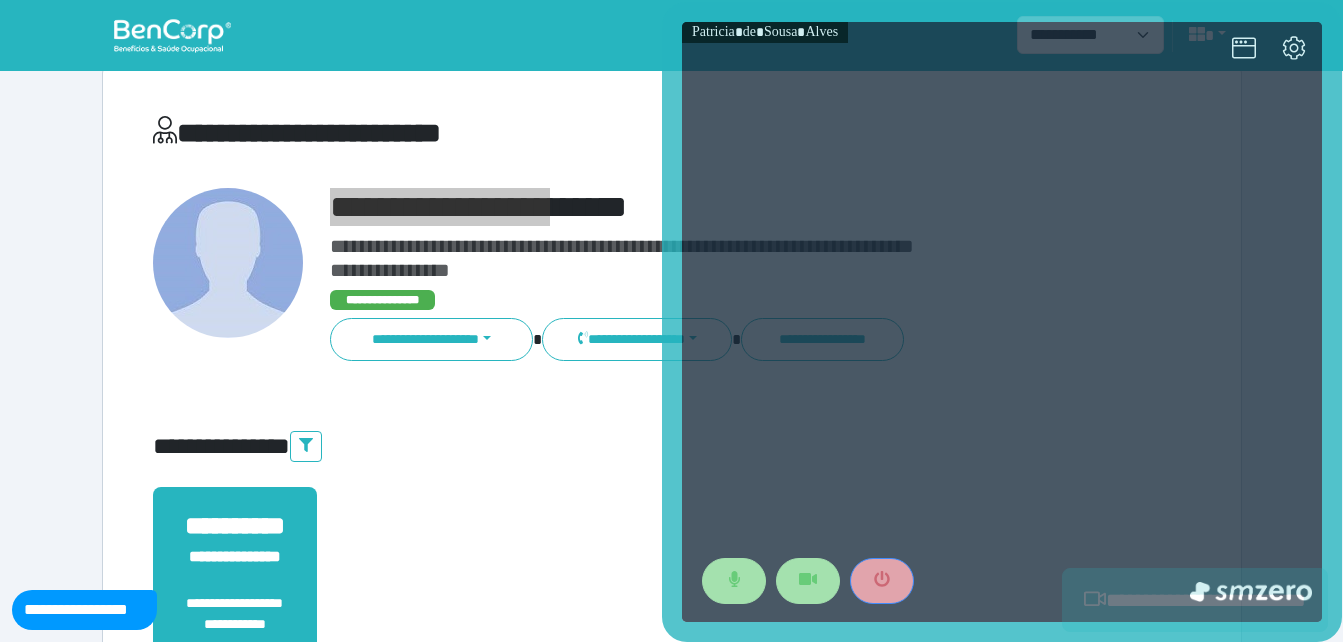 scroll, scrollTop: 494, scrollLeft: 0, axis: vertical 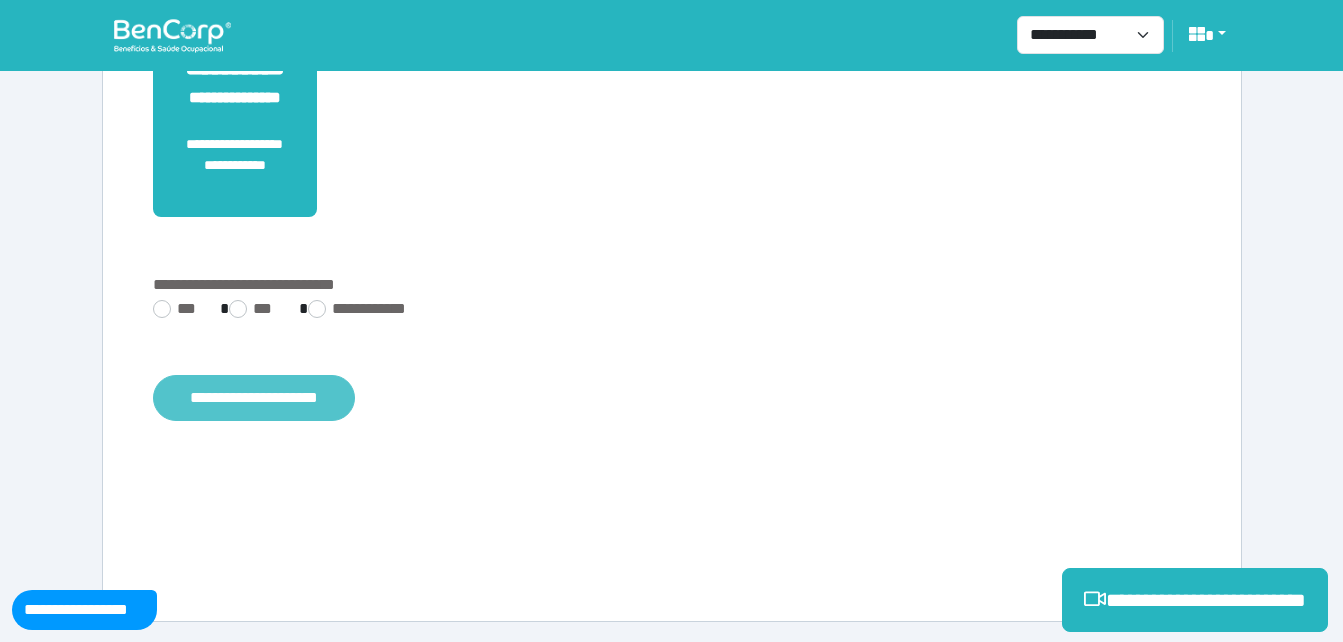 click on "**********" at bounding box center (254, 398) 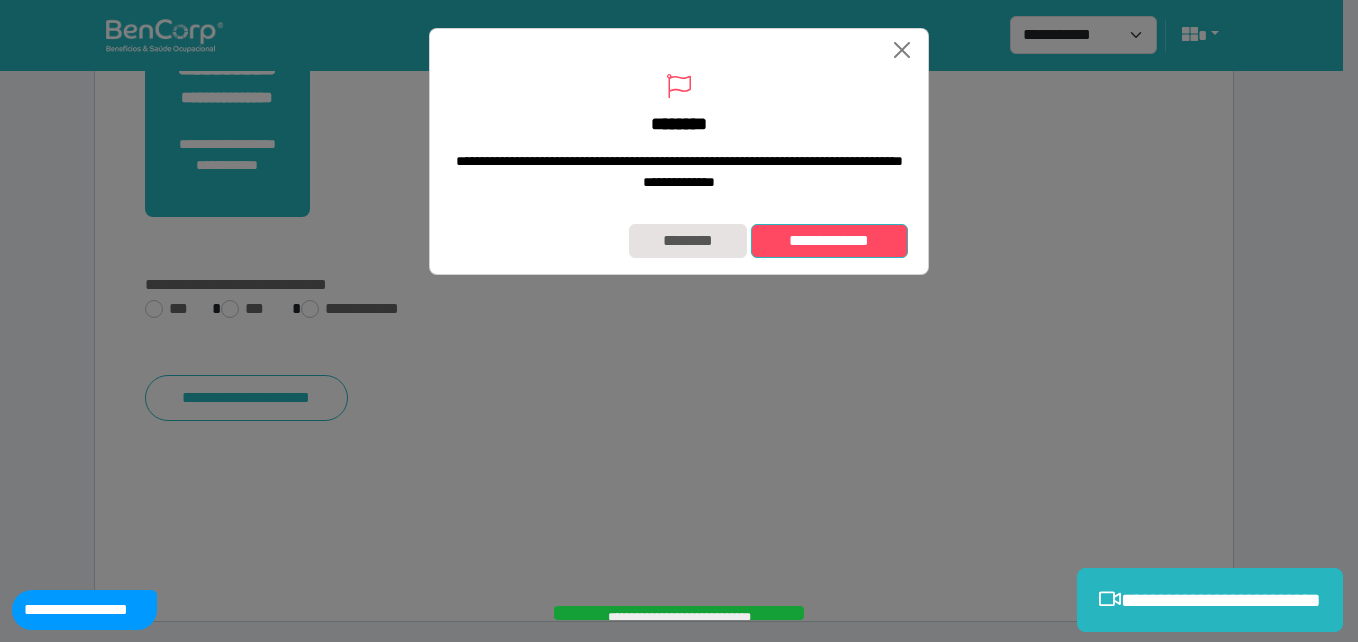 click on "**********" at bounding box center (829, 241) 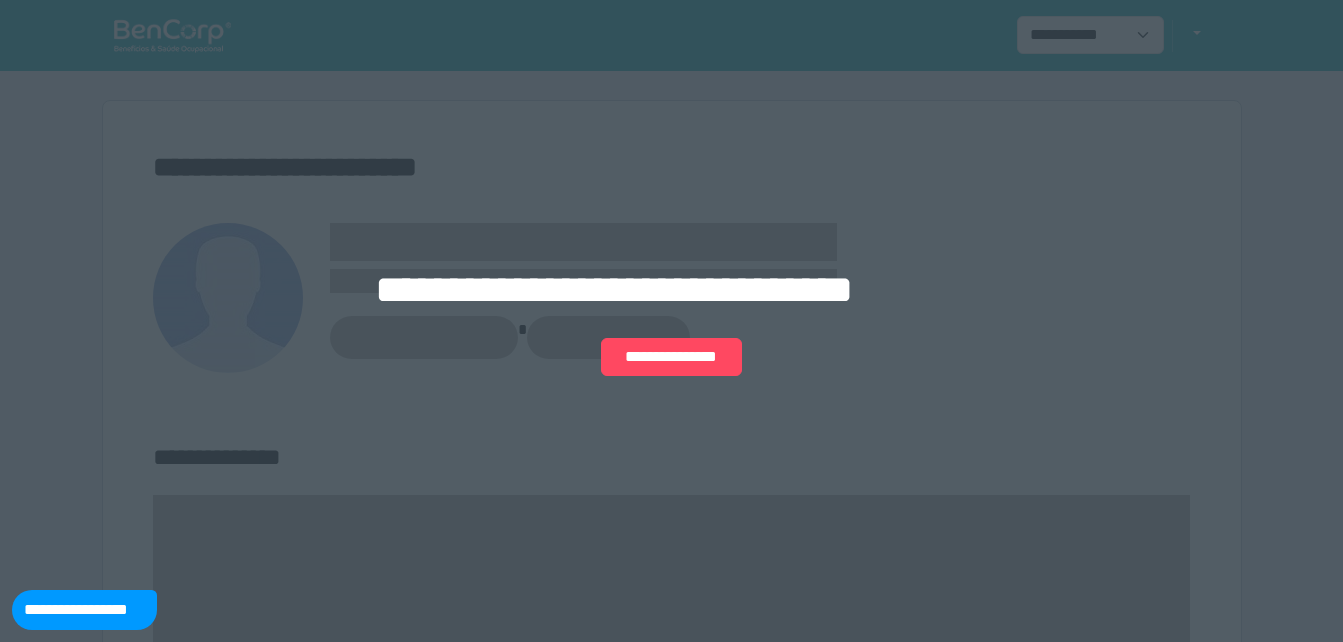 scroll, scrollTop: 0, scrollLeft: 0, axis: both 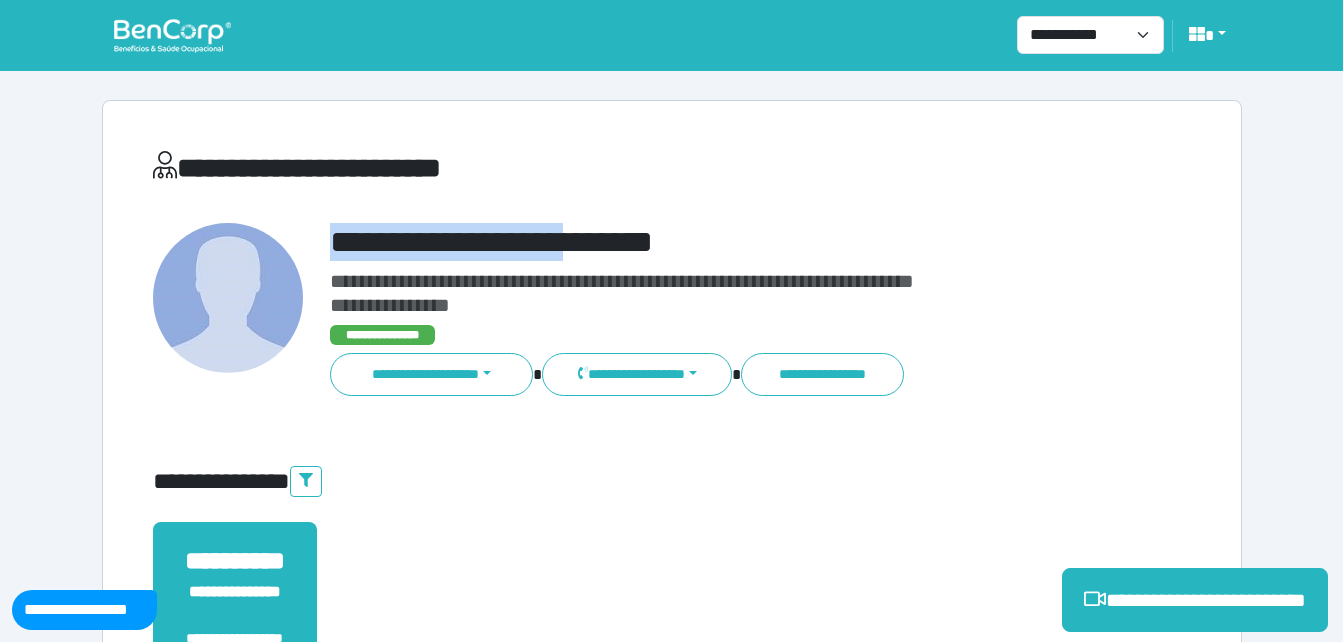 drag, startPoint x: 314, startPoint y: 248, endPoint x: 625, endPoint y: 236, distance: 311.2314 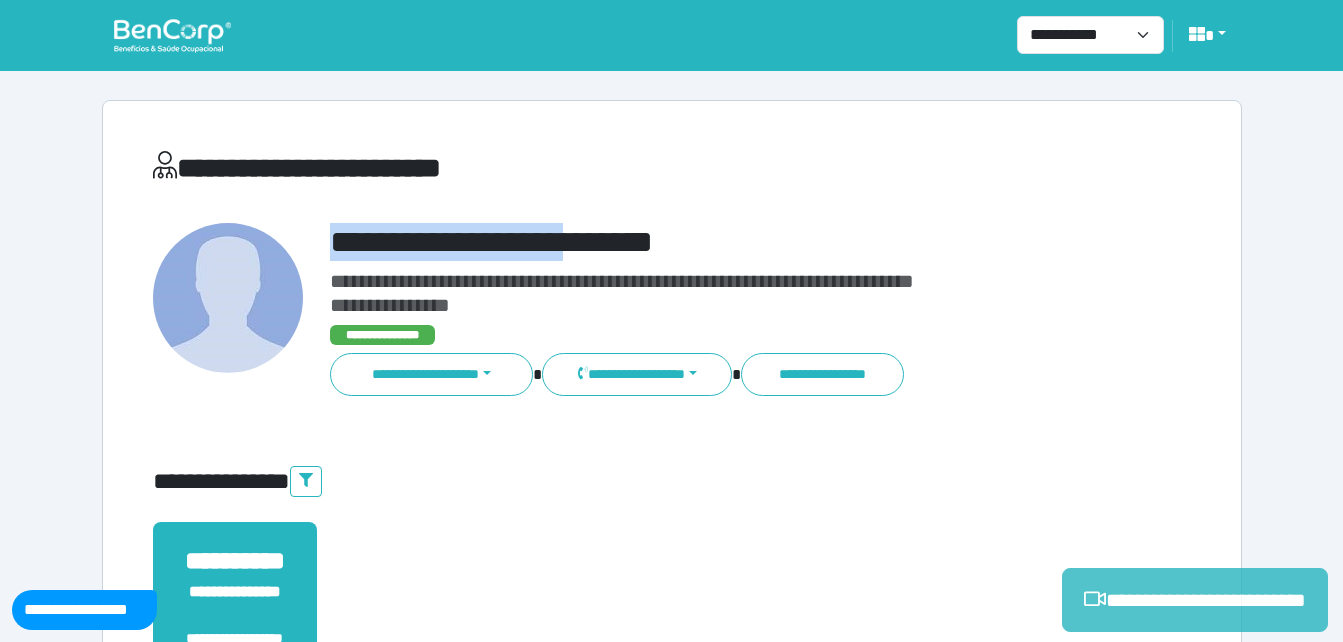 click on "**********" at bounding box center [1195, 600] 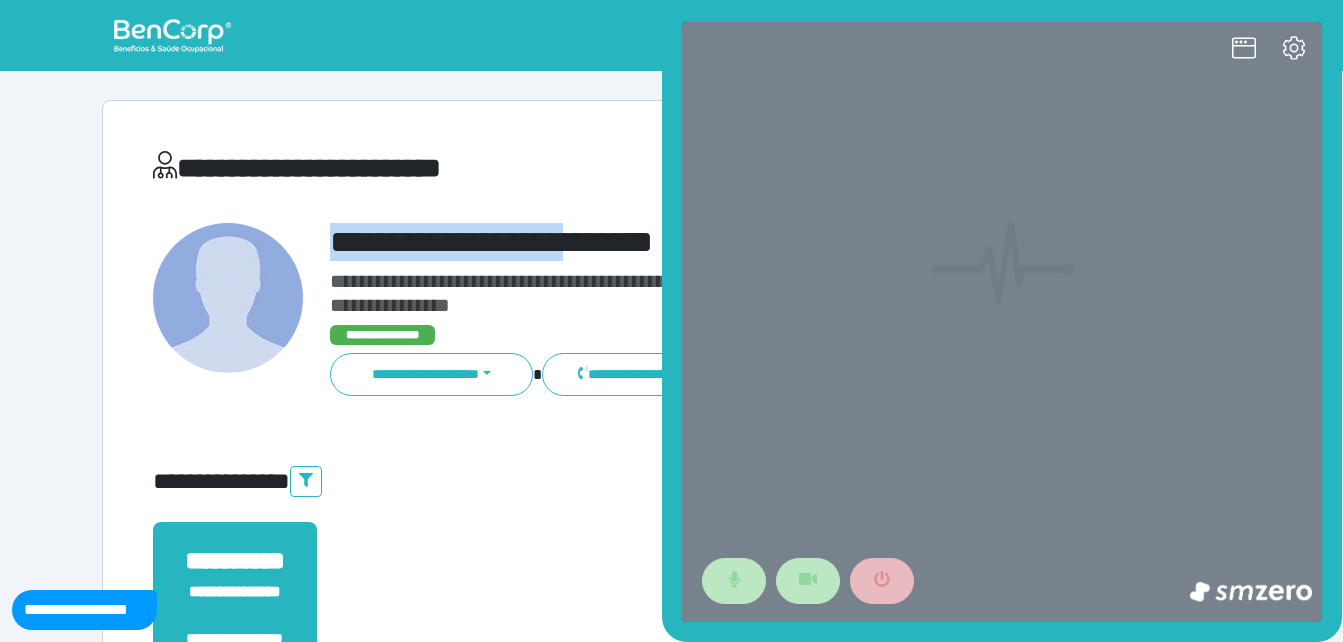 scroll, scrollTop: 0, scrollLeft: 0, axis: both 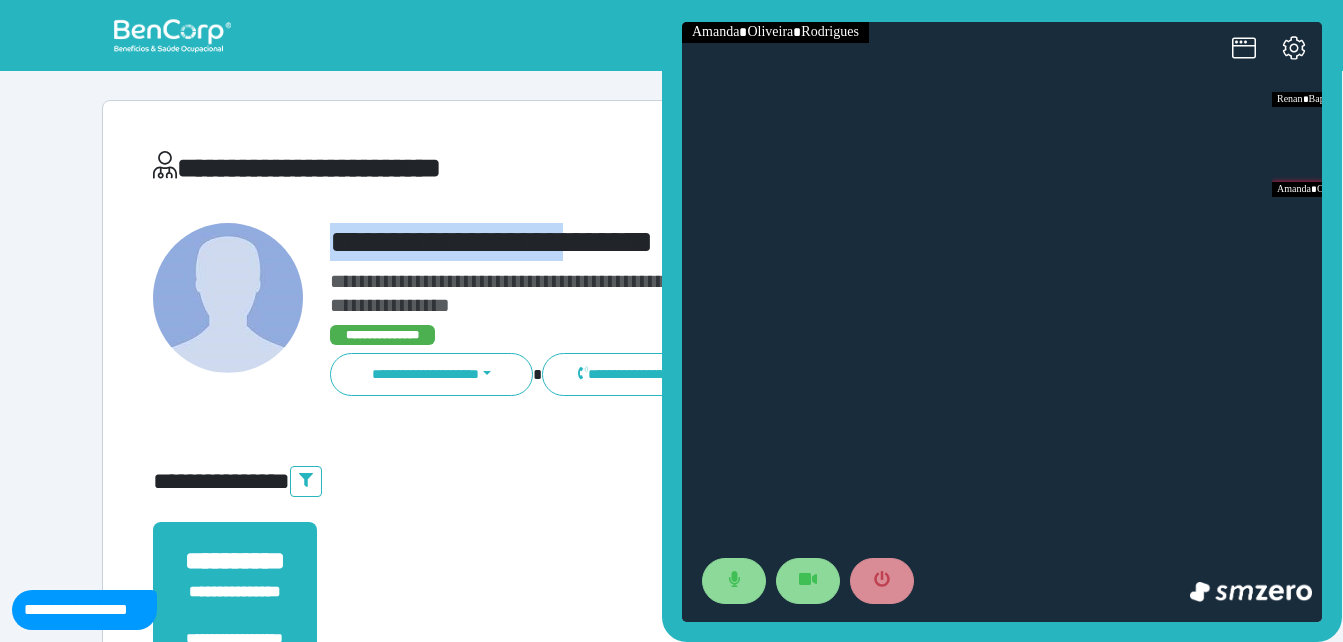 click at bounding box center [229, 310] 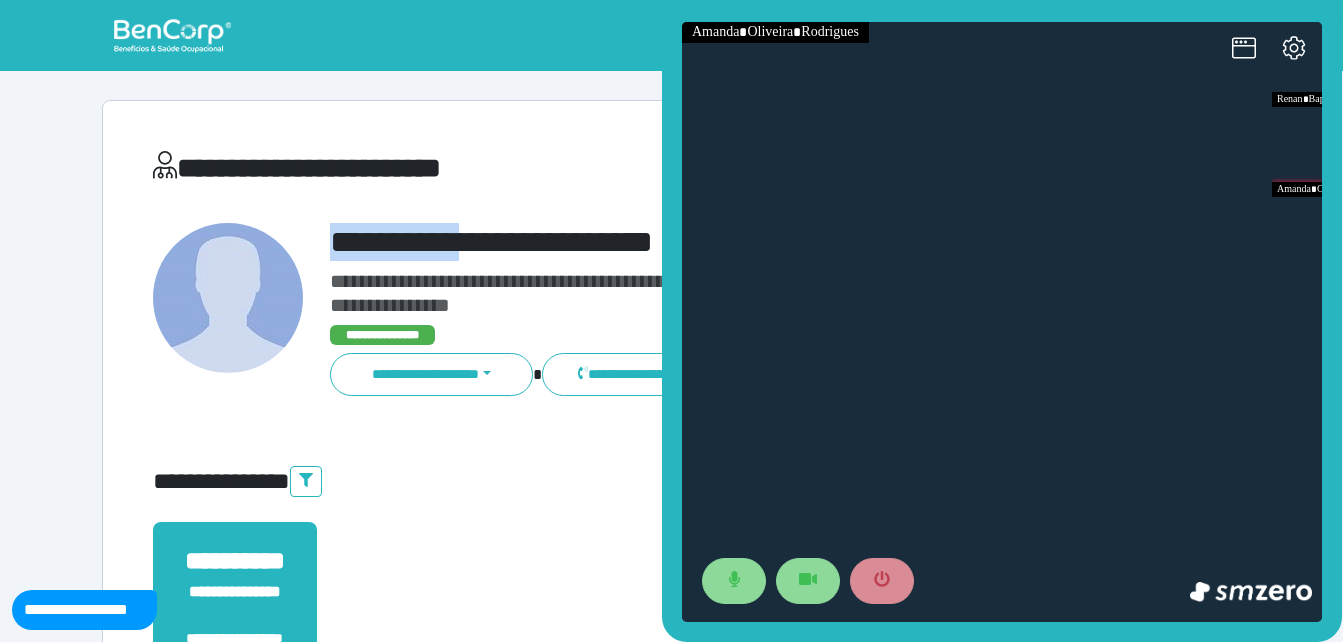 drag, startPoint x: 302, startPoint y: 231, endPoint x: 594, endPoint y: 224, distance: 292.0839 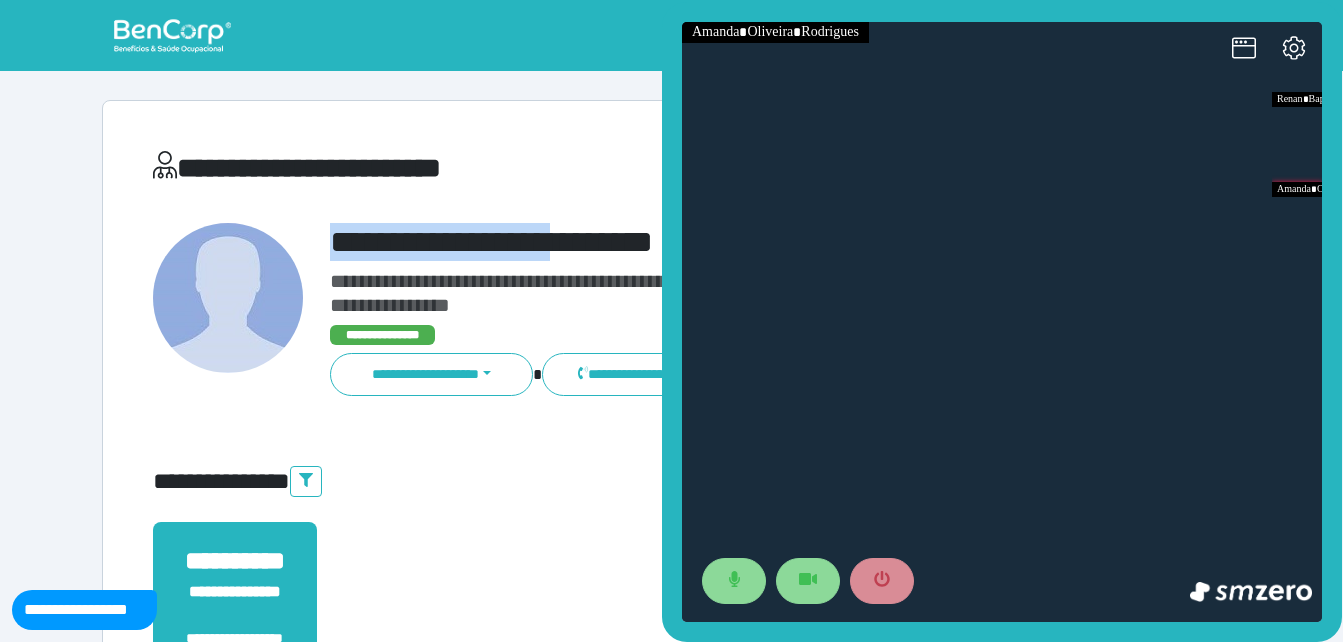 copy on "**********" 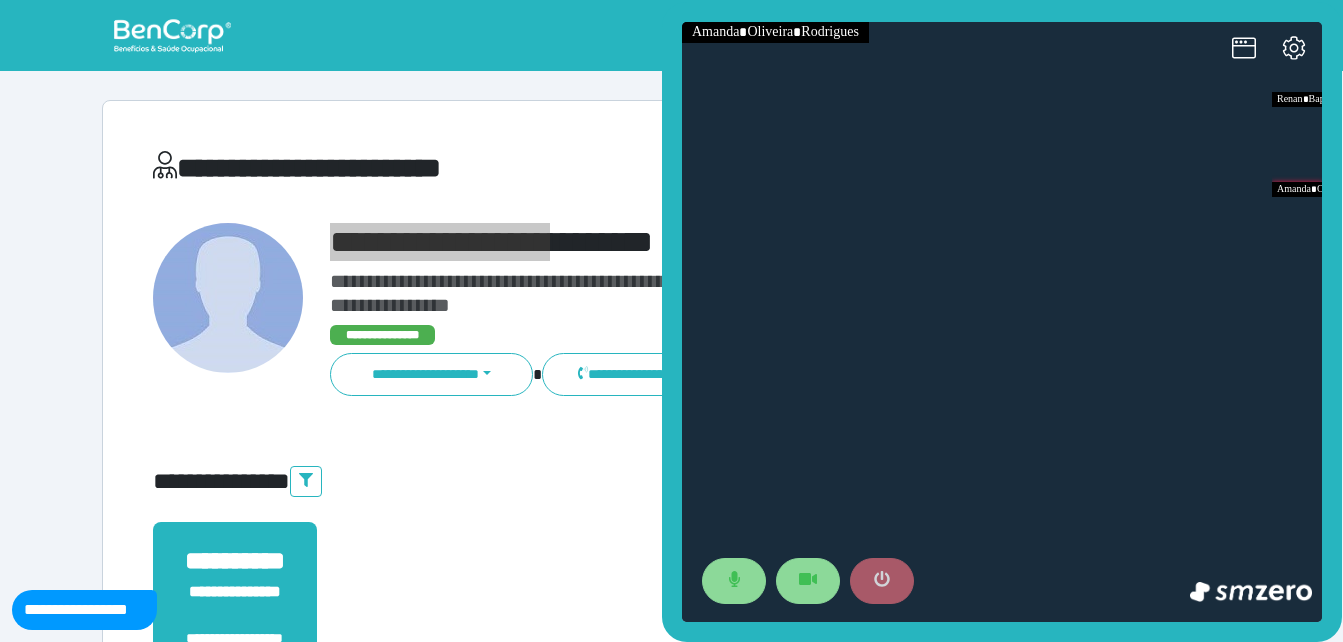 click at bounding box center (882, 581) 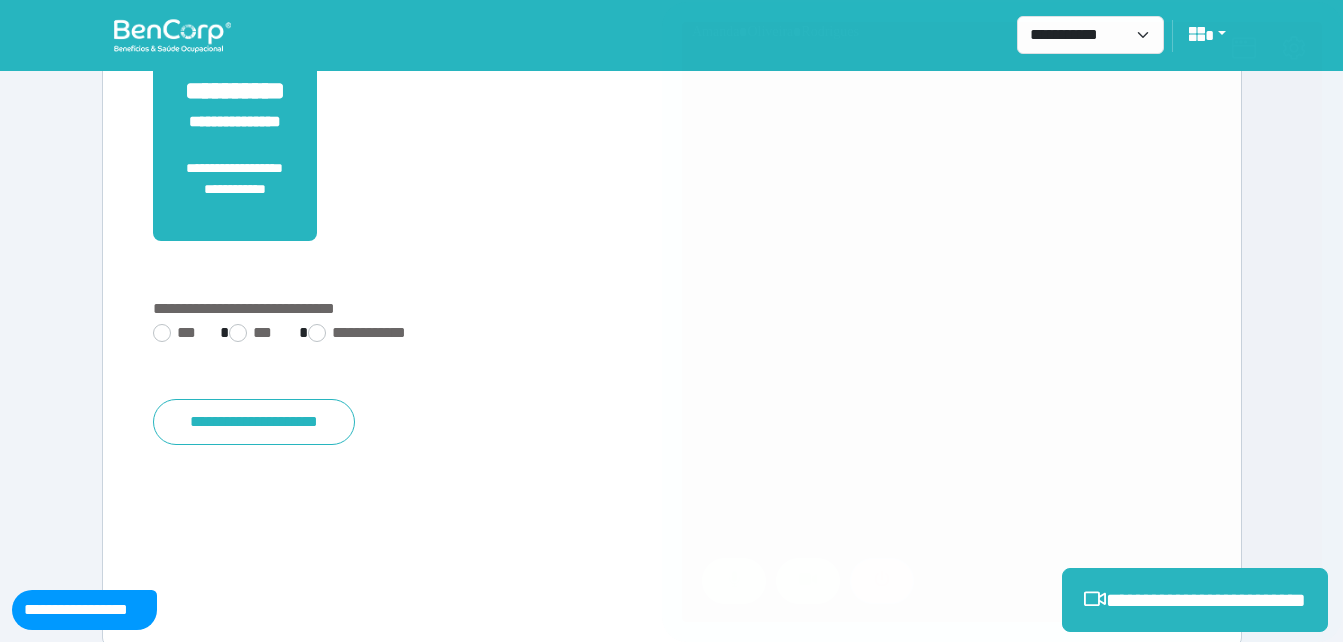 scroll, scrollTop: 494, scrollLeft: 0, axis: vertical 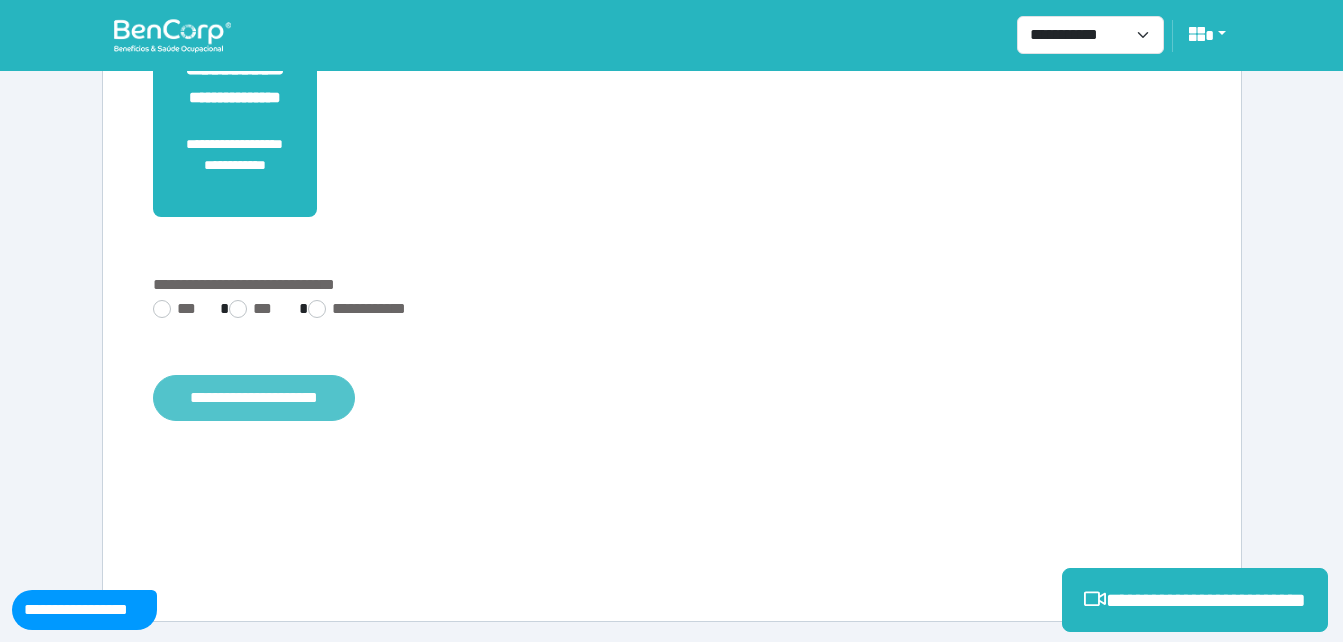 click on "**********" at bounding box center (254, 398) 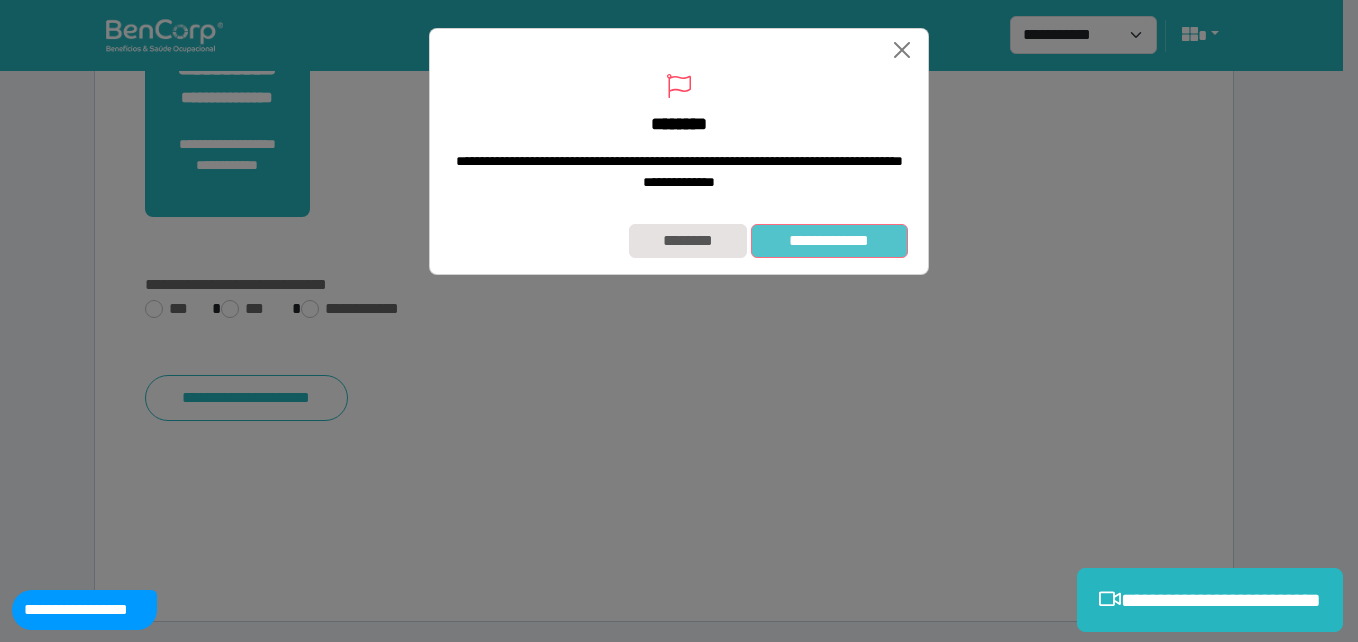 click on "**********" at bounding box center [829, 241] 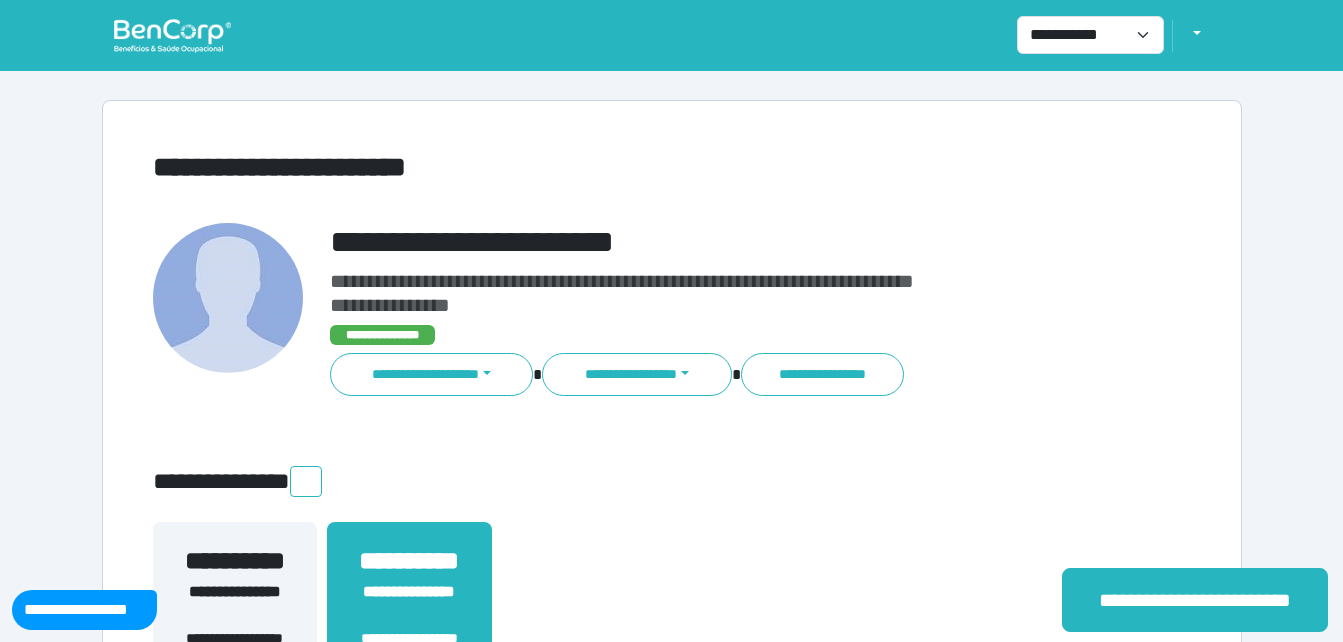scroll, scrollTop: 0, scrollLeft: 0, axis: both 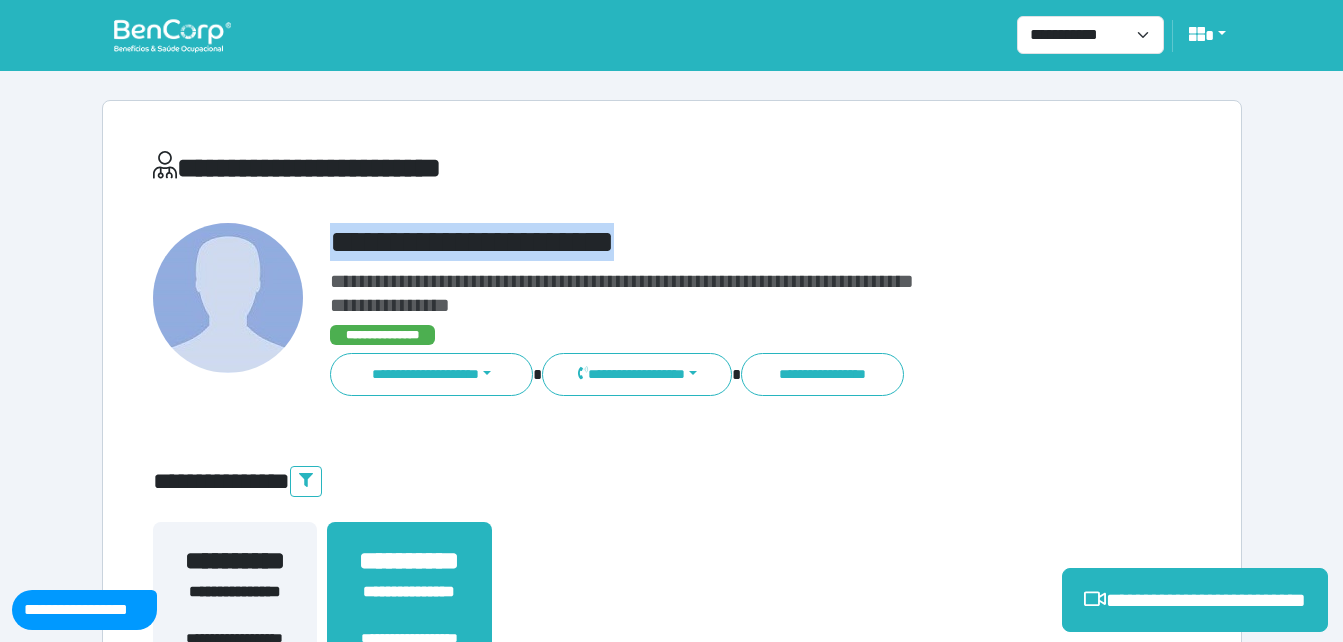drag, startPoint x: 326, startPoint y: 233, endPoint x: 699, endPoint y: 240, distance: 373.06567 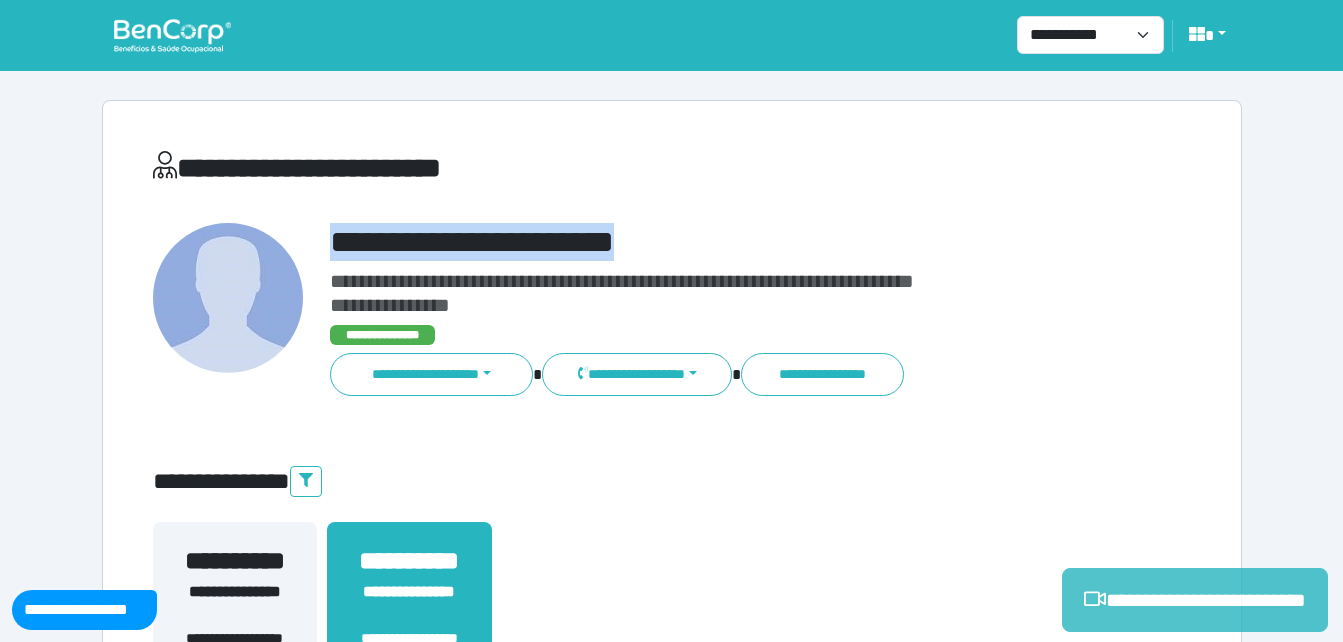 click on "**********" at bounding box center [1195, 600] 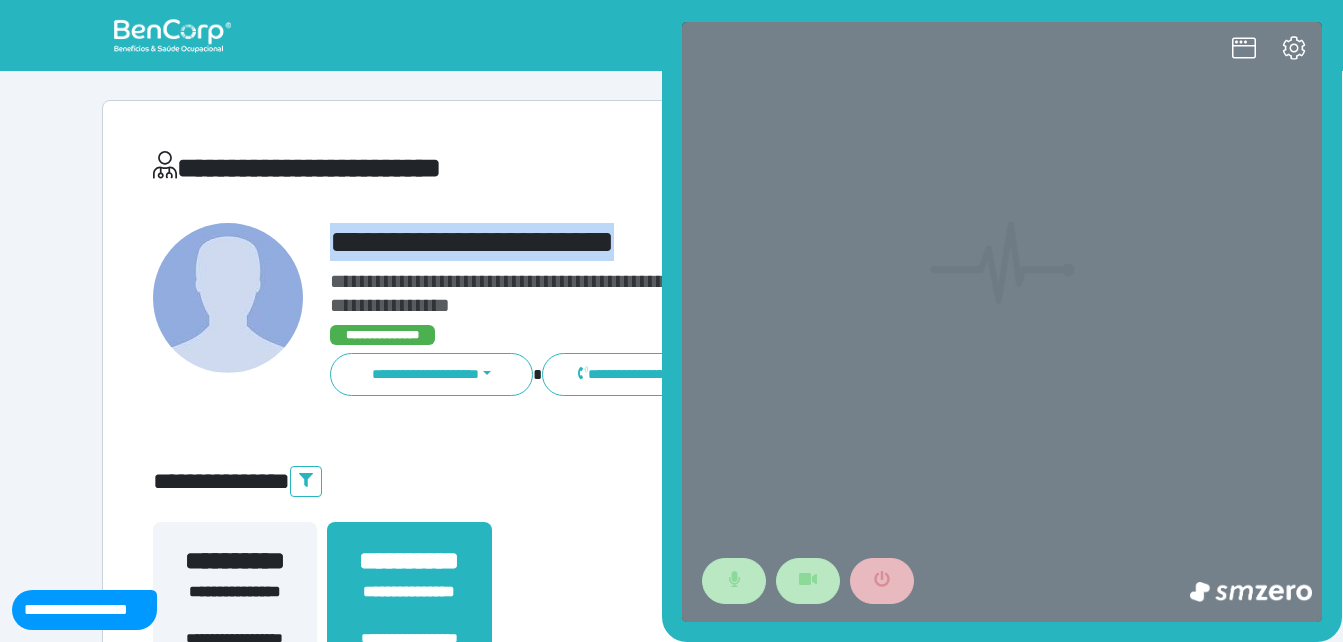 scroll, scrollTop: 0, scrollLeft: 0, axis: both 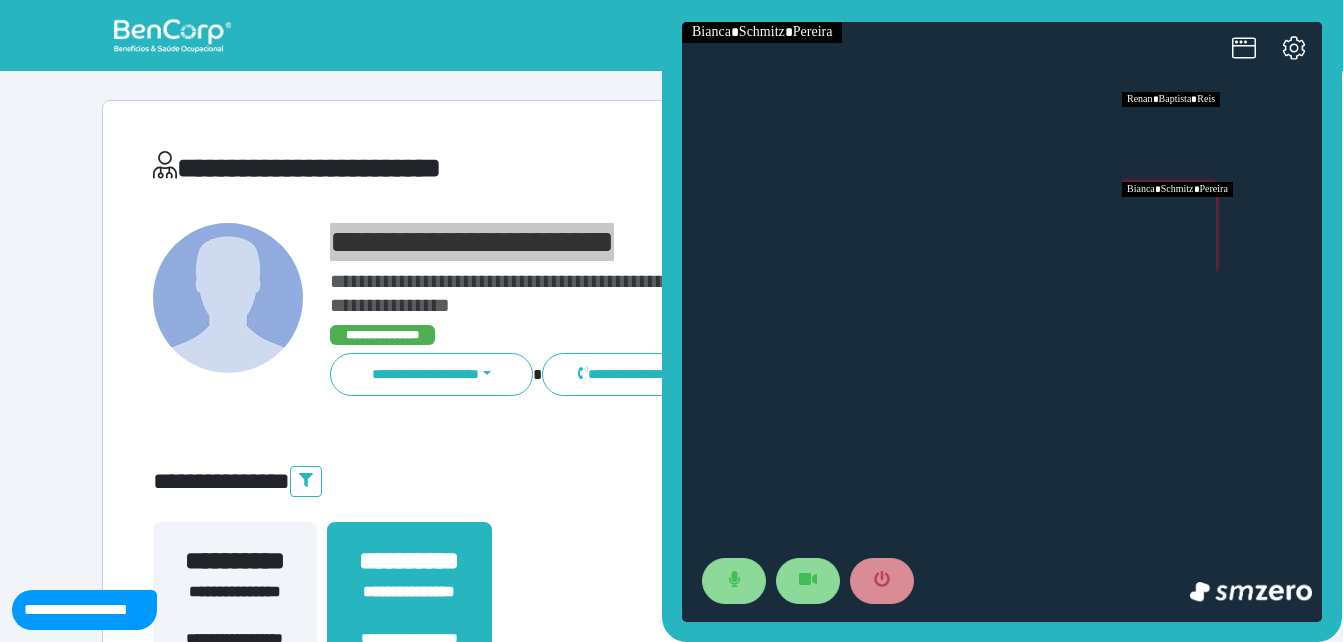 click at bounding box center [1222, 227] 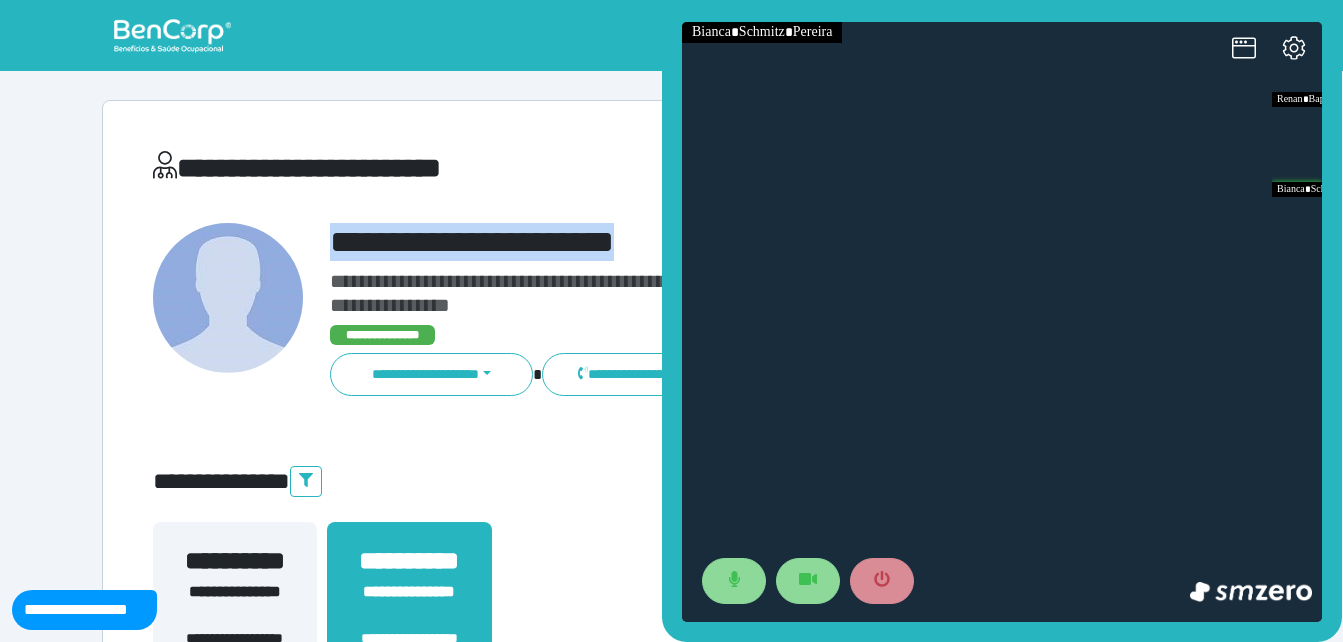 click on "**********" at bounding box center (716, 242) 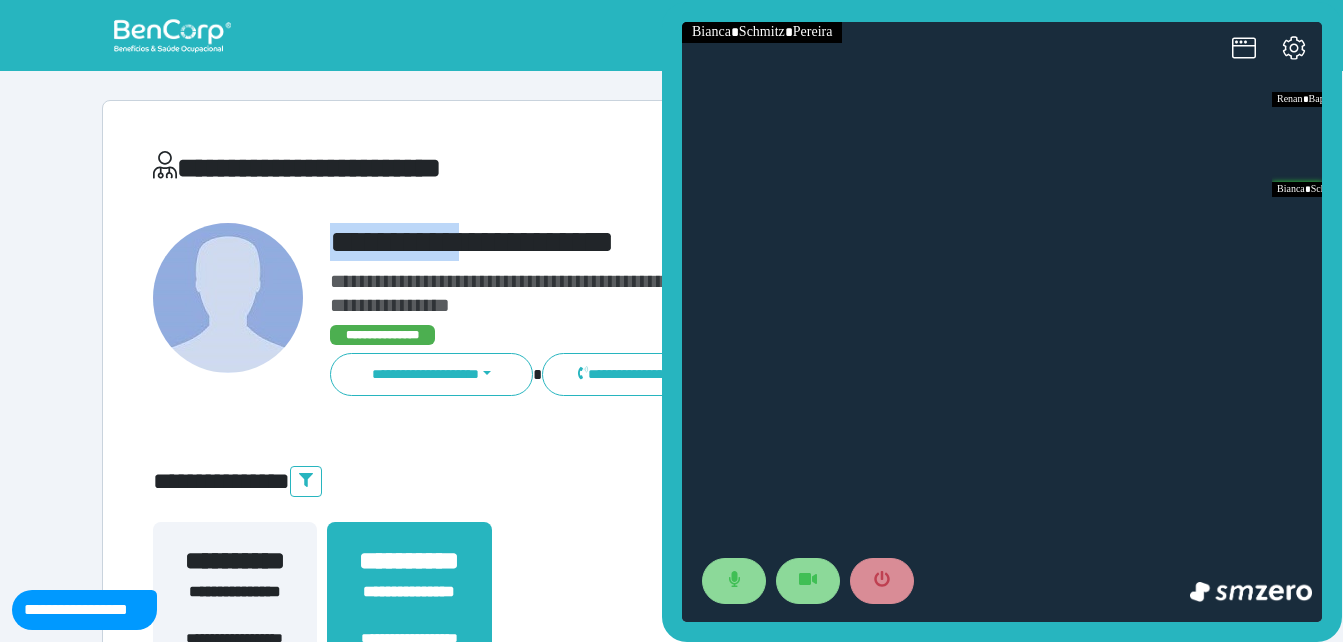 drag, startPoint x: 315, startPoint y: 237, endPoint x: 559, endPoint y: 242, distance: 244.05122 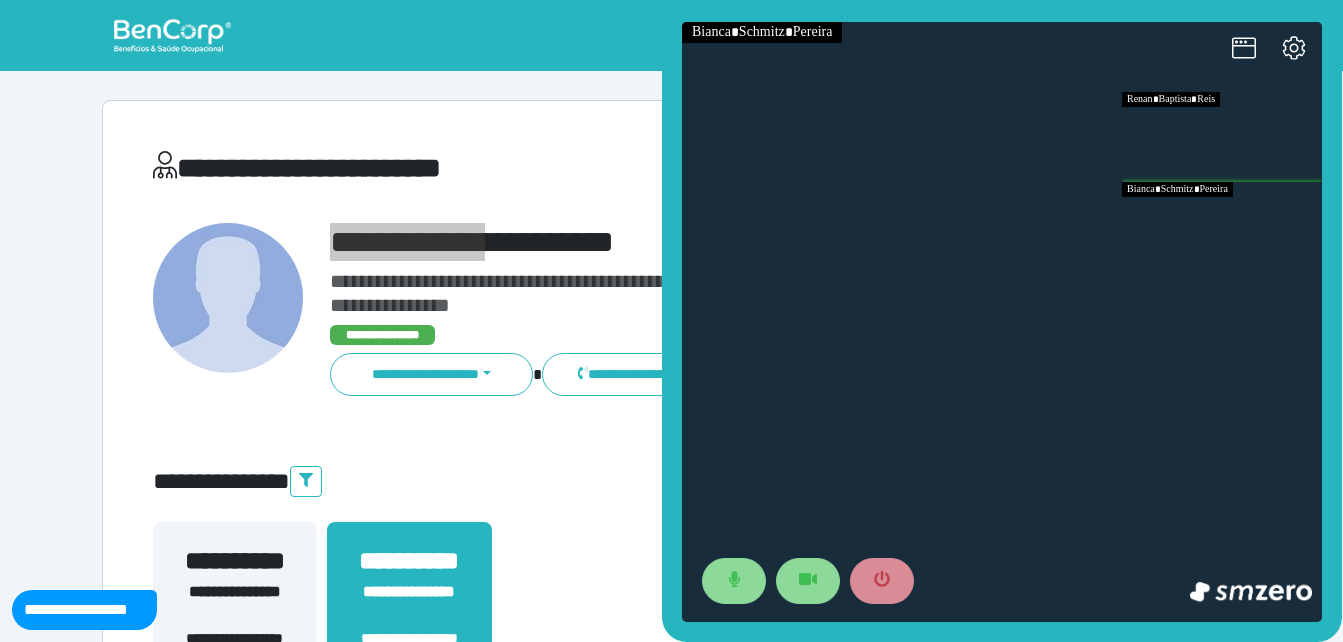 click at bounding box center (1222, 137) 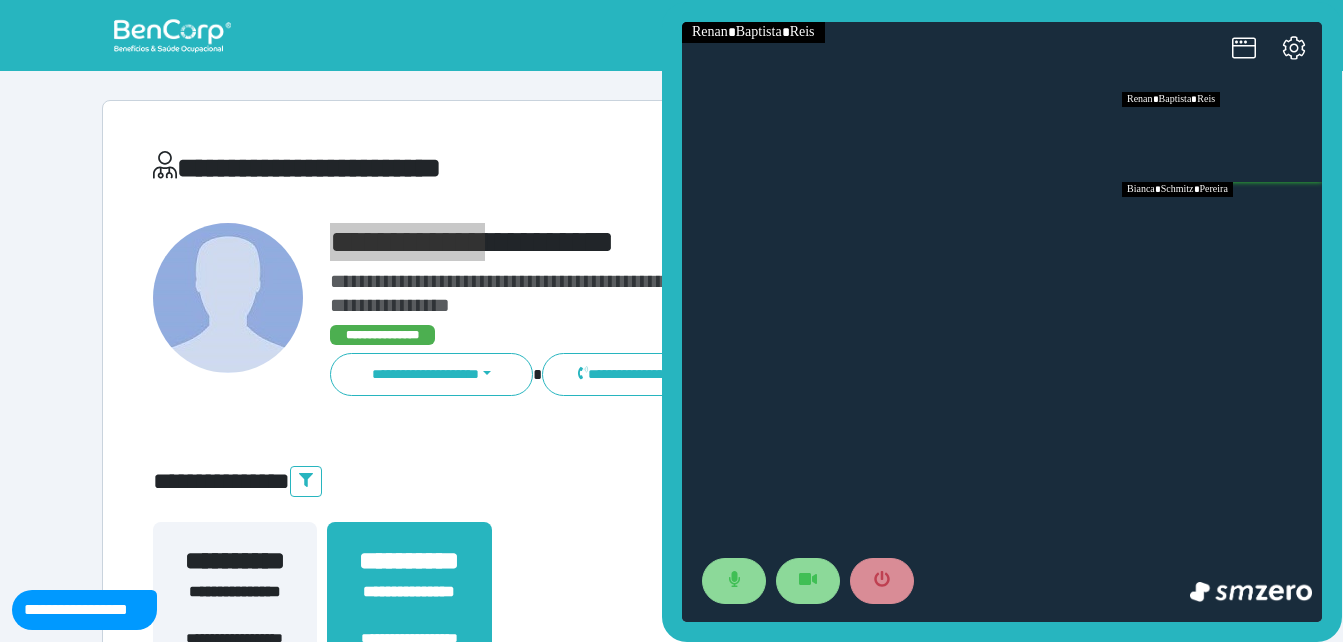 click at bounding box center [1222, 227] 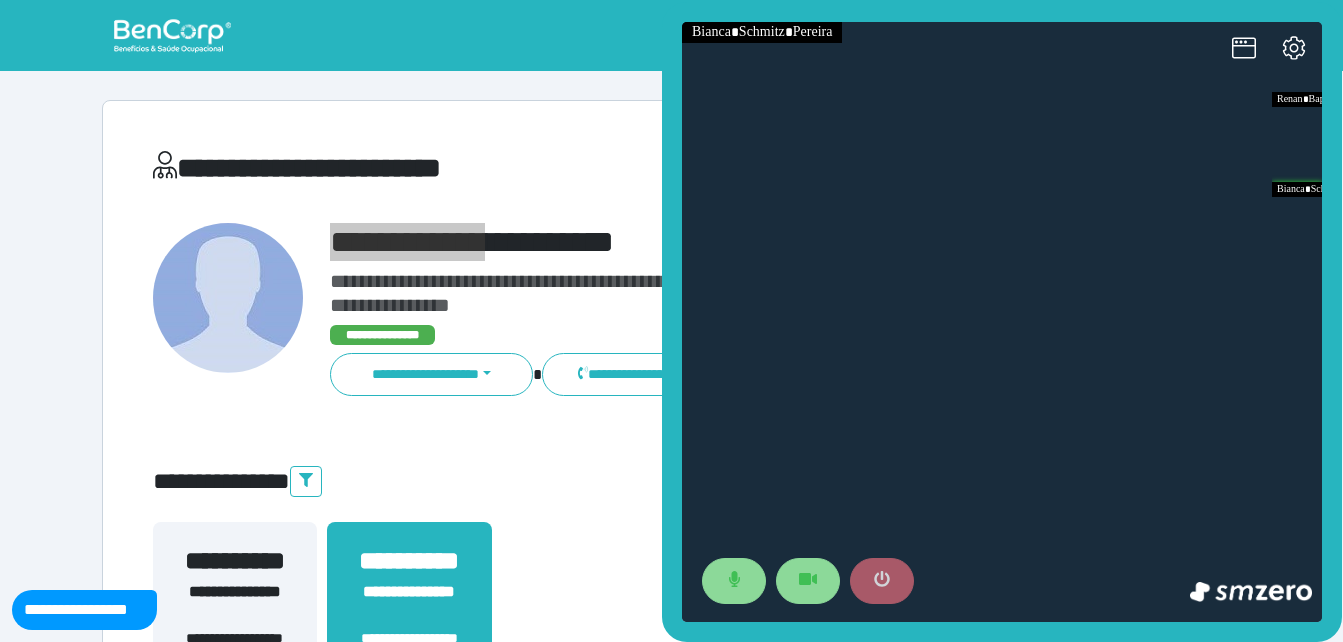 click 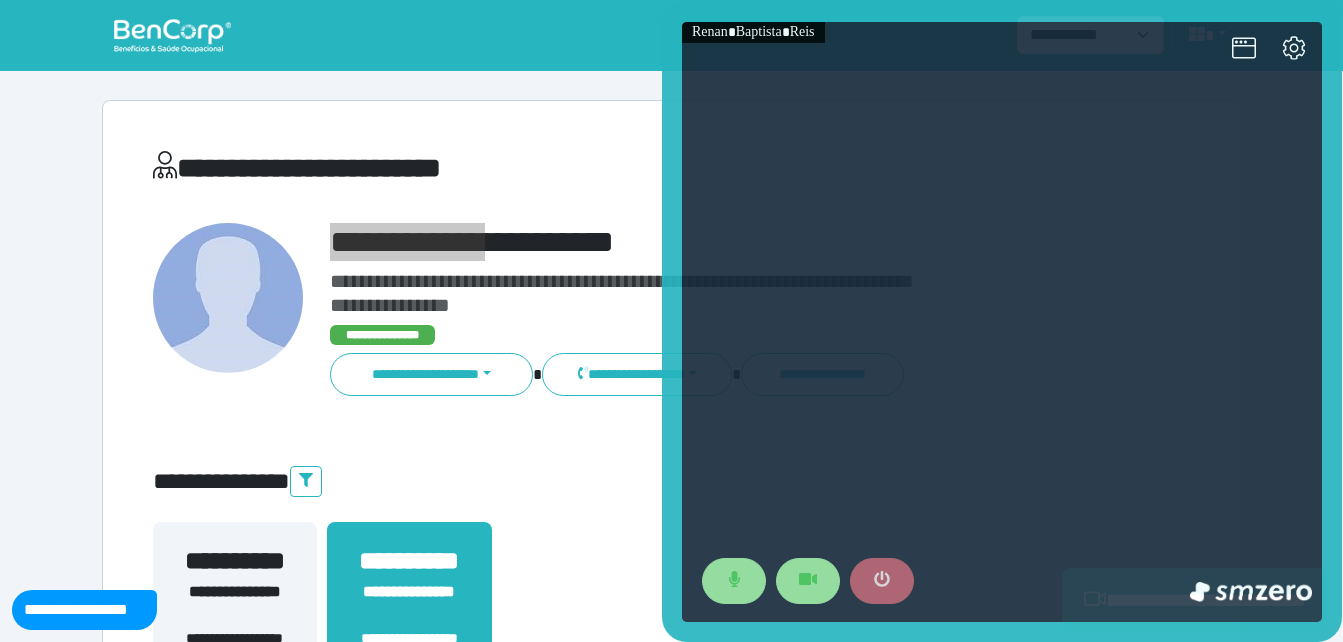 scroll, scrollTop: 494, scrollLeft: 0, axis: vertical 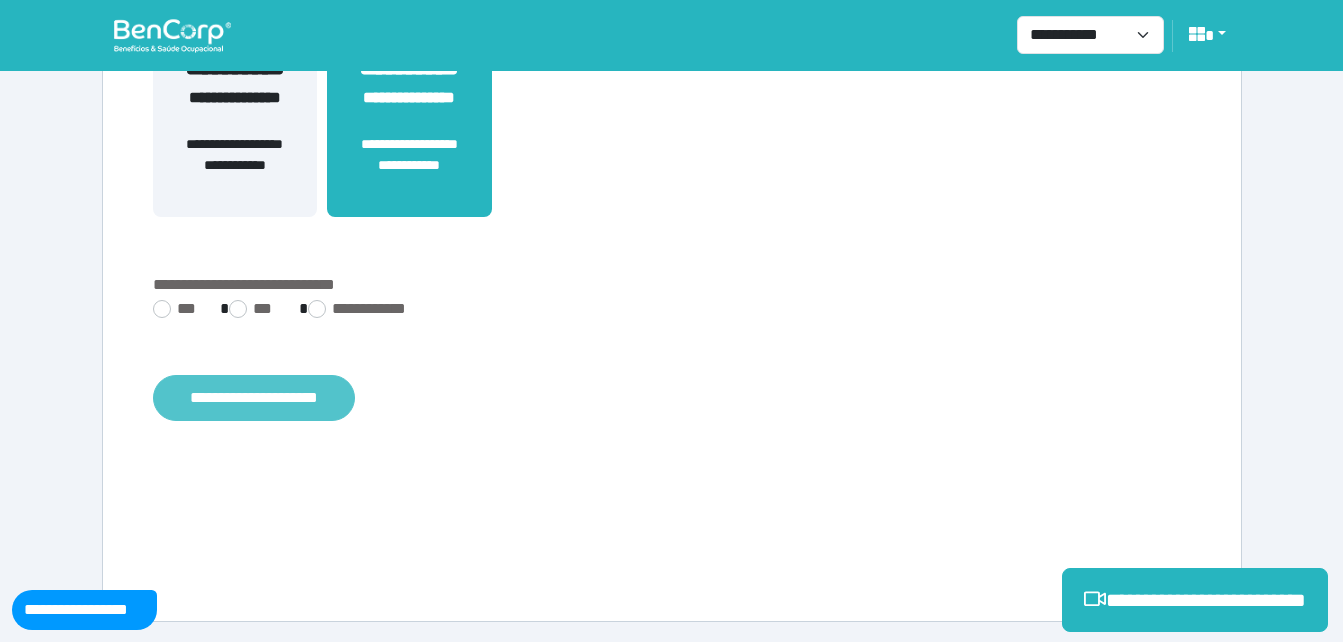 click on "**********" at bounding box center [254, 398] 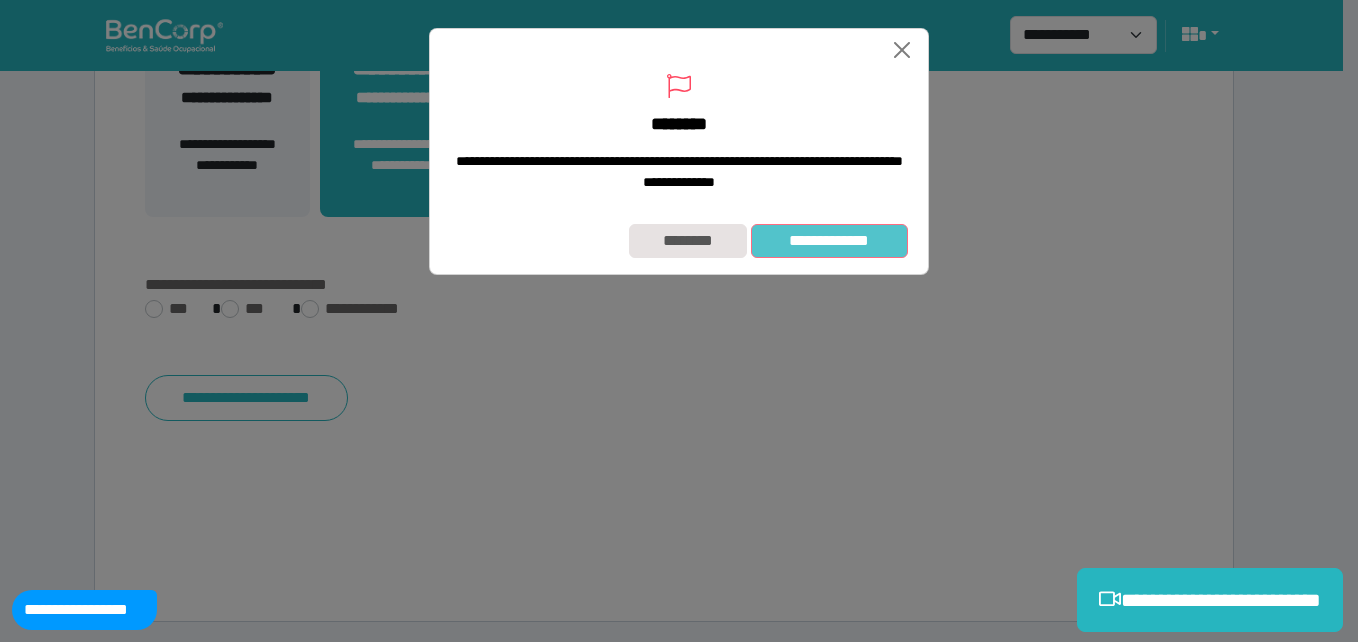 click on "**********" at bounding box center [829, 241] 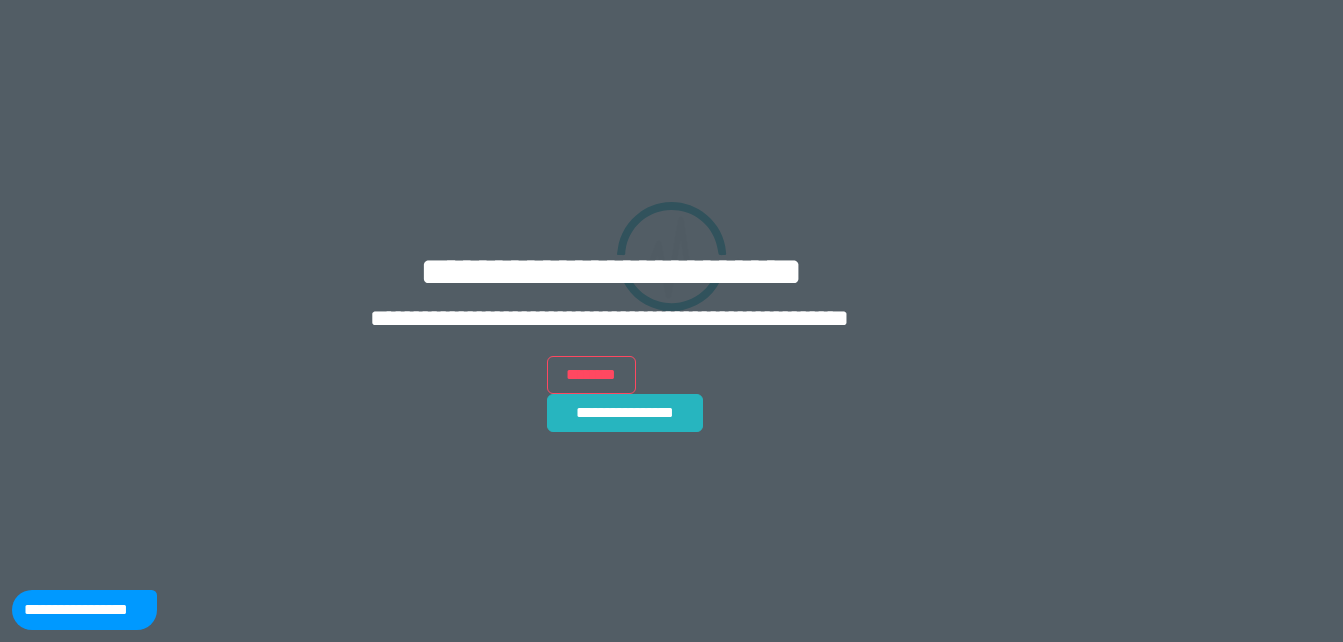 scroll, scrollTop: 0, scrollLeft: 0, axis: both 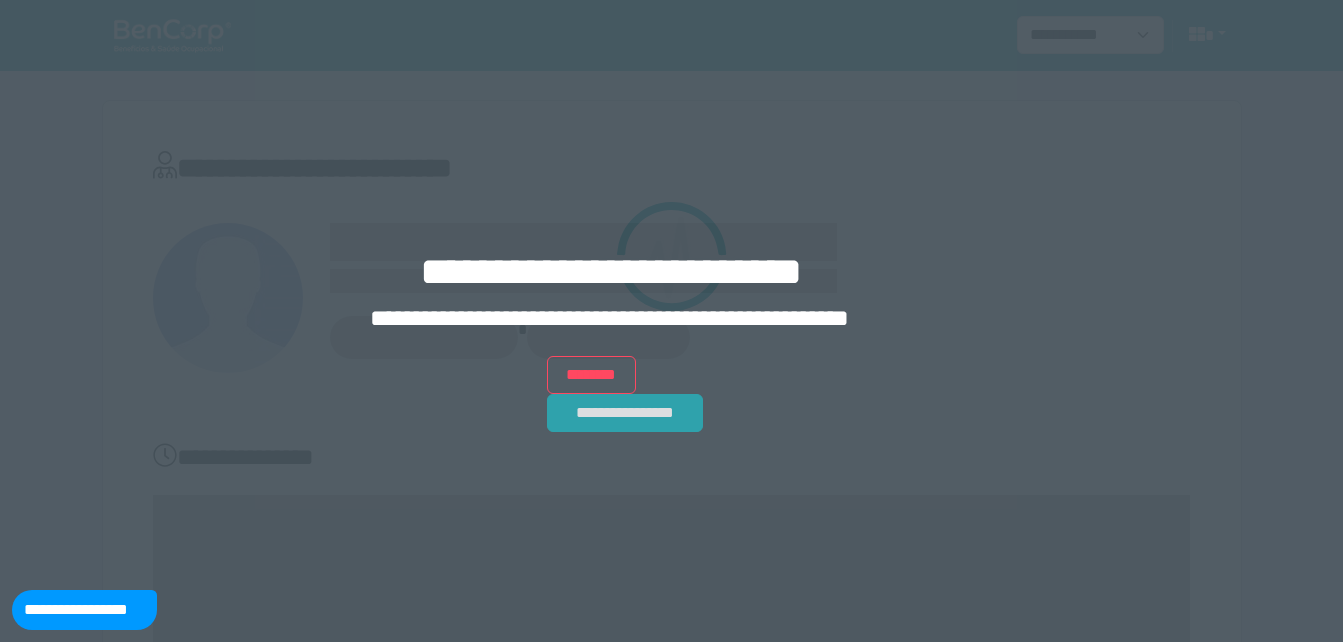 click on "**********" at bounding box center [625, 413] 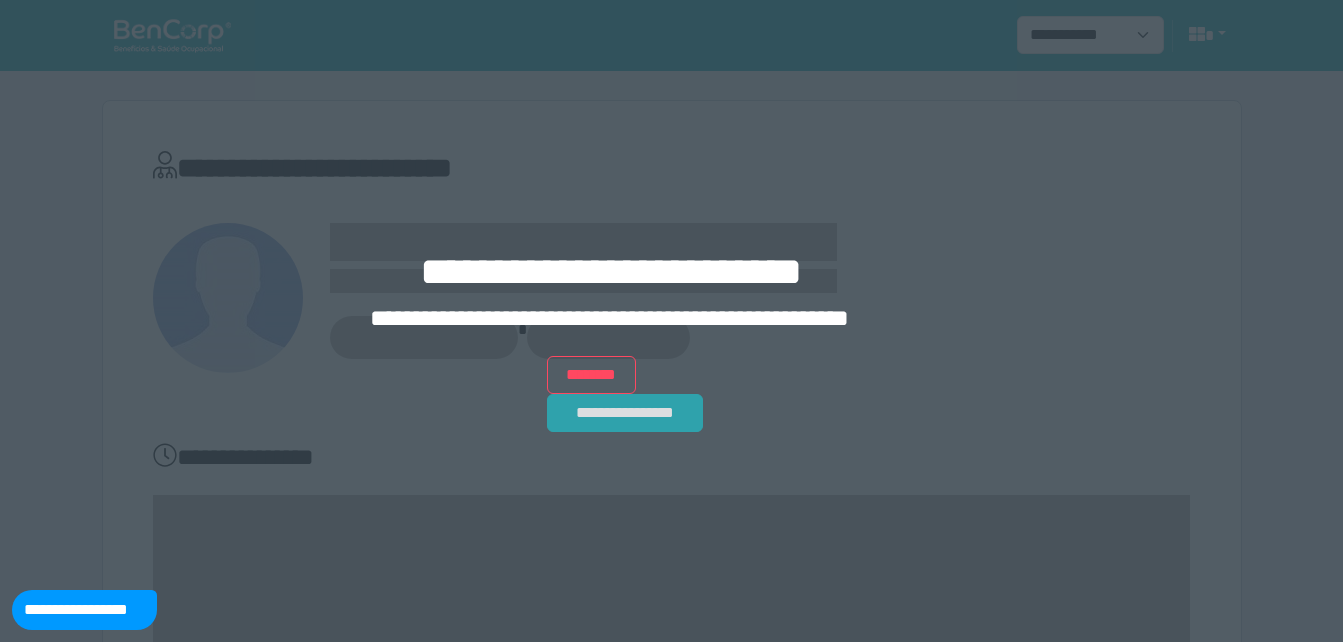 click on "**********" at bounding box center (625, 413) 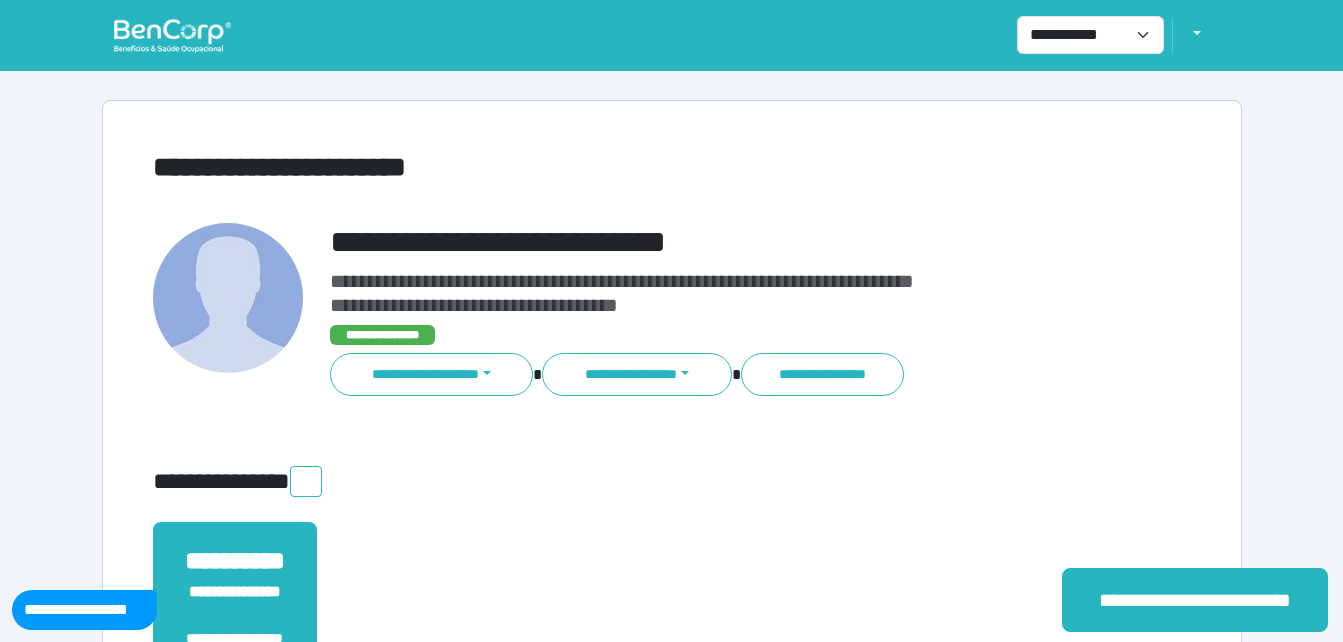 scroll, scrollTop: 0, scrollLeft: 0, axis: both 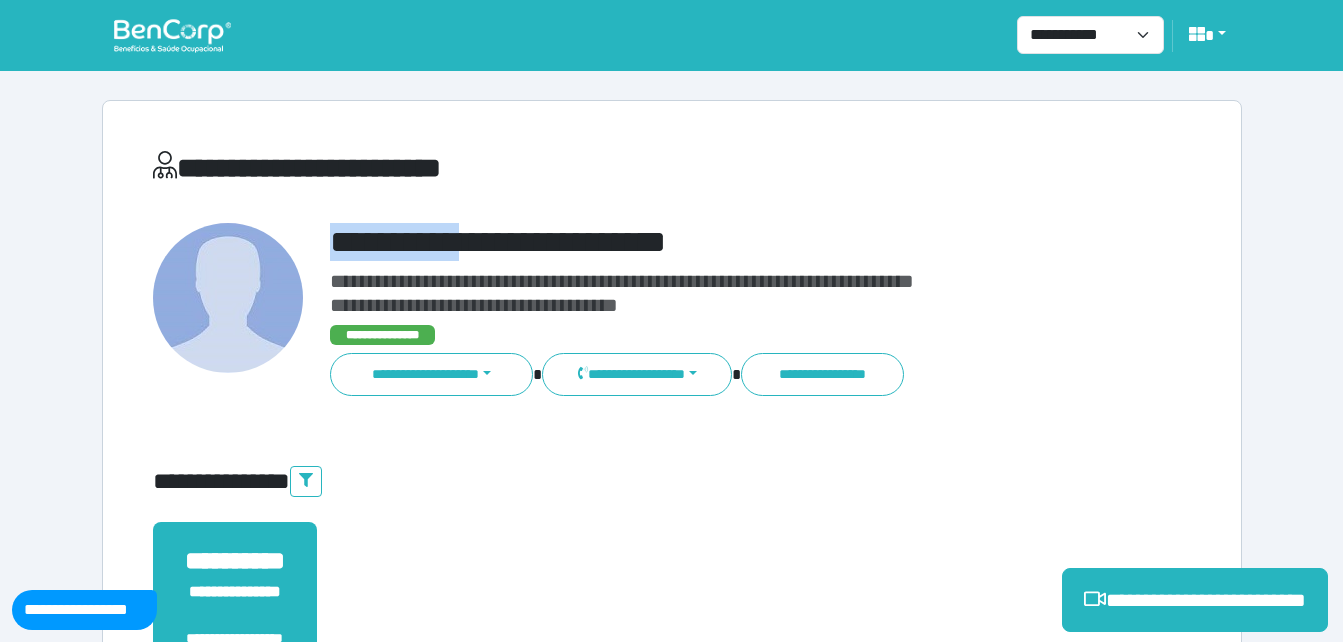 drag, startPoint x: 329, startPoint y: 232, endPoint x: 823, endPoint y: 245, distance: 494.17102 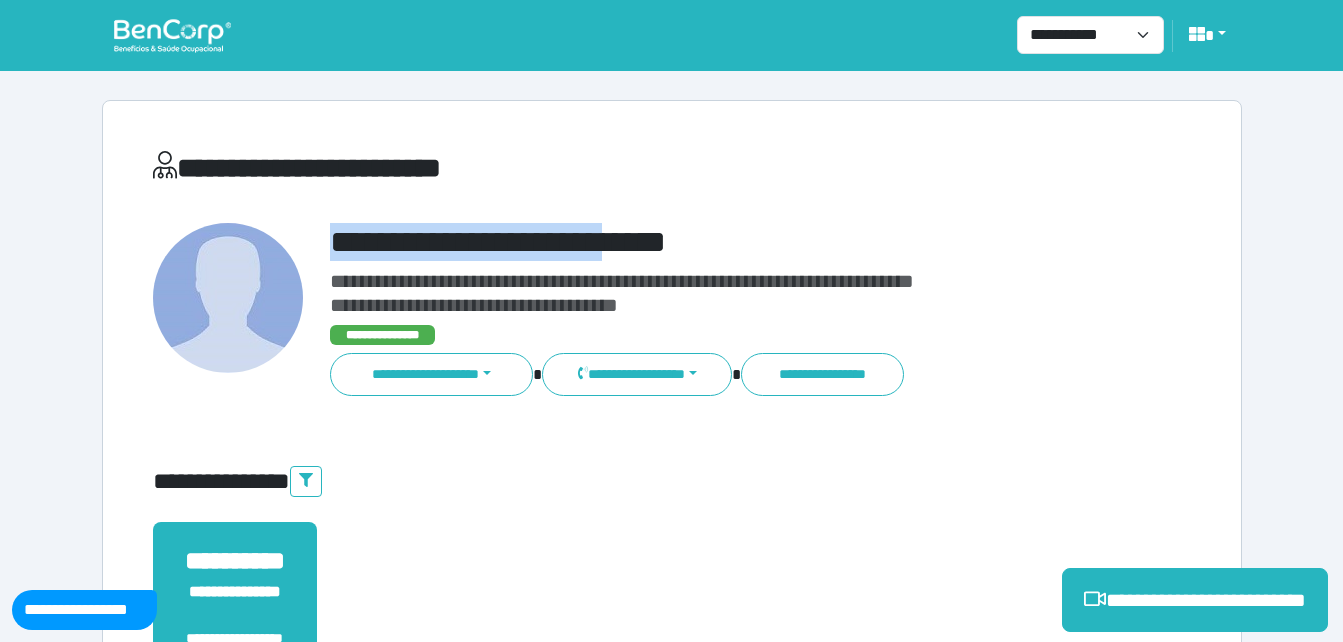copy on "**********" 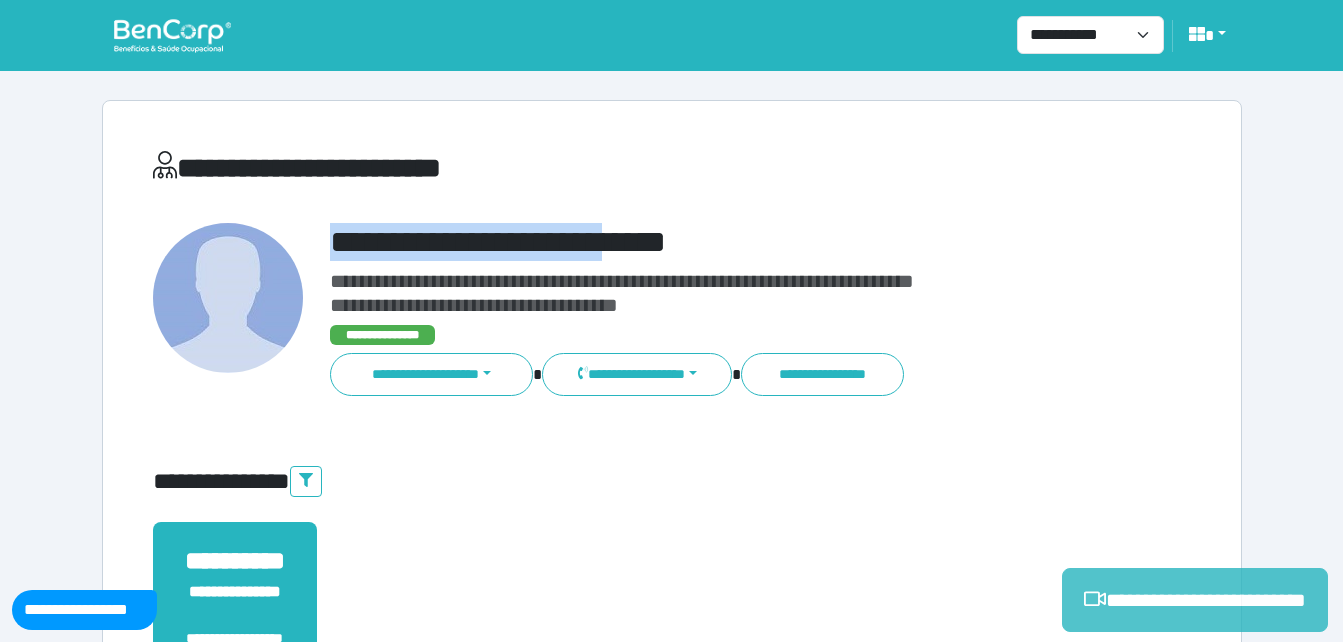 click on "**********" at bounding box center (1195, 600) 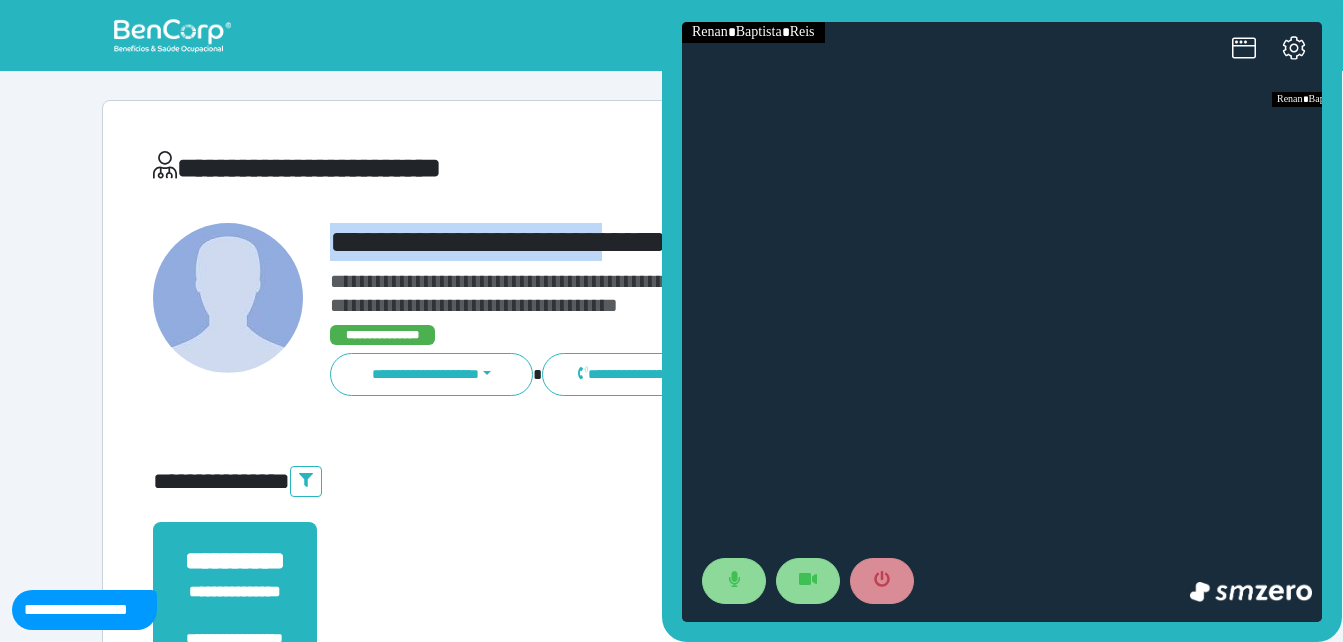 scroll, scrollTop: 0, scrollLeft: 0, axis: both 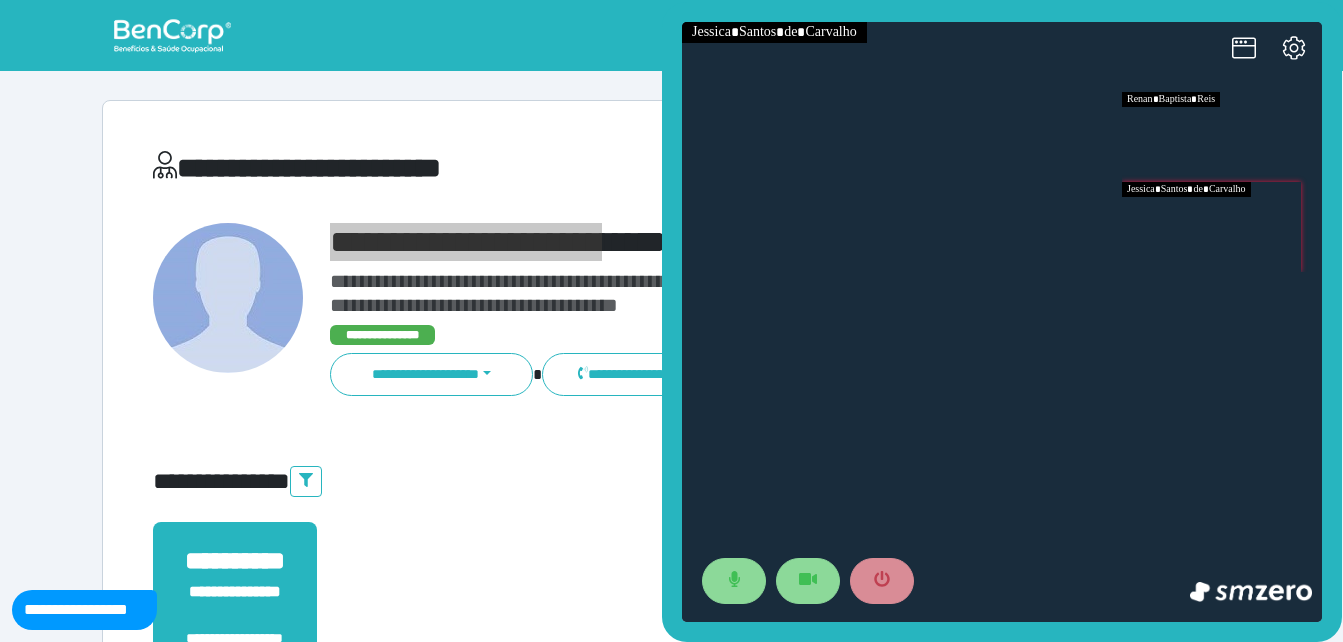 click at bounding box center (1222, 227) 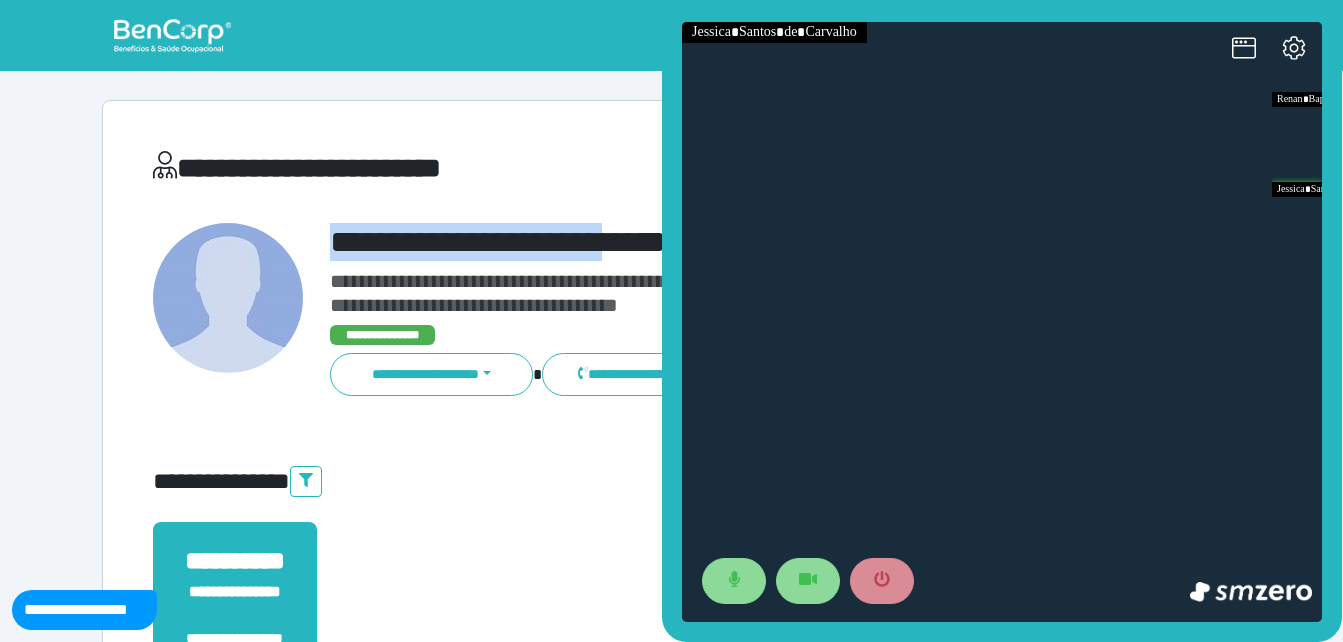 click on "**********" at bounding box center (716, 242) 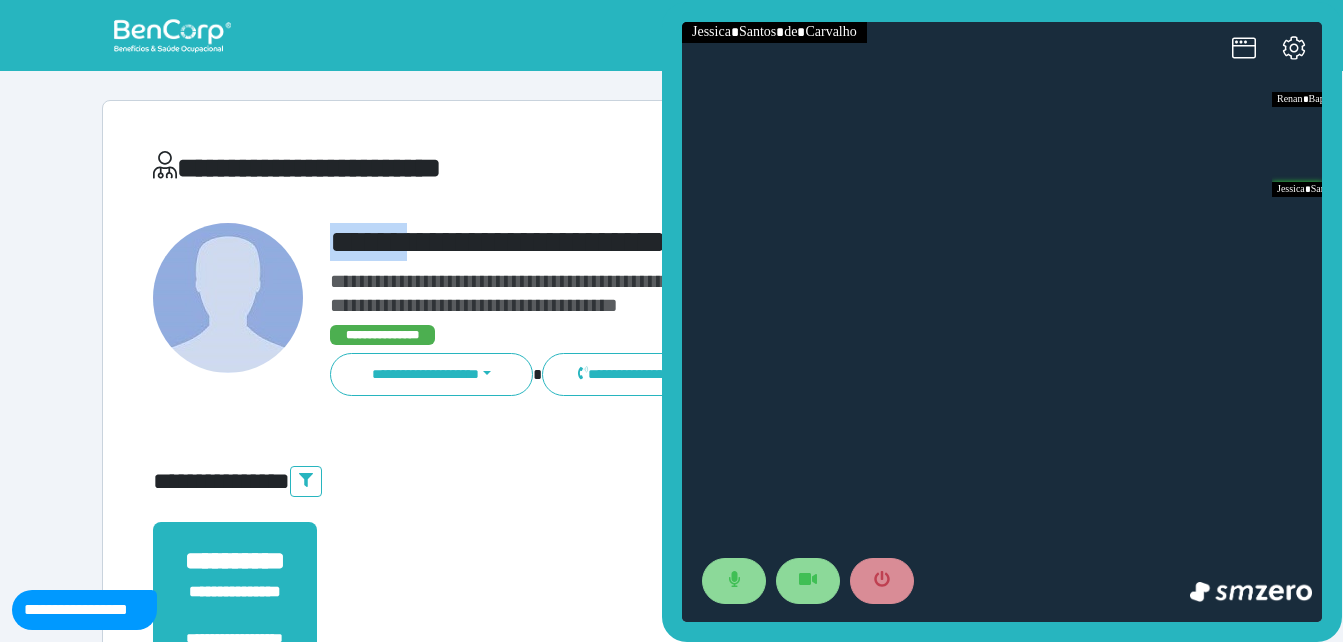 drag, startPoint x: 422, startPoint y: 224, endPoint x: 542, endPoint y: 216, distance: 120.26637 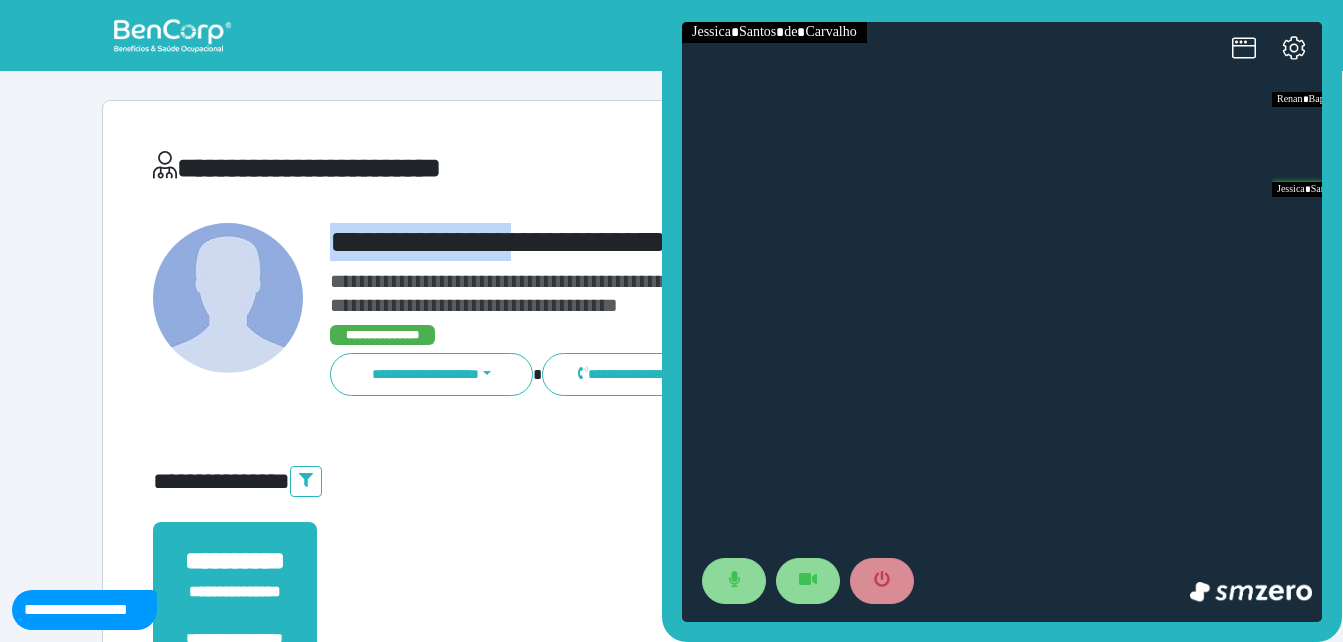 copy on "**********" 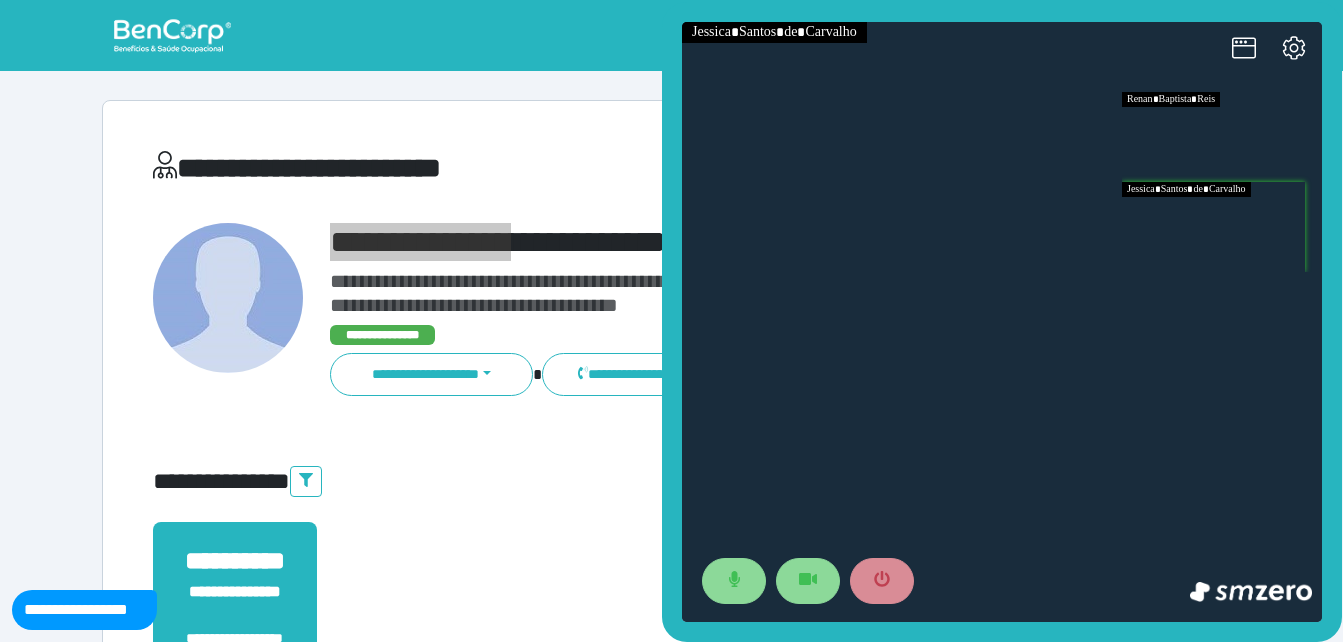 click at bounding box center (1222, 137) 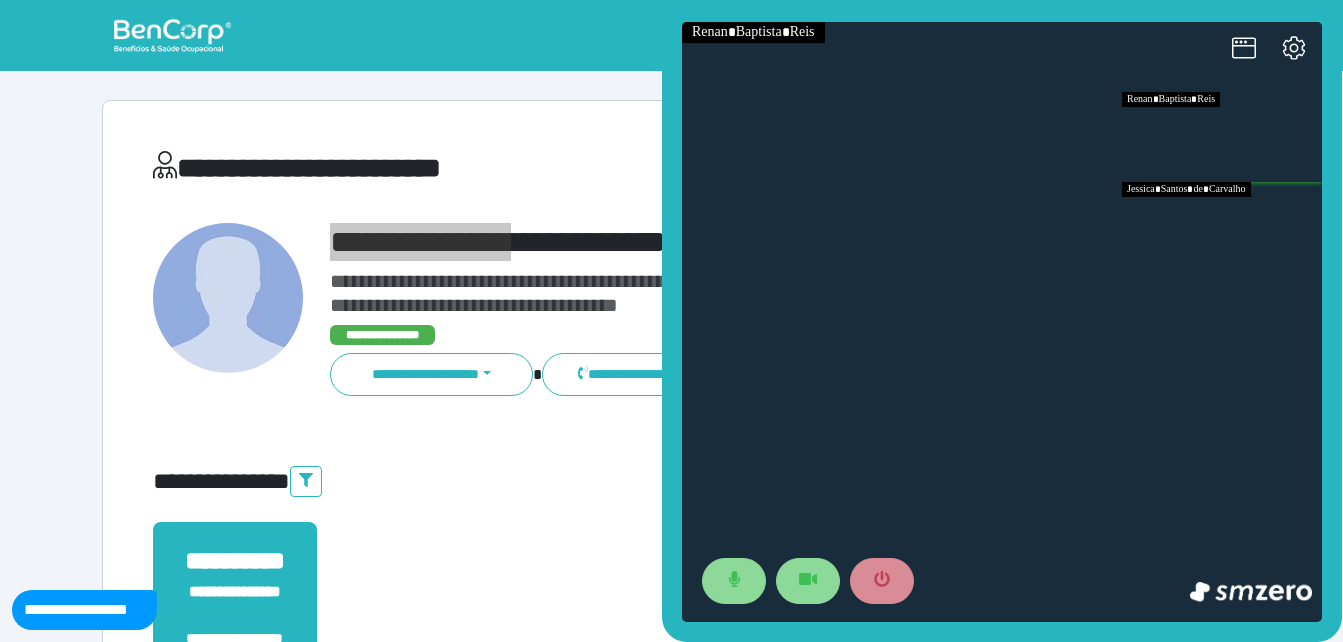 click at bounding box center [1222, 227] 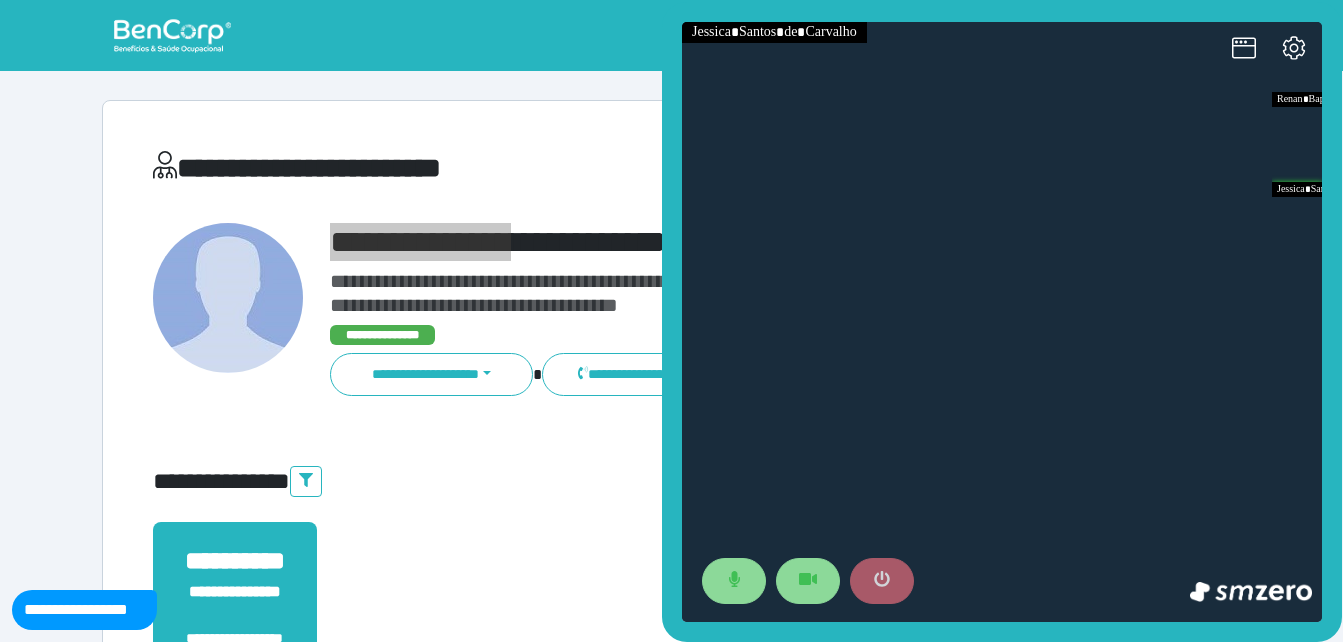 click at bounding box center (882, 581) 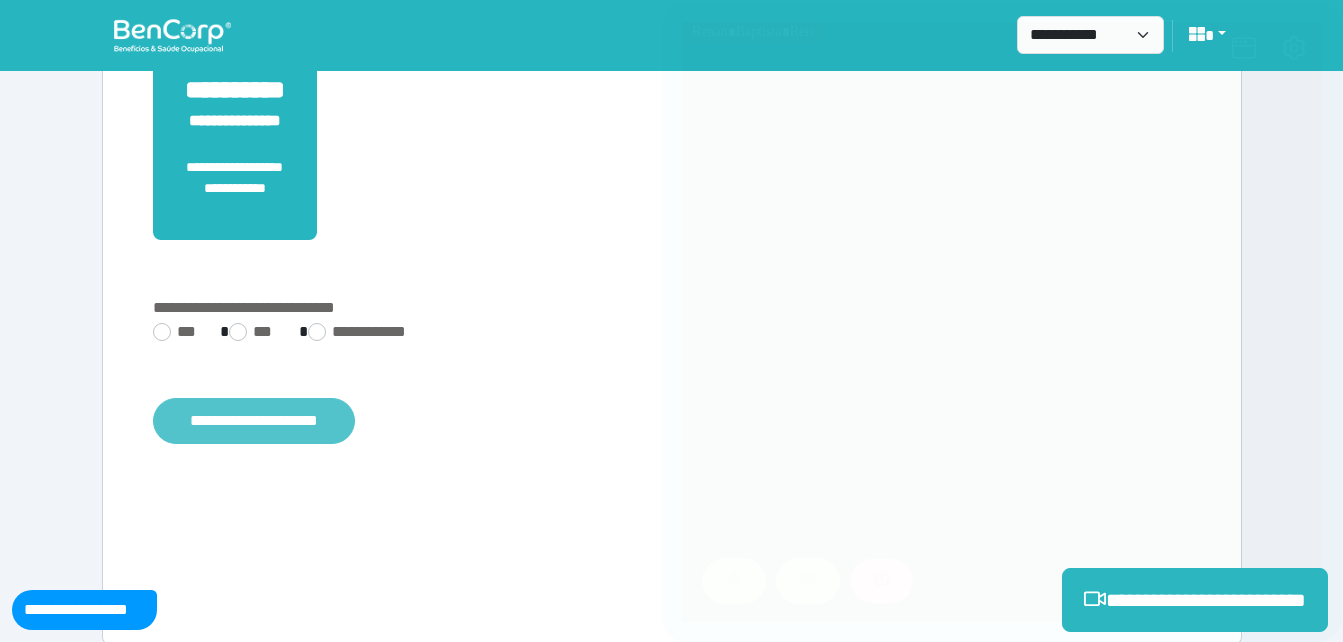 scroll, scrollTop: 494, scrollLeft: 0, axis: vertical 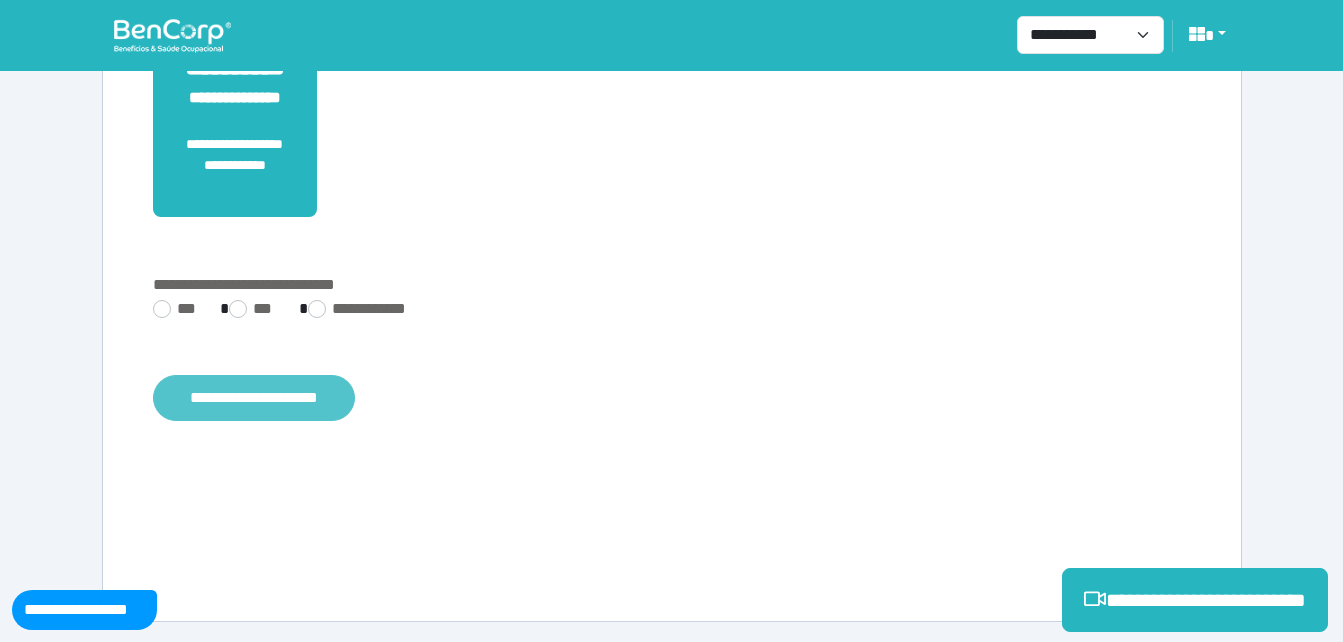 click on "**********" at bounding box center [254, 398] 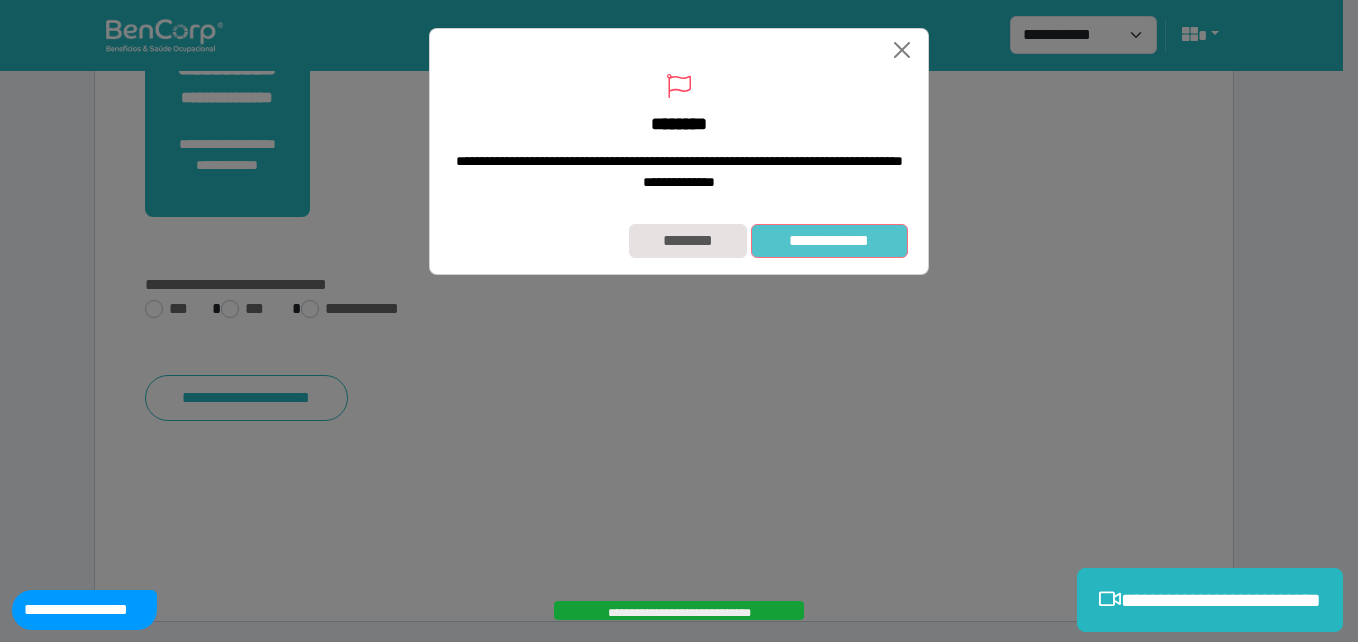 click on "**********" at bounding box center (829, 241) 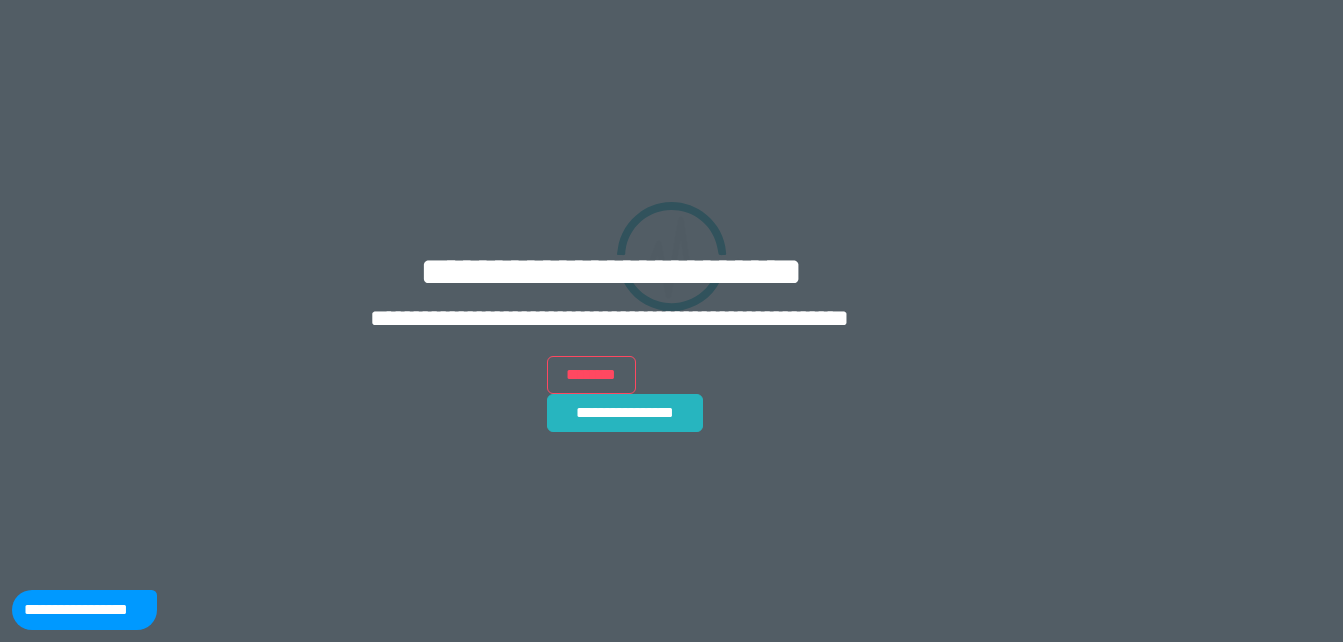 scroll, scrollTop: 0, scrollLeft: 0, axis: both 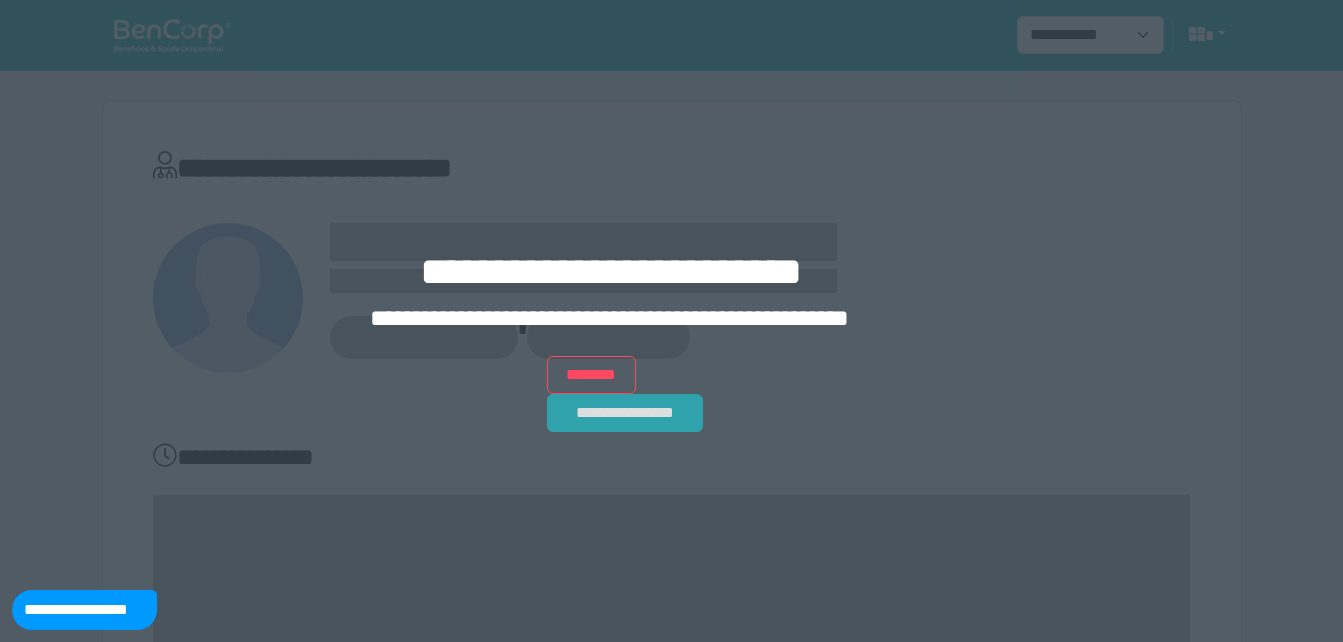 click on "**********" at bounding box center (625, 413) 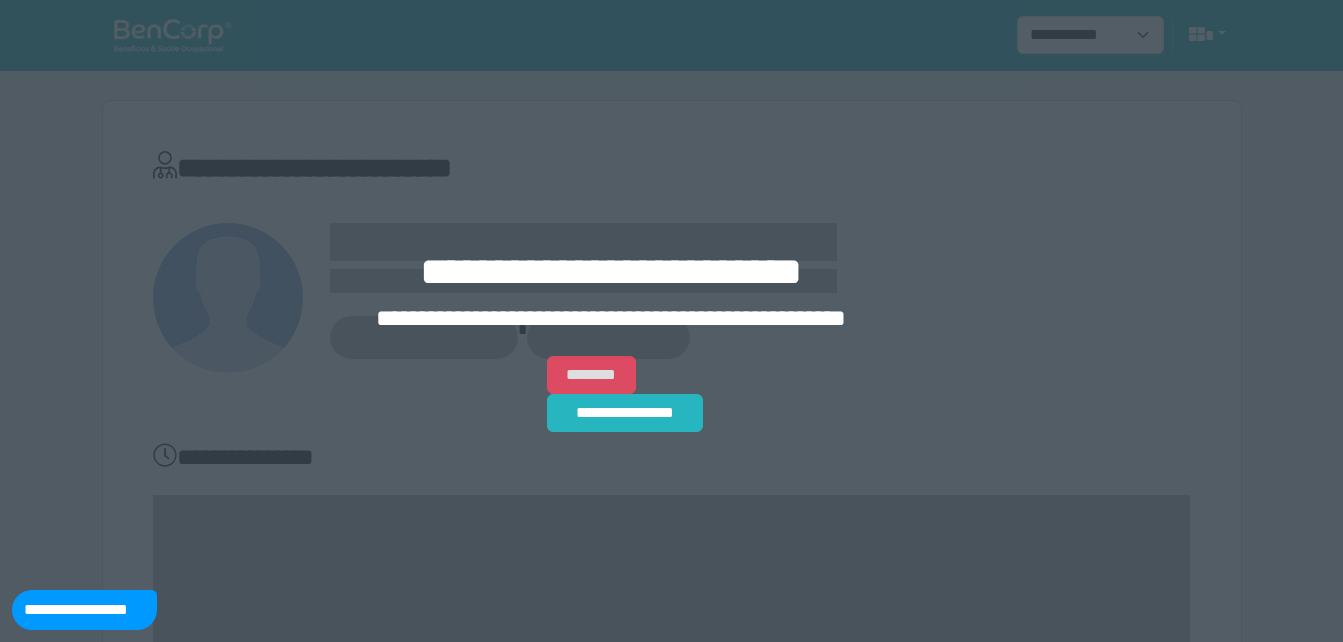 type 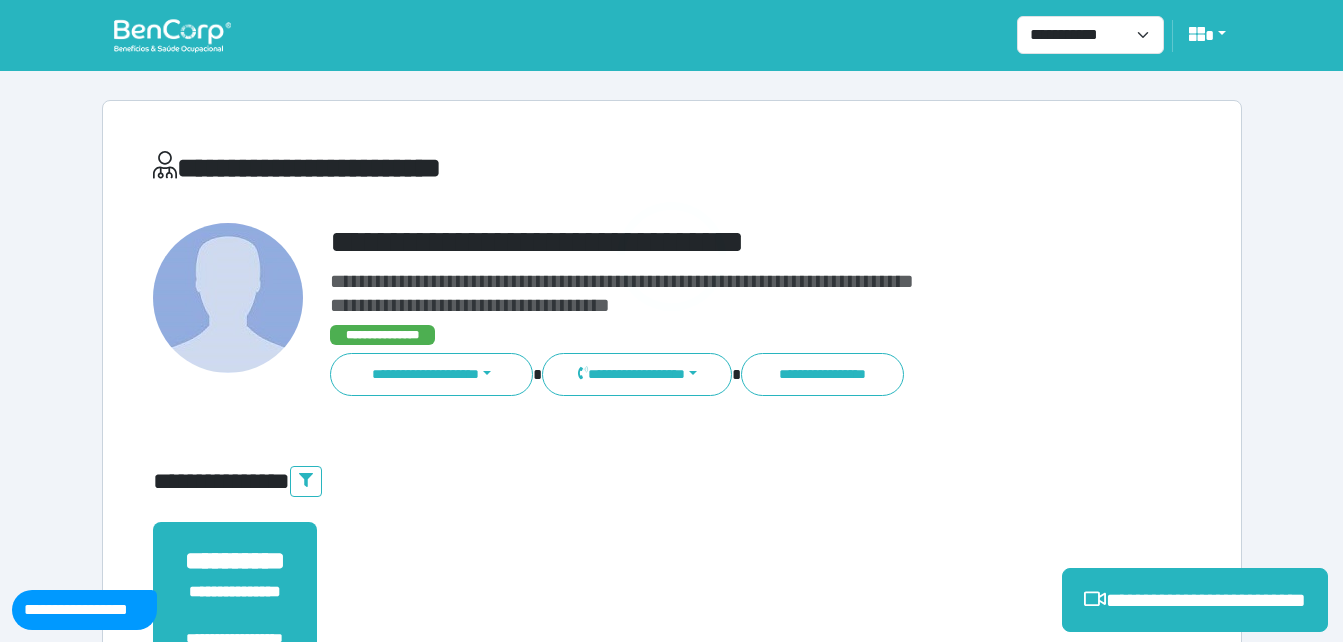 scroll, scrollTop: 0, scrollLeft: 0, axis: both 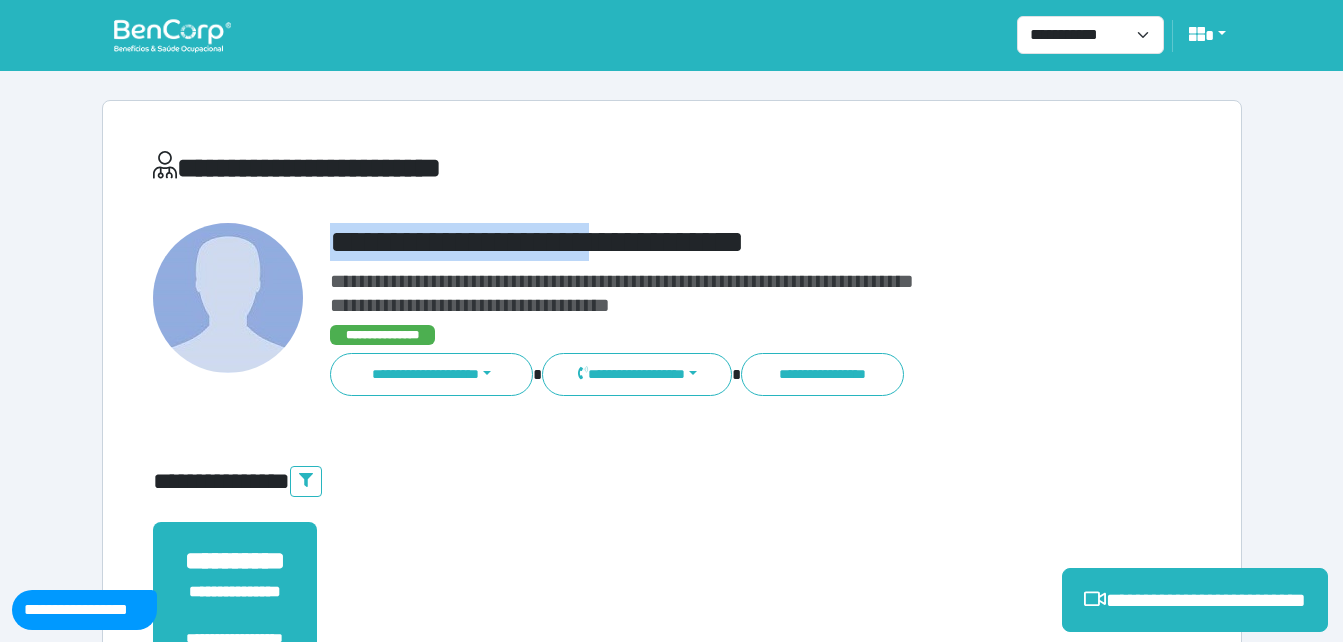drag, startPoint x: 326, startPoint y: 242, endPoint x: 680, endPoint y: 235, distance: 354.0692 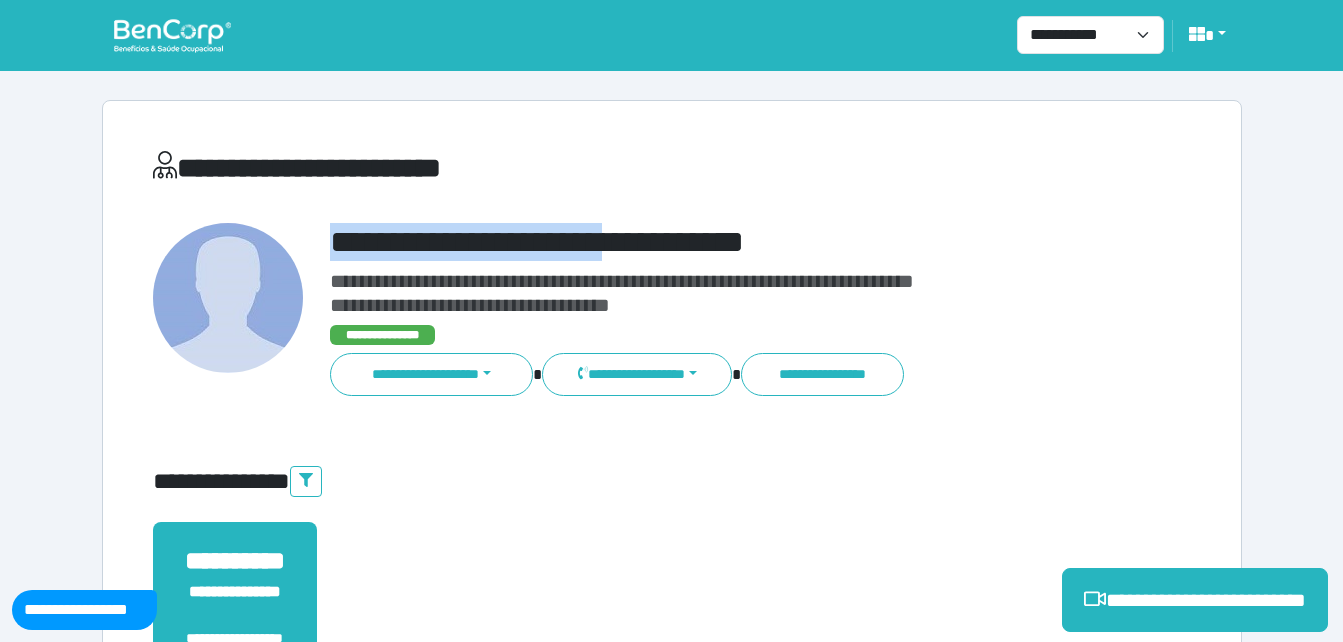 copy on "**********" 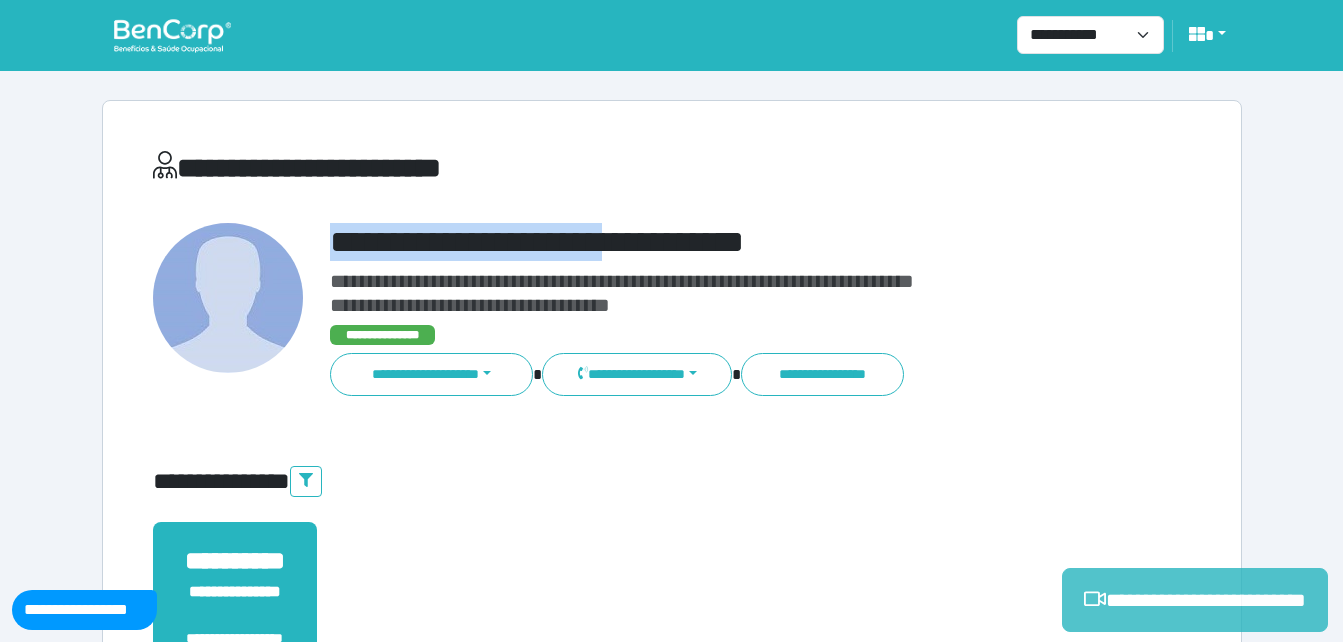 click on "**********" at bounding box center [1195, 600] 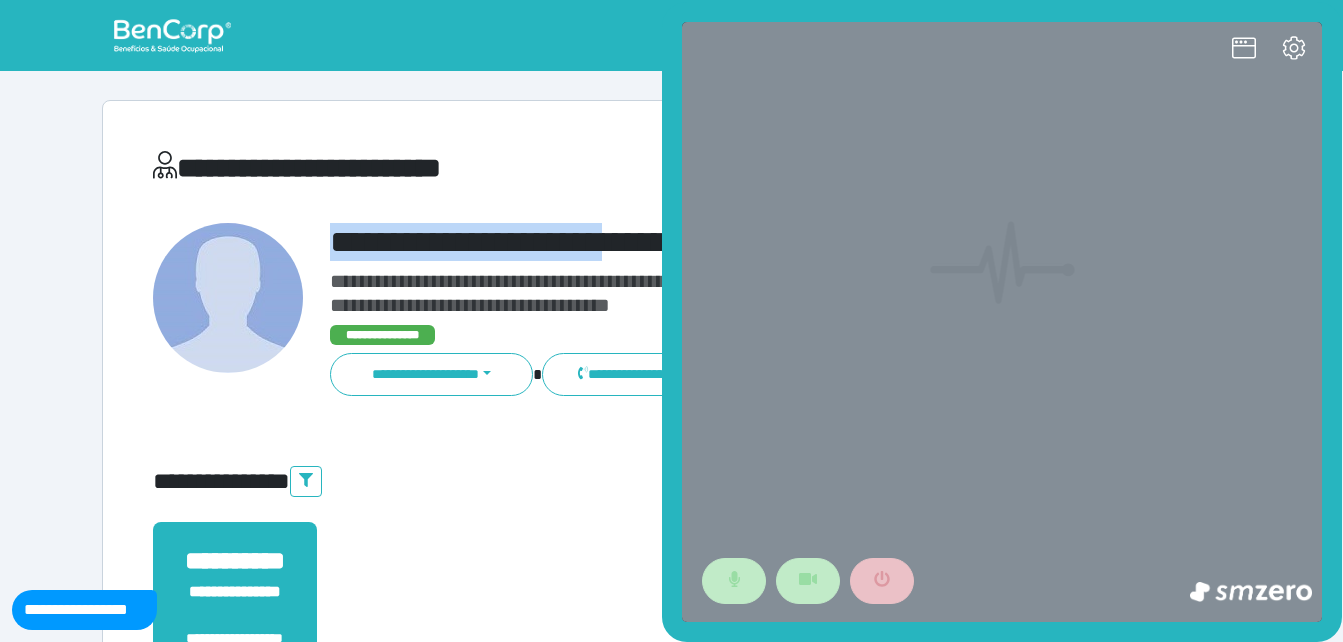 scroll, scrollTop: 0, scrollLeft: 0, axis: both 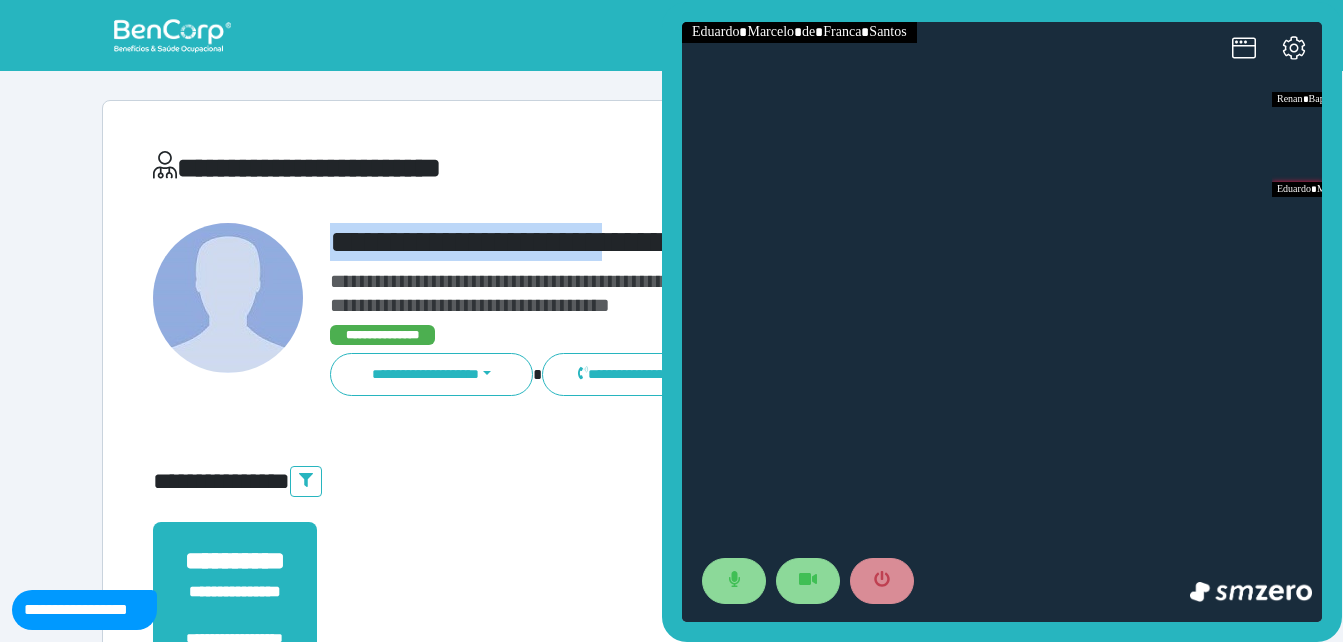 click on "**********" at bounding box center [716, 310] 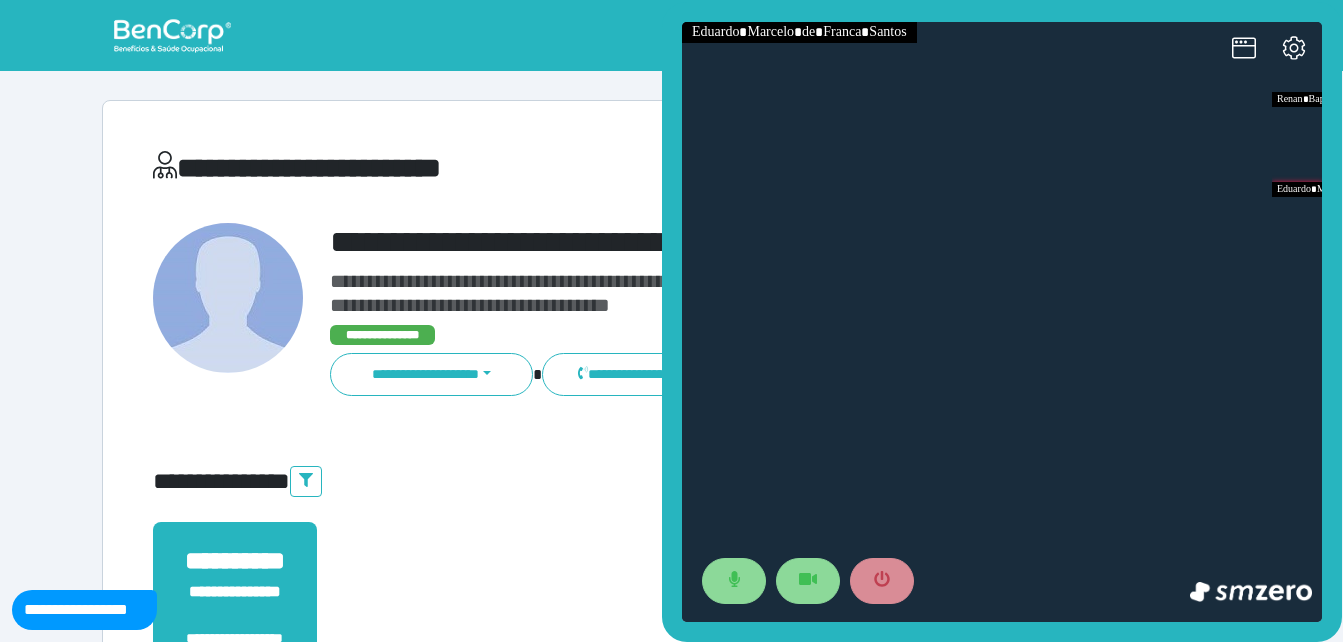 click on "**********" at bounding box center [716, 242] 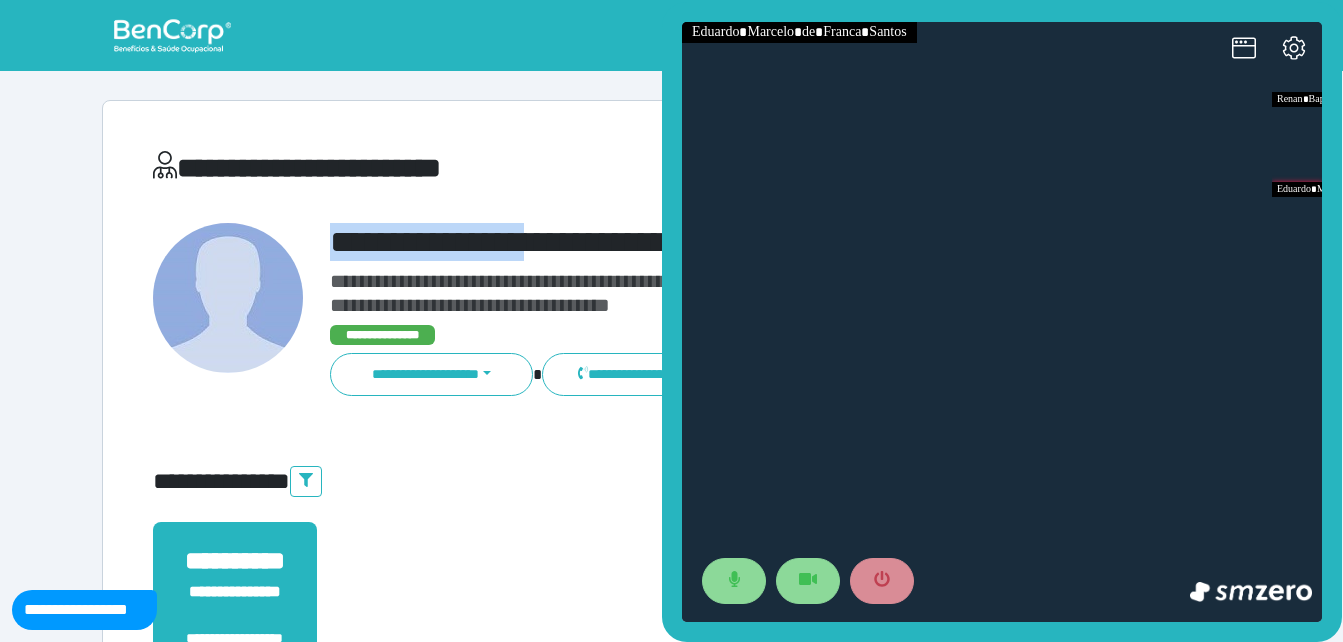 drag, startPoint x: 332, startPoint y: 237, endPoint x: 576, endPoint y: 225, distance: 244.2949 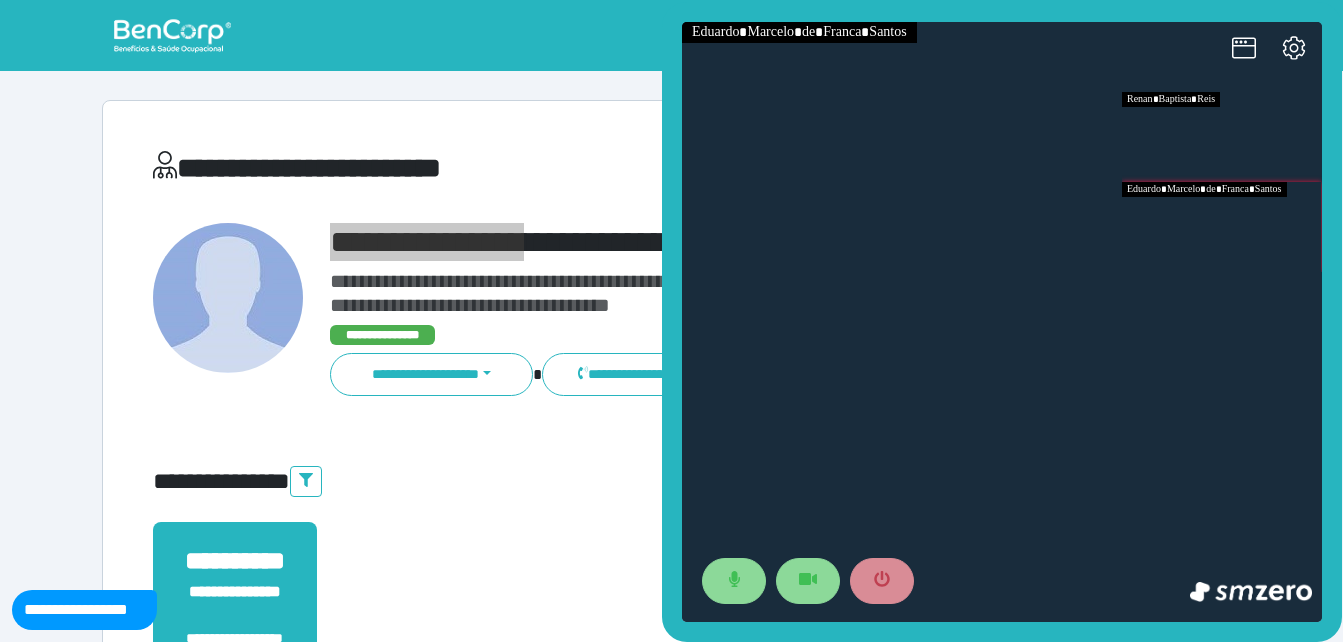 click at bounding box center [1222, 137] 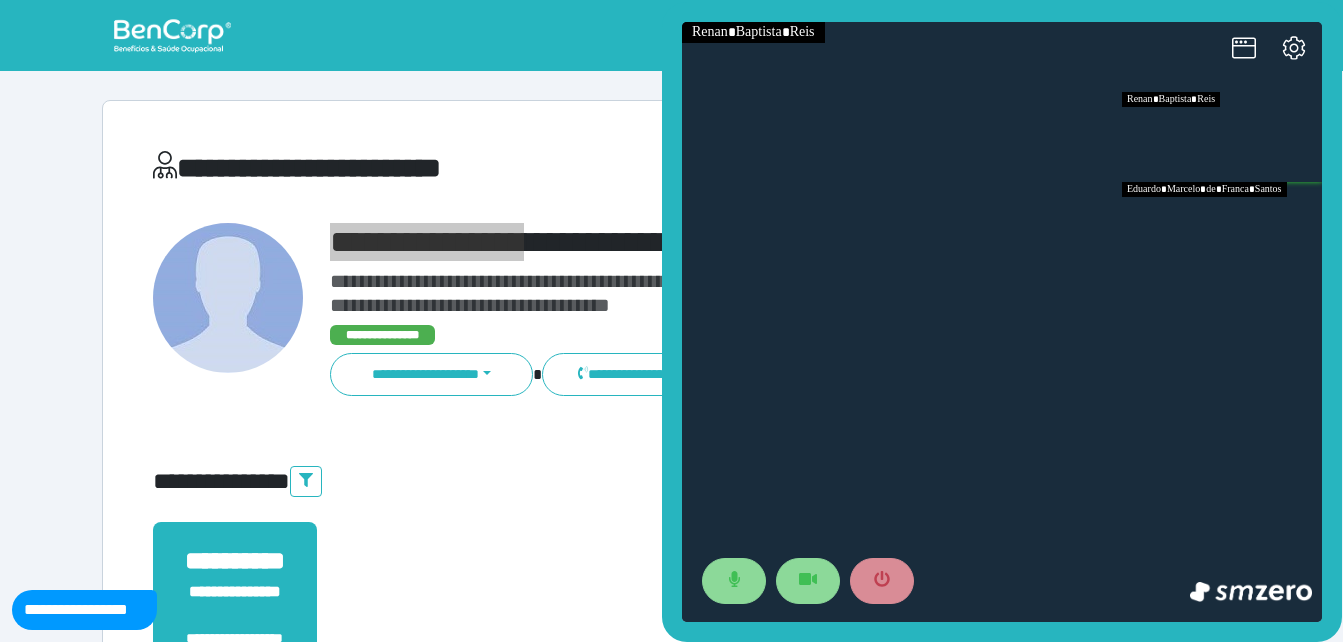 click at bounding box center (1222, 227) 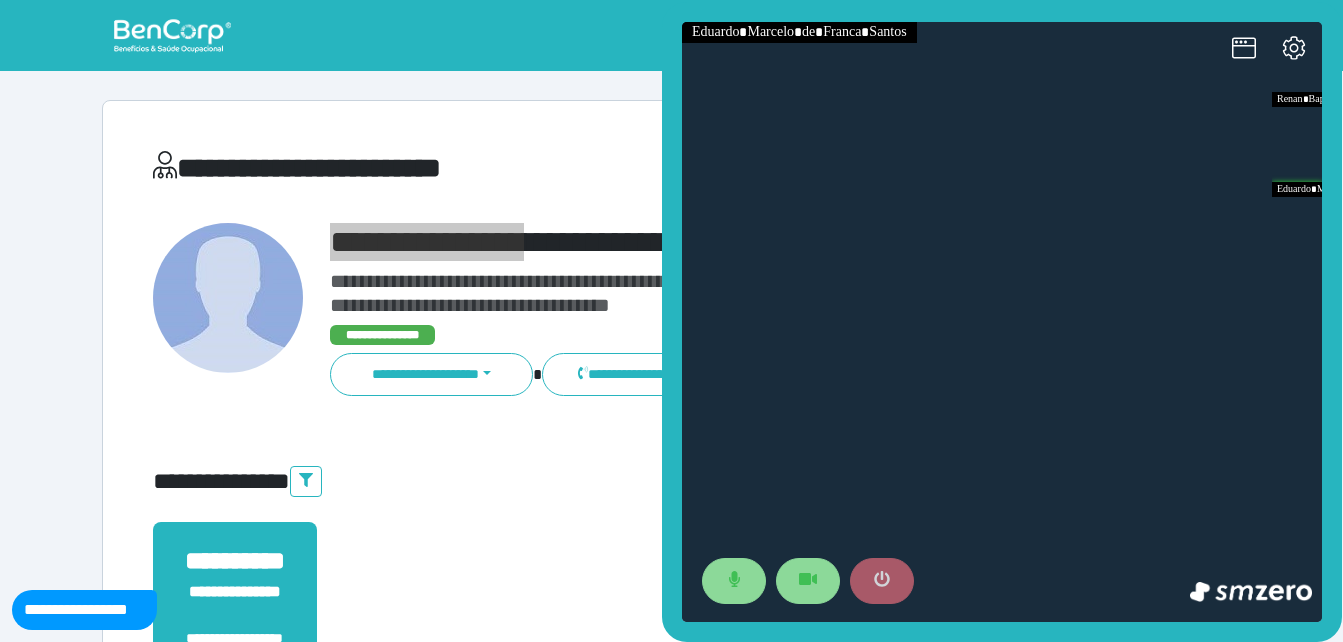 click 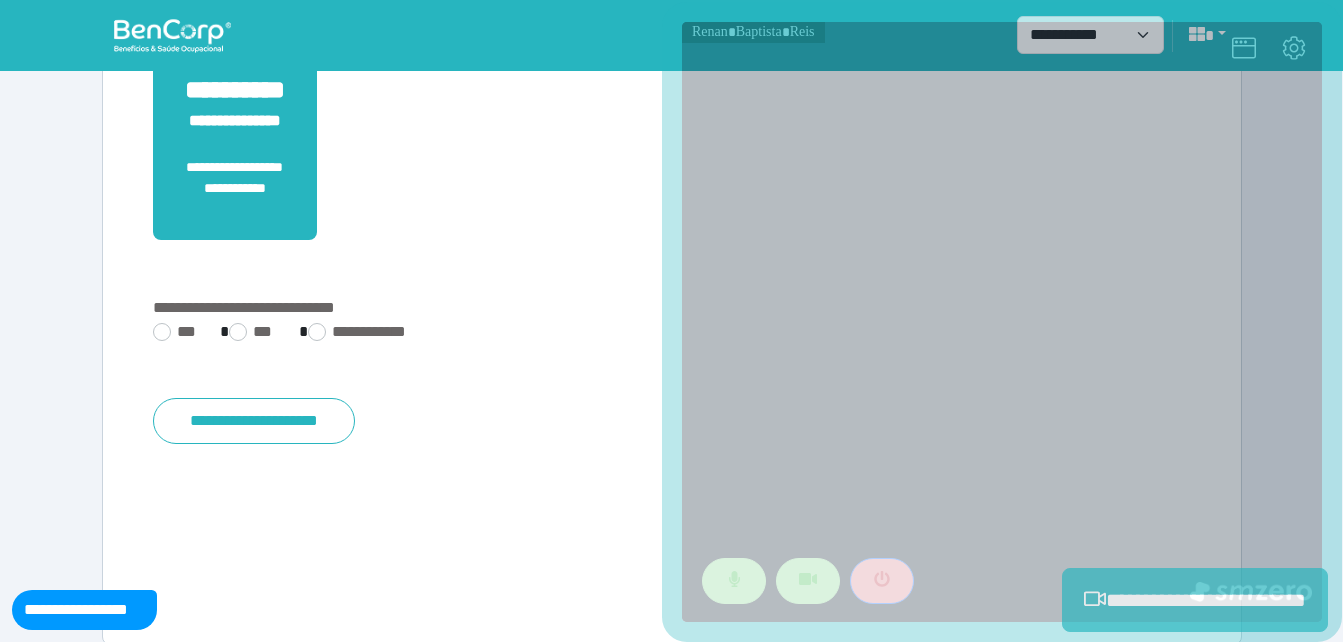 scroll, scrollTop: 494, scrollLeft: 0, axis: vertical 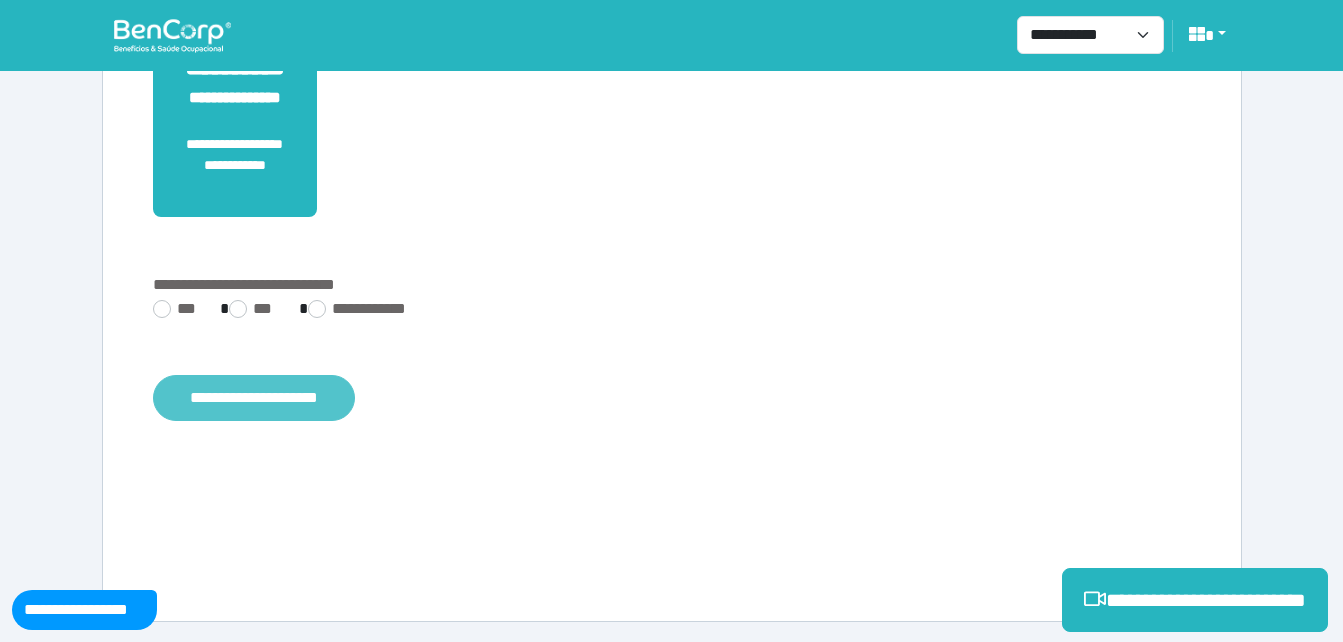 click on "**********" at bounding box center [254, 398] 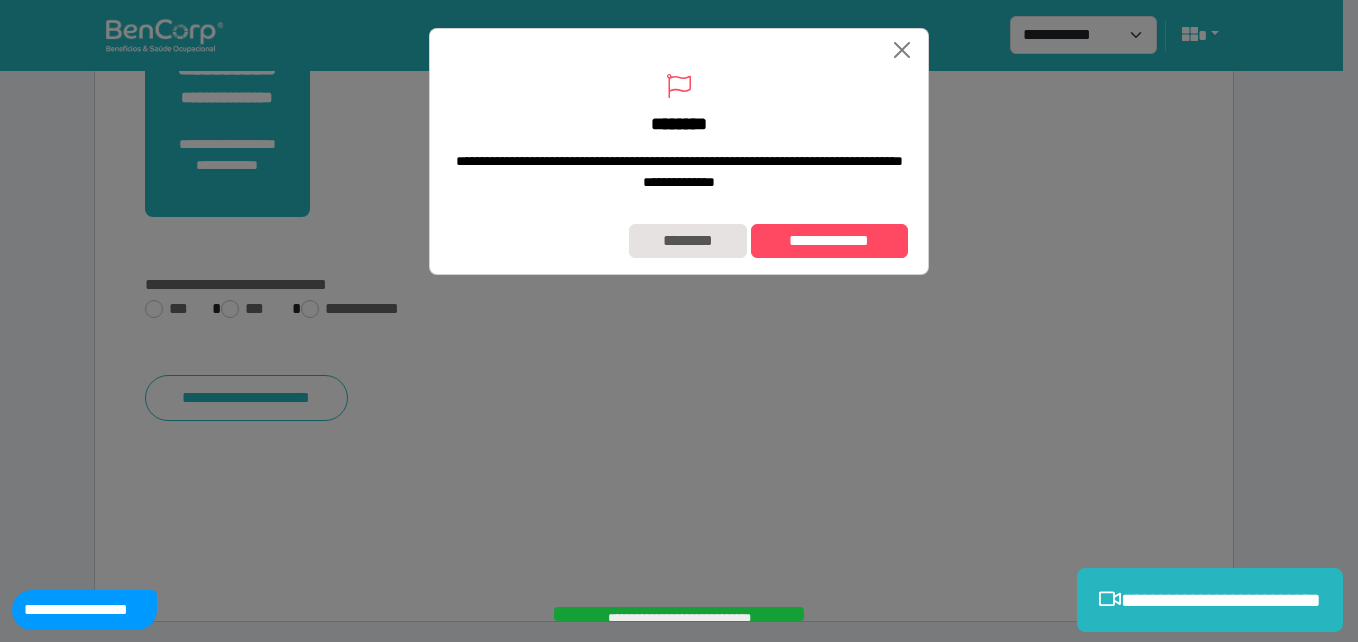 click on "**********" at bounding box center (679, 241) 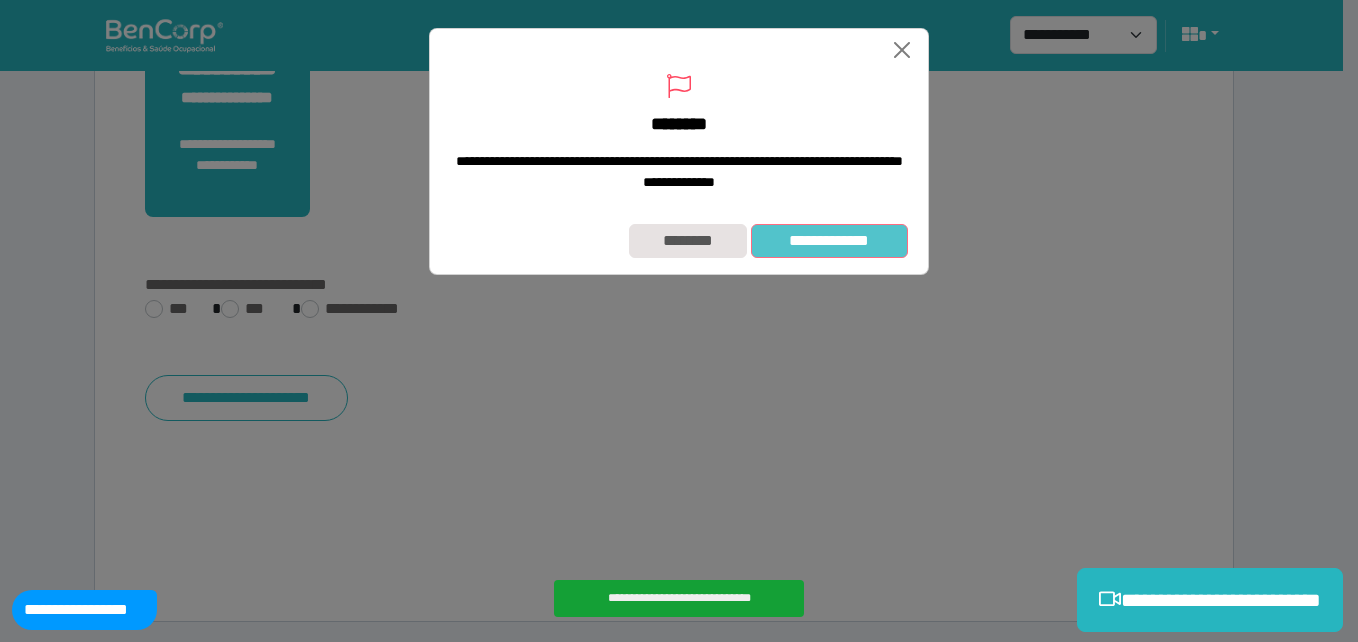 click on "**********" at bounding box center (829, 241) 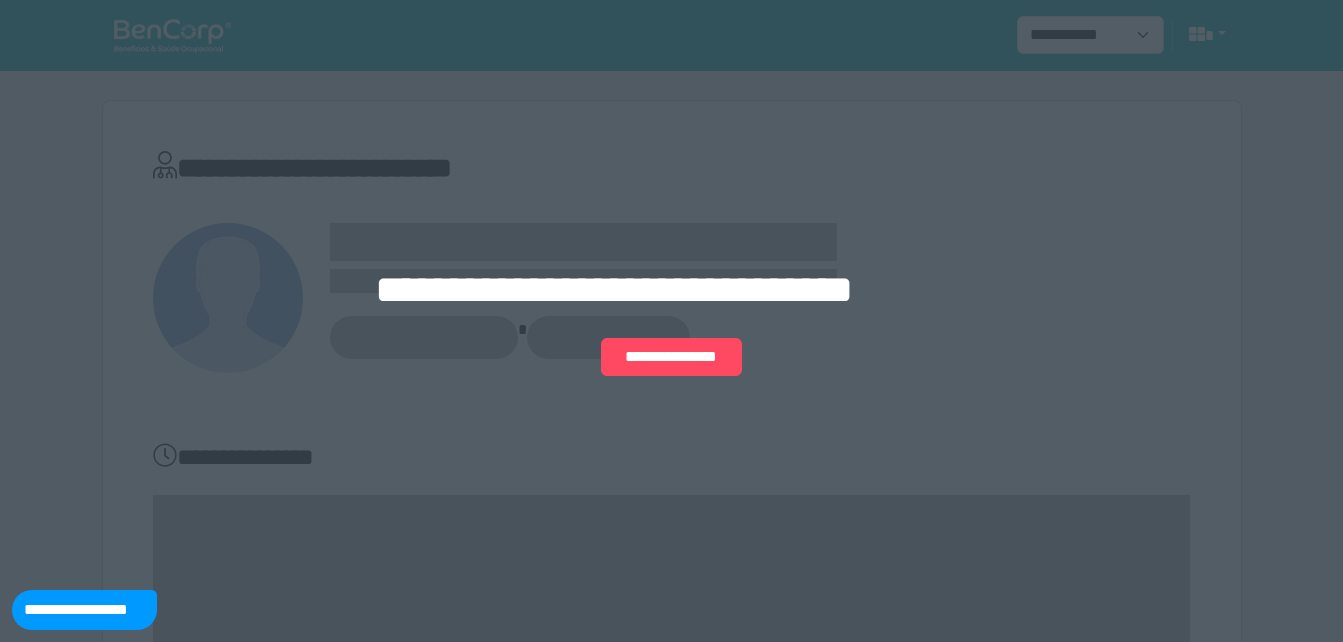 scroll, scrollTop: 0, scrollLeft: 0, axis: both 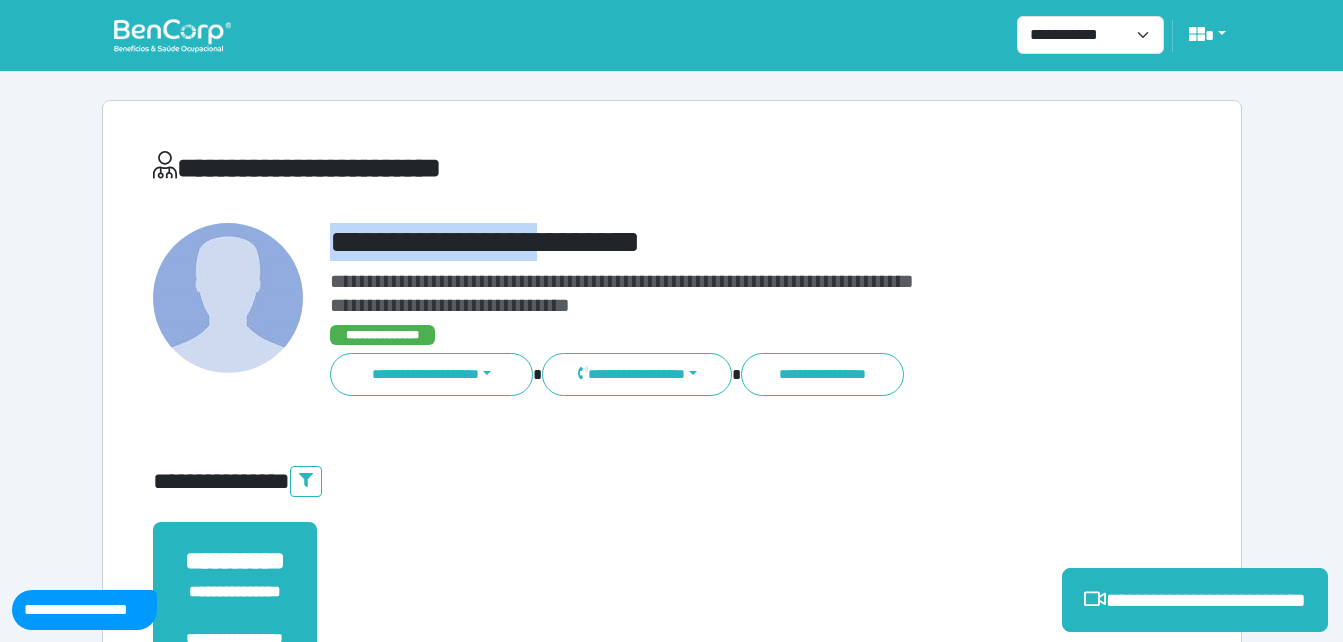drag, startPoint x: 335, startPoint y: 253, endPoint x: 581, endPoint y: 234, distance: 246.73265 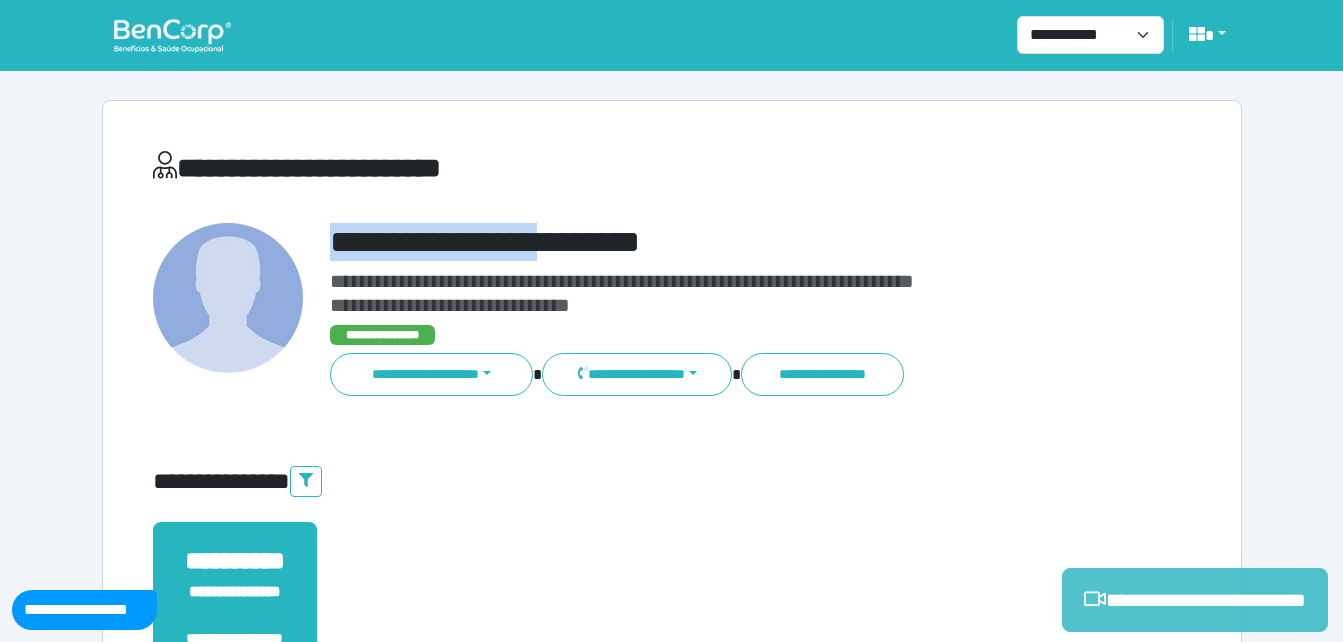click on "**********" at bounding box center [1195, 600] 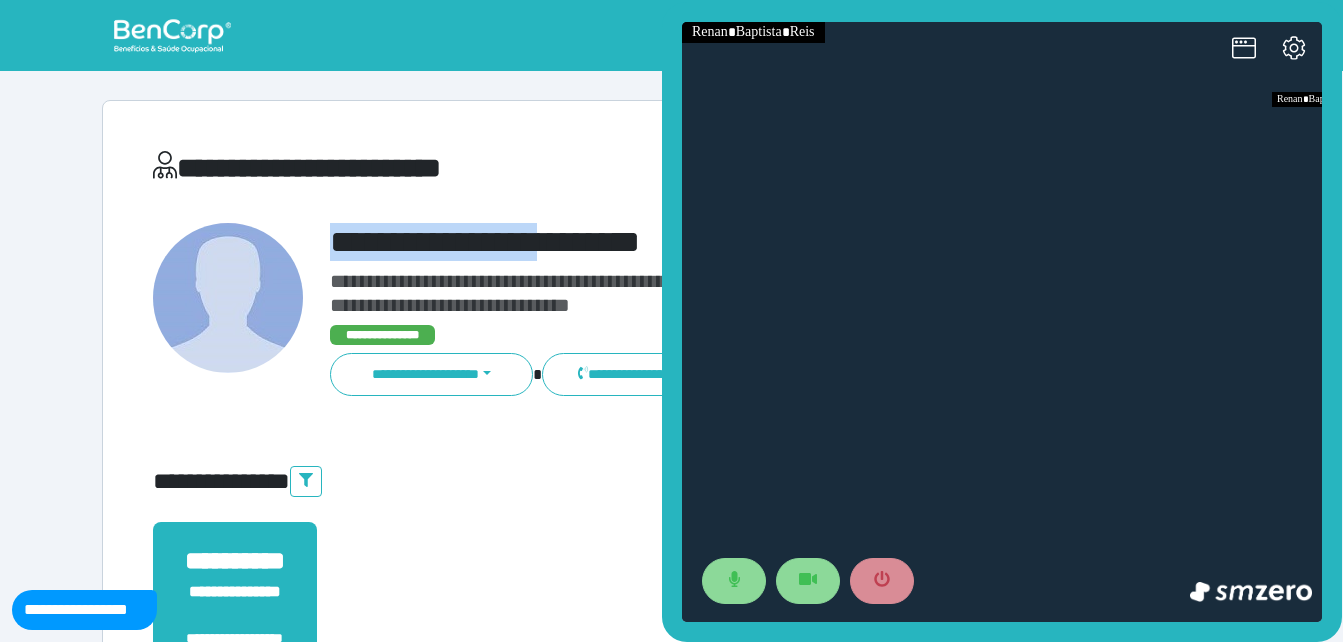 scroll, scrollTop: 0, scrollLeft: 0, axis: both 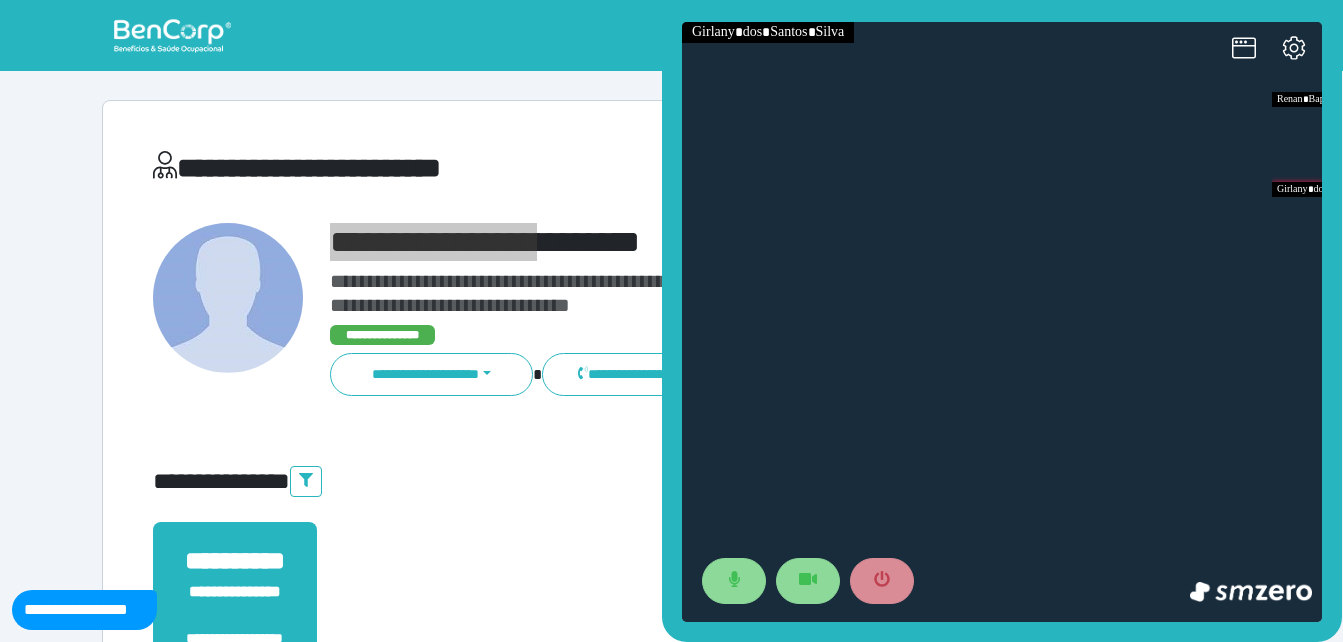 click at bounding box center [1002, 322] 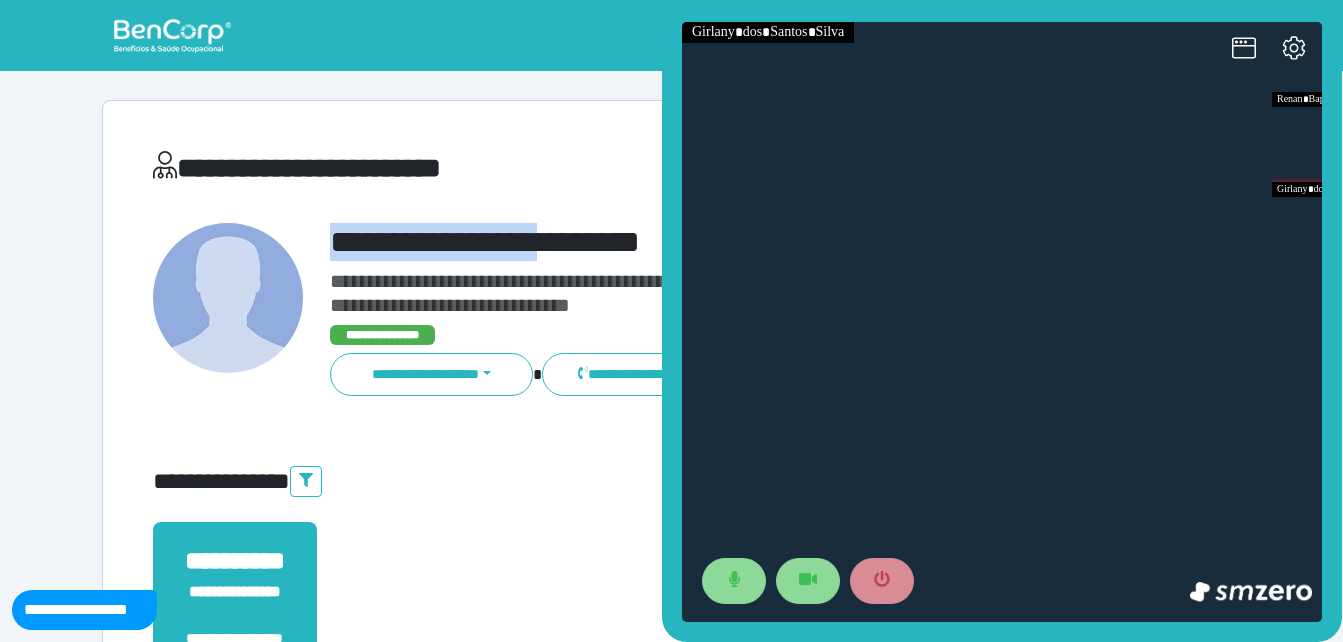click on "**********" at bounding box center [716, 242] 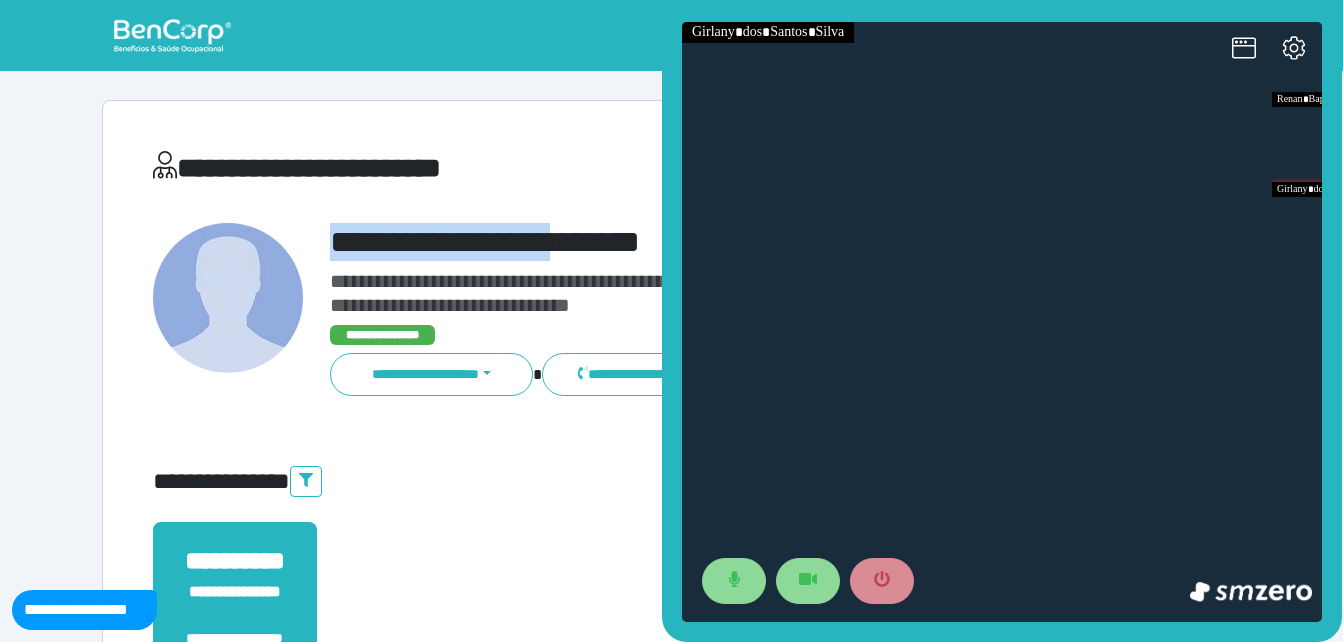 drag, startPoint x: 315, startPoint y: 238, endPoint x: 593, endPoint y: 220, distance: 278.58212 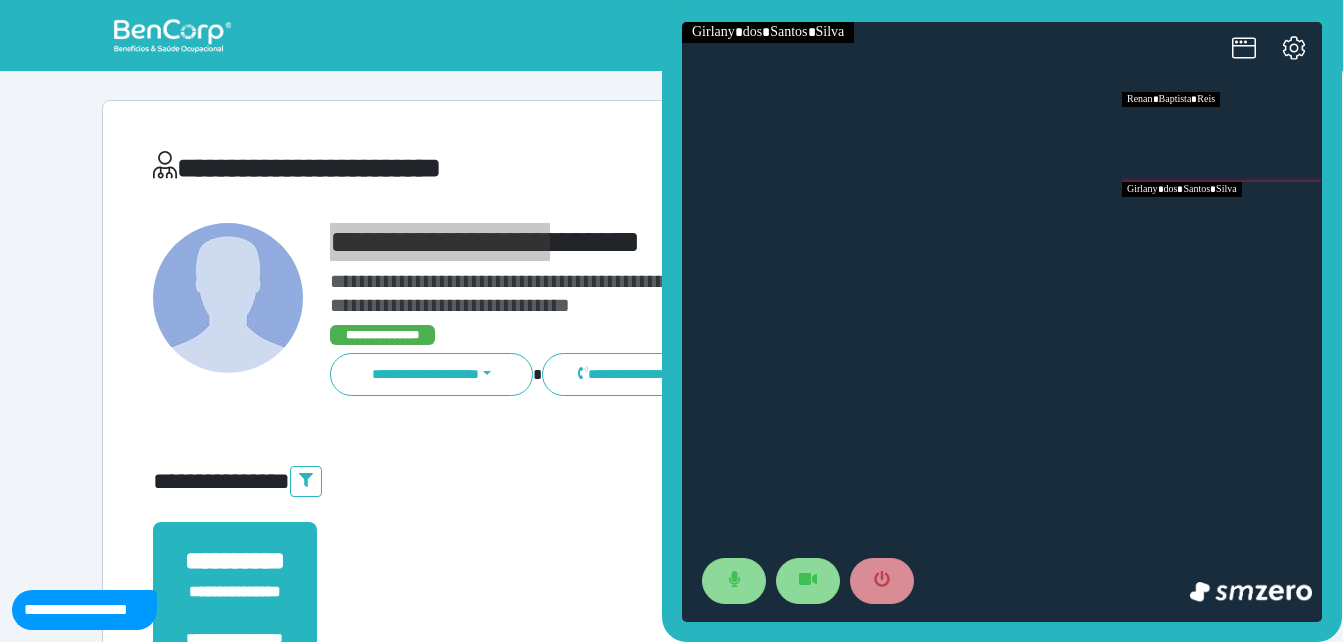 click at bounding box center (1222, 137) 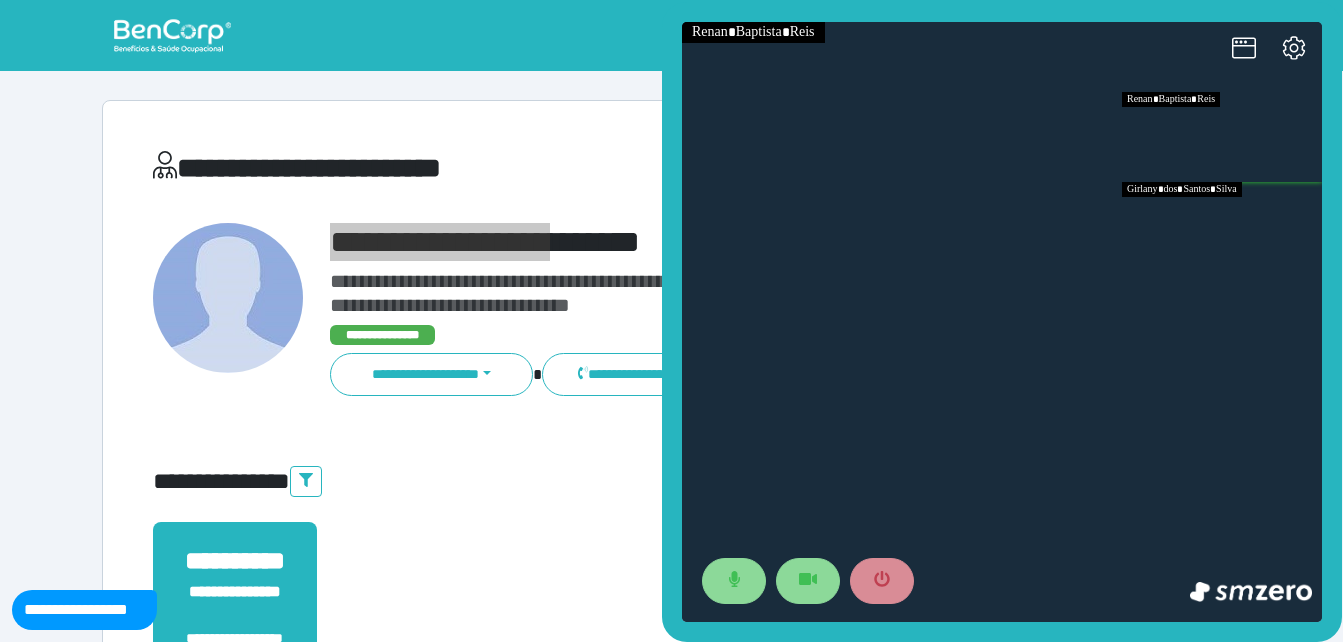 click at bounding box center (1222, 227) 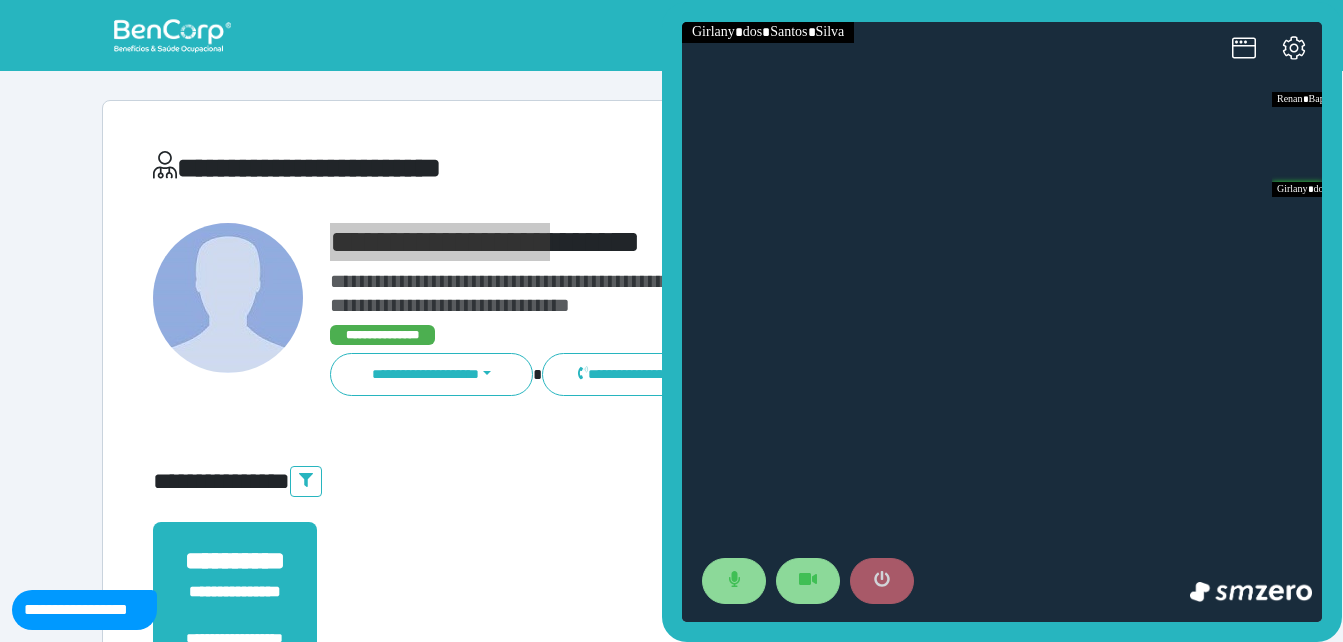 click at bounding box center [882, 581] 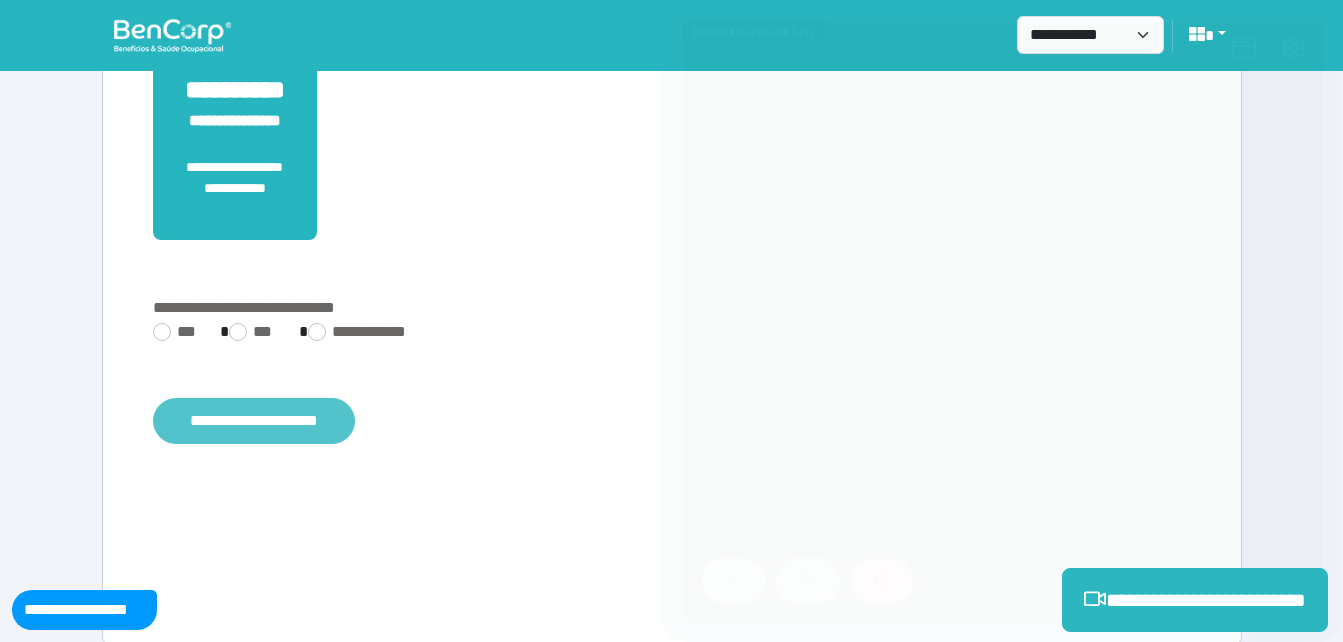 scroll, scrollTop: 494, scrollLeft: 0, axis: vertical 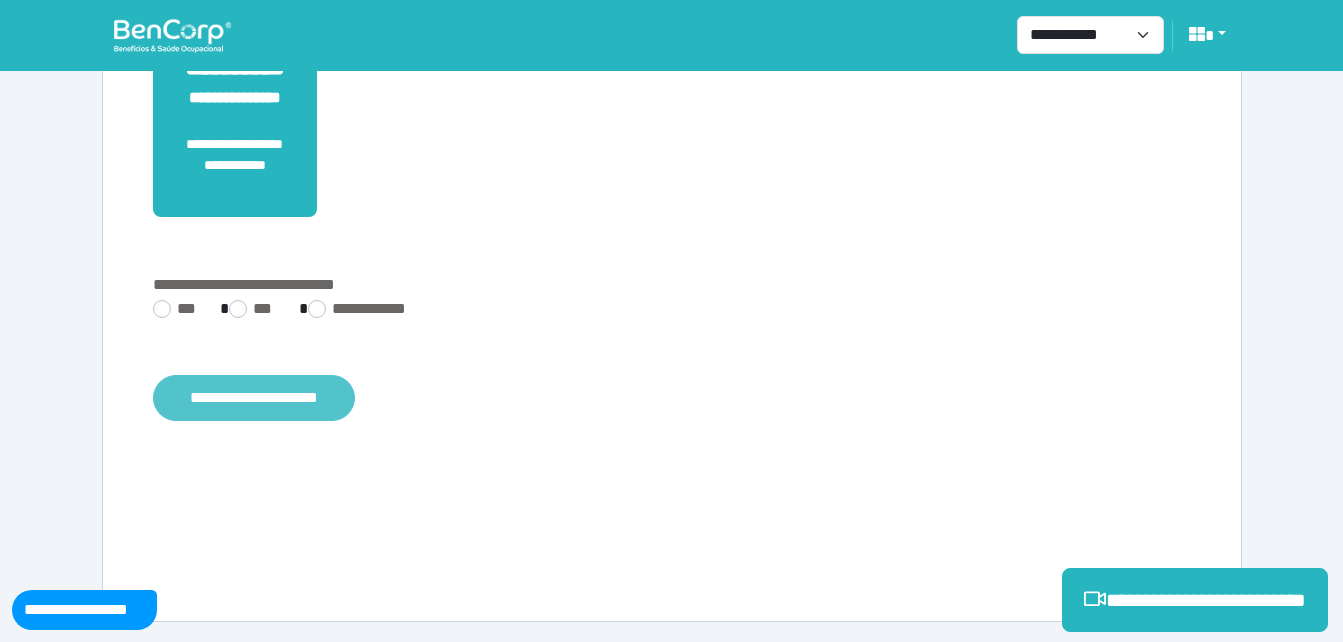 click on "**********" at bounding box center (254, 398) 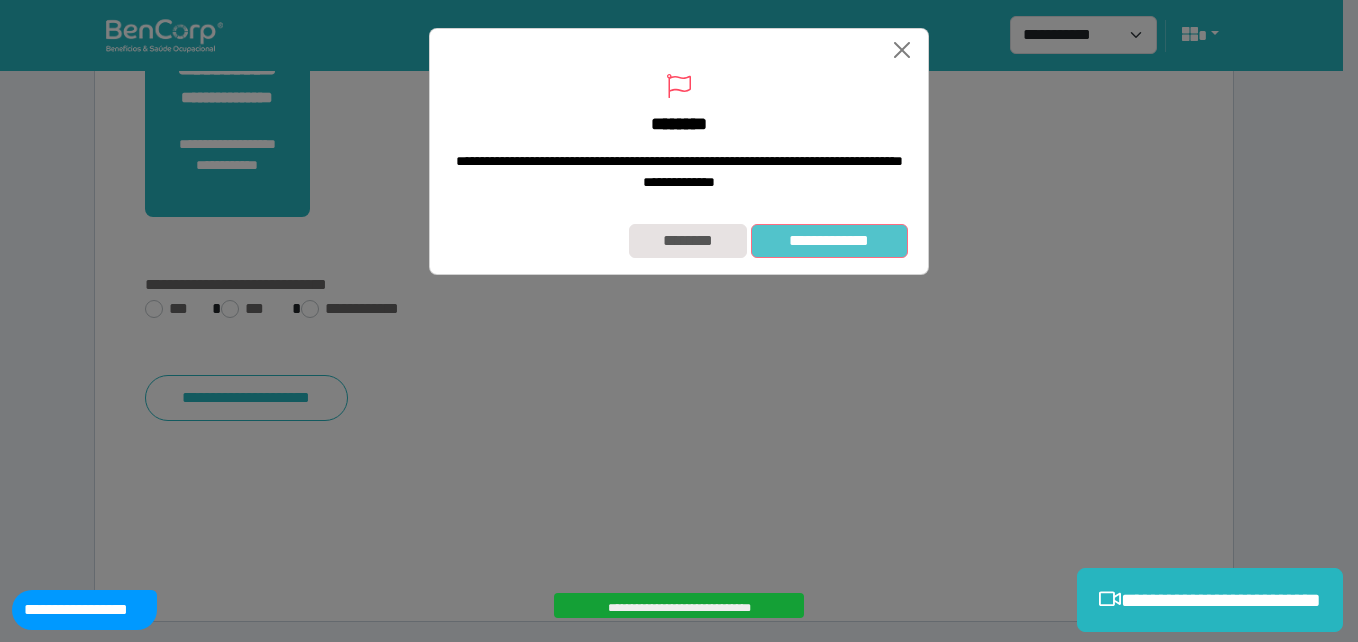click on "**********" at bounding box center (829, 241) 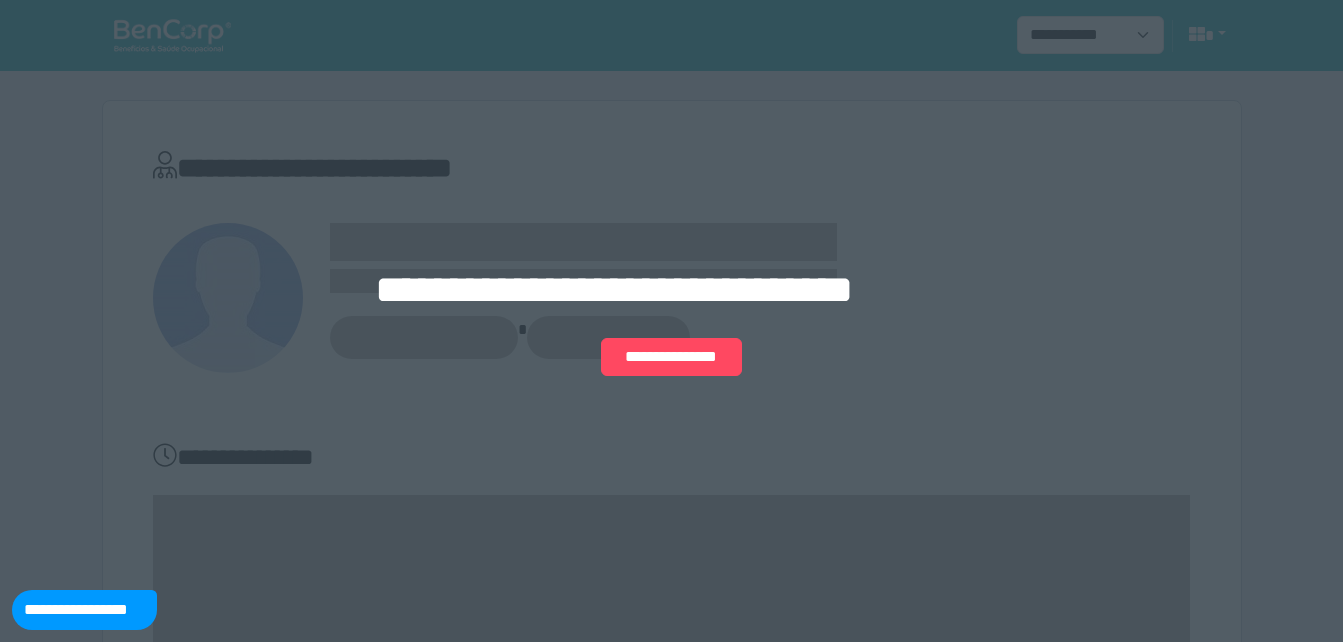 scroll, scrollTop: 0, scrollLeft: 0, axis: both 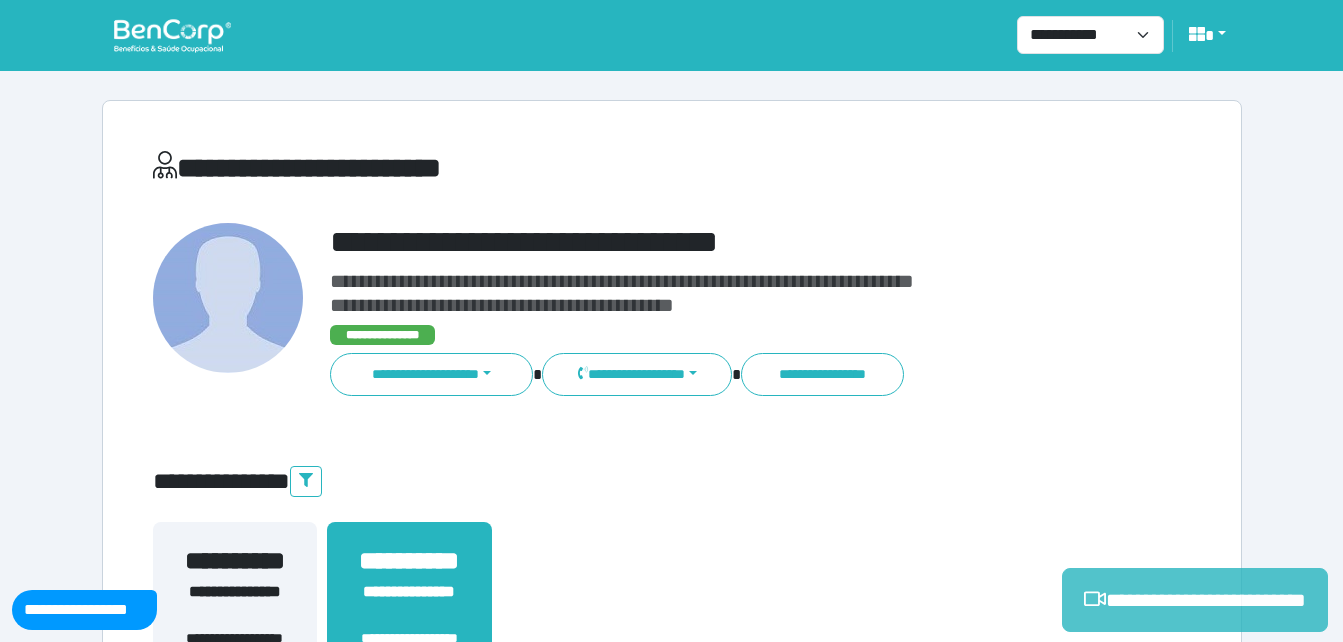 click on "**********" at bounding box center (1195, 600) 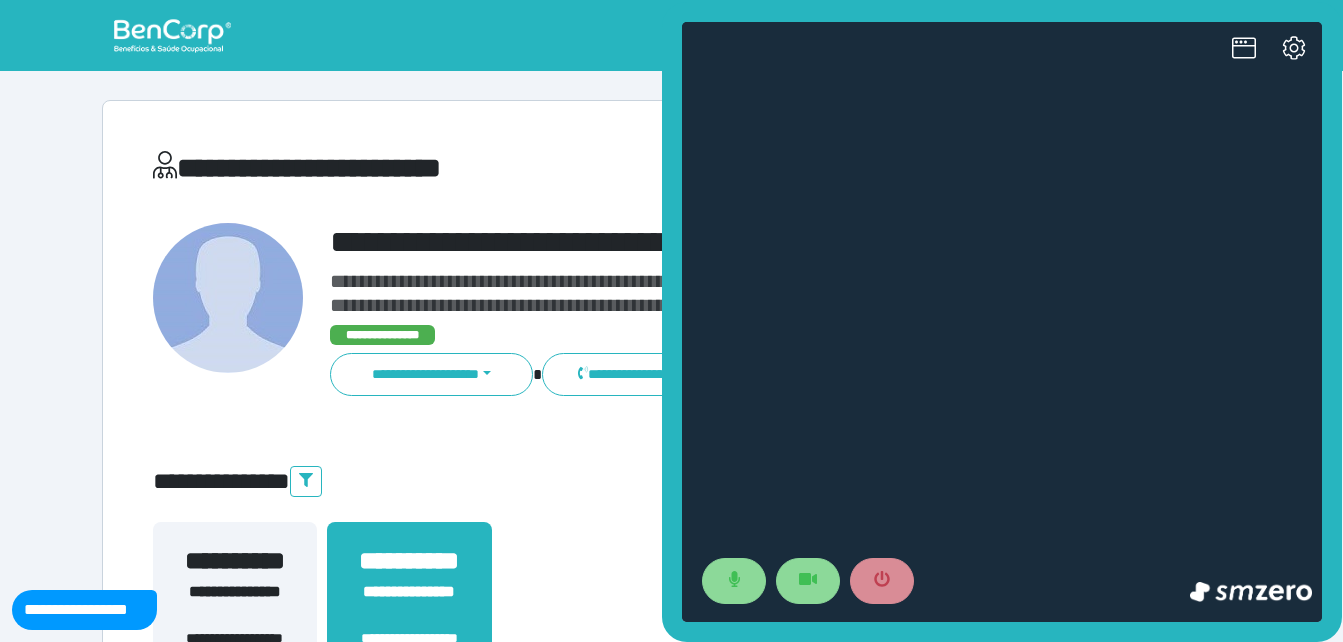 scroll, scrollTop: 0, scrollLeft: 0, axis: both 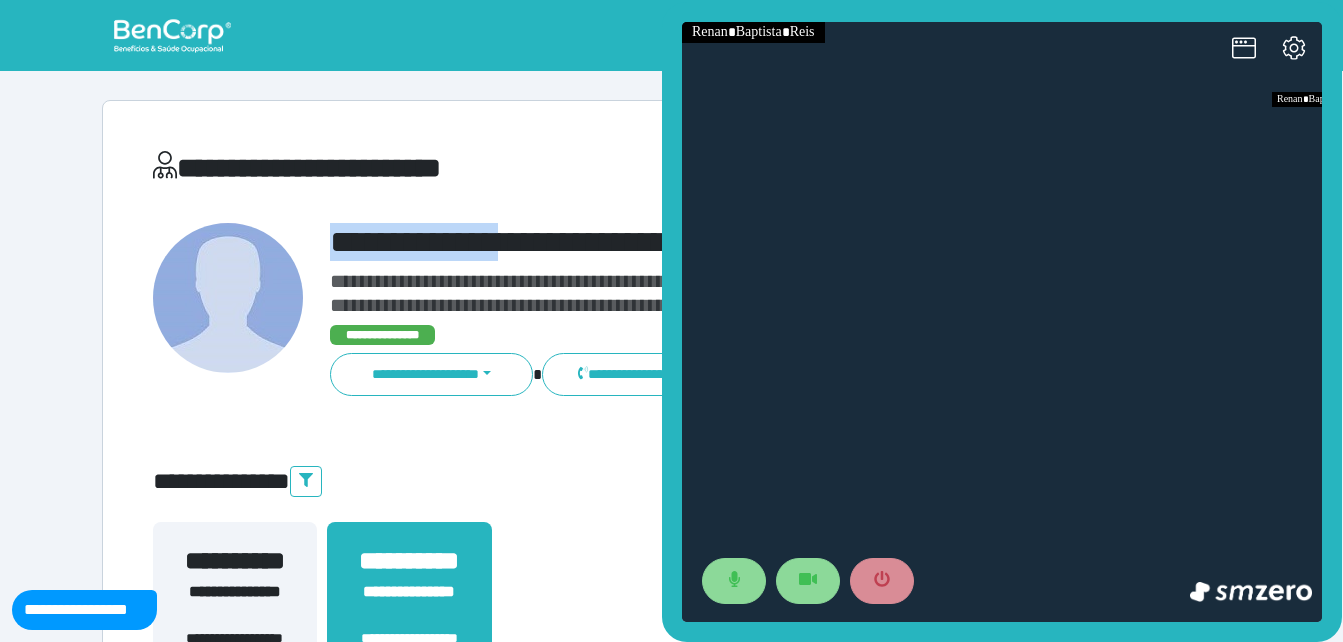 drag, startPoint x: 329, startPoint y: 248, endPoint x: 539, endPoint y: 225, distance: 211.25577 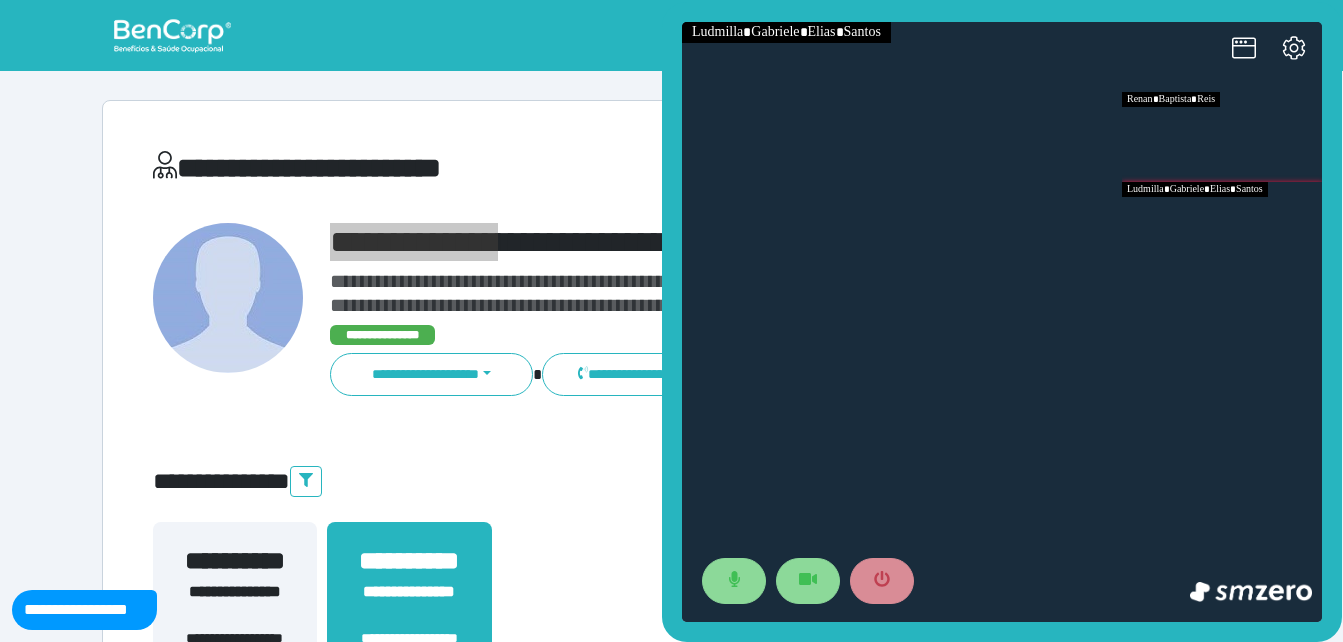 click at bounding box center (1222, 227) 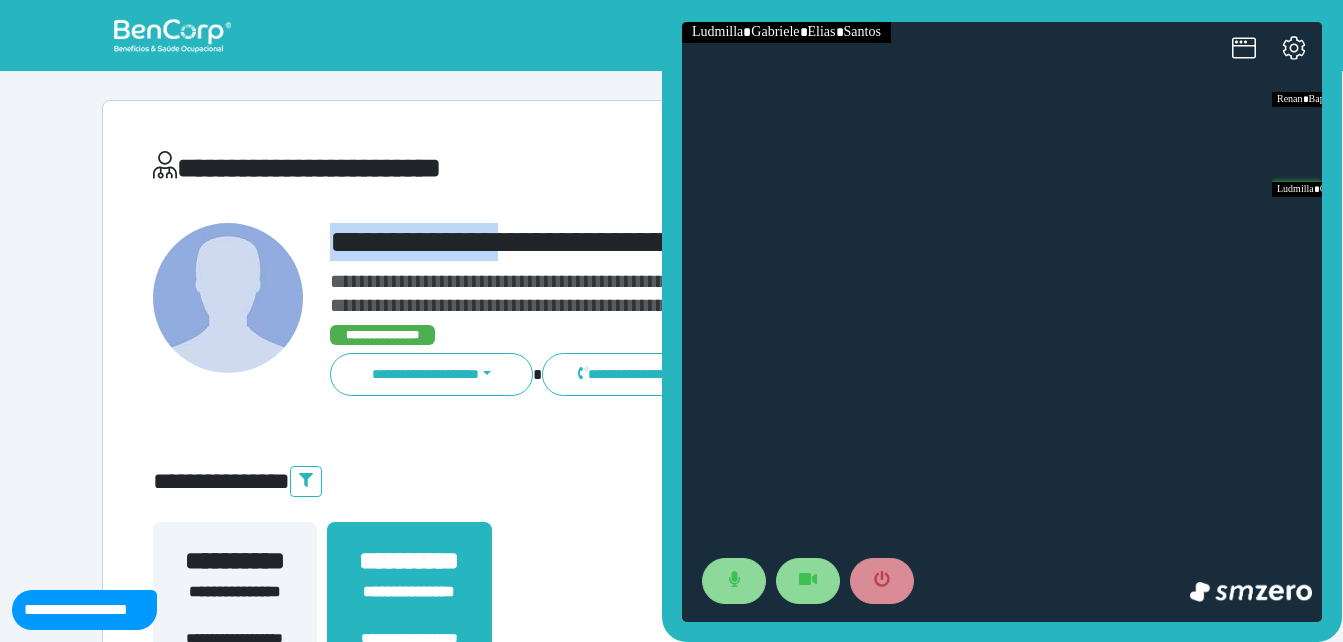 click on "**********" at bounding box center [716, 242] 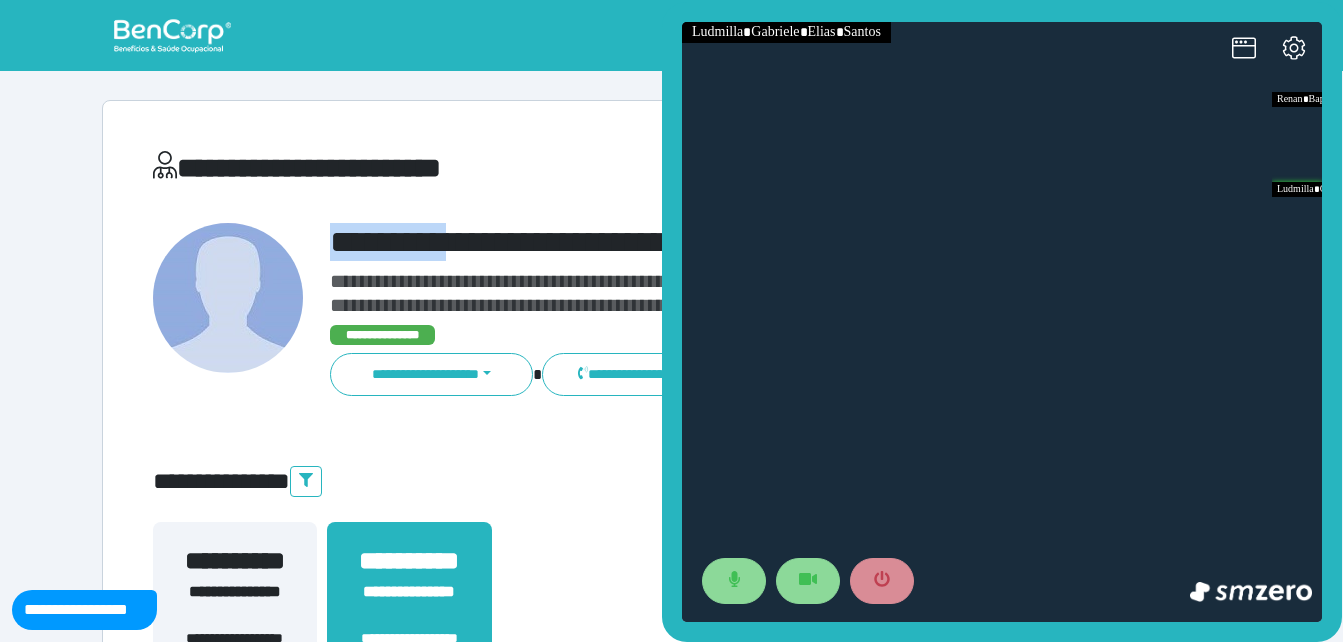drag, startPoint x: 315, startPoint y: 242, endPoint x: 536, endPoint y: 226, distance: 221.57843 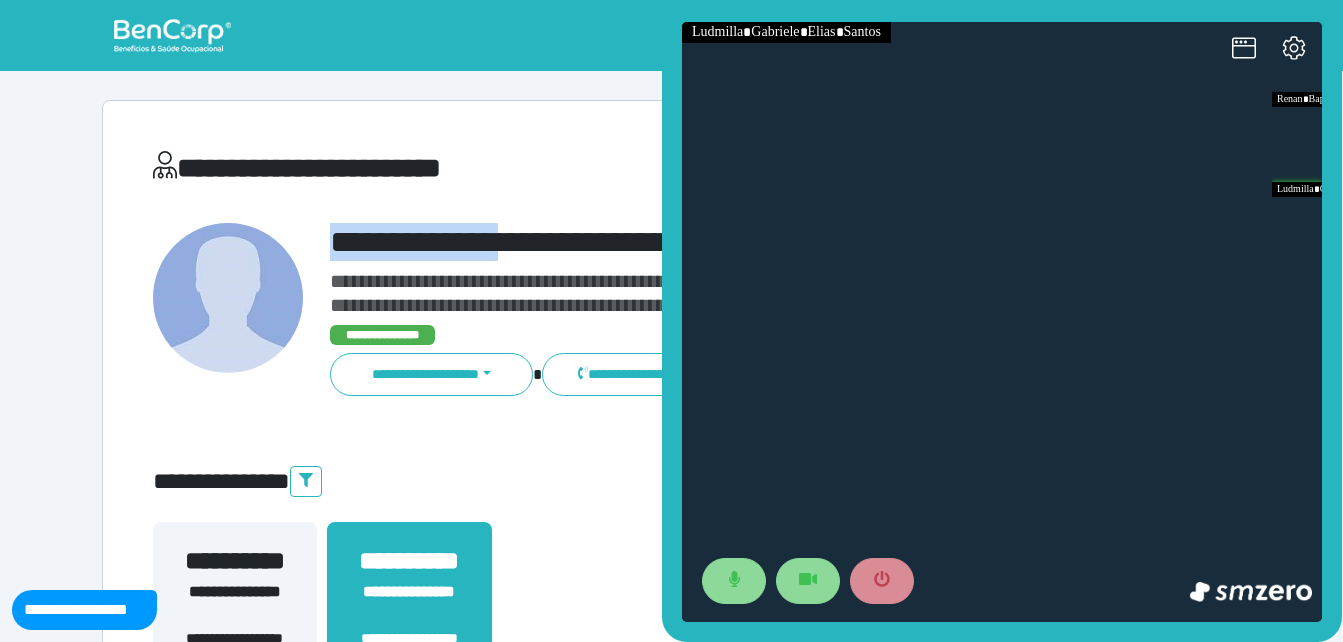 copy on "**********" 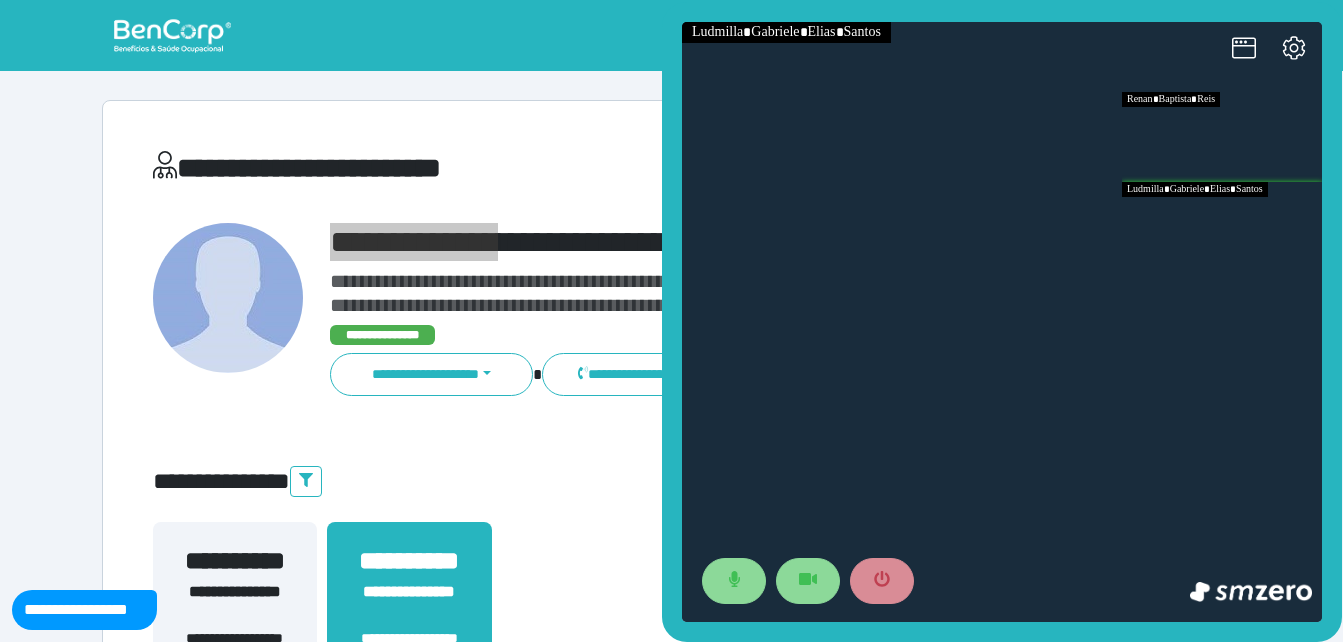 click at bounding box center [1222, 137] 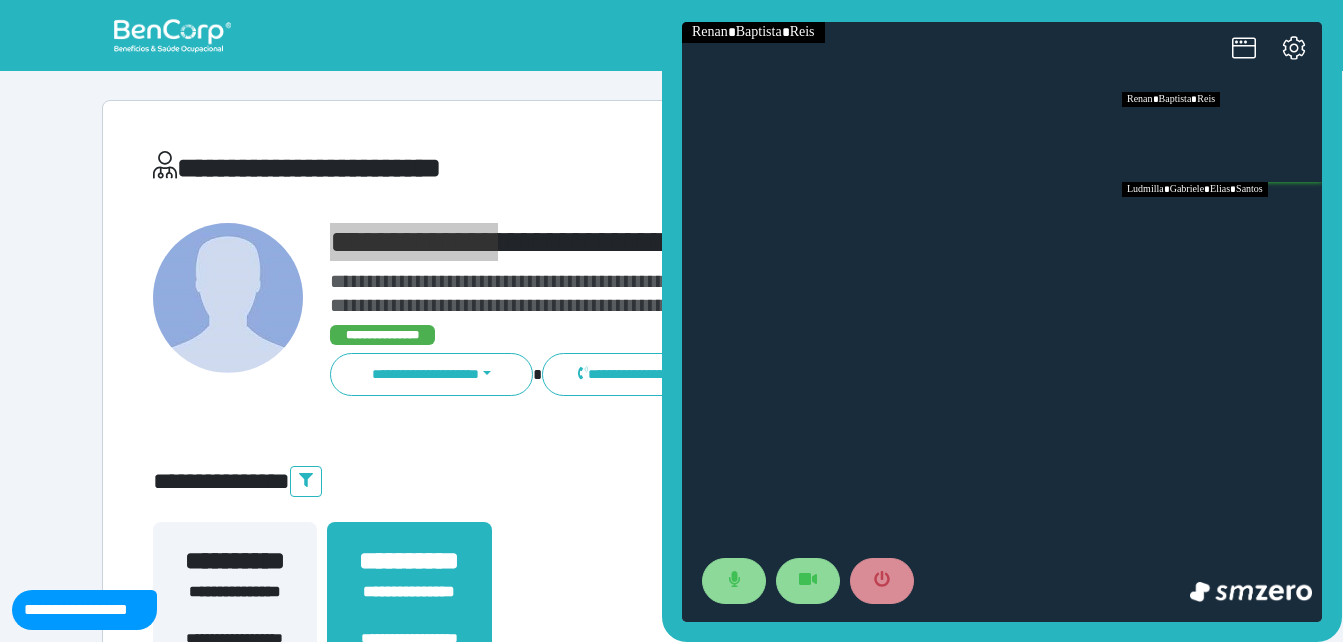 click at bounding box center (1222, 227) 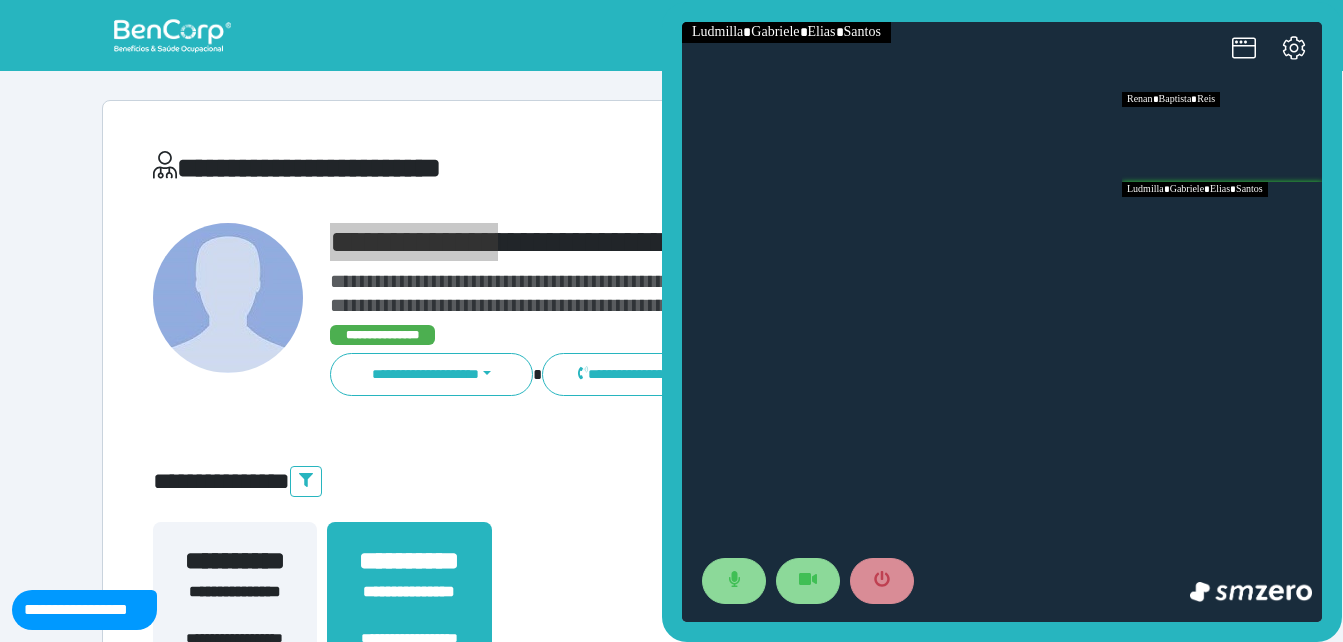 click at bounding box center [1222, 137] 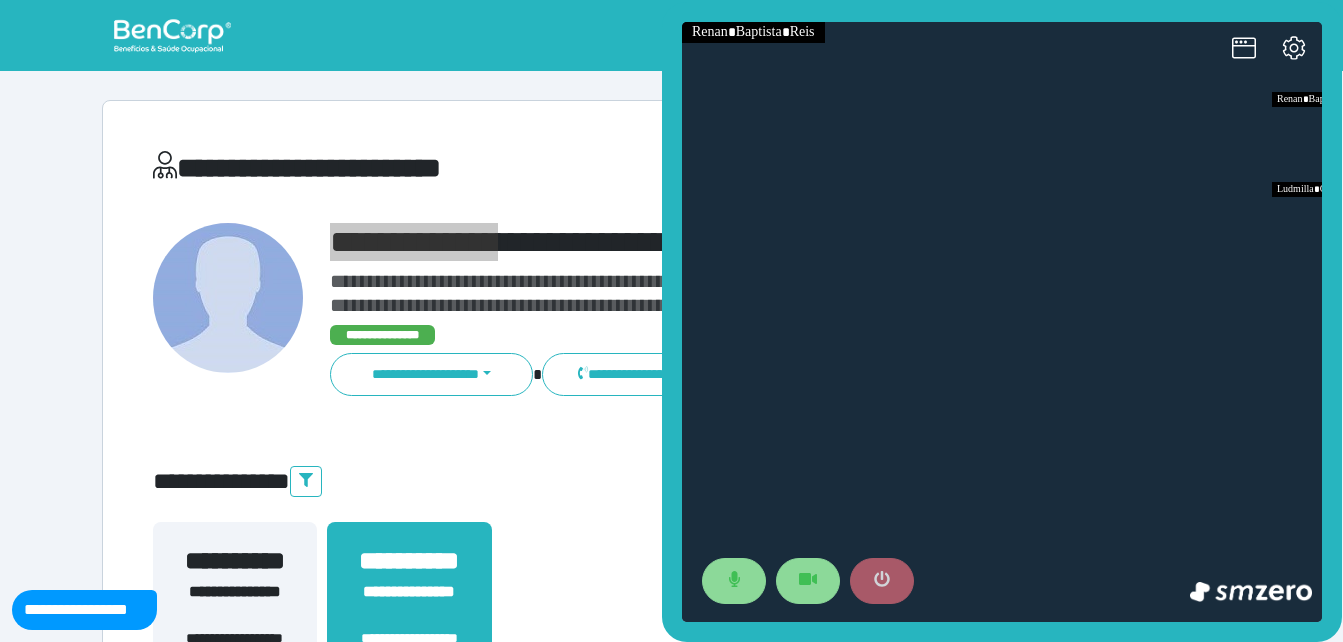 click 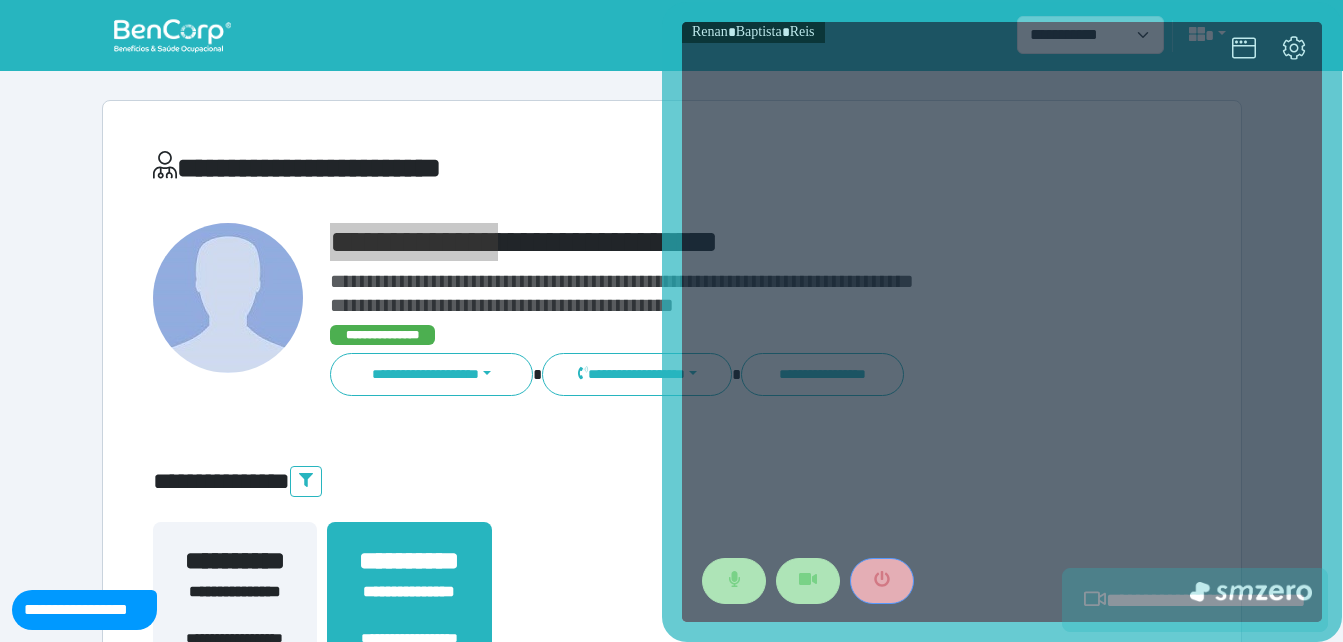 scroll, scrollTop: 494, scrollLeft: 0, axis: vertical 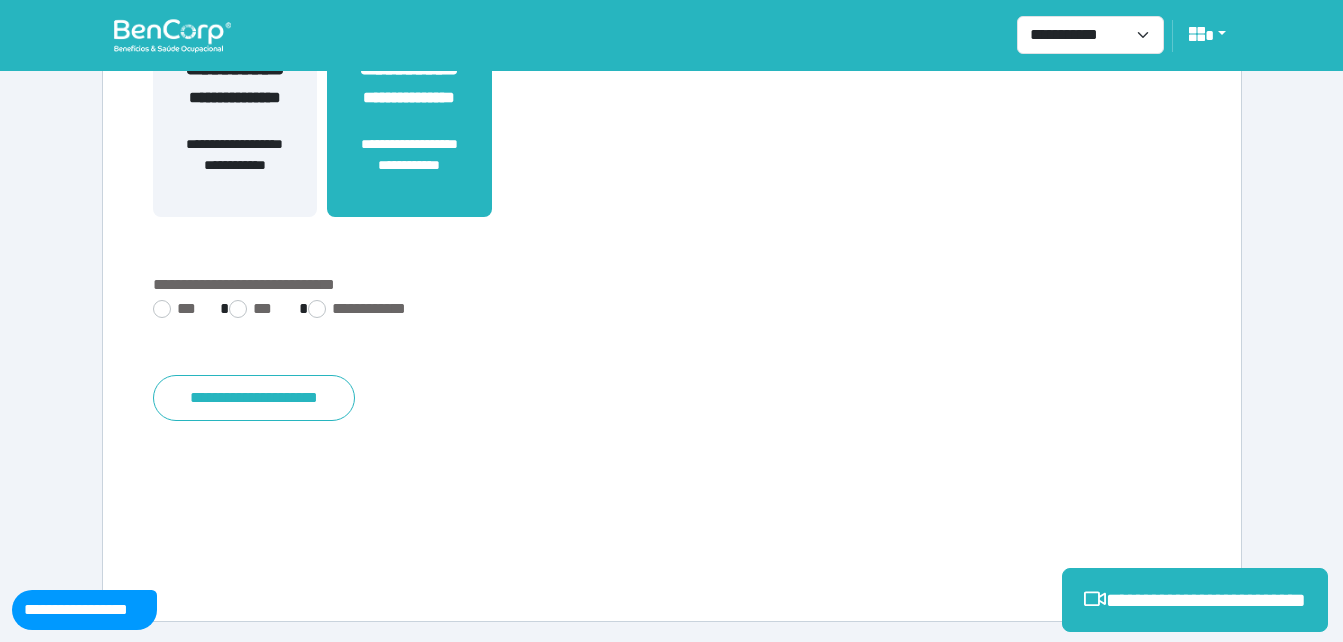 click on "**********" at bounding box center (672, 341) 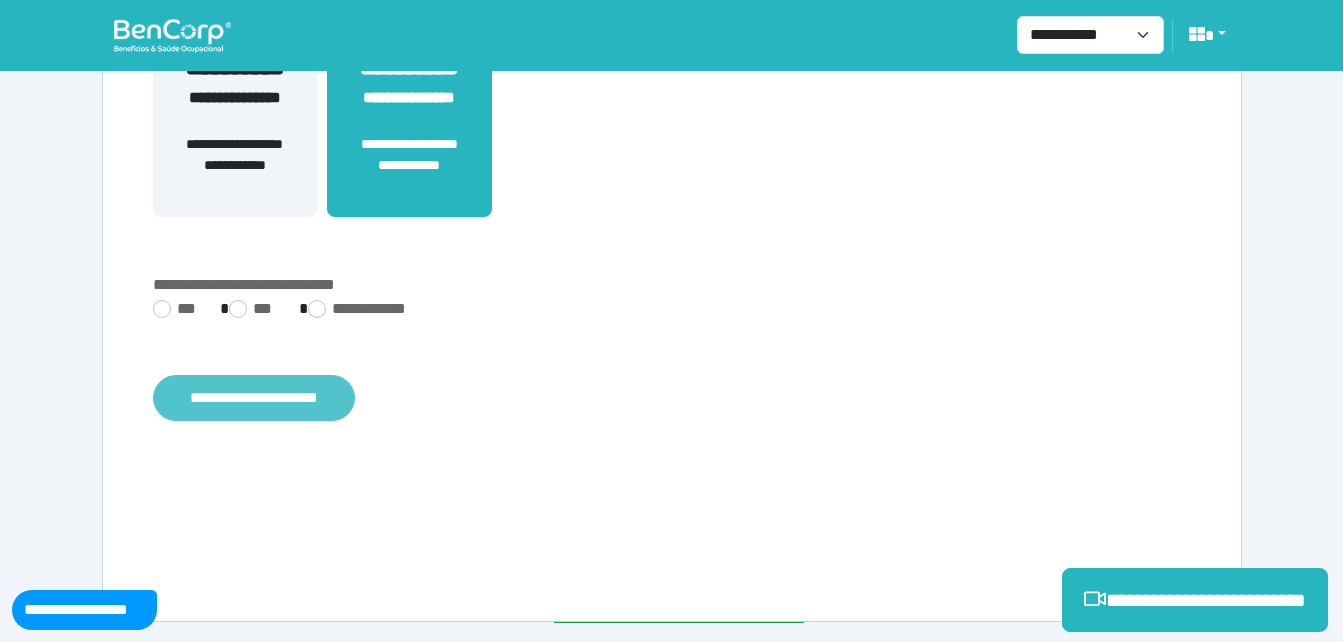 click on "**********" at bounding box center (254, 398) 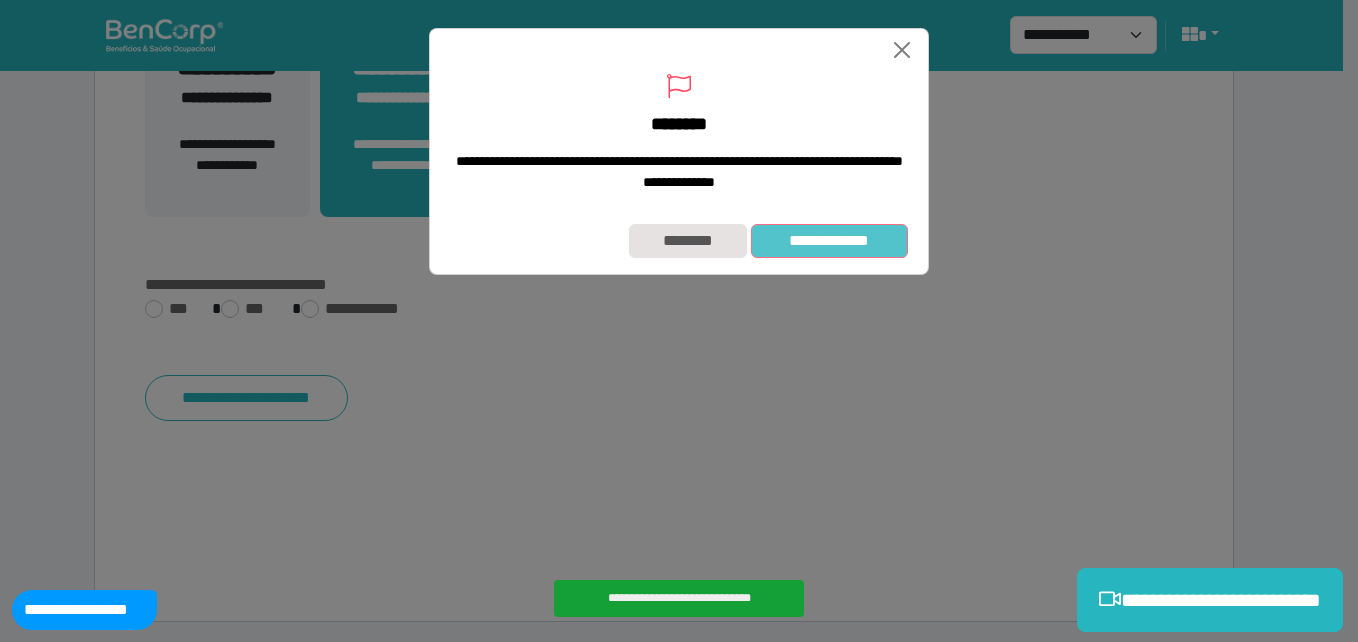 click on "**********" at bounding box center [829, 241] 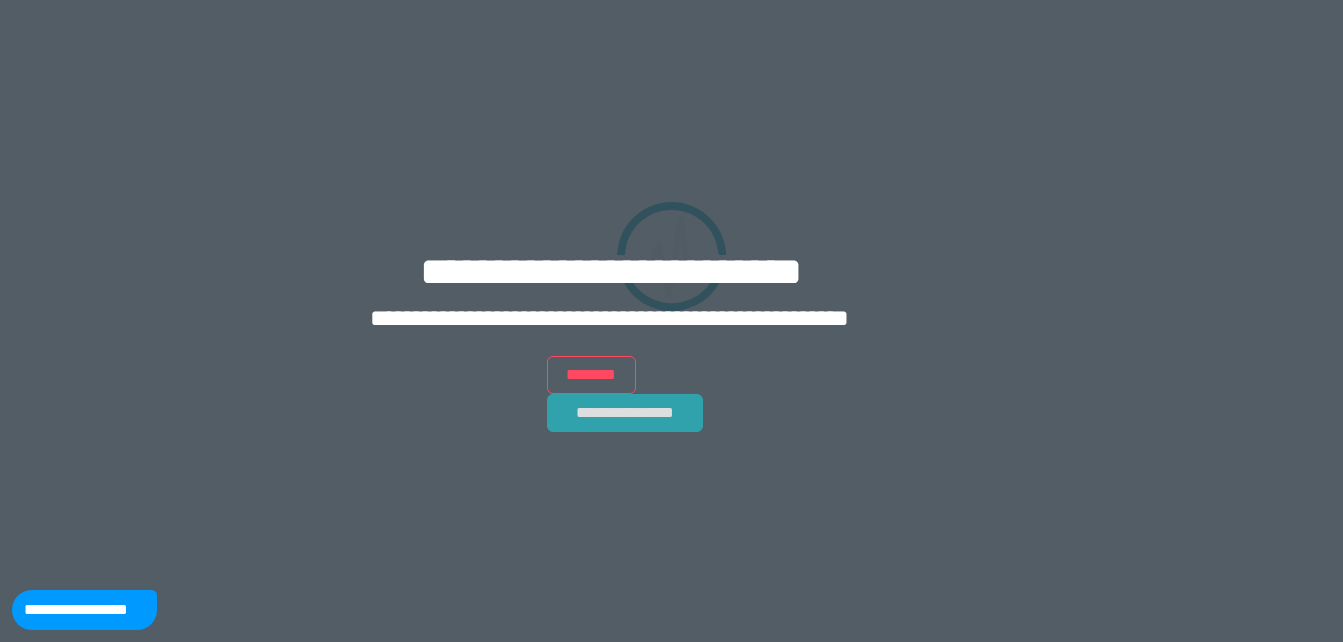 scroll, scrollTop: 0, scrollLeft: 0, axis: both 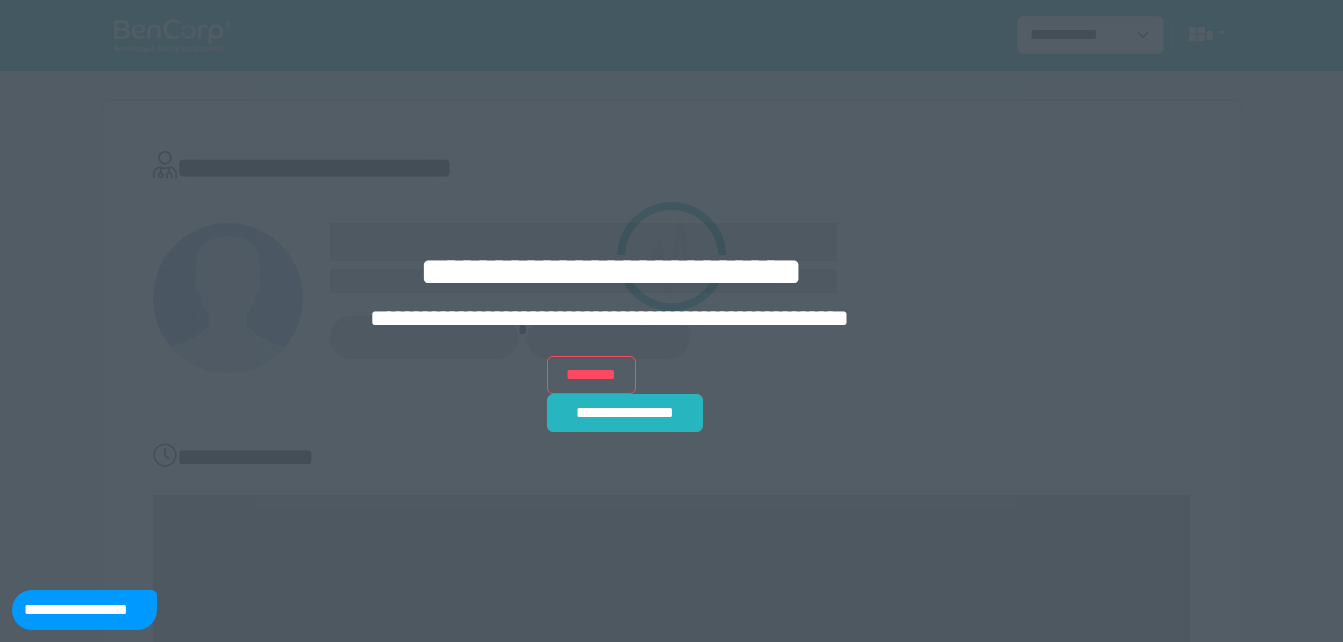 click on "**********" at bounding box center (671, 321) 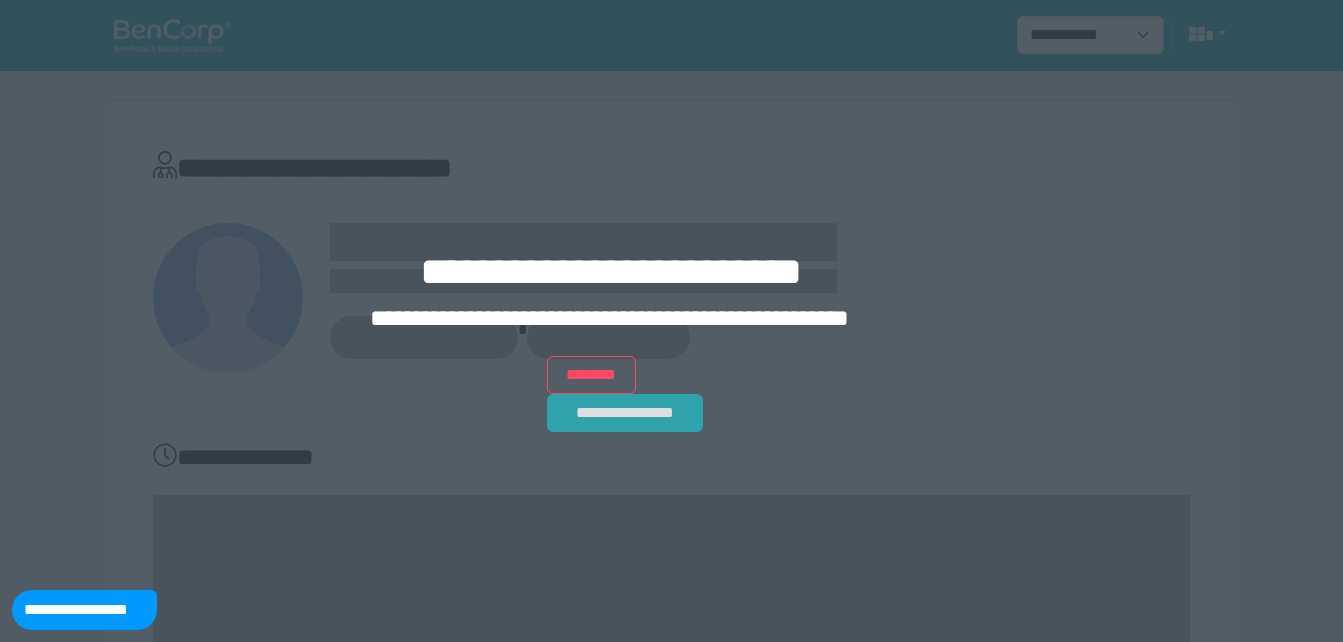 click on "**********" at bounding box center [625, 413] 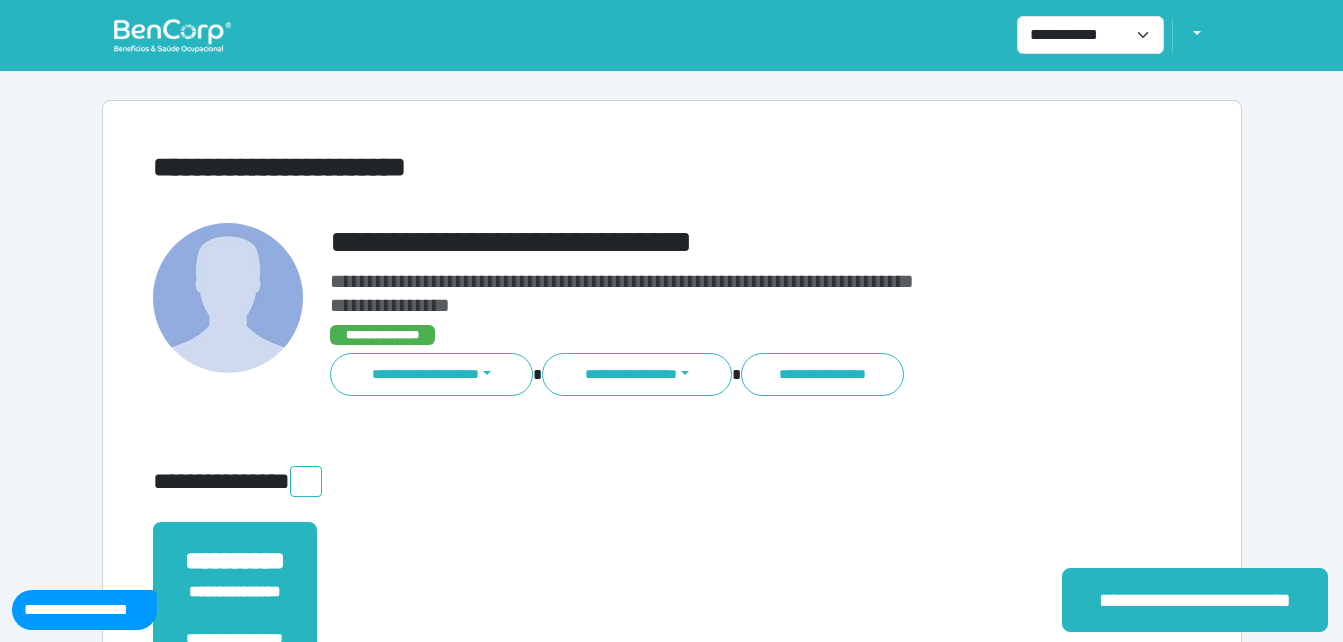 scroll, scrollTop: 0, scrollLeft: 0, axis: both 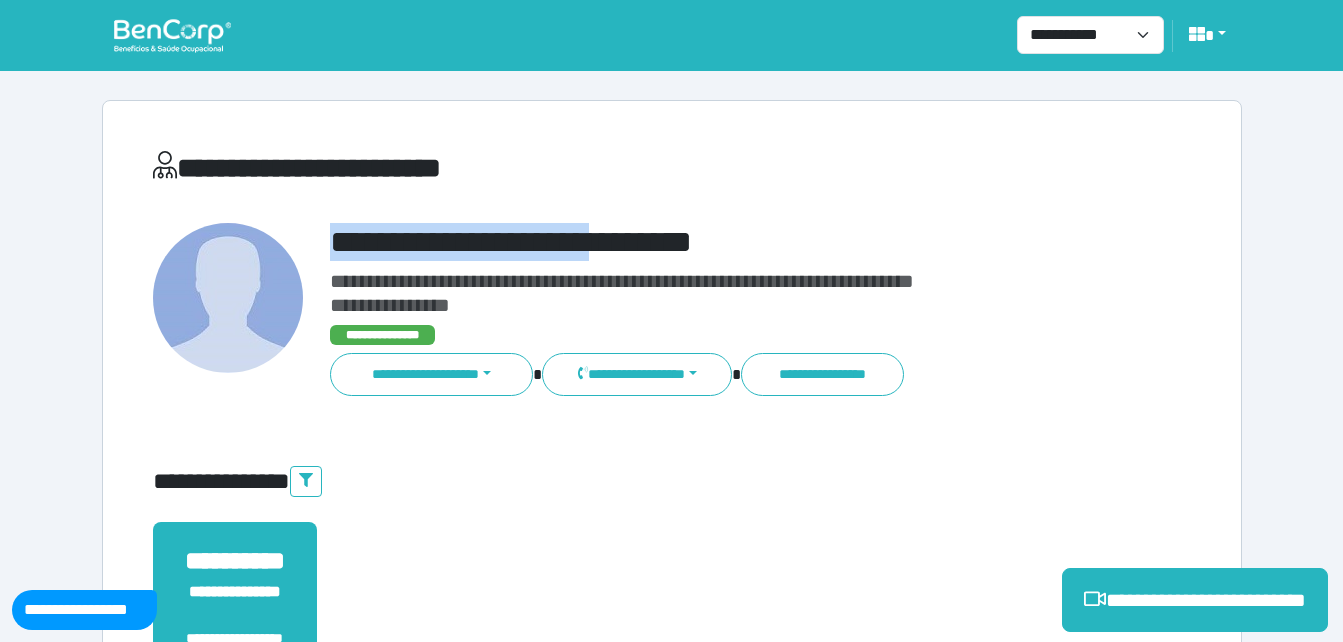 drag, startPoint x: 310, startPoint y: 236, endPoint x: 615, endPoint y: 251, distance: 305.36862 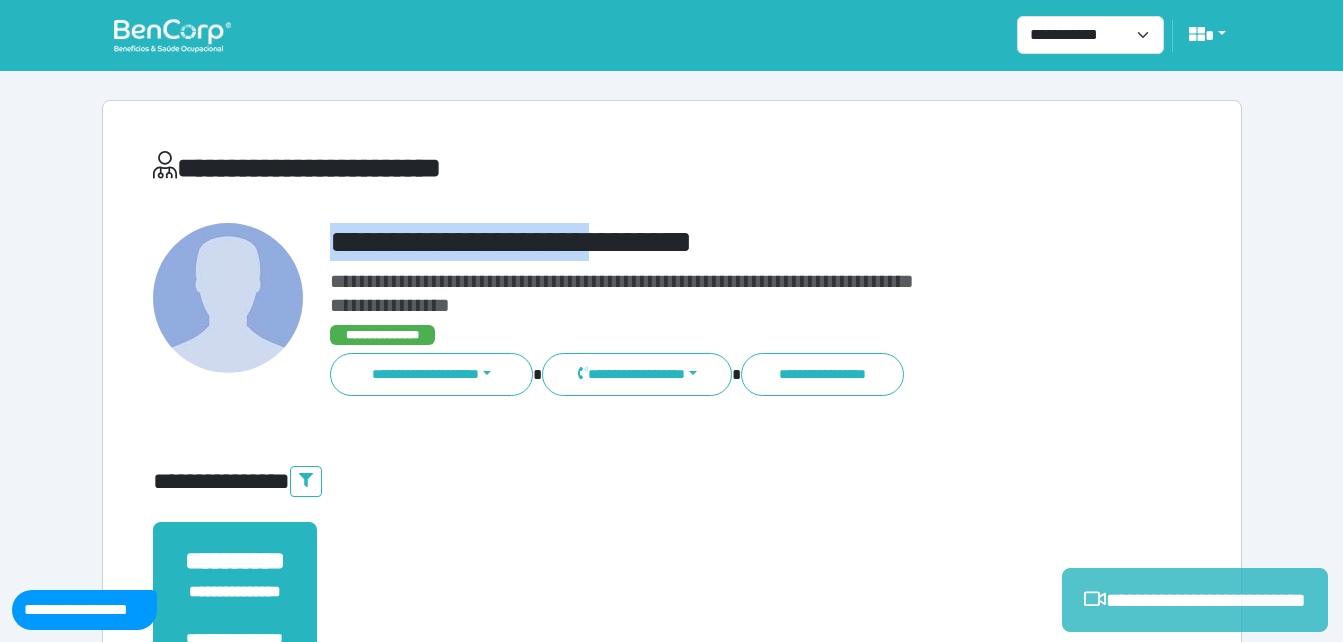 drag, startPoint x: 1157, startPoint y: 611, endPoint x: 1123, endPoint y: 612, distance: 34.0147 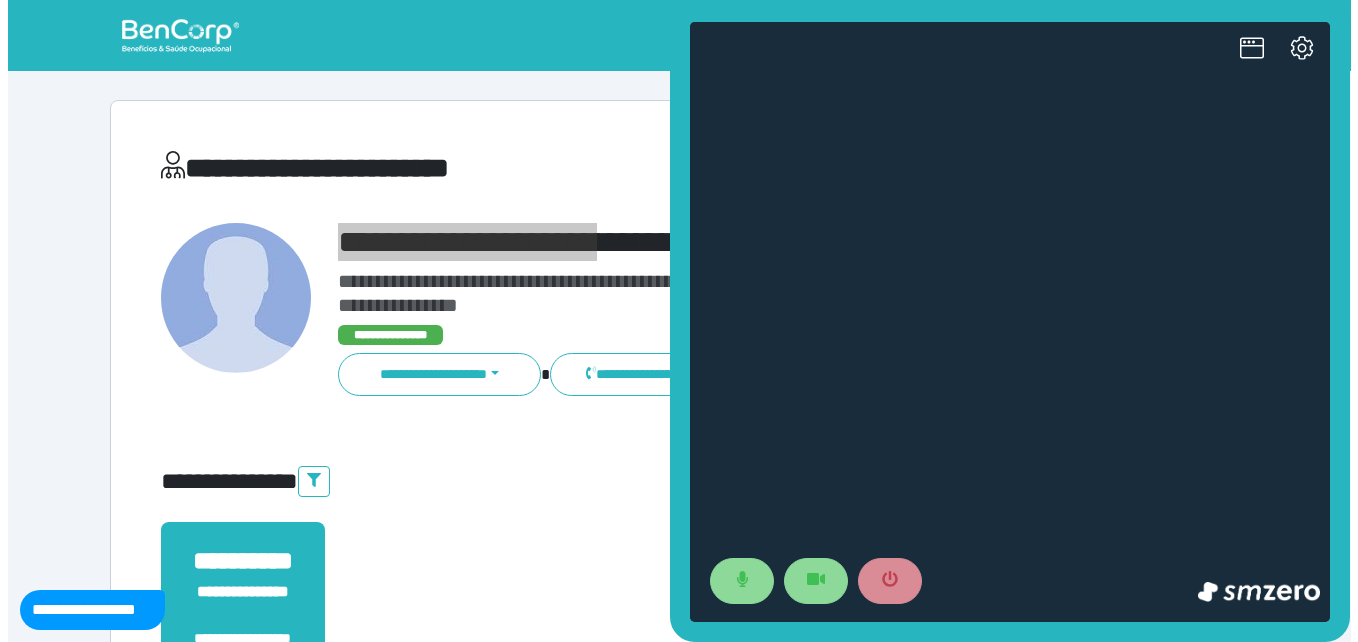 scroll, scrollTop: 0, scrollLeft: 0, axis: both 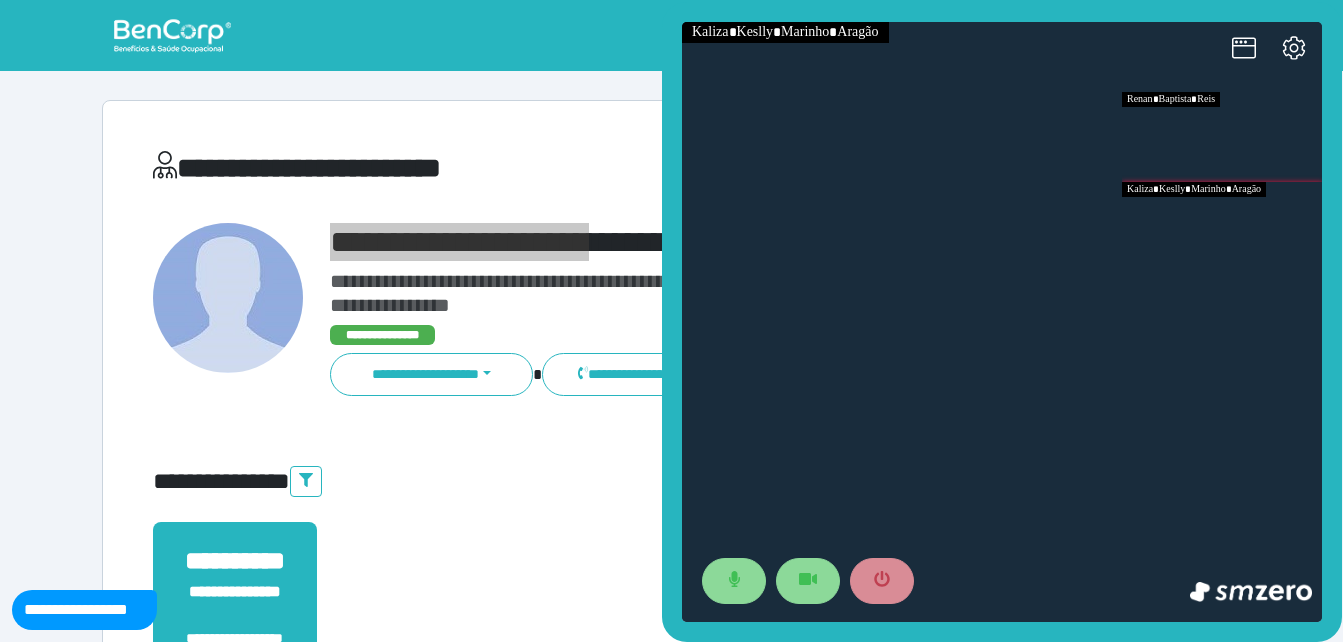 click at bounding box center (1222, 227) 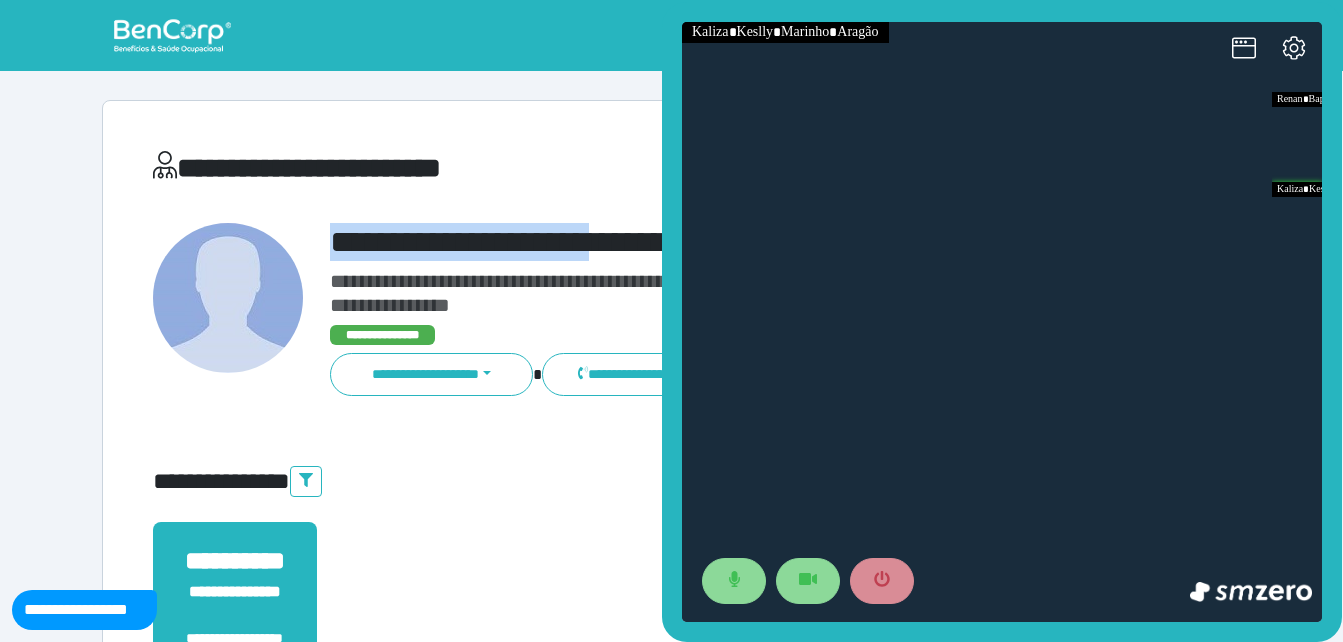 click on "**********" at bounding box center (716, 242) 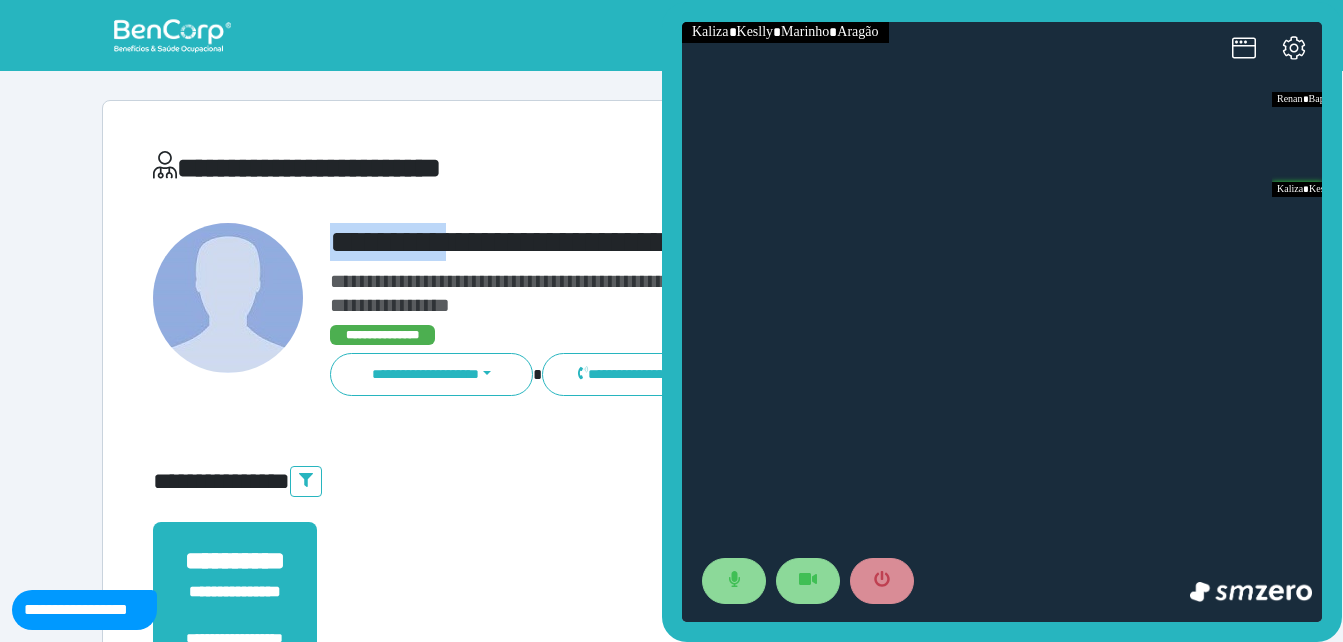 drag, startPoint x: 317, startPoint y: 236, endPoint x: 507, endPoint y: 208, distance: 192.05208 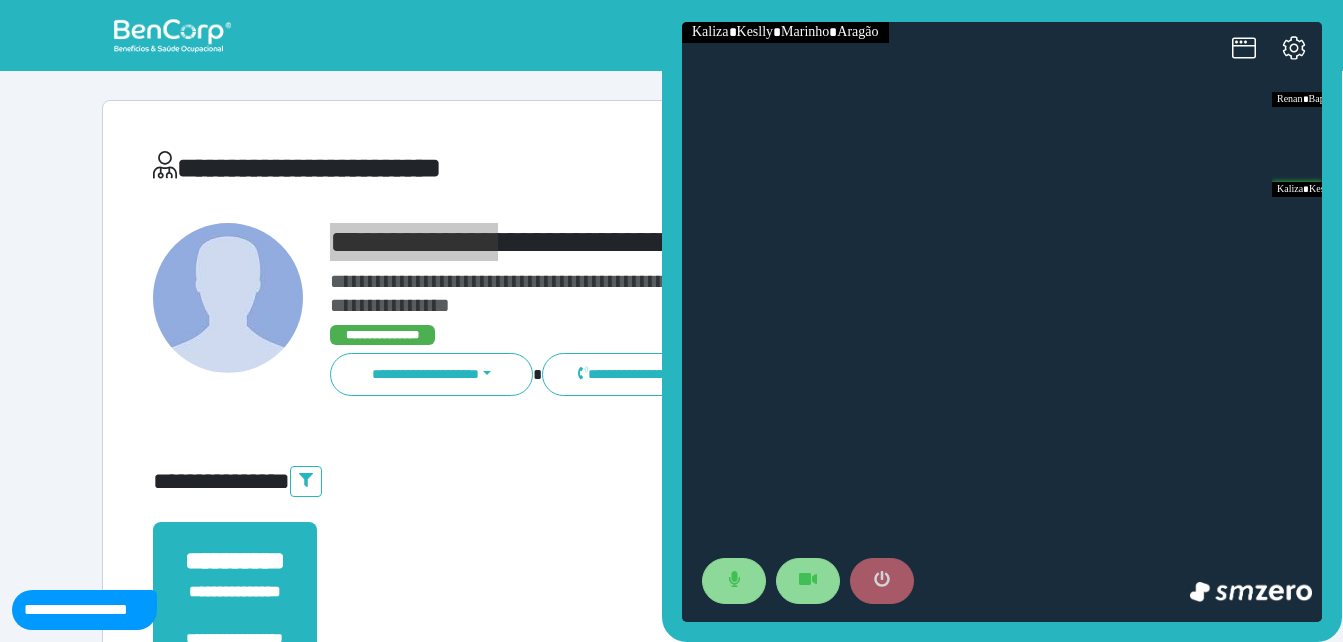 click at bounding box center [882, 581] 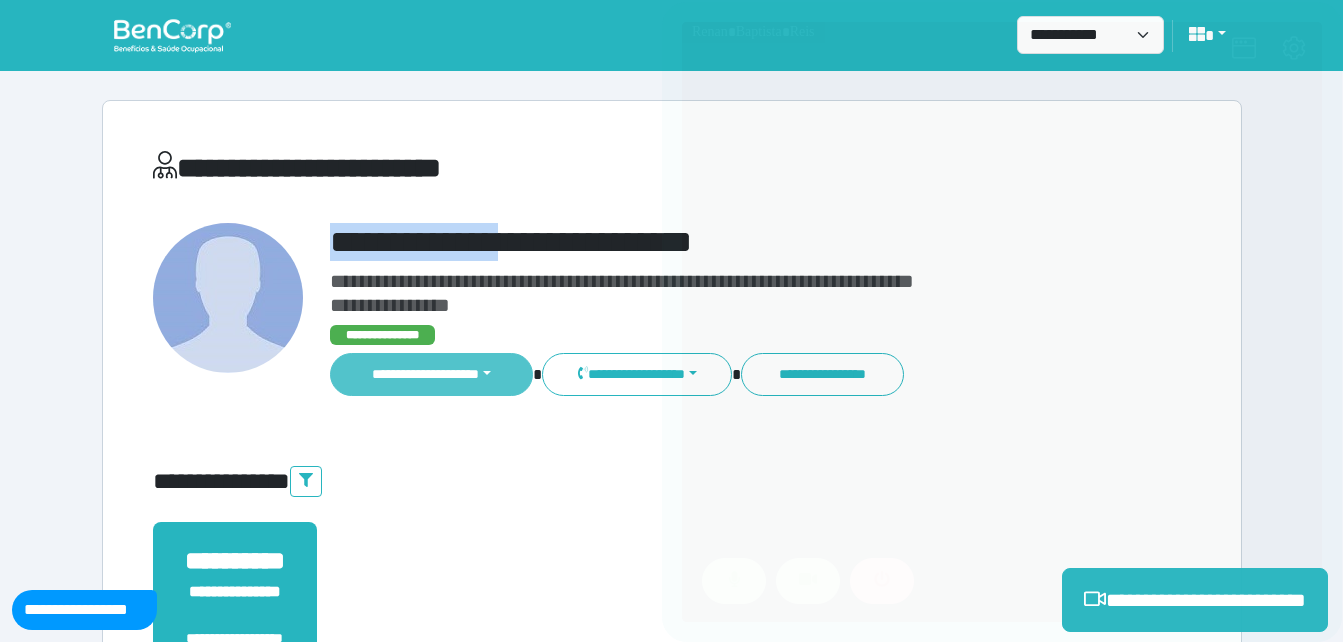 click on "**********" at bounding box center (432, 374) 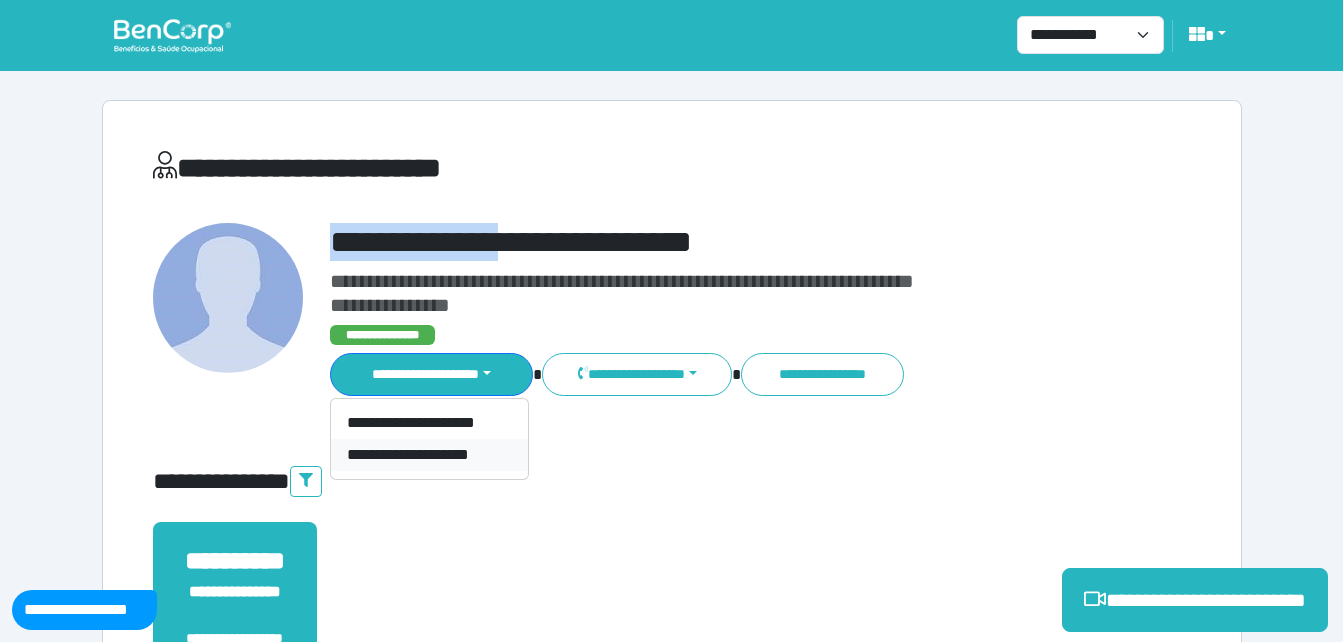 click on "**********" at bounding box center (429, 455) 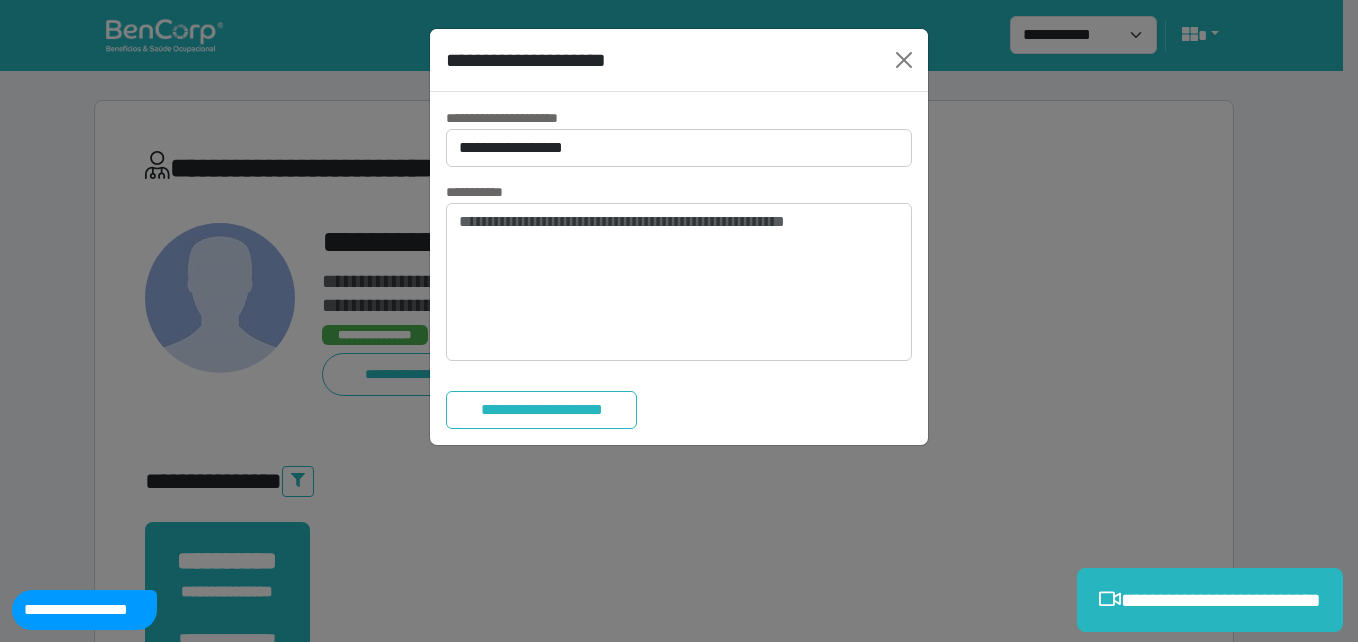 click on "**********" at bounding box center [679, 268] 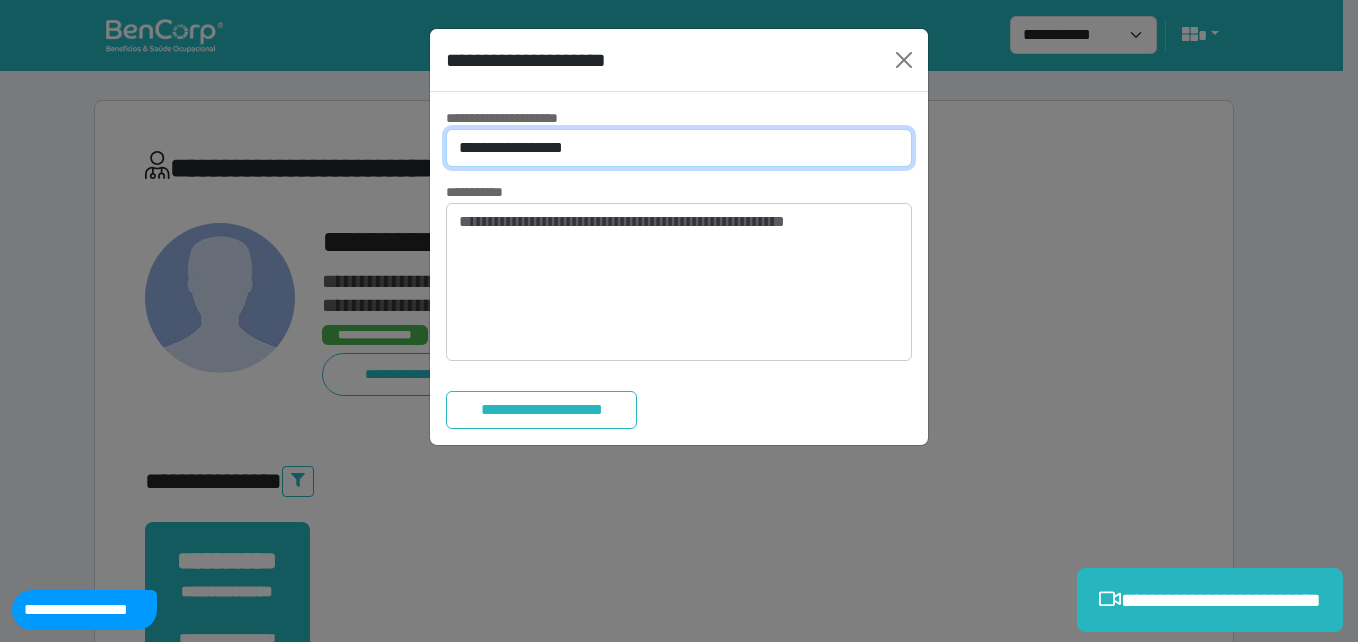 click on "**********" at bounding box center [679, 148] 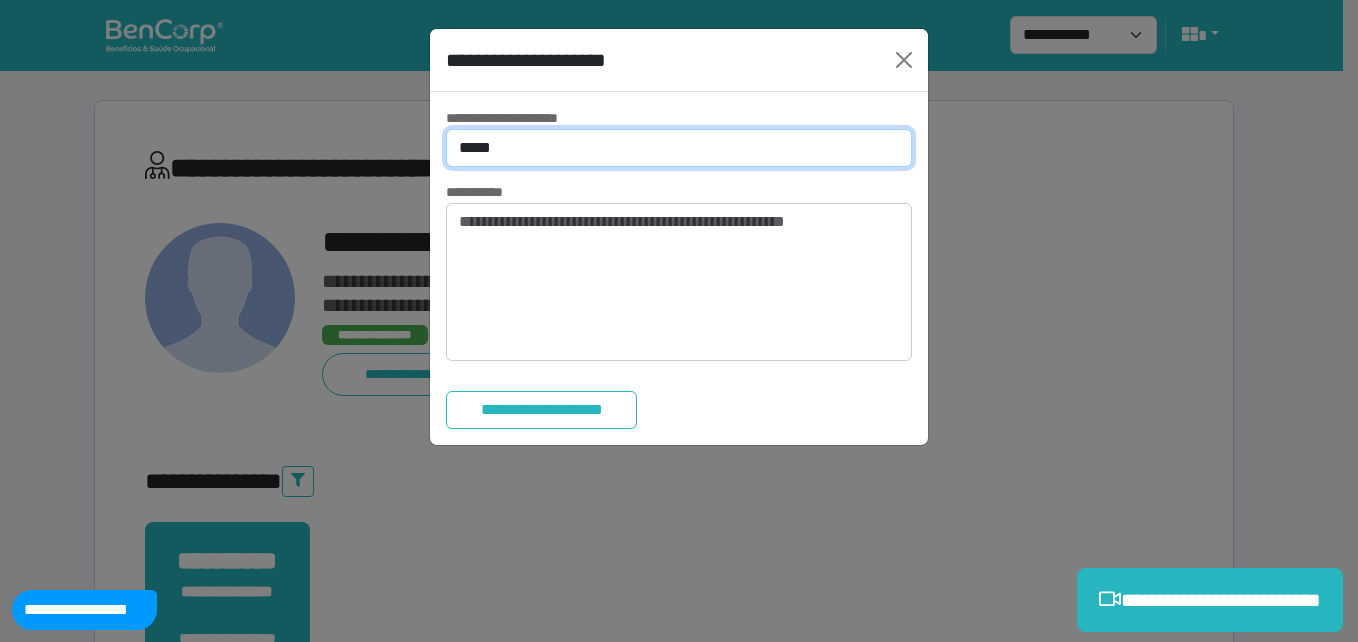 click on "**********" at bounding box center (679, 148) 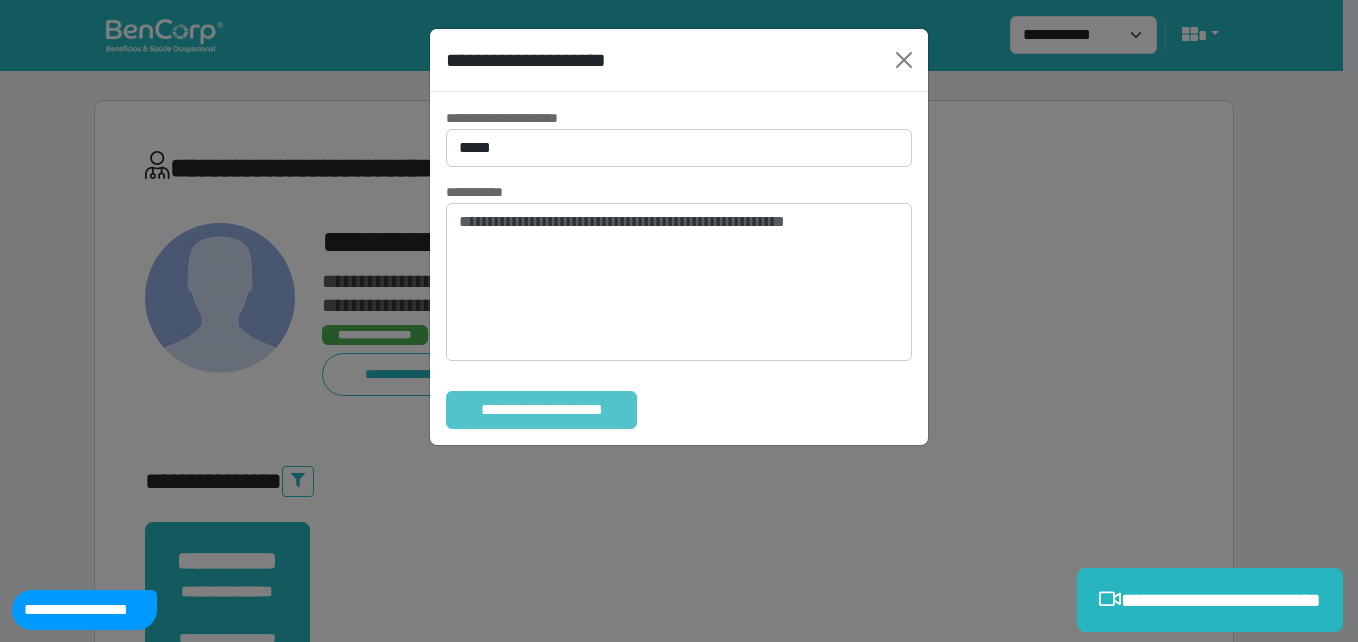 click on "**********" at bounding box center [541, 410] 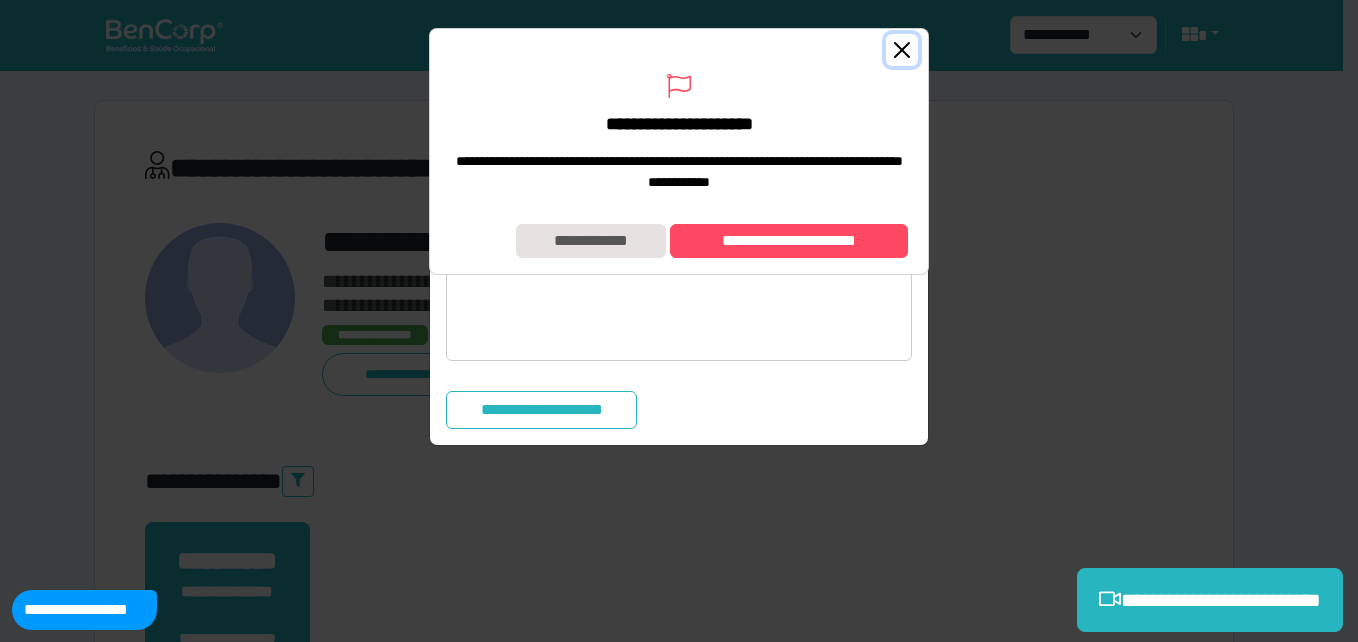 click at bounding box center (902, 50) 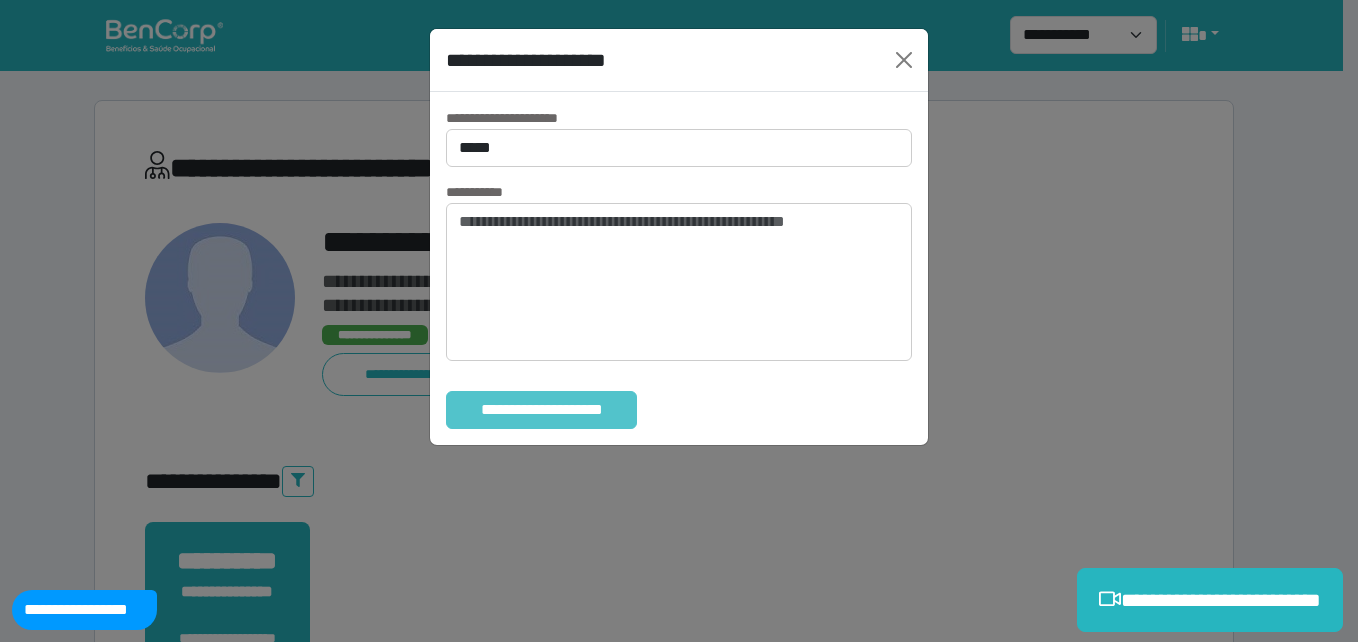 click on "**********" at bounding box center [541, 410] 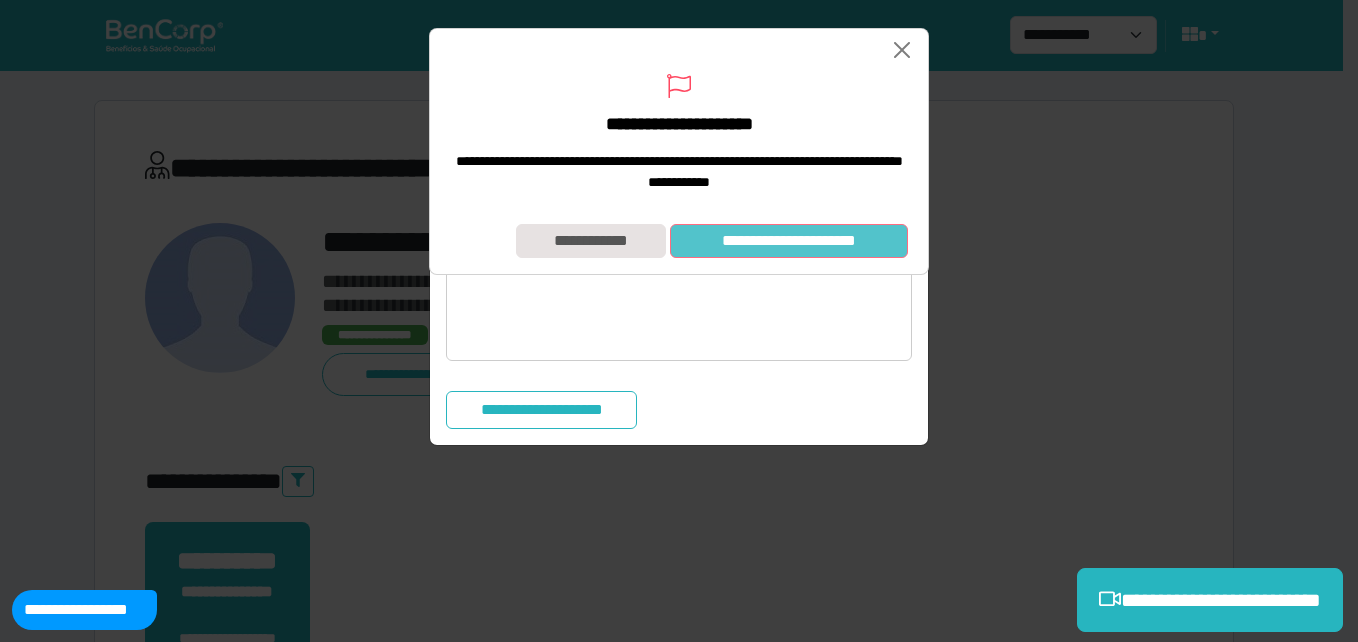 click on "**********" at bounding box center [789, 241] 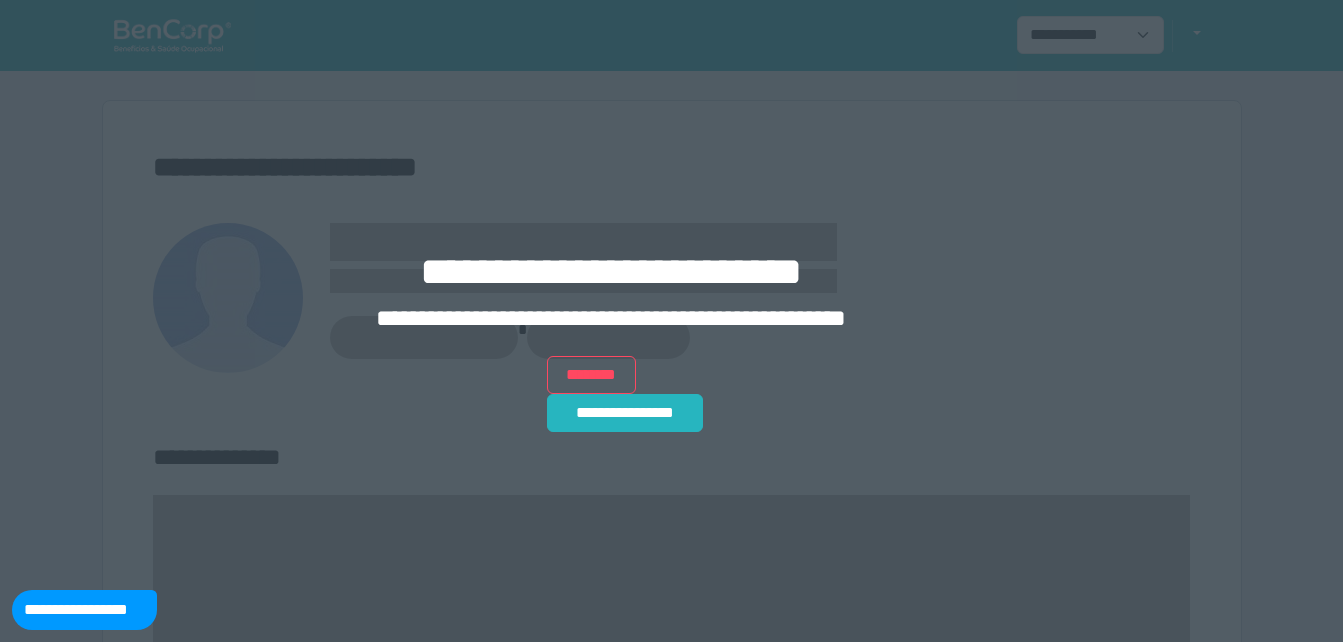 scroll, scrollTop: 0, scrollLeft: 0, axis: both 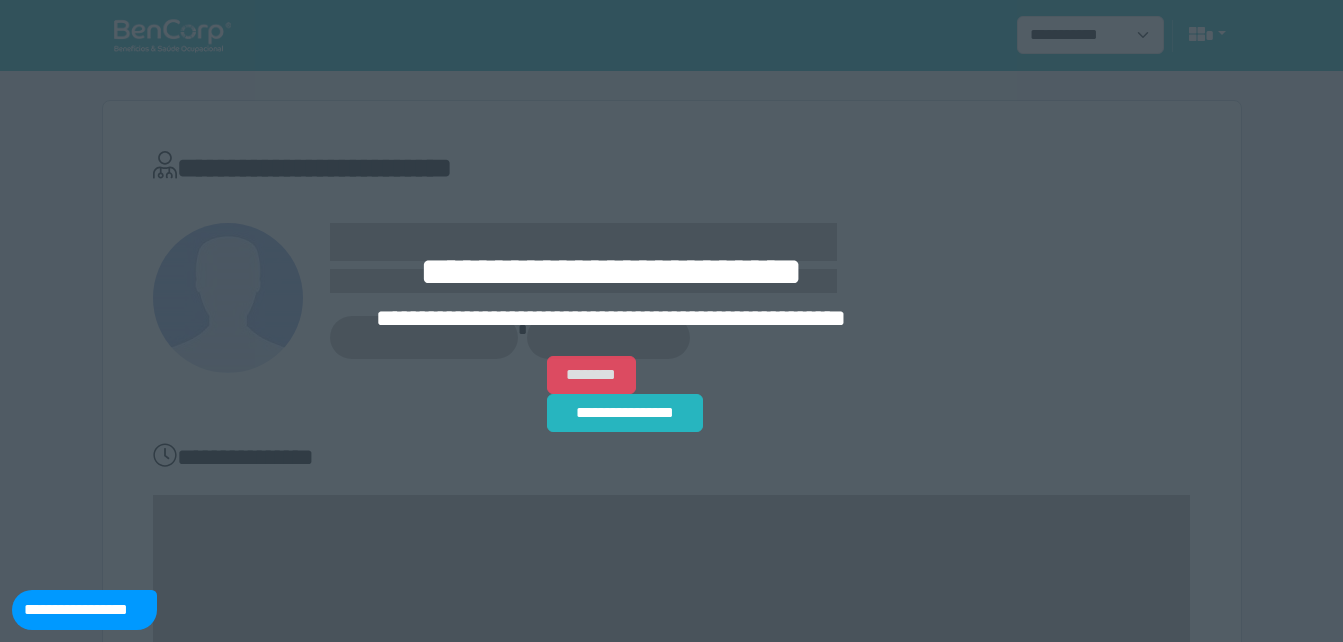 click on "********" at bounding box center [591, 375] 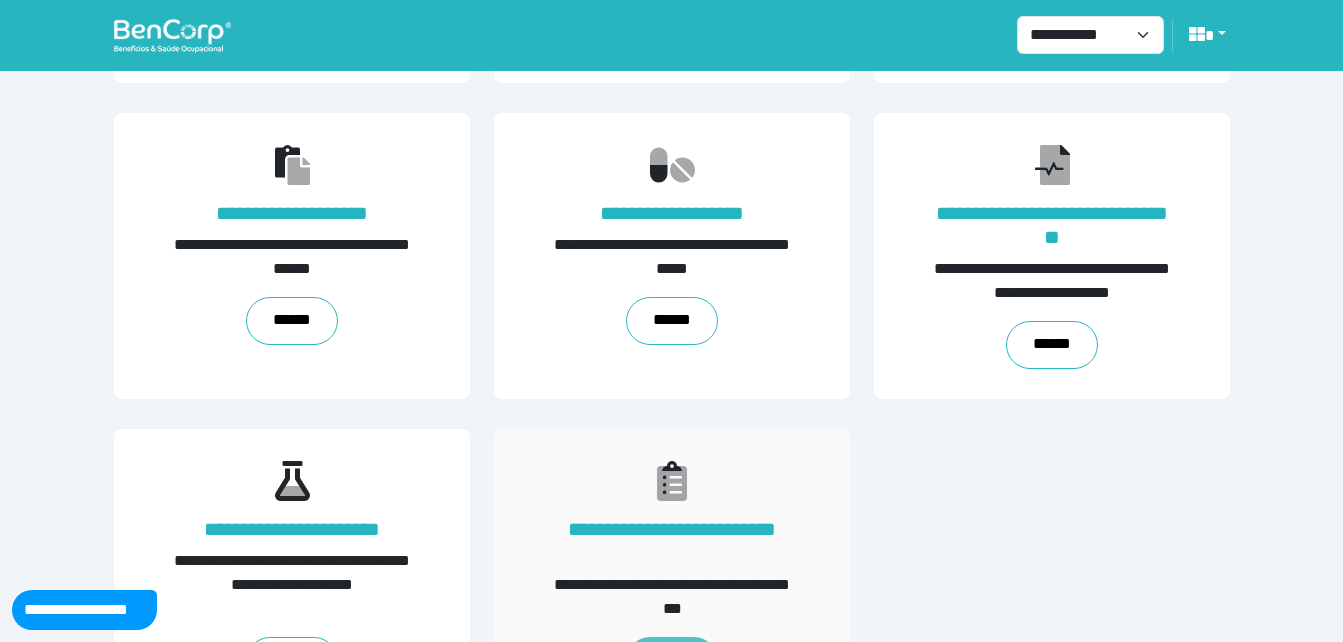 scroll, scrollTop: 454, scrollLeft: 0, axis: vertical 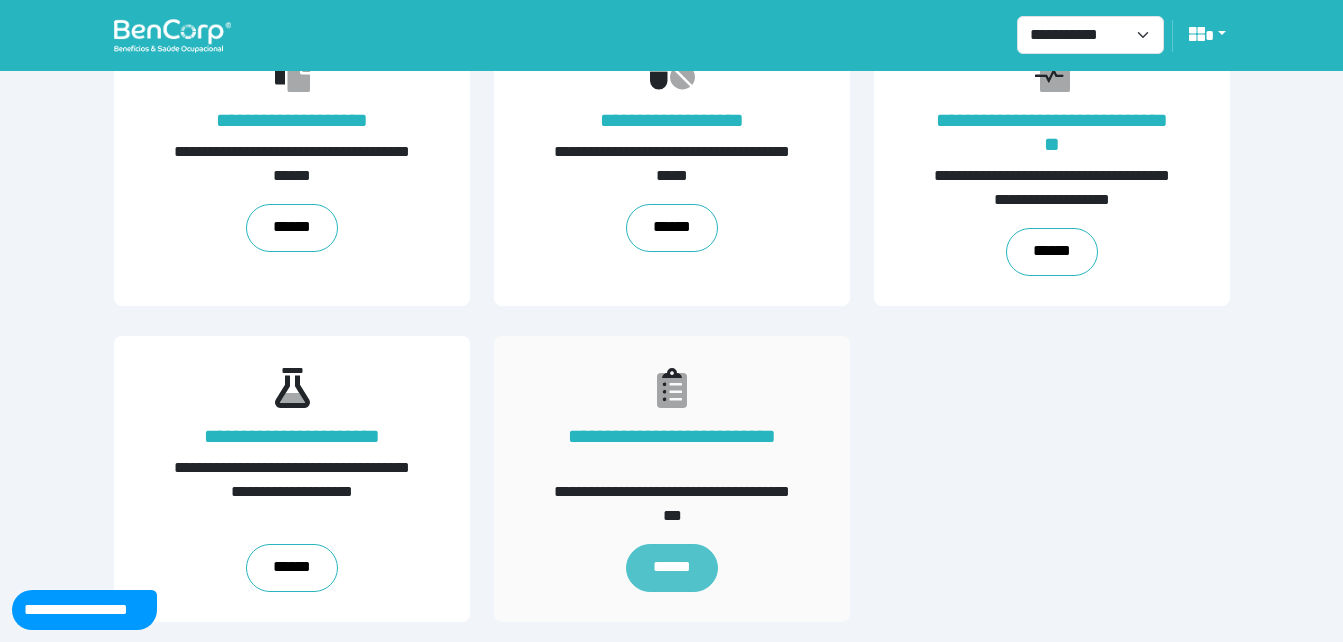 click on "******" at bounding box center (671, 568) 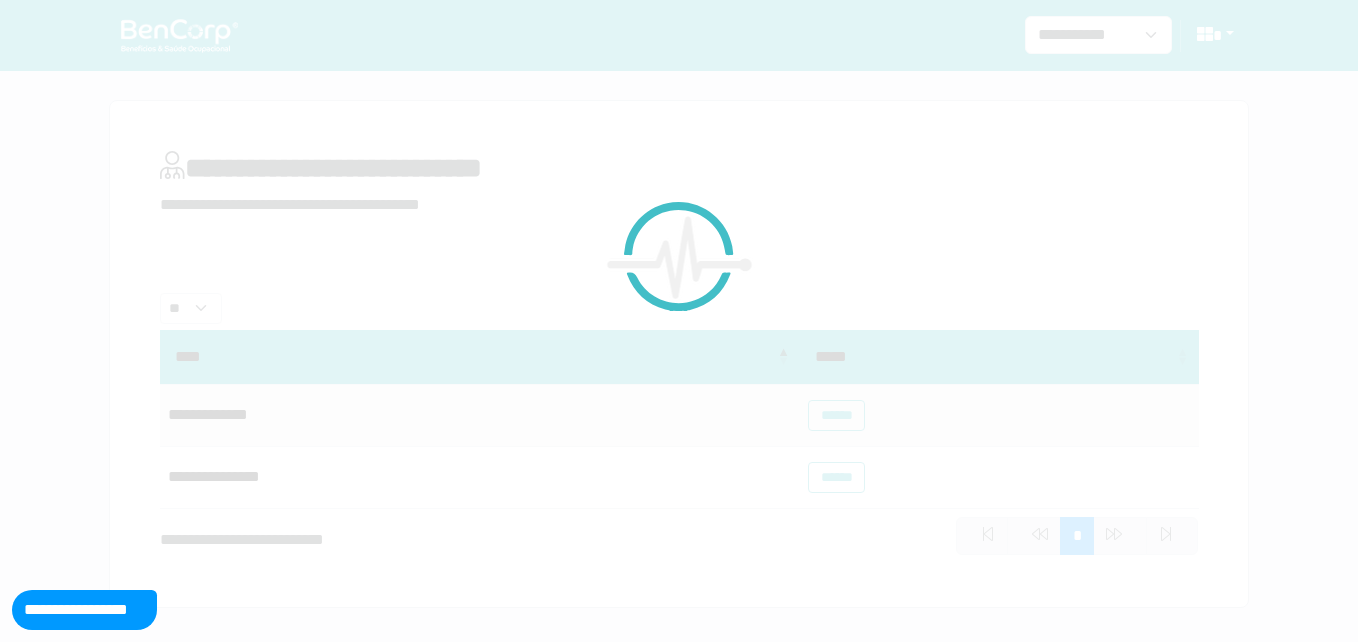 scroll, scrollTop: 0, scrollLeft: 0, axis: both 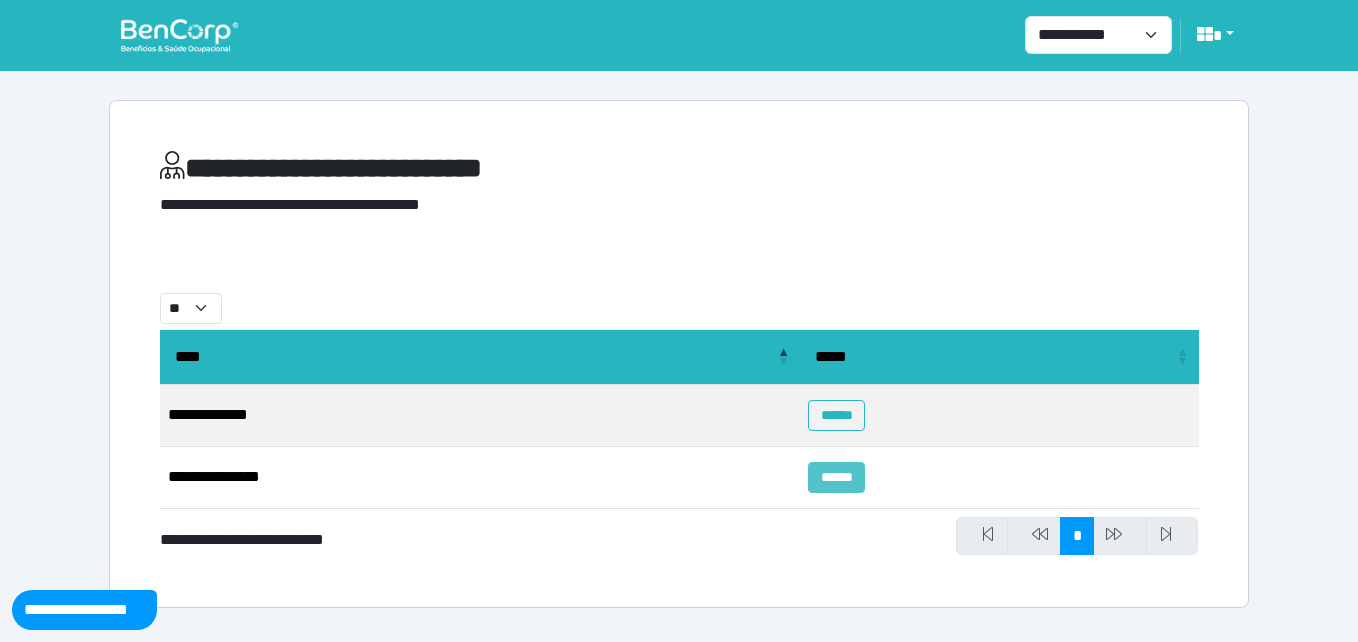 click on "******" at bounding box center [836, 477] 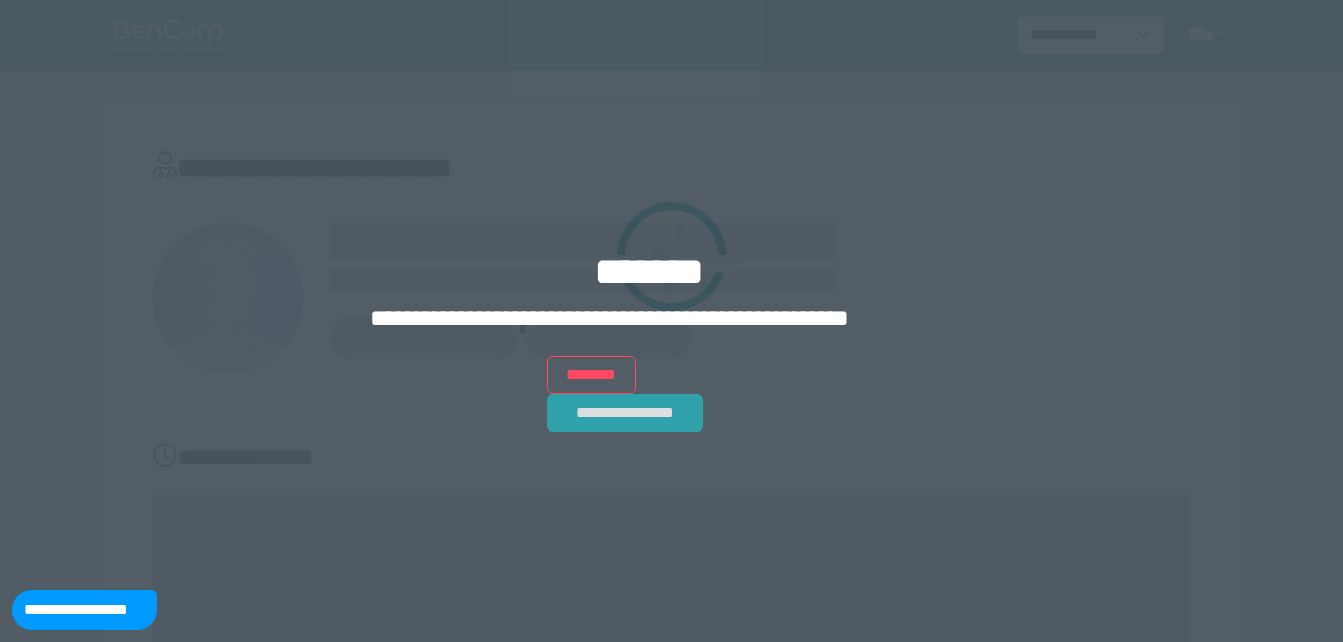 scroll, scrollTop: 0, scrollLeft: 0, axis: both 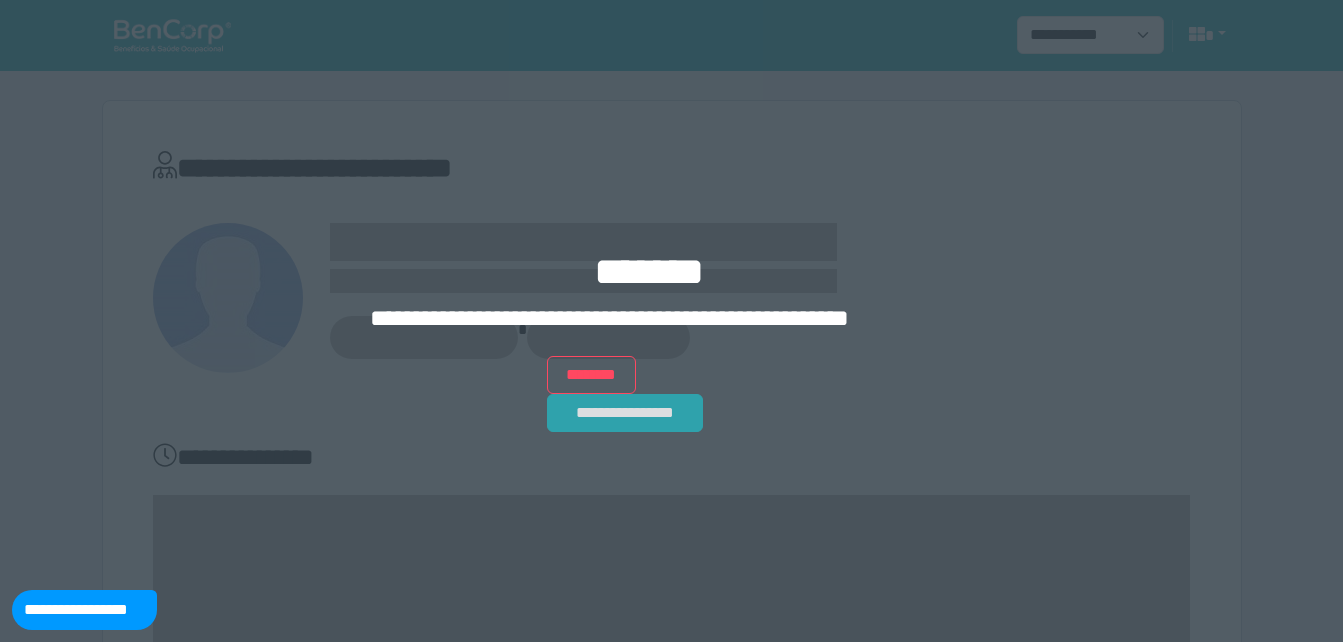 click on "**********" at bounding box center (625, 413) 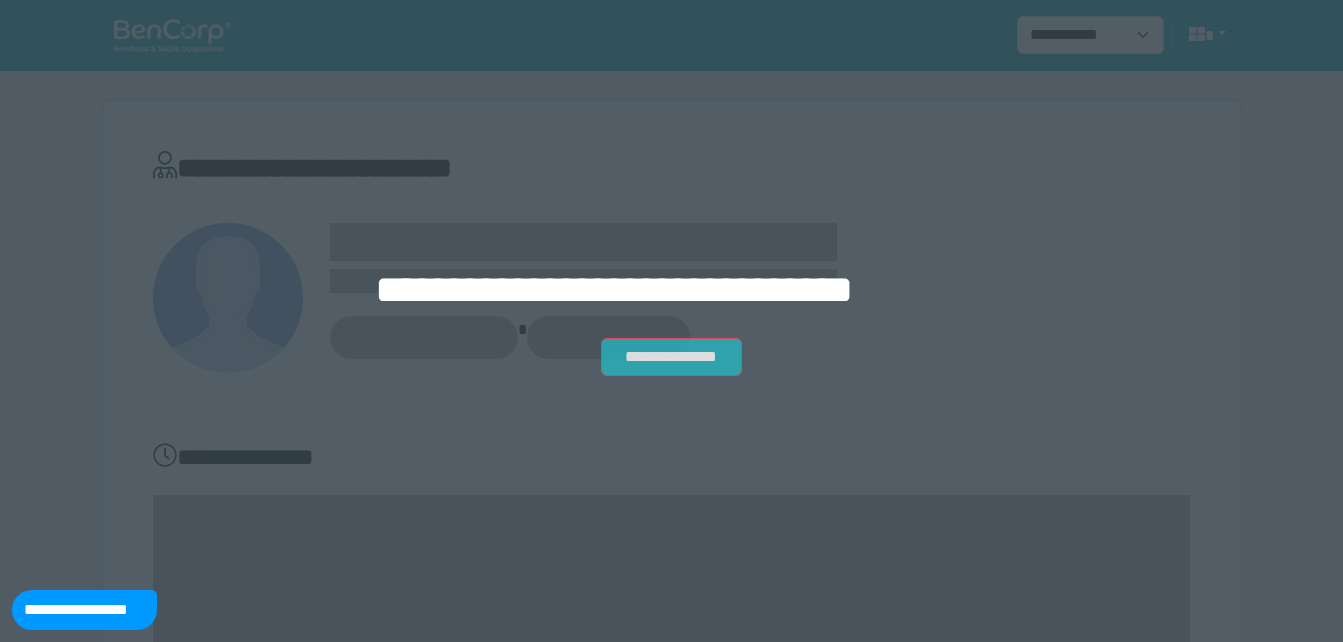 click on "**********" at bounding box center (671, 357) 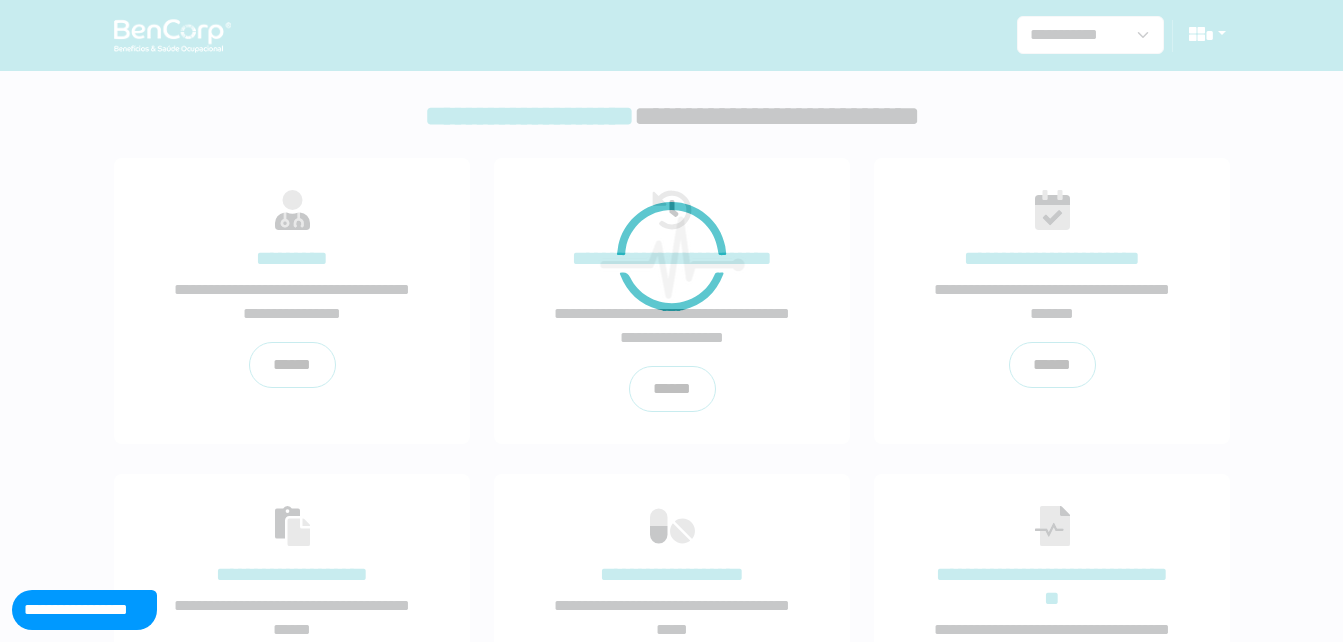 scroll, scrollTop: 0, scrollLeft: 0, axis: both 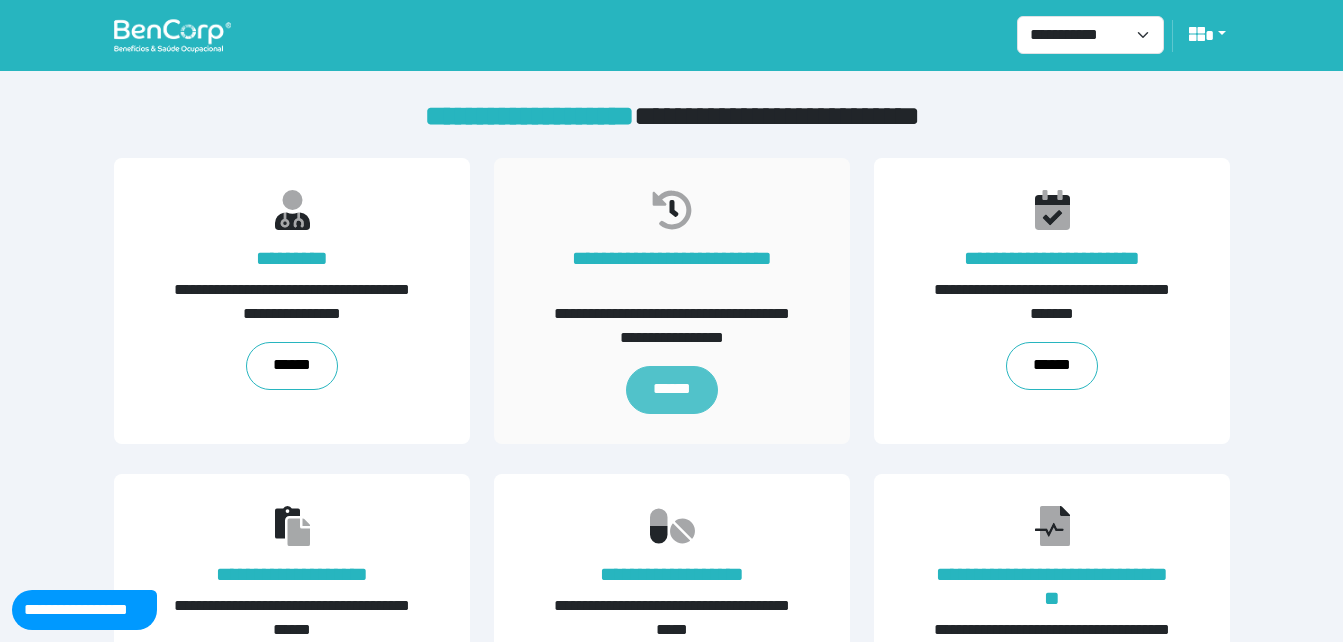 click on "******" at bounding box center [671, 390] 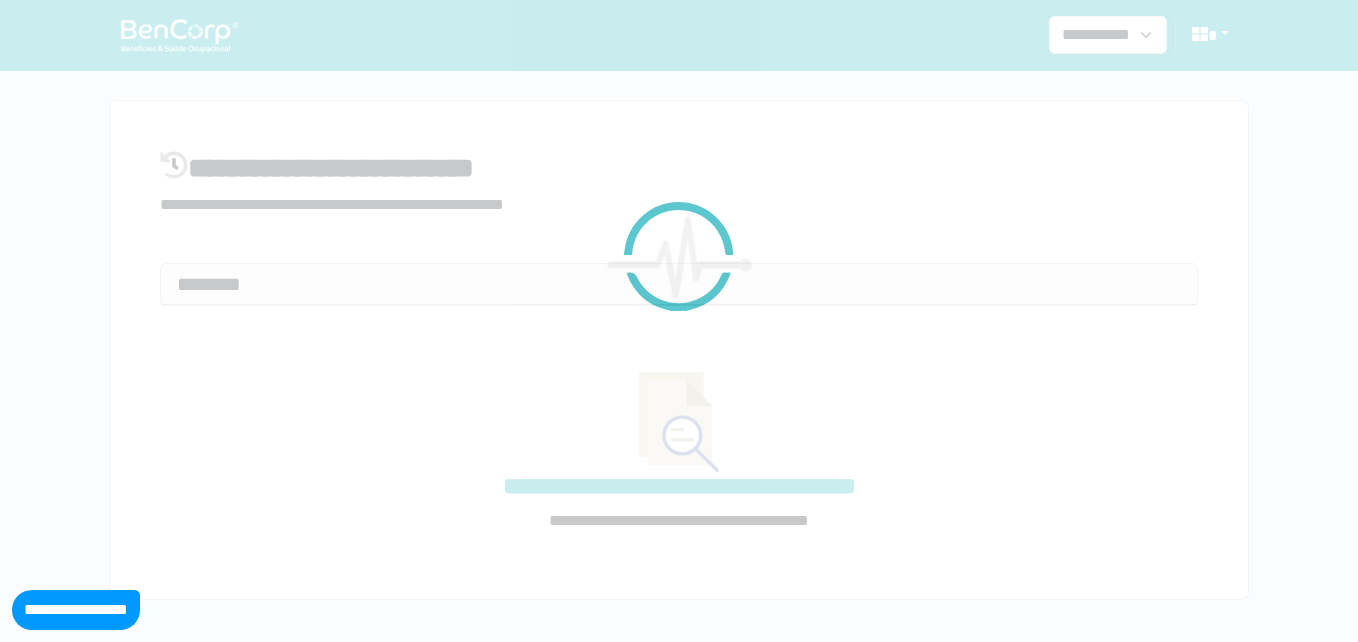 select on "**" 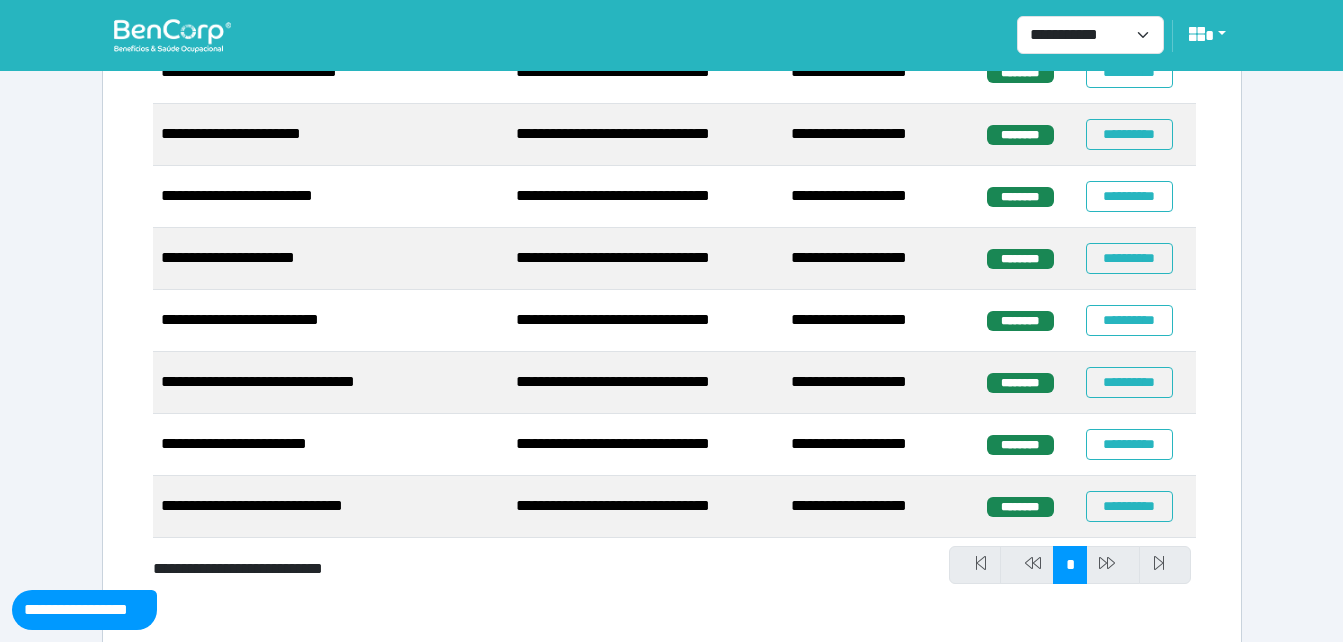 scroll, scrollTop: 2463, scrollLeft: 0, axis: vertical 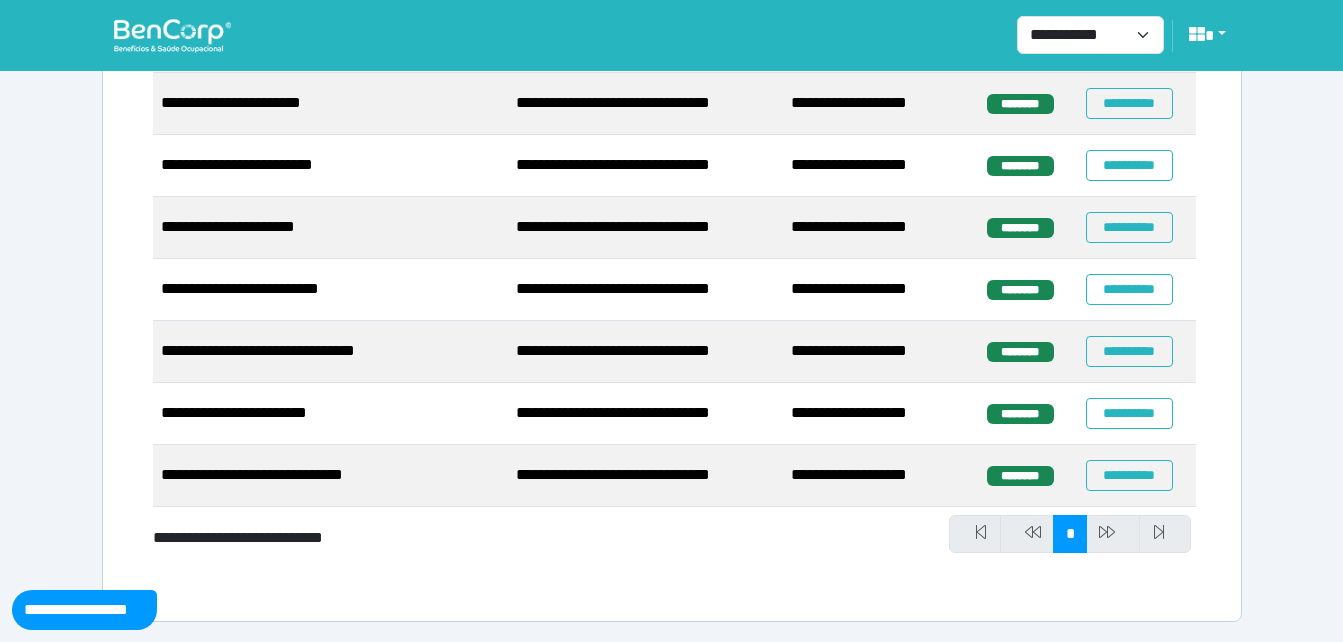 click at bounding box center [1113, 534] 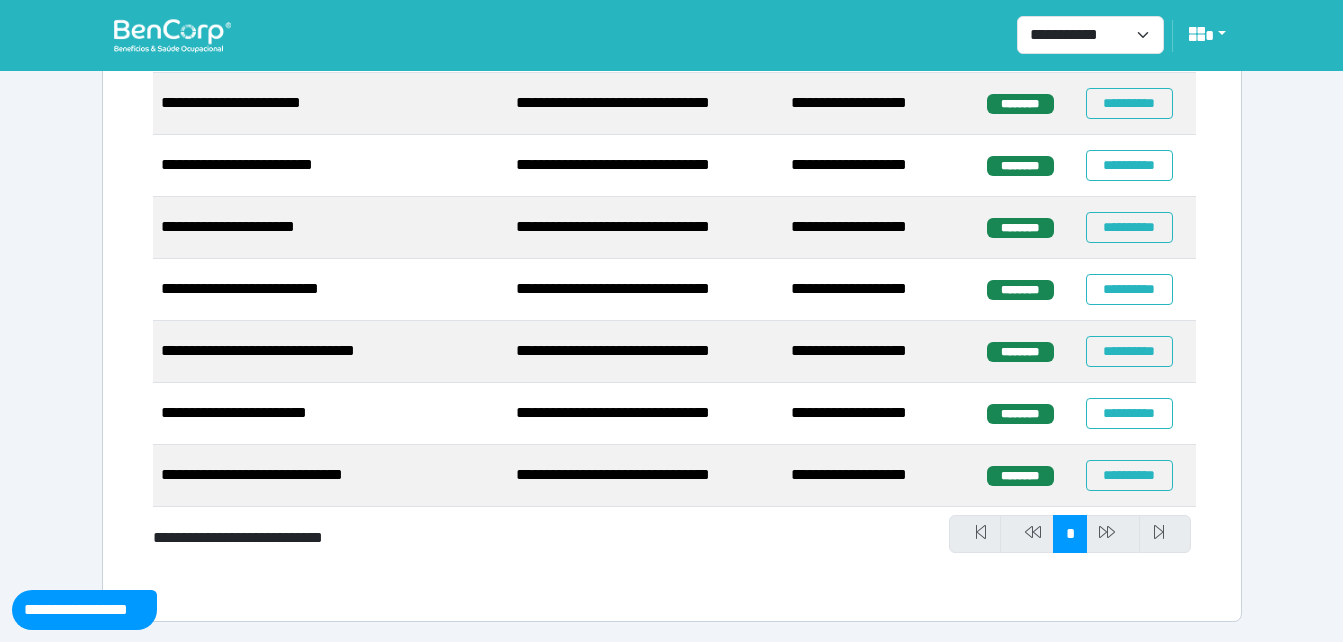 drag, startPoint x: 134, startPoint y: 6, endPoint x: 150, endPoint y: 19, distance: 20.615528 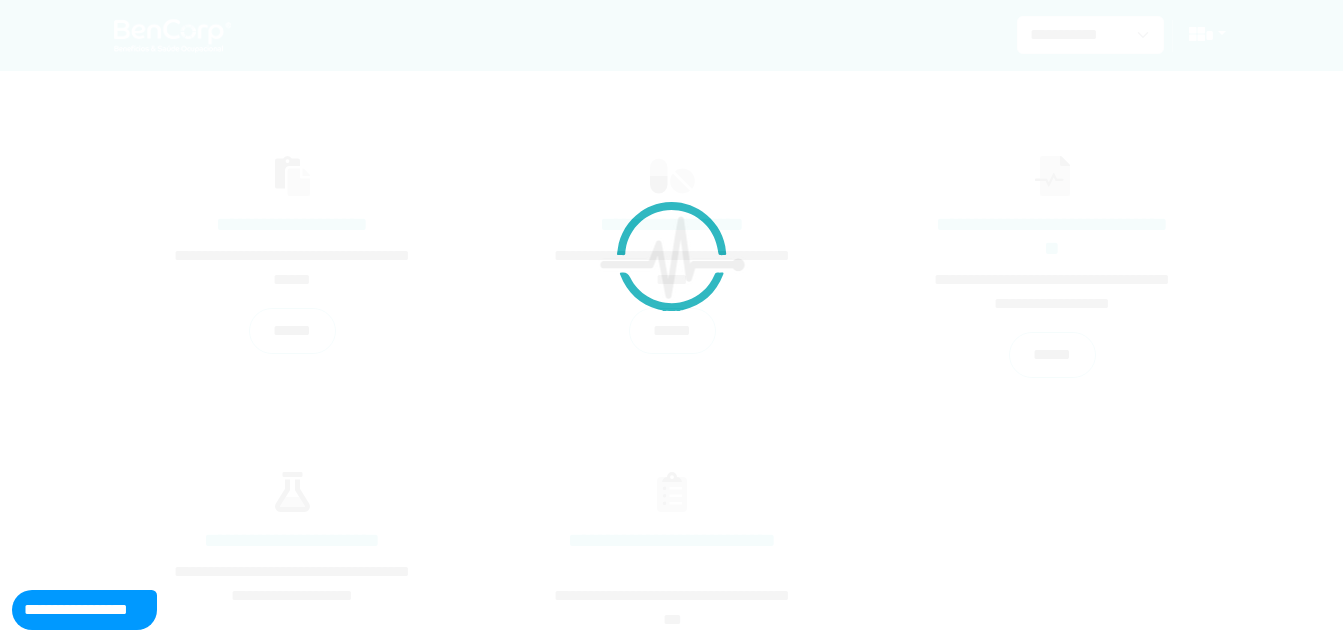 scroll, scrollTop: 454, scrollLeft: 0, axis: vertical 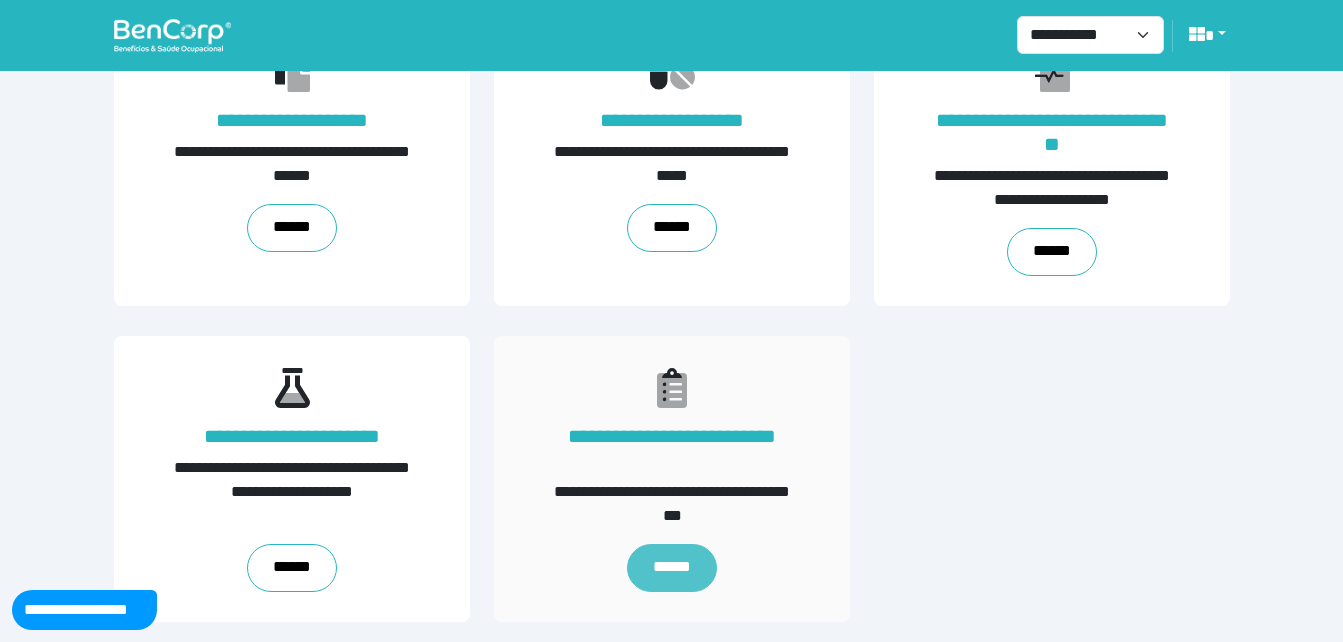 click on "******" at bounding box center (671, 568) 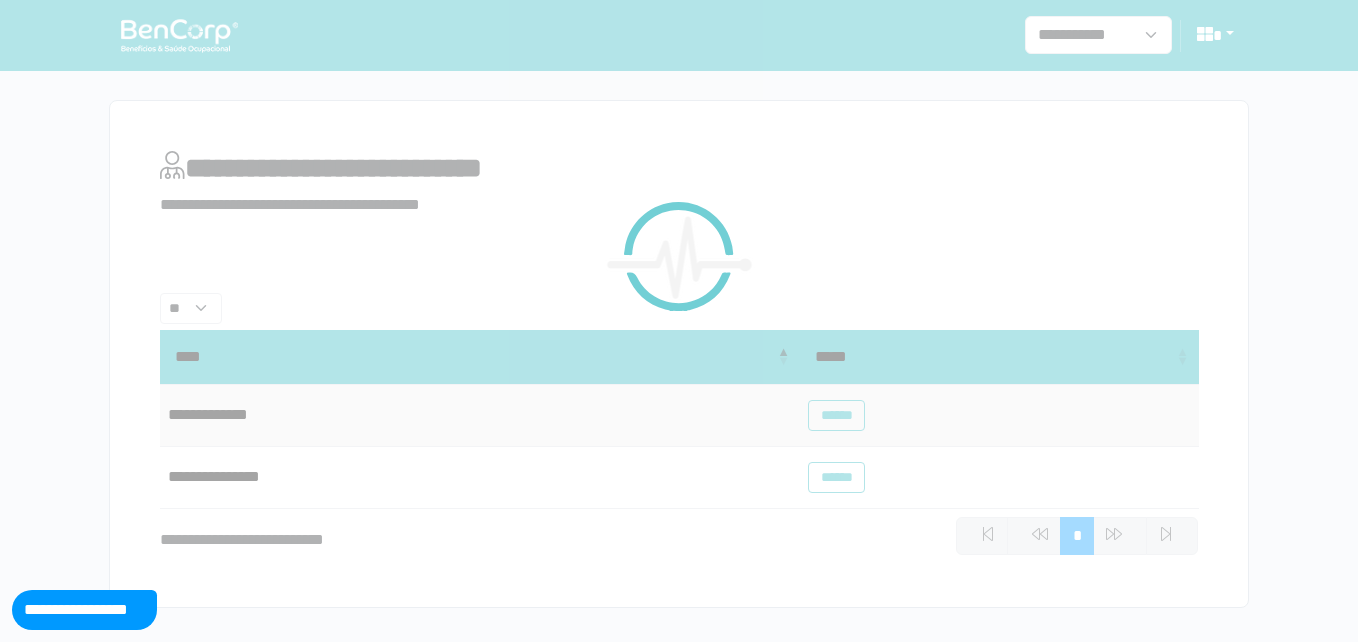 scroll, scrollTop: 0, scrollLeft: 0, axis: both 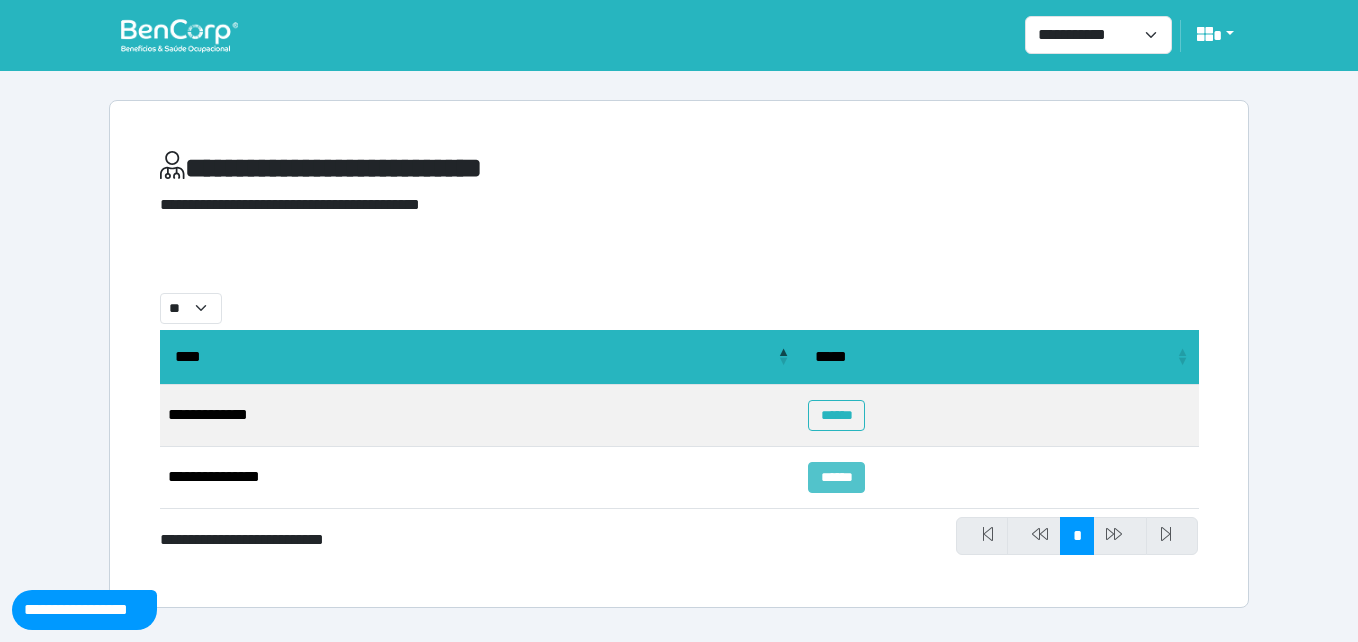 click on "******" at bounding box center [836, 477] 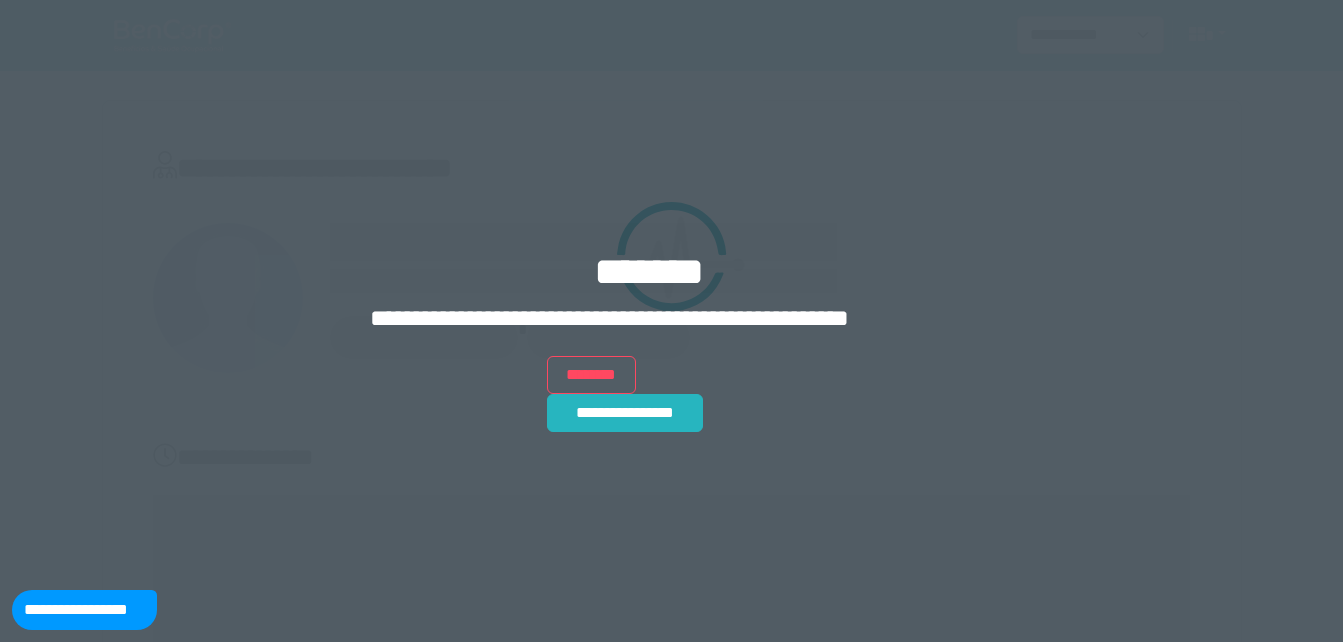 scroll, scrollTop: 0, scrollLeft: 0, axis: both 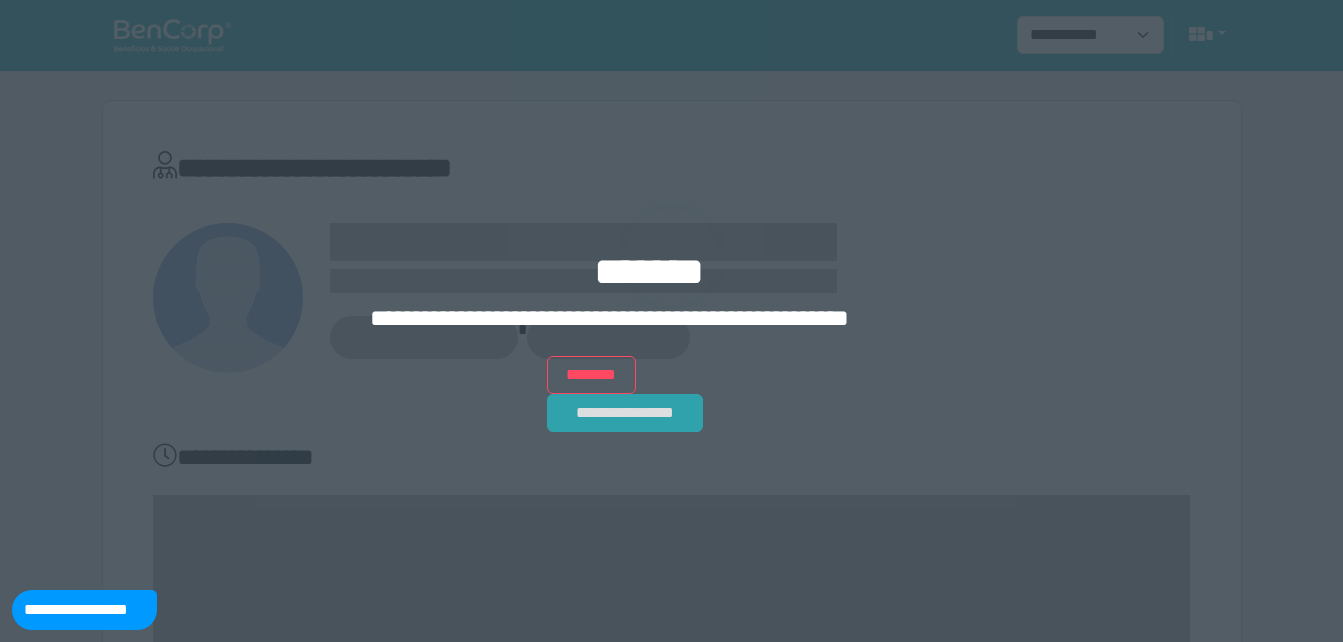 click on "**********" at bounding box center (625, 413) 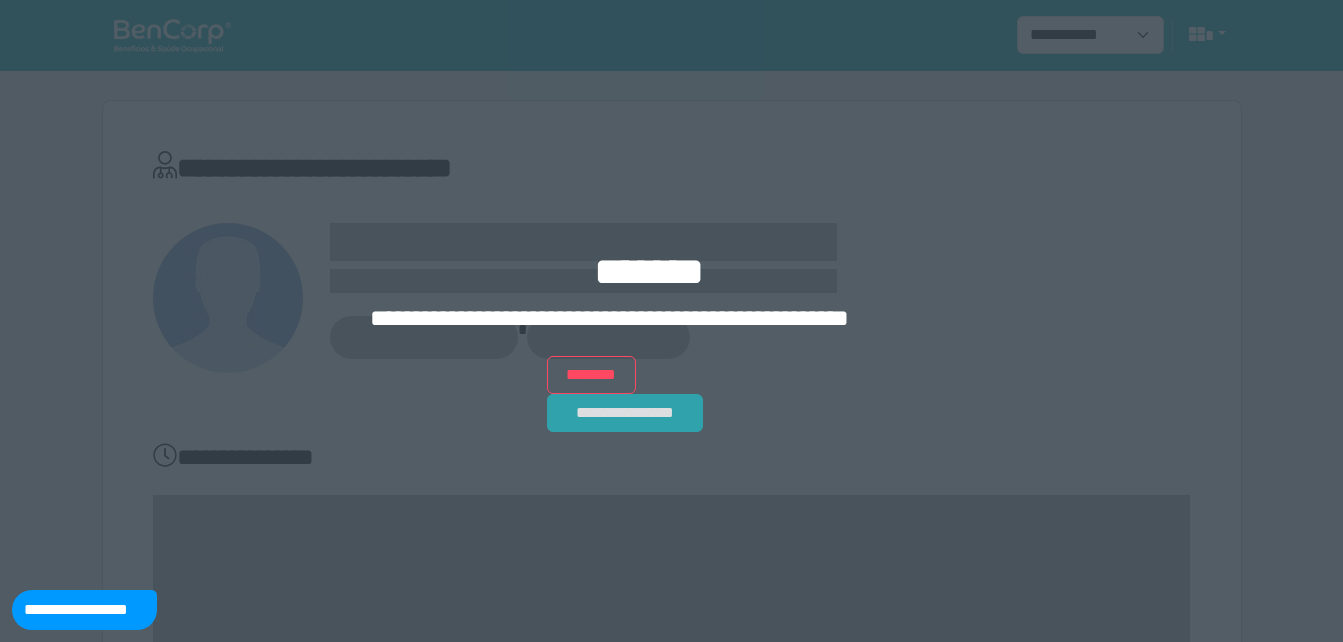 click on "**********" at bounding box center [625, 413] 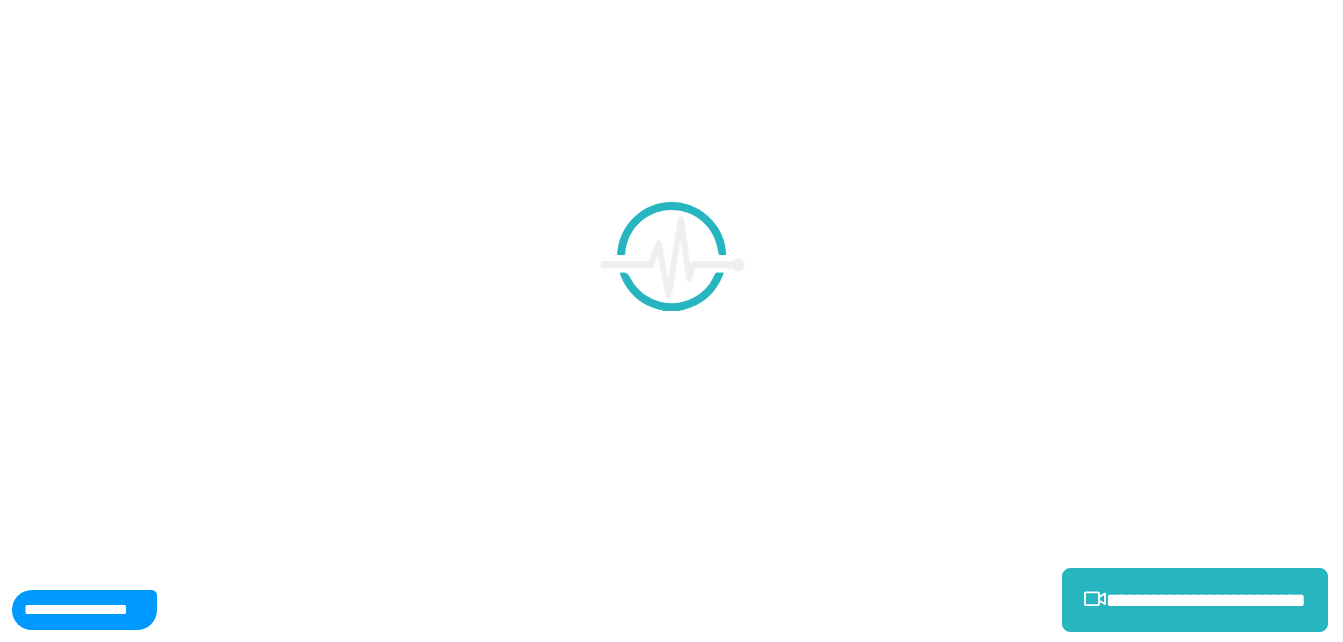 scroll, scrollTop: 0, scrollLeft: 0, axis: both 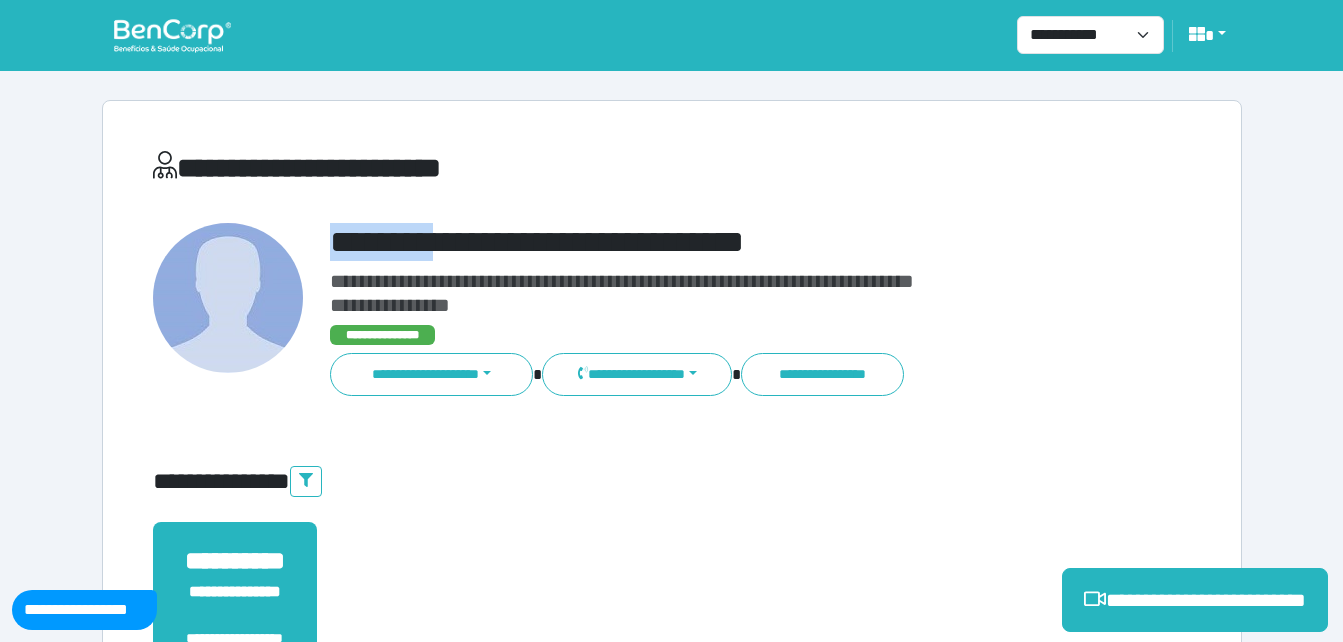 drag, startPoint x: 332, startPoint y: 247, endPoint x: 658, endPoint y: 252, distance: 326.03833 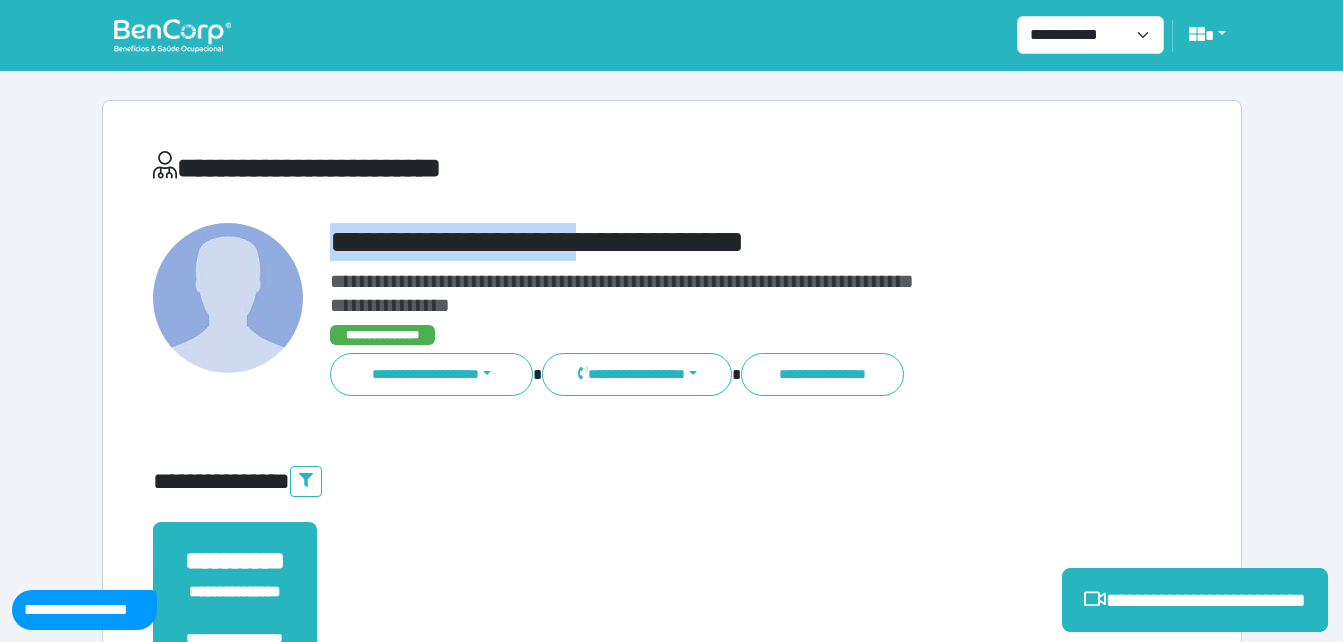 copy on "**********" 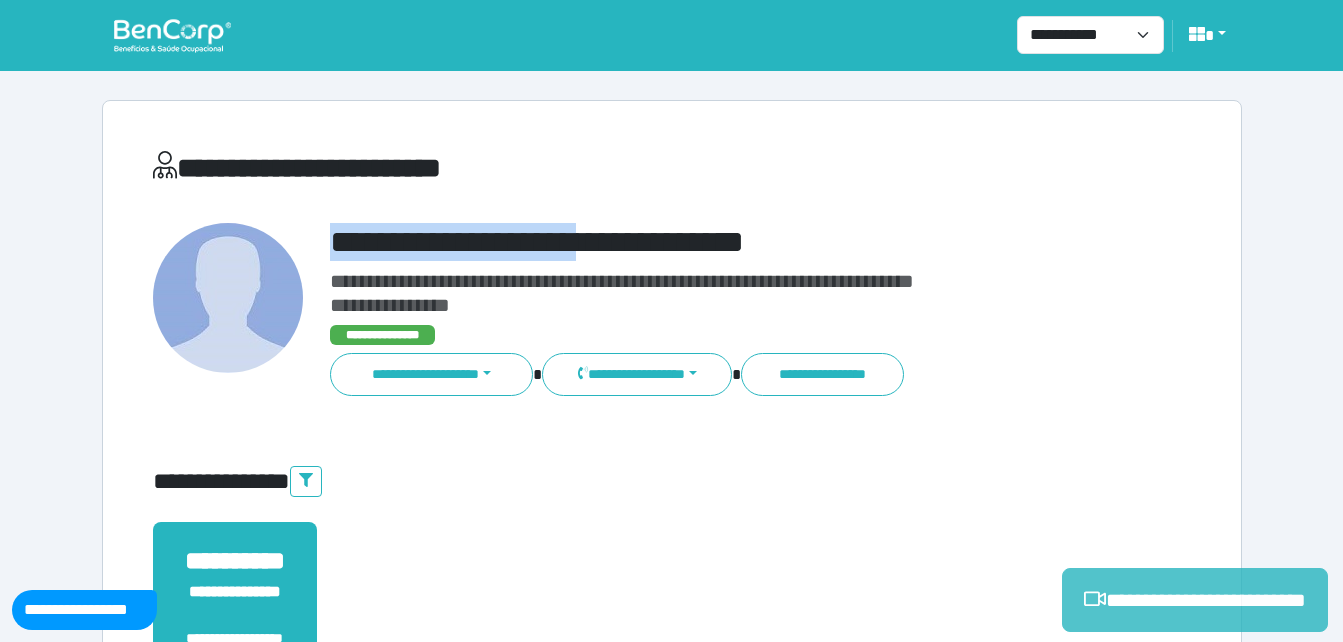 click on "**********" at bounding box center (1195, 600) 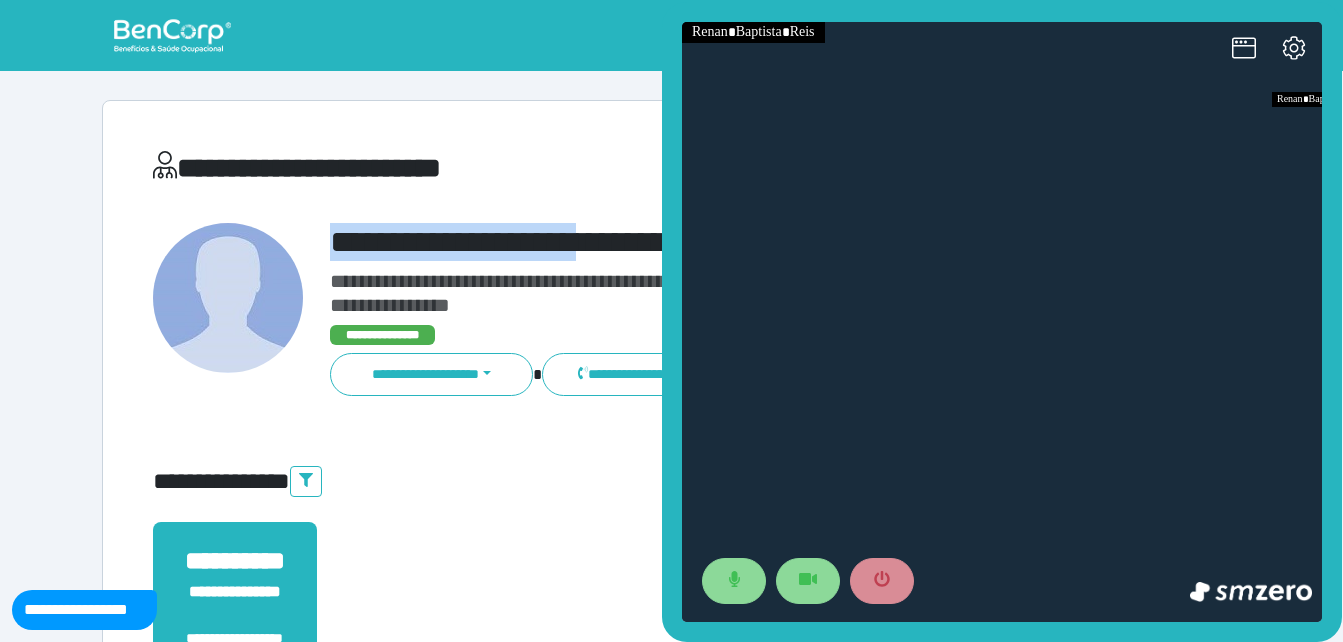 scroll, scrollTop: 0, scrollLeft: 0, axis: both 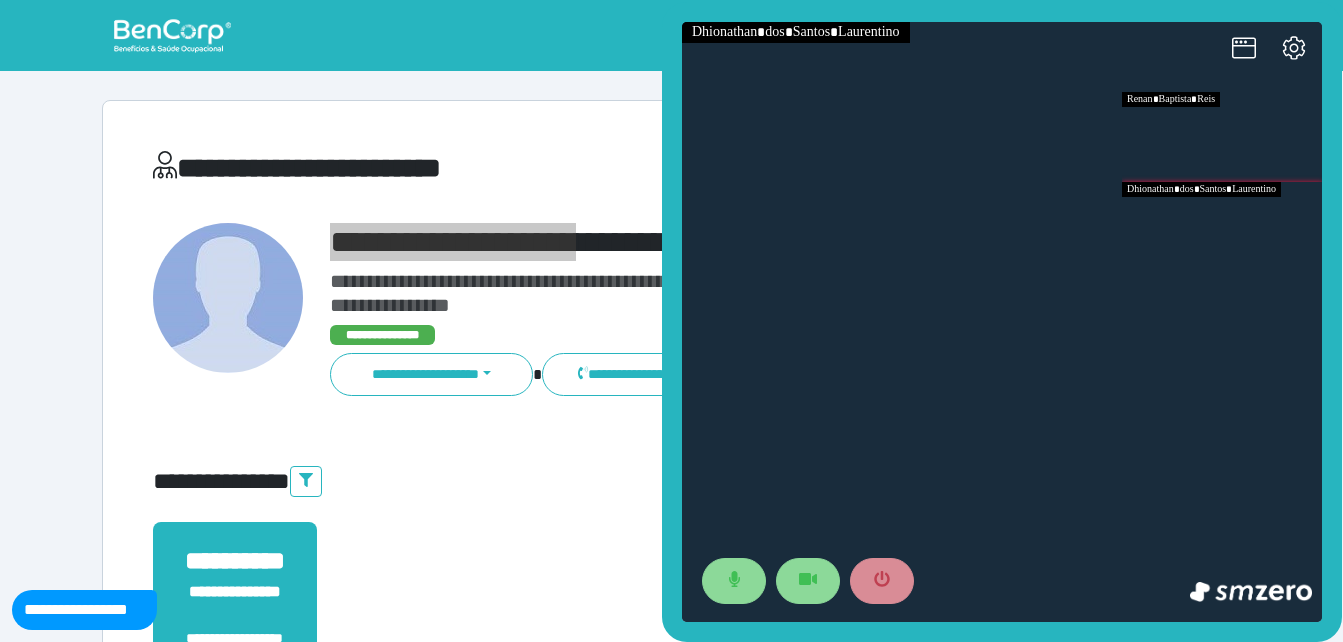 click at bounding box center [1222, 227] 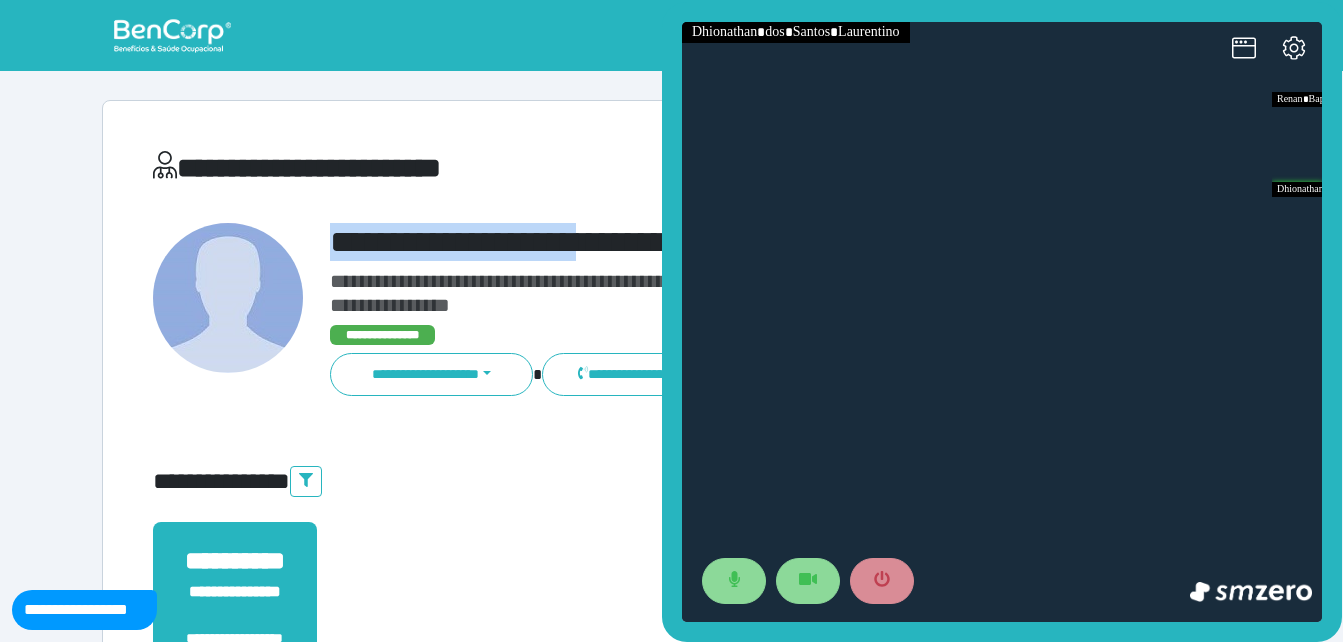 click on "**********" at bounding box center (672, 608) 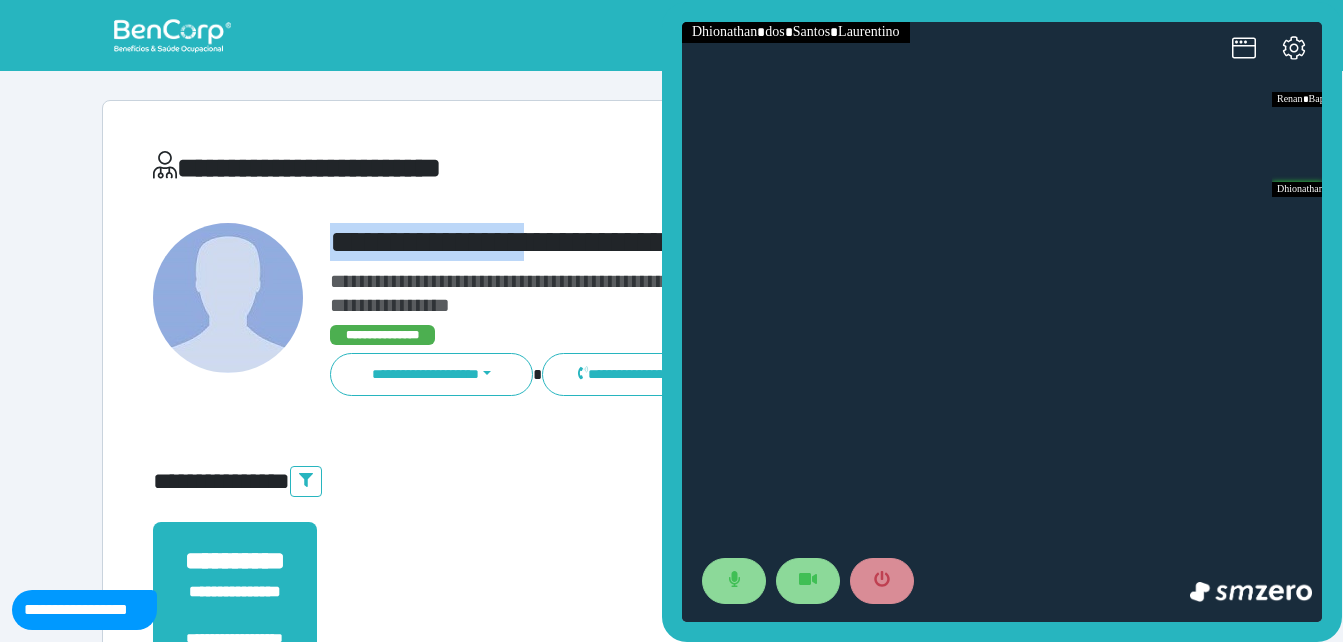 drag, startPoint x: 344, startPoint y: 240, endPoint x: 585, endPoint y: 238, distance: 241.0083 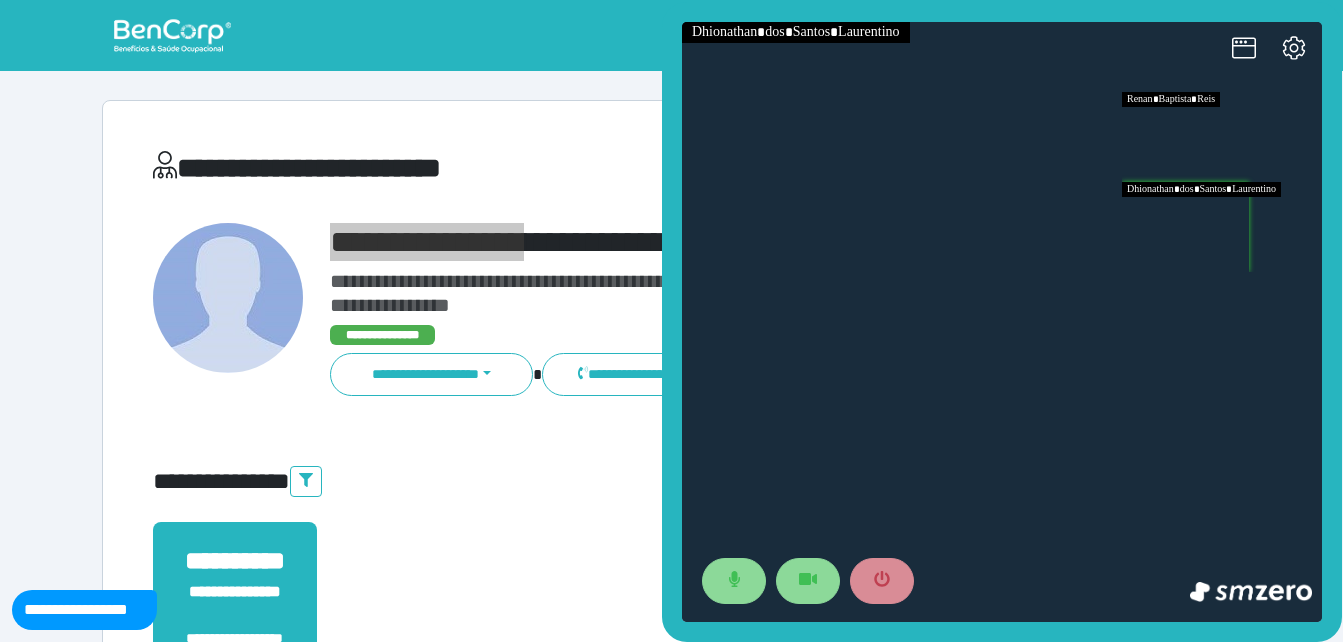 click at bounding box center [1222, 137] 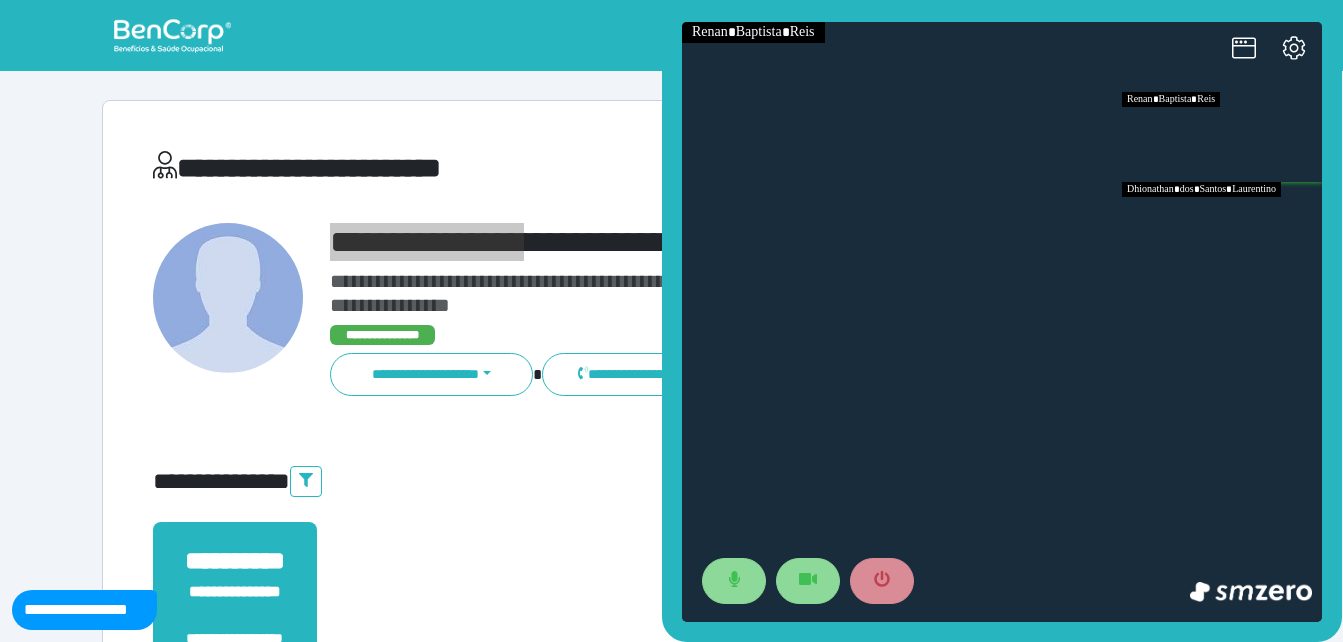 click at bounding box center (1222, 227) 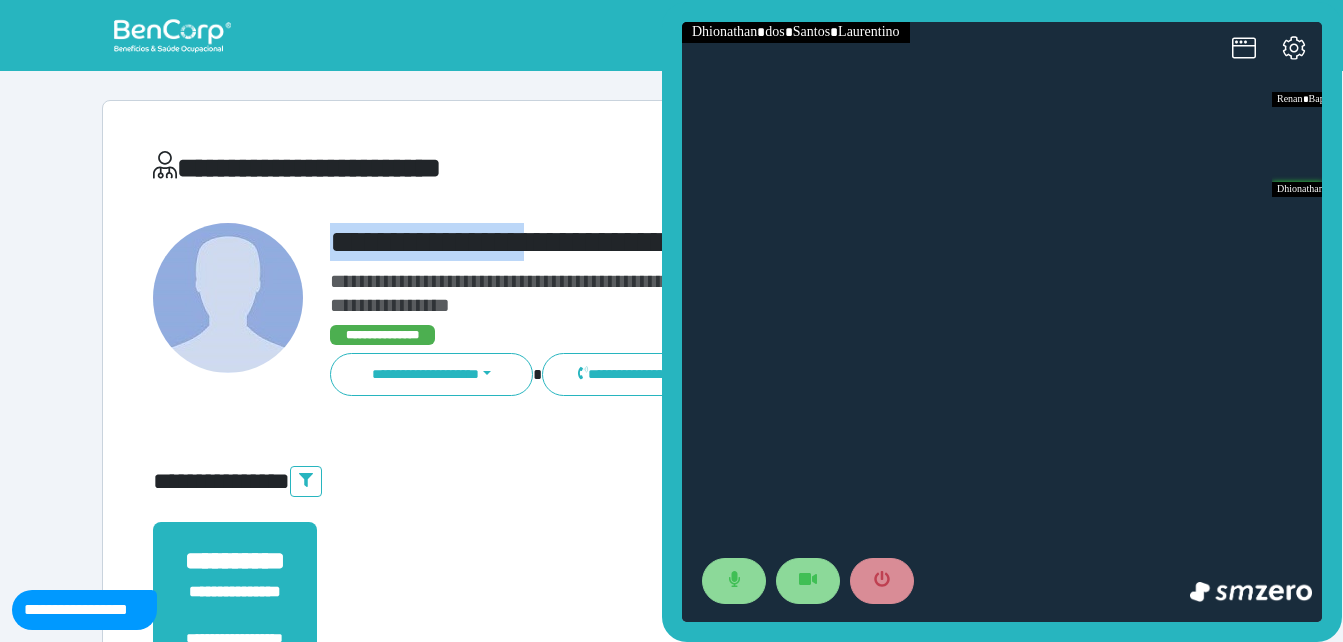 click on "**********" at bounding box center (716, 242) 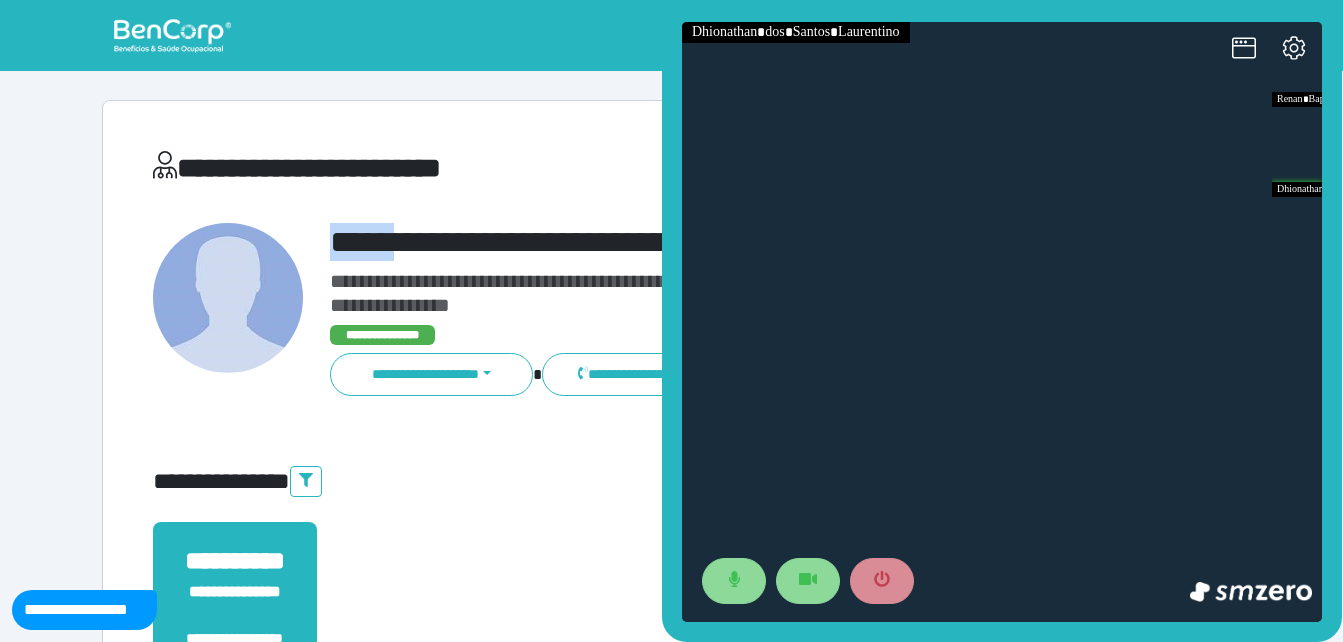 drag, startPoint x: 323, startPoint y: 251, endPoint x: 489, endPoint y: 253, distance: 166.01205 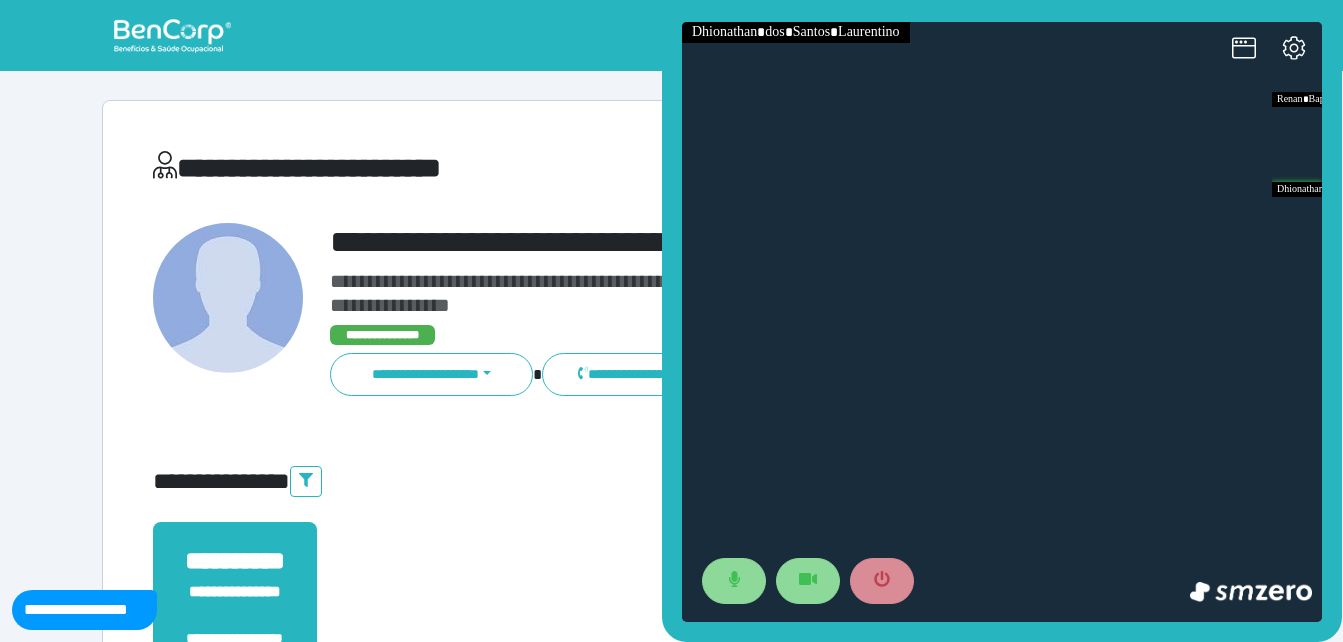 drag, startPoint x: 489, startPoint y: 253, endPoint x: 560, endPoint y: 253, distance: 71 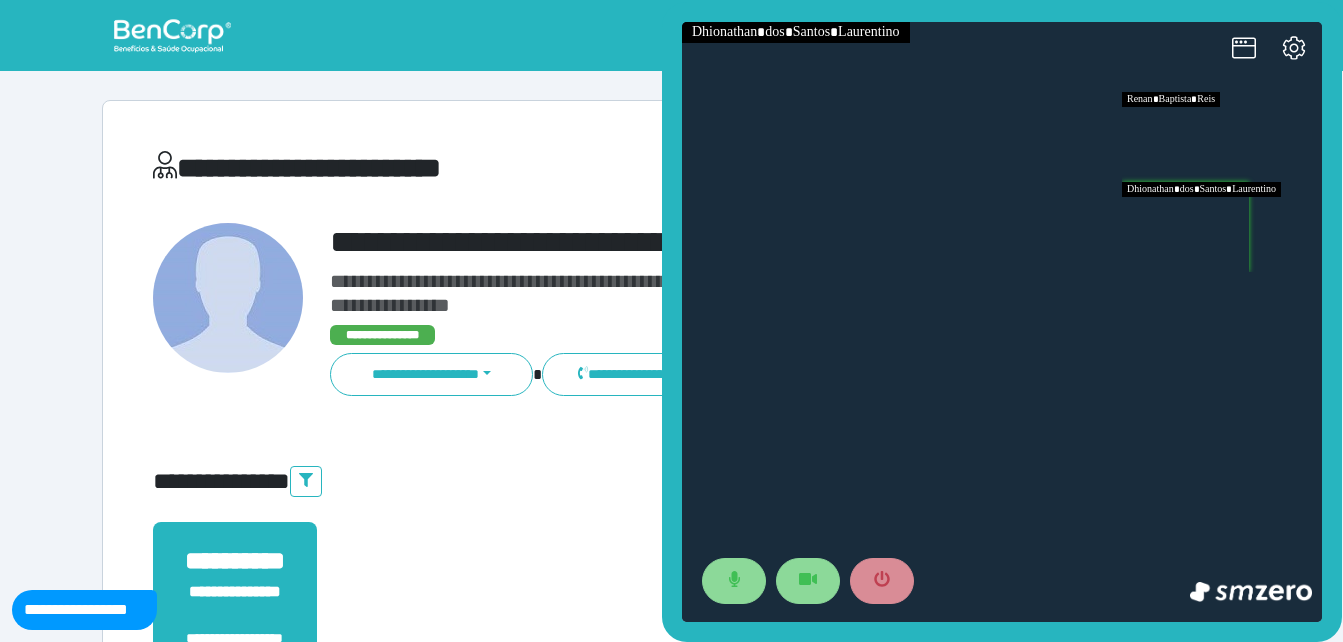 click at bounding box center (1222, 137) 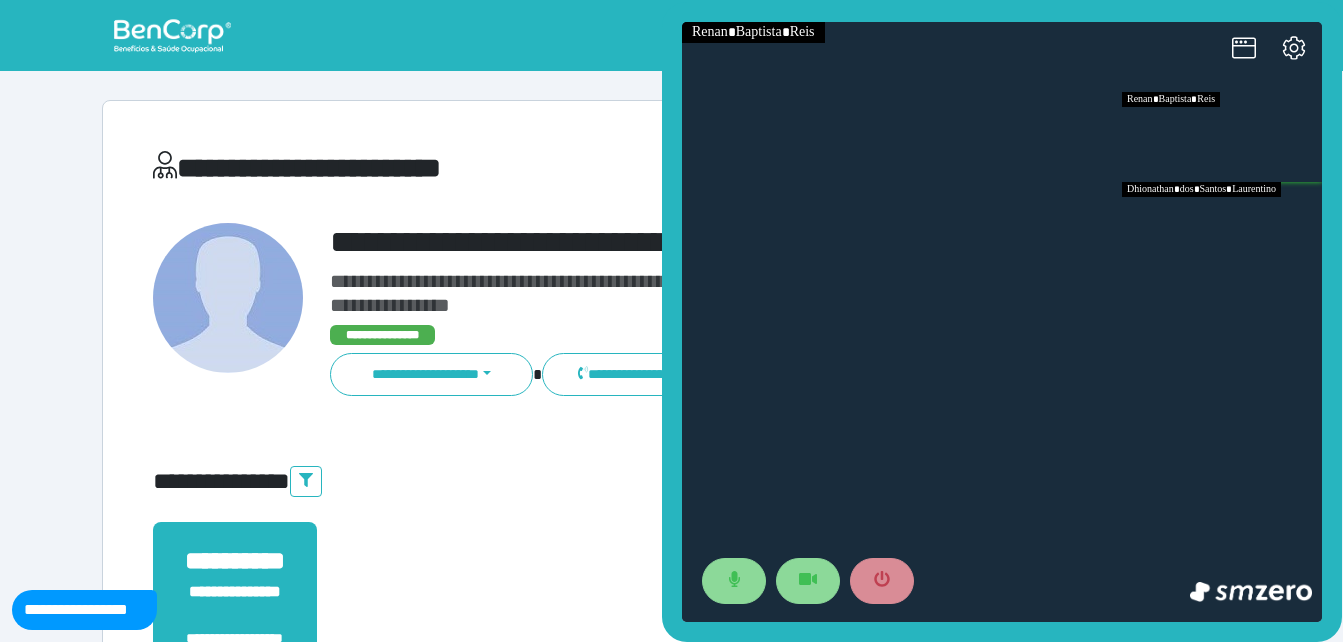 click at bounding box center [1222, 227] 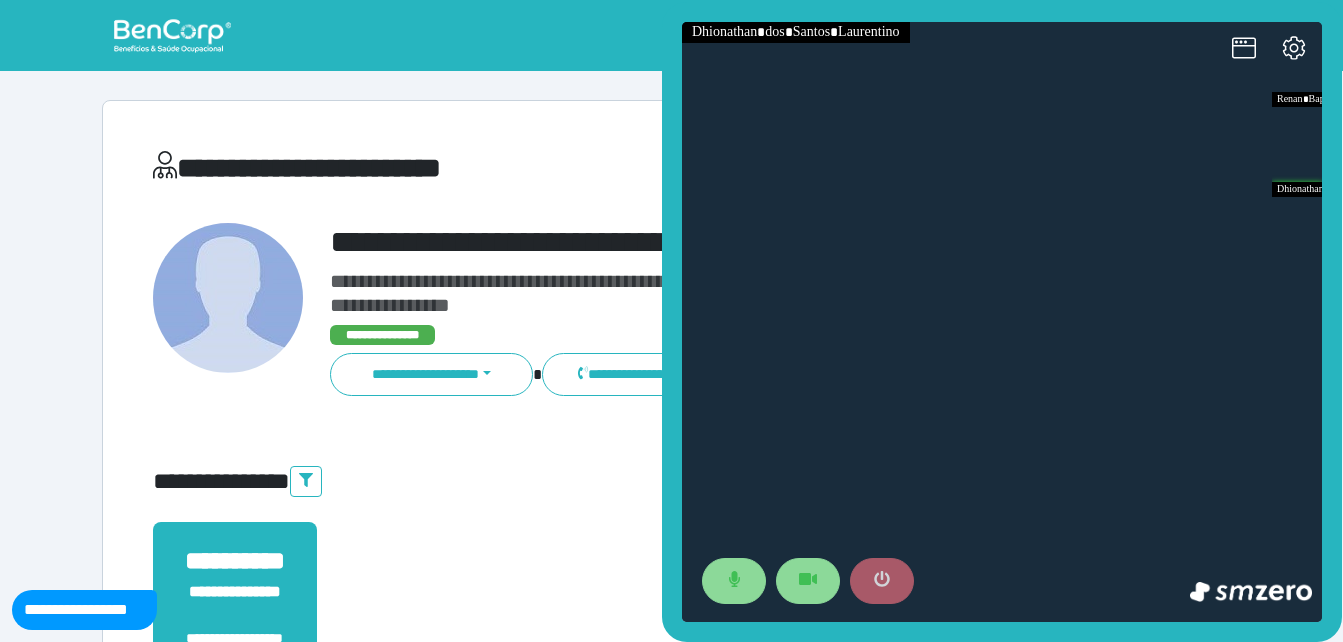 click at bounding box center (882, 581) 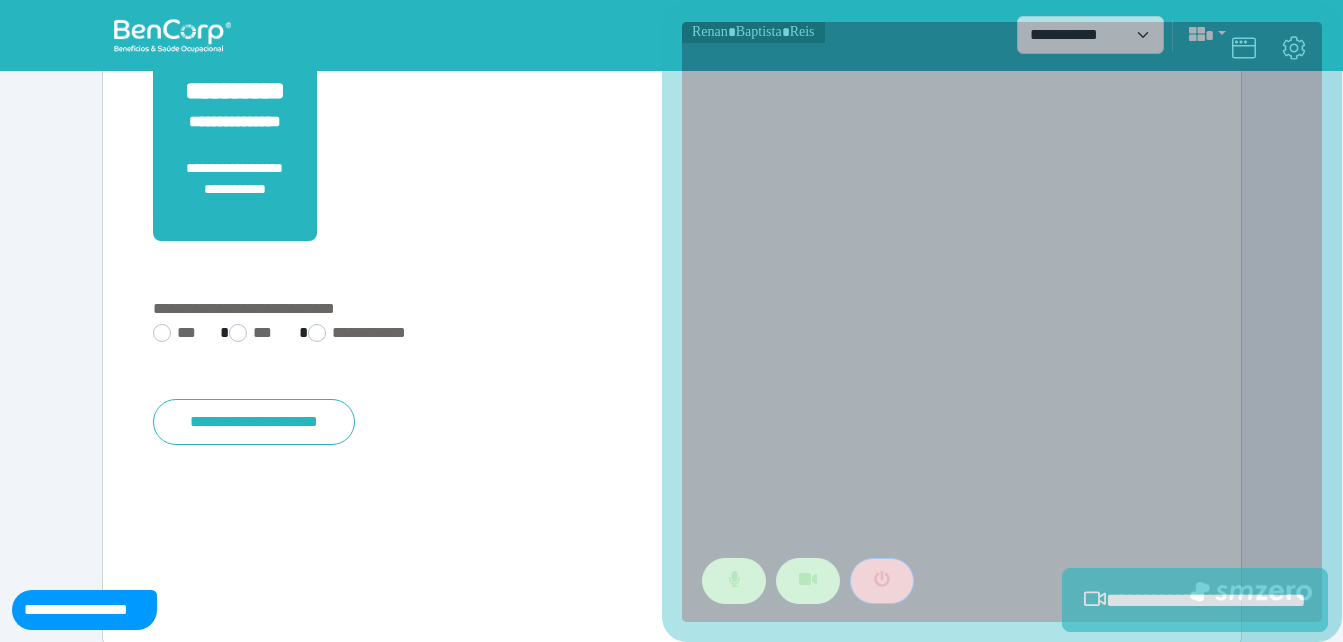 scroll, scrollTop: 494, scrollLeft: 0, axis: vertical 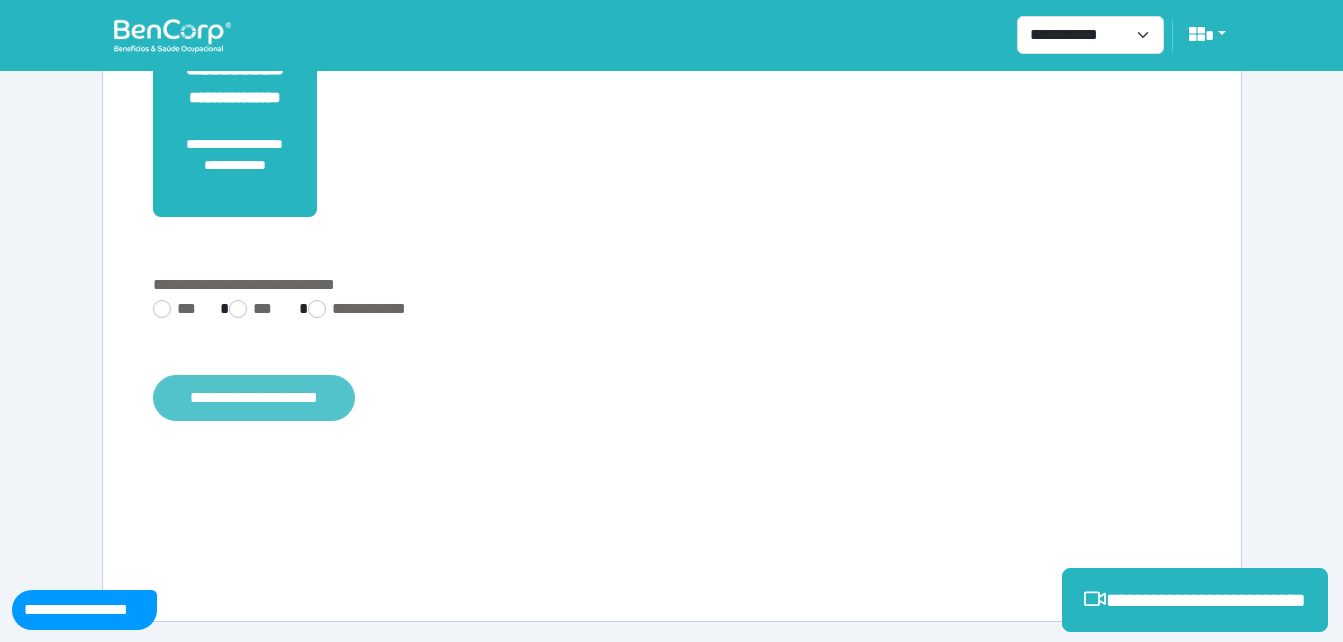 click on "**********" at bounding box center (254, 398) 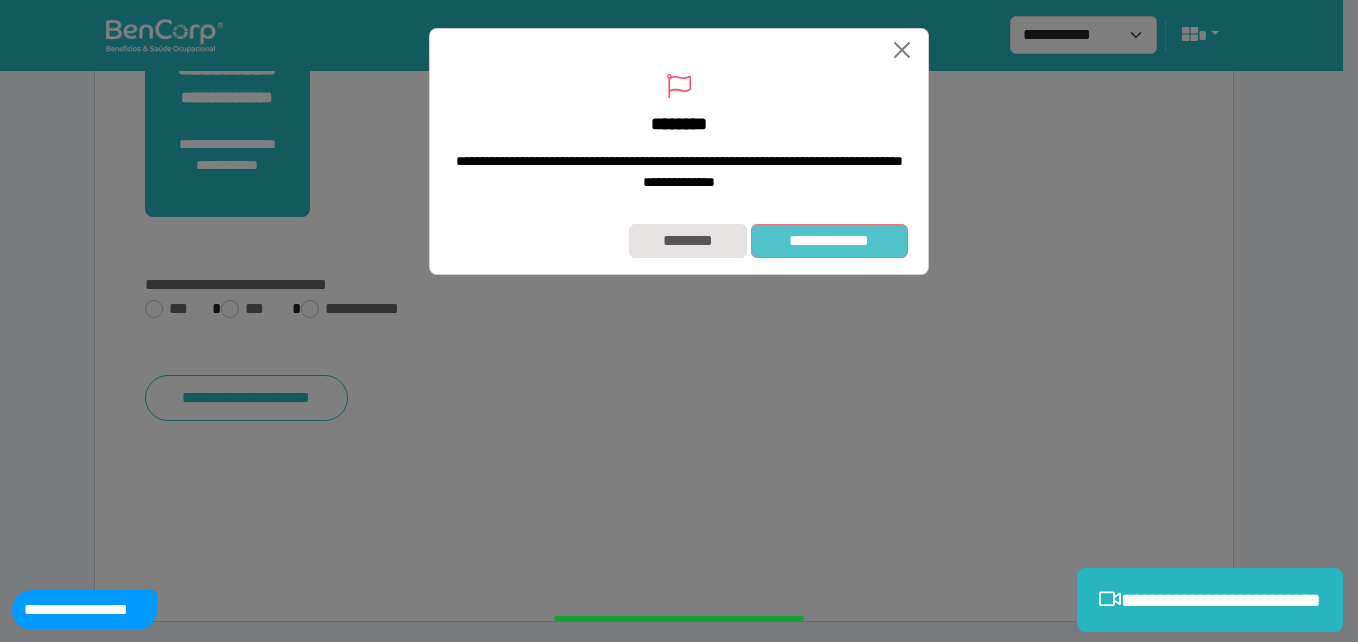 click on "**********" at bounding box center [829, 241] 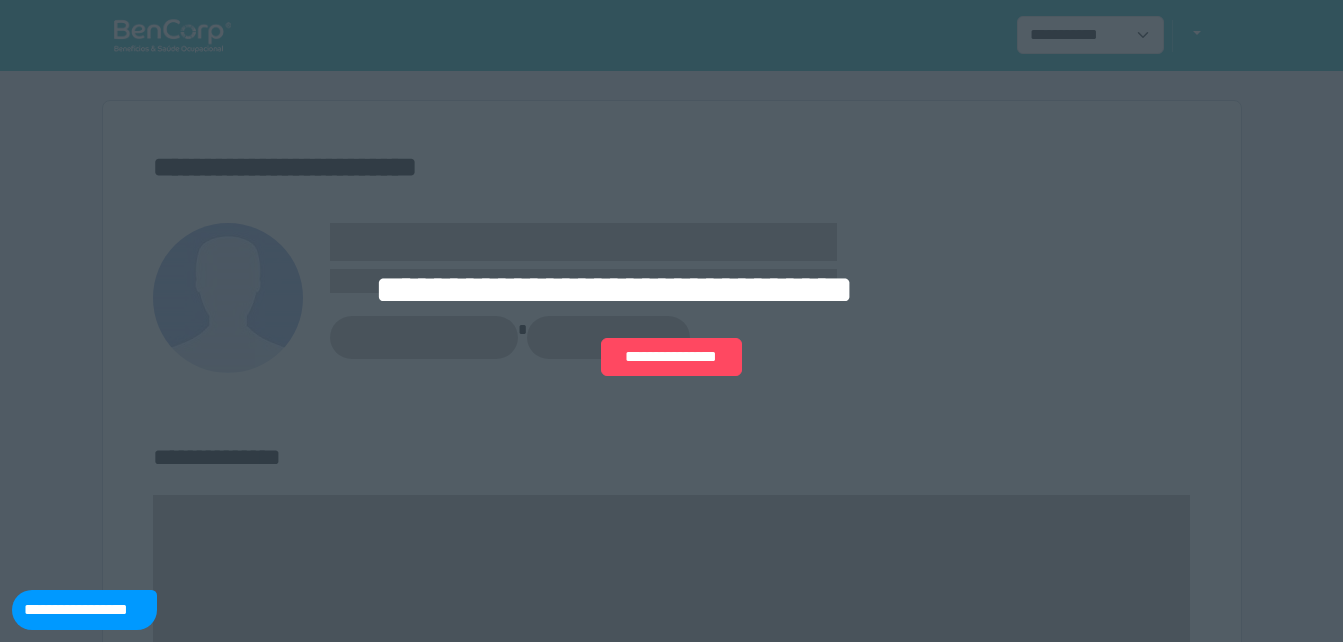 scroll, scrollTop: 0, scrollLeft: 0, axis: both 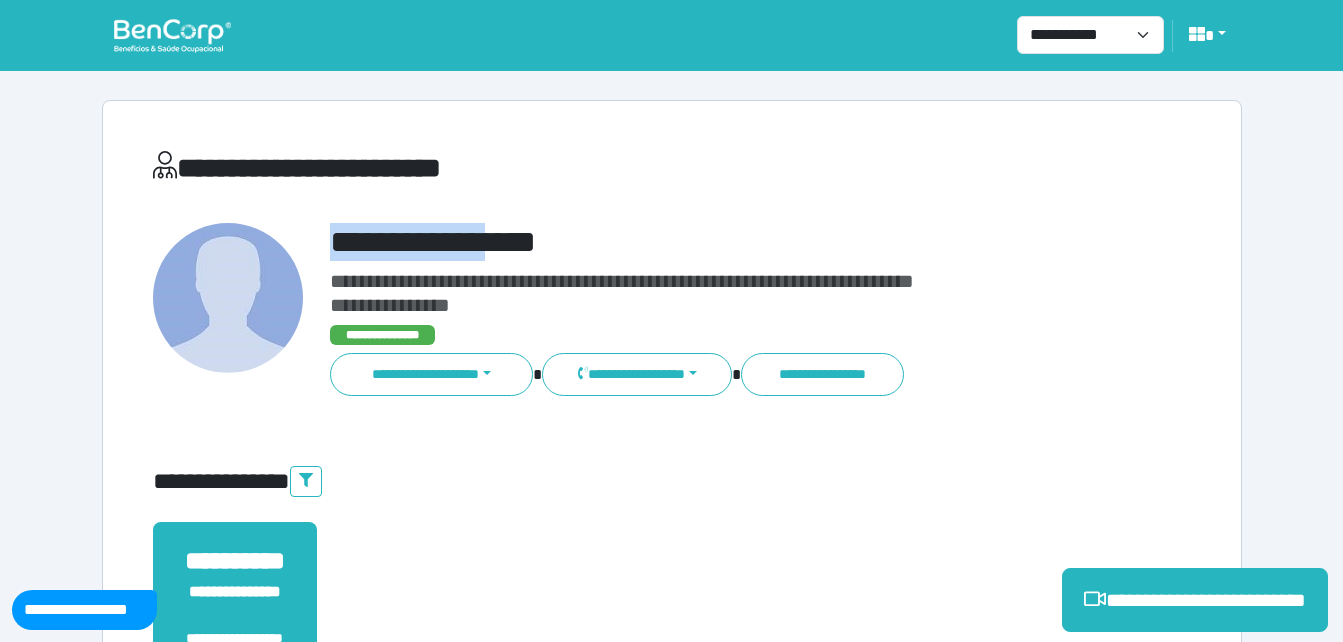 drag, startPoint x: 311, startPoint y: 242, endPoint x: 526, endPoint y: 234, distance: 215.14879 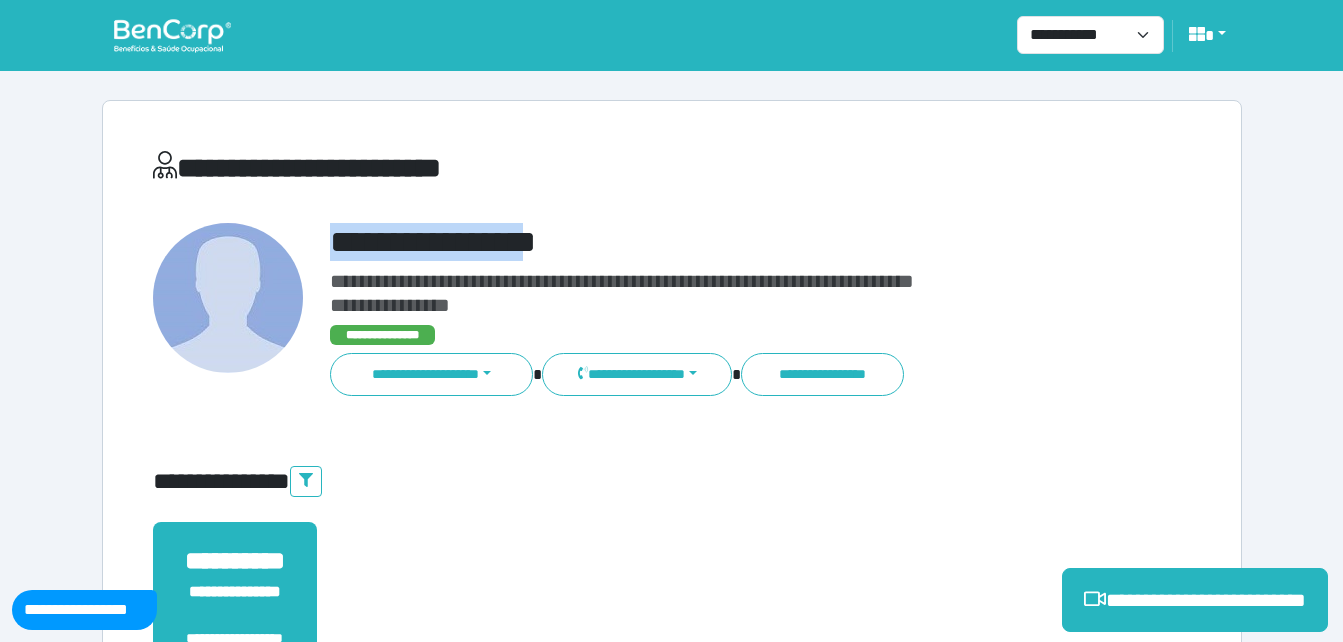copy on "**********" 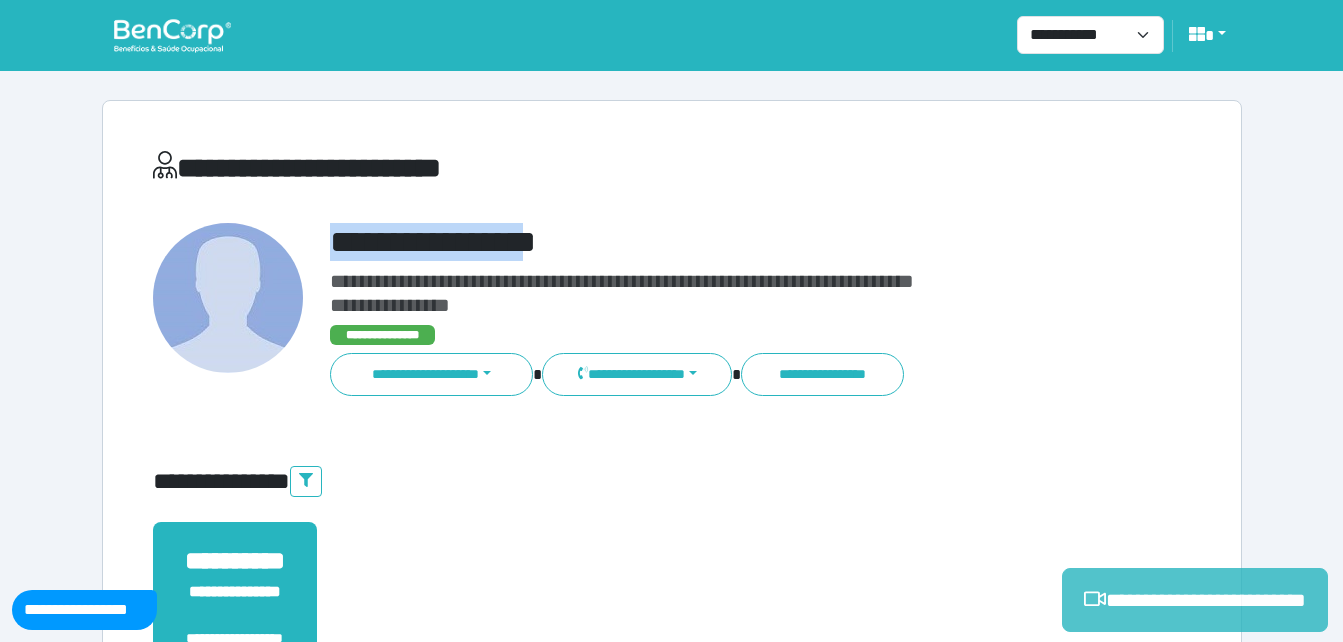 click on "**********" at bounding box center (1195, 600) 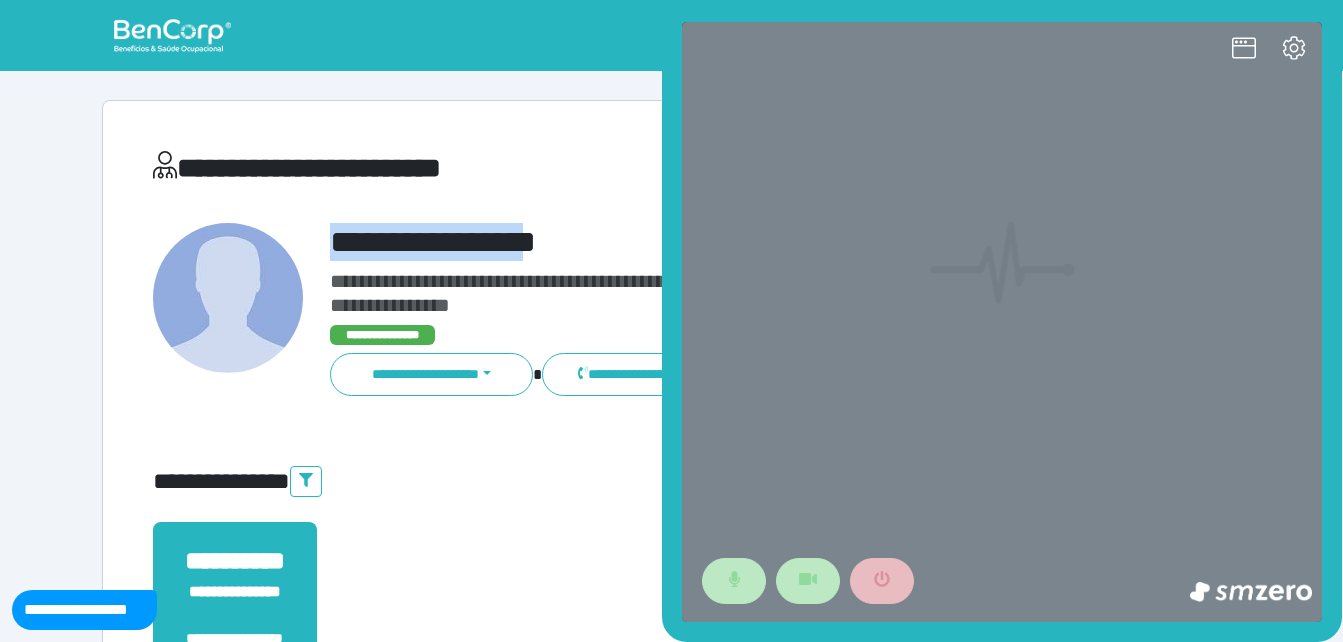 scroll, scrollTop: 0, scrollLeft: 0, axis: both 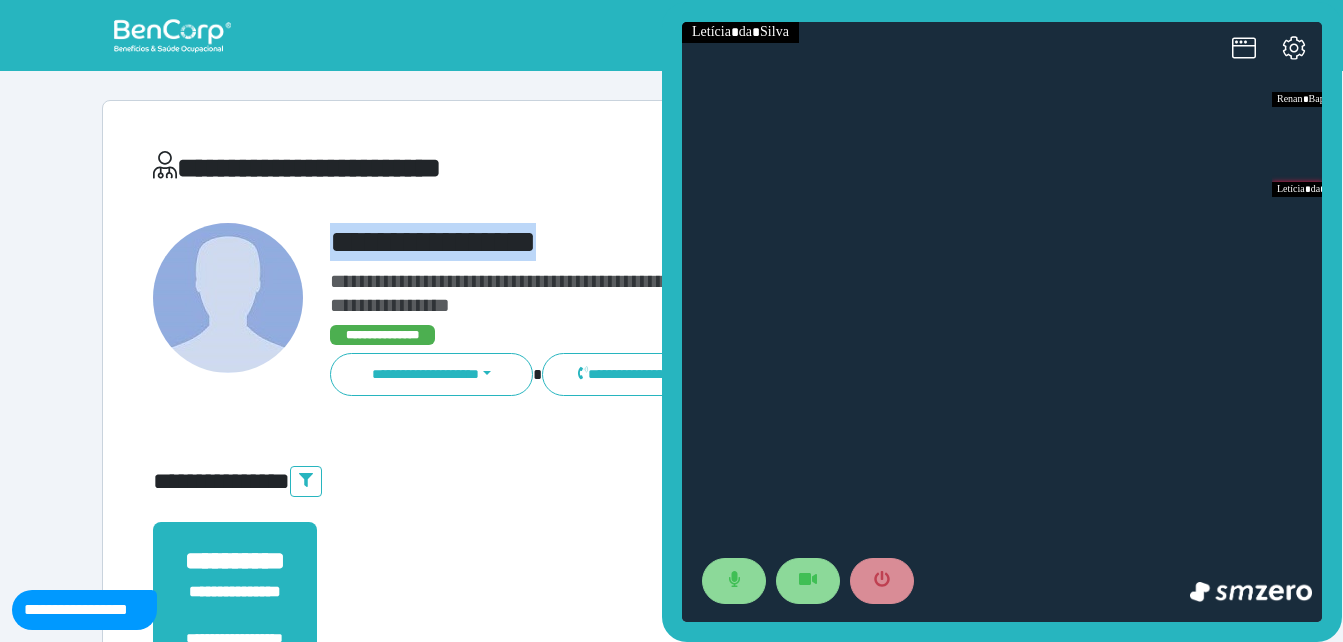 click on "**********" at bounding box center [716, 242] 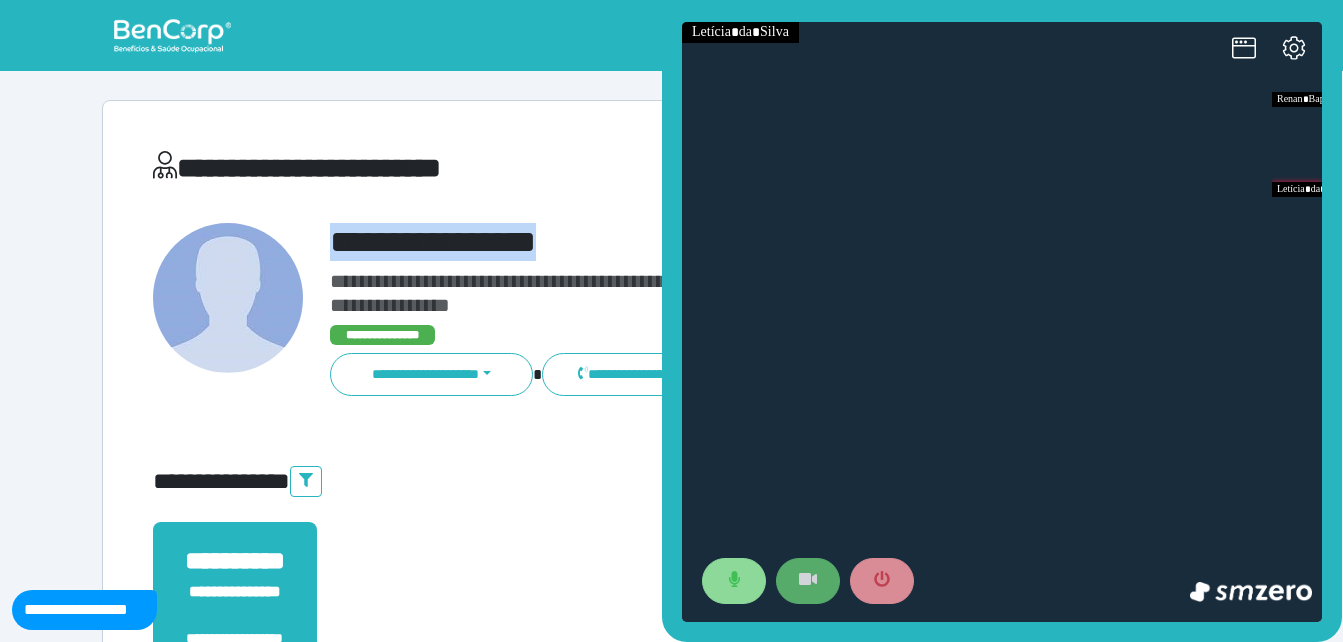 copy on "**********" 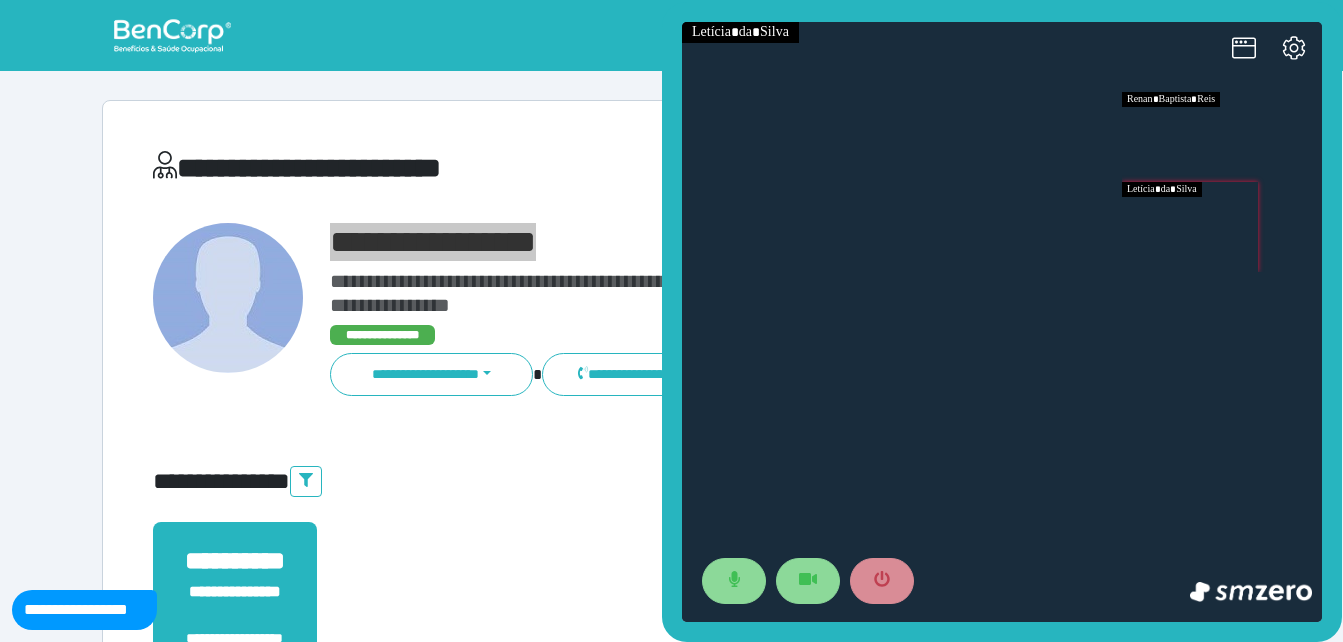 click at bounding box center (1222, 137) 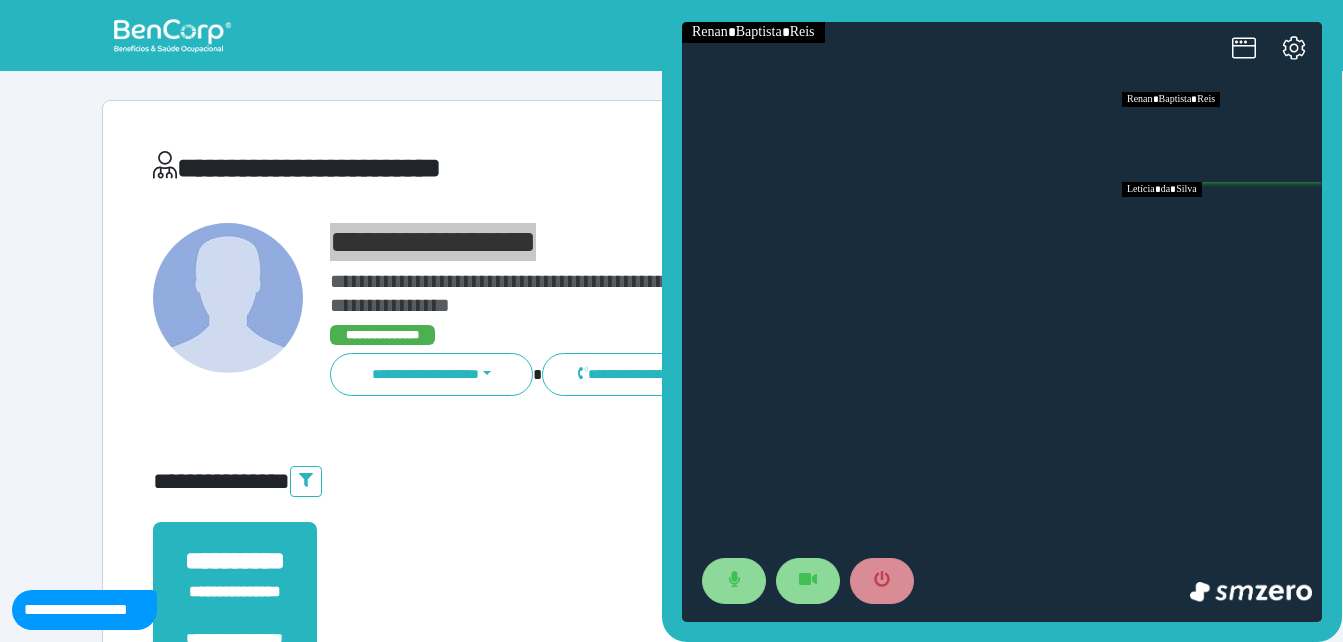 click at bounding box center [1222, 227] 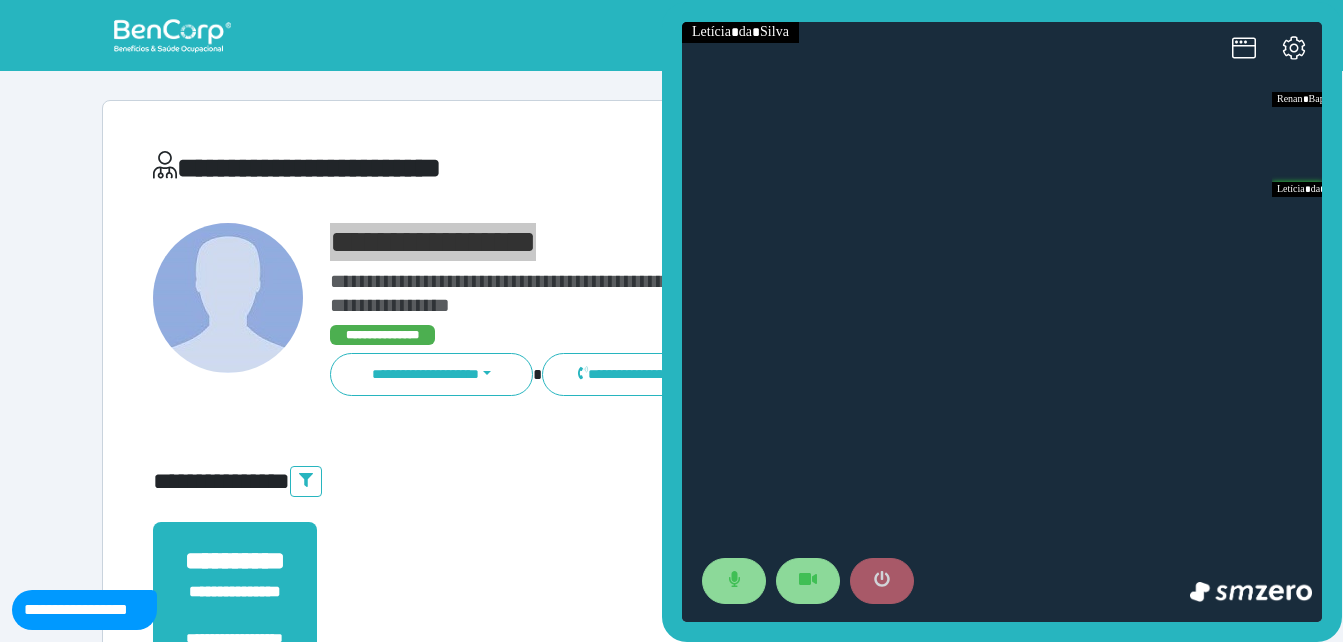 click 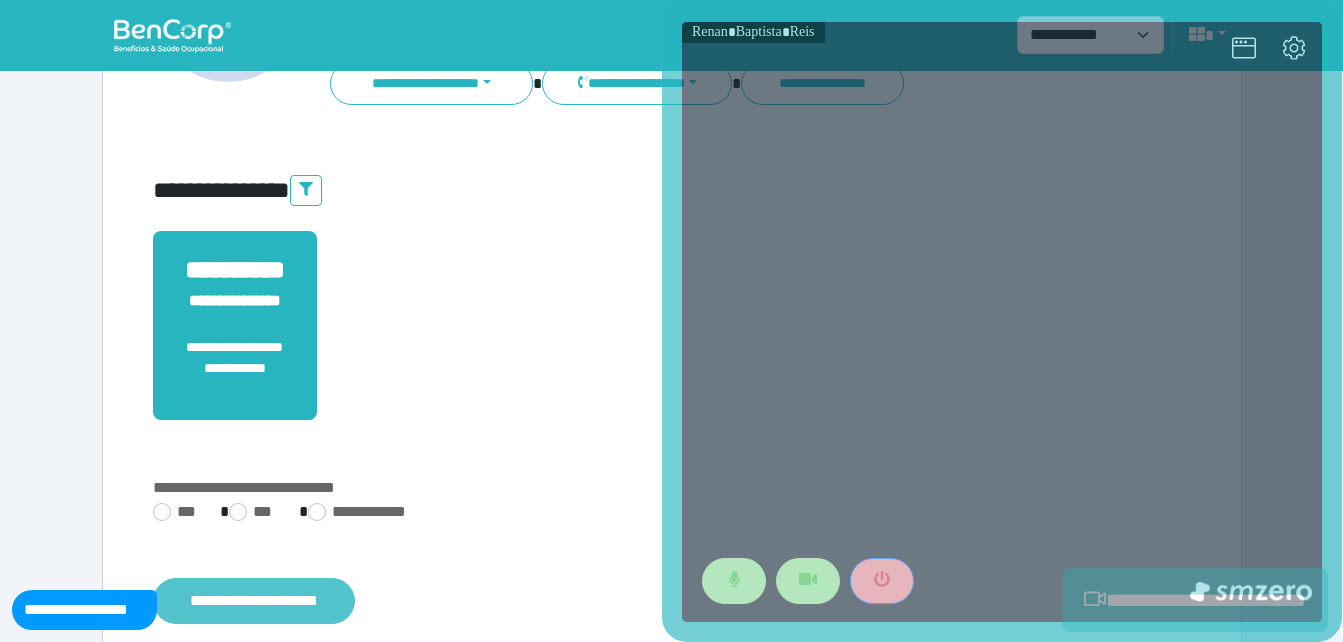scroll, scrollTop: 494, scrollLeft: 0, axis: vertical 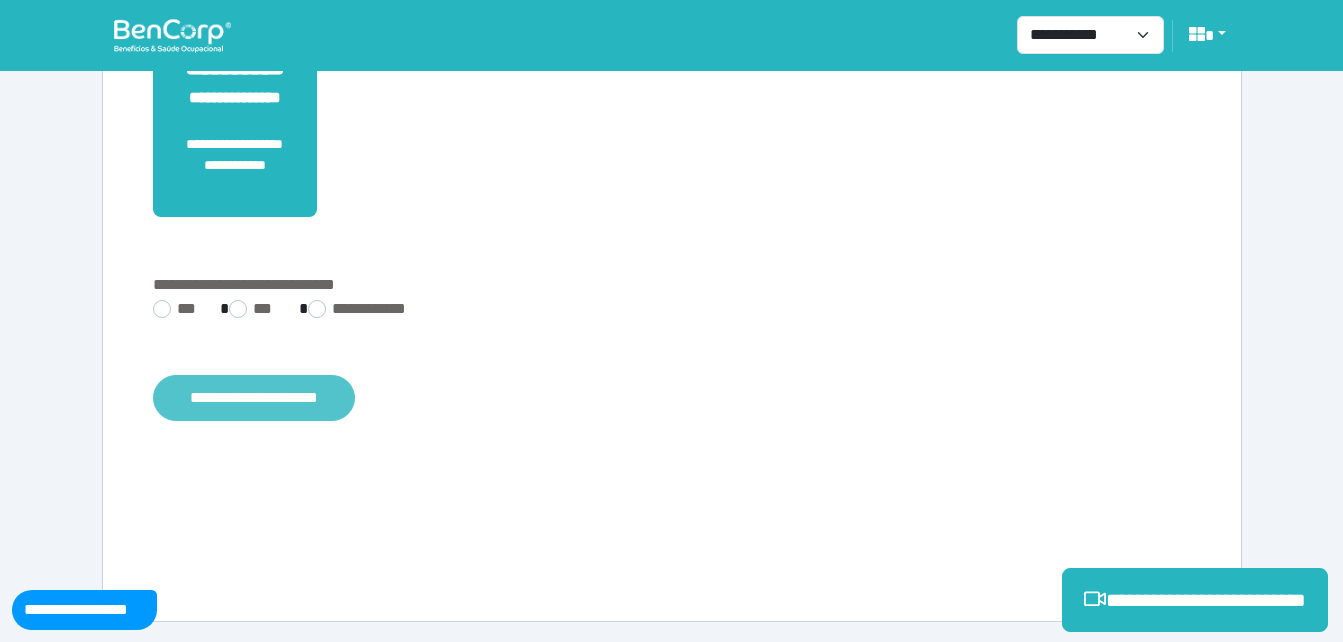 click on "**********" at bounding box center [254, 398] 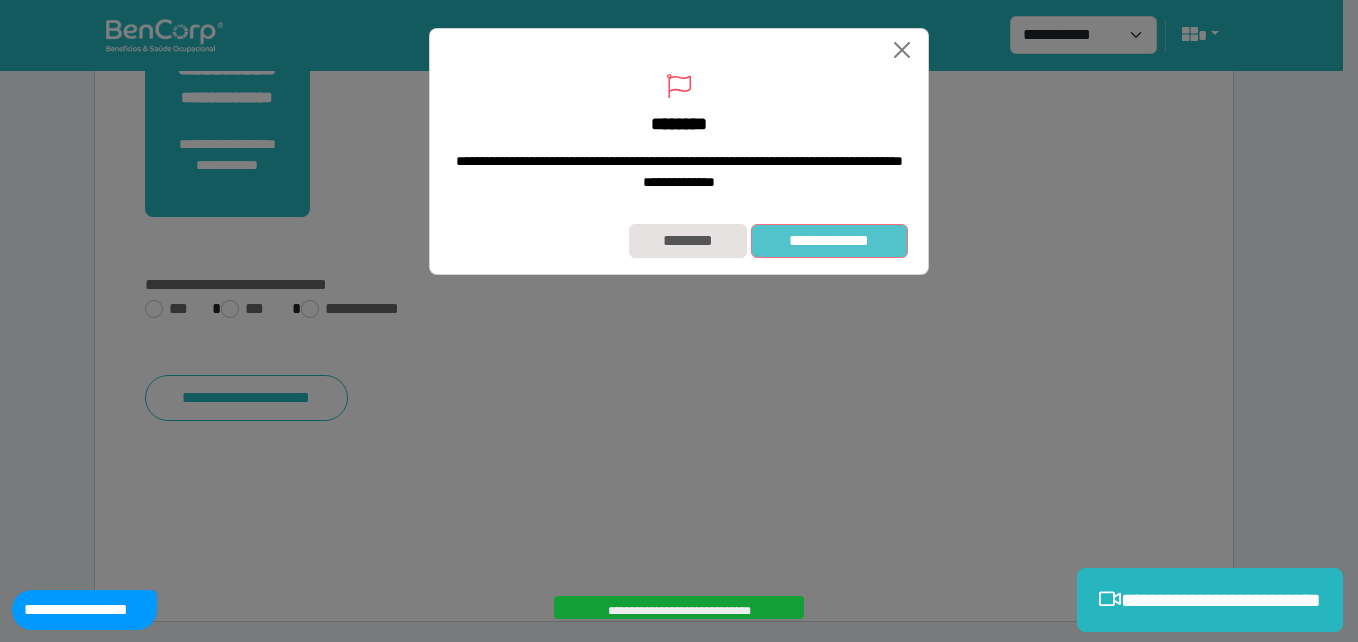click on "**********" at bounding box center (829, 241) 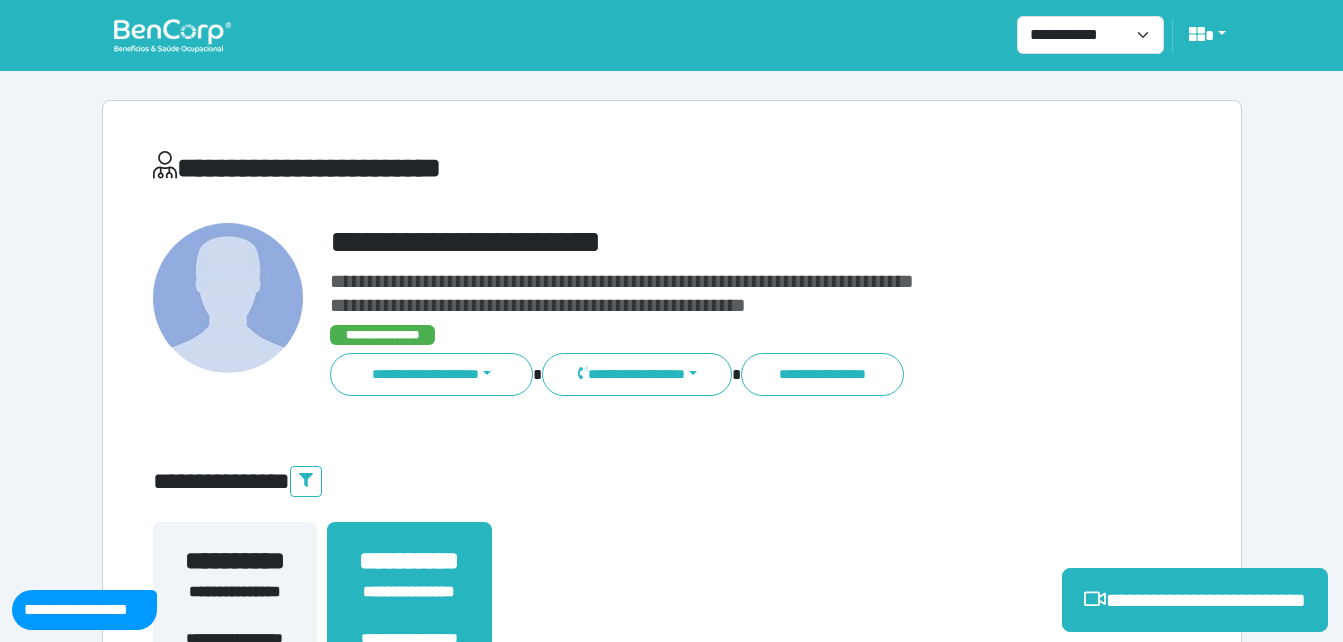 scroll, scrollTop: 0, scrollLeft: 0, axis: both 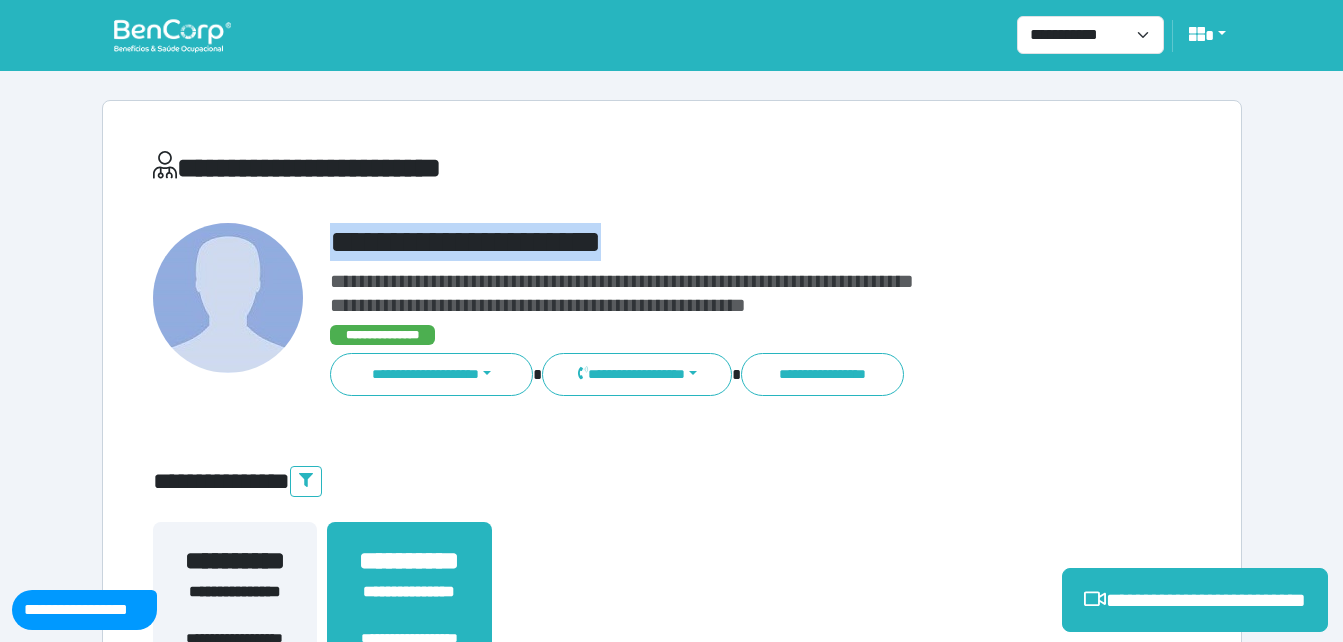 drag, startPoint x: 327, startPoint y: 223, endPoint x: 820, endPoint y: 215, distance: 493.0649 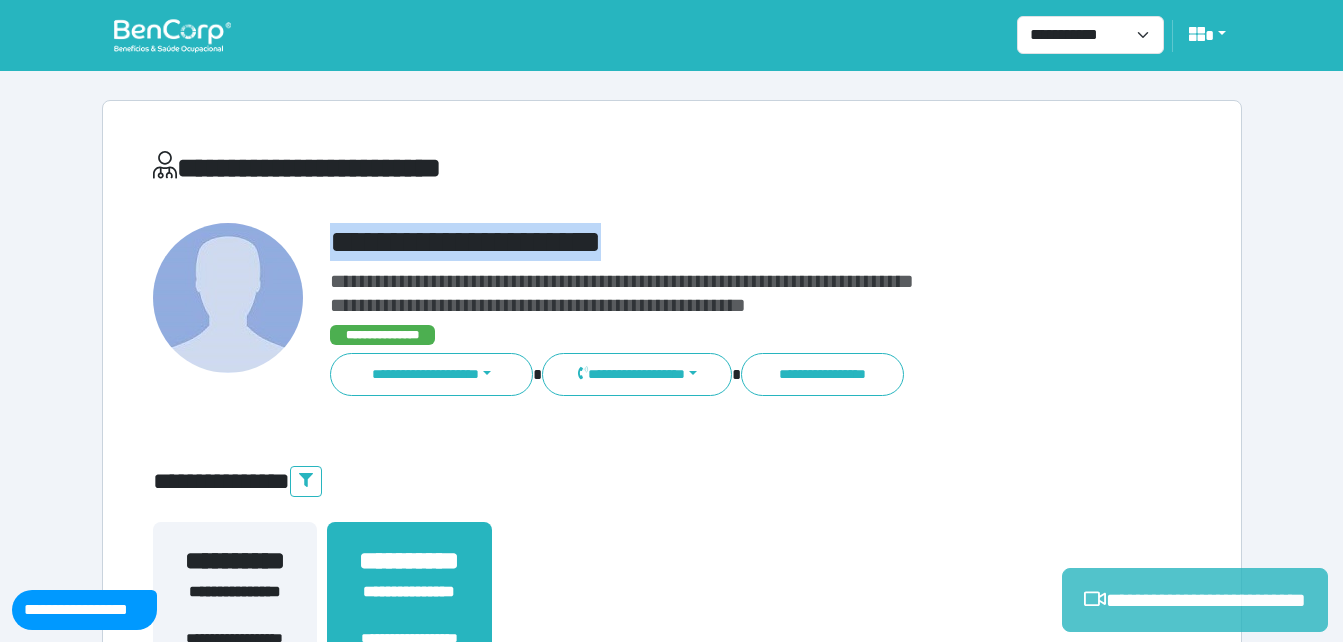 click on "**********" at bounding box center (1195, 600) 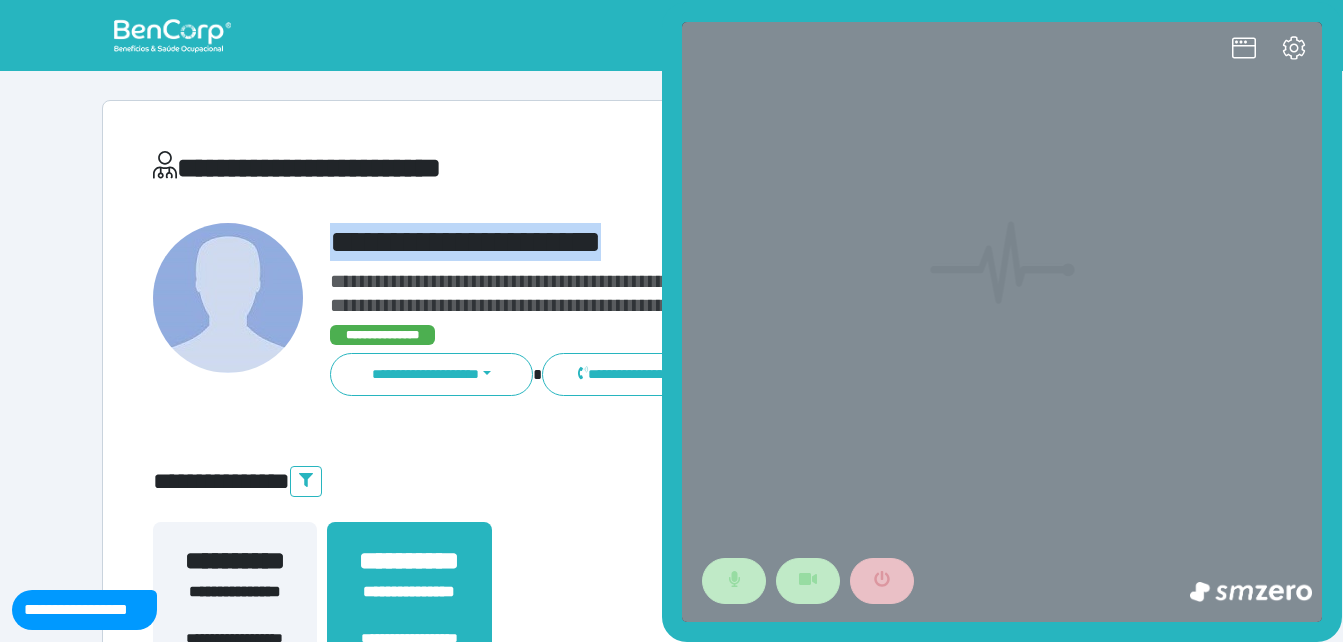 scroll, scrollTop: 0, scrollLeft: 0, axis: both 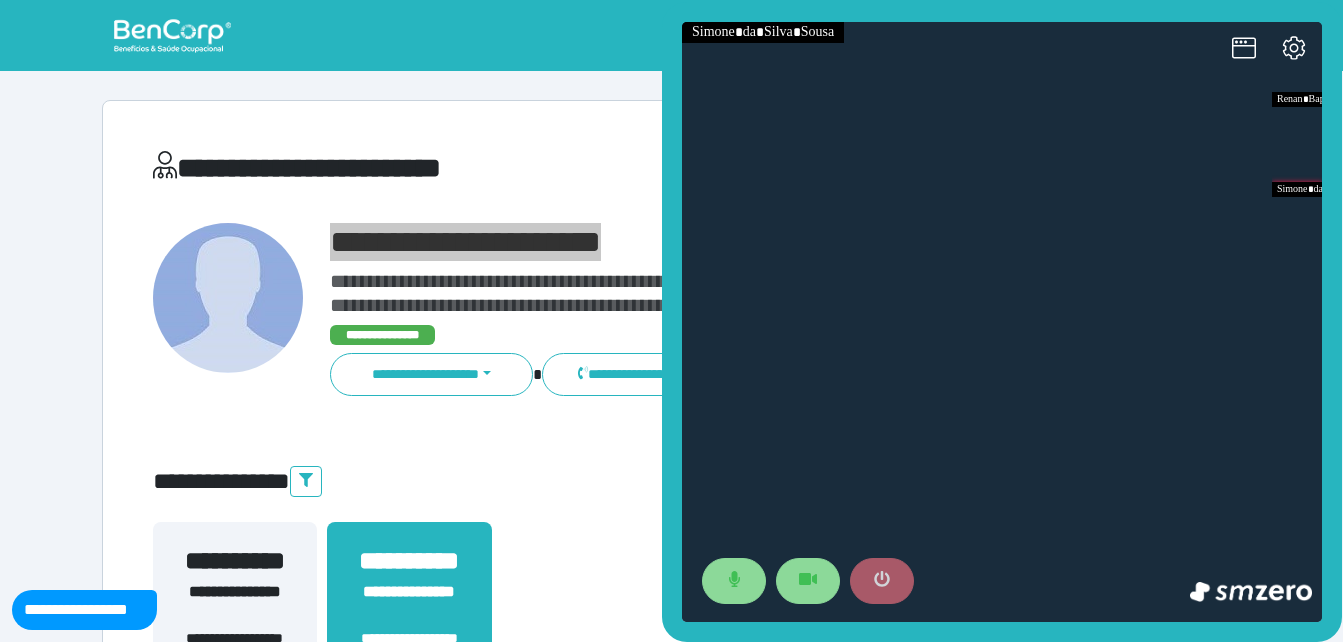 click 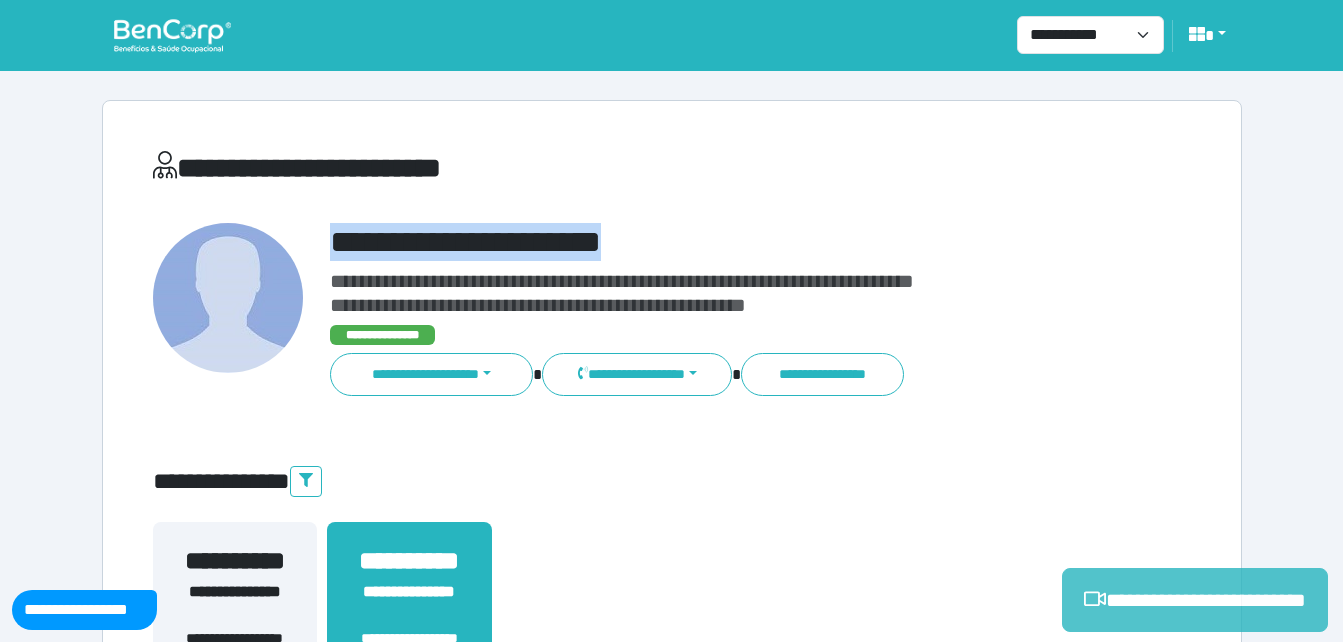 click on "**********" at bounding box center (1195, 600) 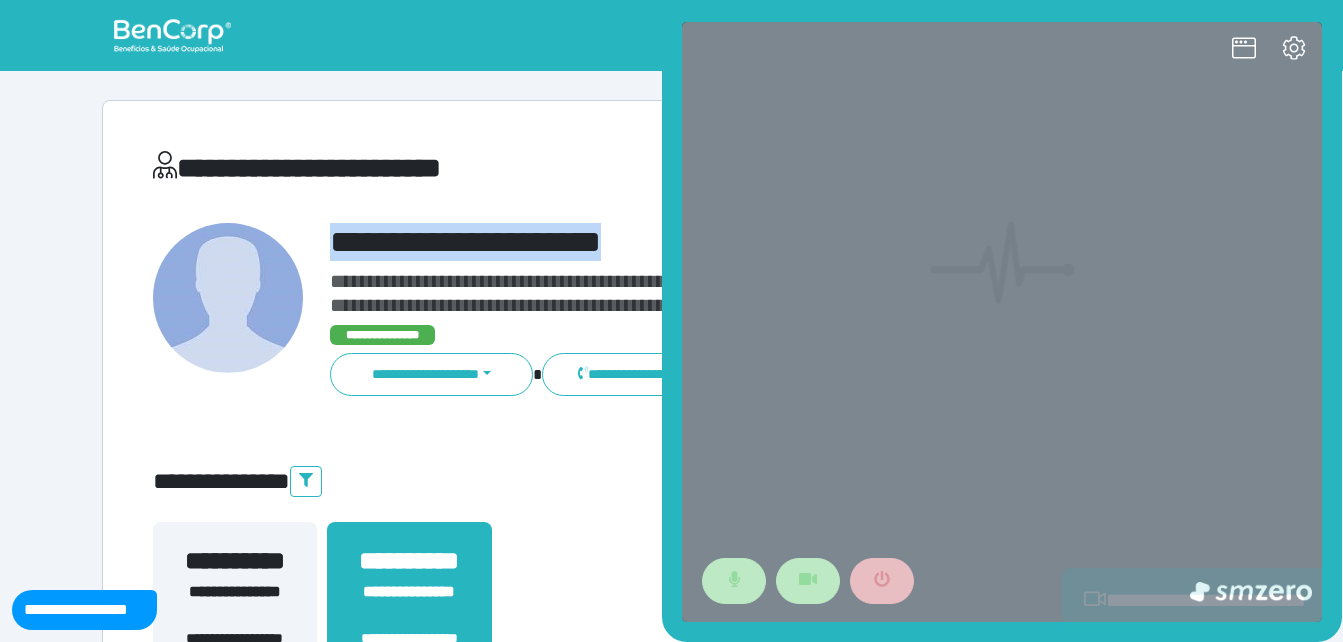 scroll, scrollTop: 0, scrollLeft: 0, axis: both 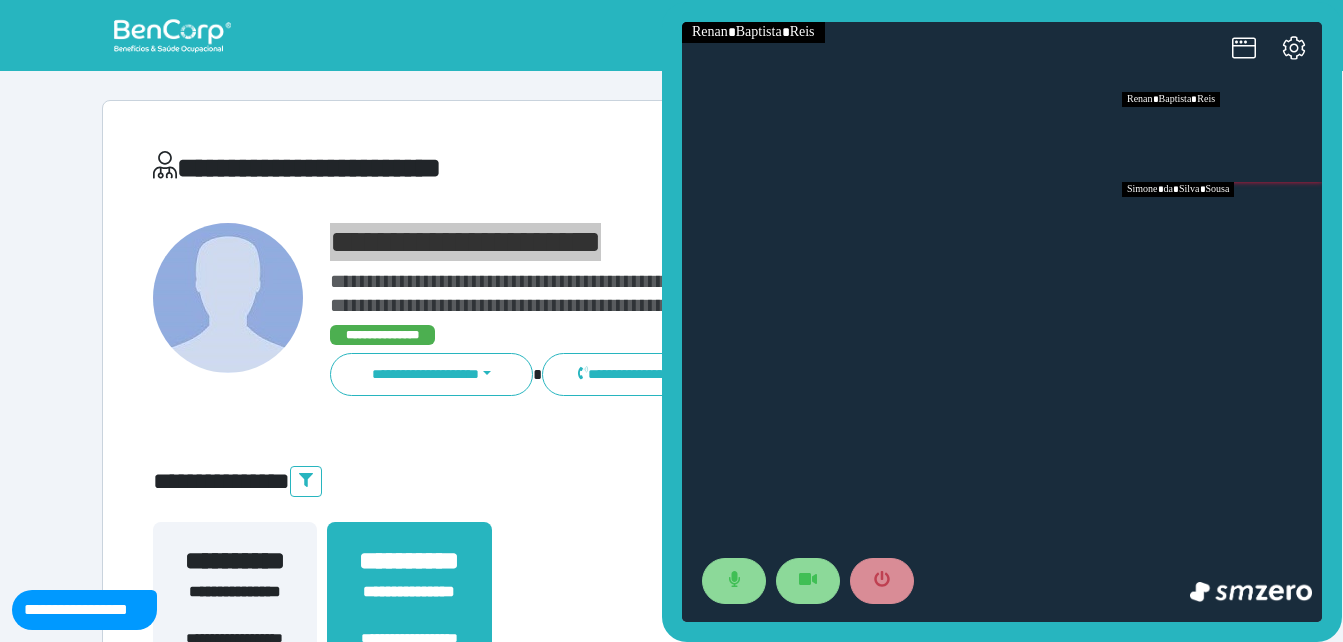click at bounding box center [1222, 227] 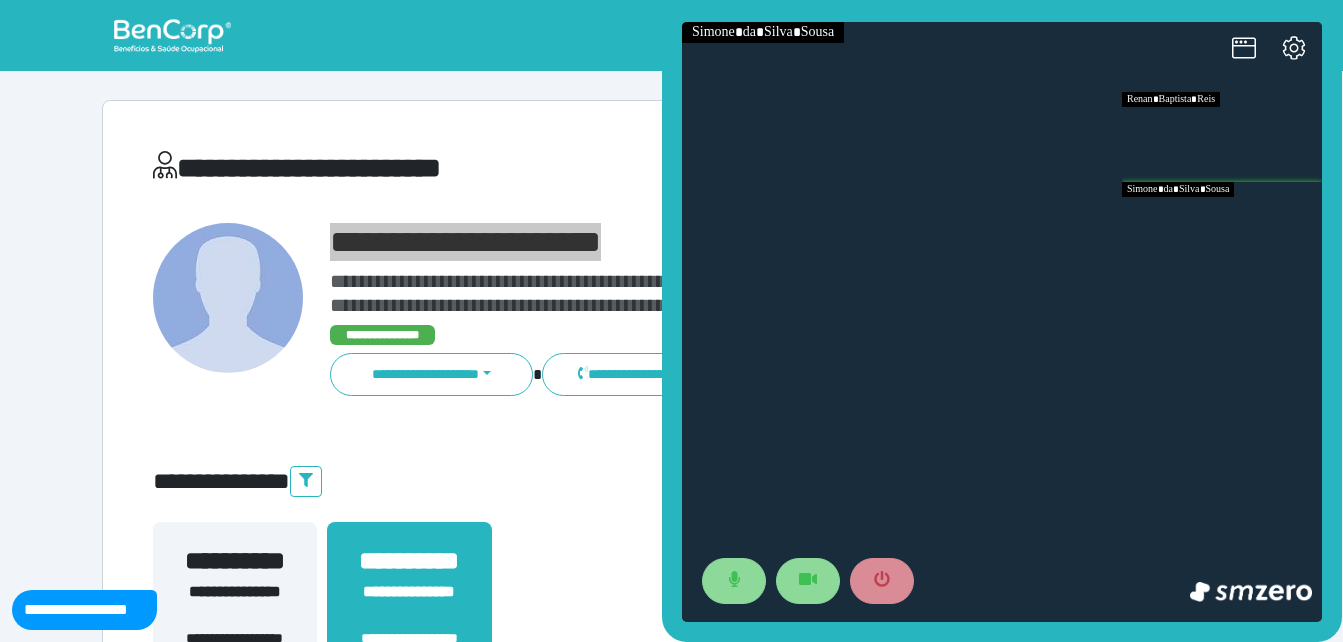 click at bounding box center [1222, 227] 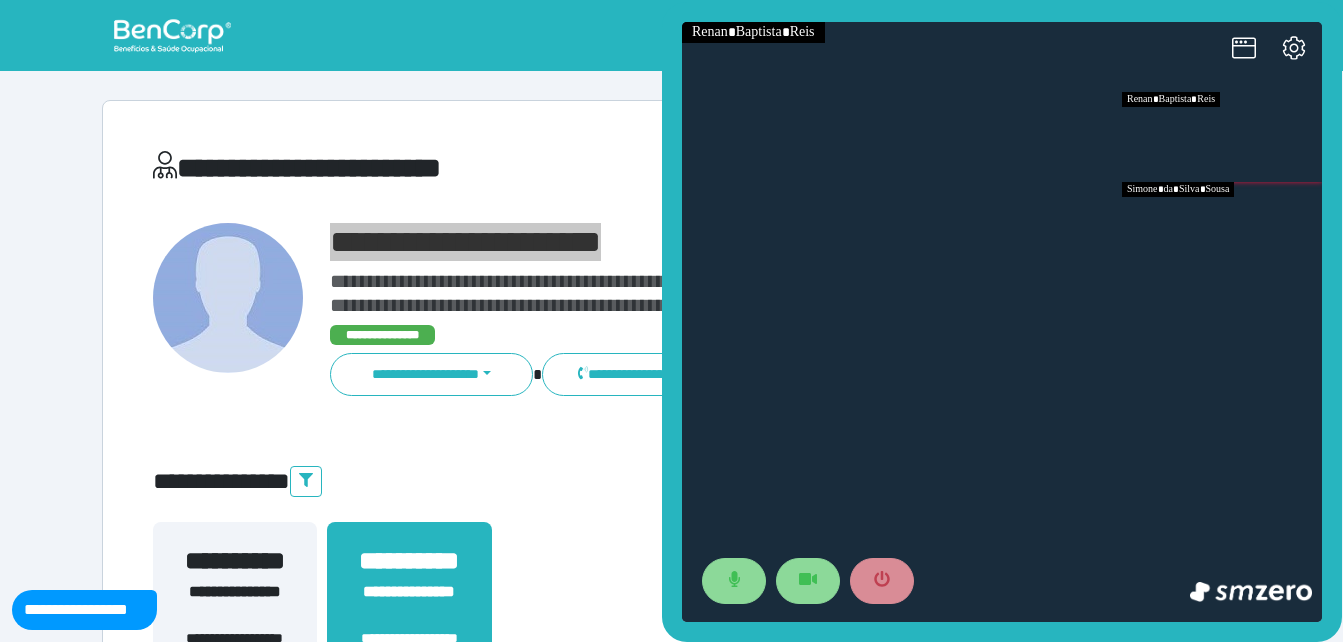 click at bounding box center (1222, 227) 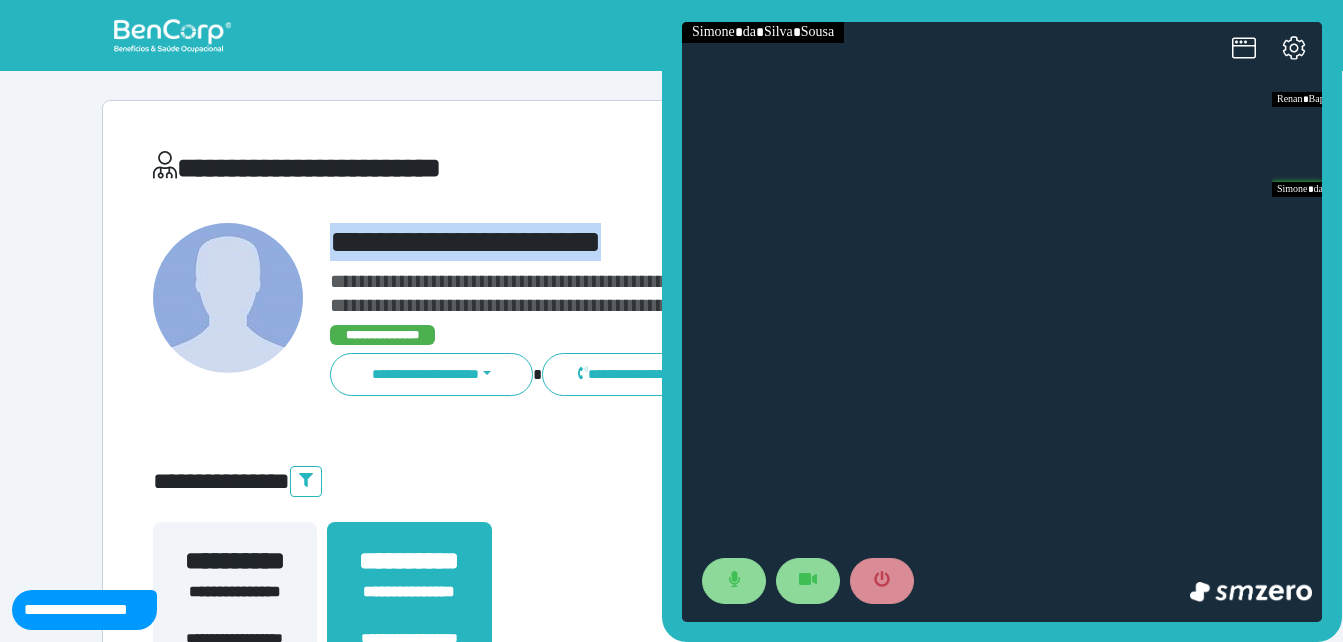 click on "**********" at bounding box center (716, 242) 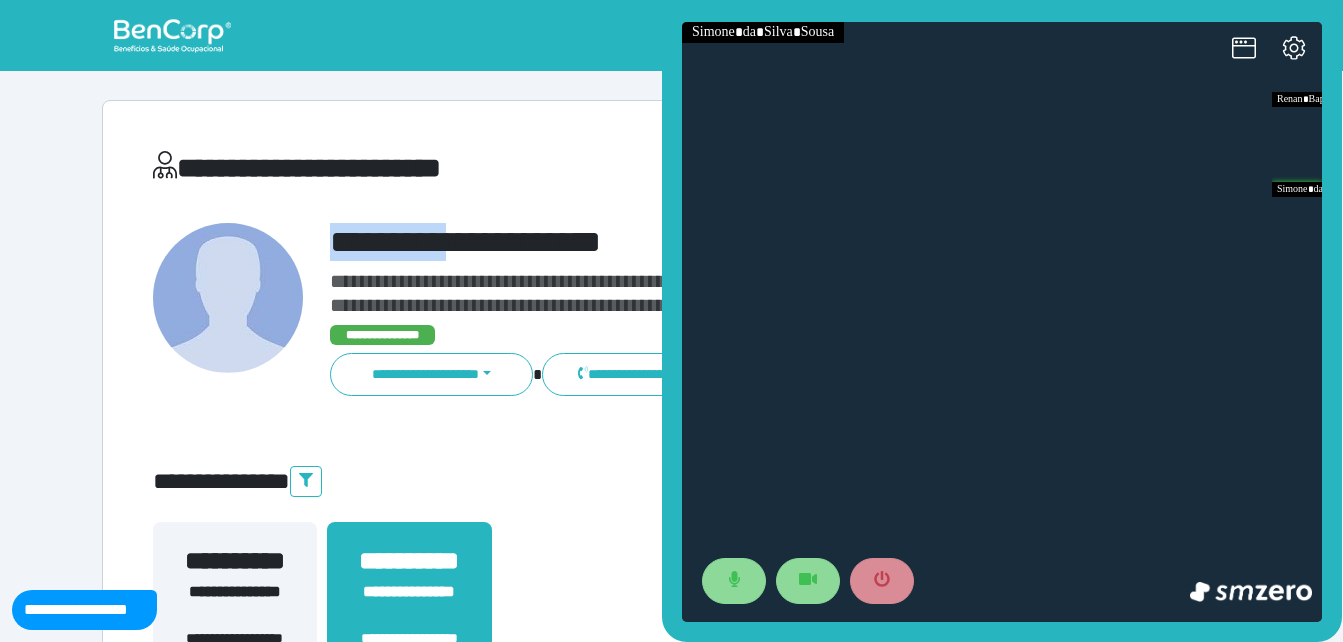 drag, startPoint x: 292, startPoint y: 245, endPoint x: 594, endPoint y: 228, distance: 302.4781 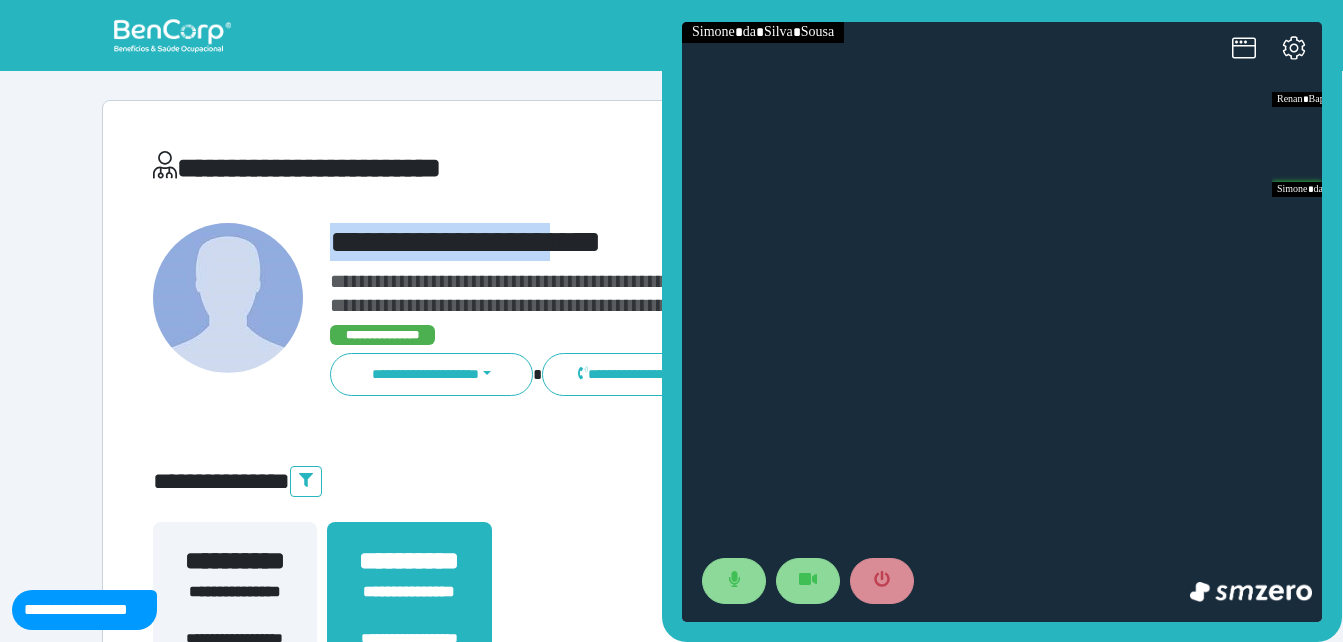 copy on "**********" 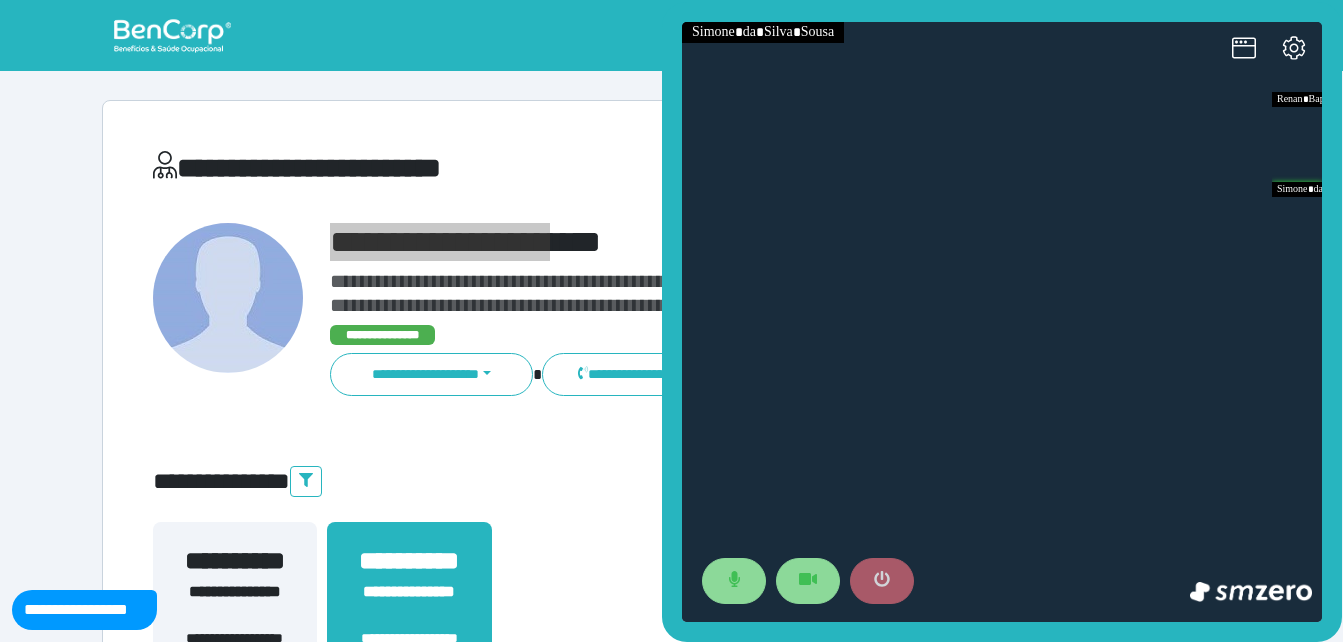 click at bounding box center [882, 581] 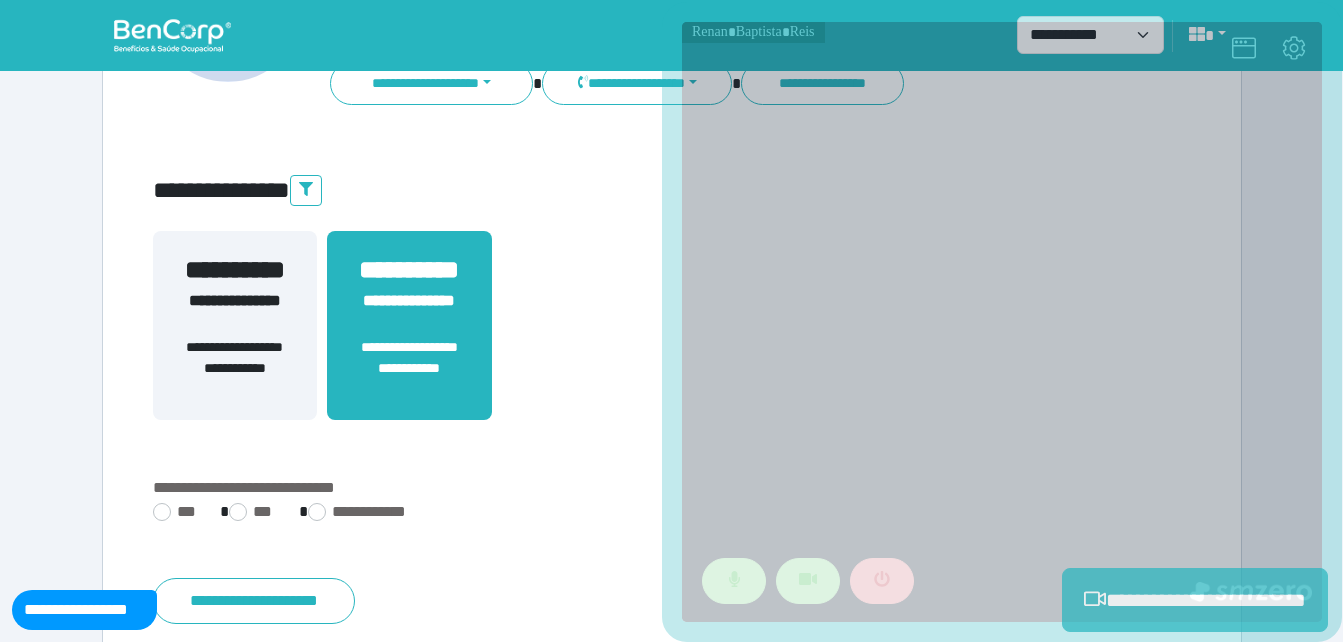 scroll, scrollTop: 494, scrollLeft: 0, axis: vertical 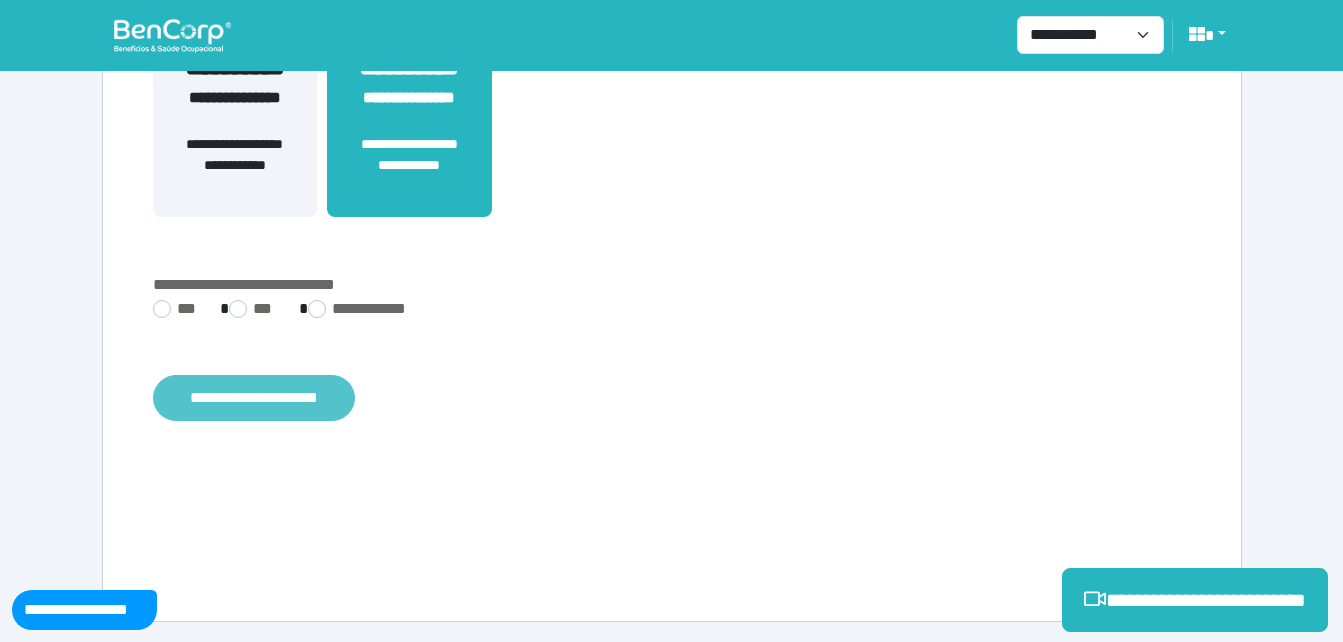 click on "**********" at bounding box center (254, 398) 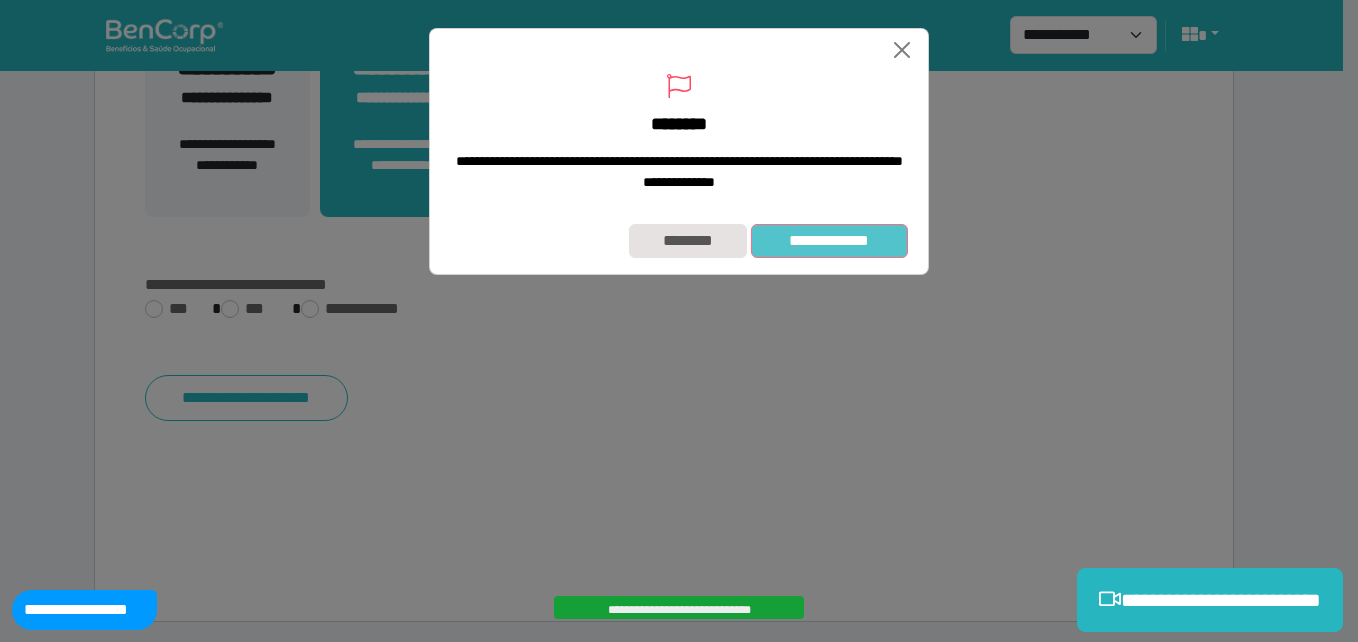 click on "**********" at bounding box center (829, 241) 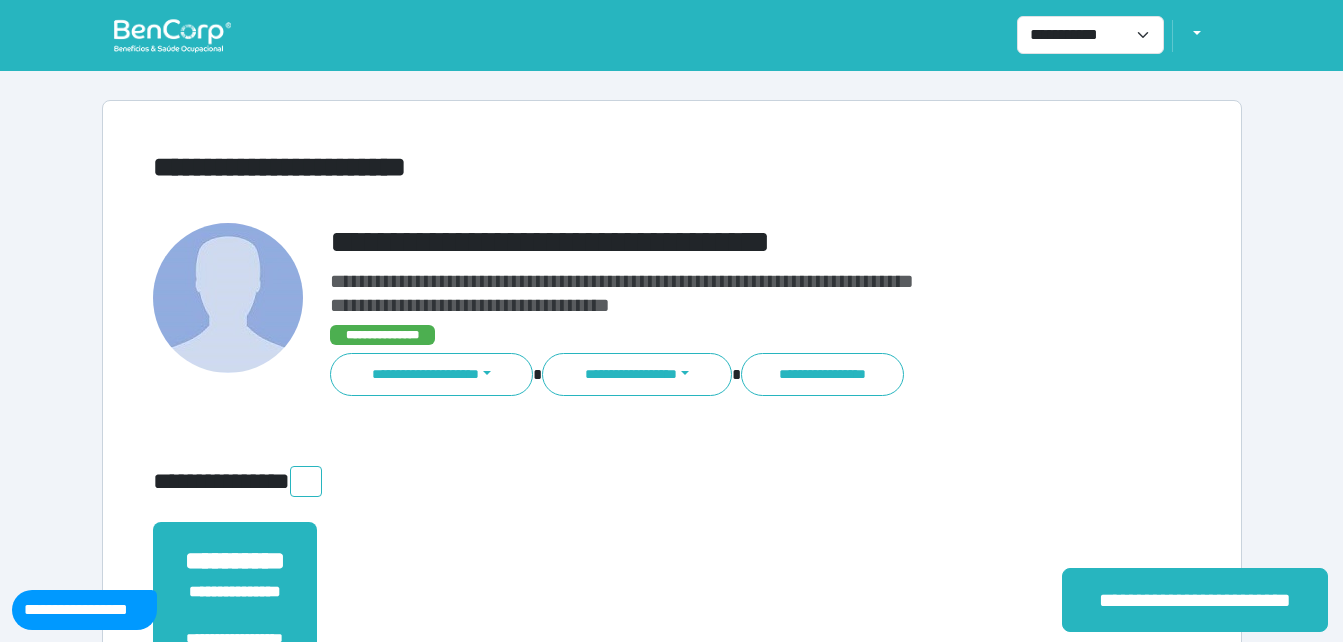 scroll, scrollTop: 0, scrollLeft: 0, axis: both 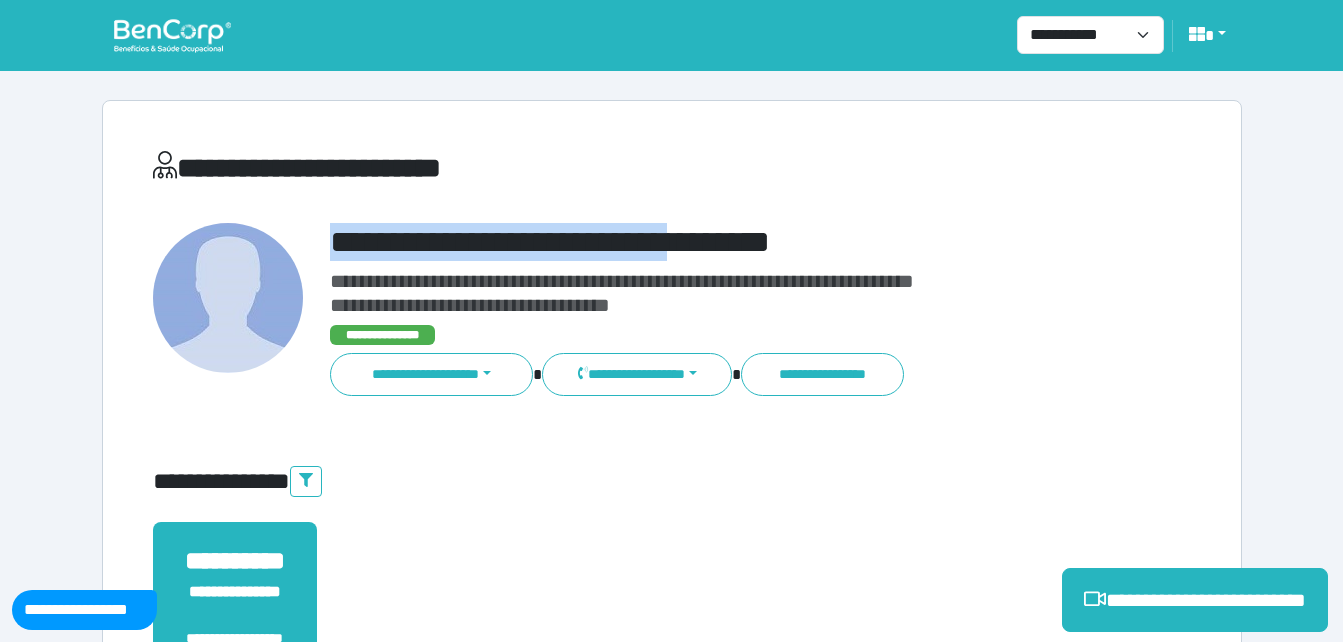 drag, startPoint x: 327, startPoint y: 224, endPoint x: 783, endPoint y: 243, distance: 456.39566 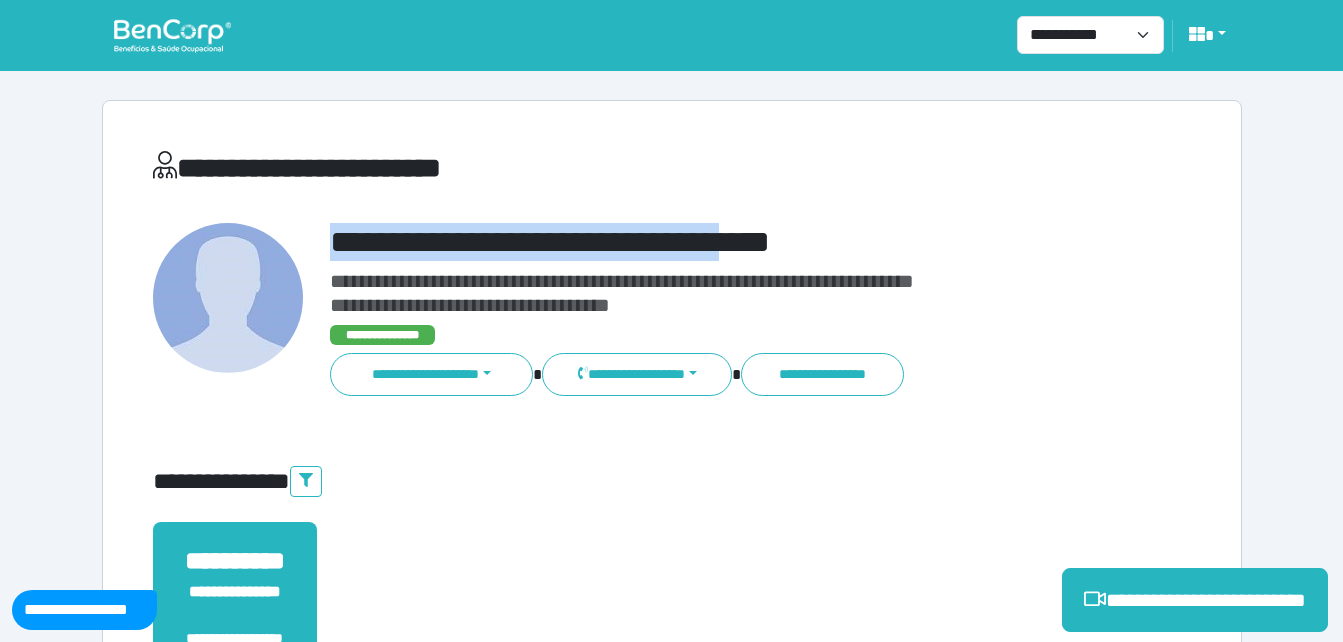 copy on "**********" 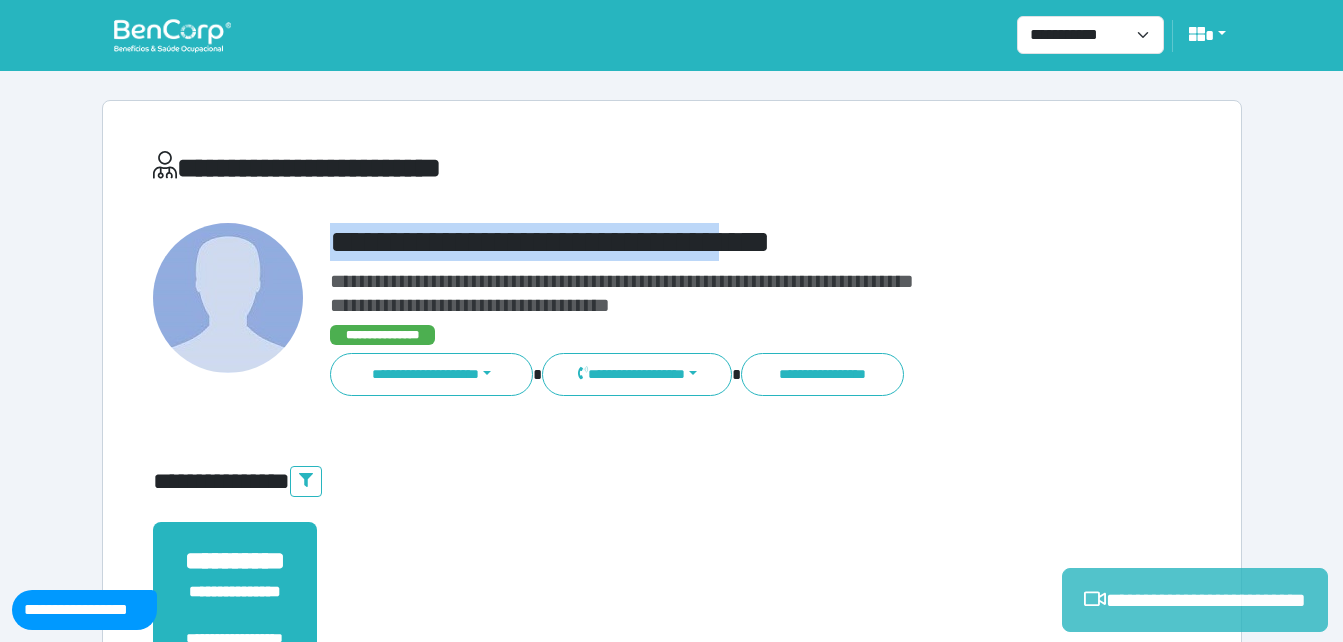 click on "**********" at bounding box center [1195, 600] 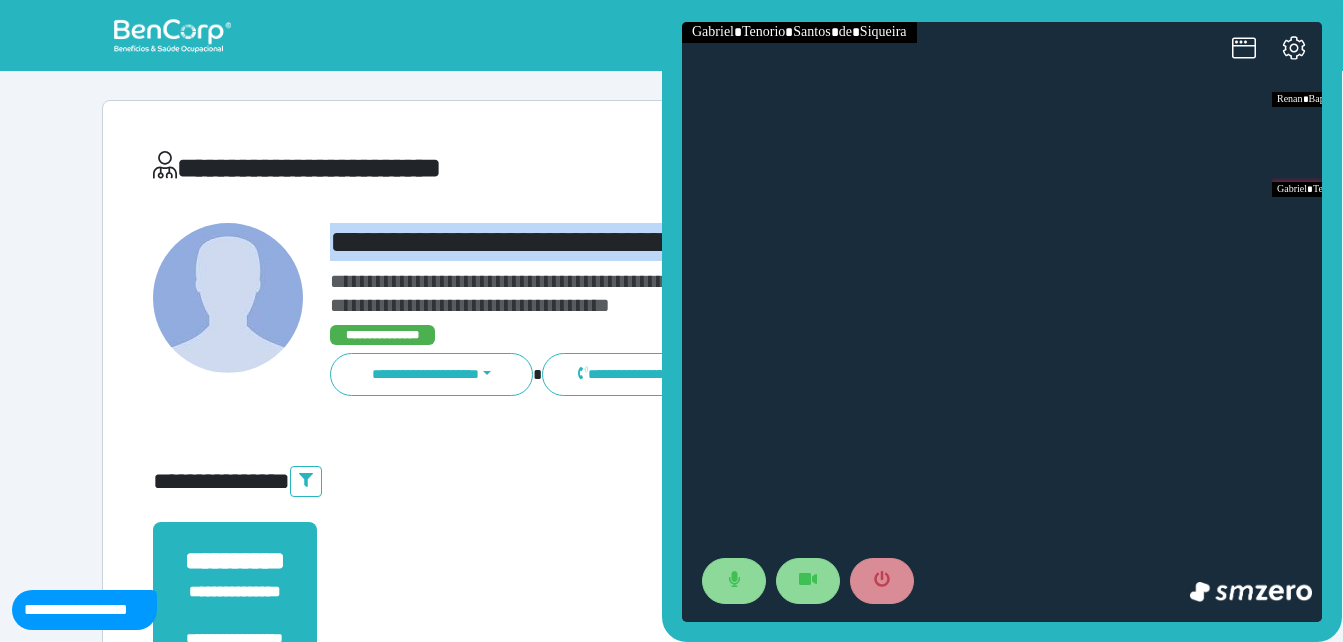 scroll, scrollTop: 0, scrollLeft: 0, axis: both 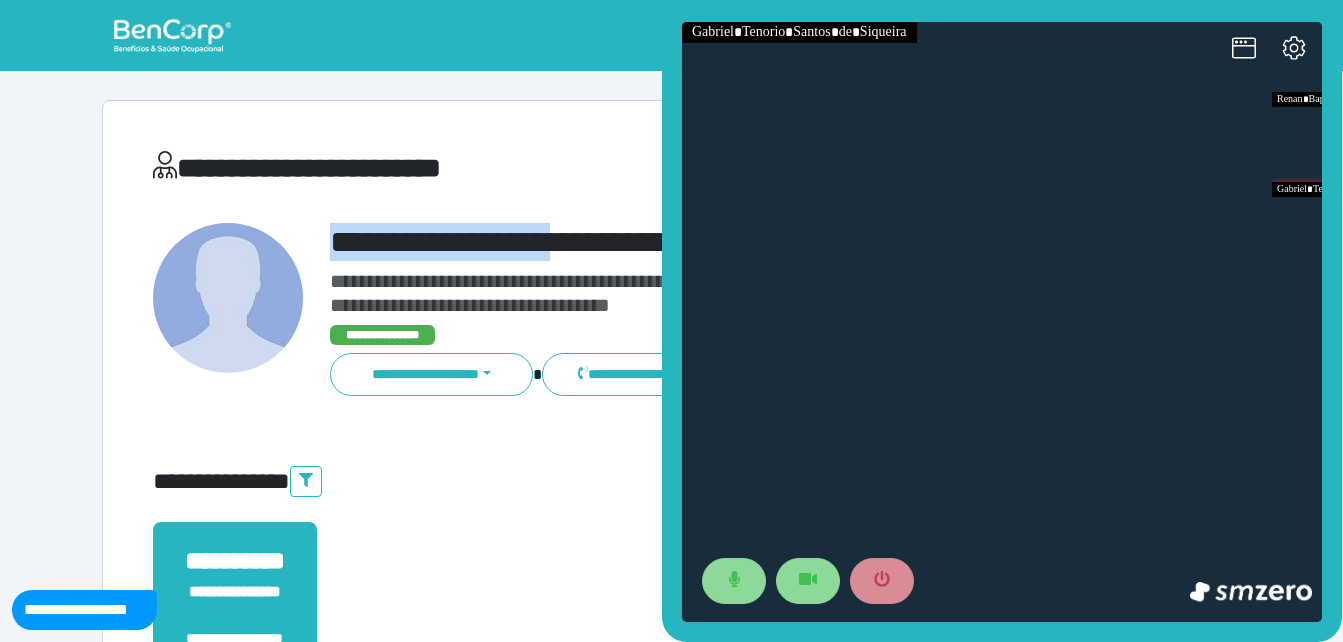drag, startPoint x: 310, startPoint y: 239, endPoint x: 596, endPoint y: 234, distance: 286.0437 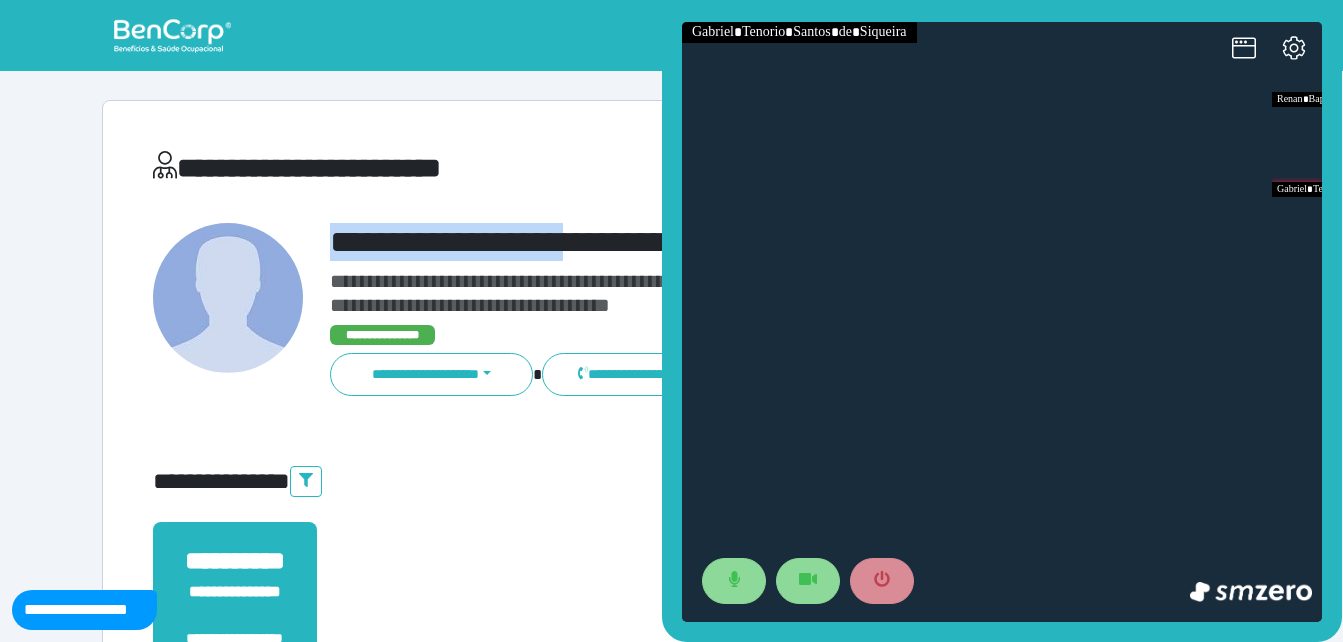 copy on "**********" 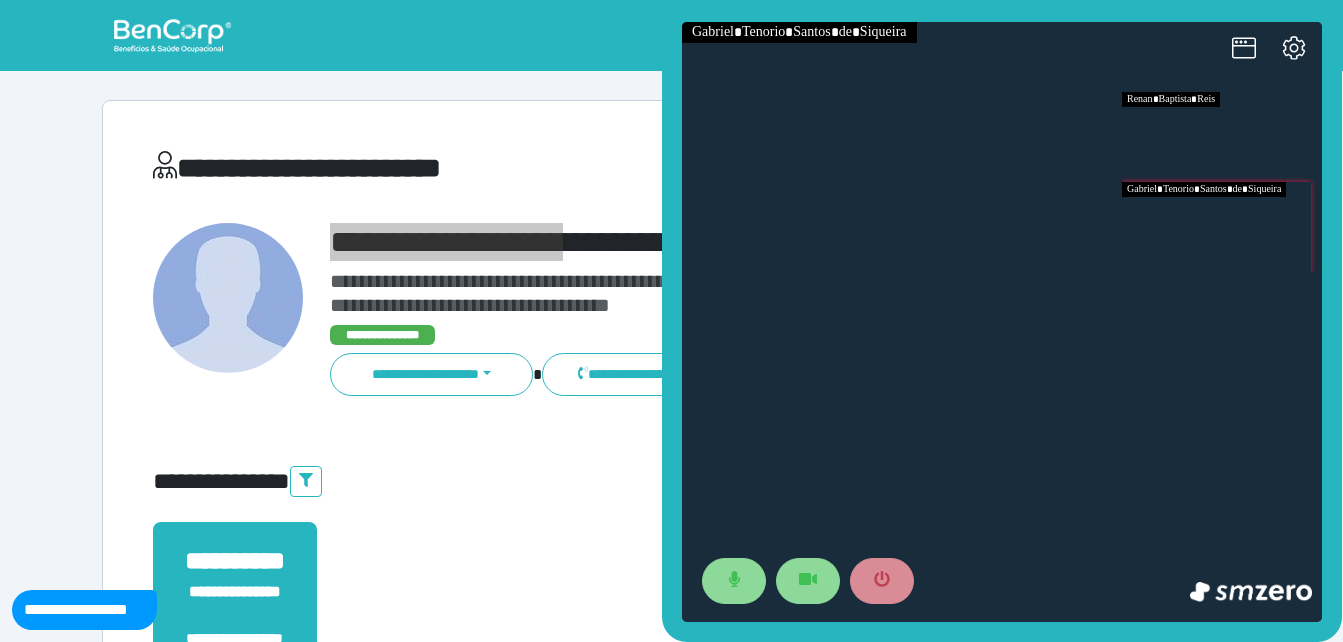 click at bounding box center [1222, 137] 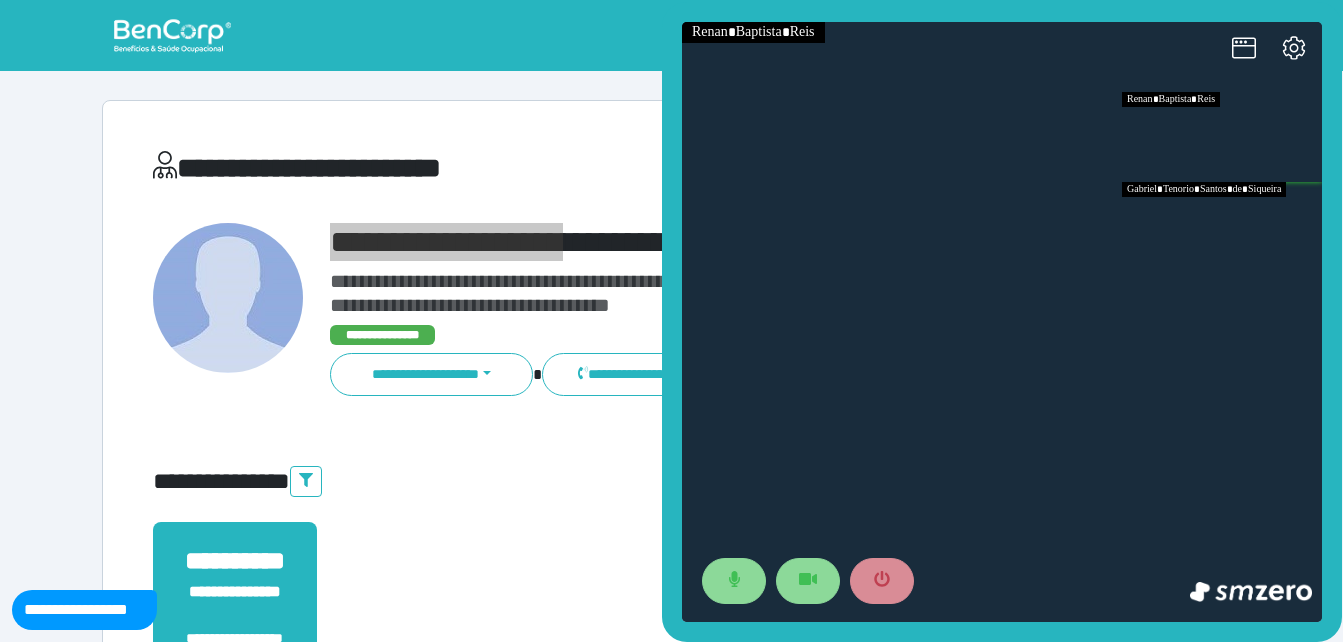 click at bounding box center [1222, 227] 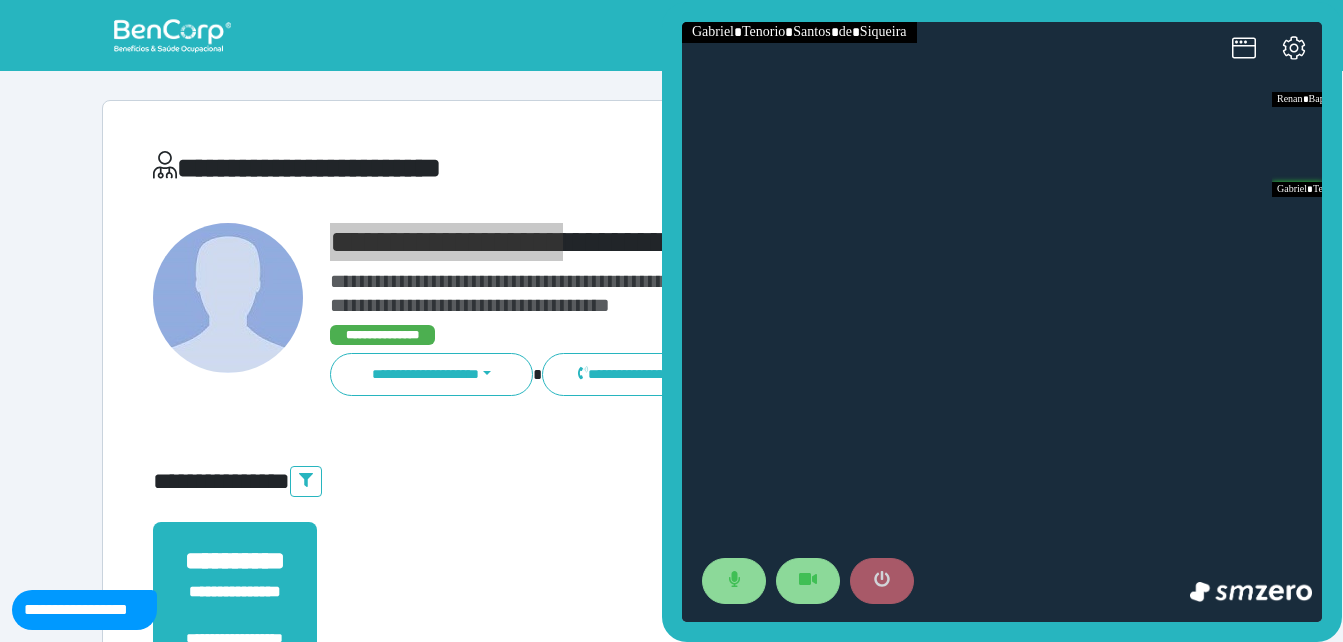 click at bounding box center (882, 581) 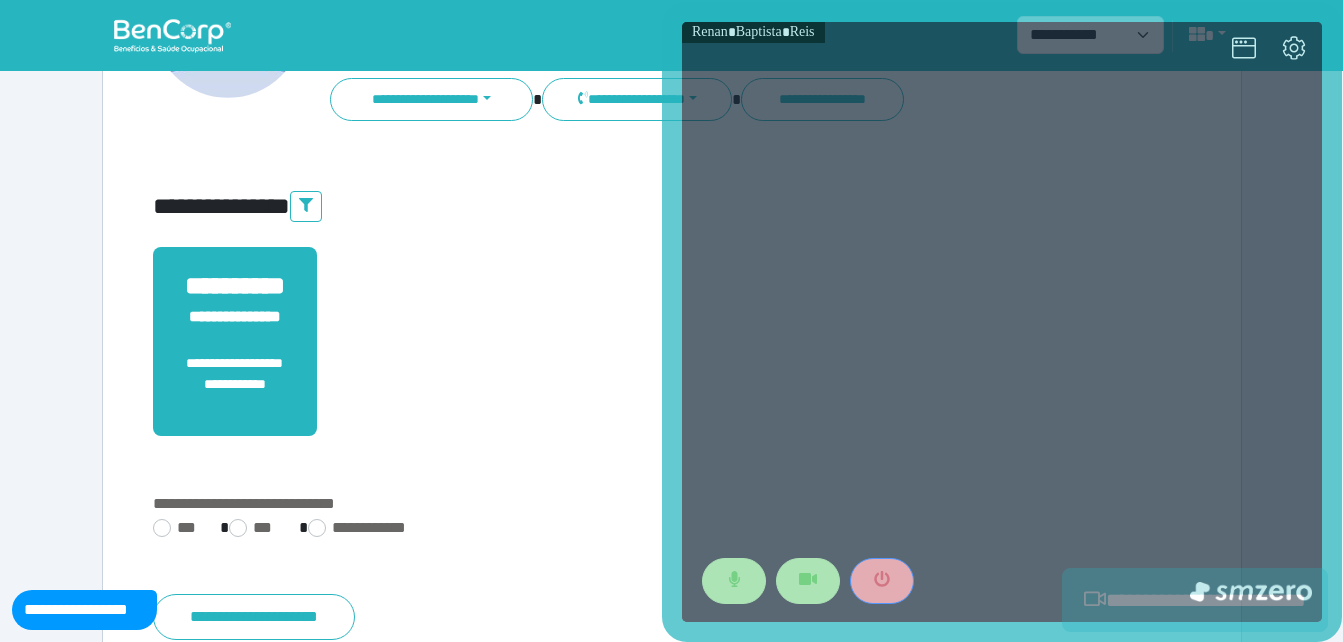 scroll, scrollTop: 494, scrollLeft: 0, axis: vertical 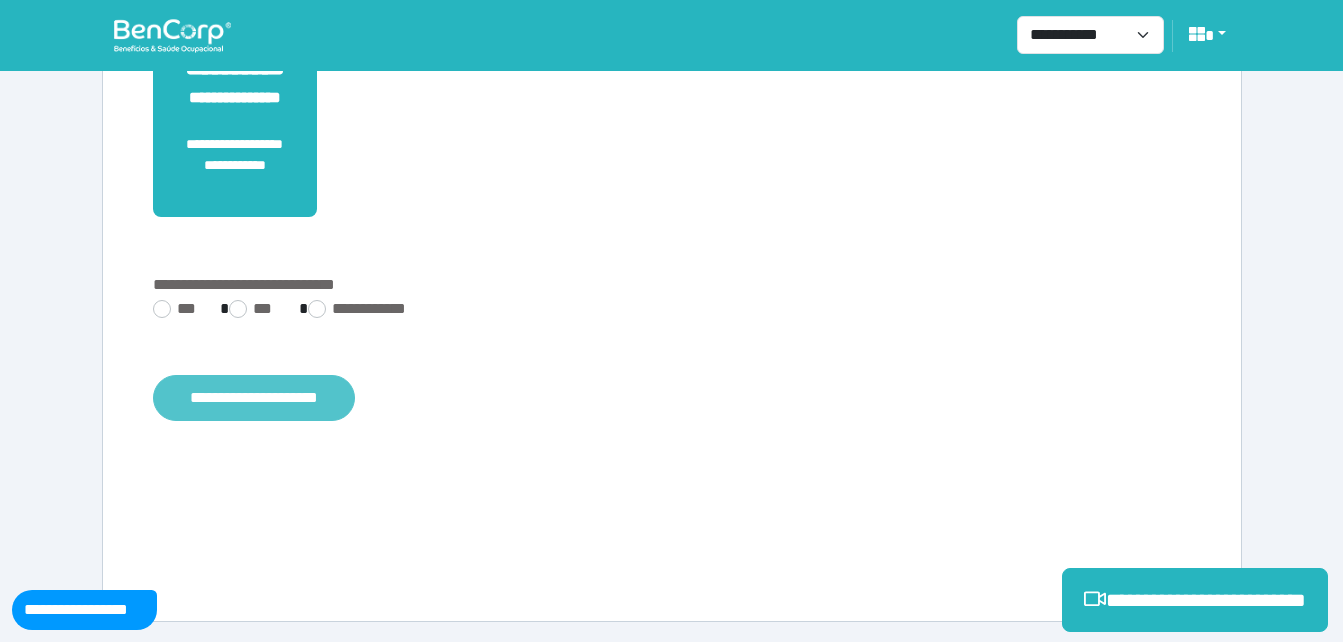 click on "**********" at bounding box center (254, 398) 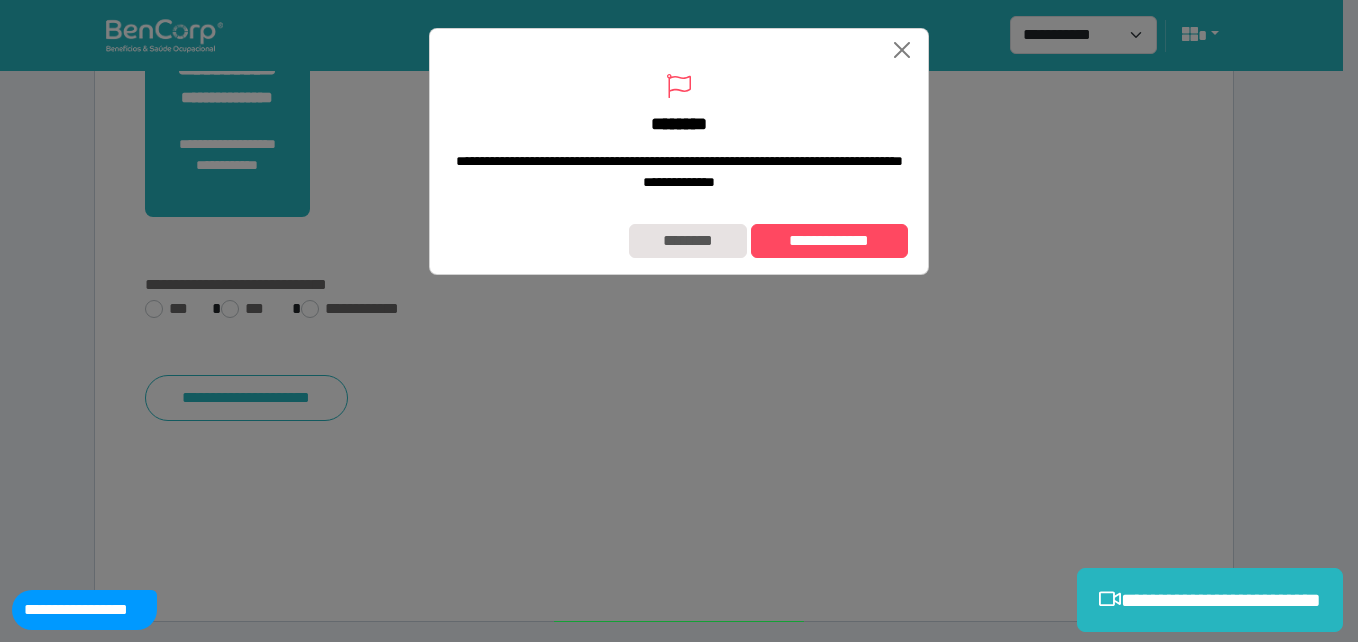 click on "**********" at bounding box center (679, 241) 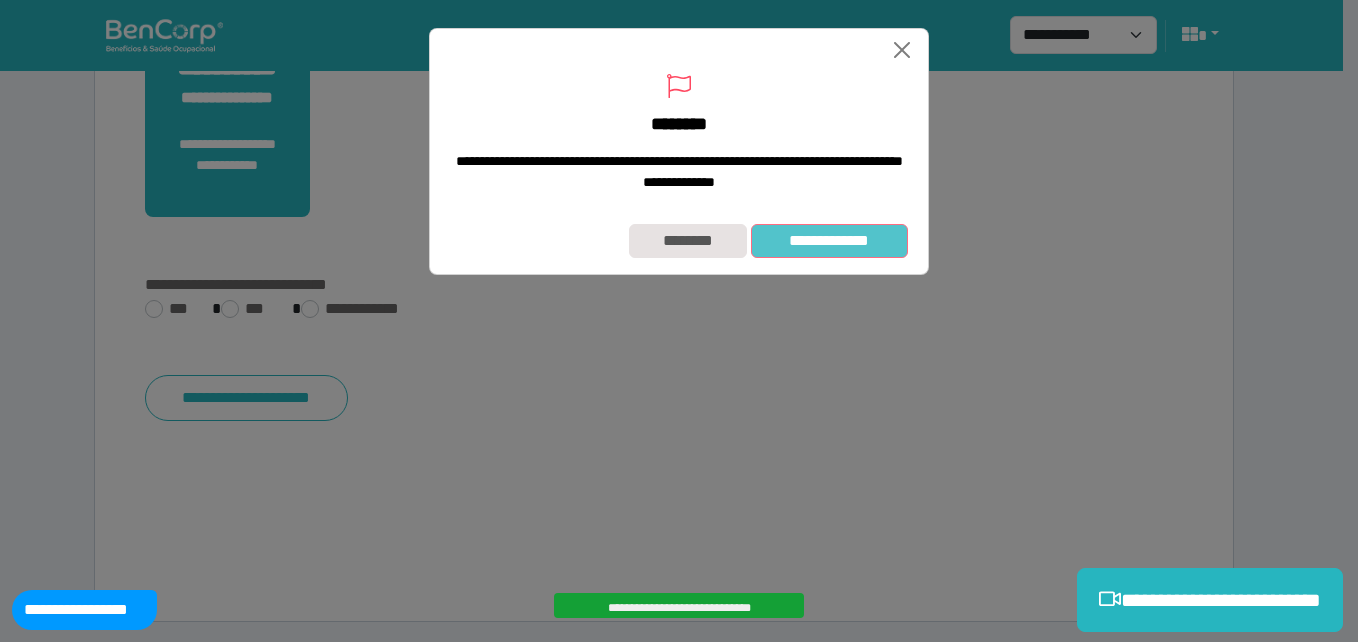 click on "**********" at bounding box center [829, 241] 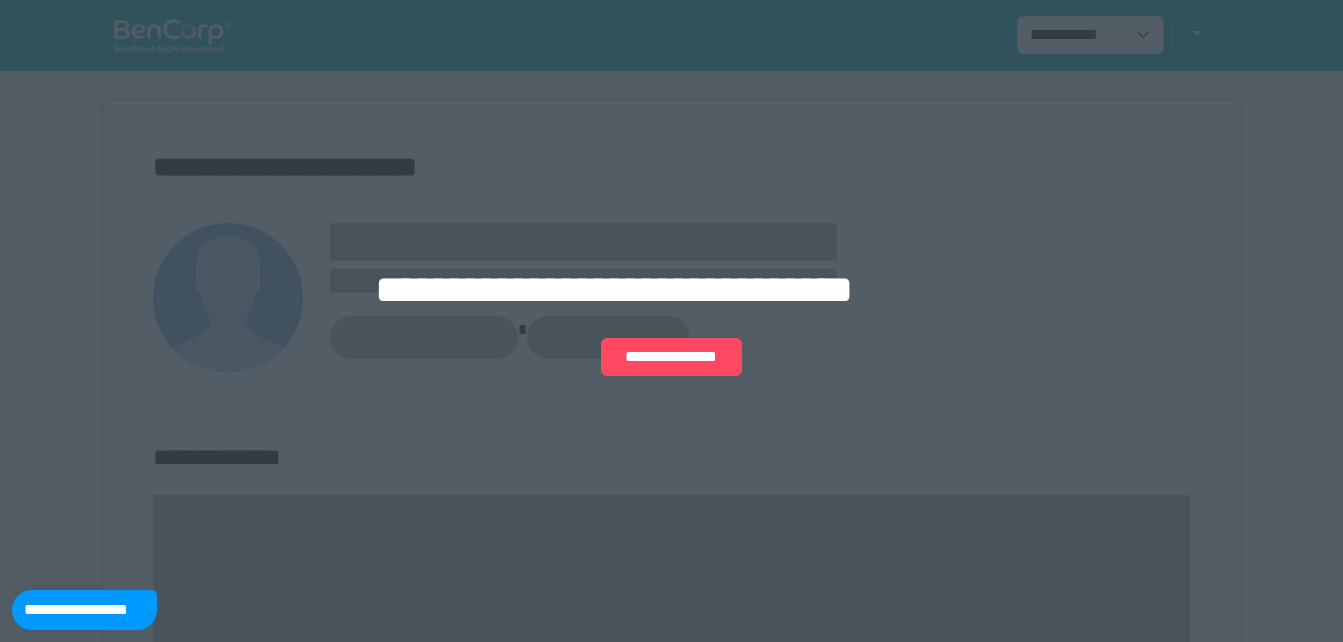 scroll, scrollTop: 0, scrollLeft: 0, axis: both 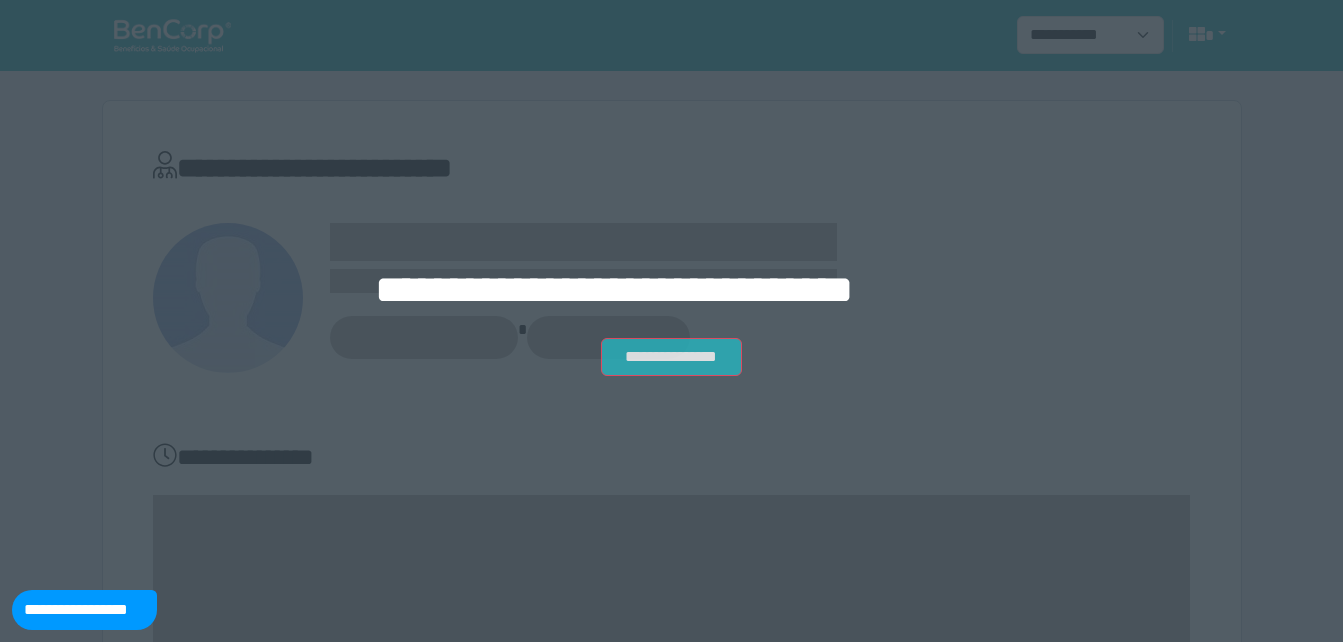 click on "**********" at bounding box center [671, 357] 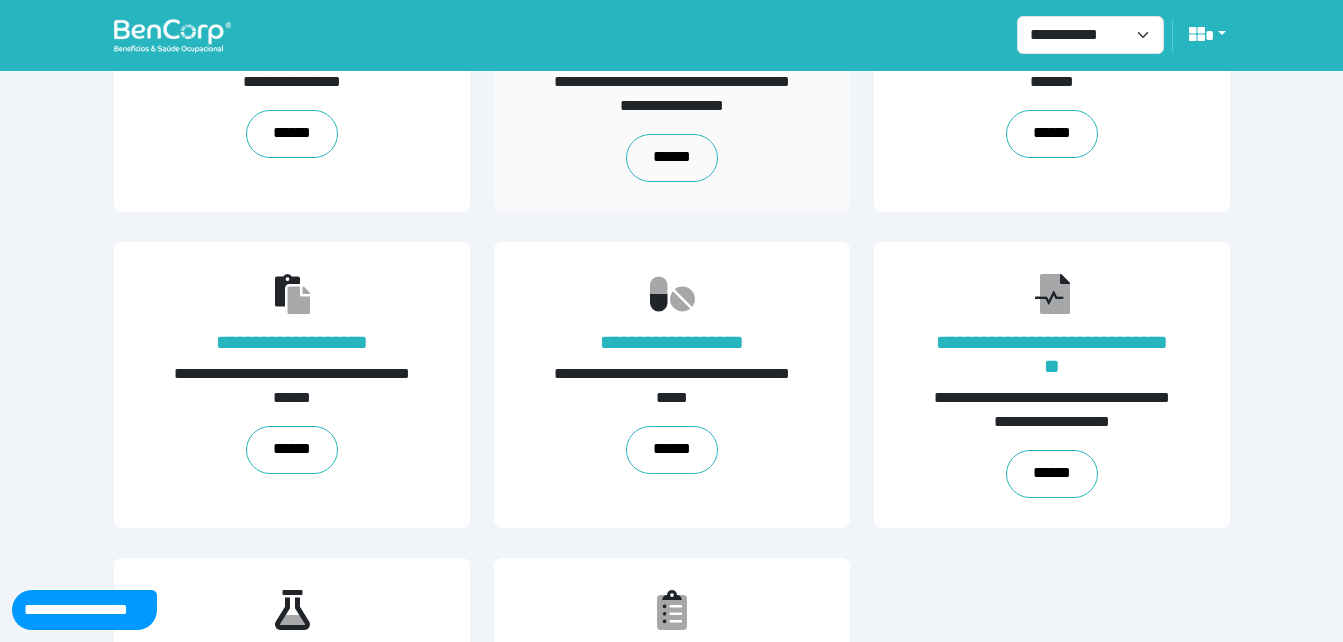 scroll, scrollTop: 54, scrollLeft: 0, axis: vertical 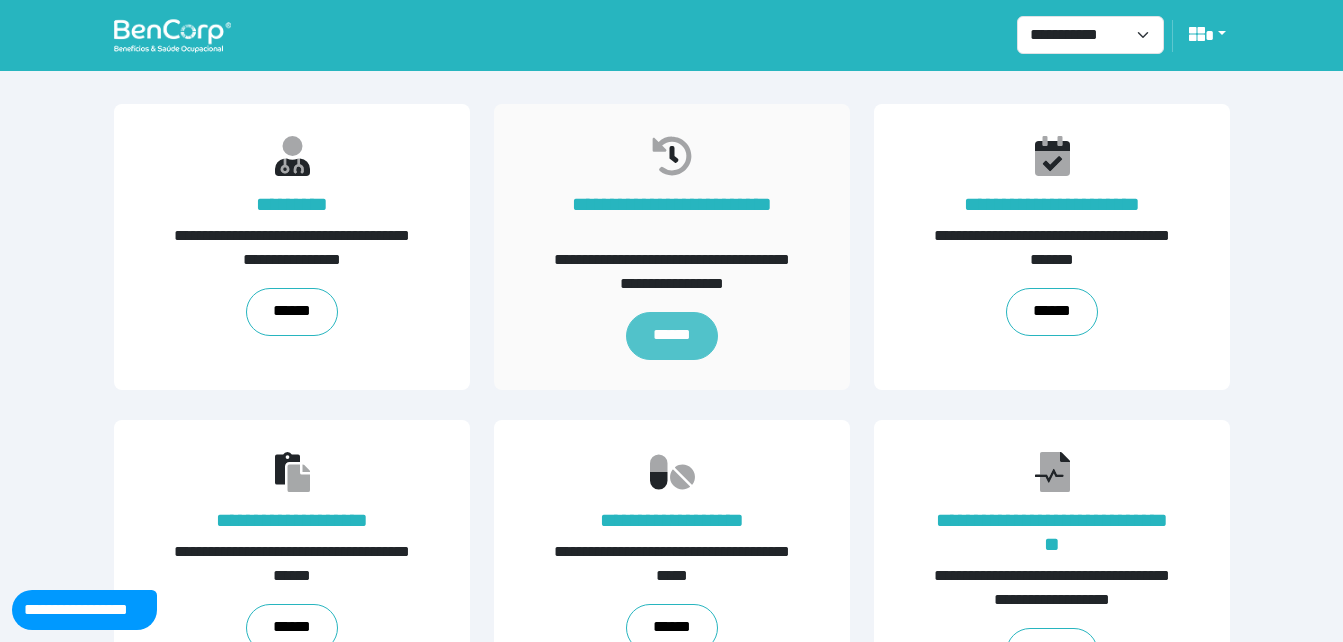 click on "******" at bounding box center (671, 336) 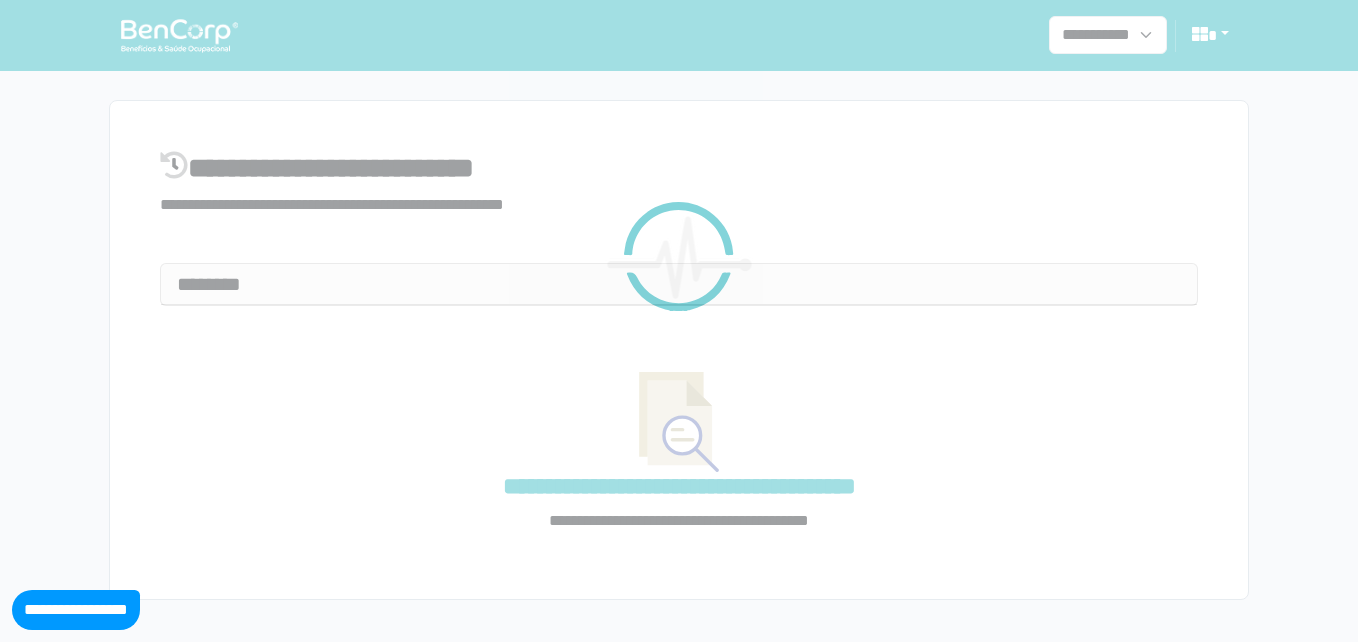 select on "**" 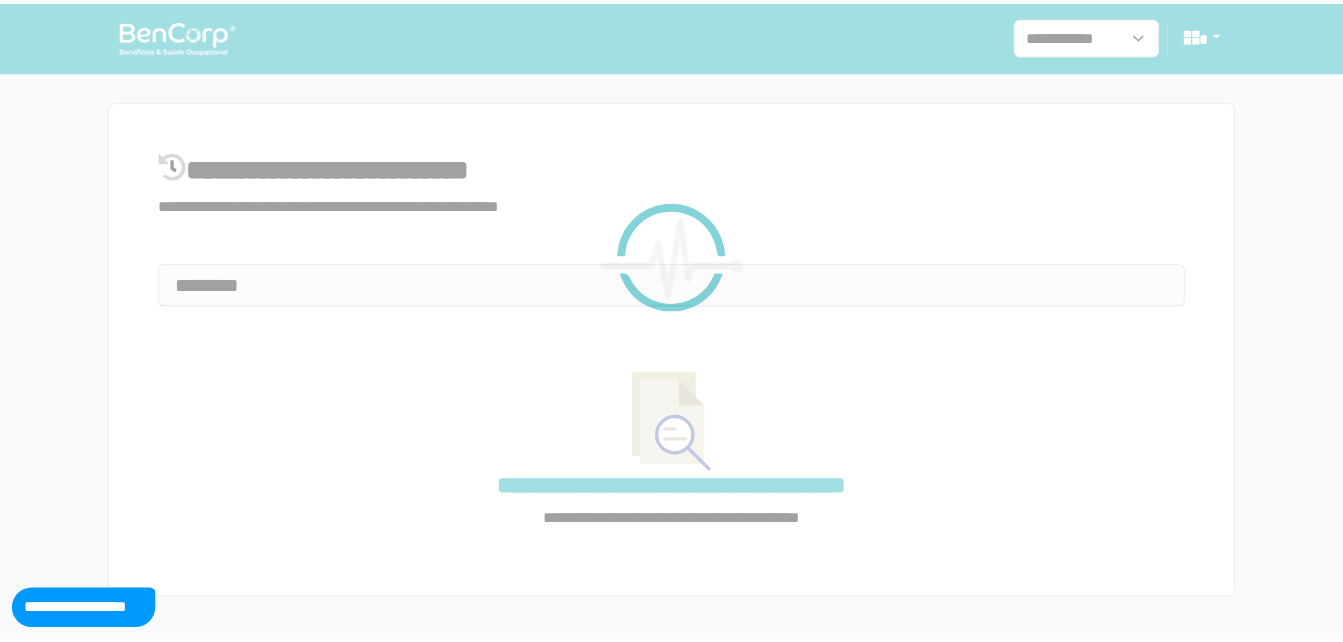 scroll, scrollTop: 0, scrollLeft: 0, axis: both 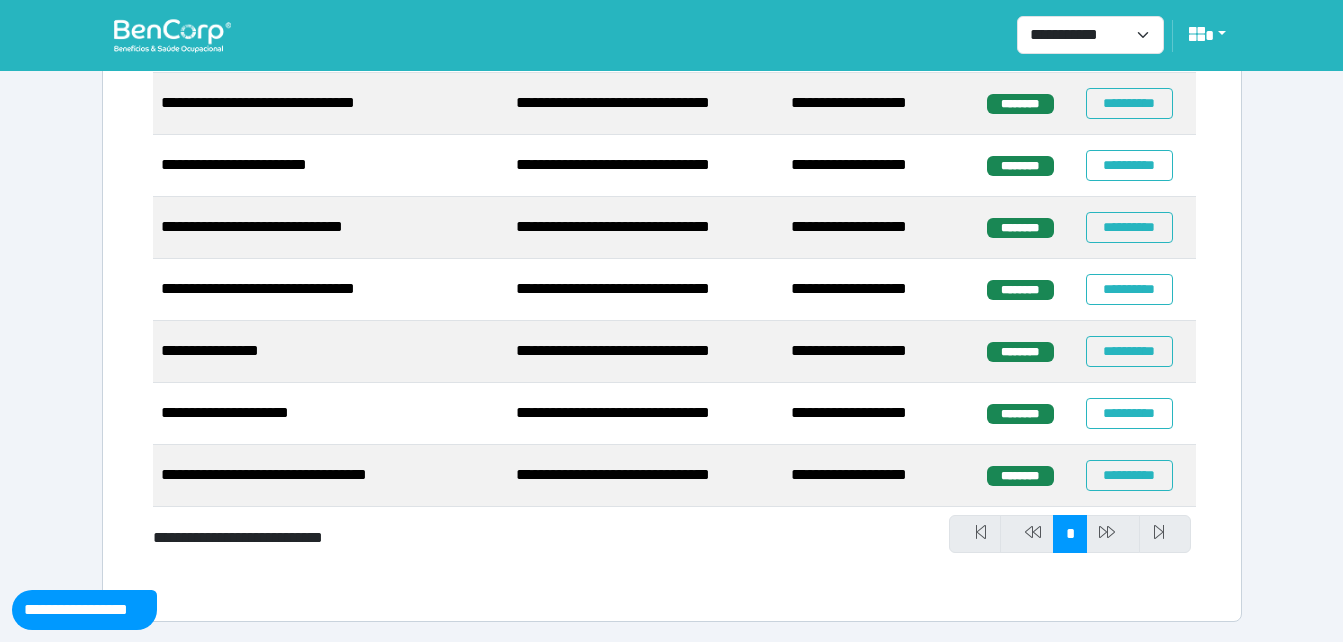 drag, startPoint x: 1105, startPoint y: 538, endPoint x: 306, endPoint y: 293, distance: 835.7189 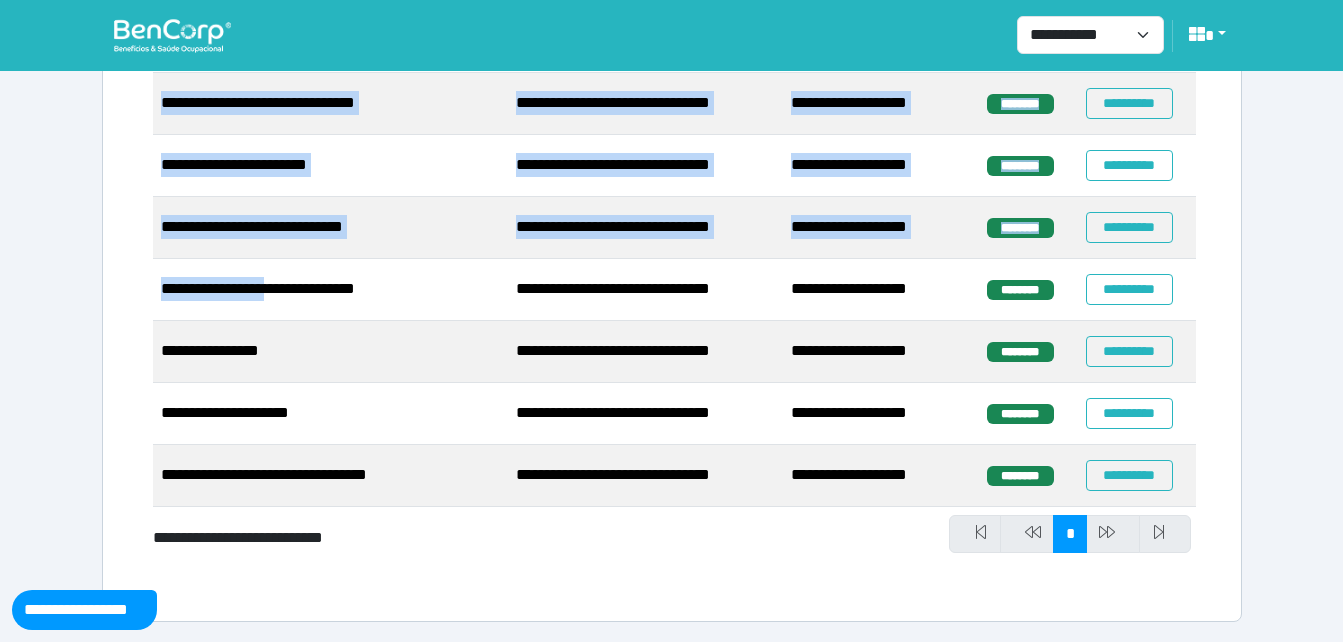 drag, startPoint x: 302, startPoint y: 279, endPoint x: 404, endPoint y: 291, distance: 102.70345 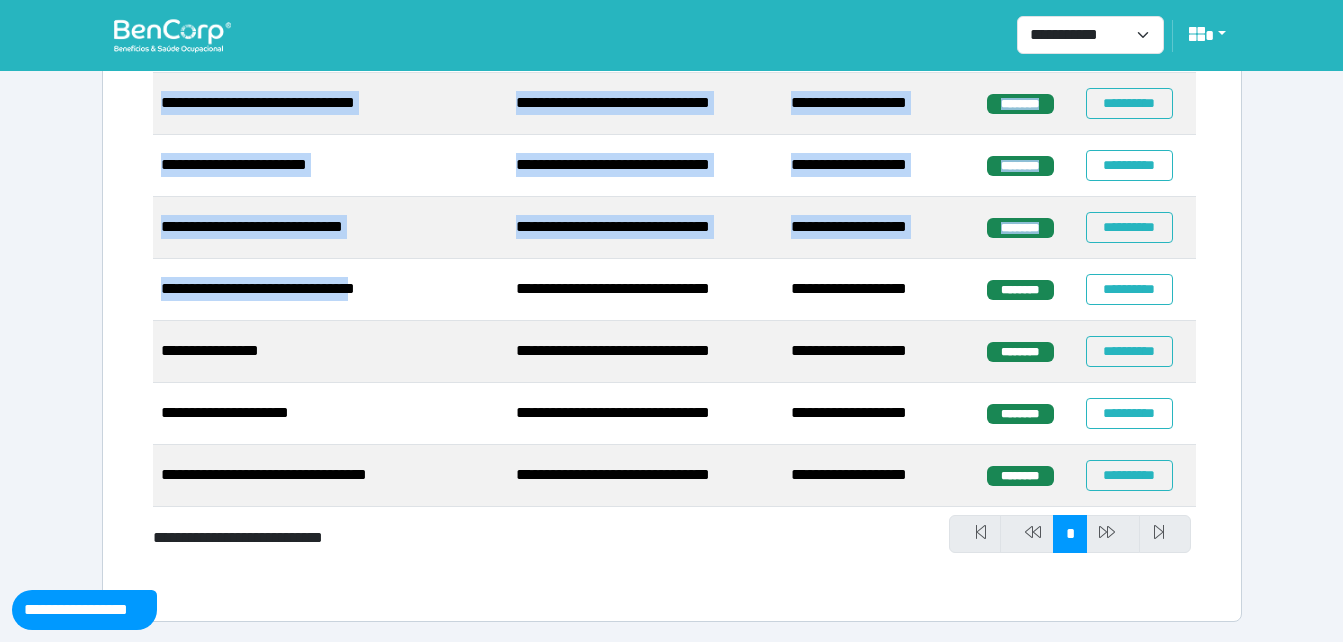 copy on "**********" 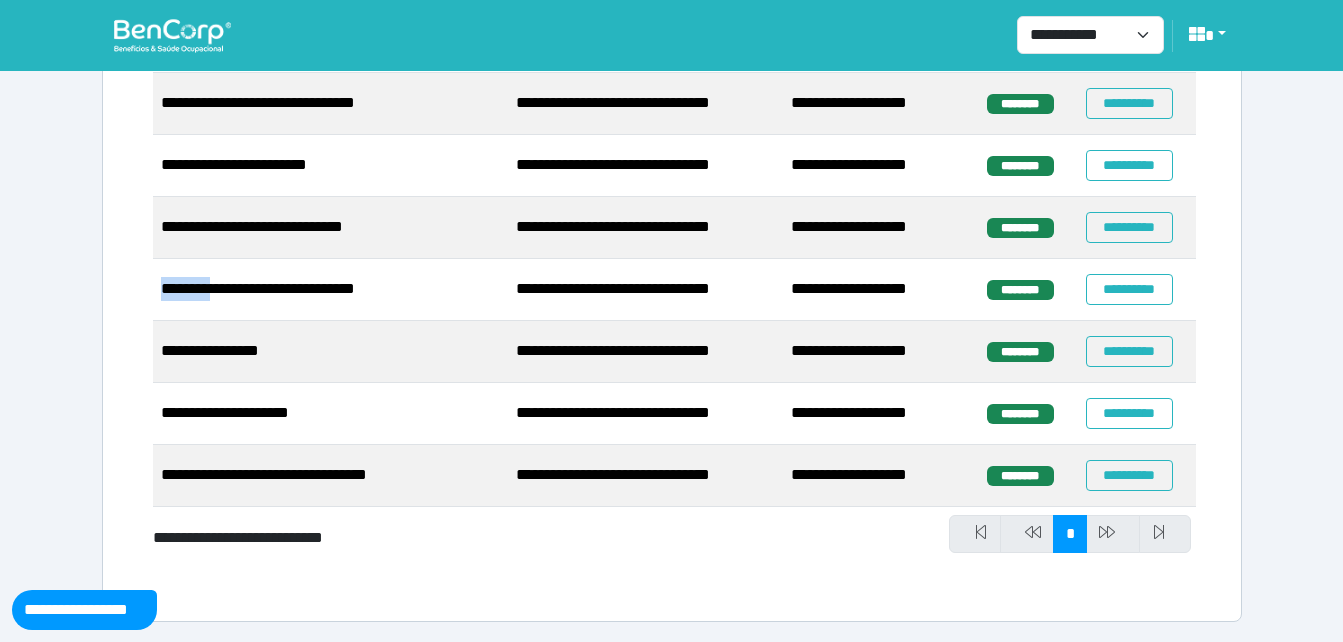 drag, startPoint x: 155, startPoint y: 288, endPoint x: 372, endPoint y: 288, distance: 217 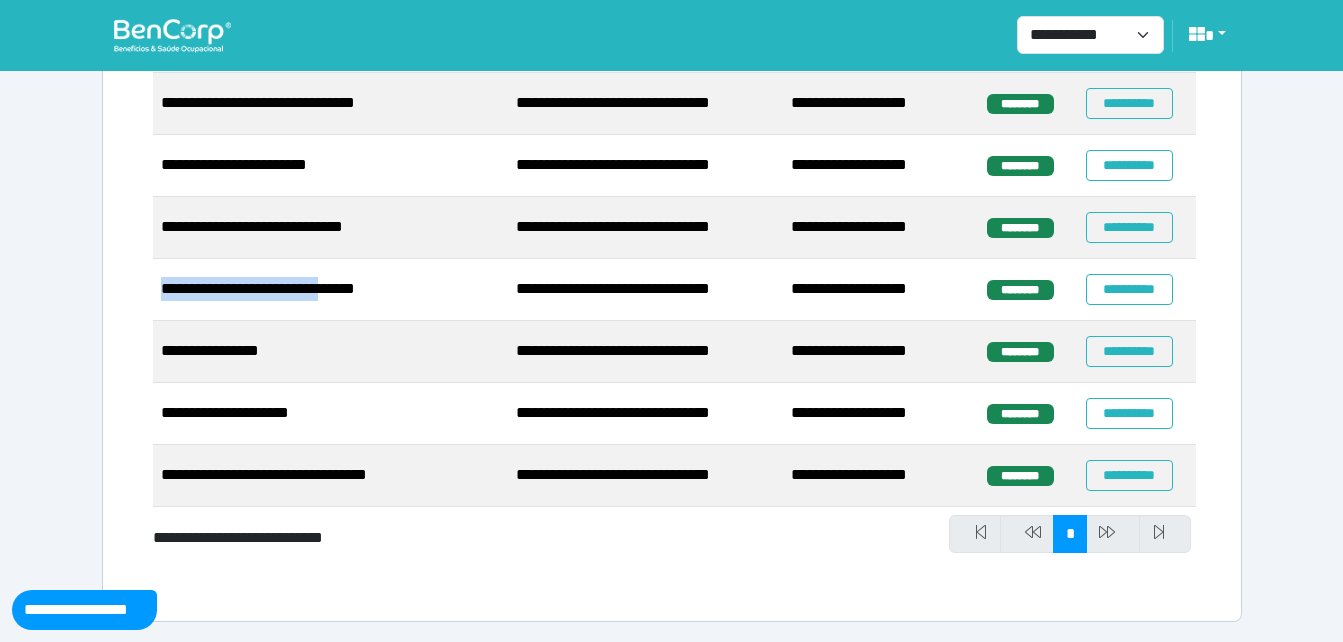 copy on "**********" 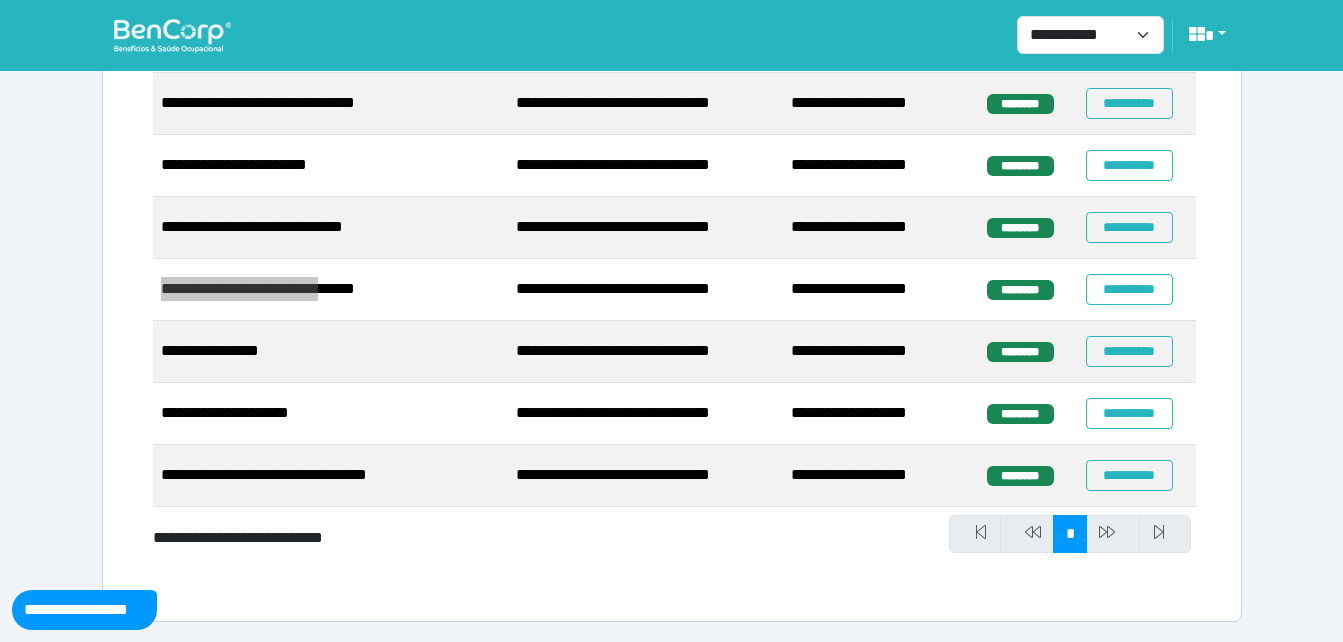select on "**" 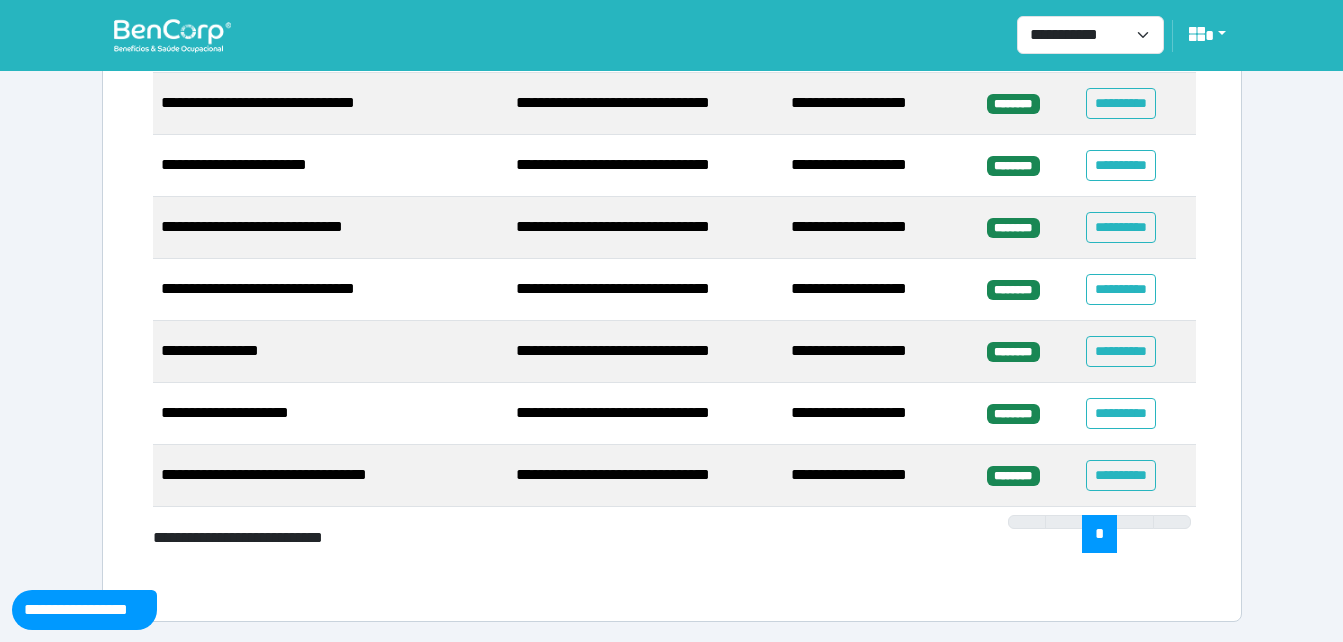 select on "**" 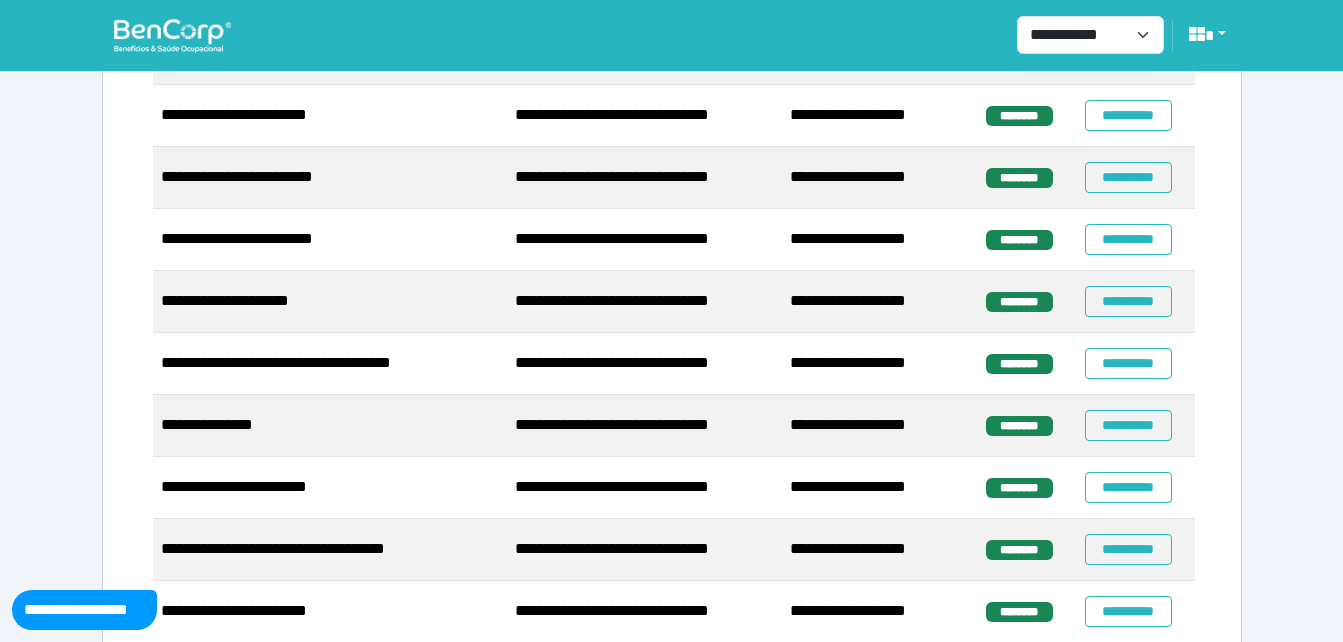 scroll, scrollTop: 500, scrollLeft: 0, axis: vertical 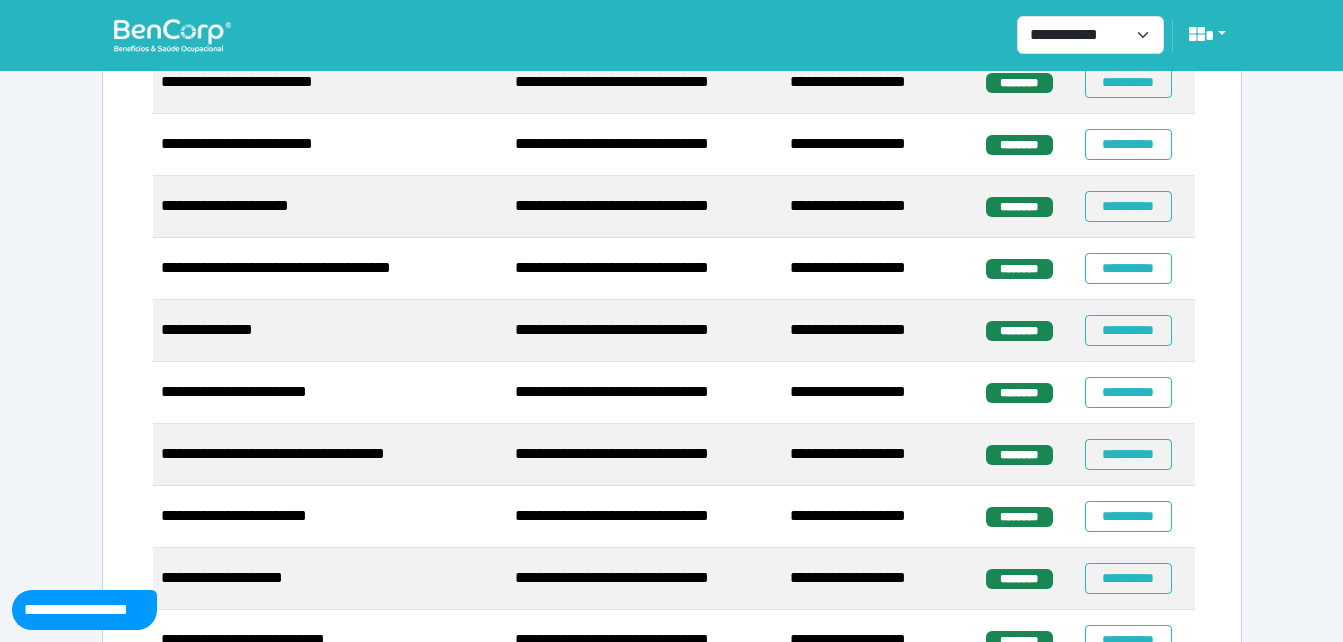 click at bounding box center (172, 35) 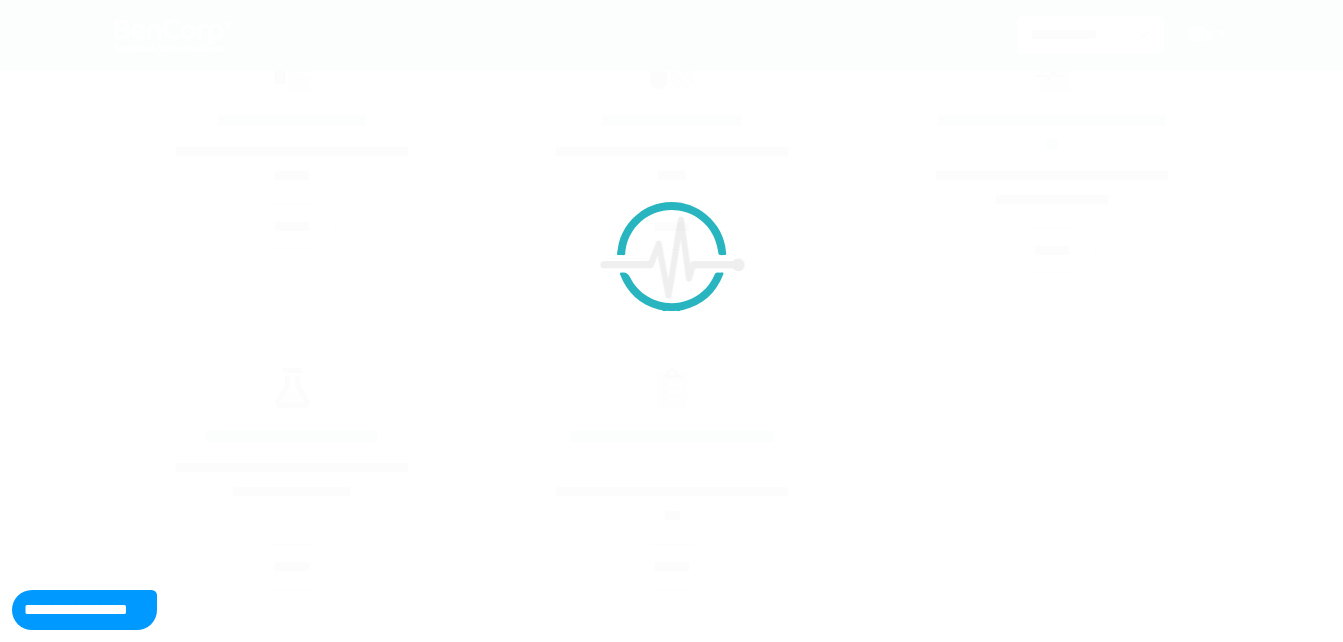 scroll, scrollTop: 454, scrollLeft: 0, axis: vertical 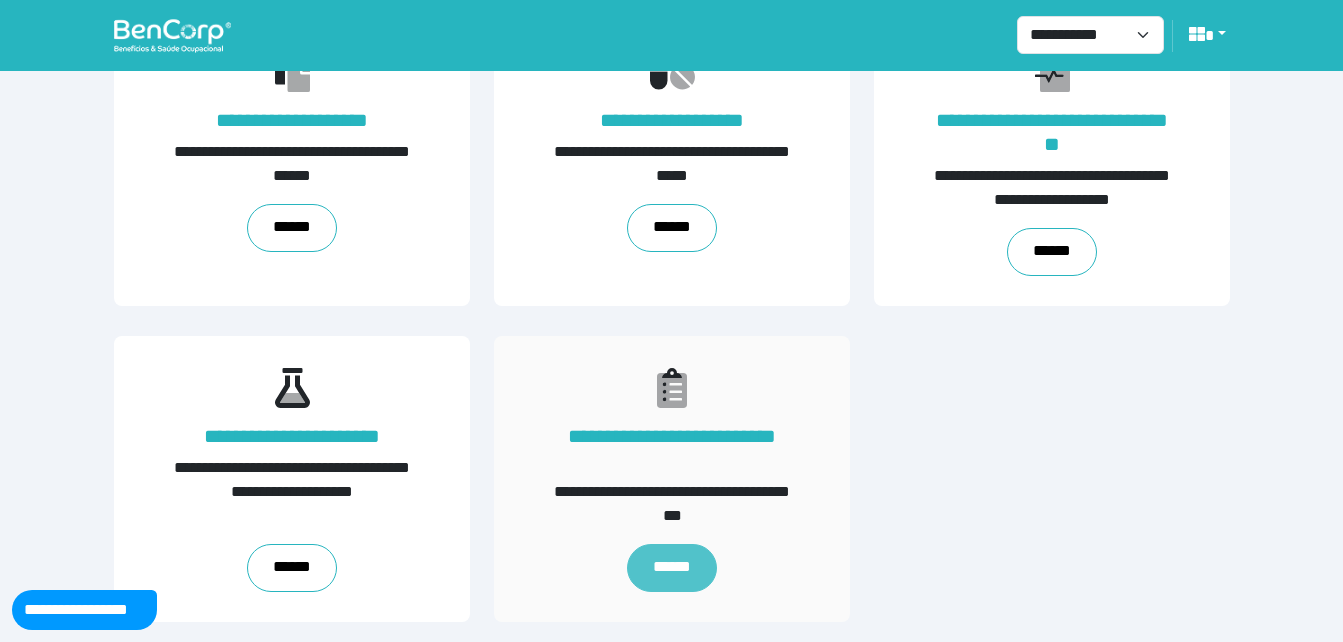 click on "******" at bounding box center [671, 568] 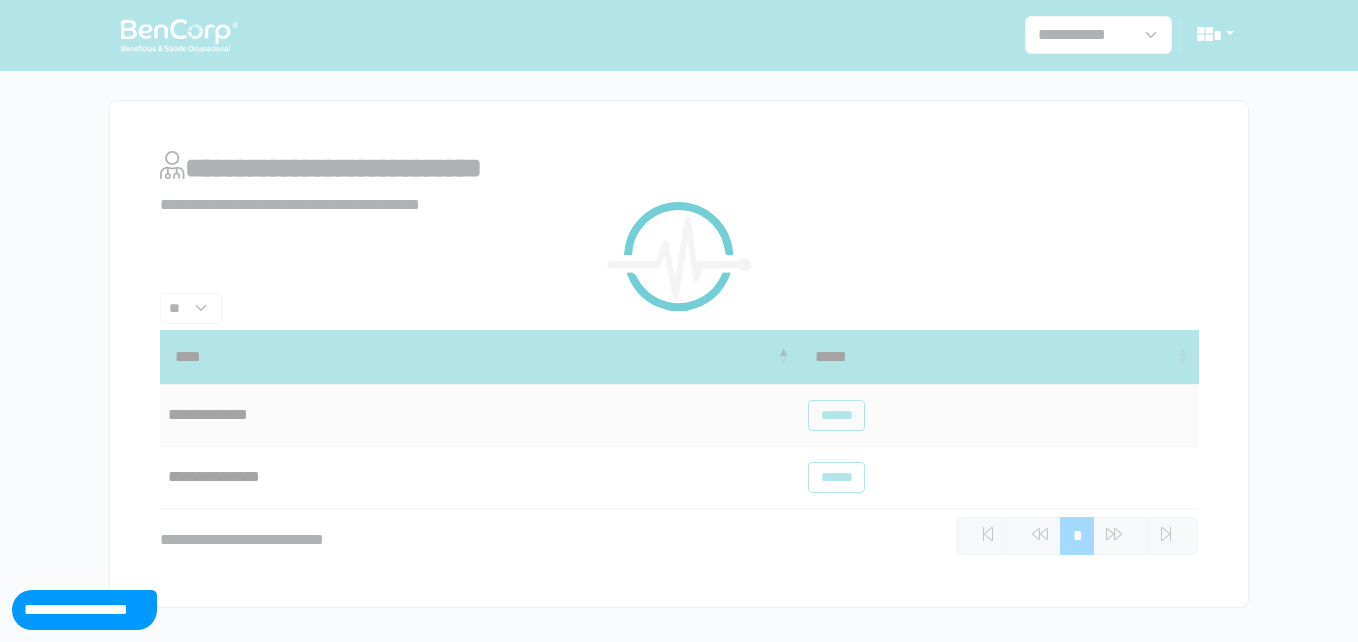 scroll, scrollTop: 0, scrollLeft: 0, axis: both 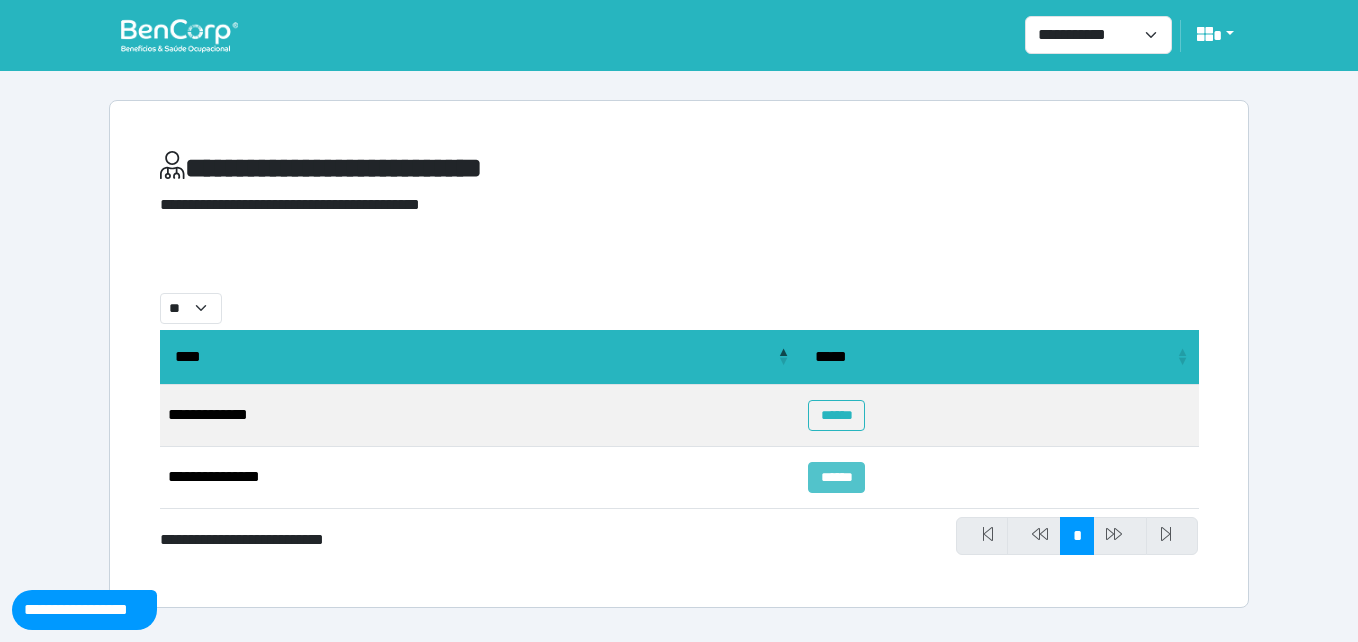 click on "******" at bounding box center (836, 477) 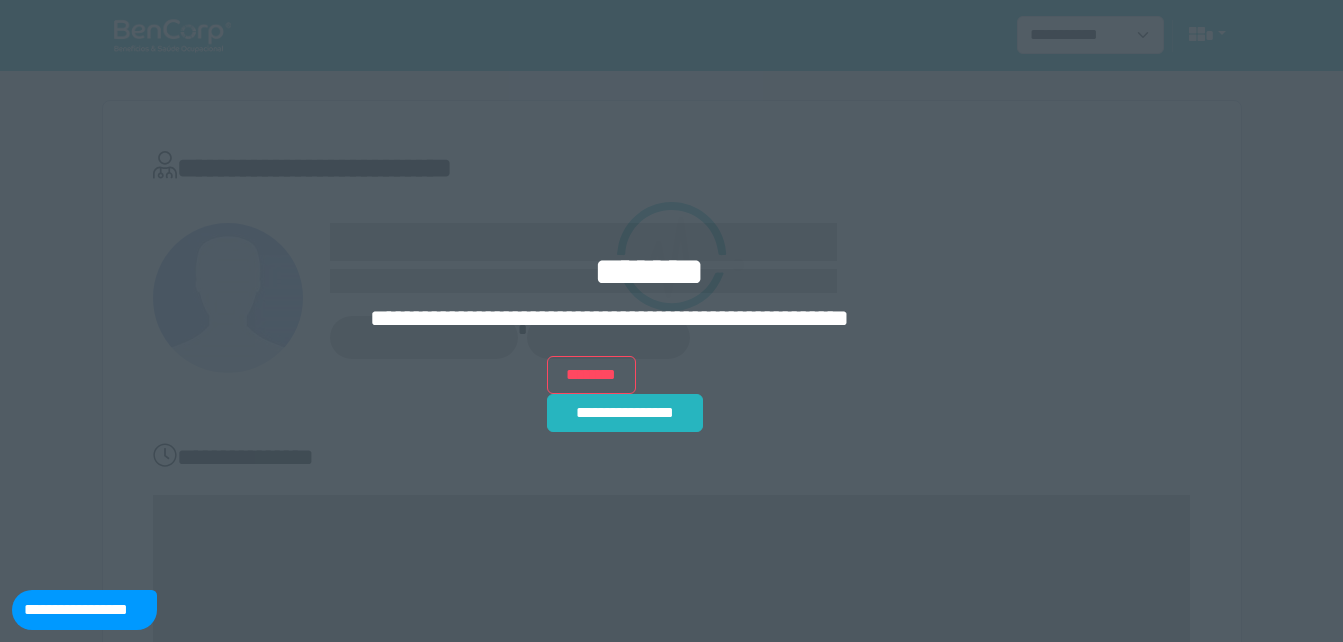 scroll, scrollTop: 0, scrollLeft: 0, axis: both 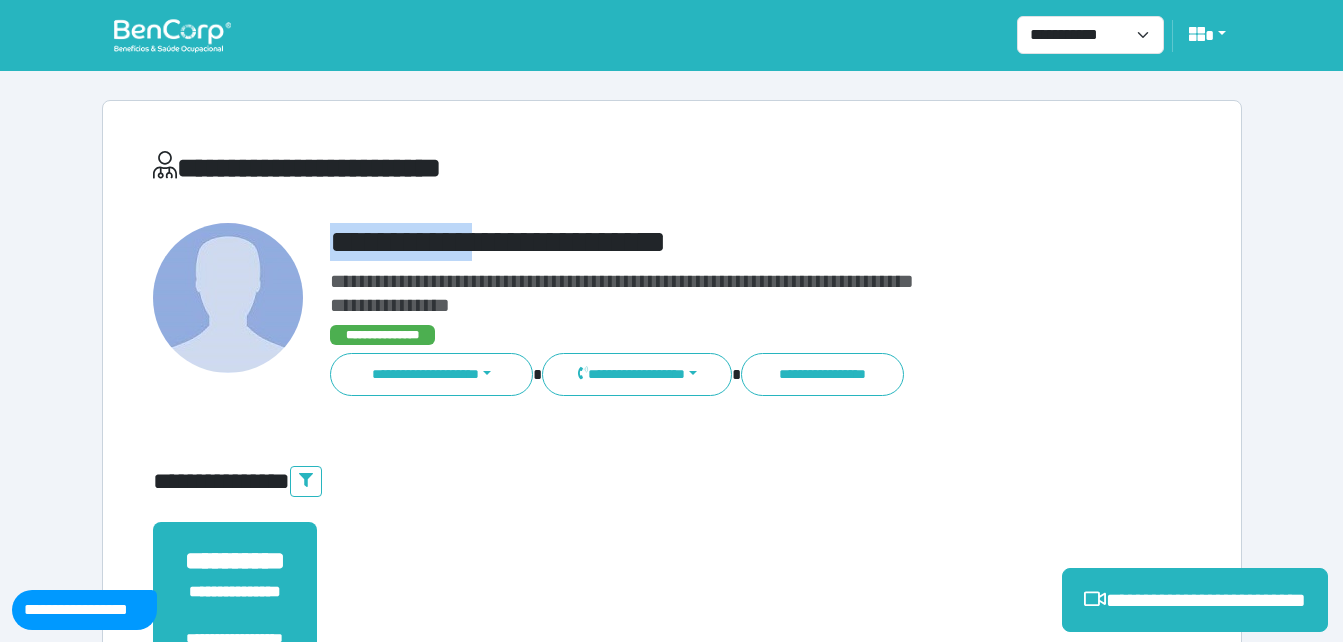 drag, startPoint x: 327, startPoint y: 238, endPoint x: 707, endPoint y: 254, distance: 380.3367 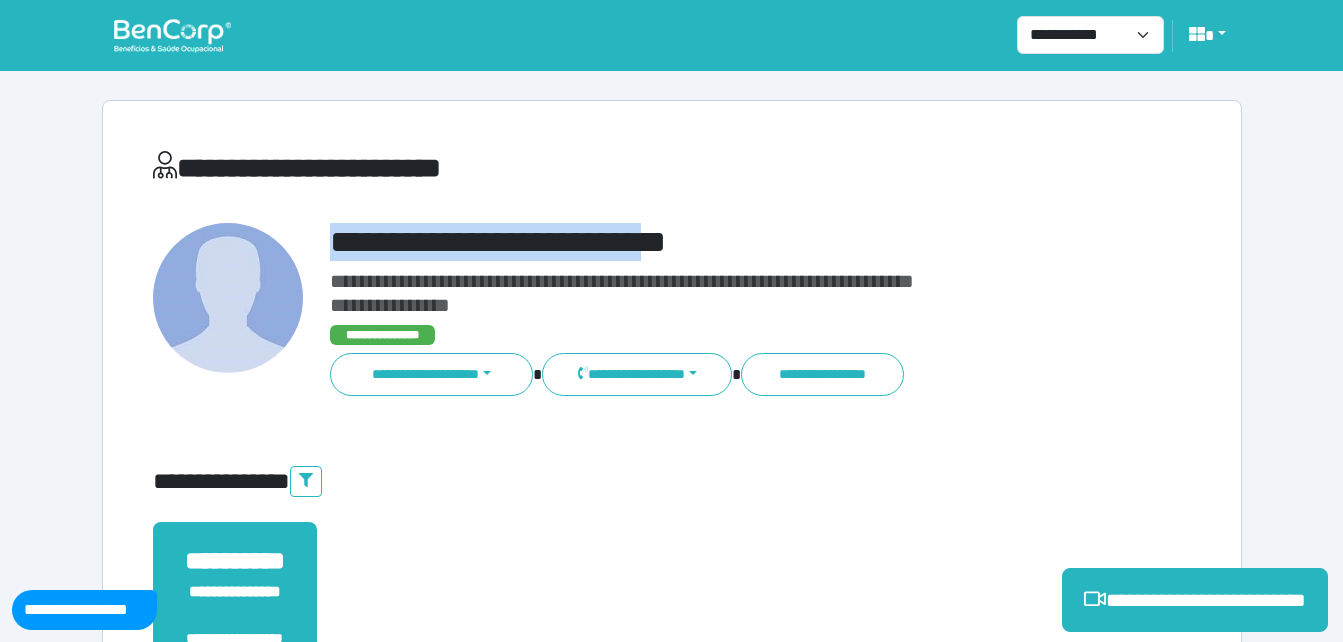 copy on "**********" 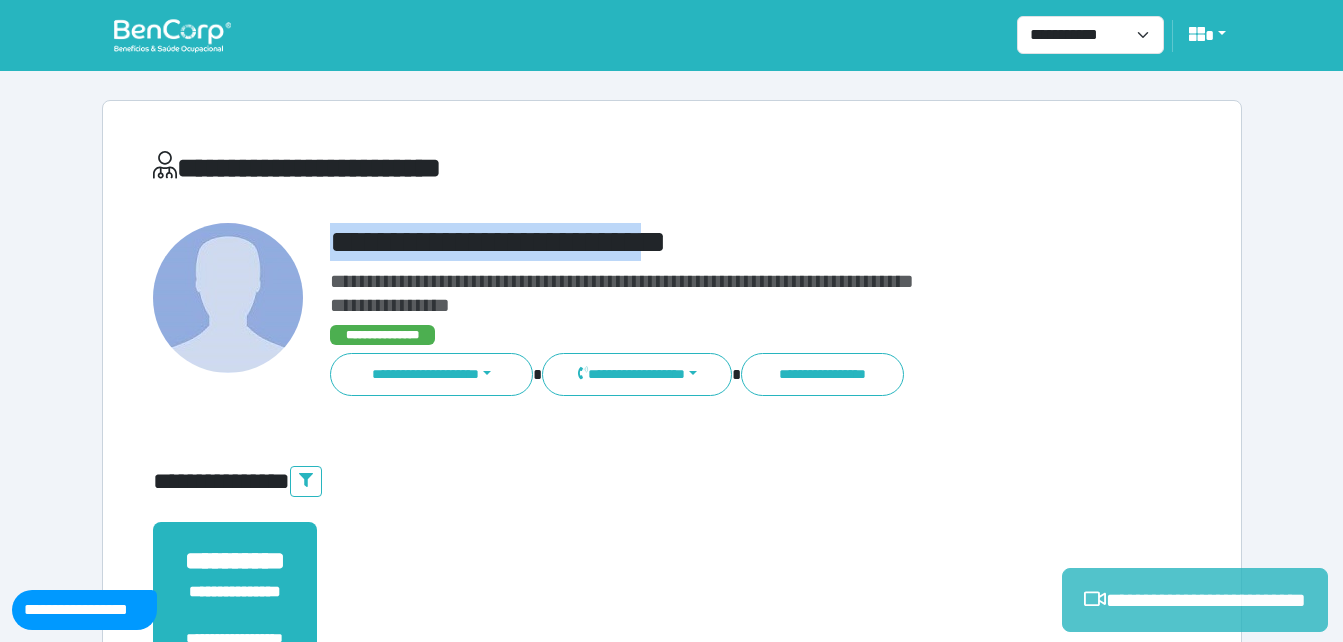 click on "**********" at bounding box center [1195, 600] 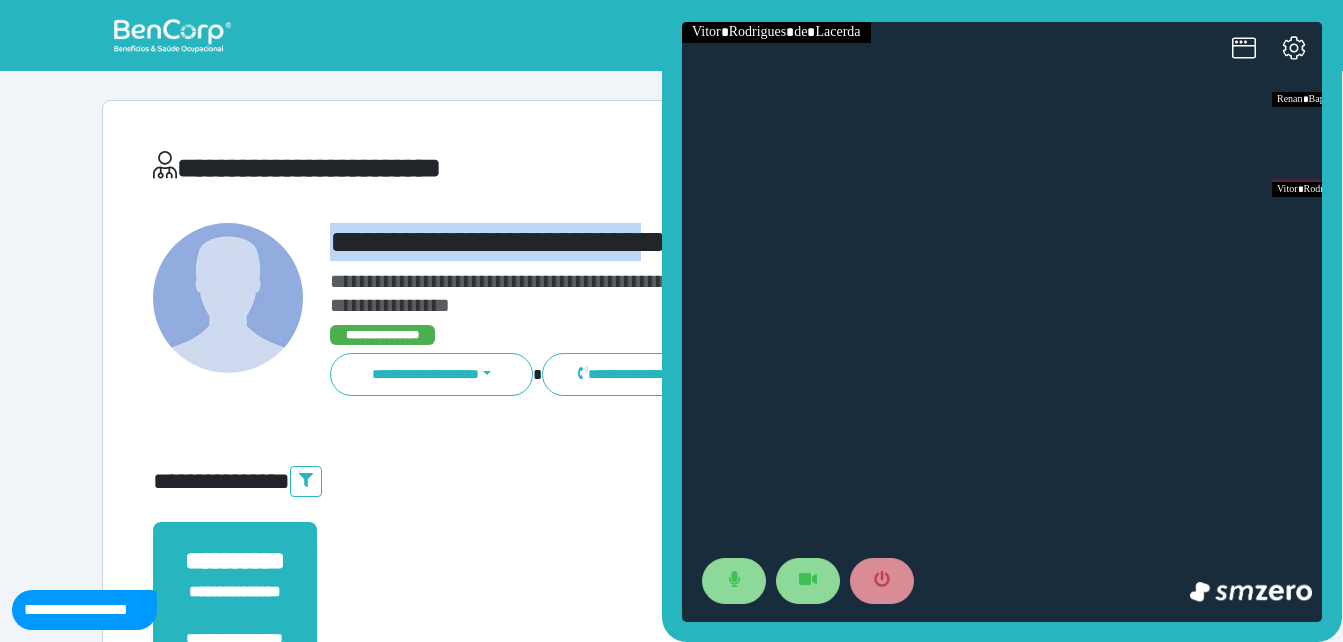 scroll, scrollTop: 0, scrollLeft: 0, axis: both 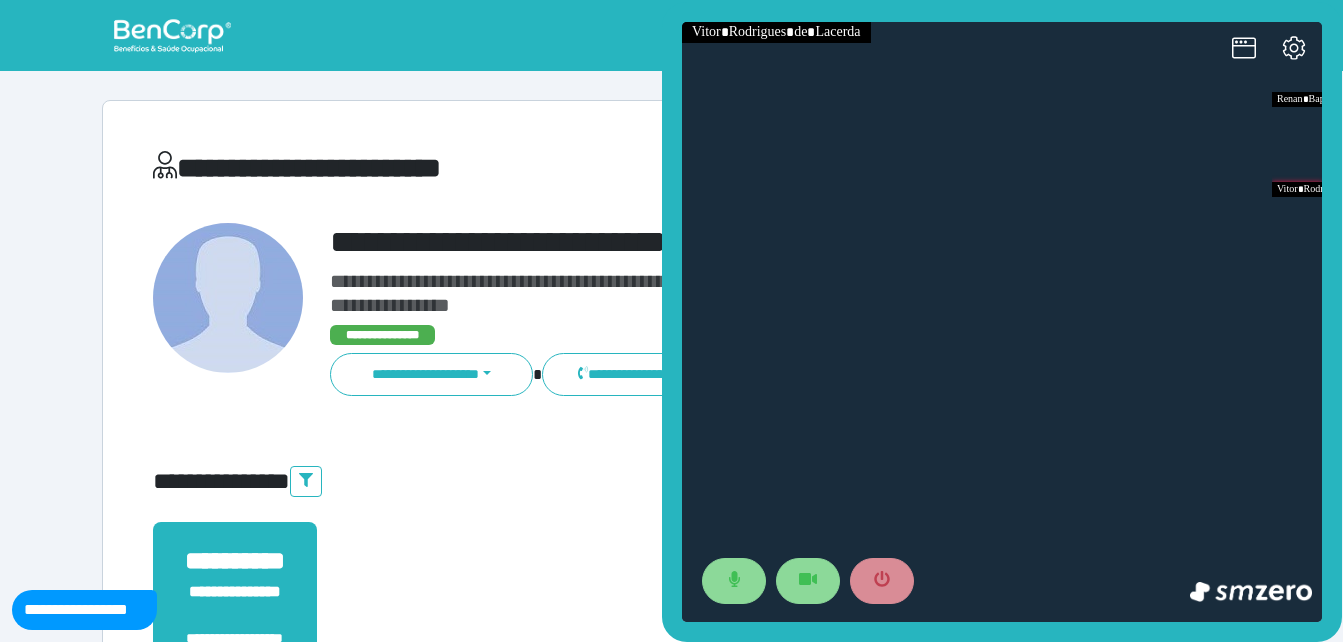 click on "**********" at bounding box center (495, 172) 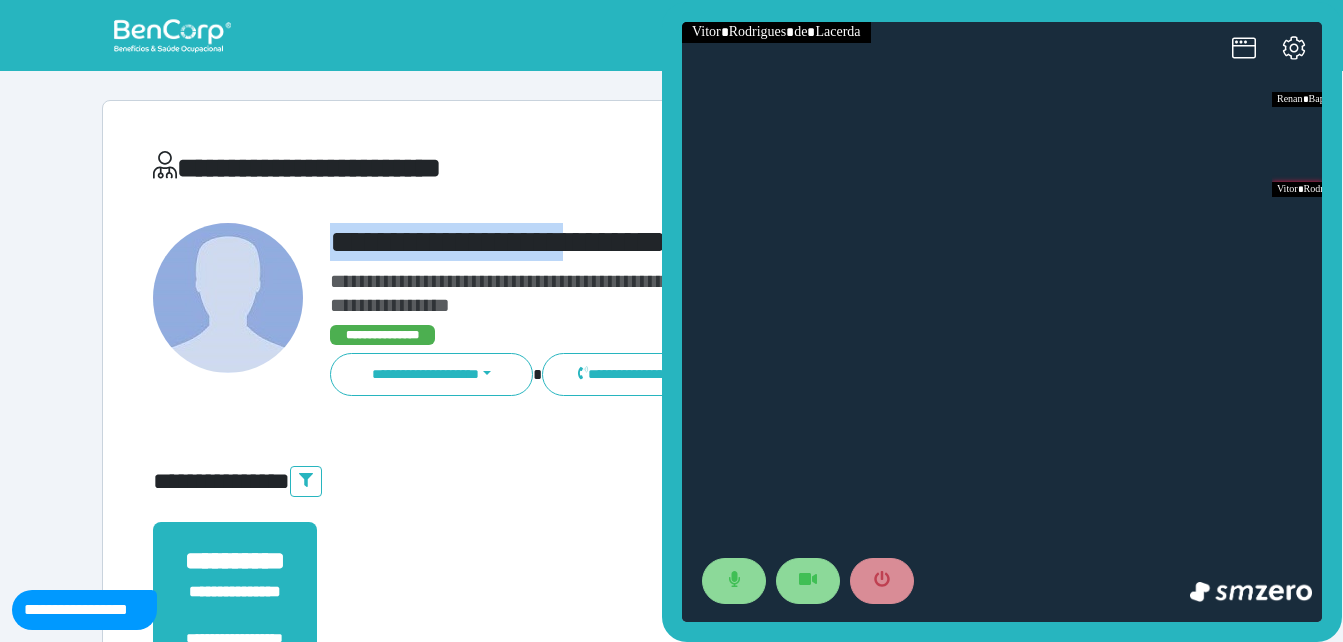 drag, startPoint x: 317, startPoint y: 223, endPoint x: 606, endPoint y: 219, distance: 289.02768 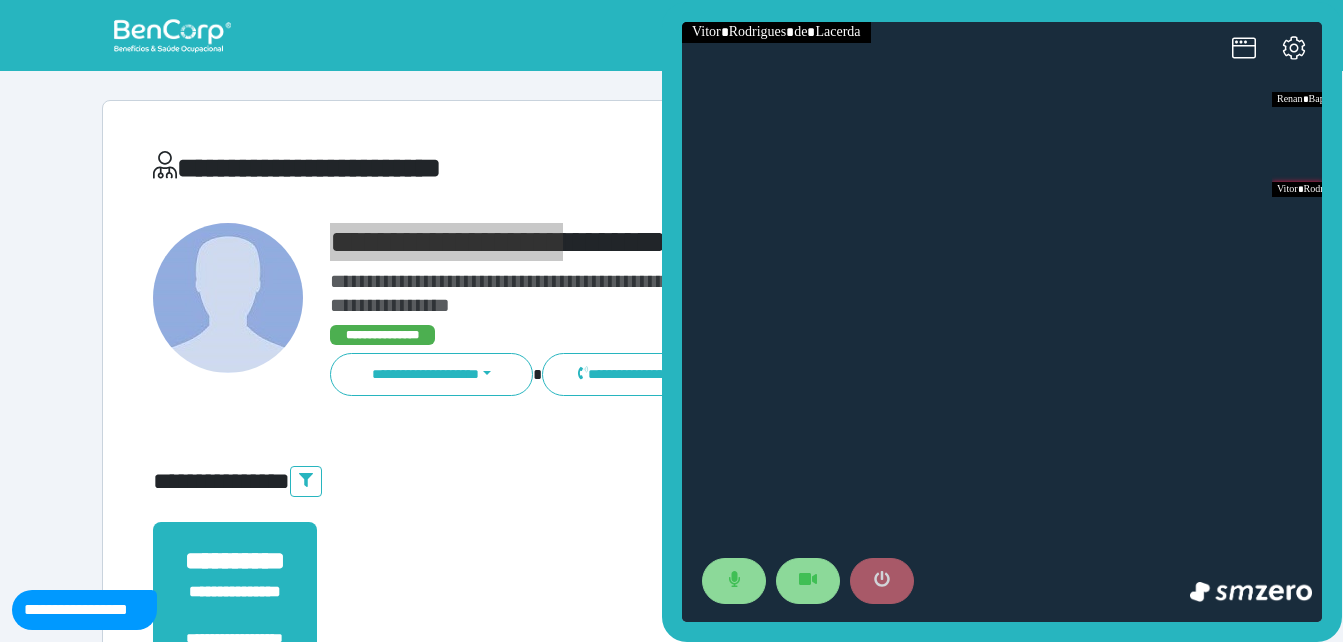 click 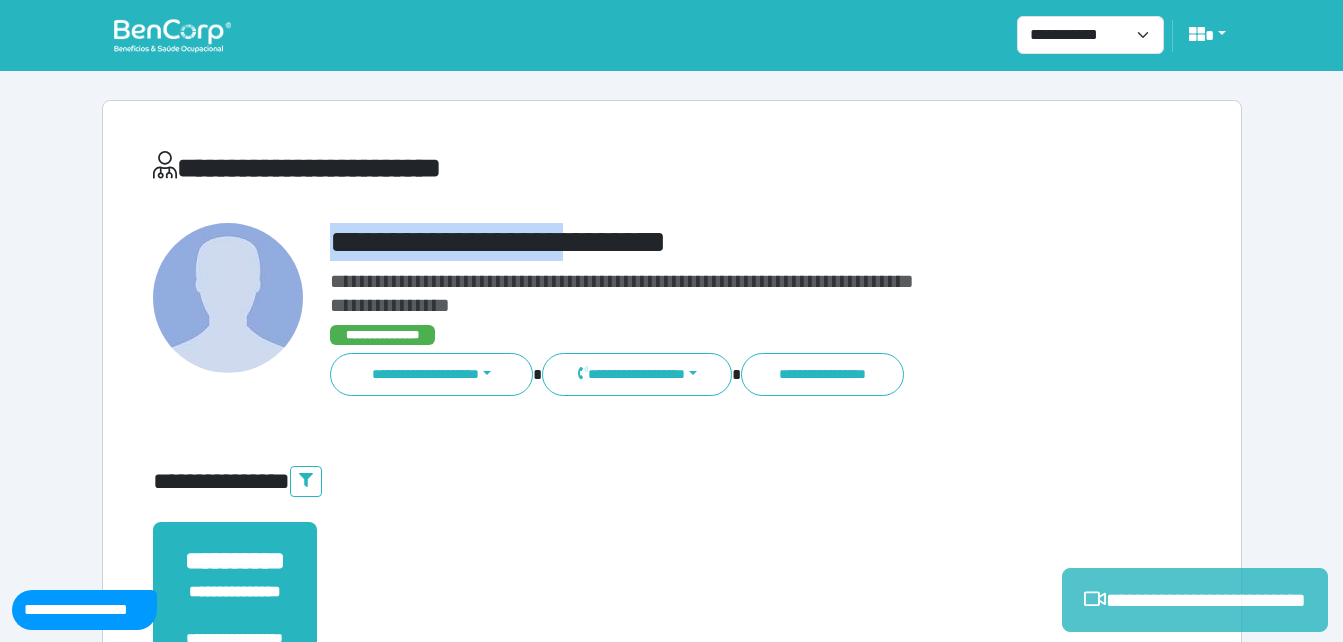 click on "**********" at bounding box center [1195, 600] 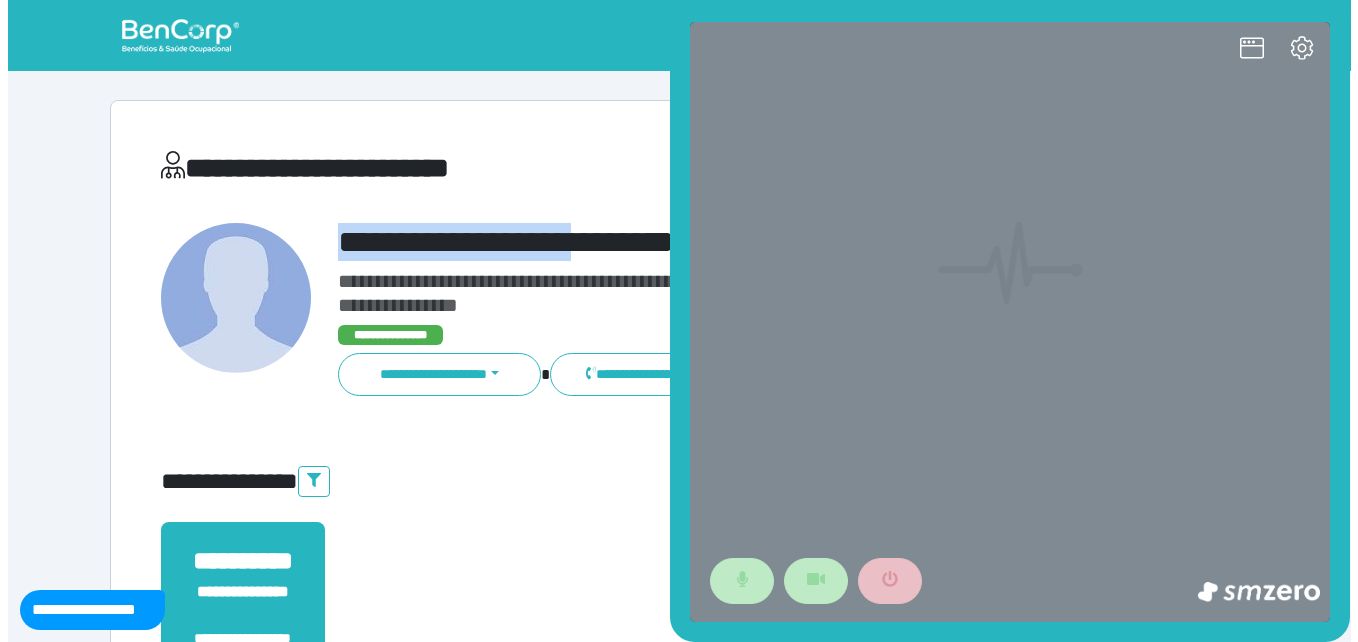scroll, scrollTop: 0, scrollLeft: 0, axis: both 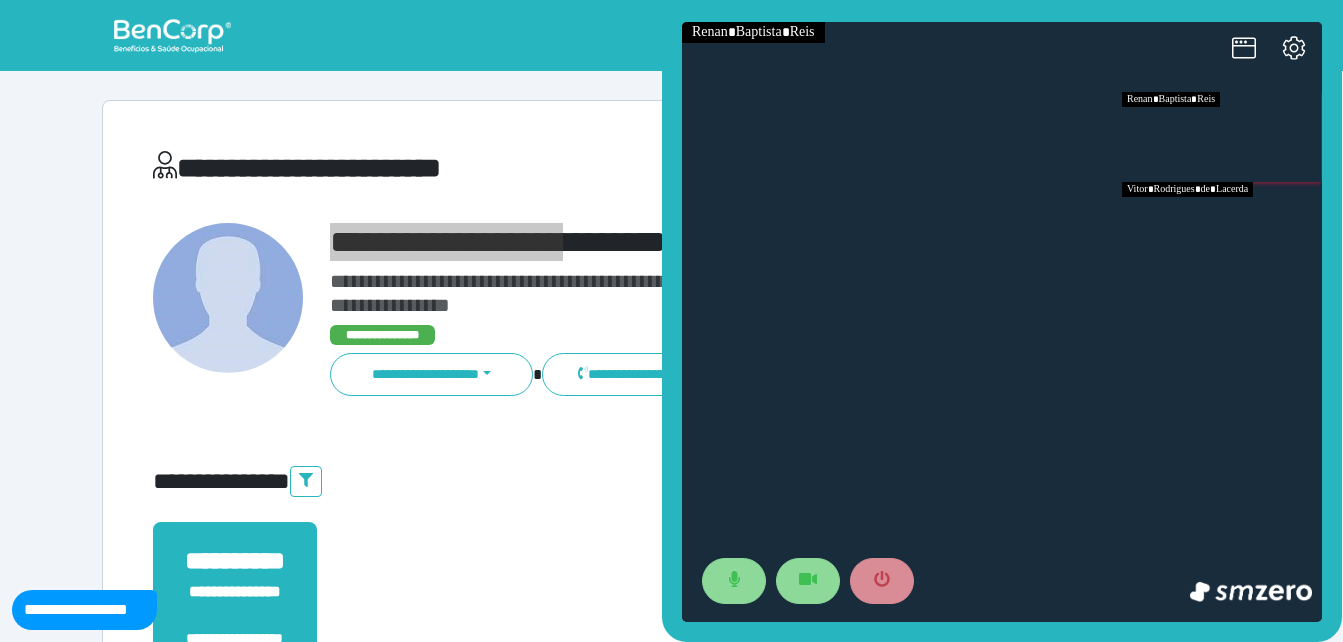 click at bounding box center [1222, 227] 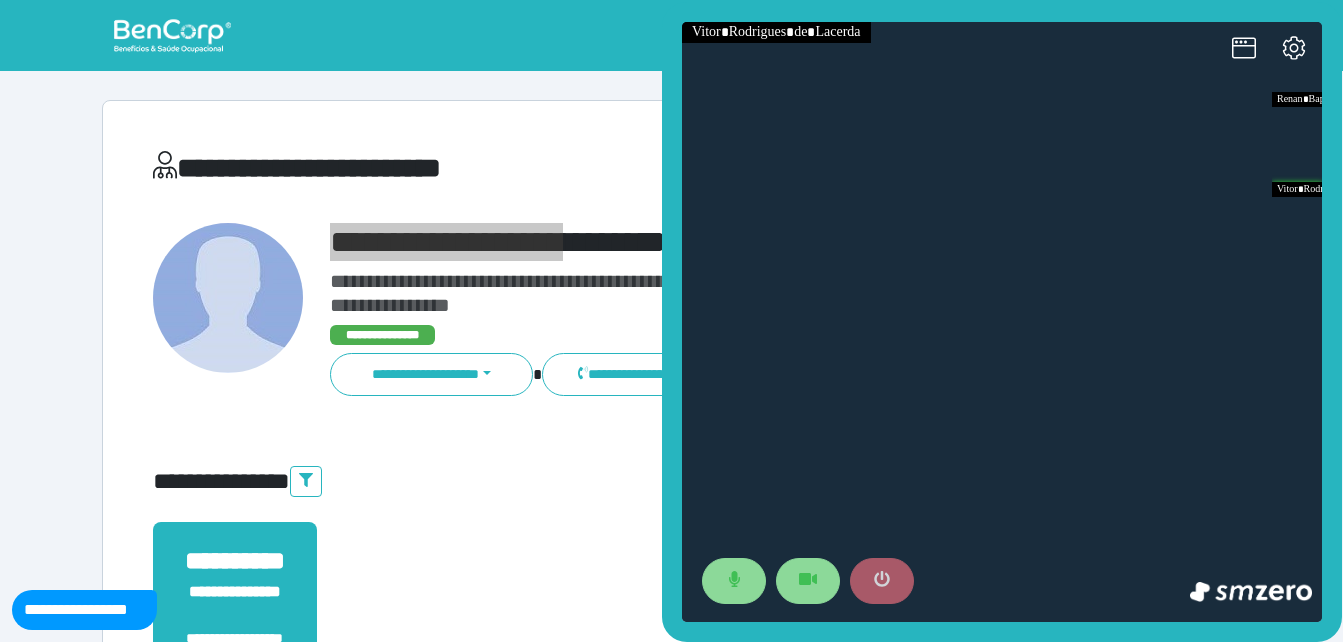 click at bounding box center [882, 581] 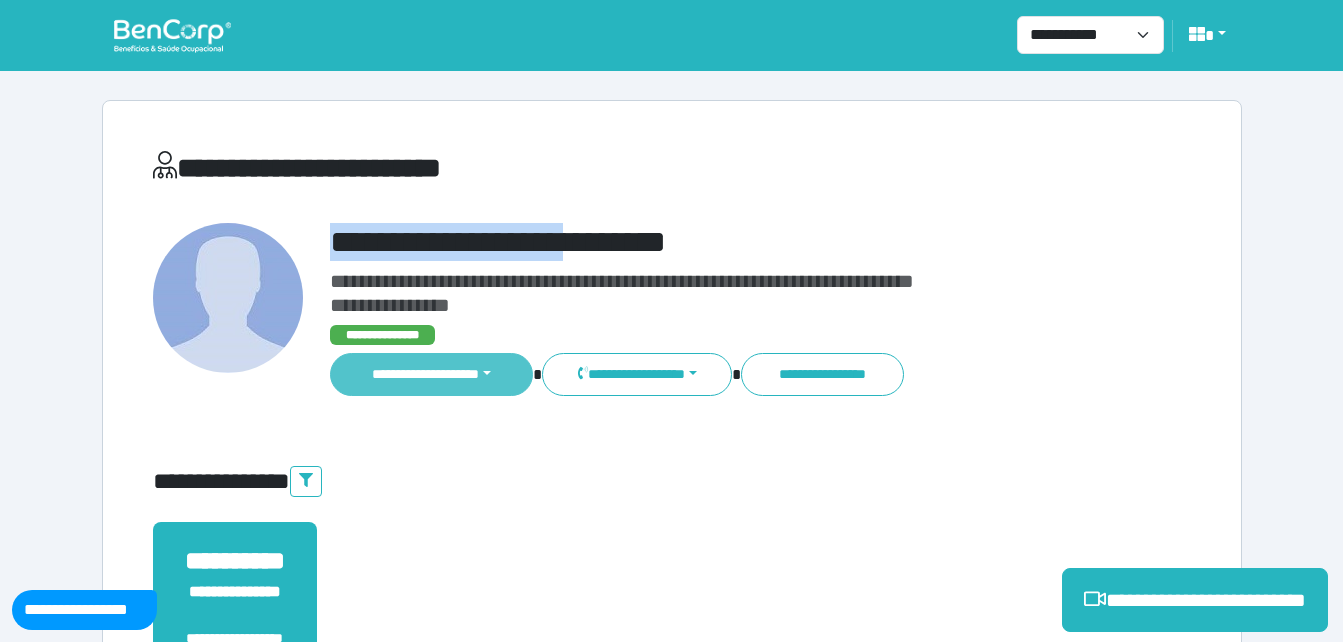 click on "**********" at bounding box center (432, 374) 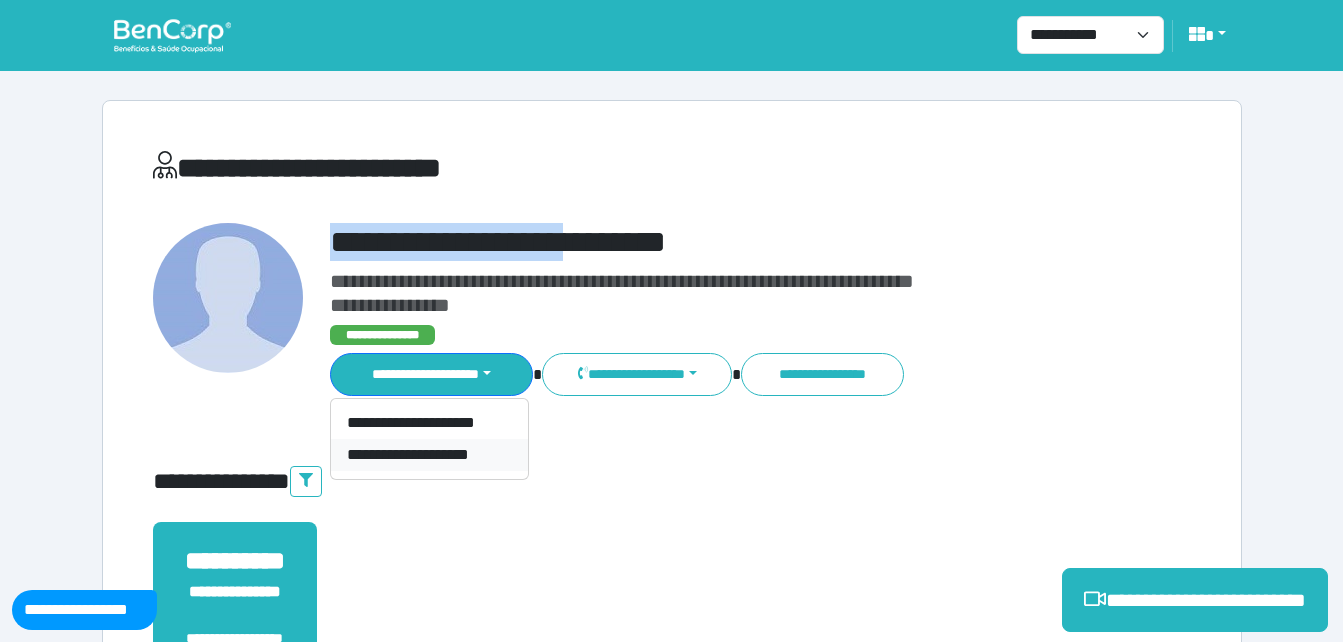 click on "**********" at bounding box center [429, 455] 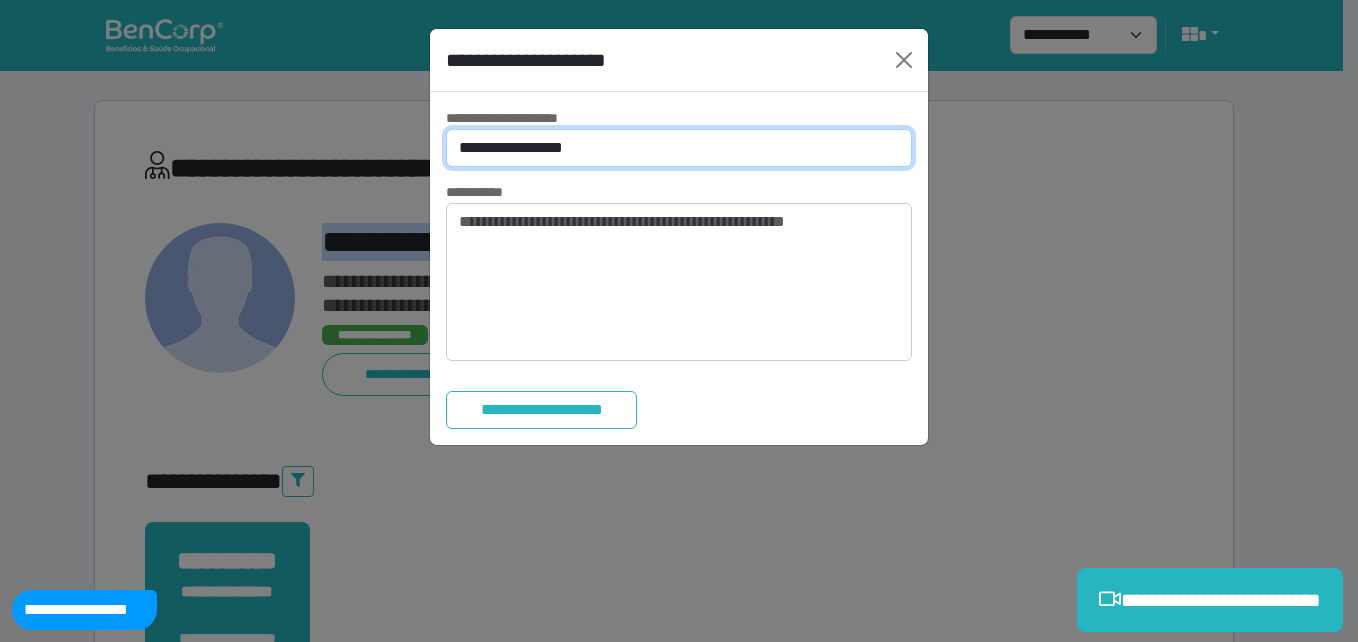 click on "**********" at bounding box center [679, 148] 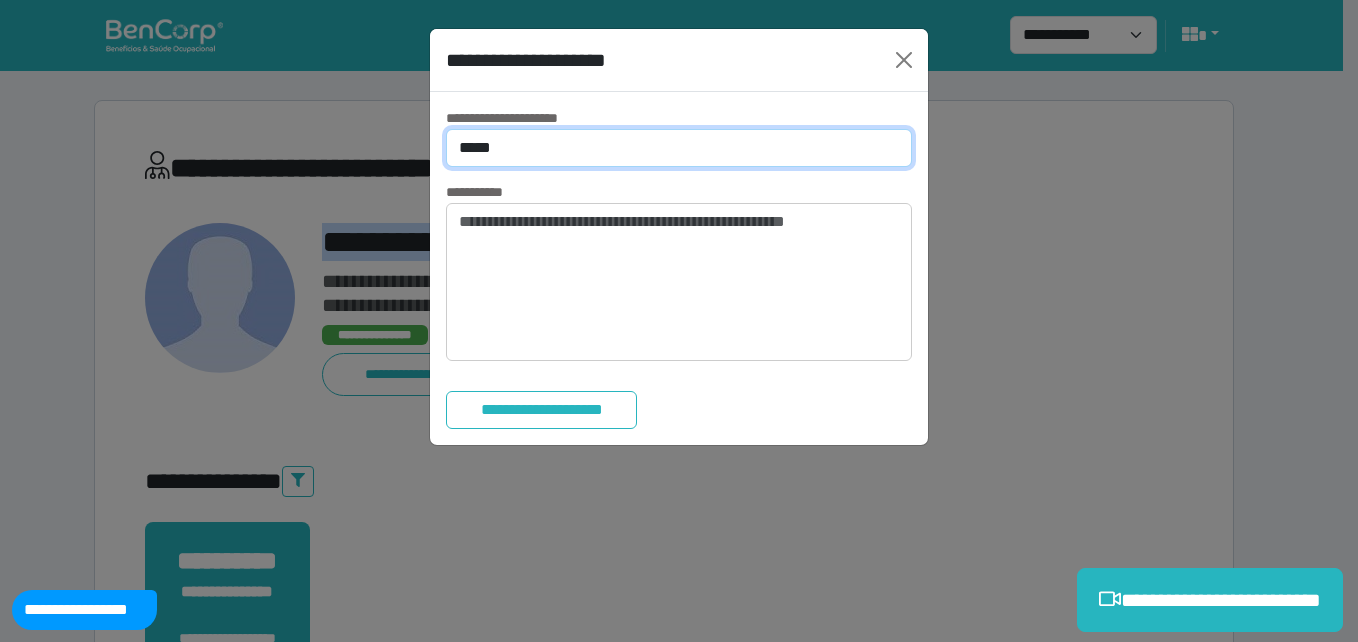 click on "**********" at bounding box center [679, 148] 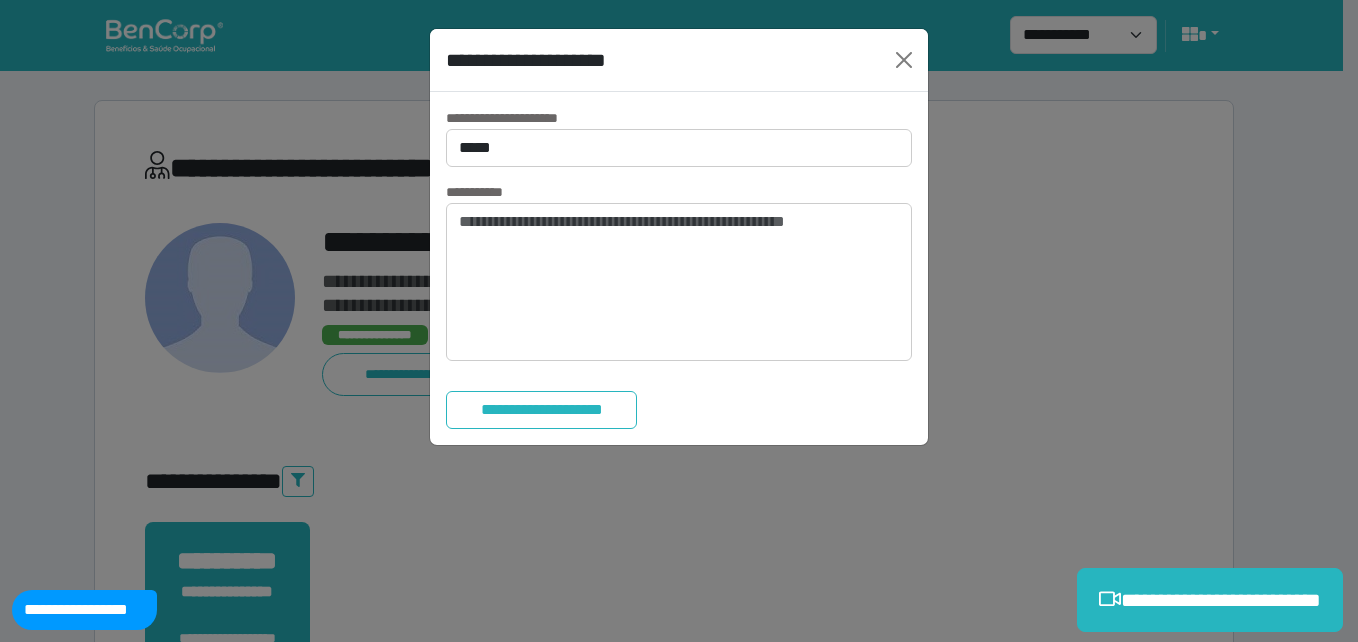 click on "**********" at bounding box center (679, 321) 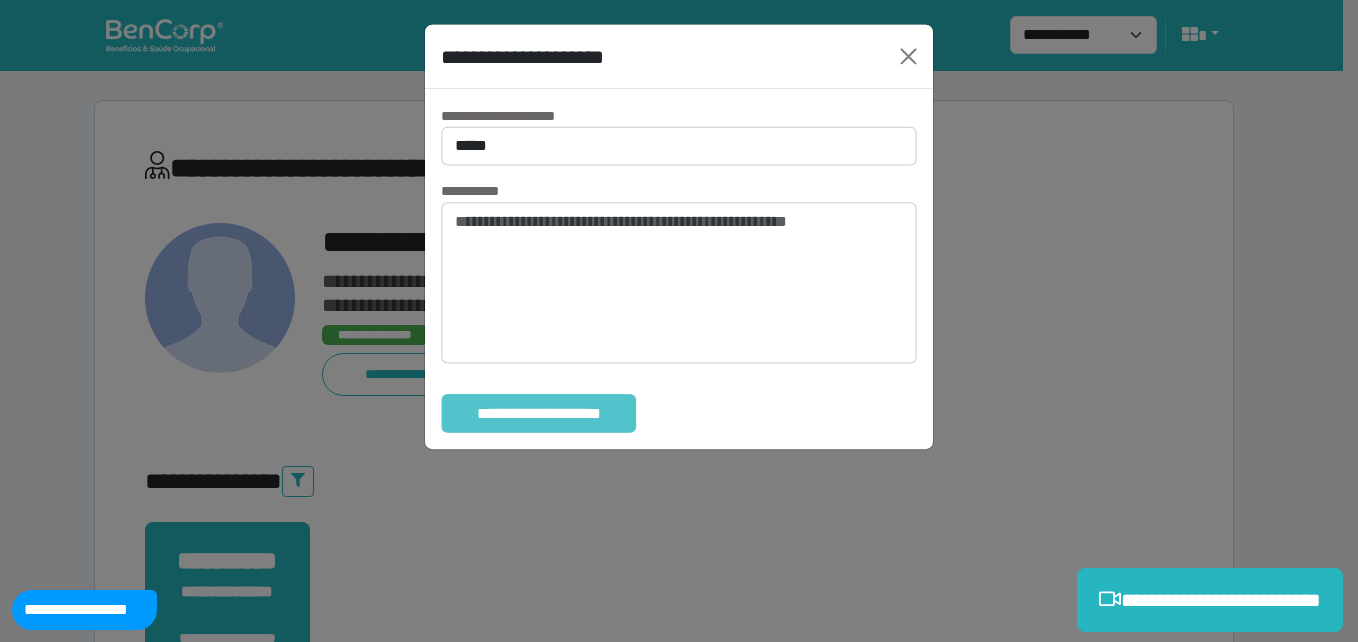 click on "**********" at bounding box center [538, 413] 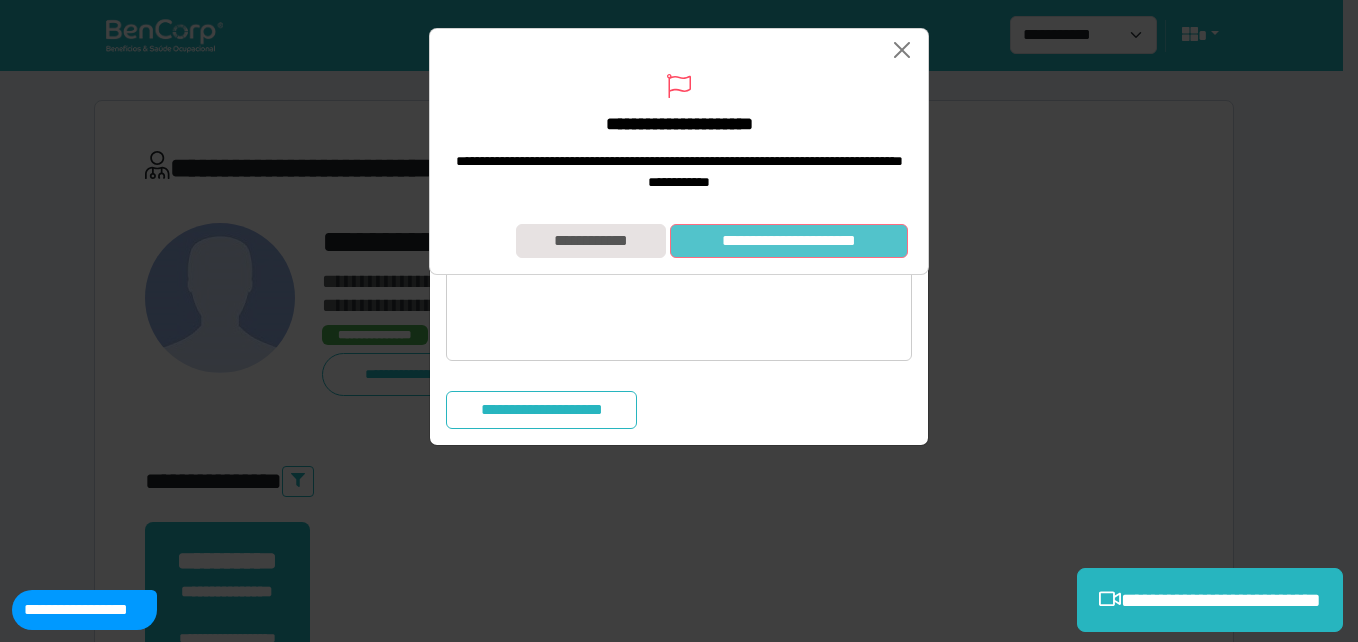 click on "**********" at bounding box center [789, 241] 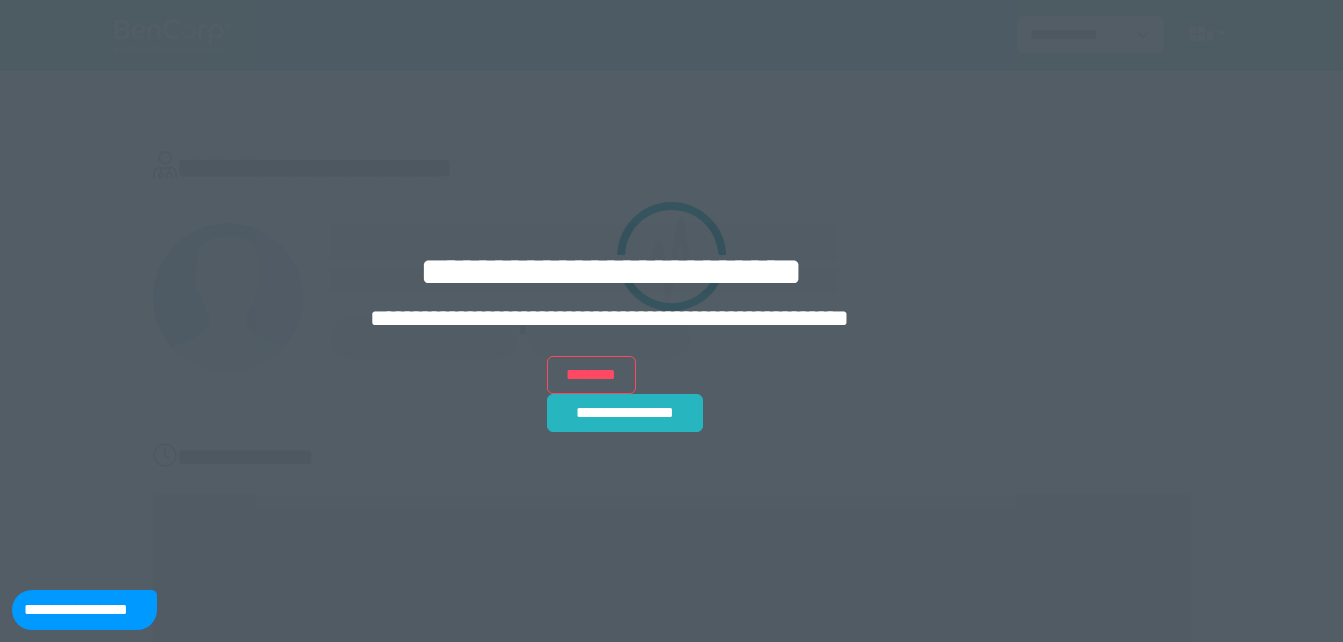 scroll, scrollTop: 0, scrollLeft: 0, axis: both 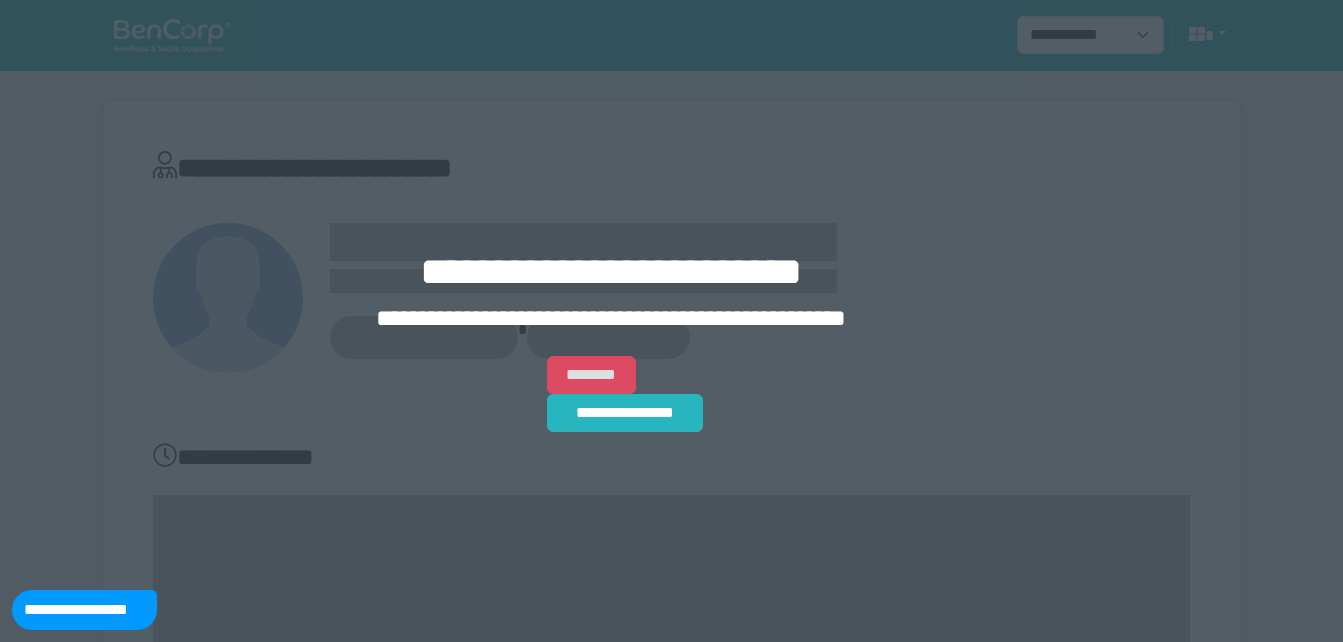 click on "********" at bounding box center [591, 375] 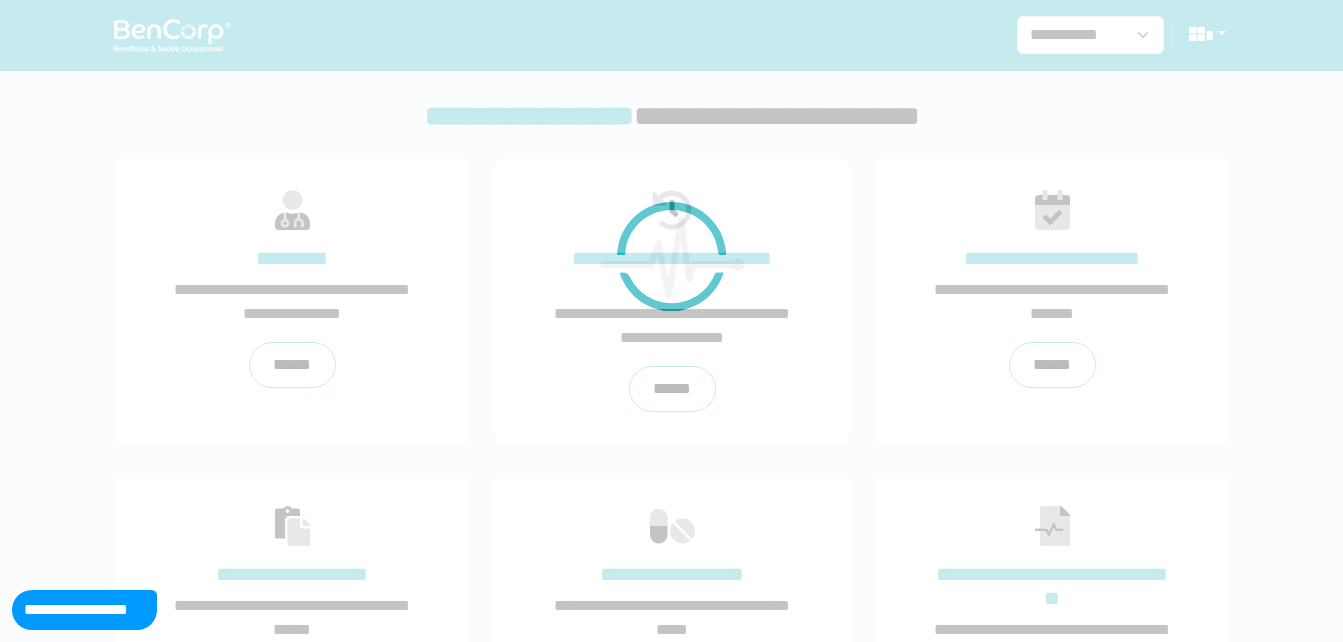 scroll, scrollTop: 0, scrollLeft: 0, axis: both 